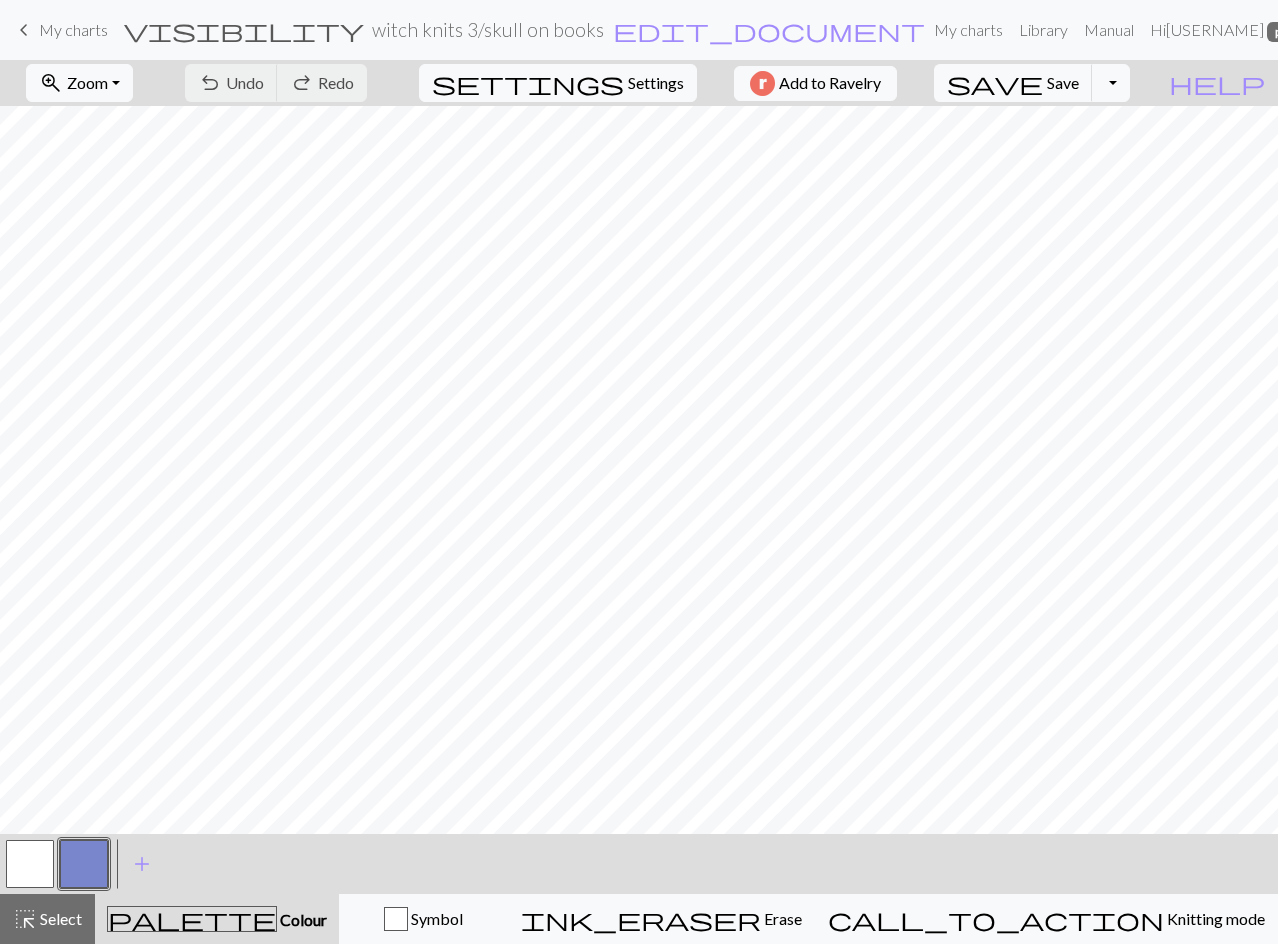 scroll, scrollTop: 0, scrollLeft: 0, axis: both 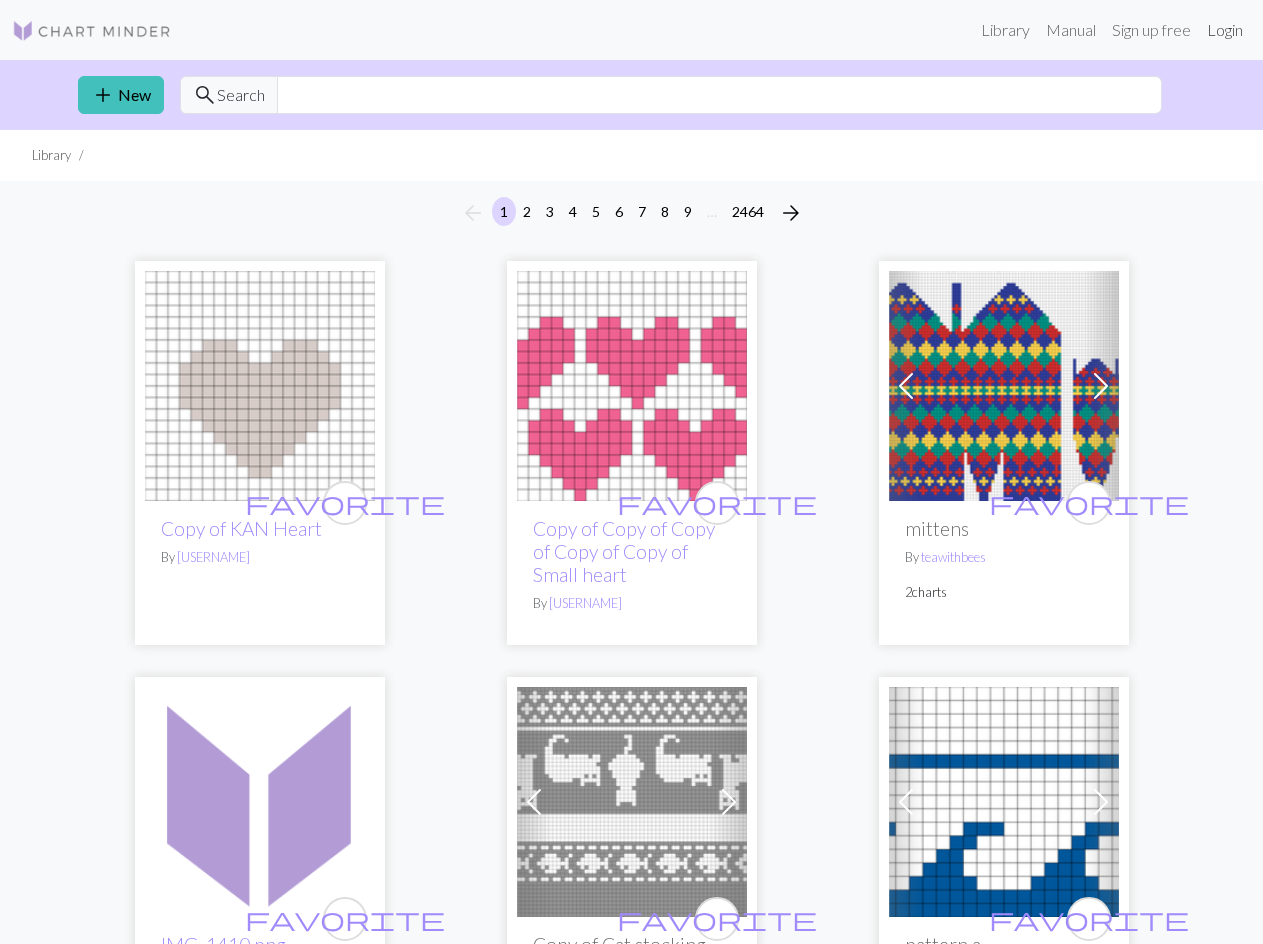 click on "Login" at bounding box center (1225, 30) 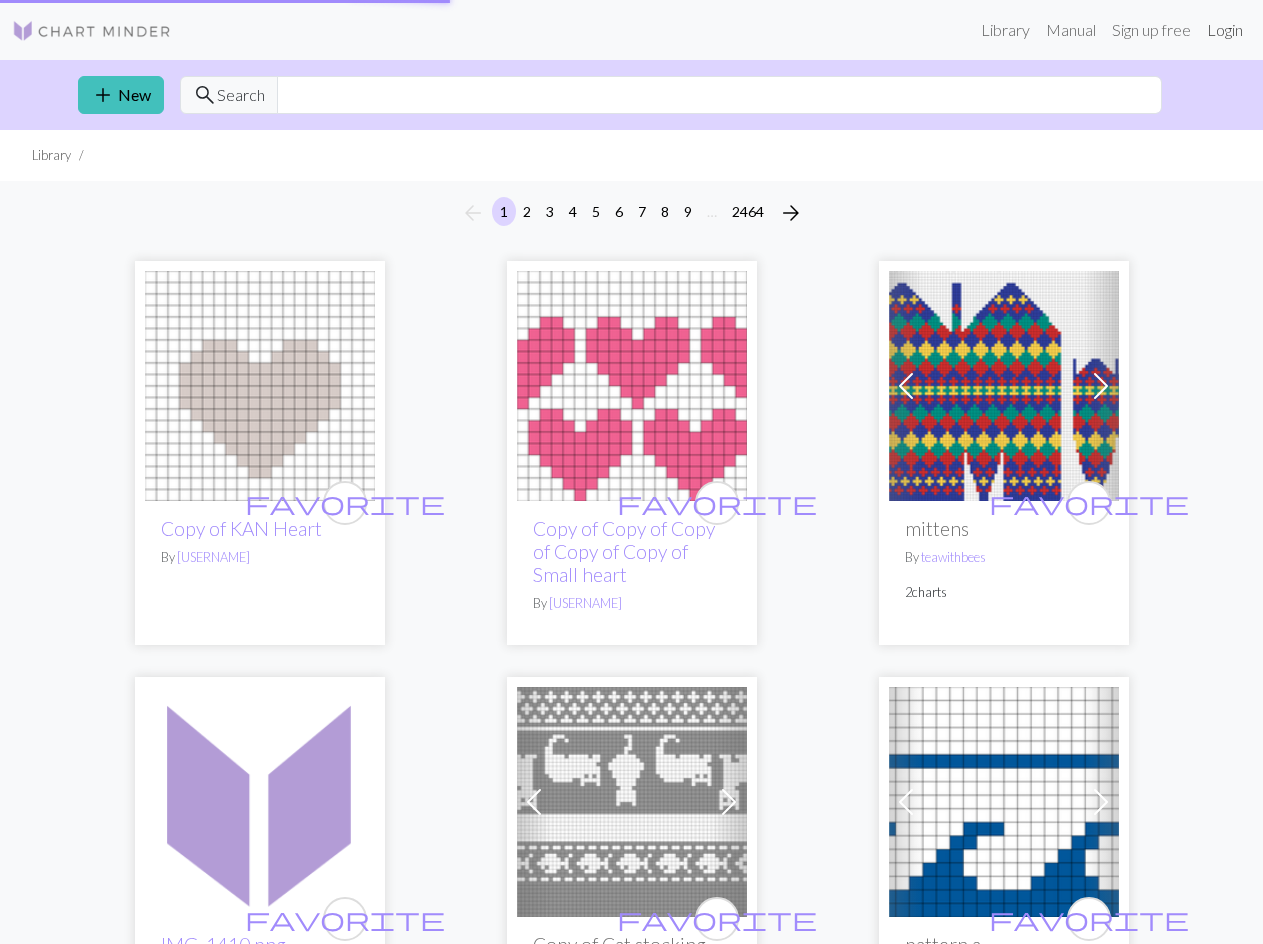 scroll, scrollTop: 0, scrollLeft: 0, axis: both 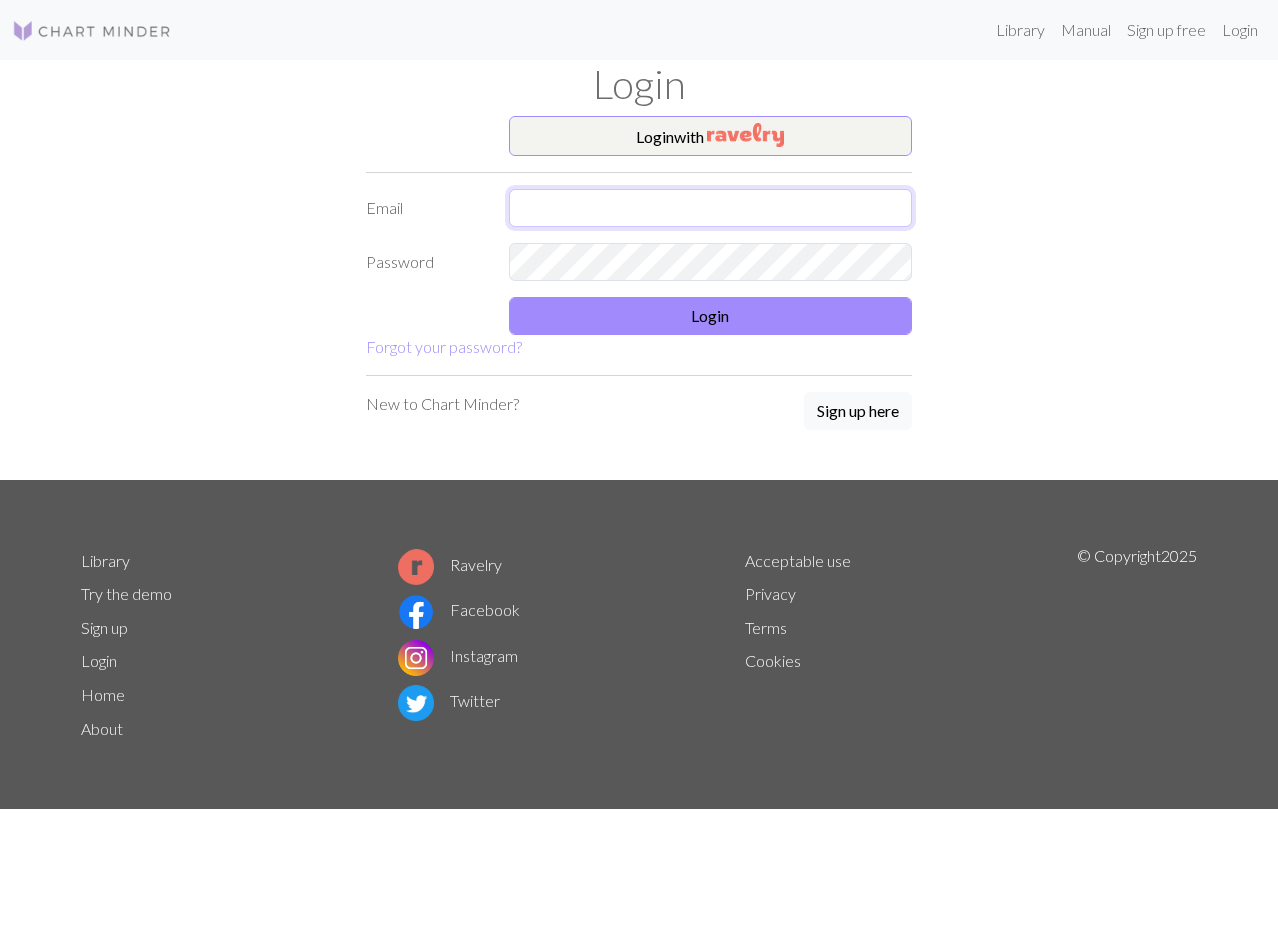 type on "[EMAIL]" 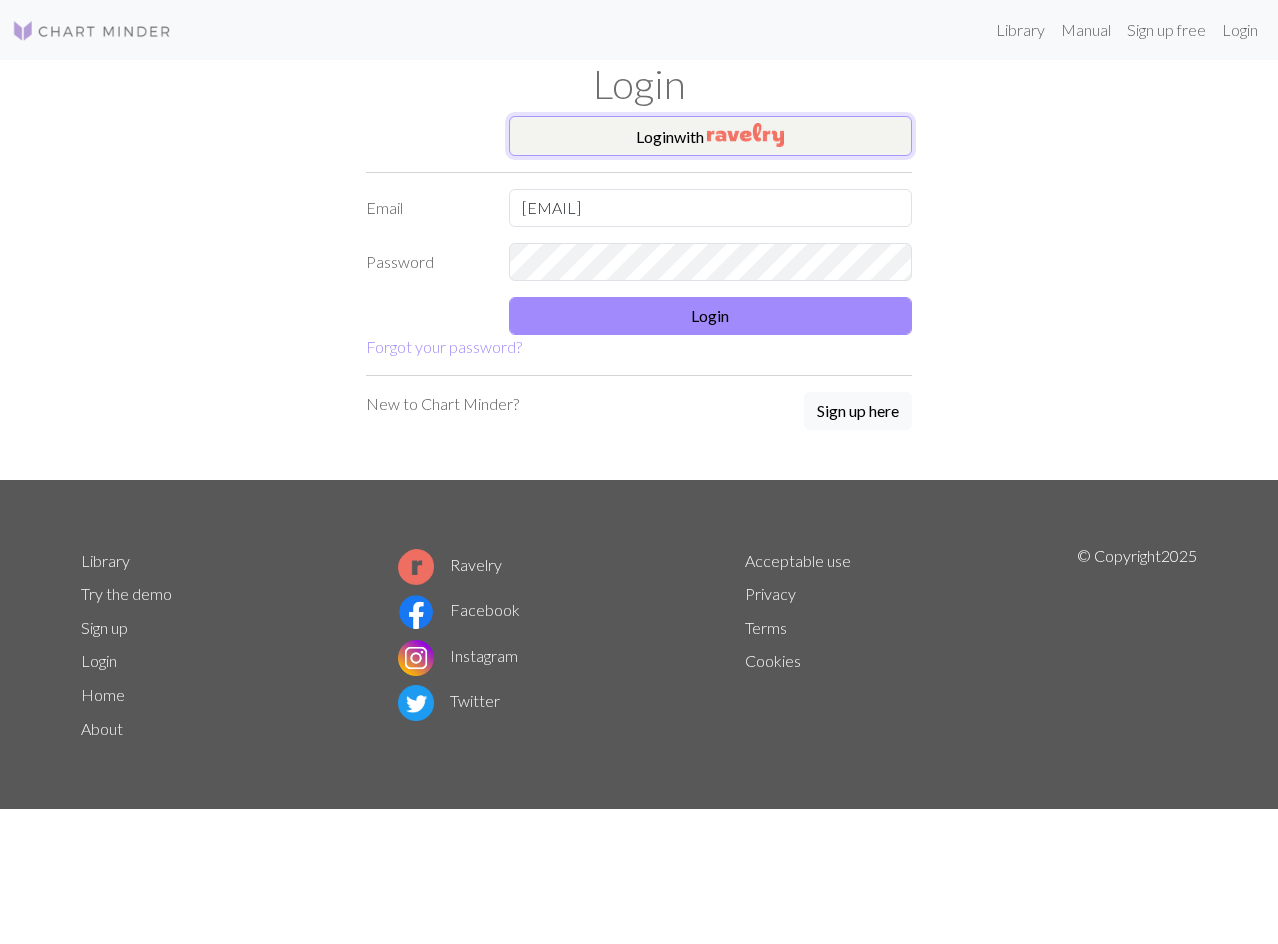click on "Login  with" at bounding box center [711, 136] 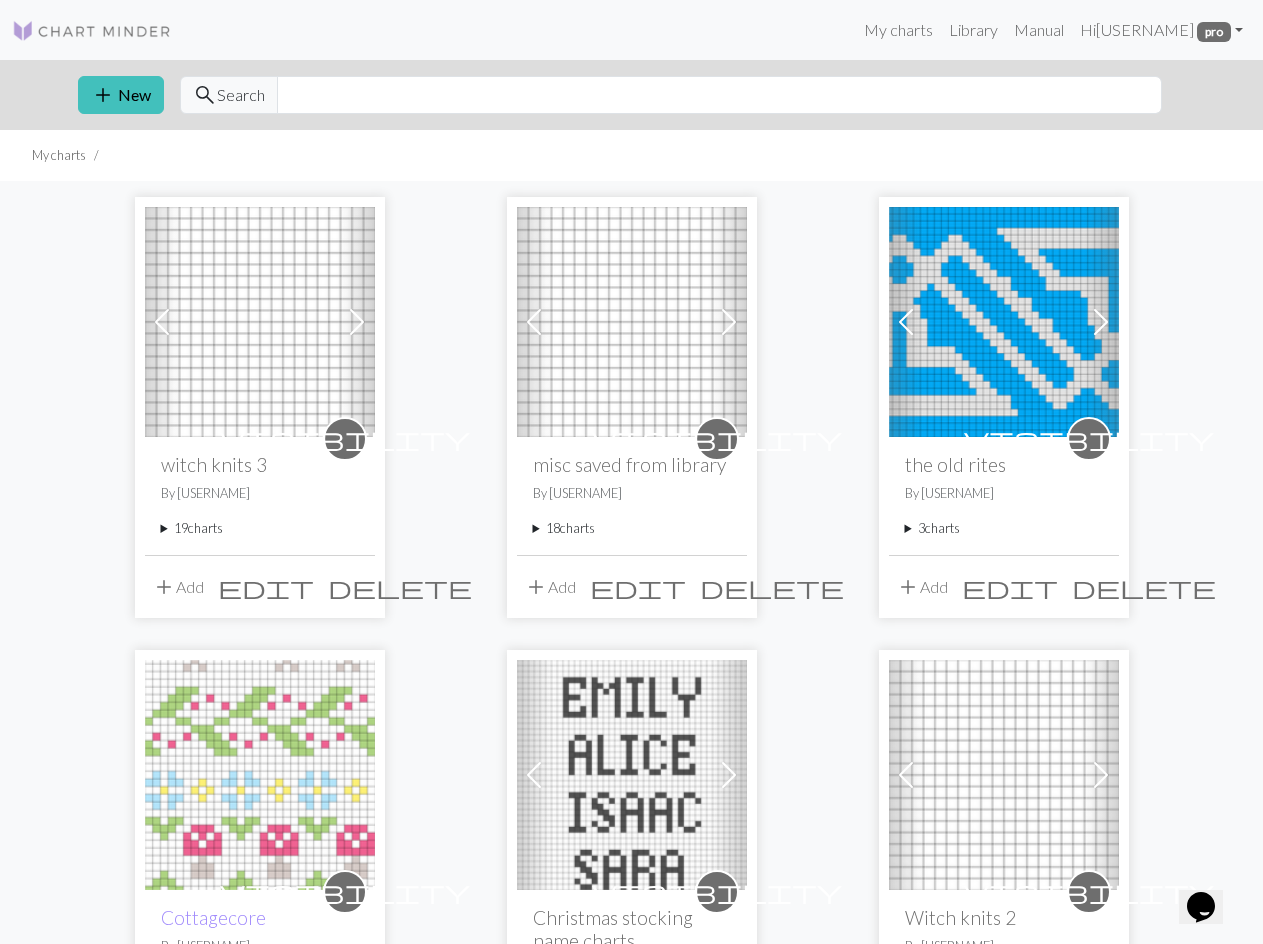 click on "19  charts" at bounding box center (260, 528) 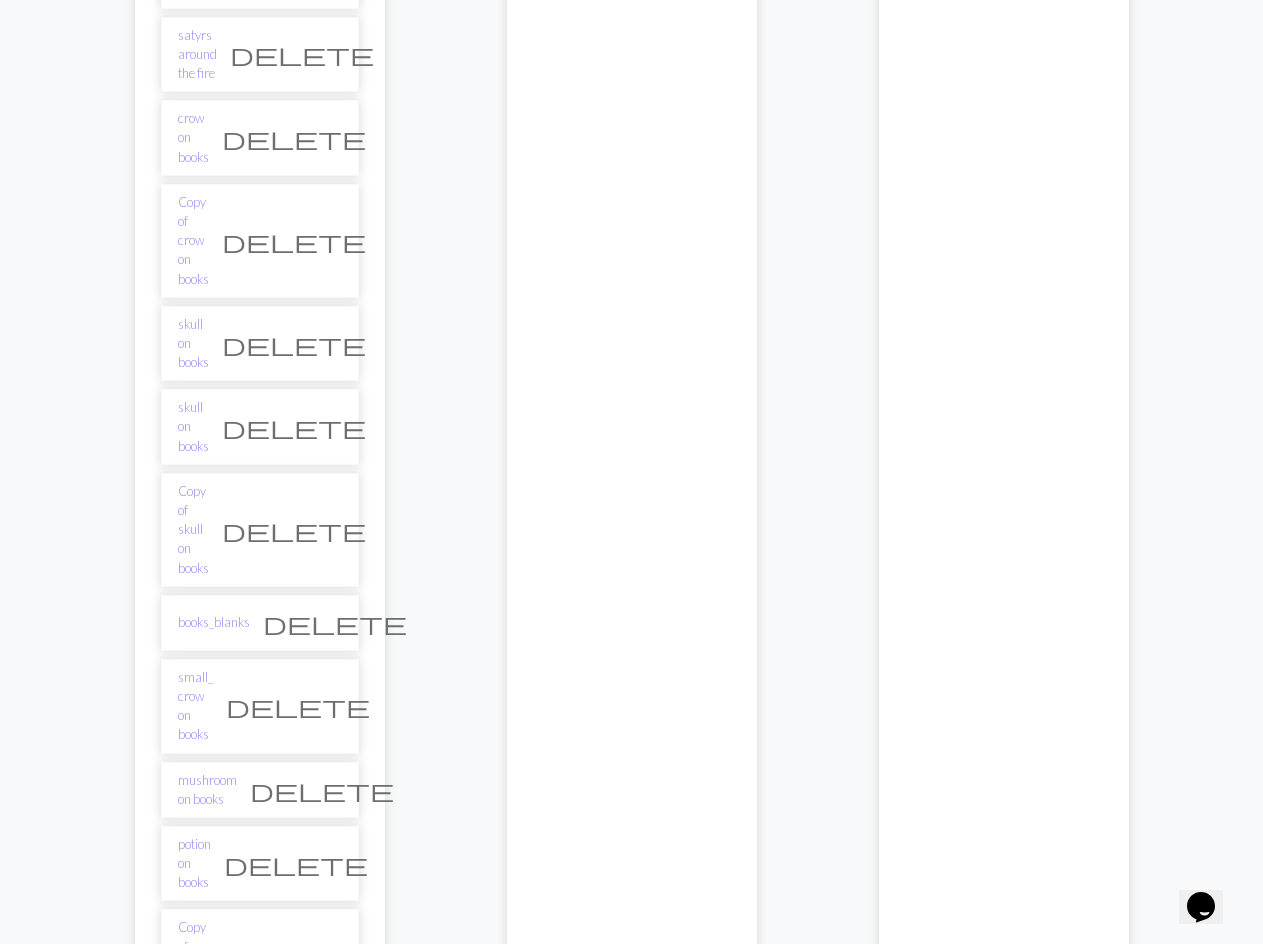 scroll, scrollTop: 1100, scrollLeft: 0, axis: vertical 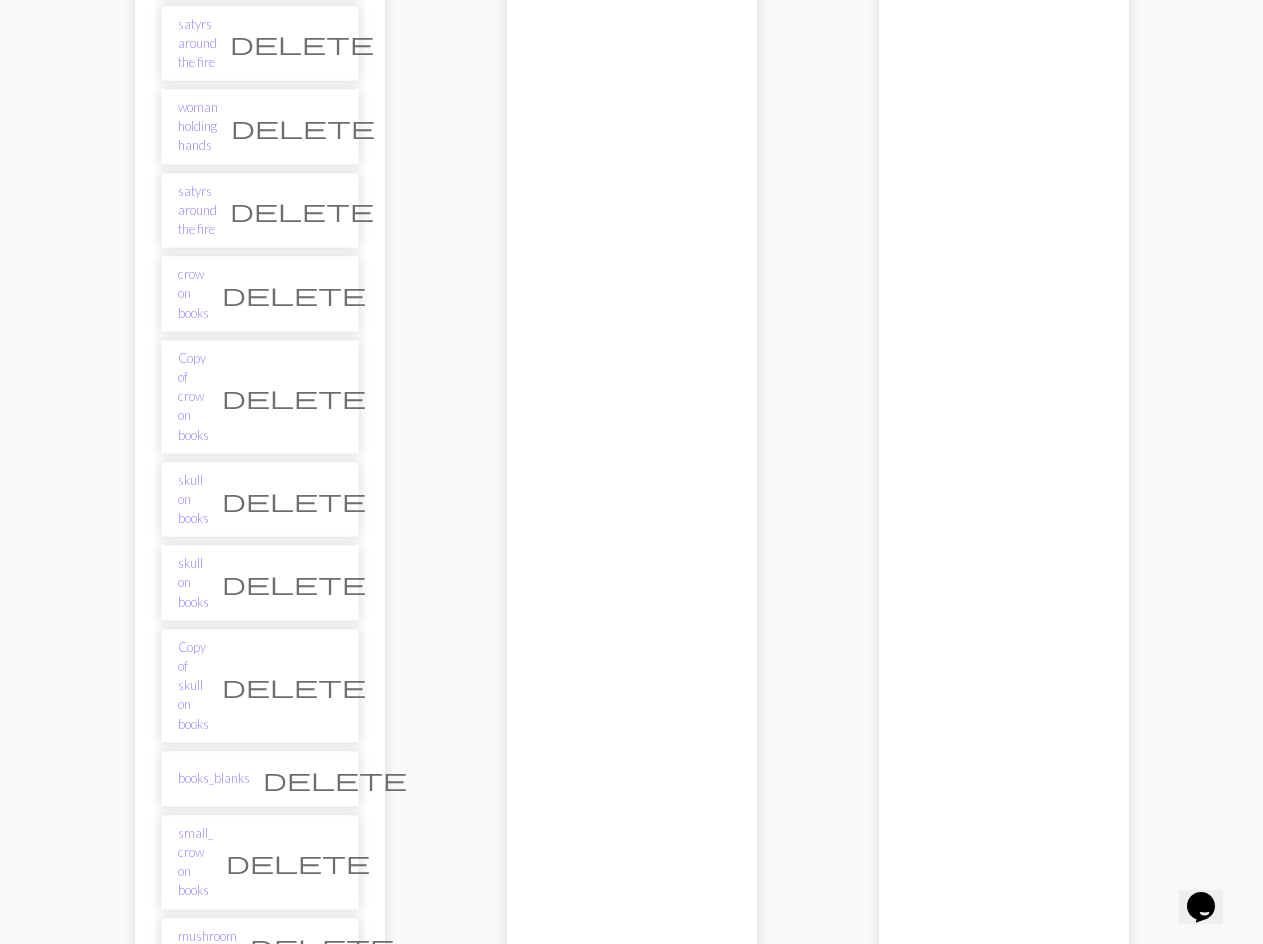 click on "Copy of potion on books" at bounding box center [194, 1122] 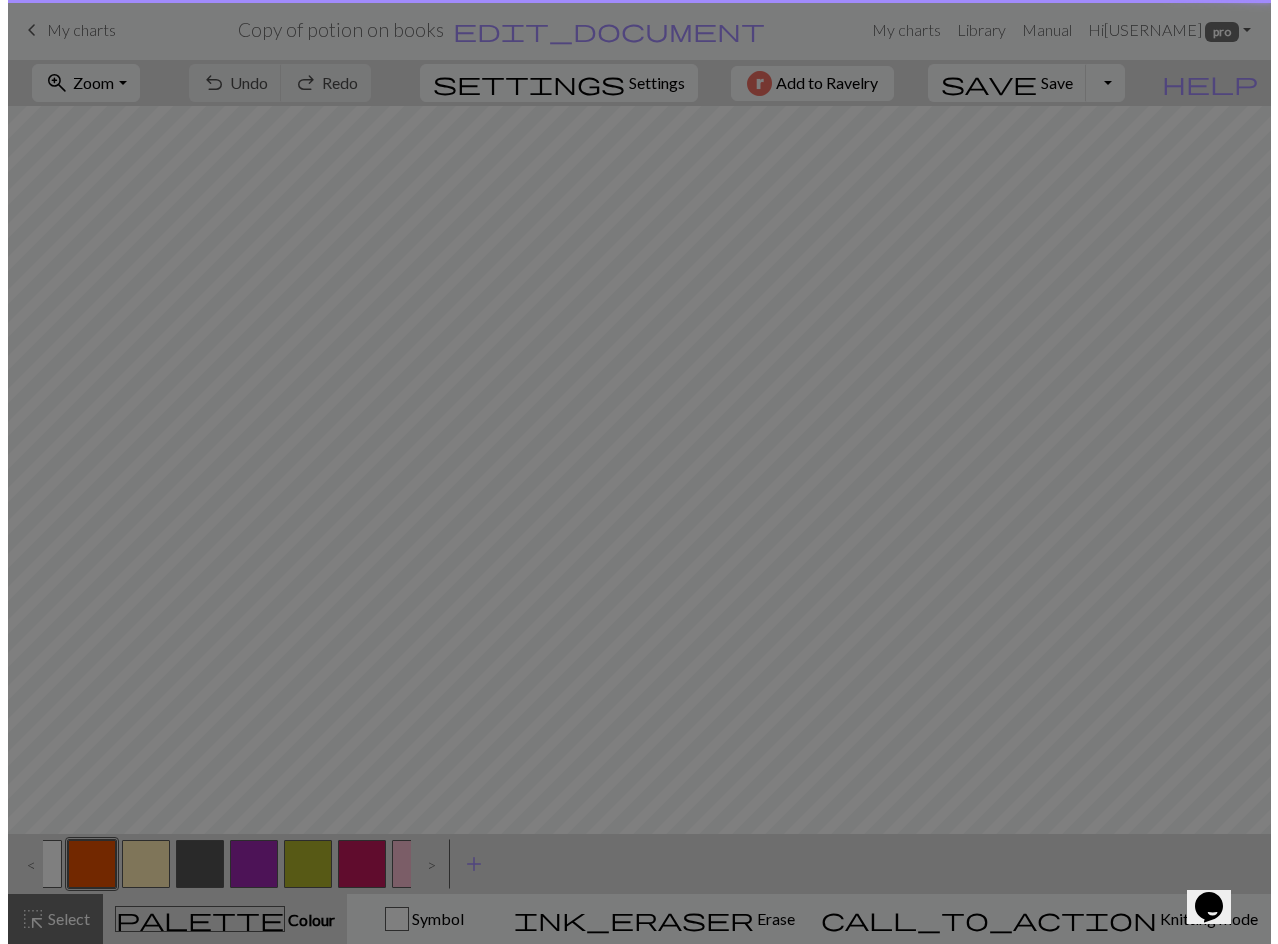 scroll, scrollTop: 0, scrollLeft: 0, axis: both 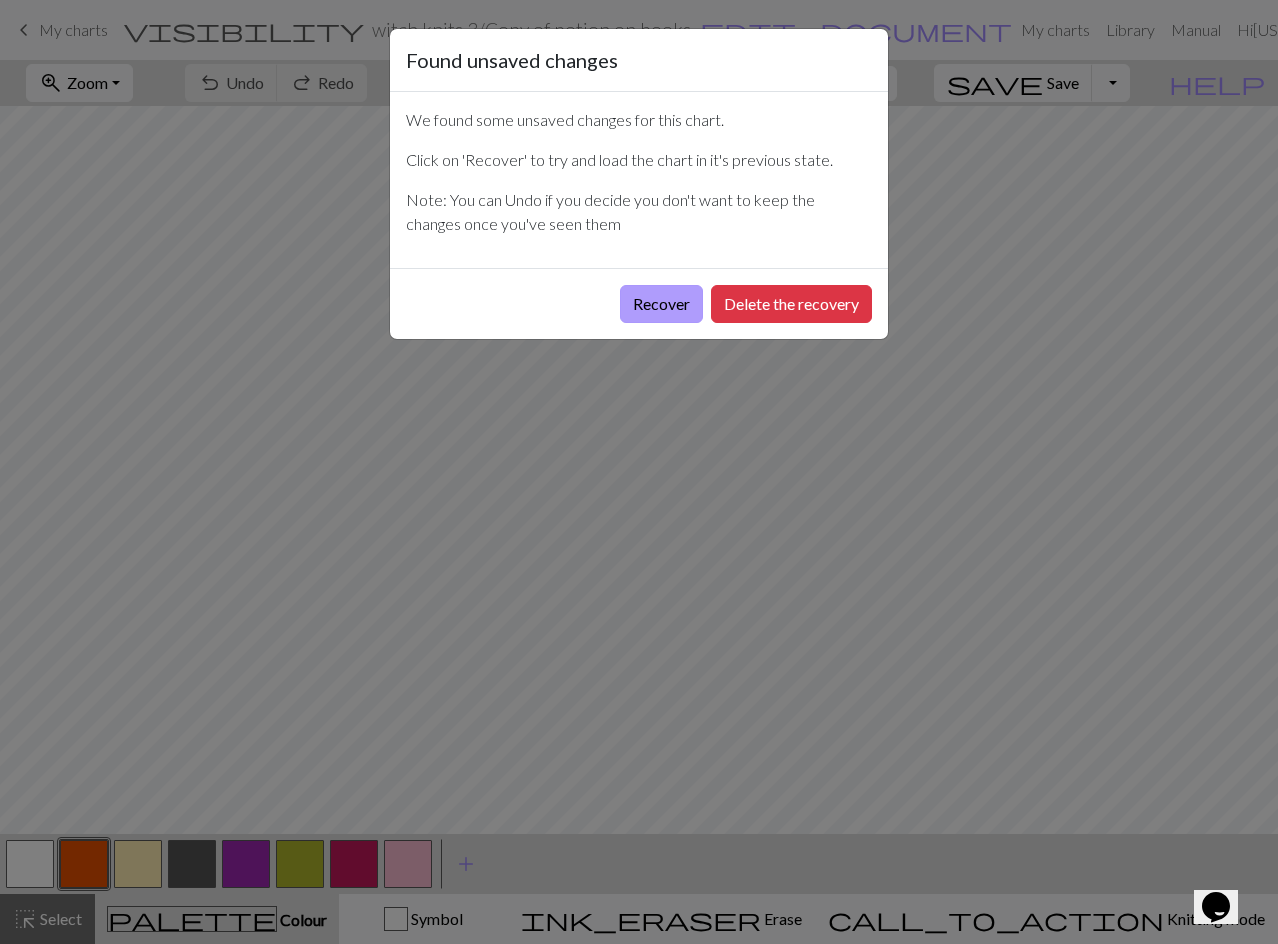 click on "Recover" at bounding box center [661, 304] 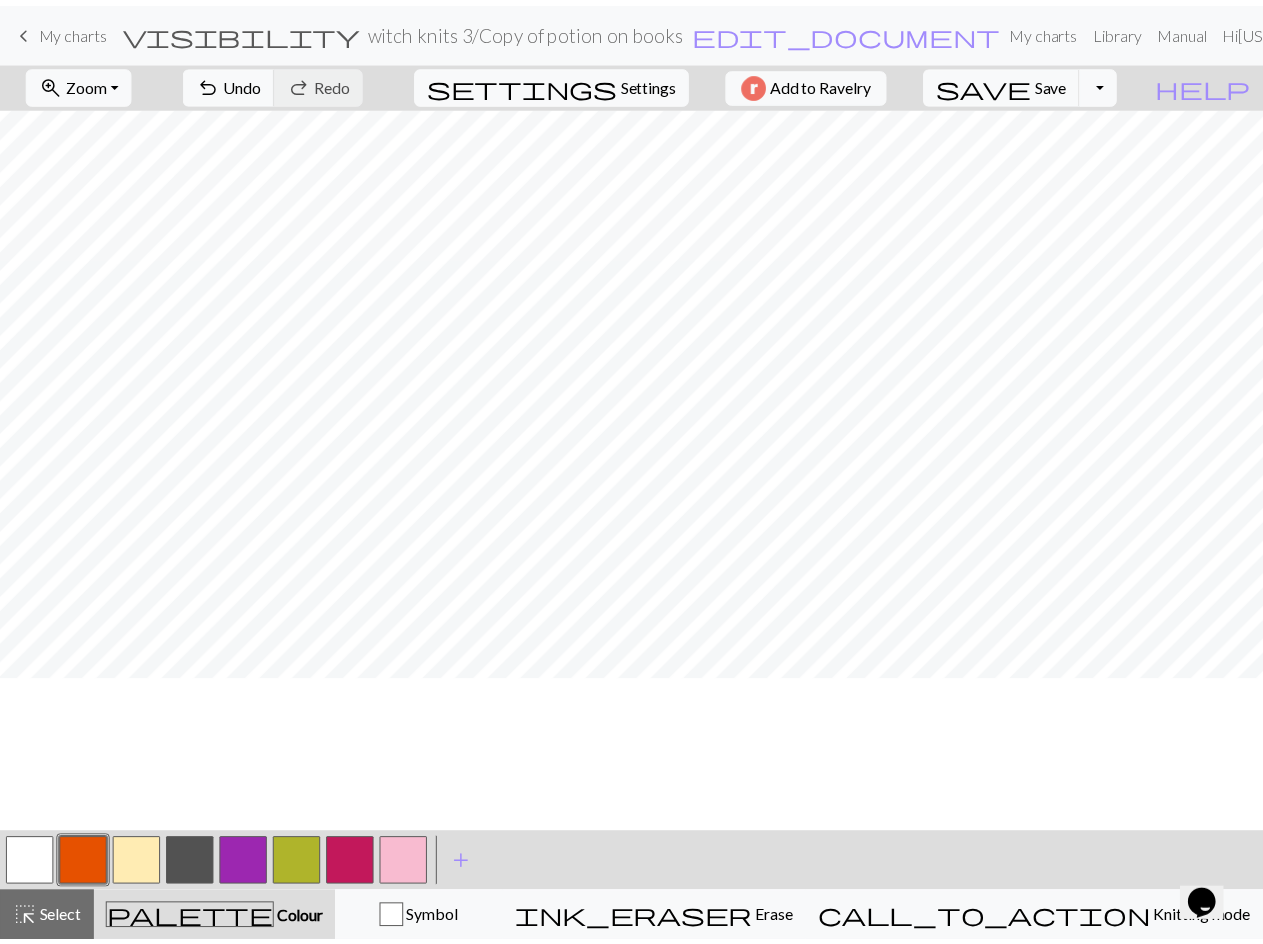 scroll, scrollTop: 0, scrollLeft: 0, axis: both 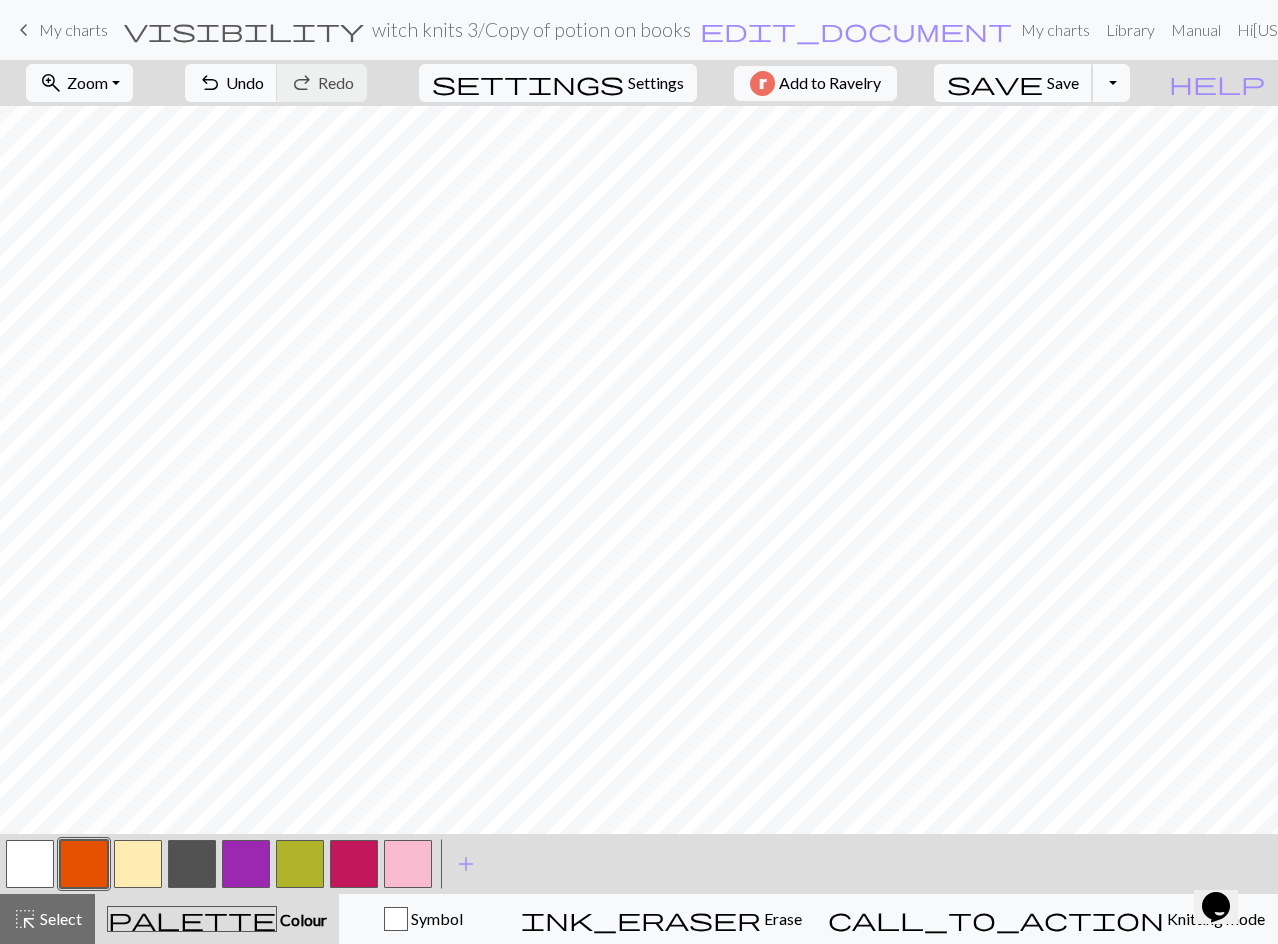 click on "Save" at bounding box center (1063, 82) 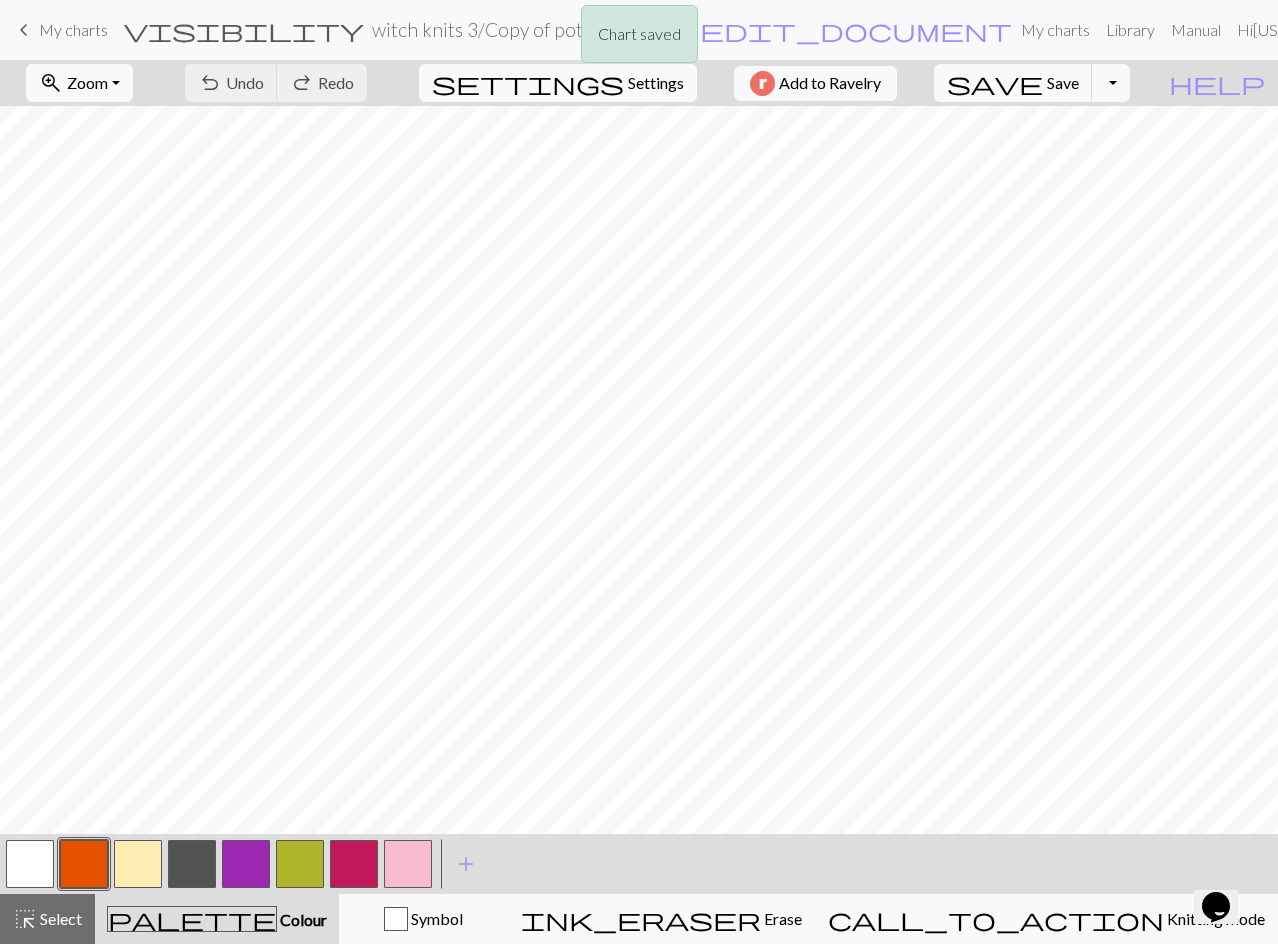 click on "Chart saved" at bounding box center [639, 39] 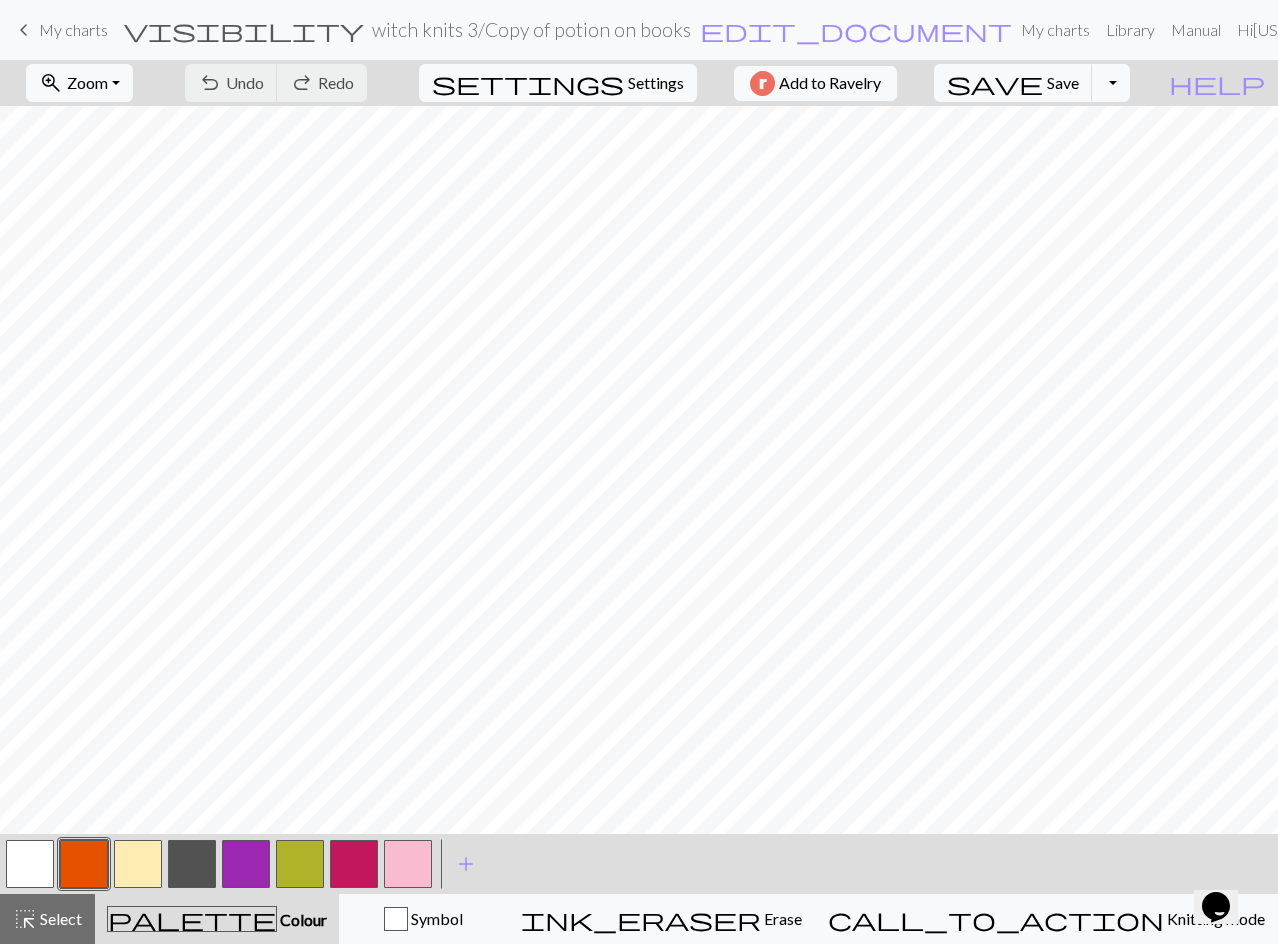 click on "My charts" at bounding box center (73, 29) 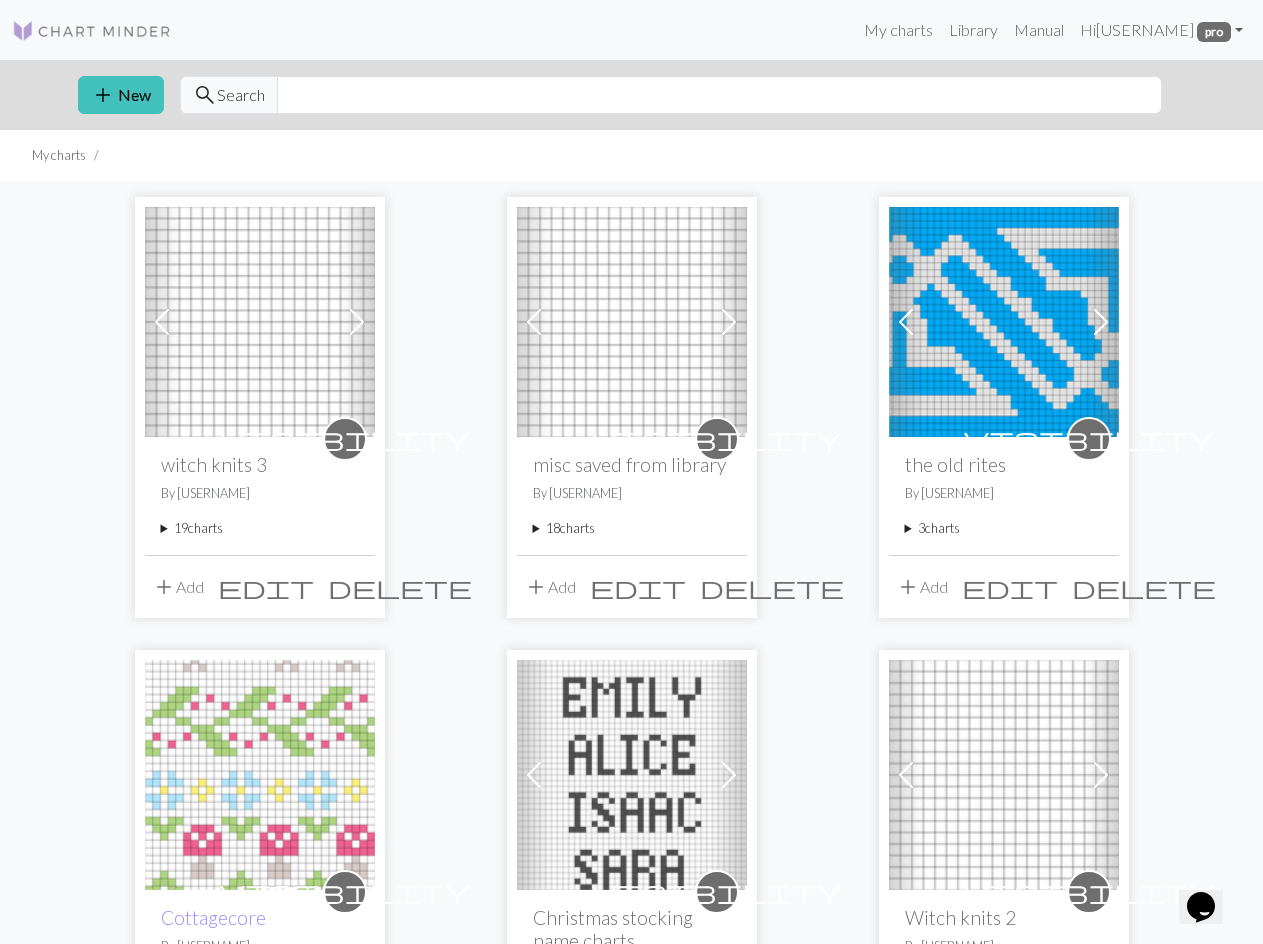 click on "19  charts" at bounding box center (260, 528) 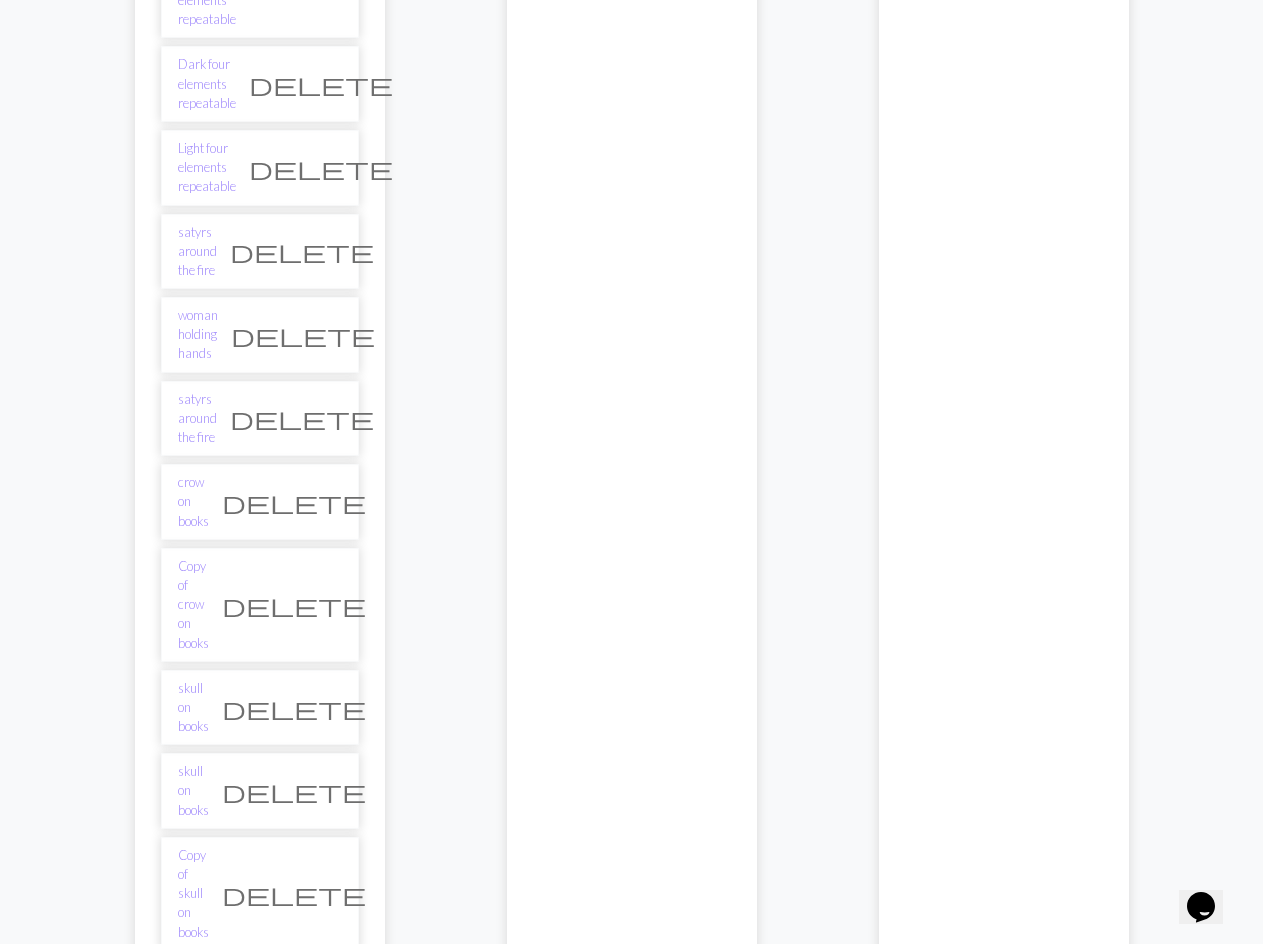 scroll, scrollTop: 900, scrollLeft: 0, axis: vertical 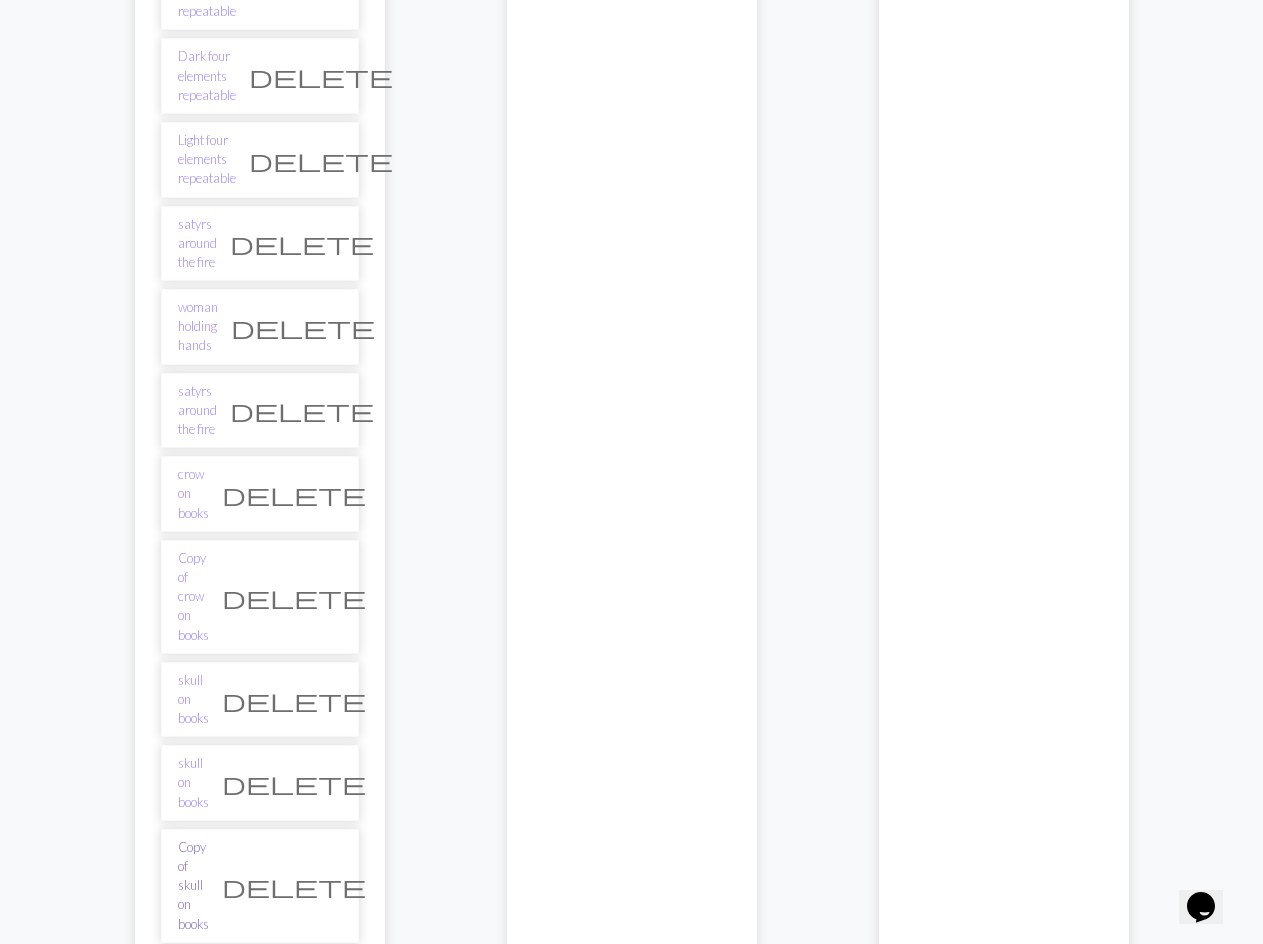 click on "Copy of skull on books" at bounding box center [193, 886] 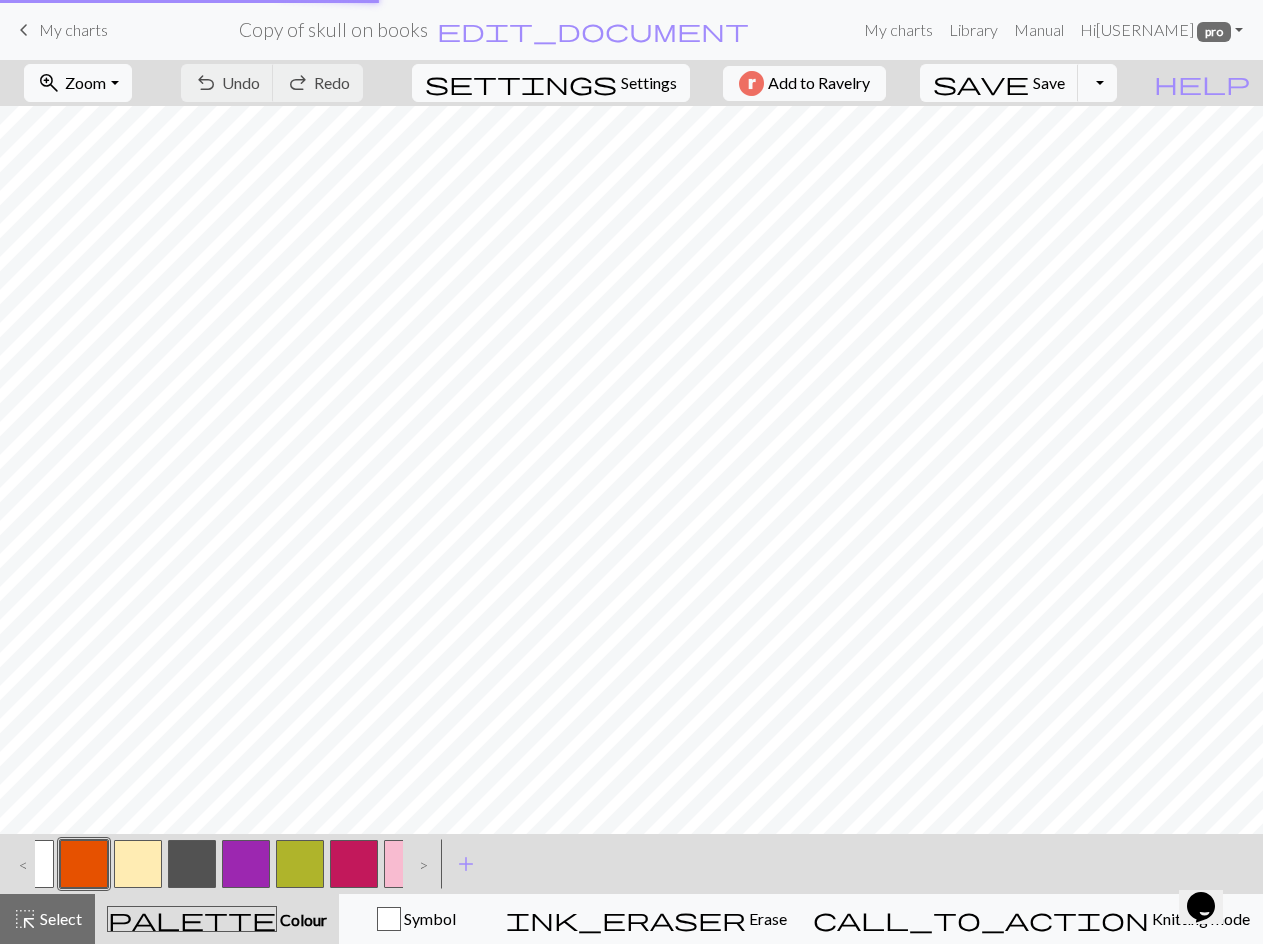 scroll, scrollTop: 0, scrollLeft: 0, axis: both 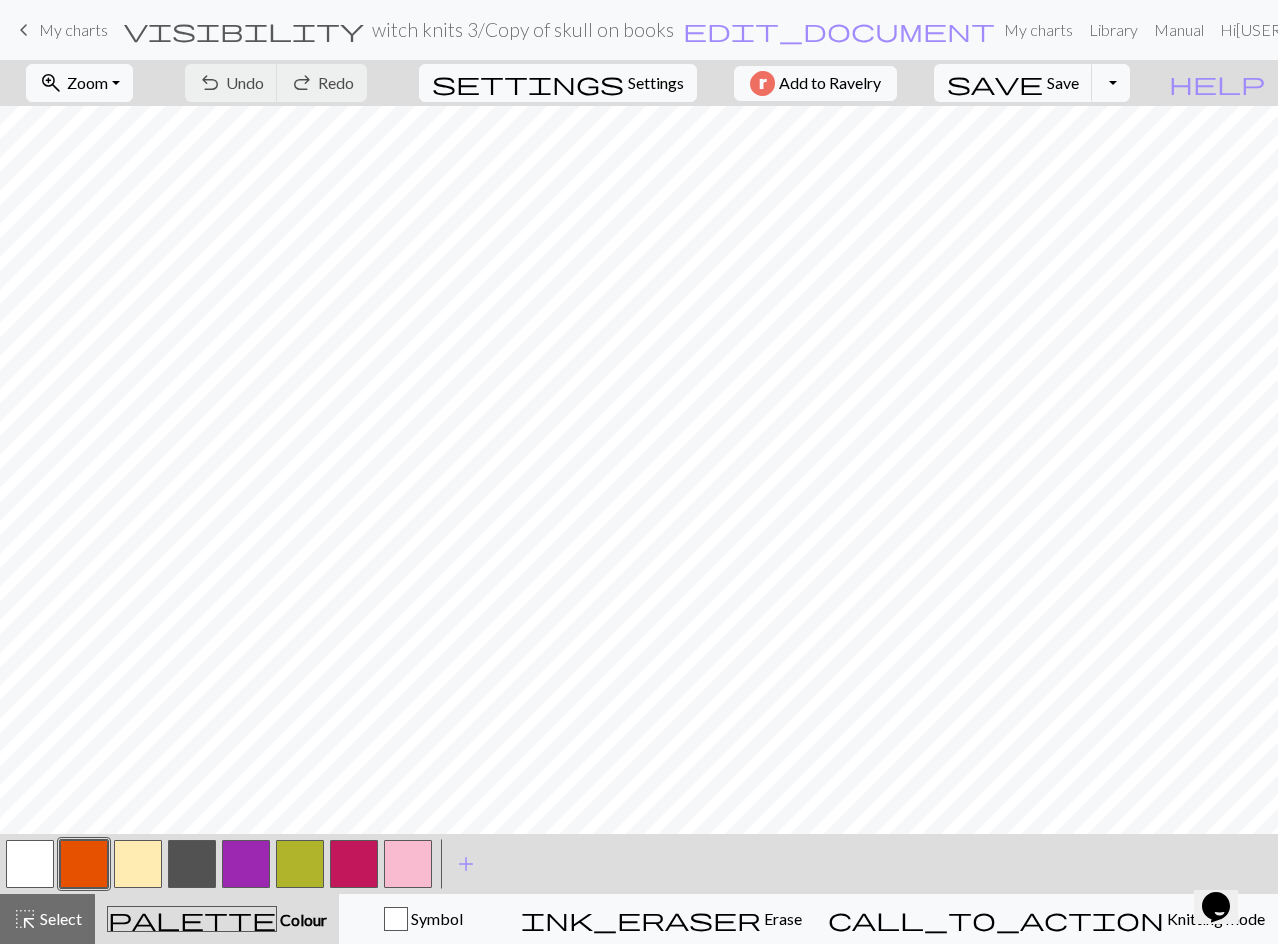 click on "My charts" at bounding box center [73, 29] 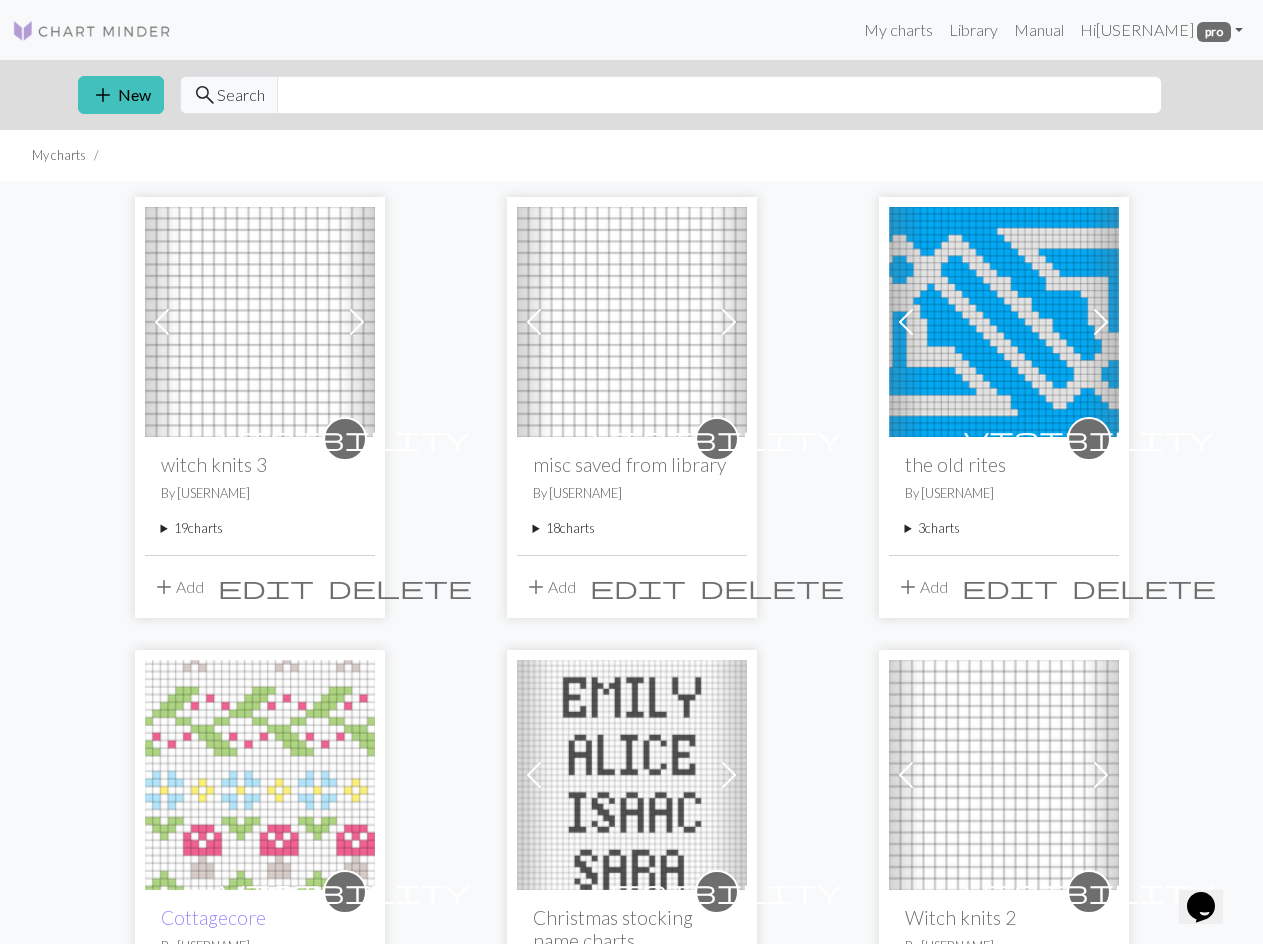 click on "add" at bounding box center (164, 587) 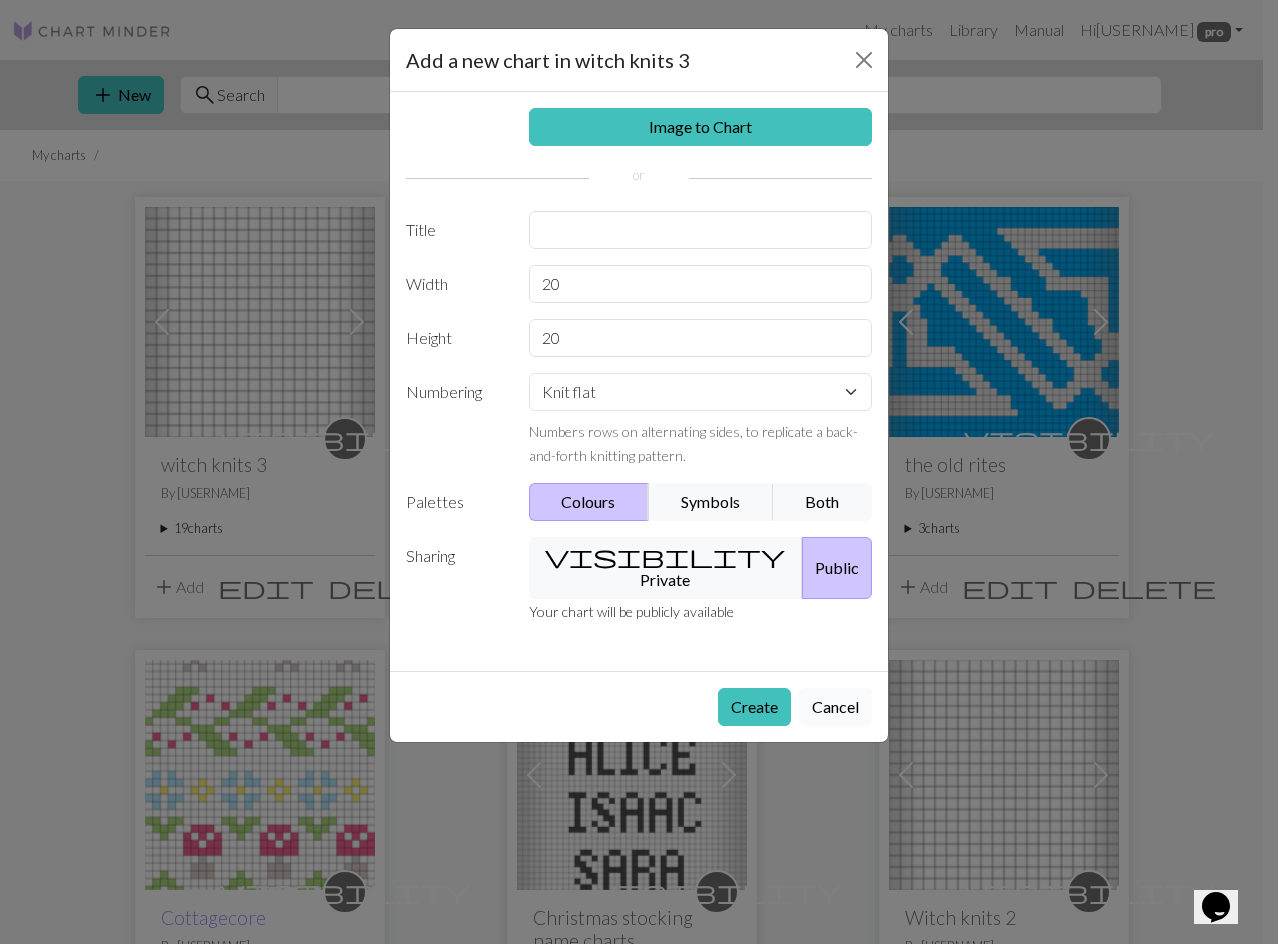click on "Cancel" at bounding box center [835, 707] 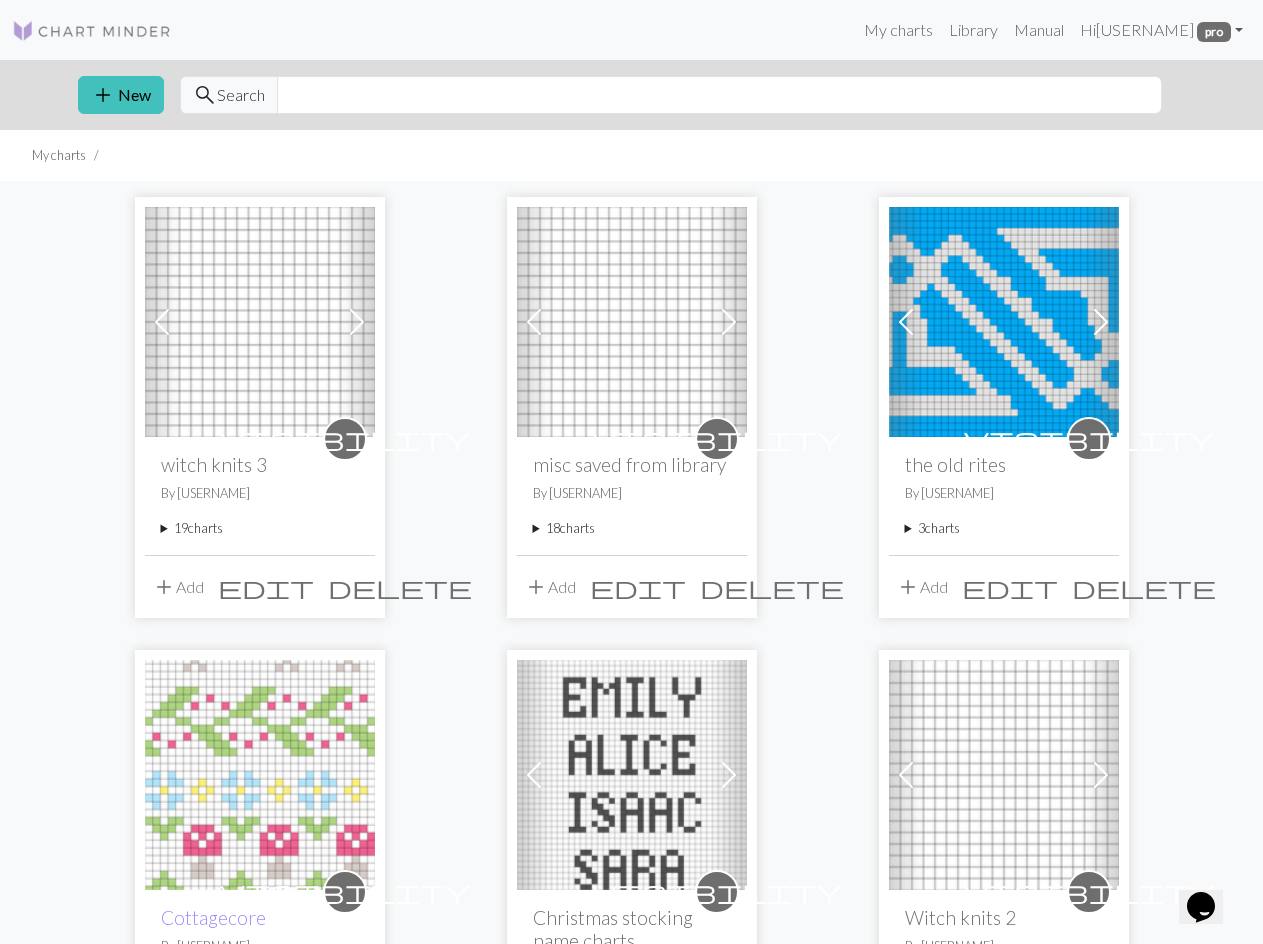 click on "19  charts" at bounding box center (260, 528) 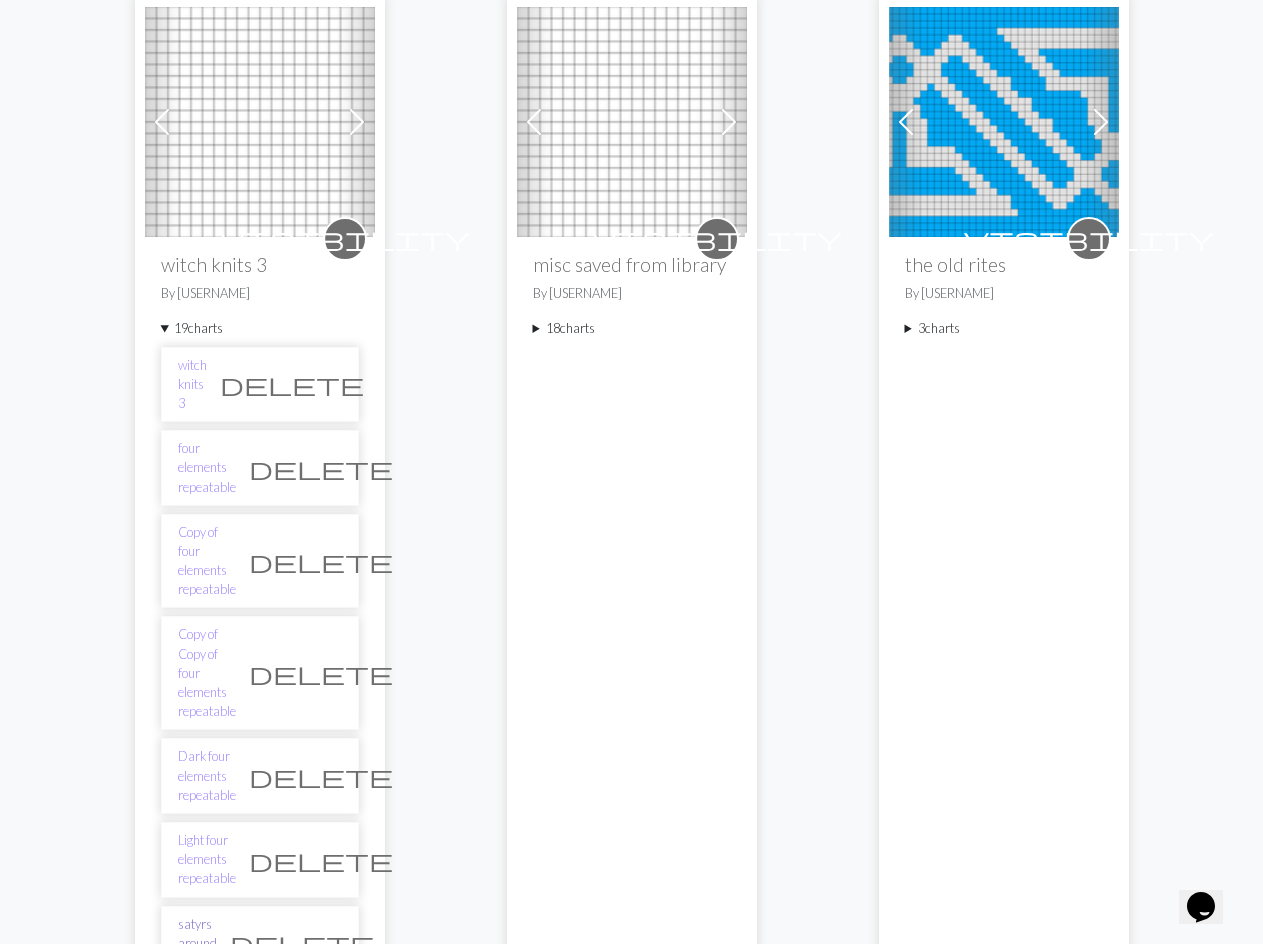scroll, scrollTop: 500, scrollLeft: 0, axis: vertical 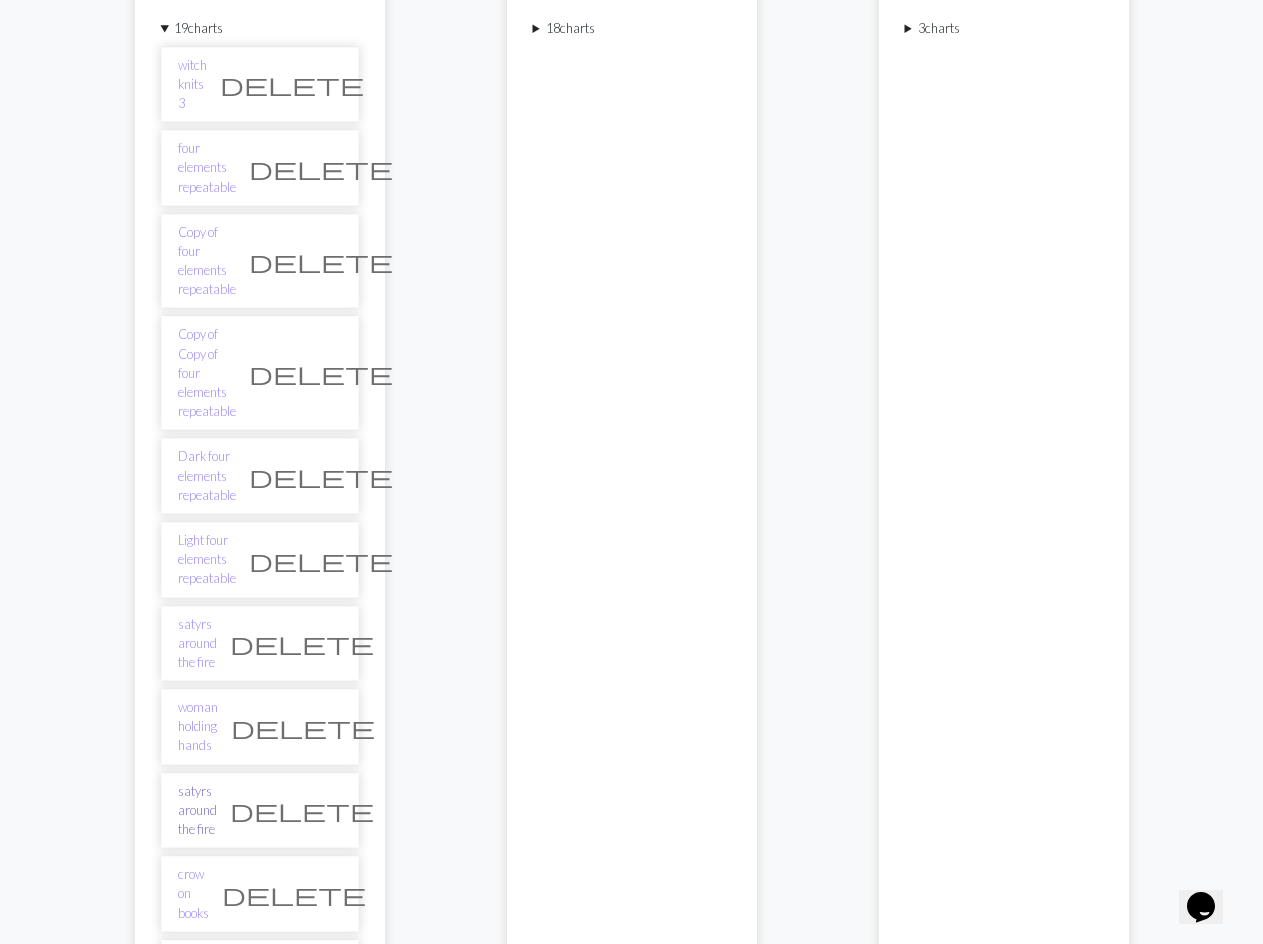 click on "satyrs around the fire" at bounding box center [197, 811] 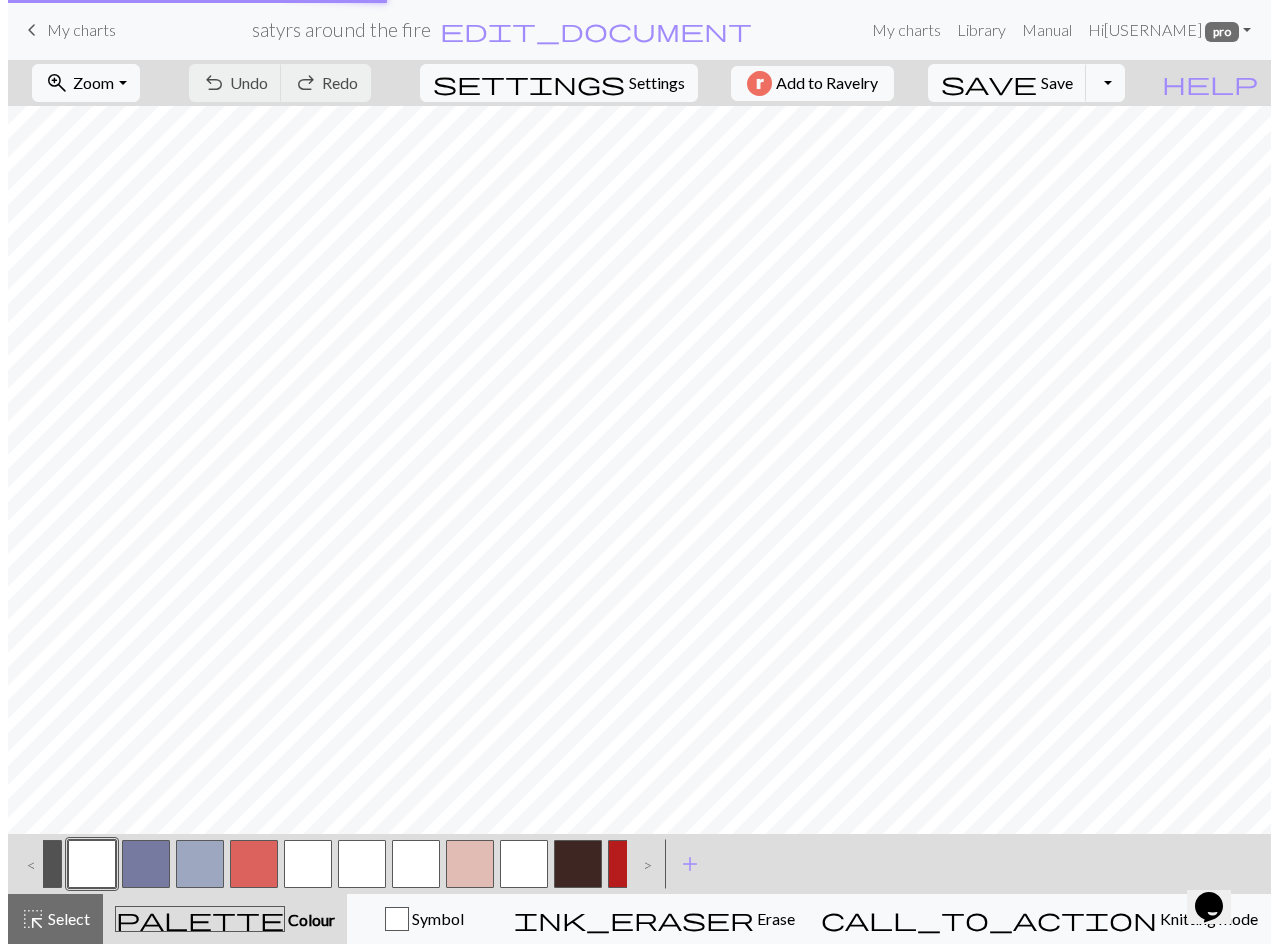 scroll, scrollTop: 0, scrollLeft: 0, axis: both 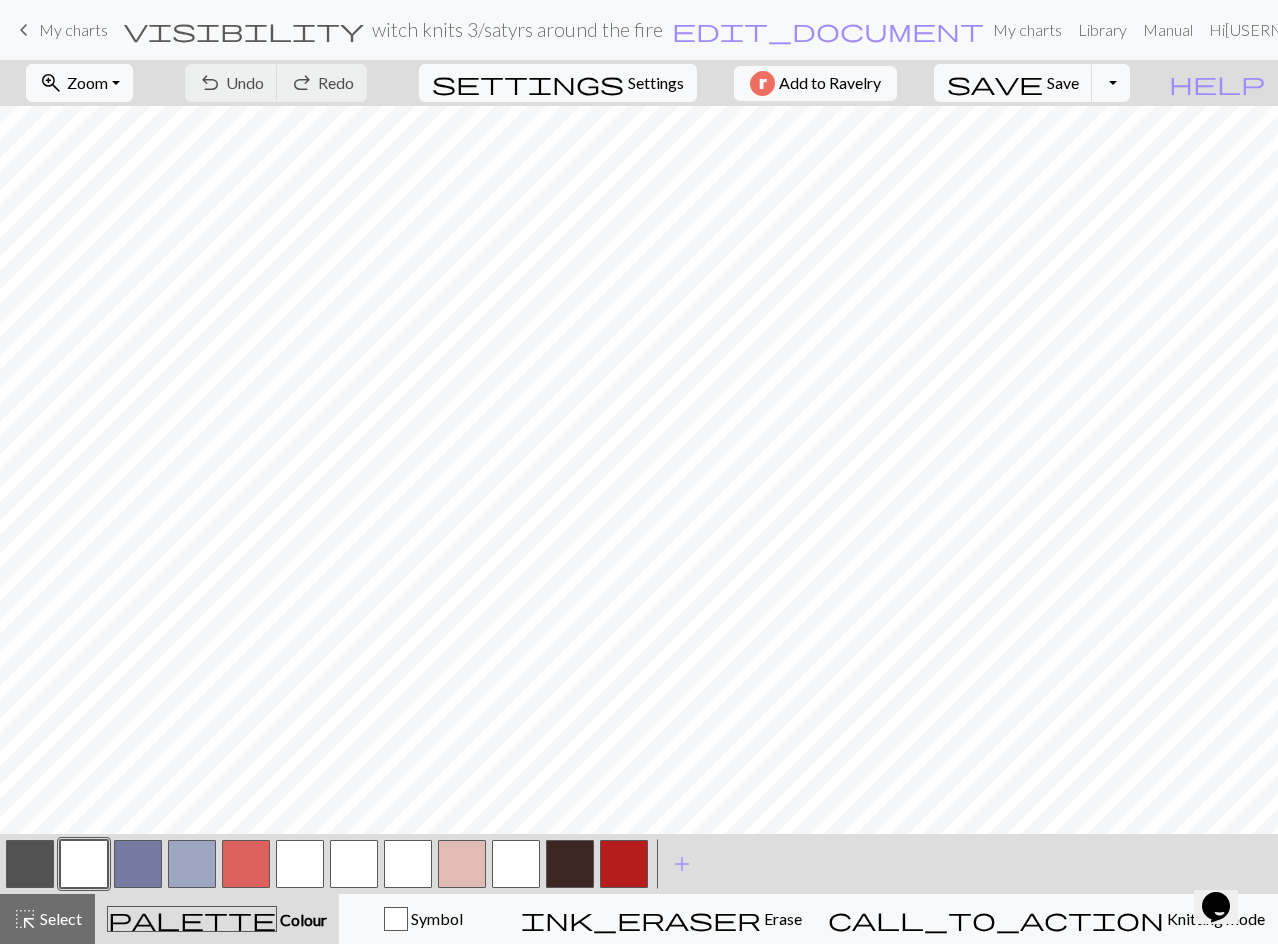 click on "< > add Add a  colour" at bounding box center [639, 864] 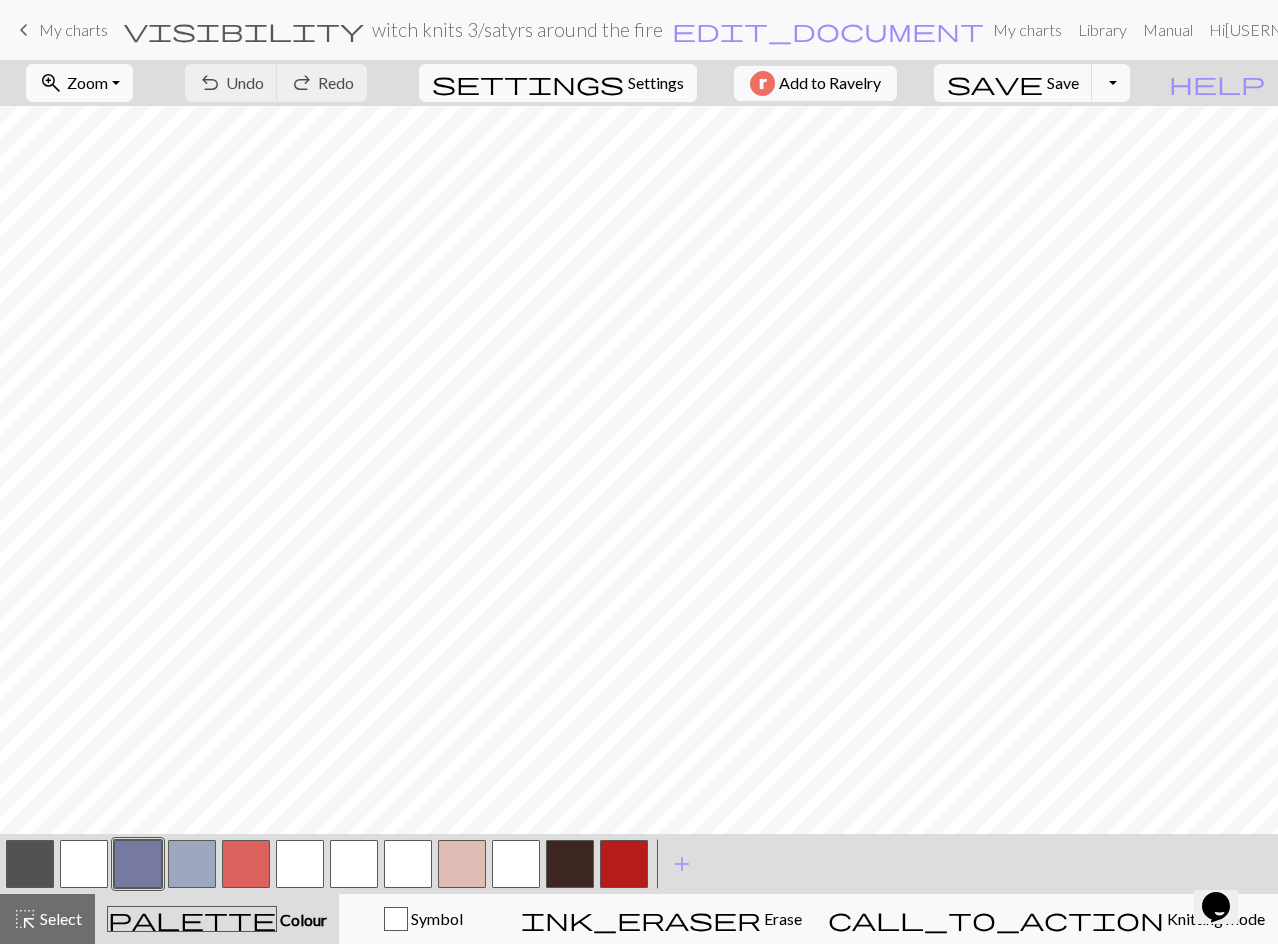 click at bounding box center (30, 864) 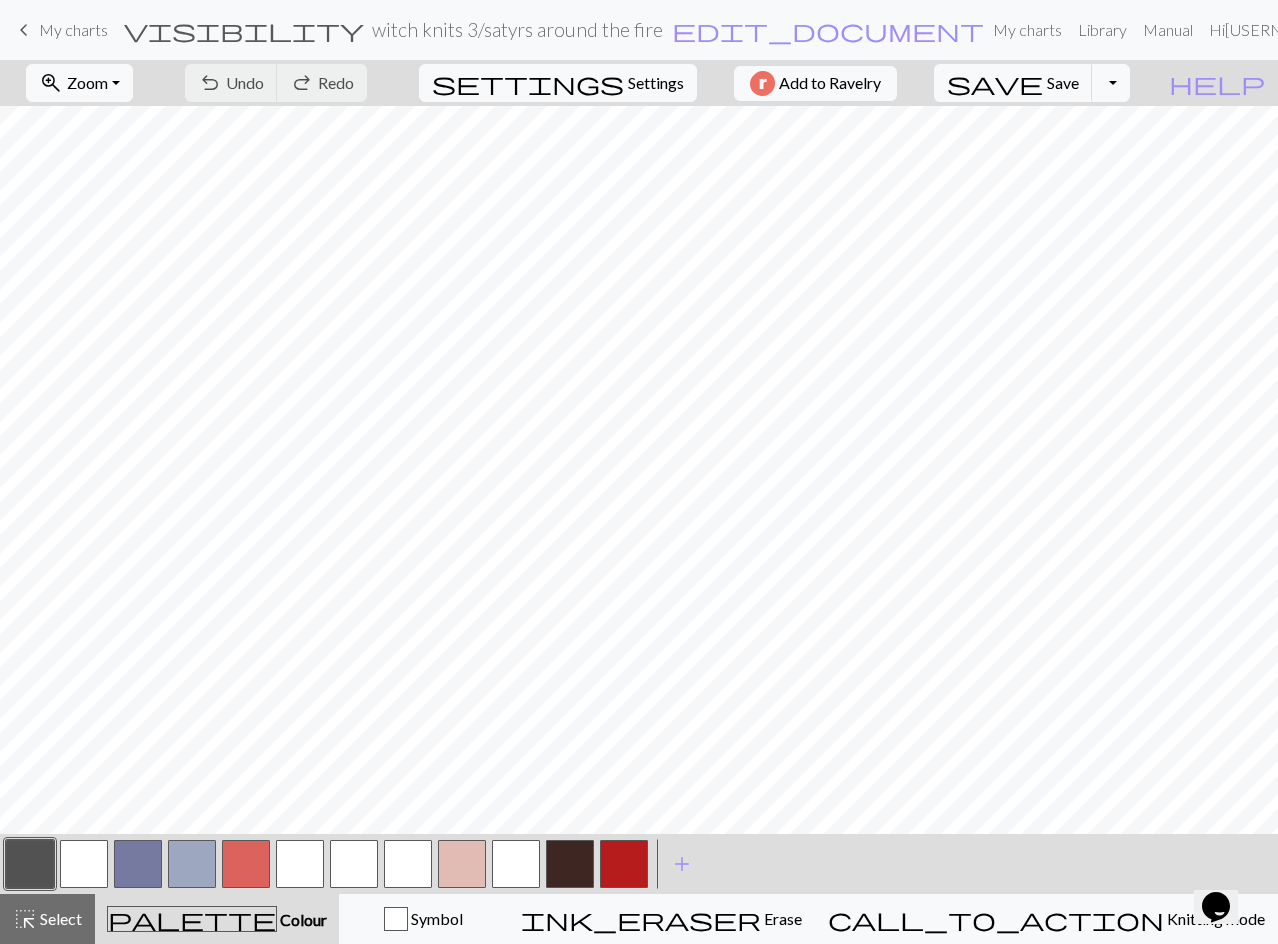 click at bounding box center [30, 864] 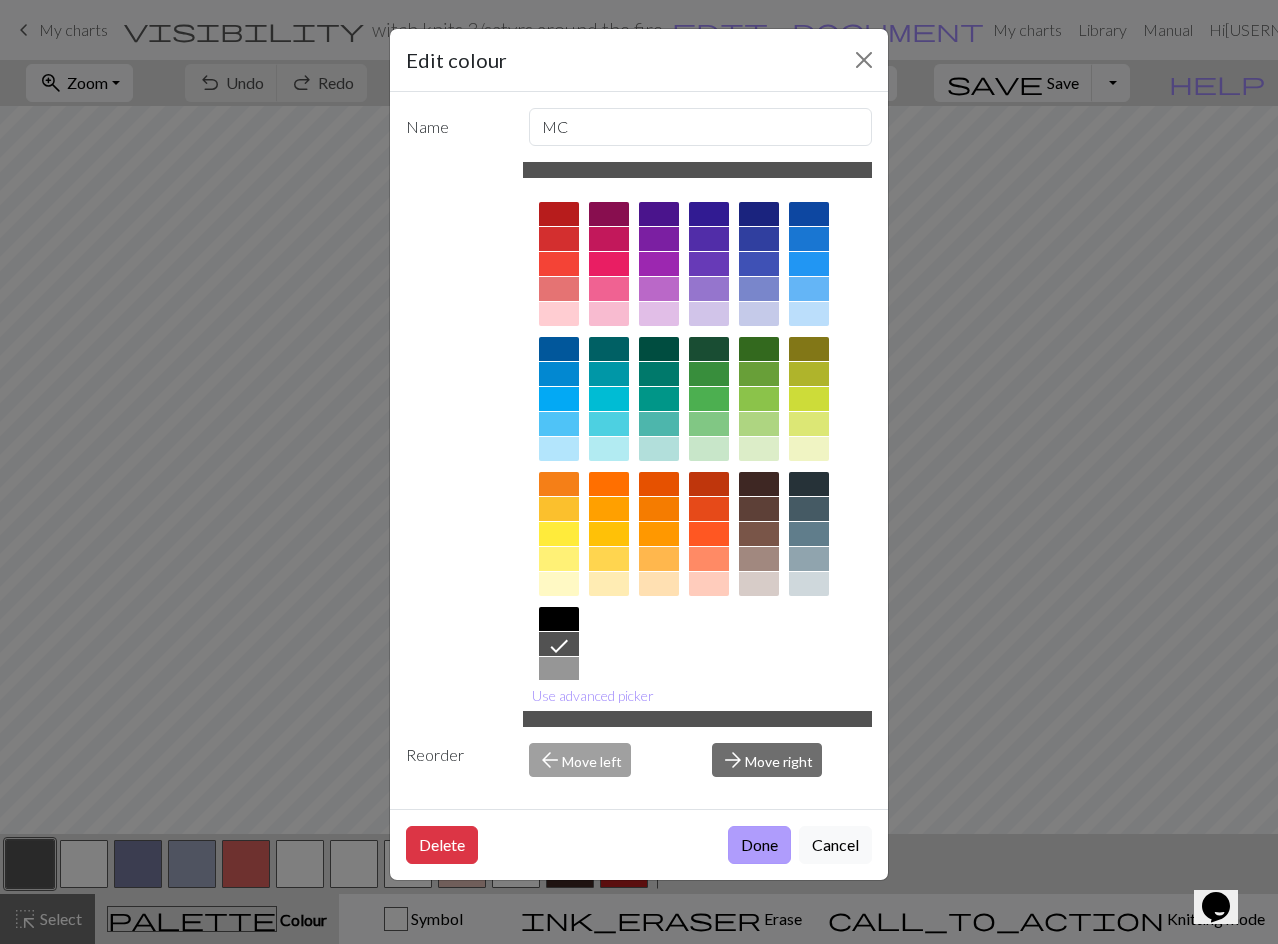 click on "Done" at bounding box center (759, 845) 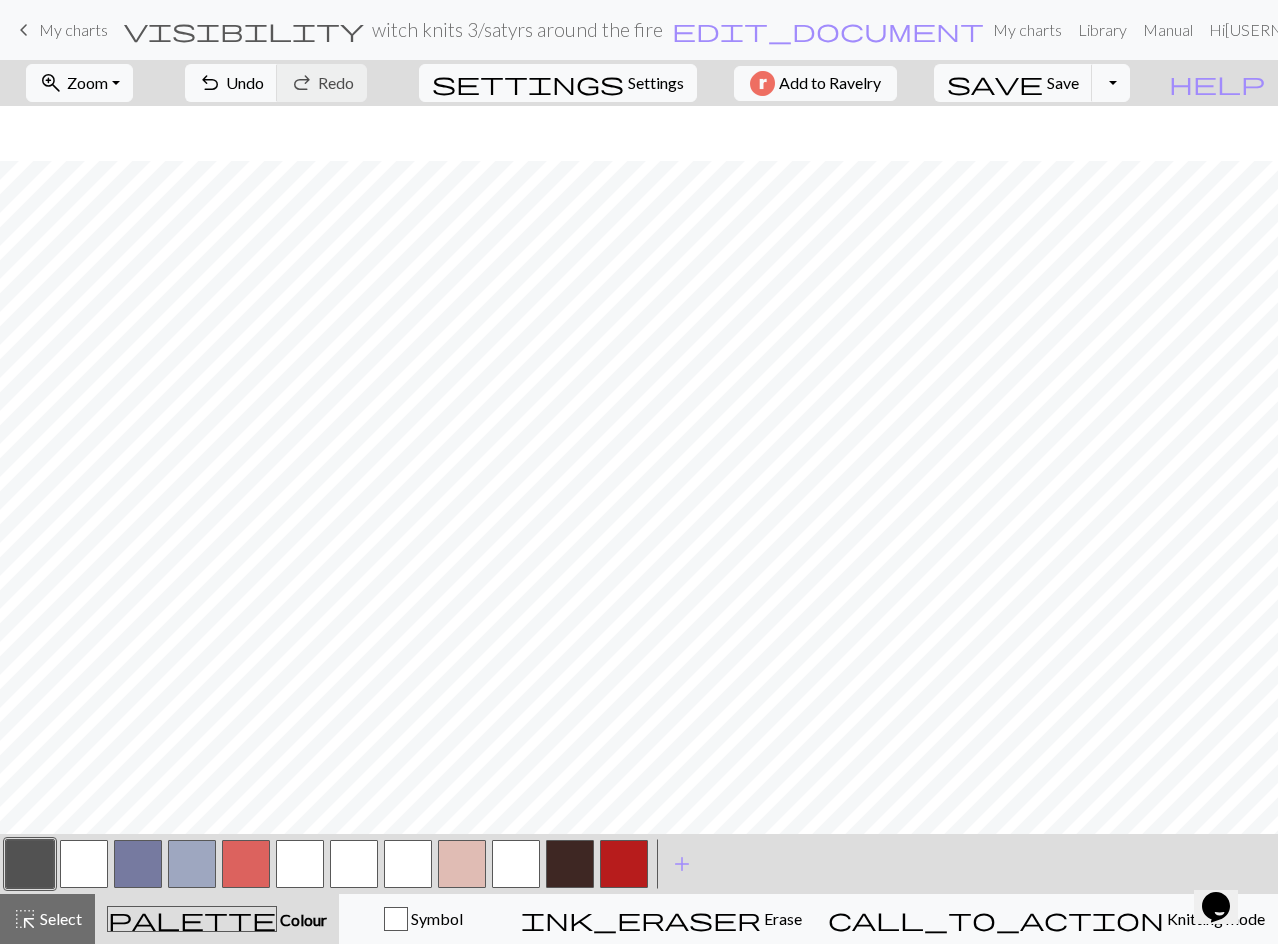 scroll, scrollTop: 577, scrollLeft: 0, axis: vertical 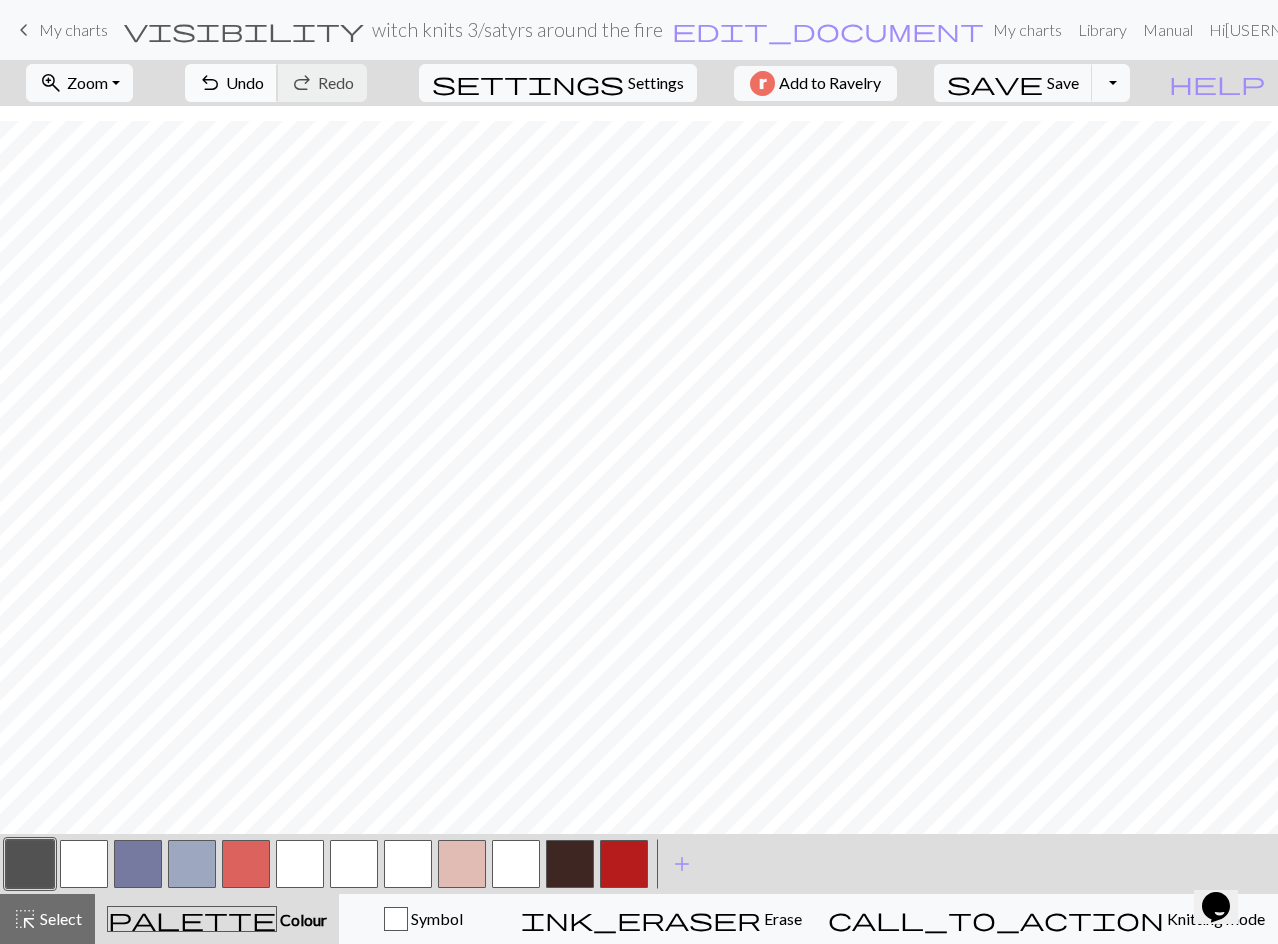 click on "undo" at bounding box center (210, 83) 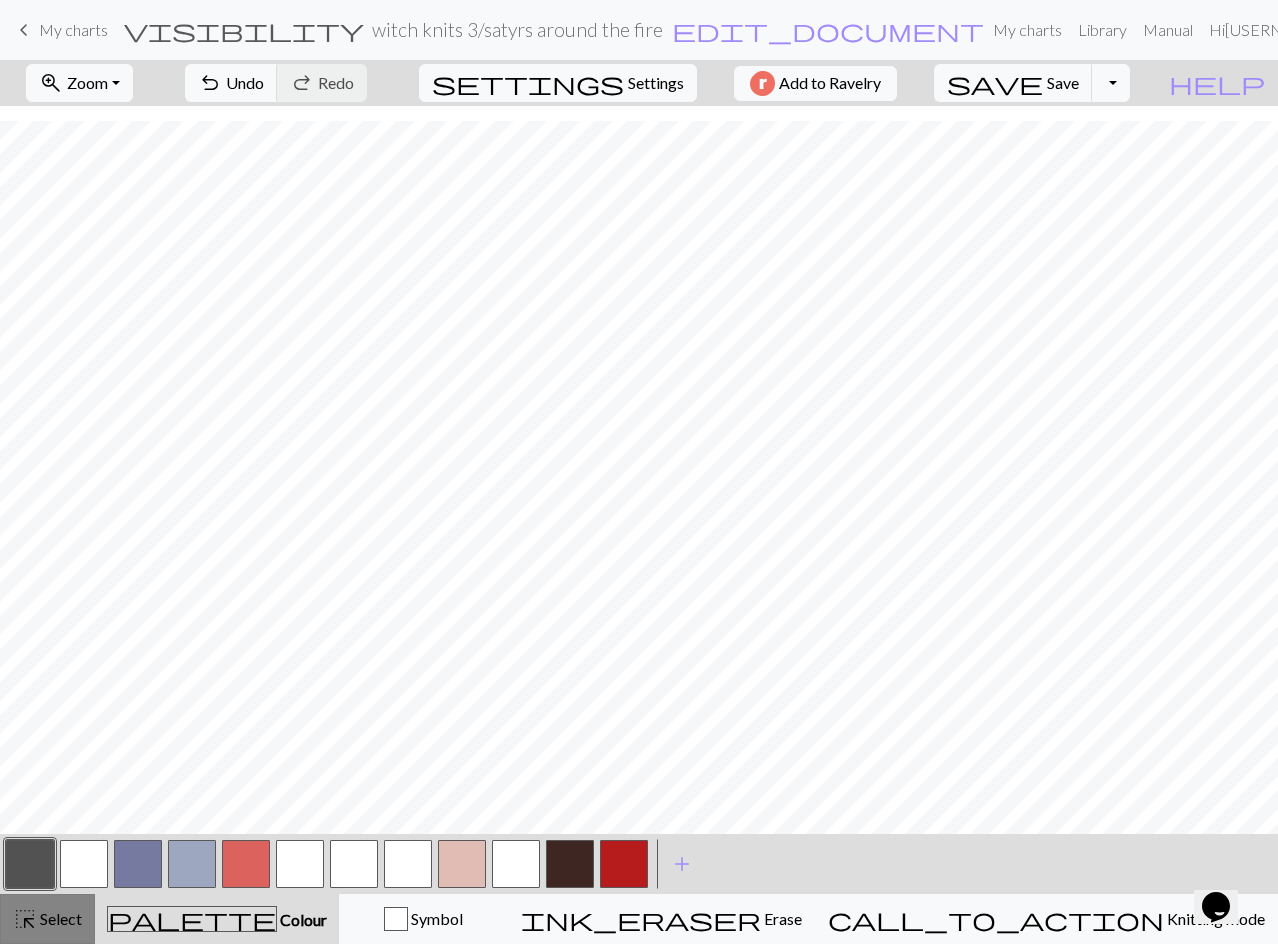 drag, startPoint x: 28, startPoint y: 920, endPoint x: 317, endPoint y: 836, distance: 300.96014 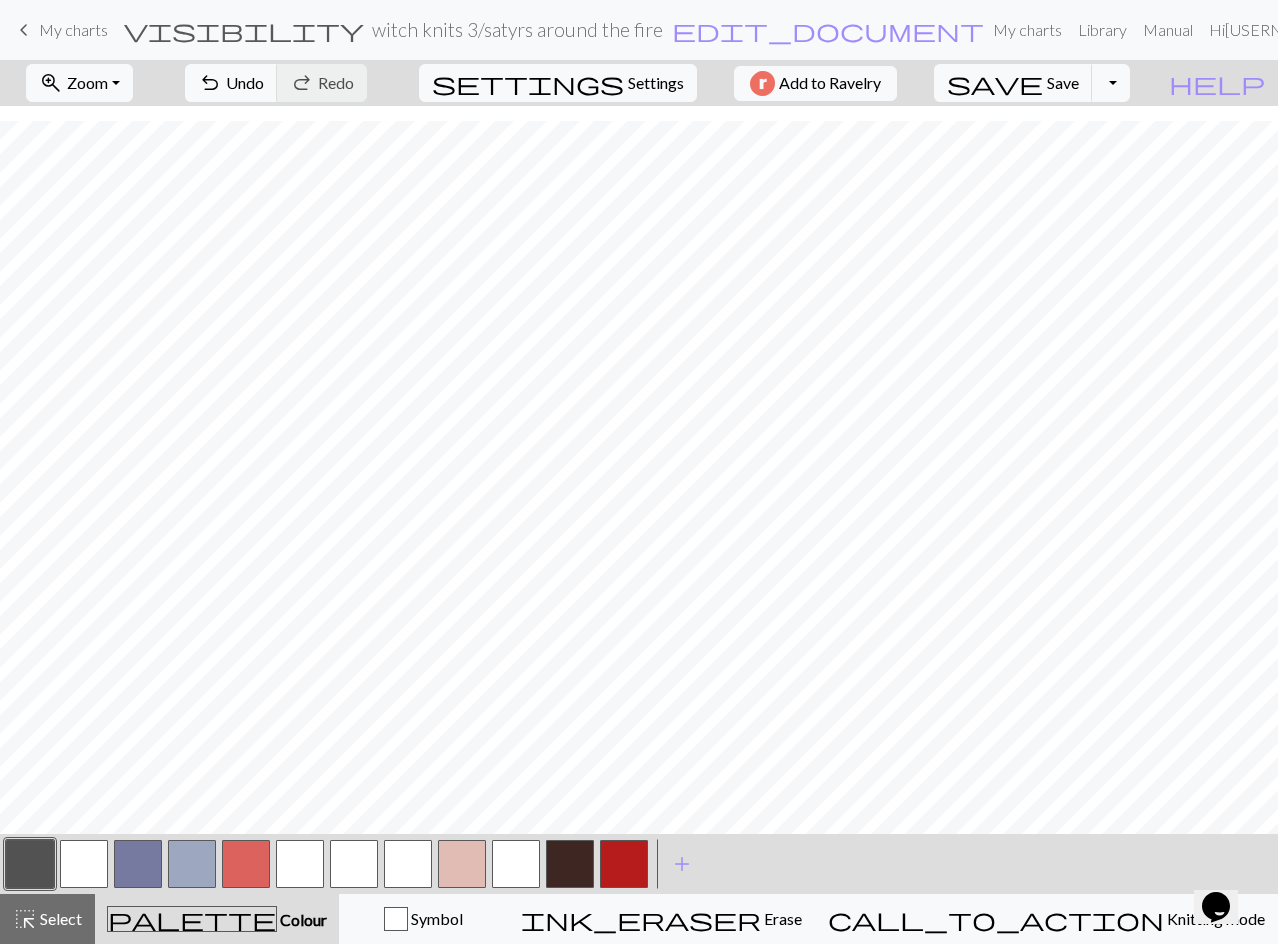 click on "highlight_alt" at bounding box center [25, 919] 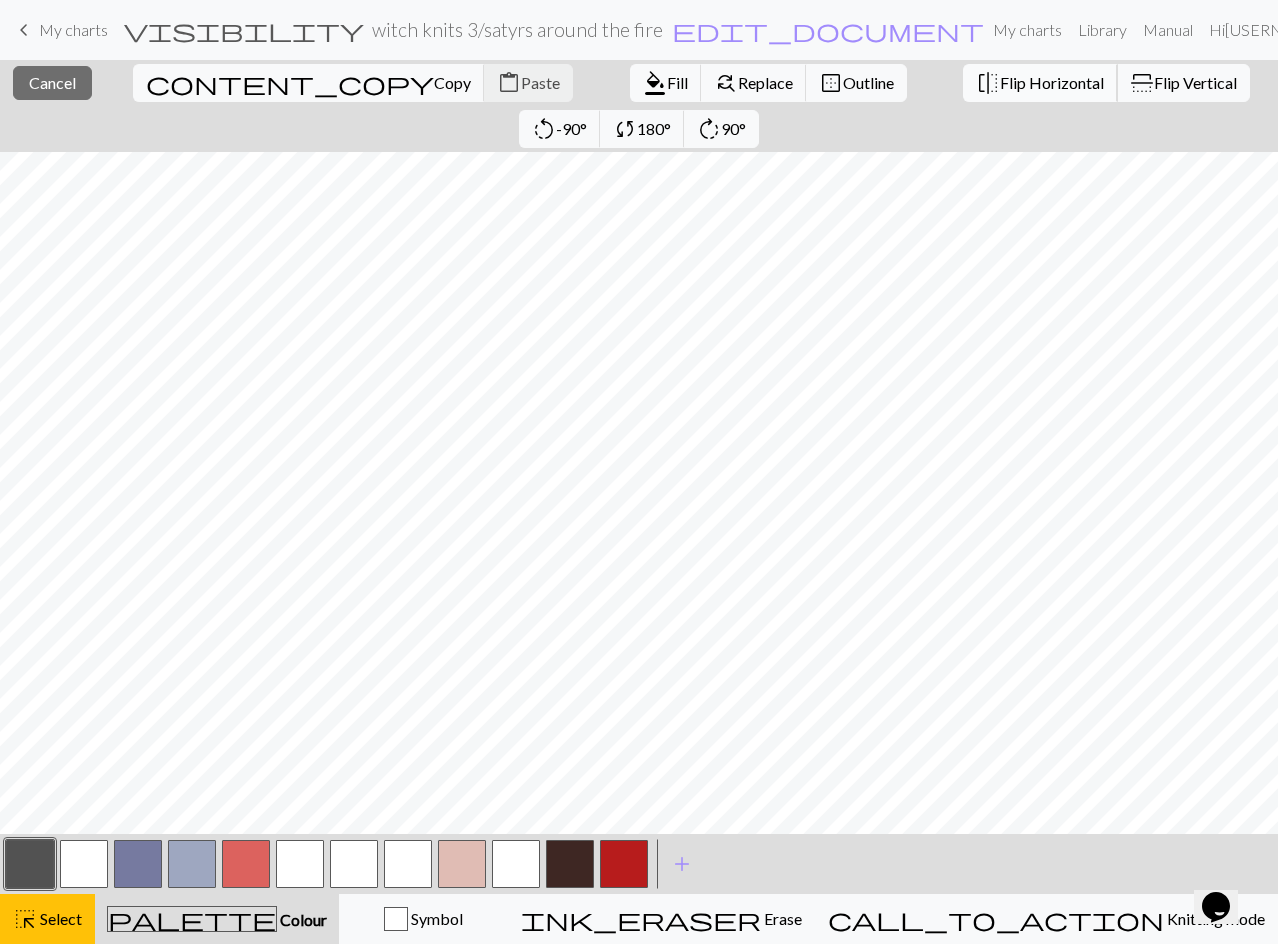 click on "Flip Horizontal" at bounding box center [1052, 82] 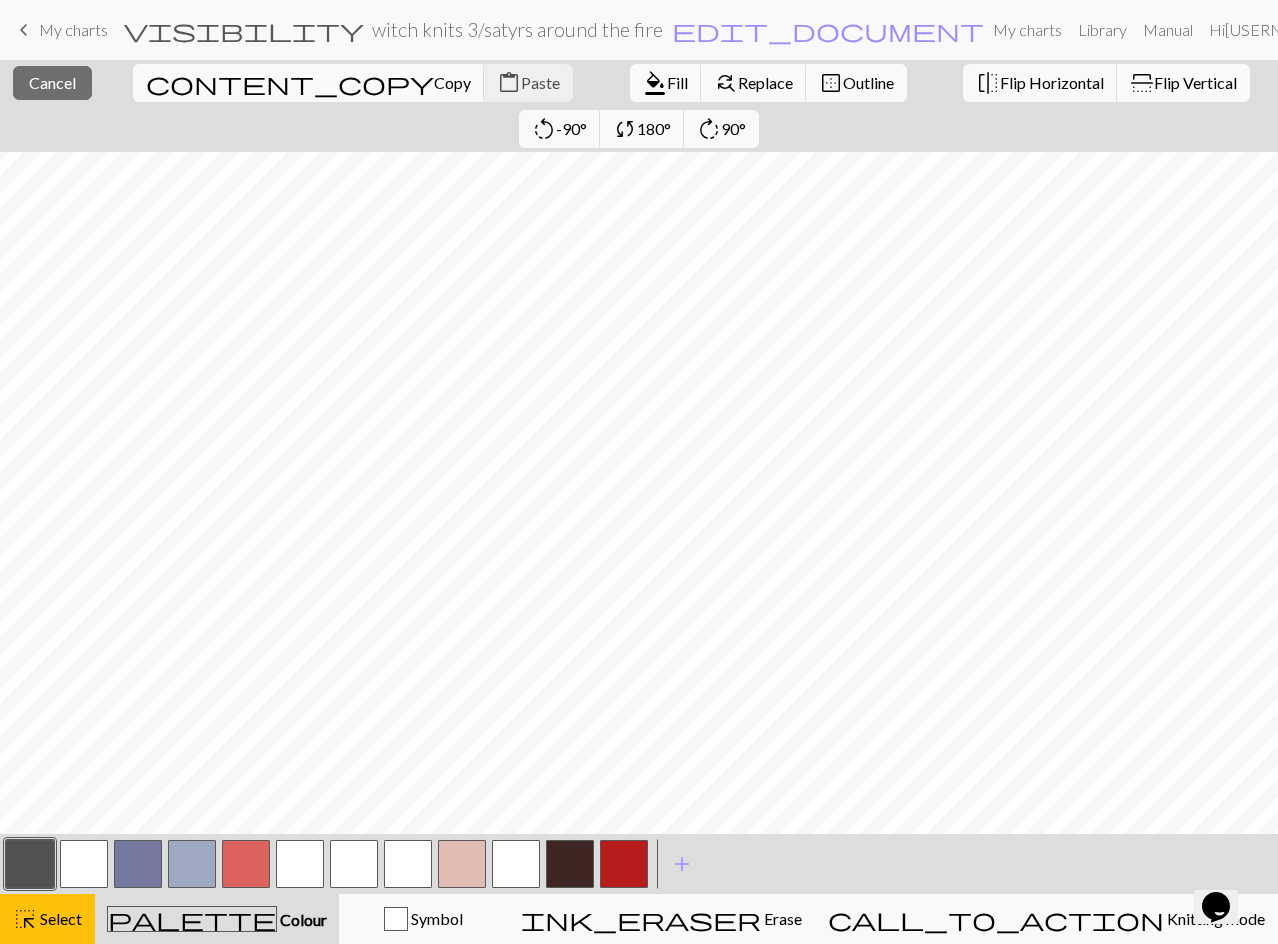scroll, scrollTop: 77, scrollLeft: 0, axis: vertical 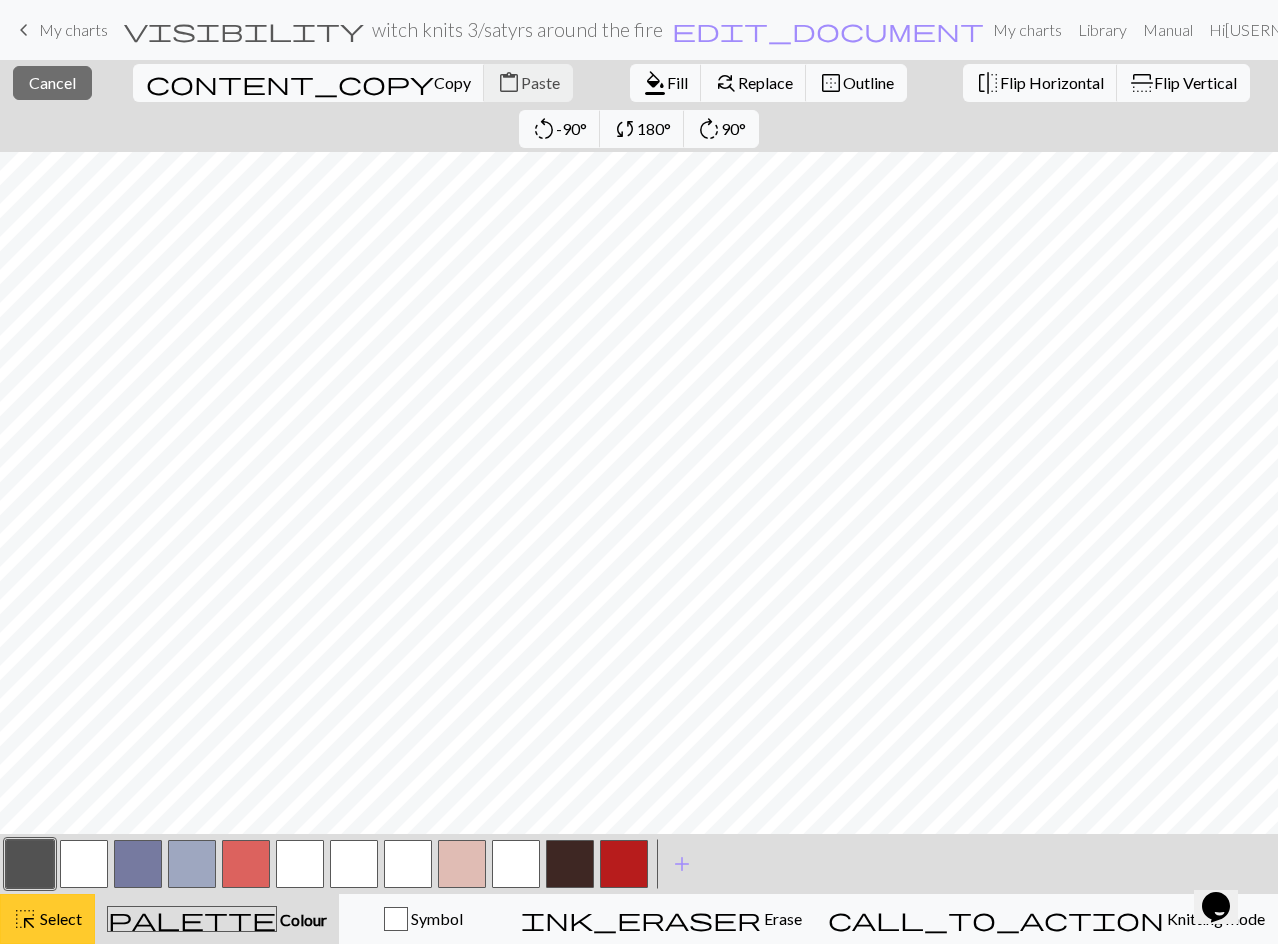 drag, startPoint x: 39, startPoint y: 928, endPoint x: 58, endPoint y: 919, distance: 21.023796 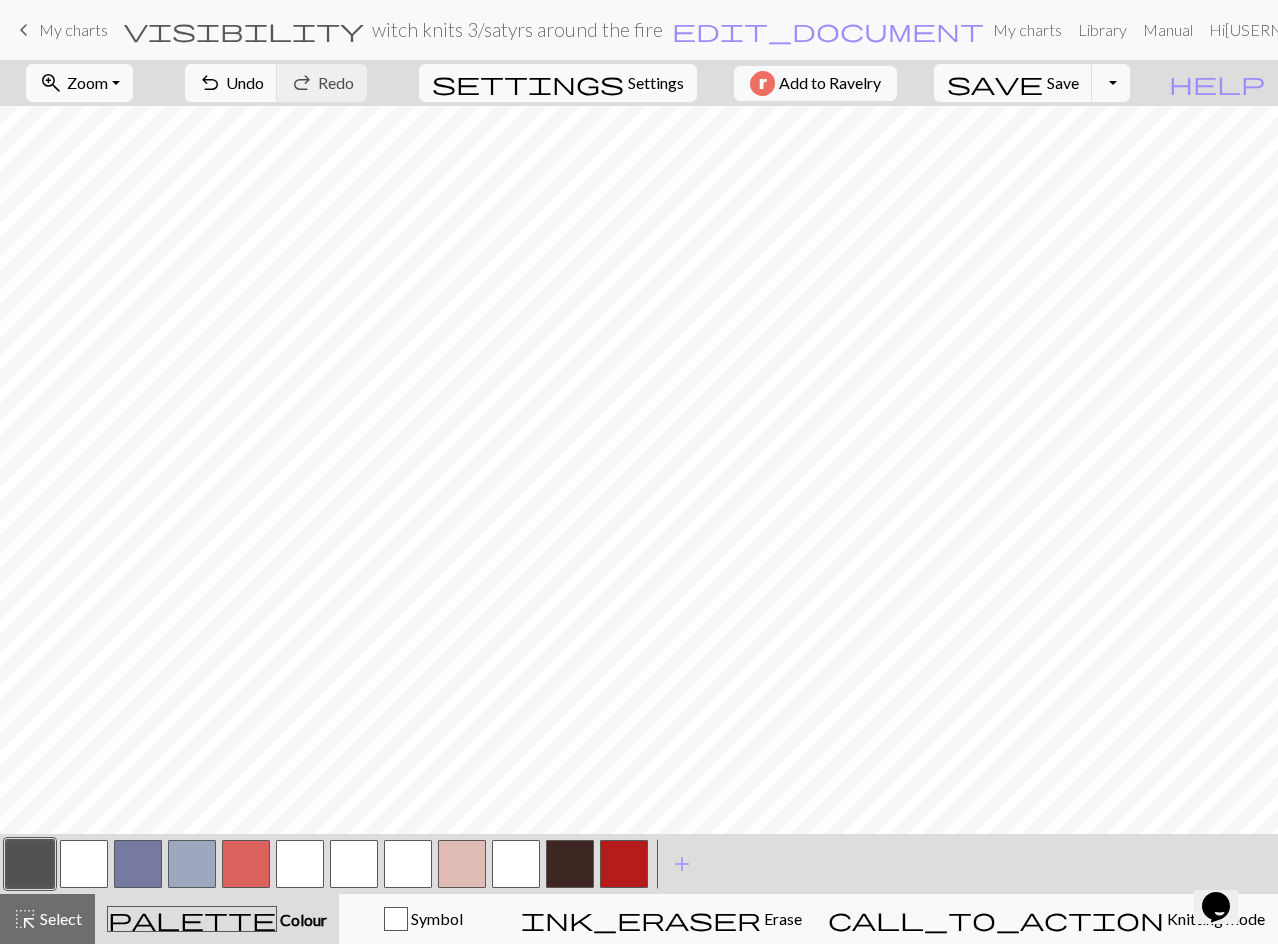 drag, startPoint x: 58, startPoint y: 909, endPoint x: 174, endPoint y: 832, distance: 139.23003 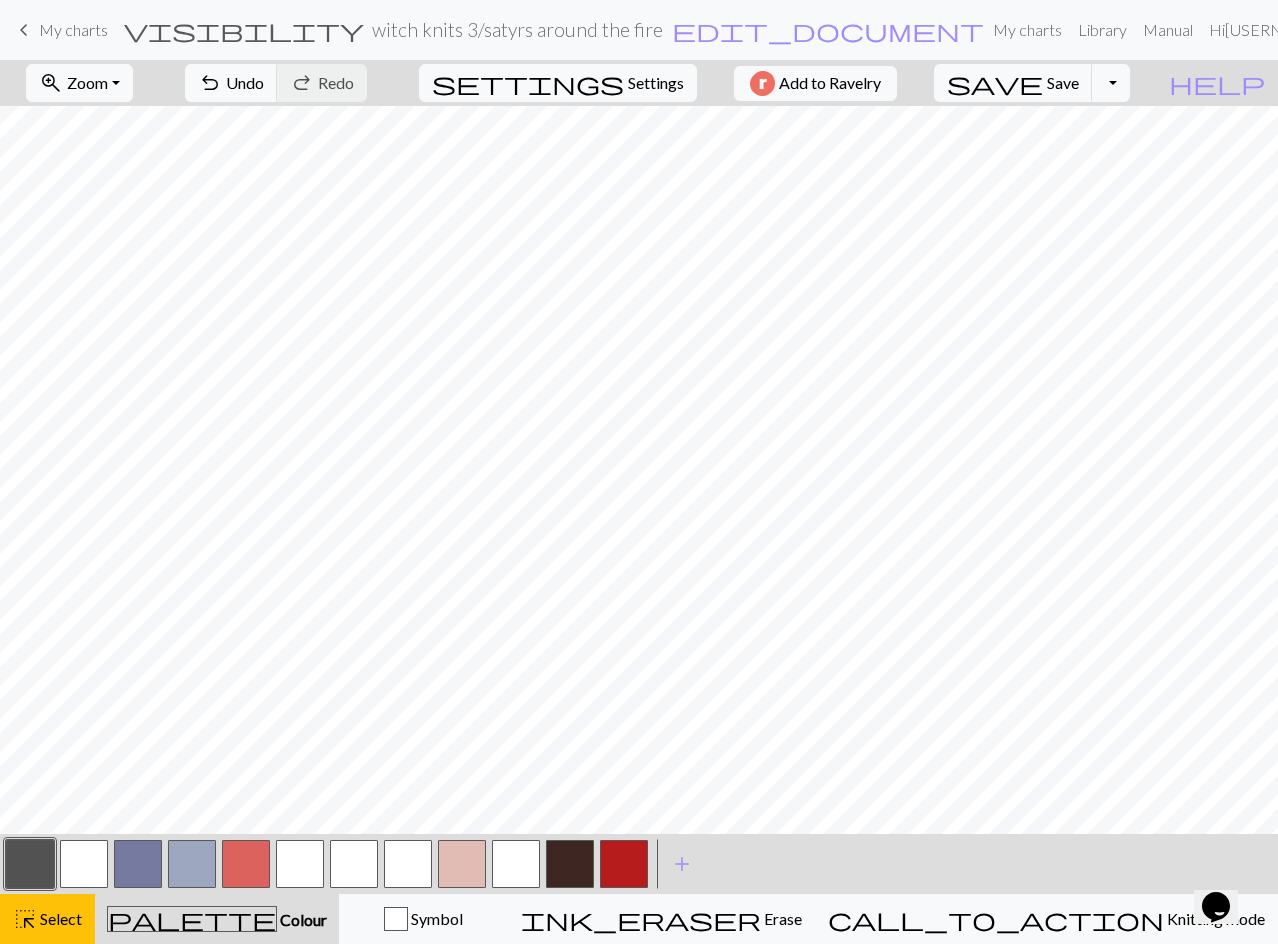 drag, startPoint x: 82, startPoint y: 864, endPoint x: 122, endPoint y: 852, distance: 41.761227 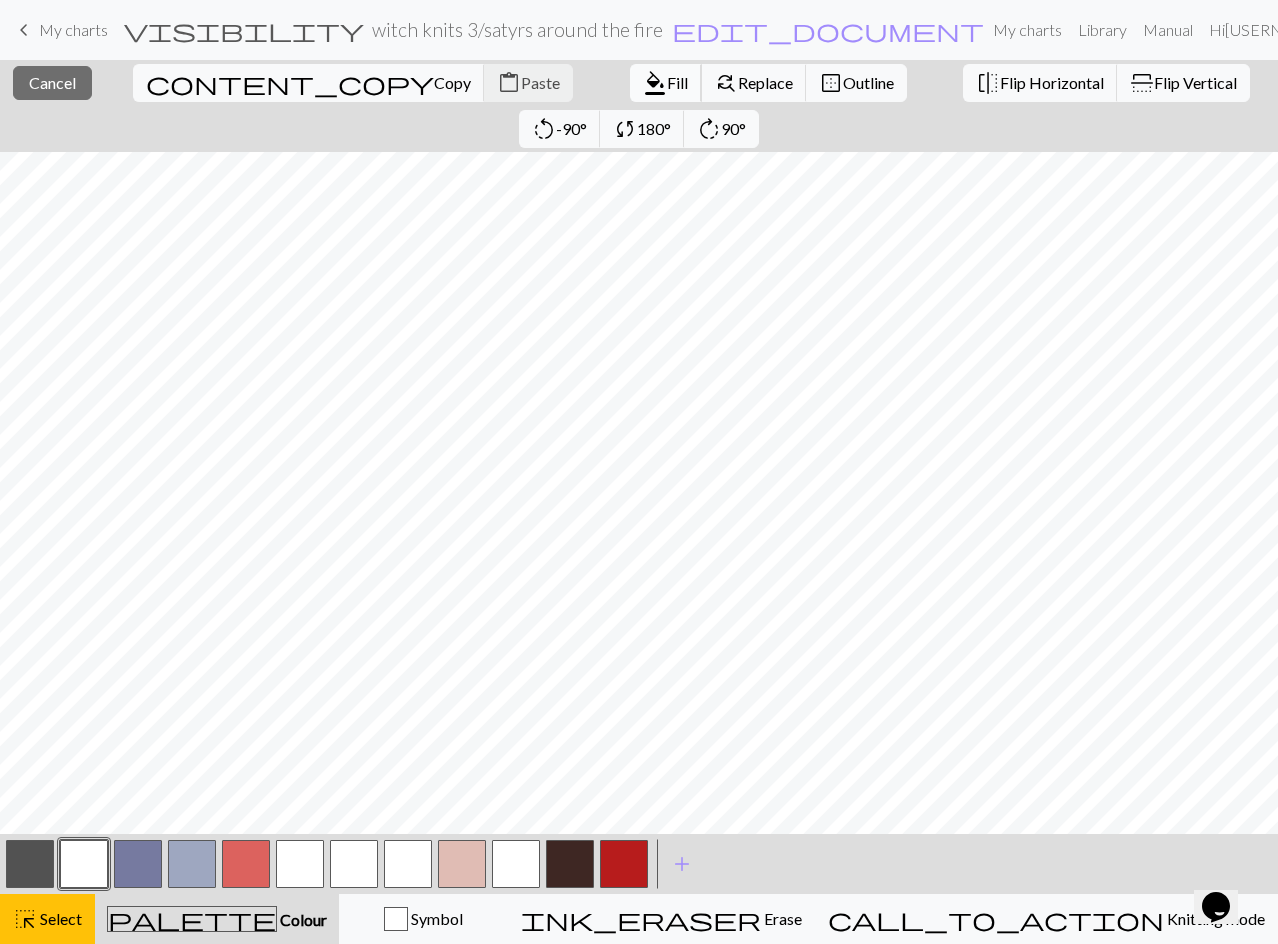 click on "Fill" at bounding box center [677, 82] 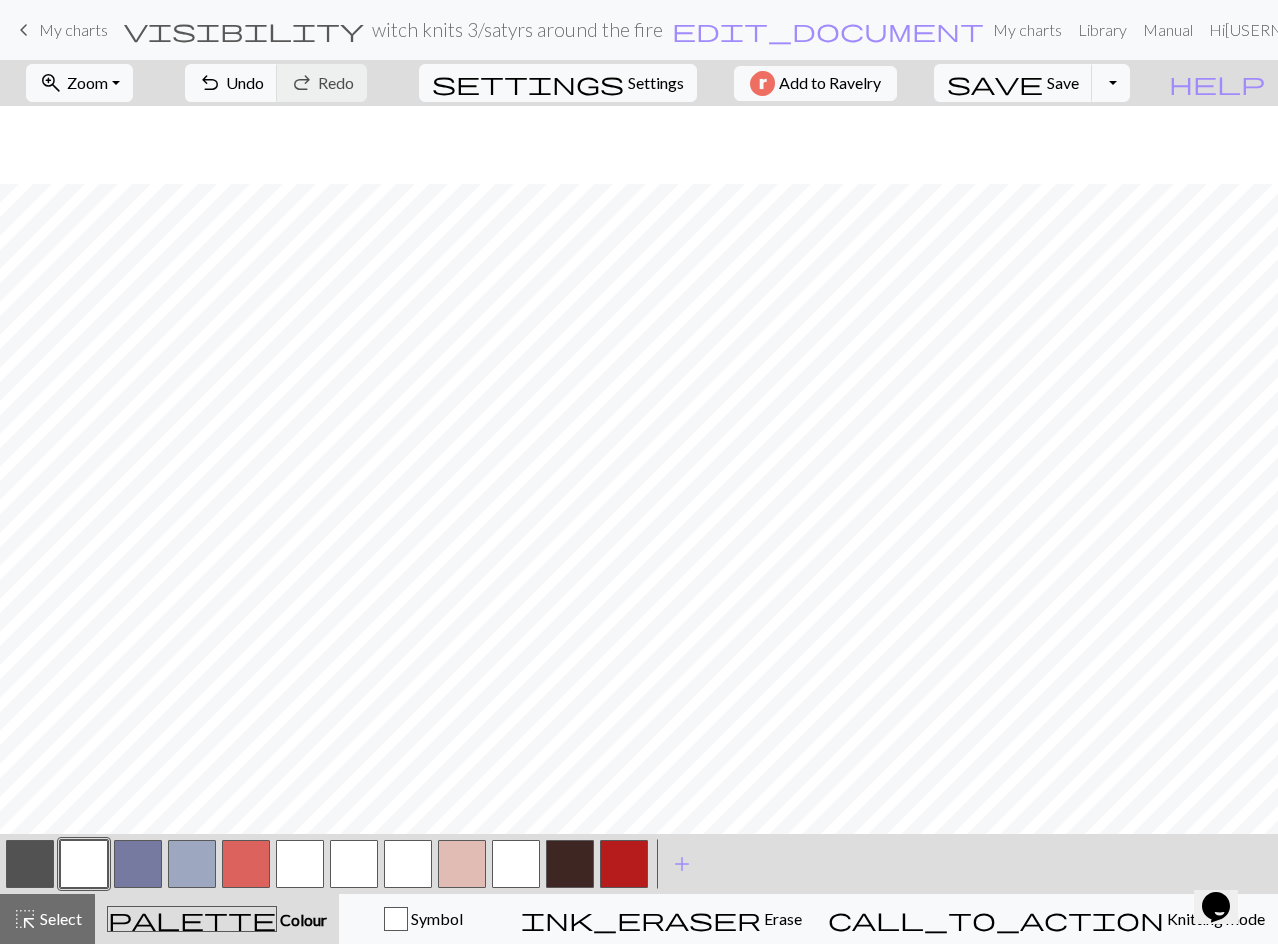 scroll, scrollTop: 577, scrollLeft: 0, axis: vertical 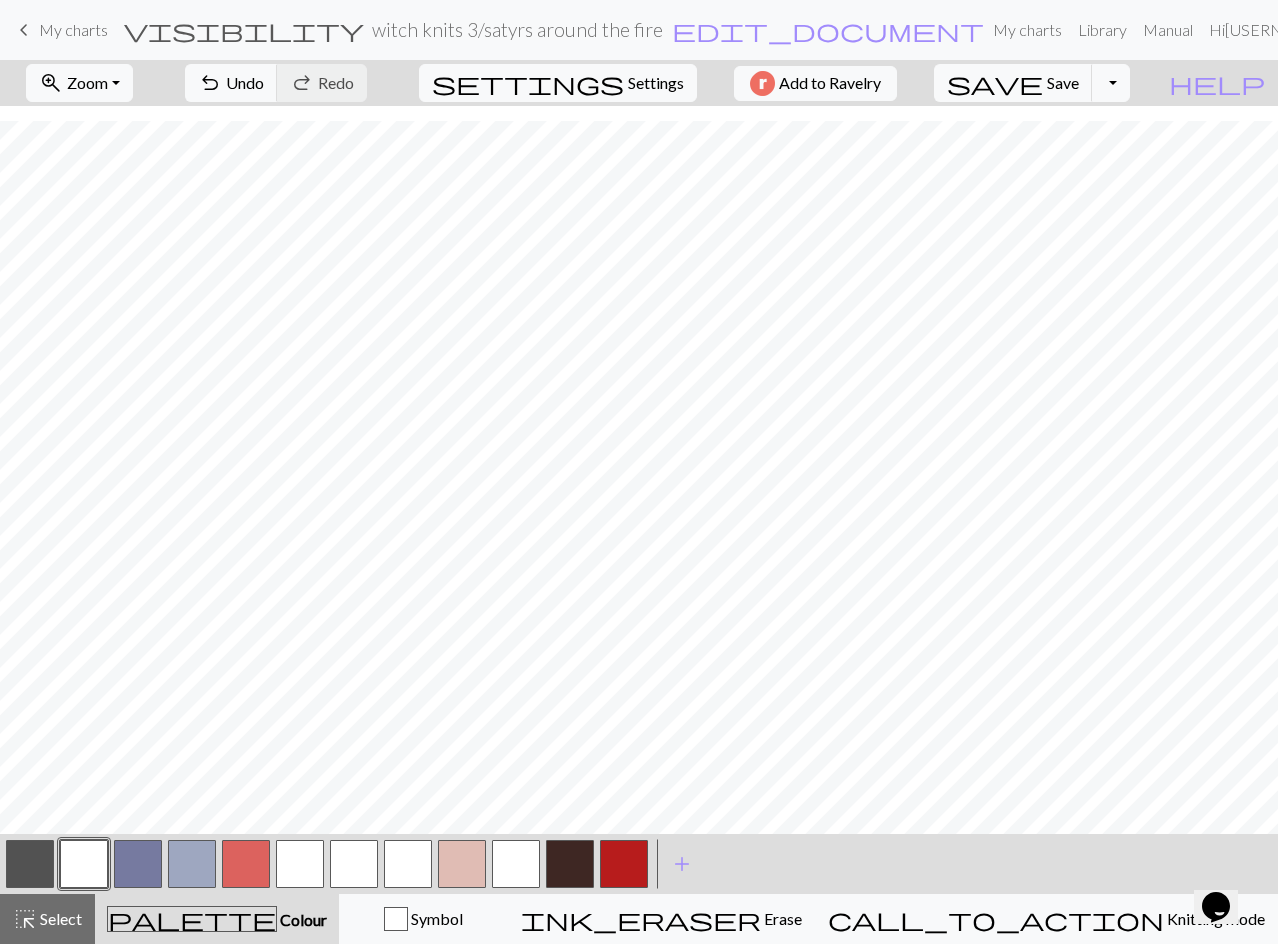 drag, startPoint x: 34, startPoint y: 926, endPoint x: 156, endPoint y: 880, distance: 130.38405 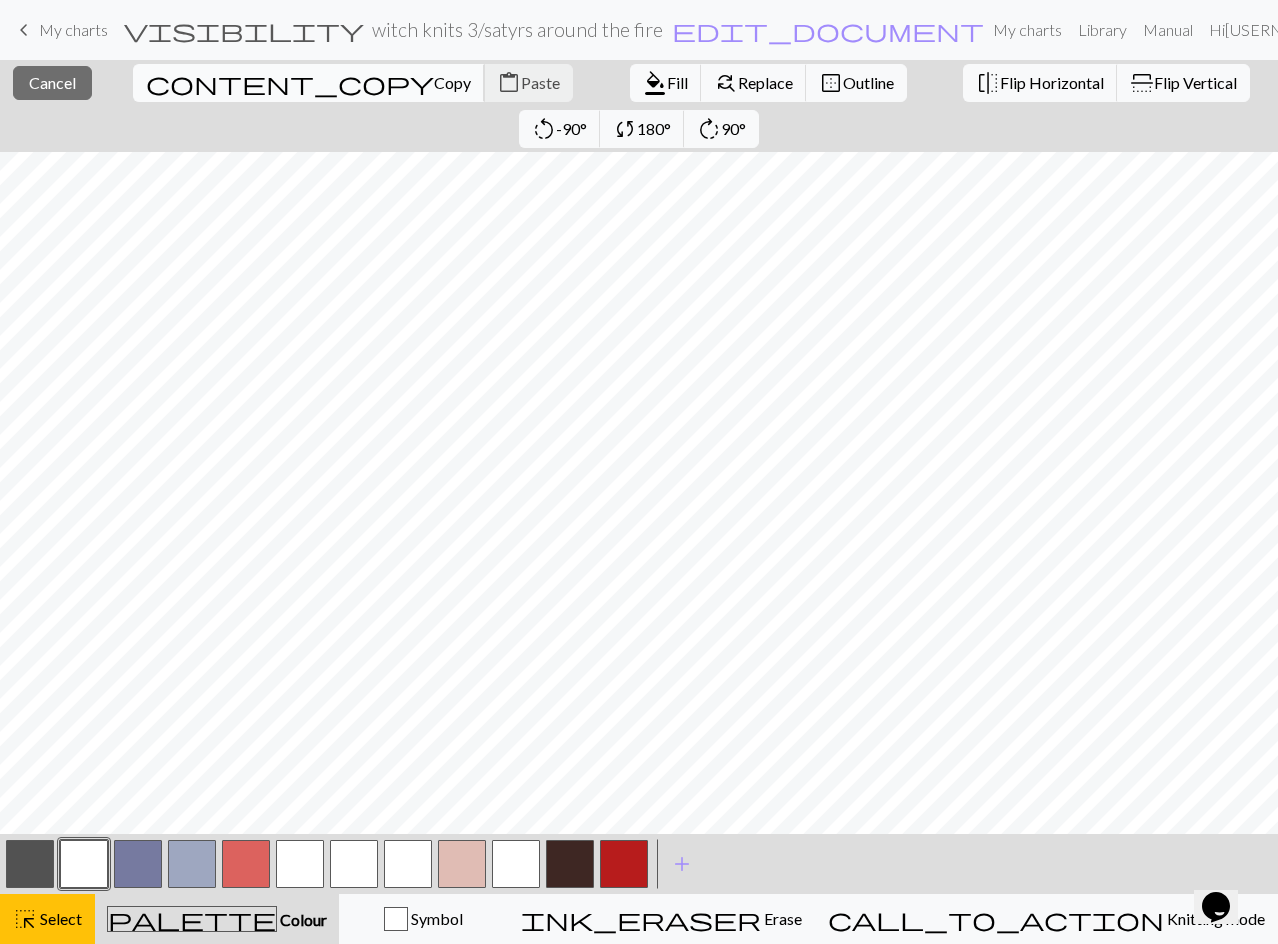 click on "Copy" at bounding box center [452, 82] 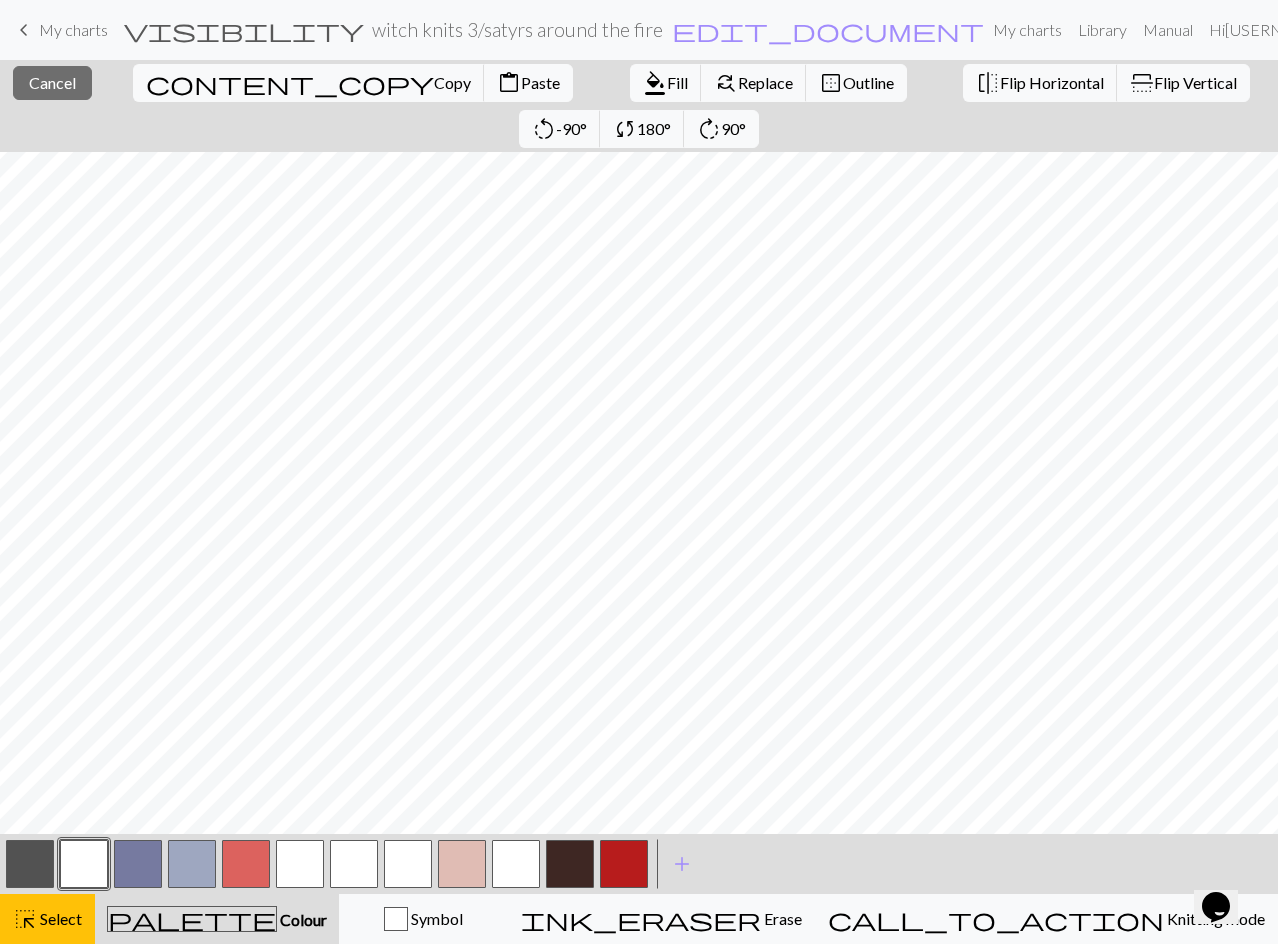 scroll, scrollTop: 0, scrollLeft: 0, axis: both 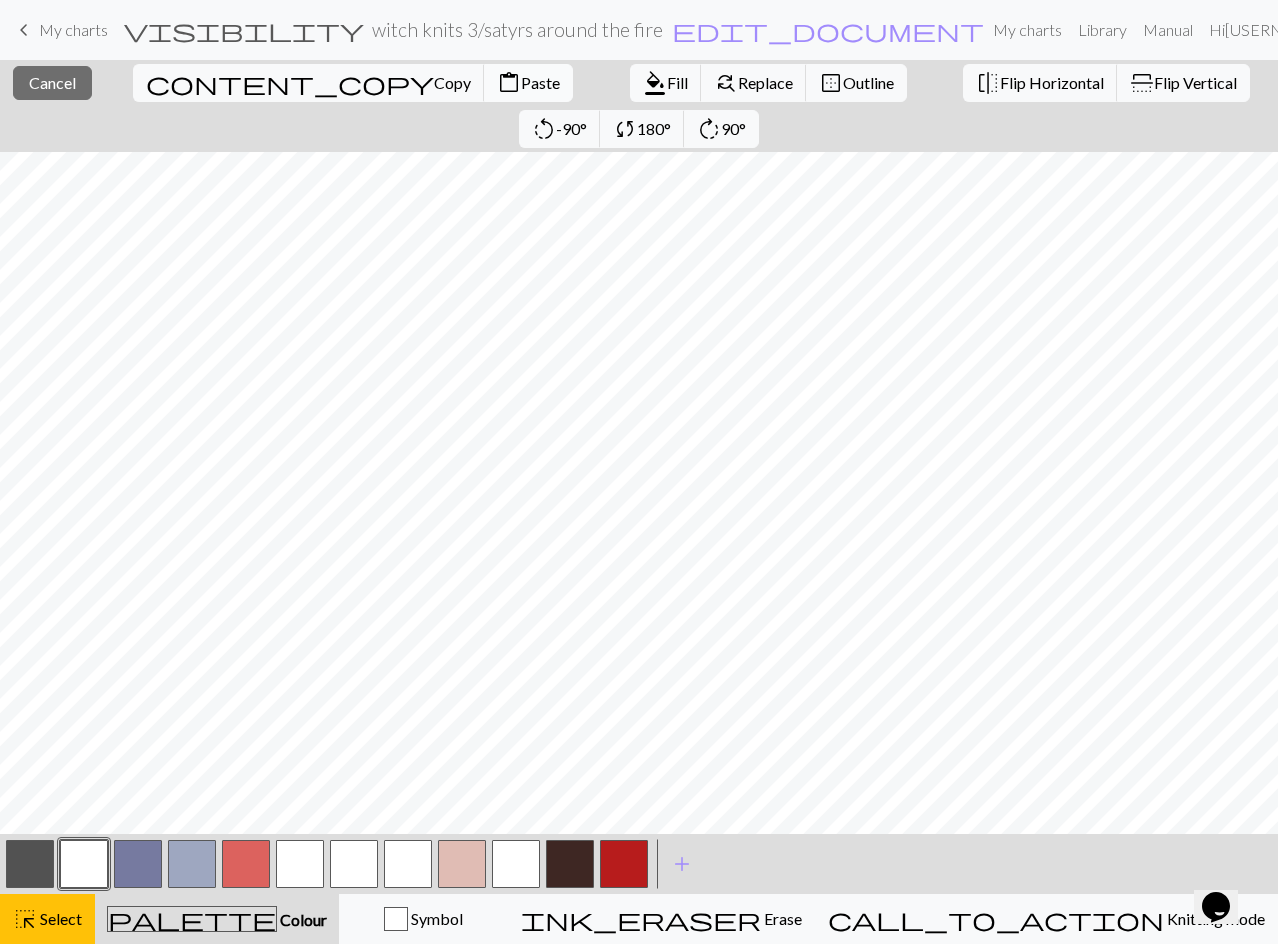 click on "Paste" at bounding box center [540, 82] 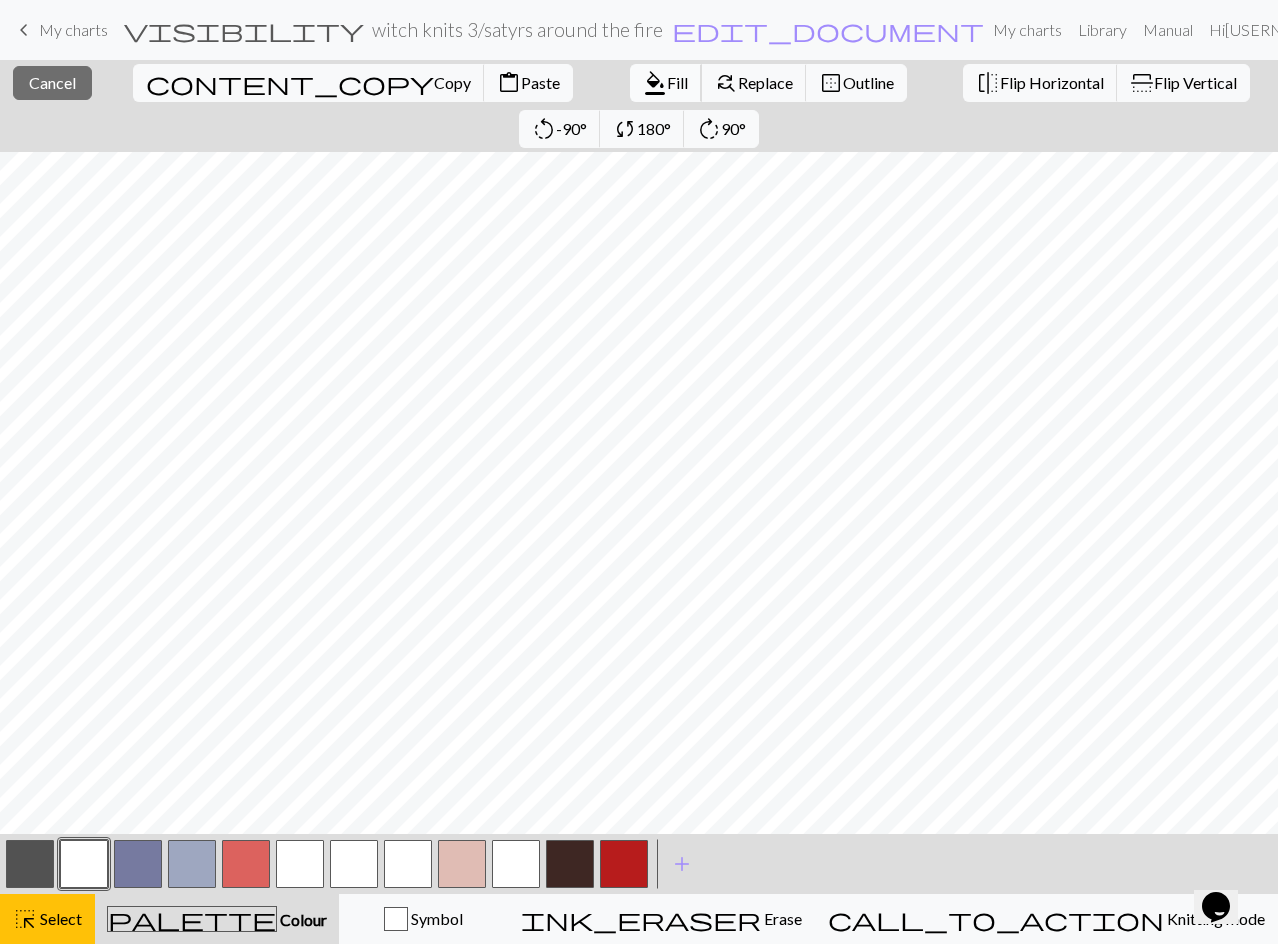 click on "format_color_fill" at bounding box center (655, 83) 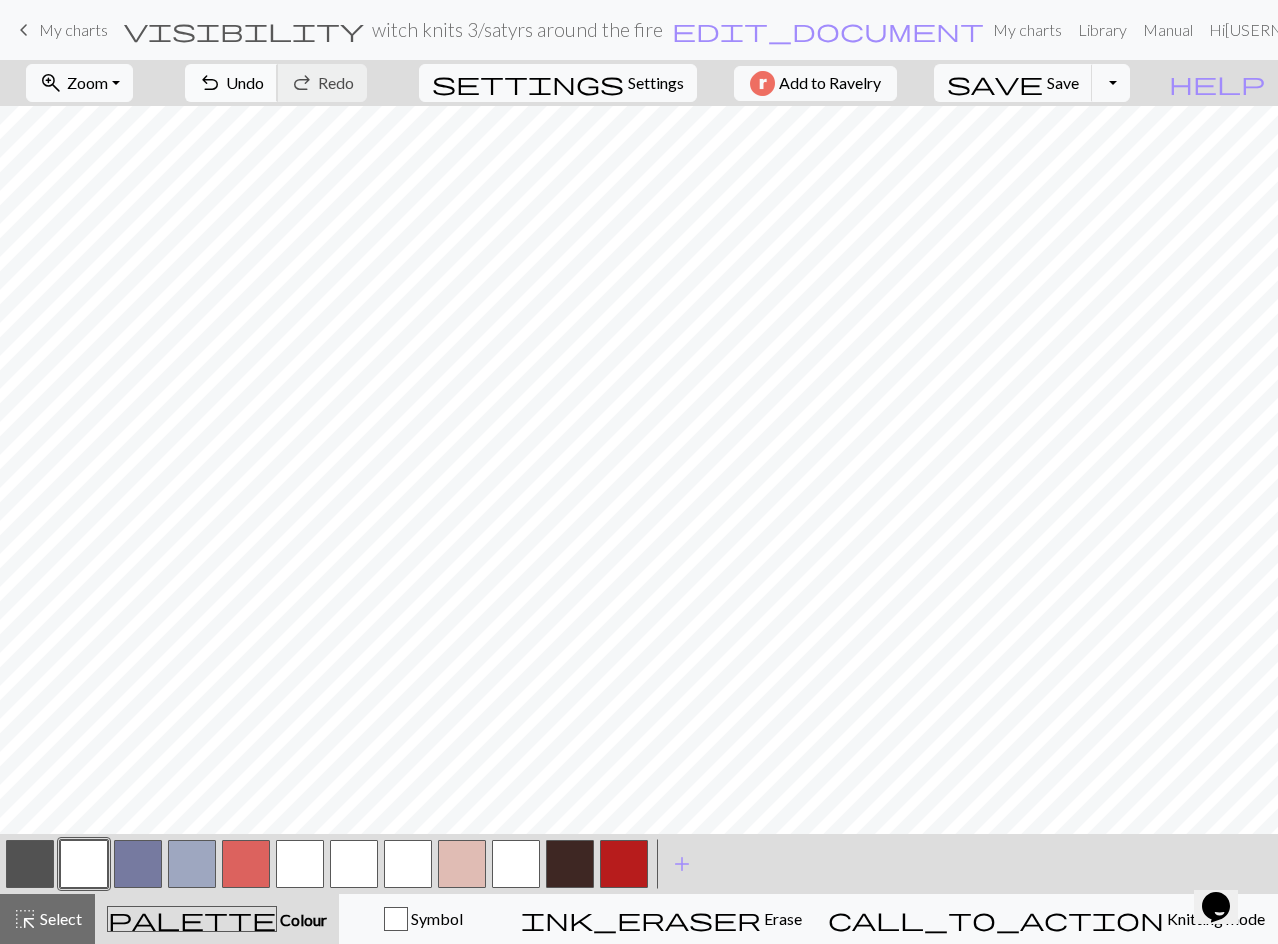 click on "undo" at bounding box center (210, 83) 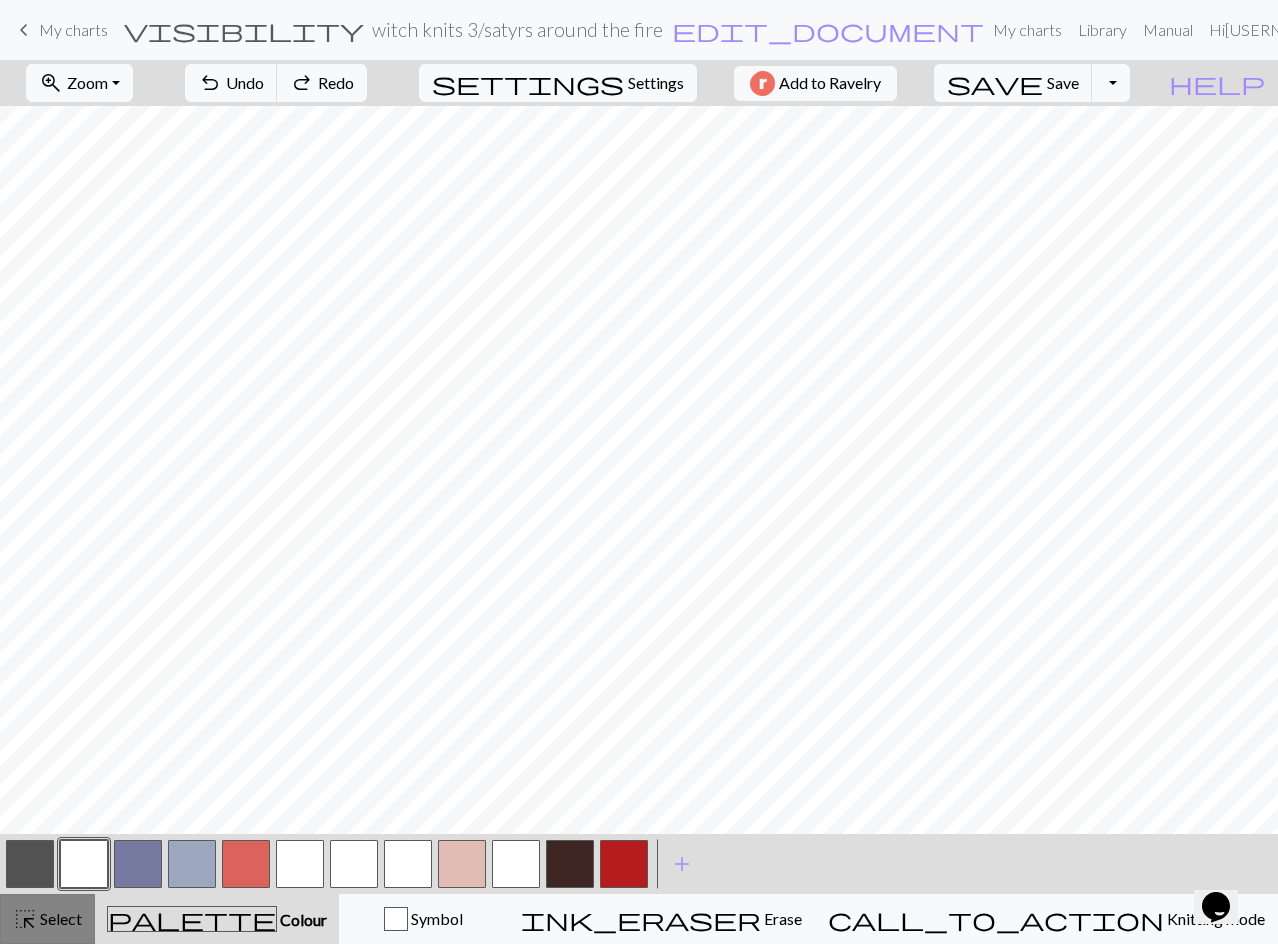 drag, startPoint x: 35, startPoint y: 912, endPoint x: 82, endPoint y: 897, distance: 49.335587 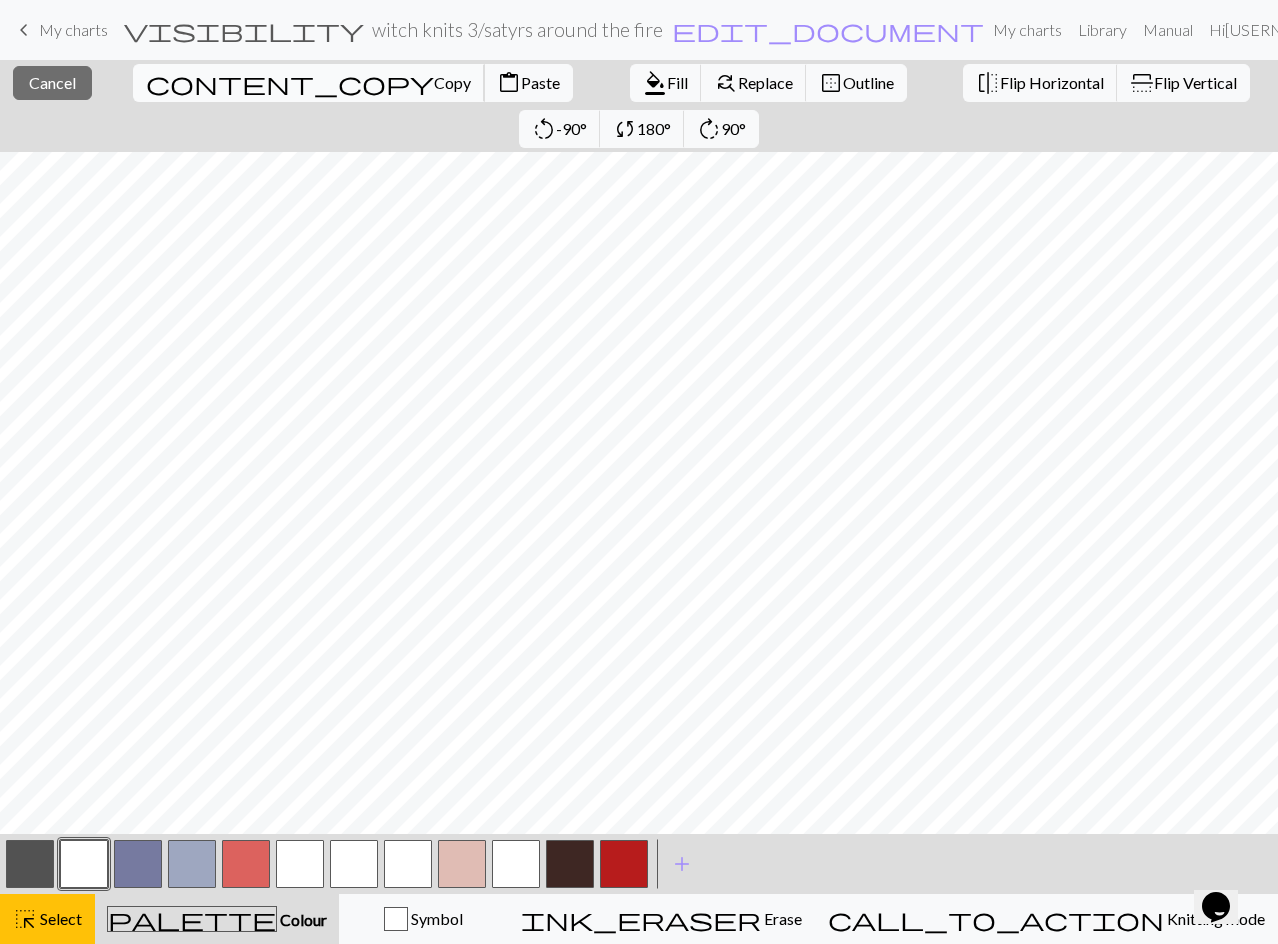click on "content_copy" at bounding box center [290, 83] 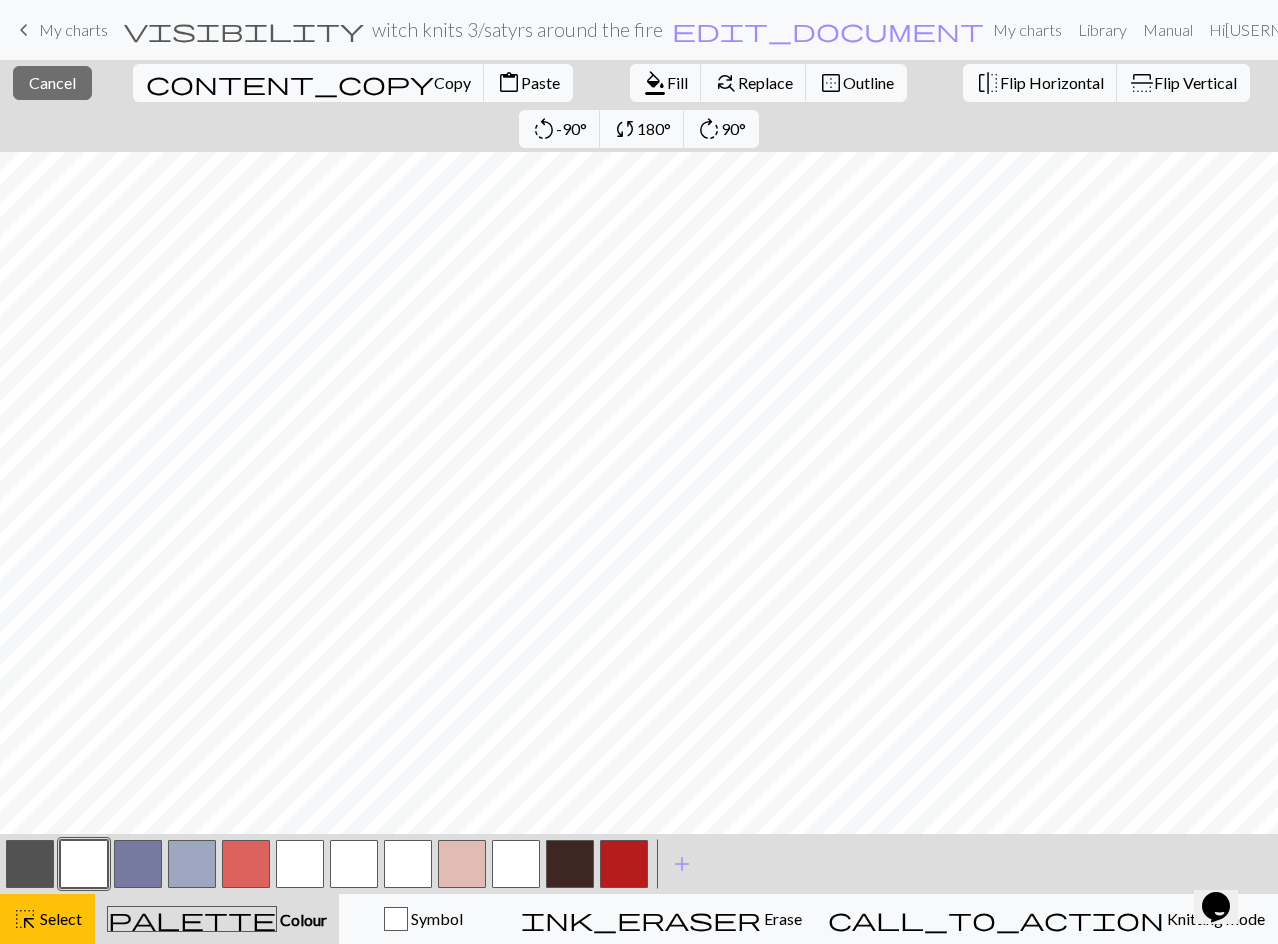 click on "Paste" at bounding box center [540, 82] 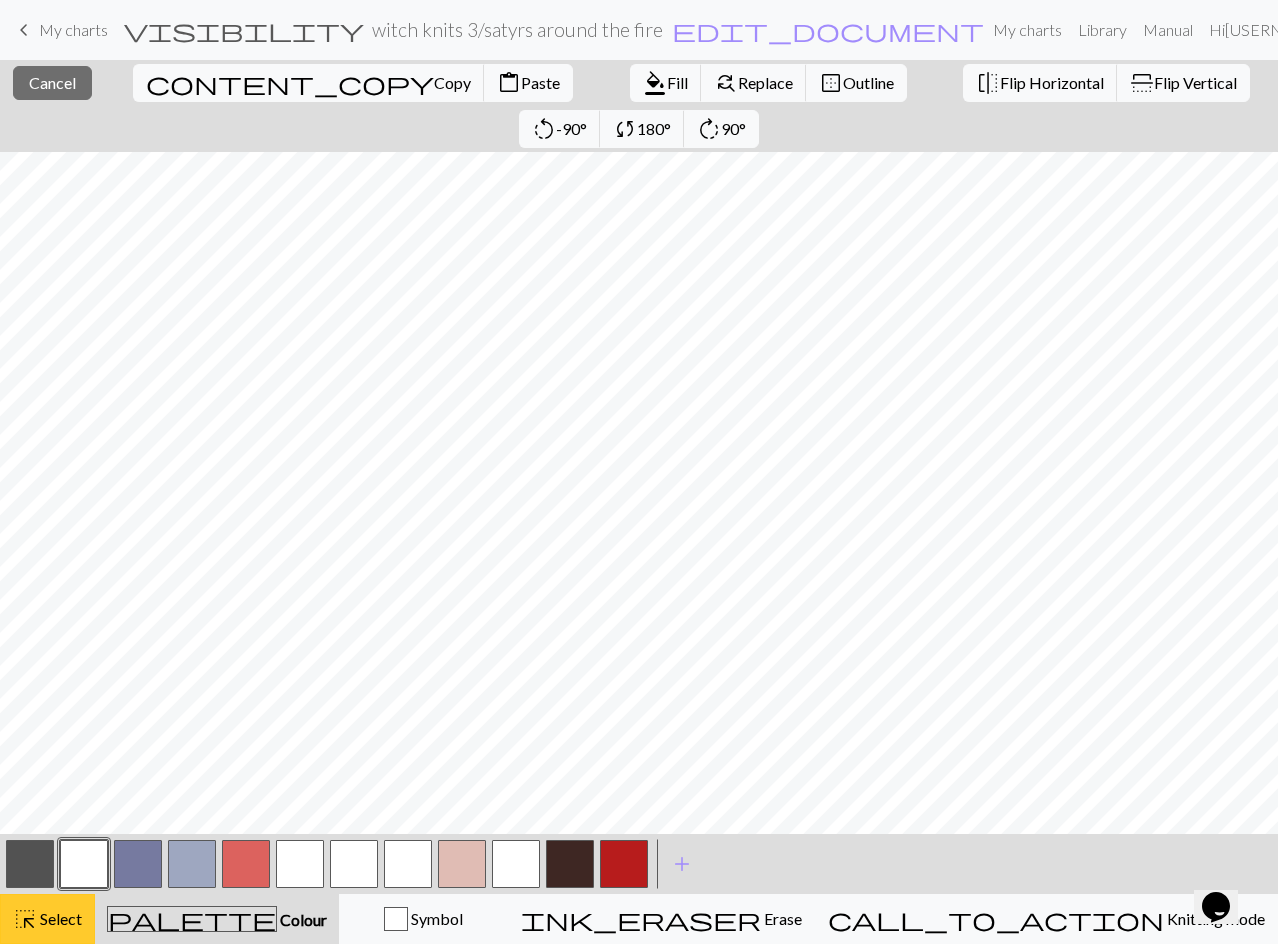 click on "Select" at bounding box center (59, 918) 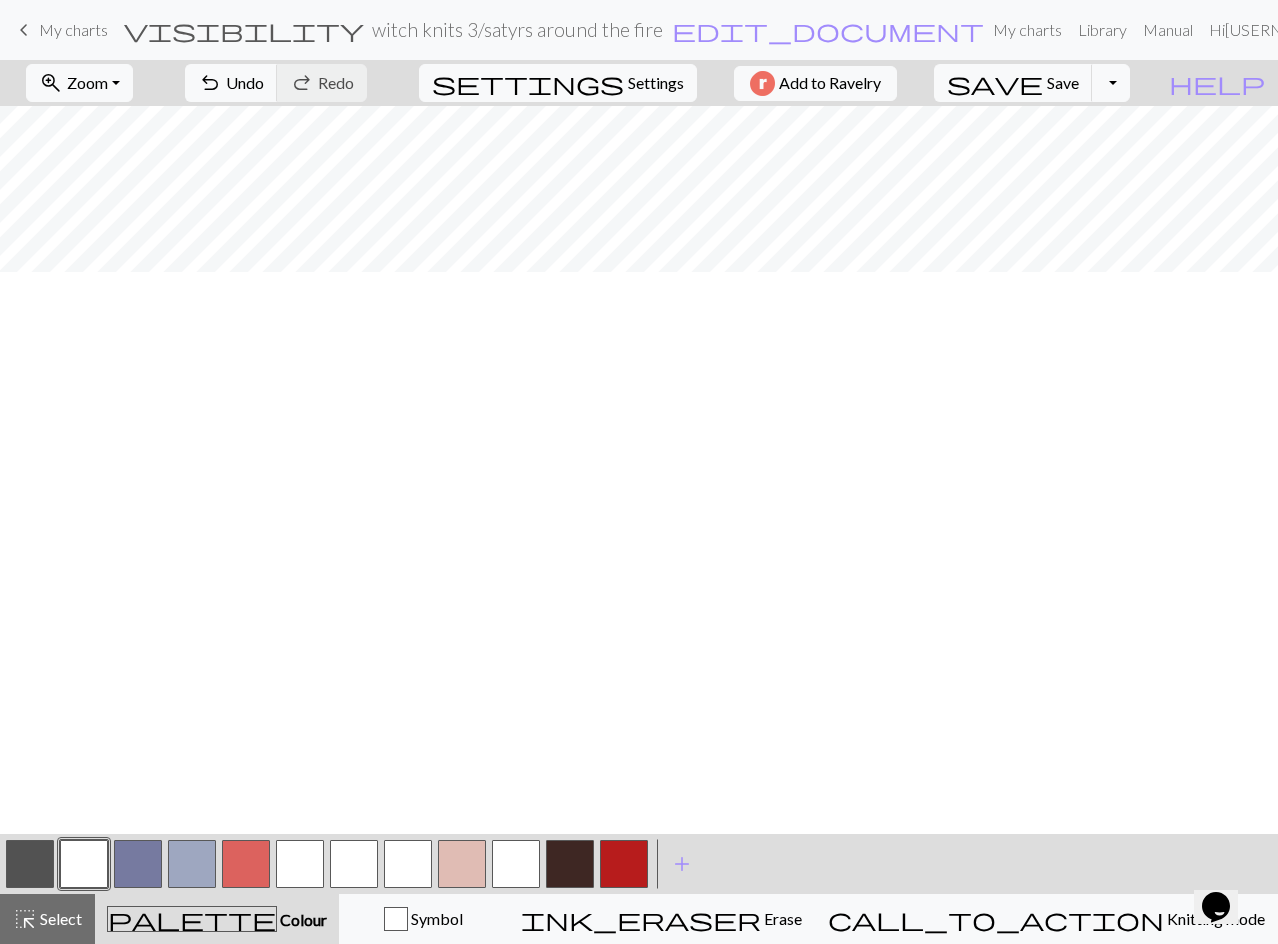 scroll, scrollTop: 0, scrollLeft: 0, axis: both 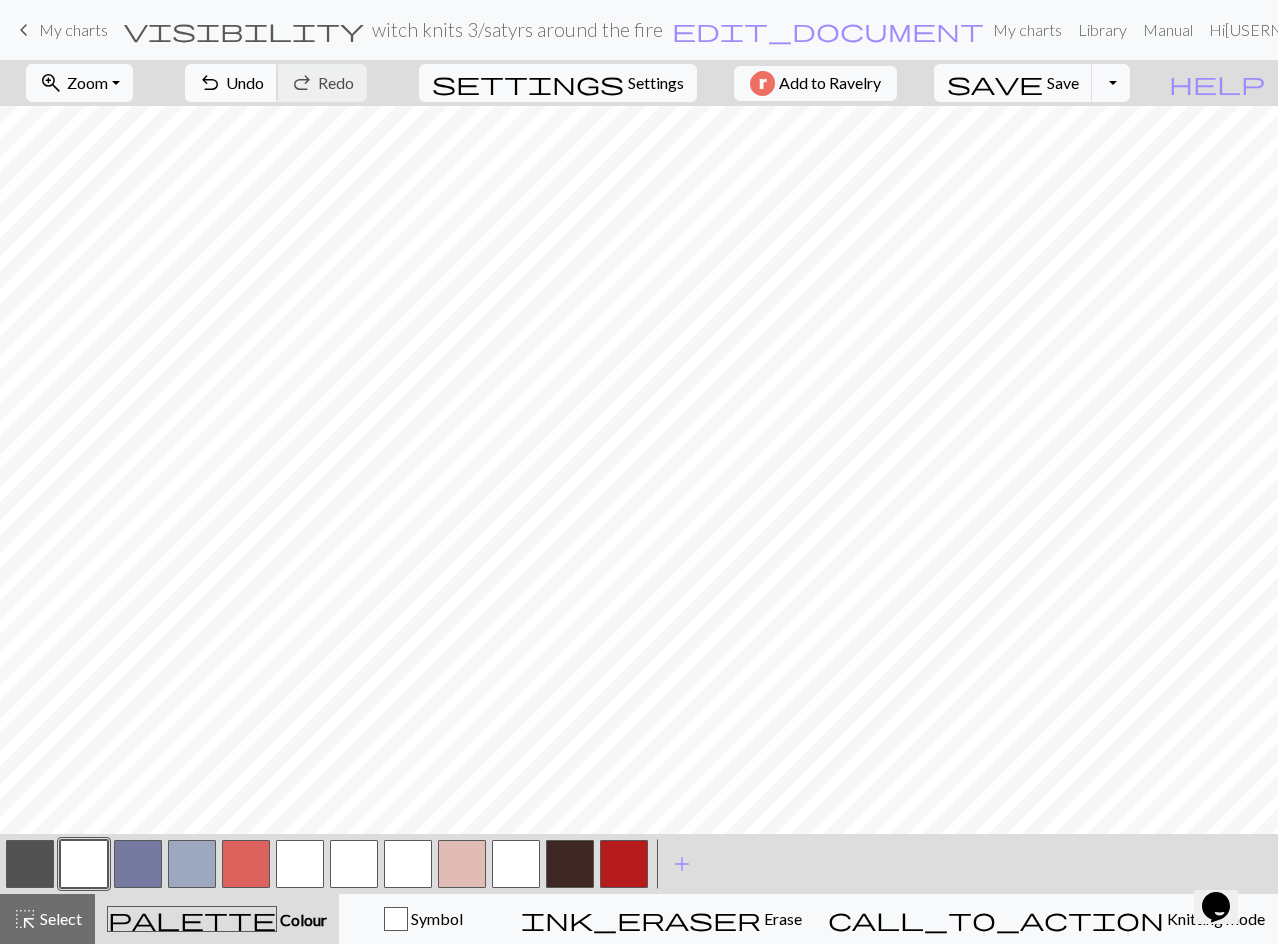 click on "undo" at bounding box center (210, 83) 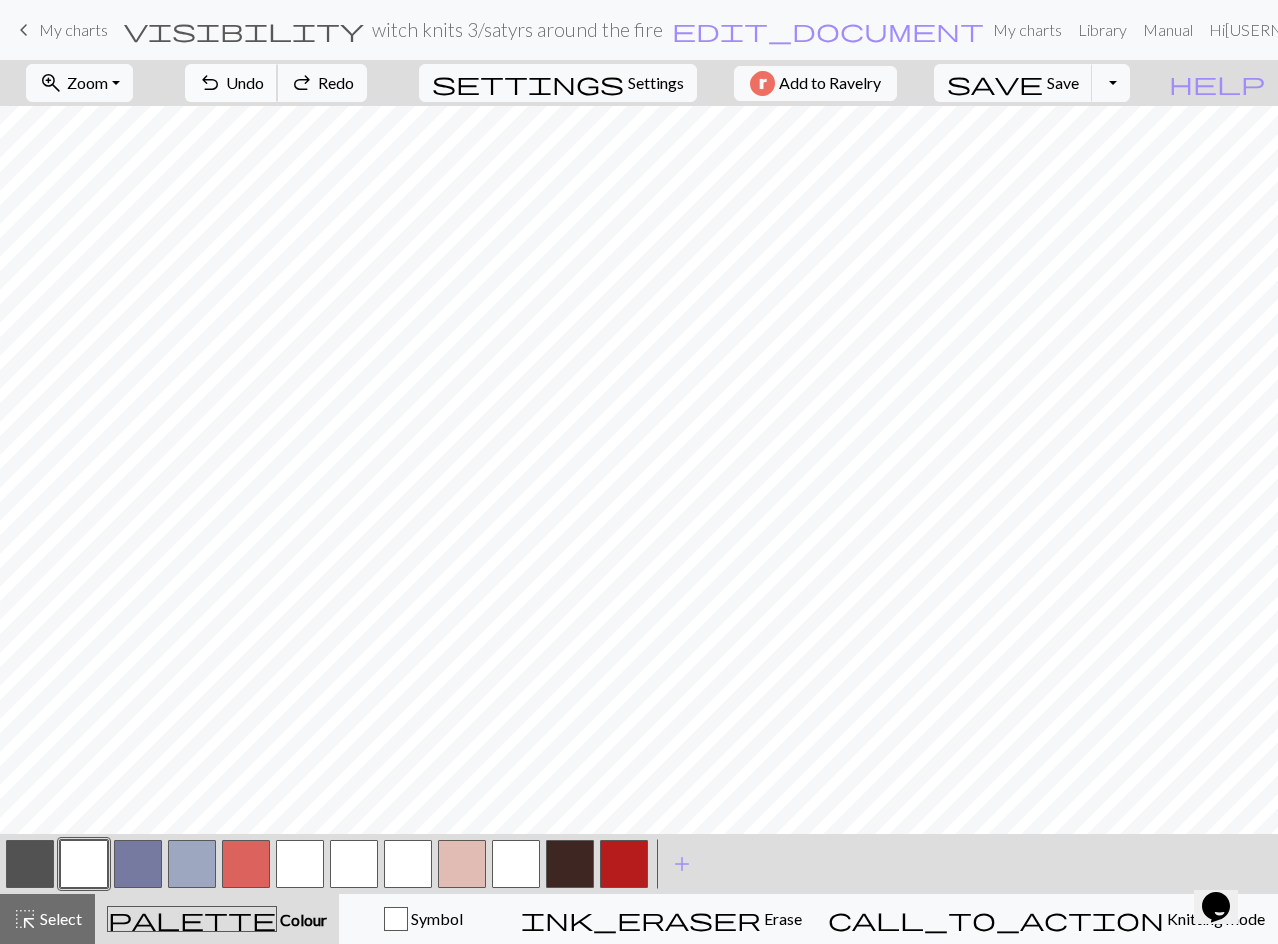 click on "undo" at bounding box center (210, 83) 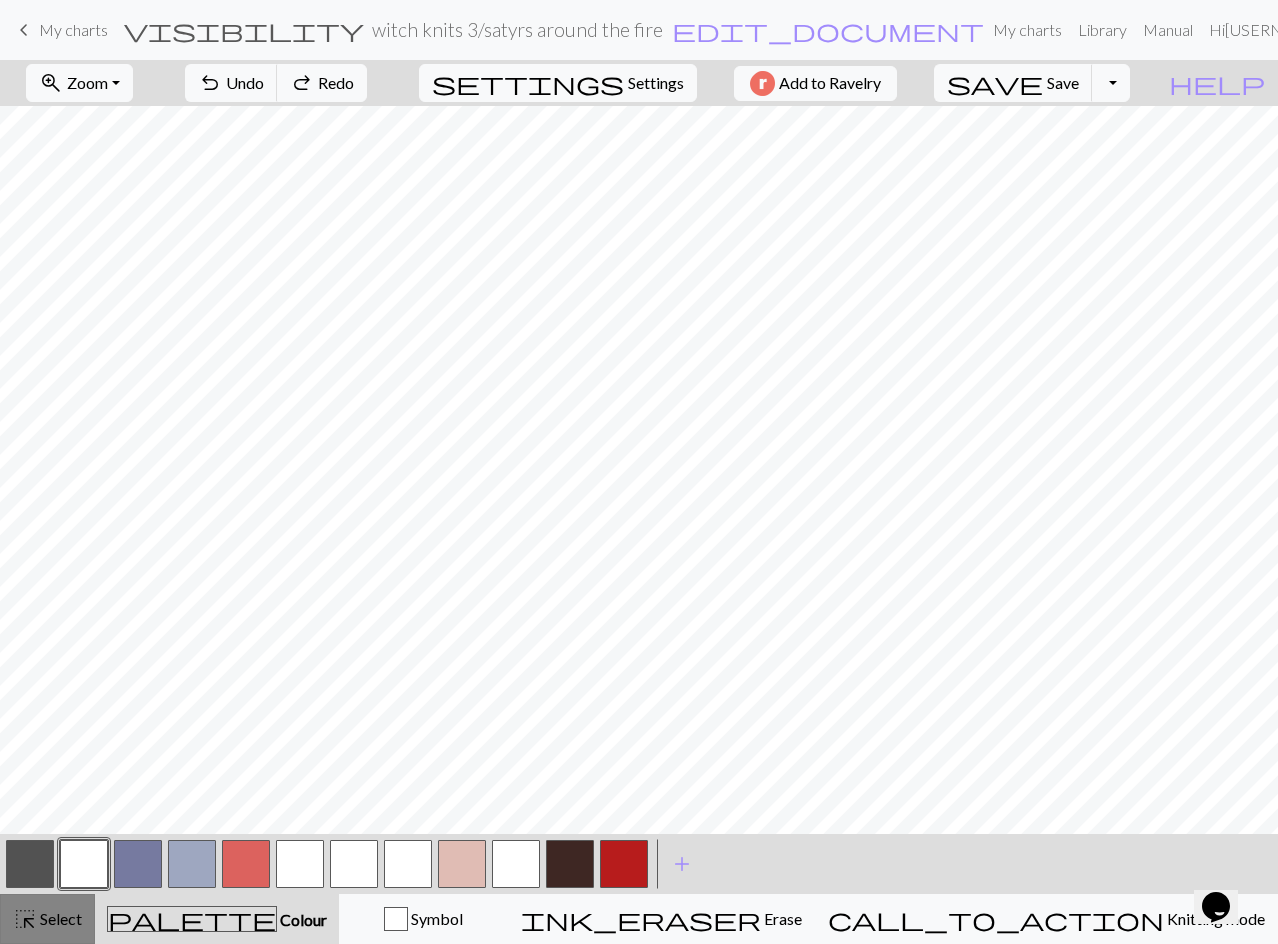 click on "Select" at bounding box center (59, 918) 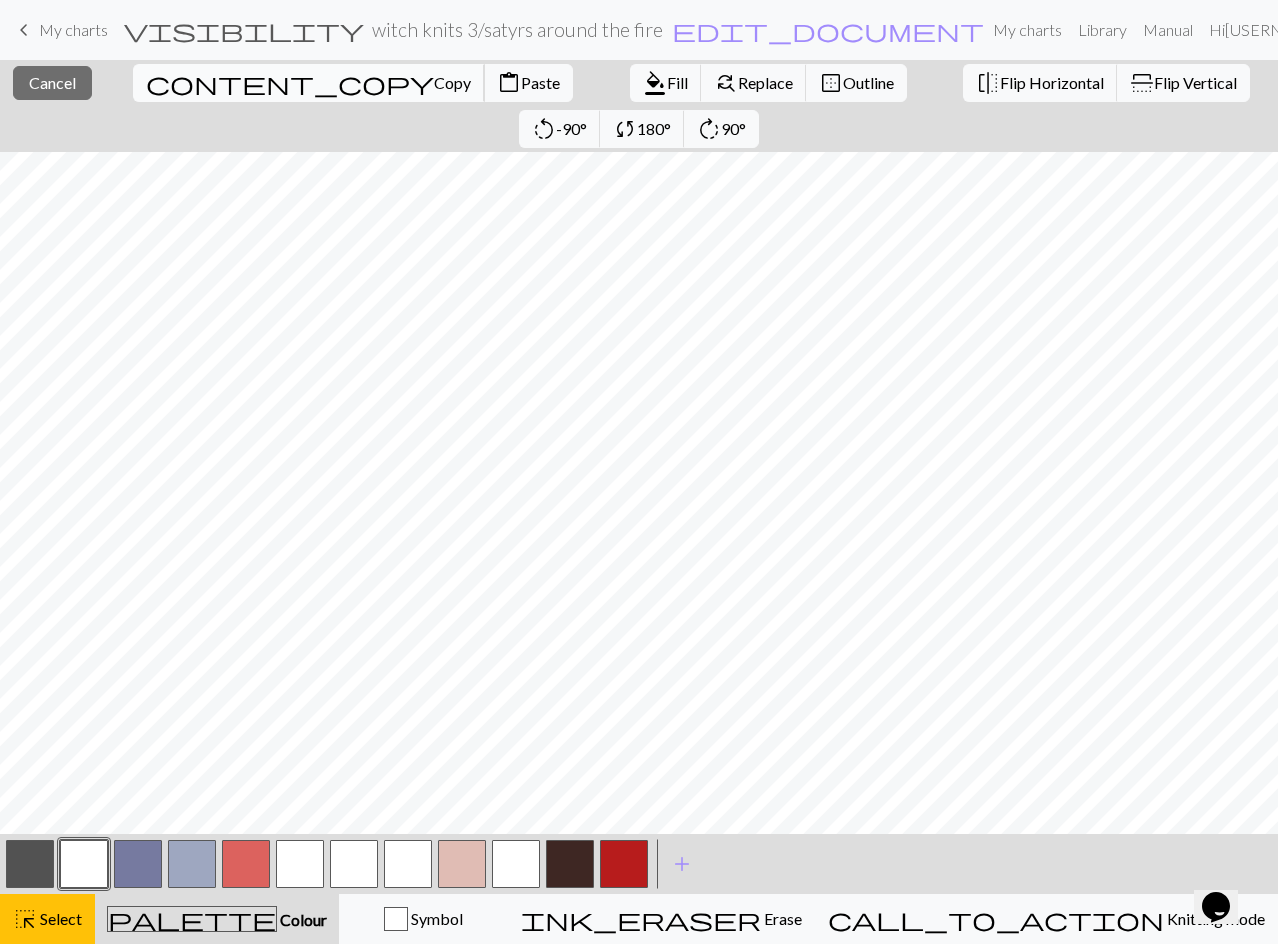 click on "Copy" at bounding box center (452, 82) 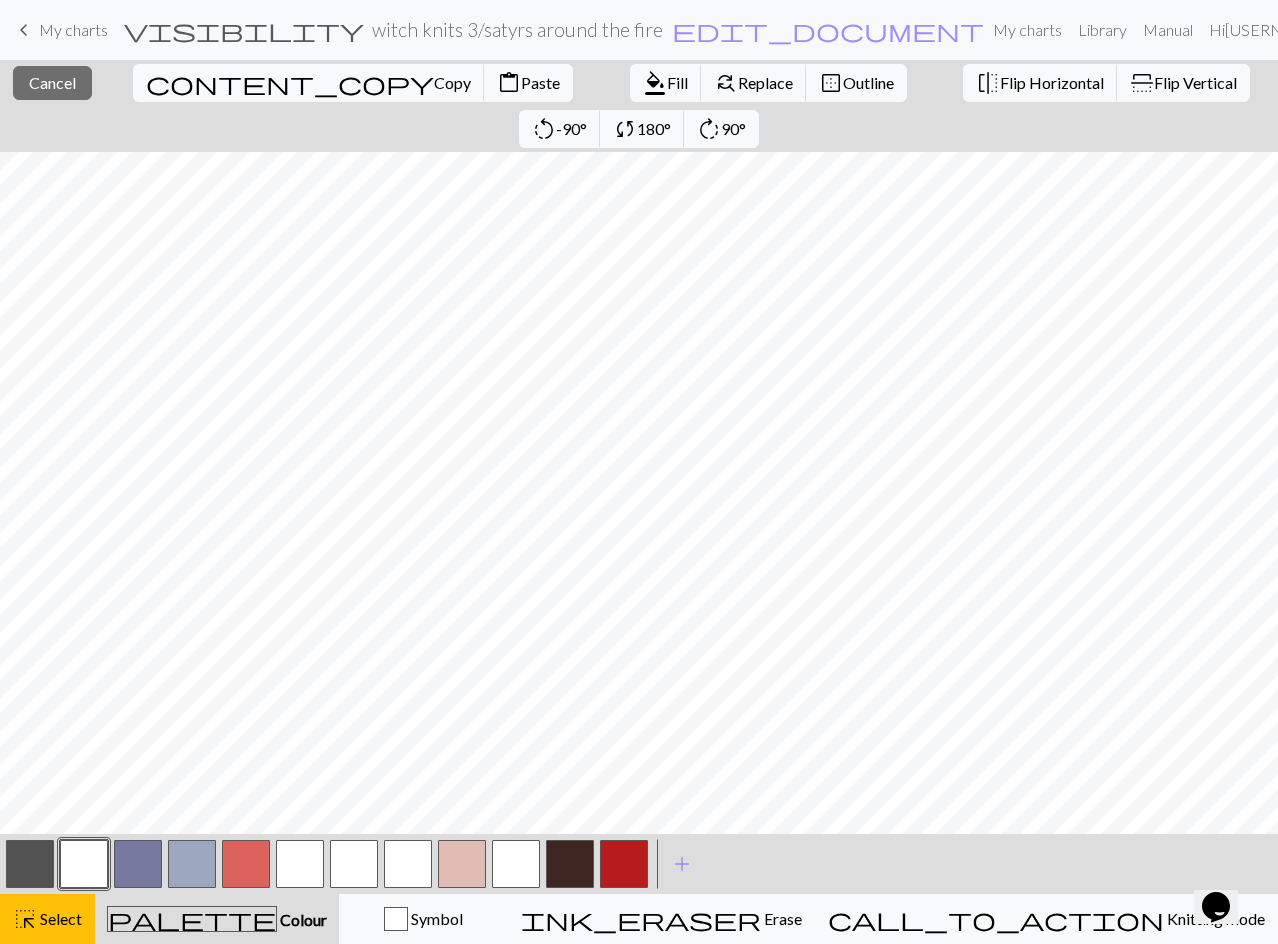 click on "Paste" at bounding box center [540, 82] 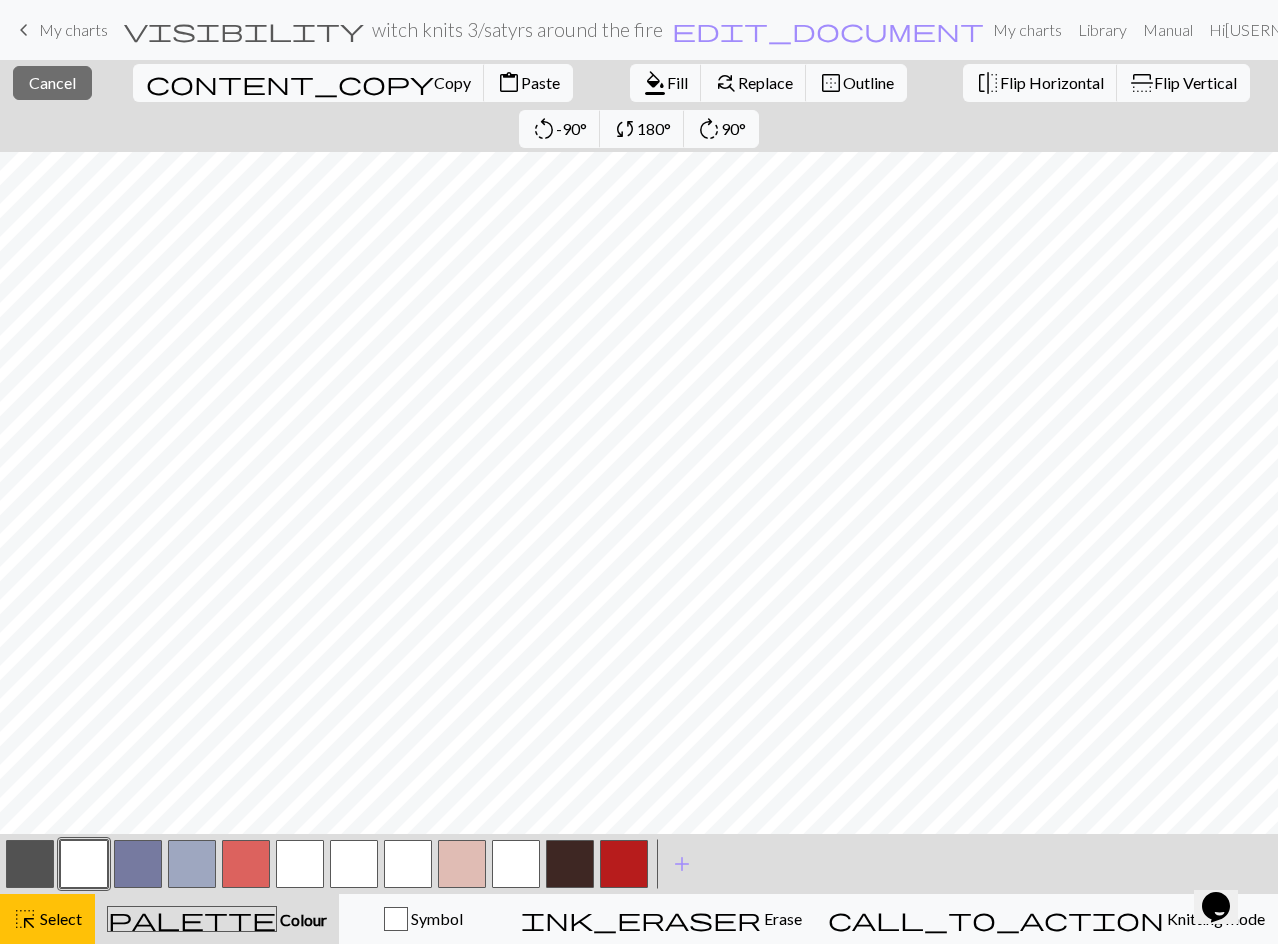 drag, startPoint x: 32, startPoint y: 865, endPoint x: 64, endPoint y: 860, distance: 32.38827 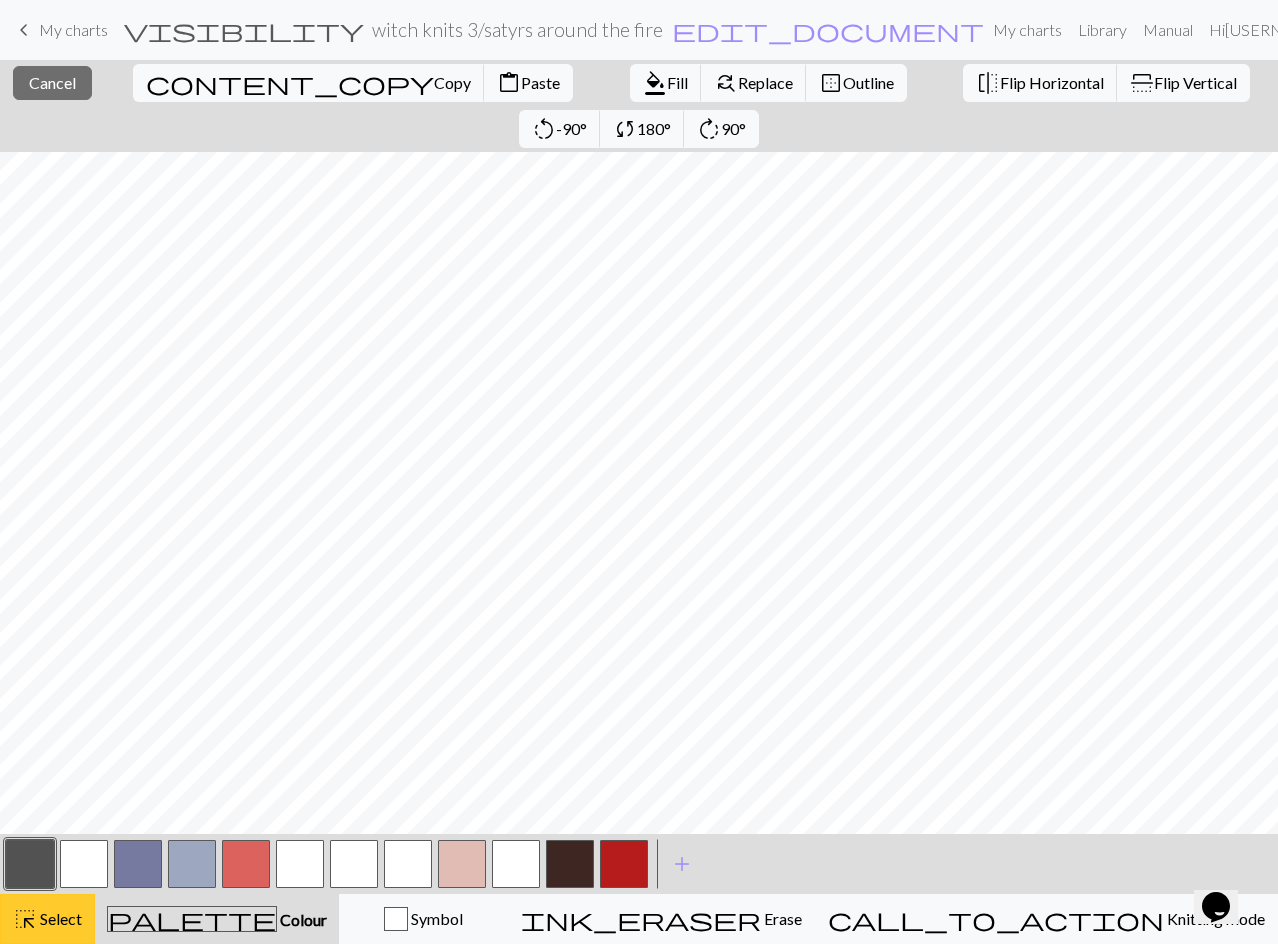 click on "highlight_alt   Select   Select" at bounding box center (47, 919) 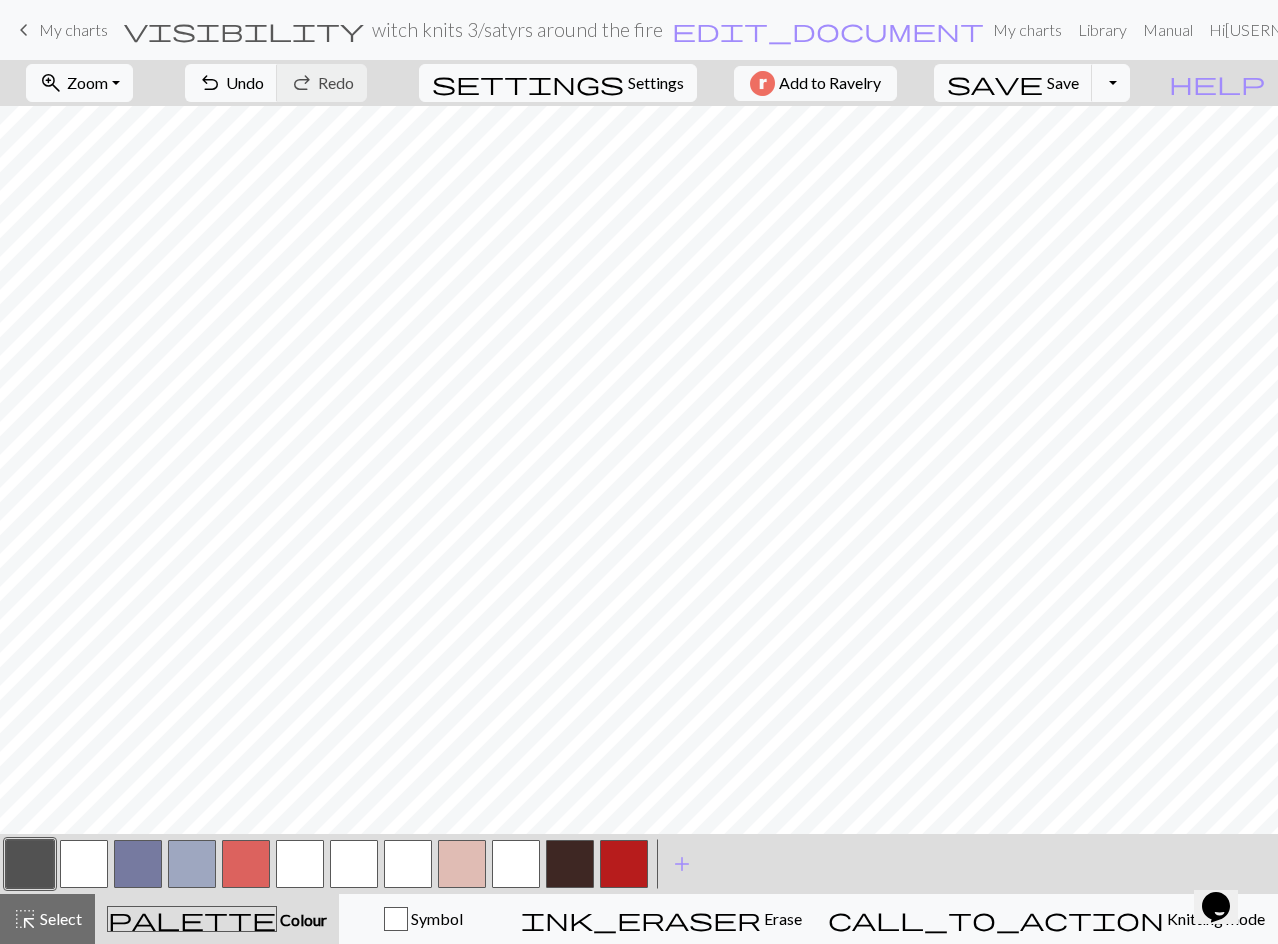 scroll, scrollTop: 100, scrollLeft: 0, axis: vertical 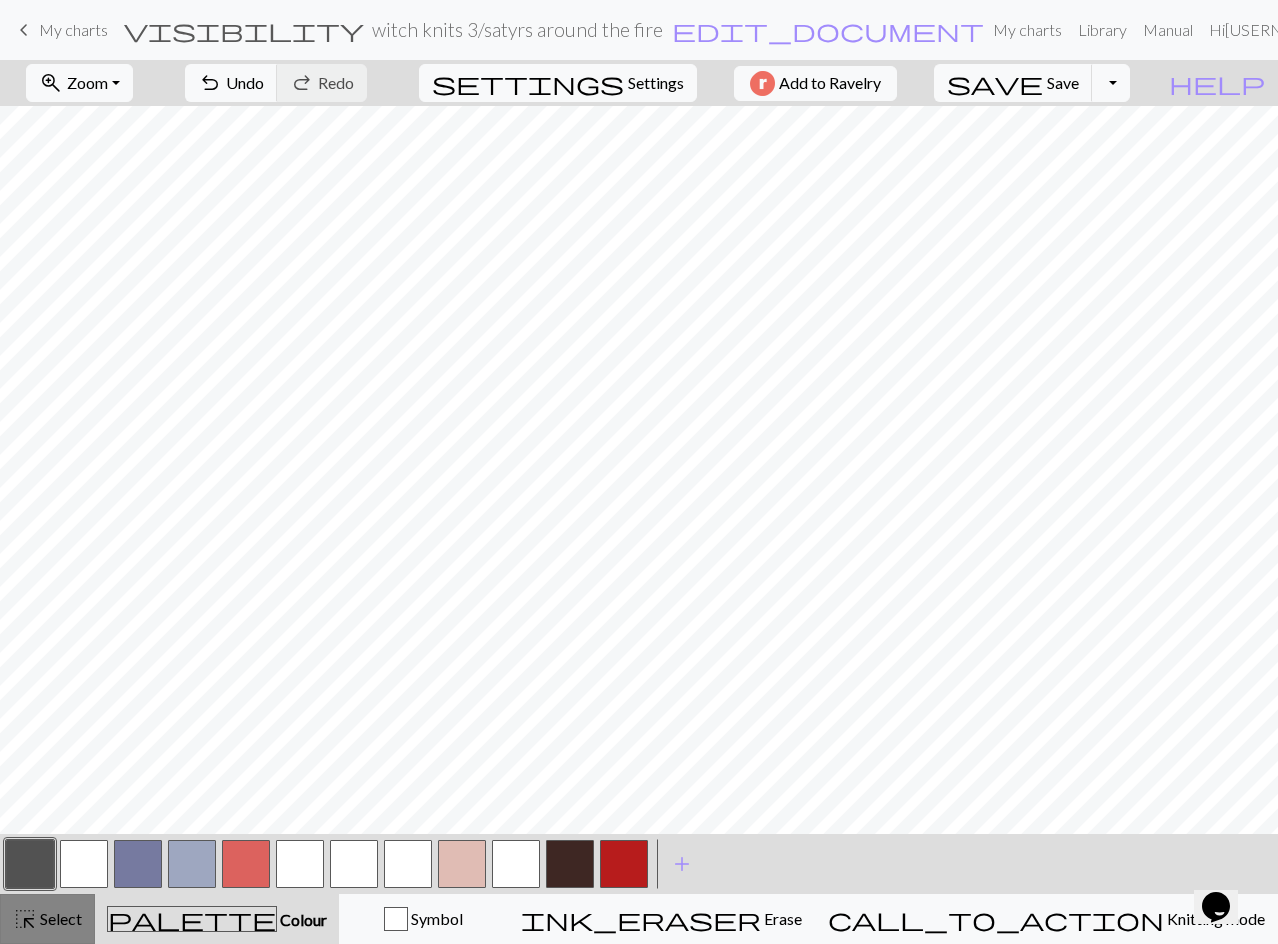 drag, startPoint x: 33, startPoint y: 921, endPoint x: 58, endPoint y: 920, distance: 25.019993 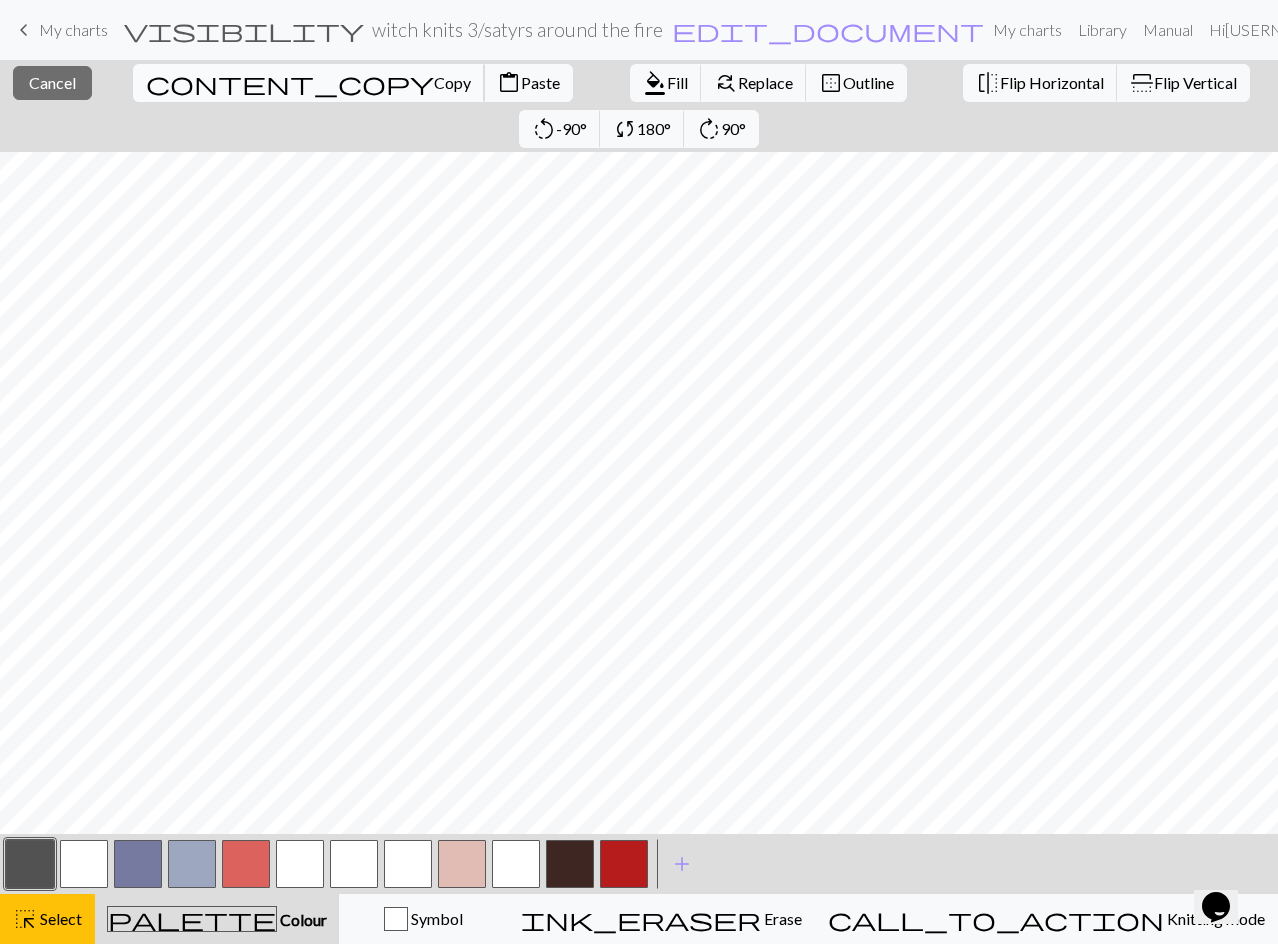 click on "Copy" at bounding box center (452, 82) 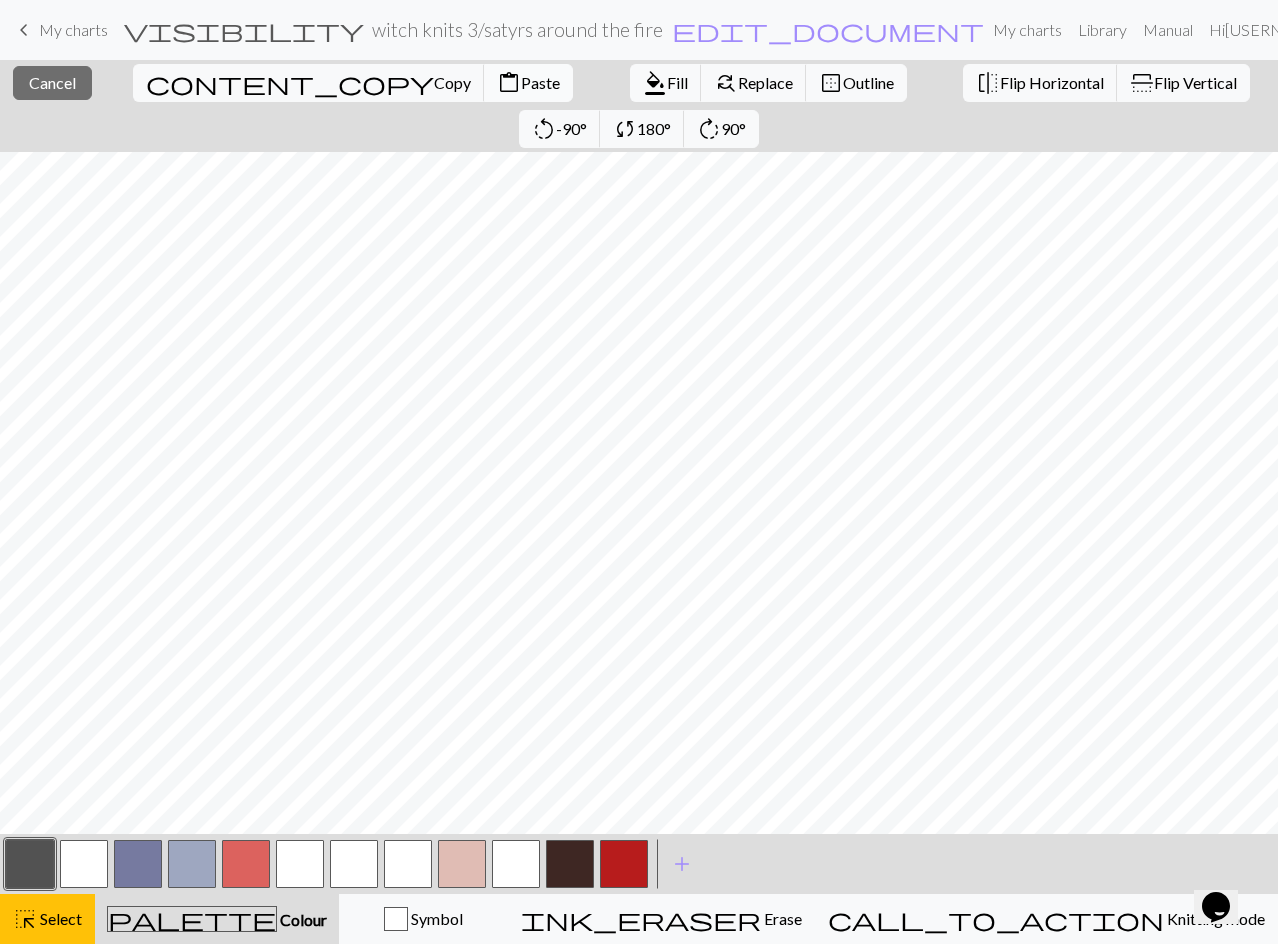 click on "Paste" at bounding box center (540, 82) 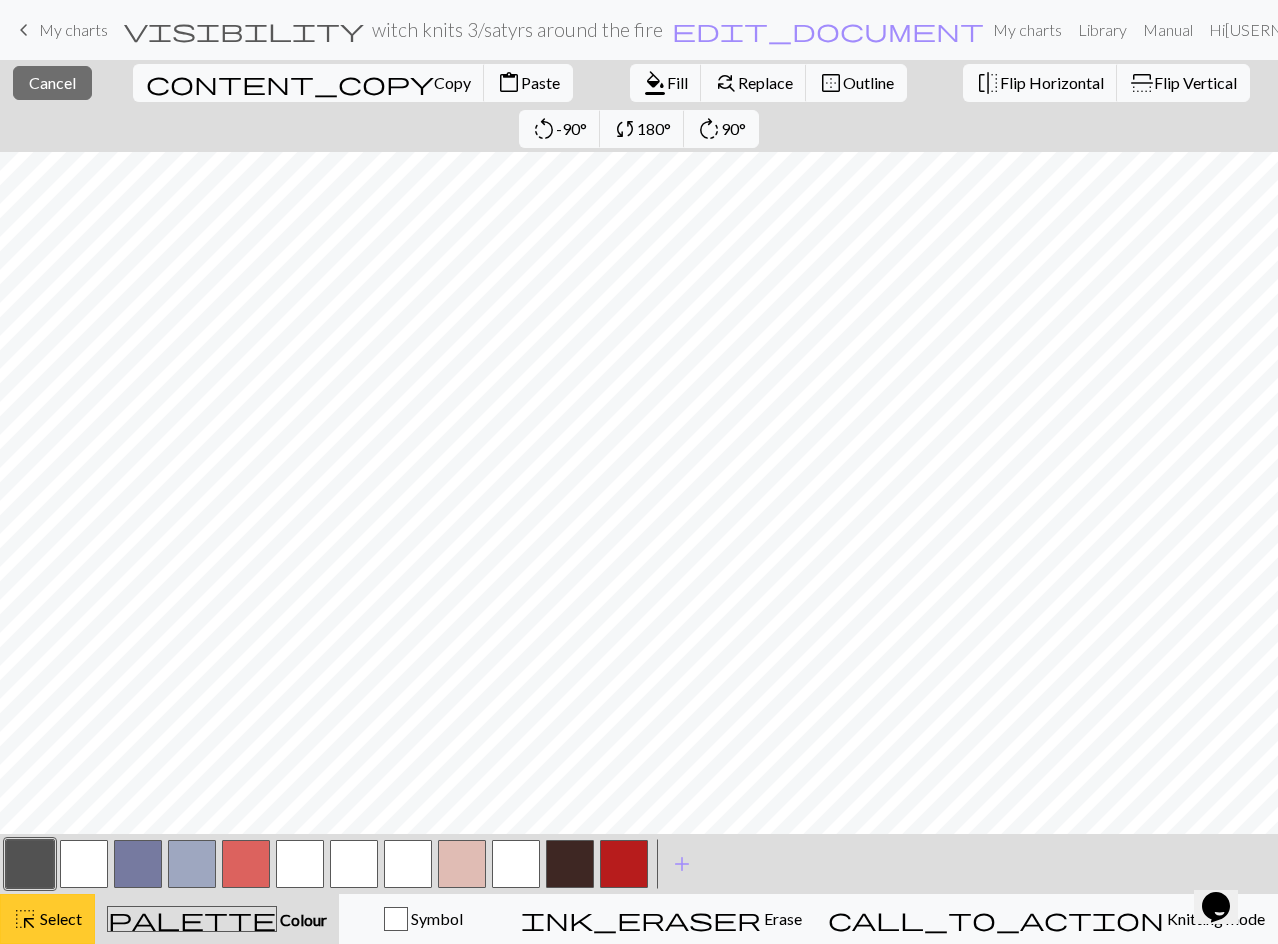 drag, startPoint x: 24, startPoint y: 914, endPoint x: 87, endPoint y: 896, distance: 65.52099 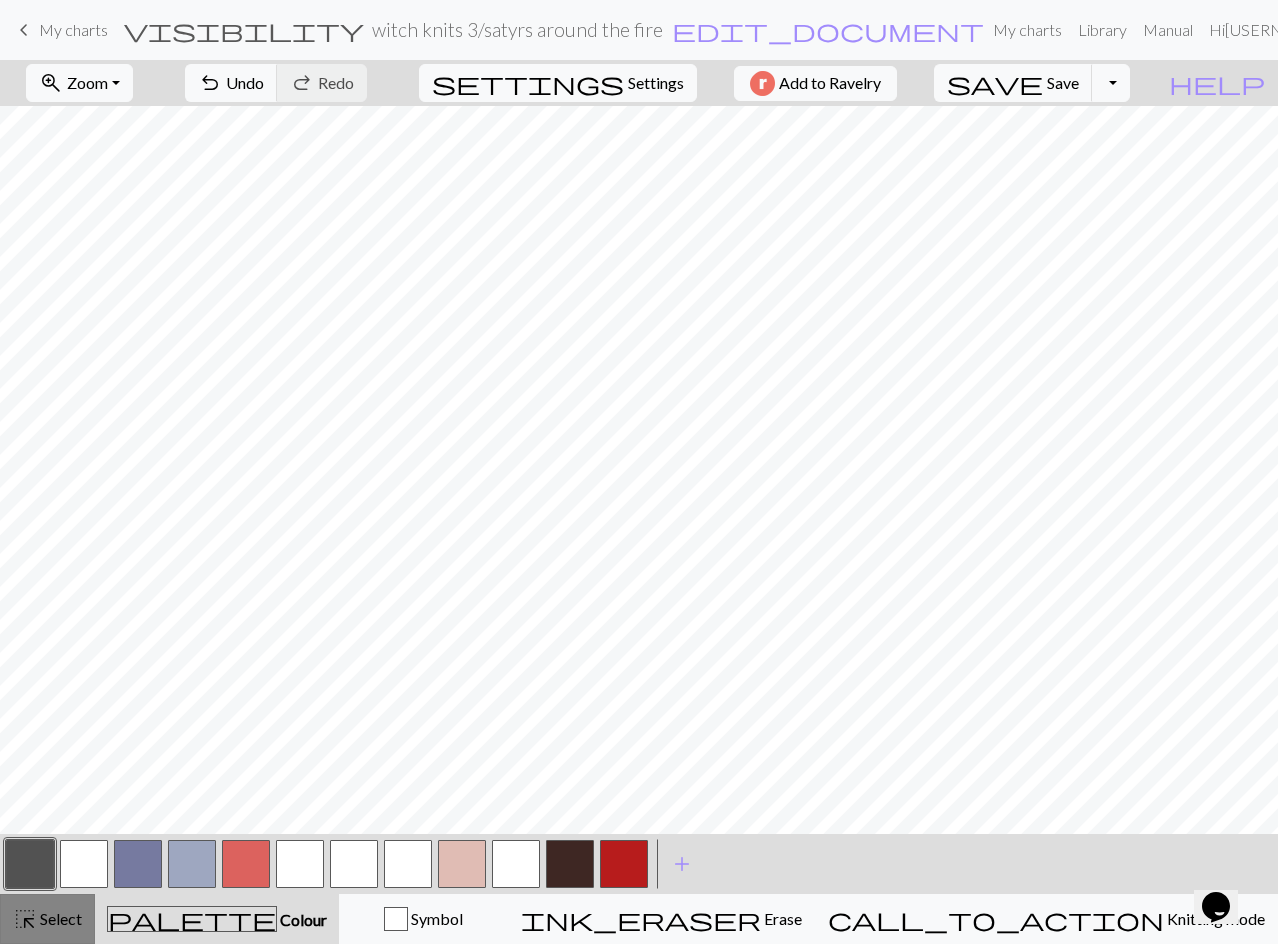 click on "Select" at bounding box center [59, 918] 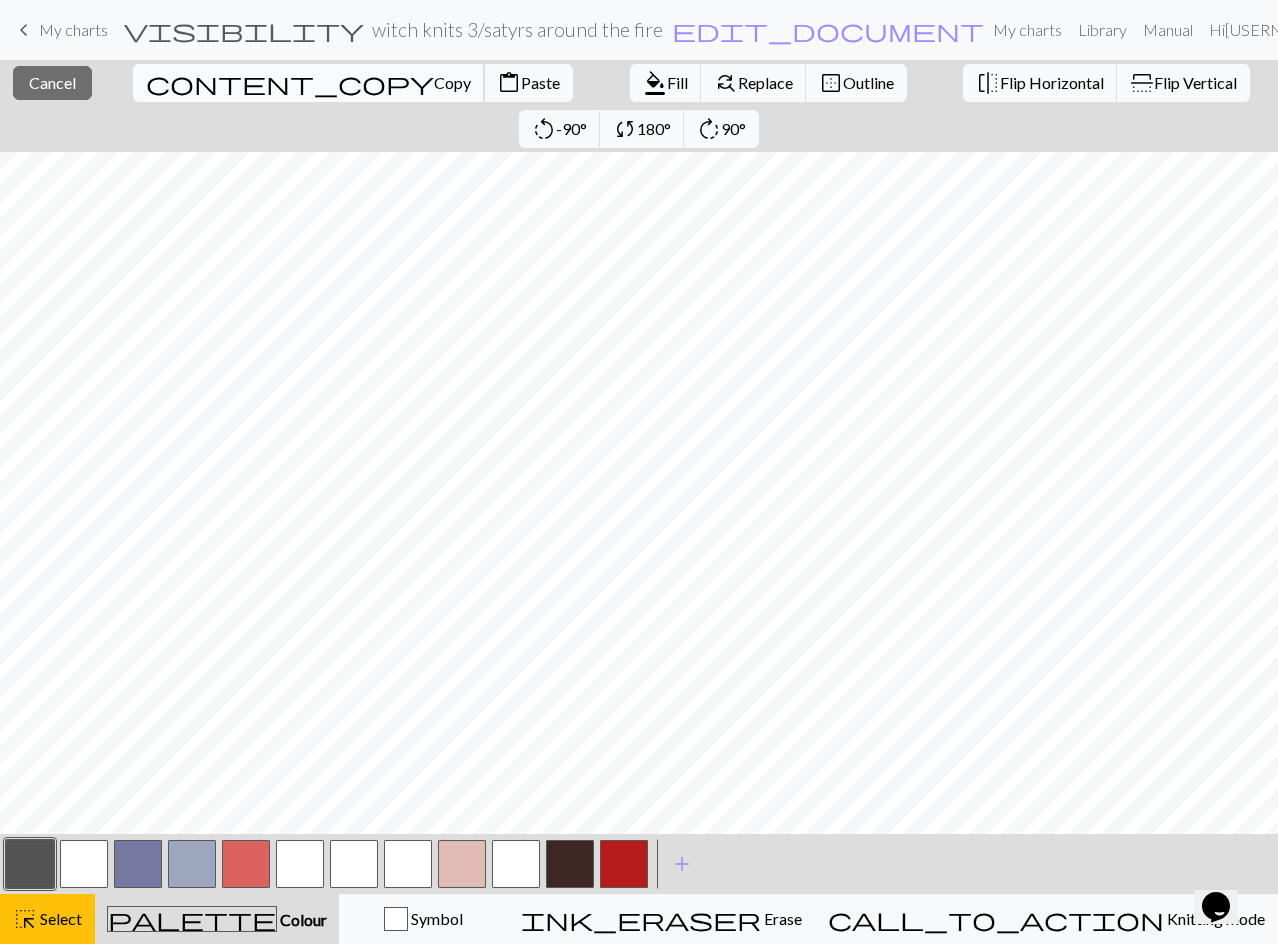click on "Copy" at bounding box center [452, 82] 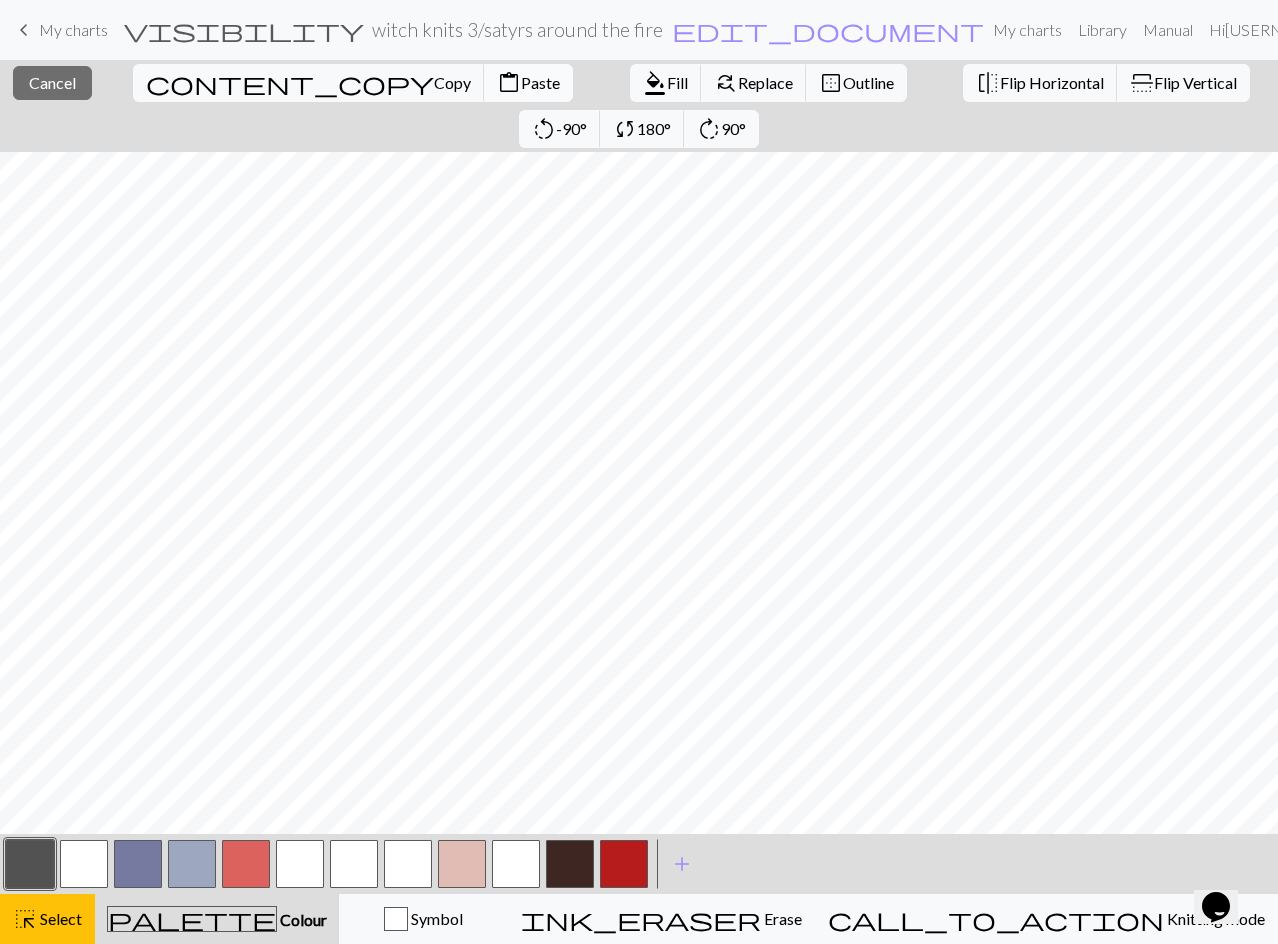 click on "Paste" at bounding box center [540, 82] 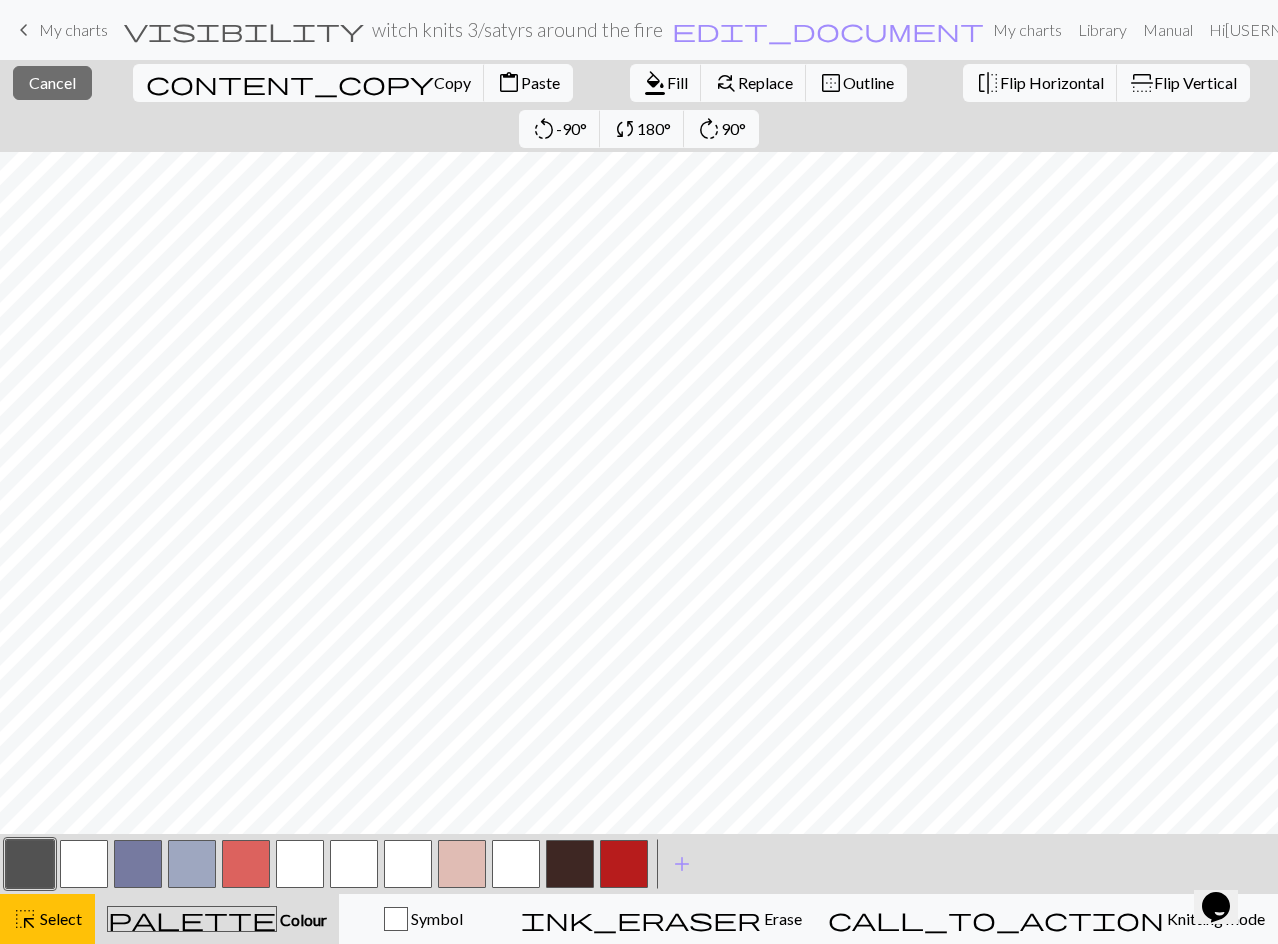 click at bounding box center [84, 864] 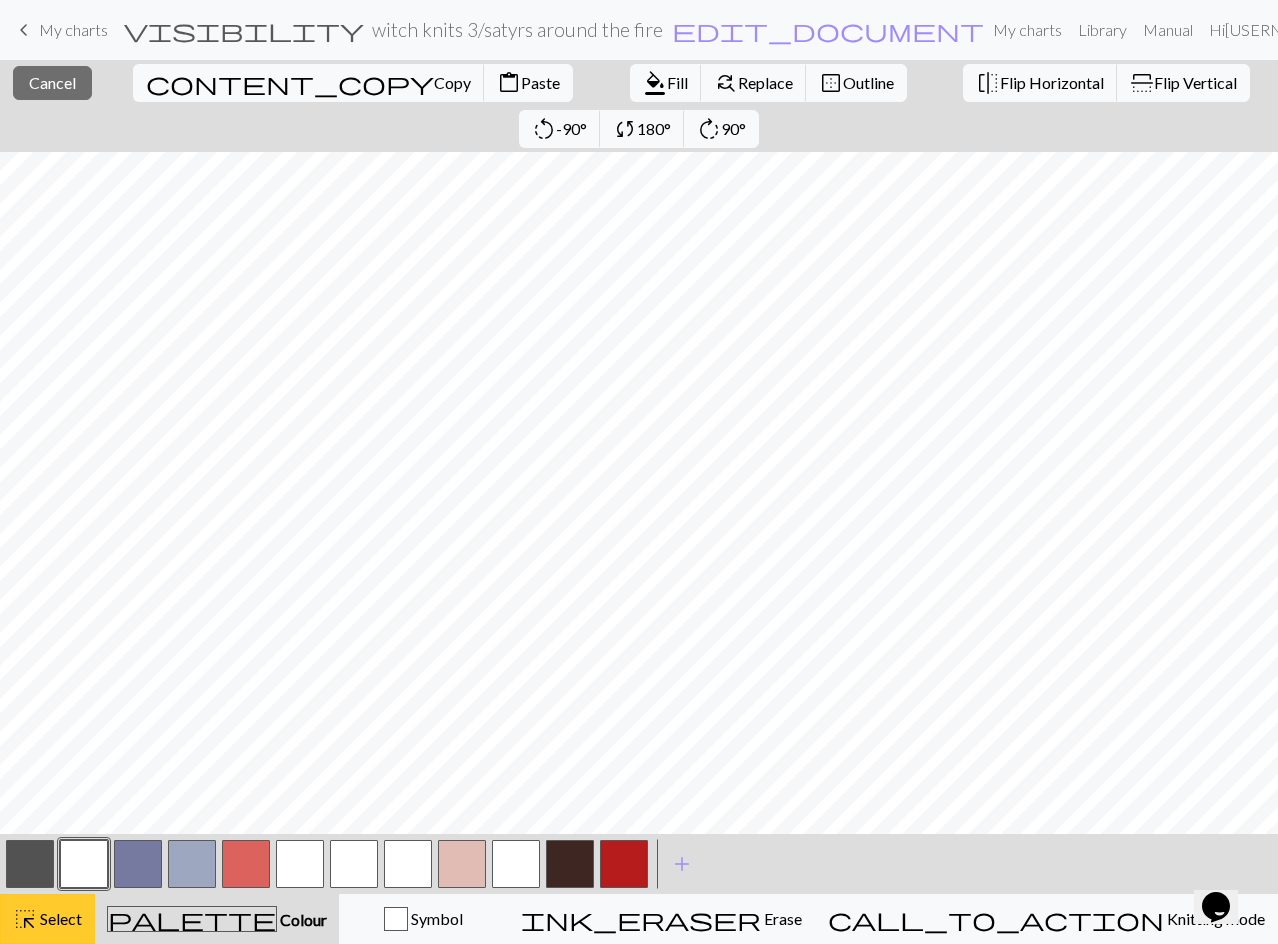 click on "Select" at bounding box center [59, 918] 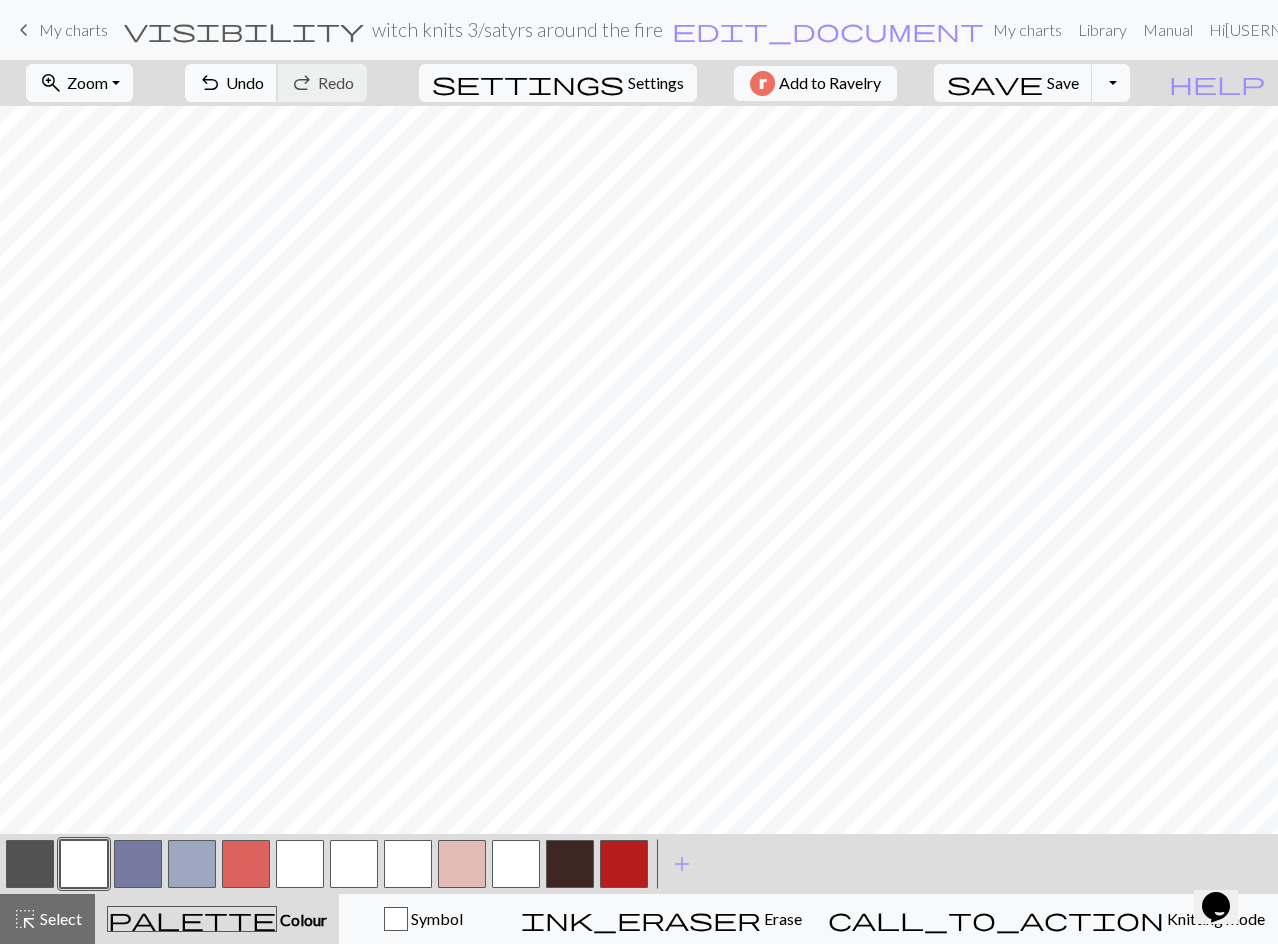click on "undo" at bounding box center [210, 83] 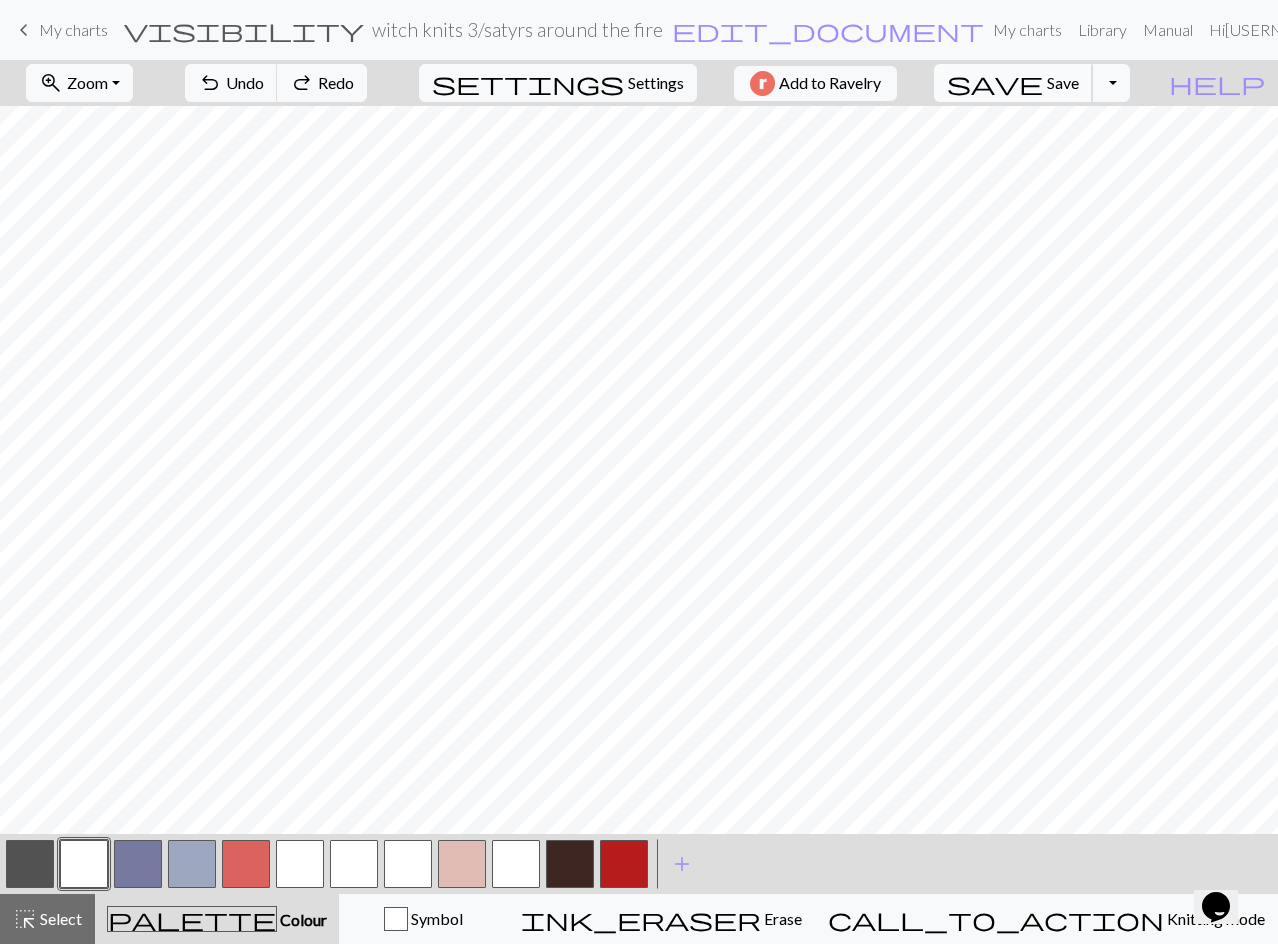 click on "save" at bounding box center (995, 83) 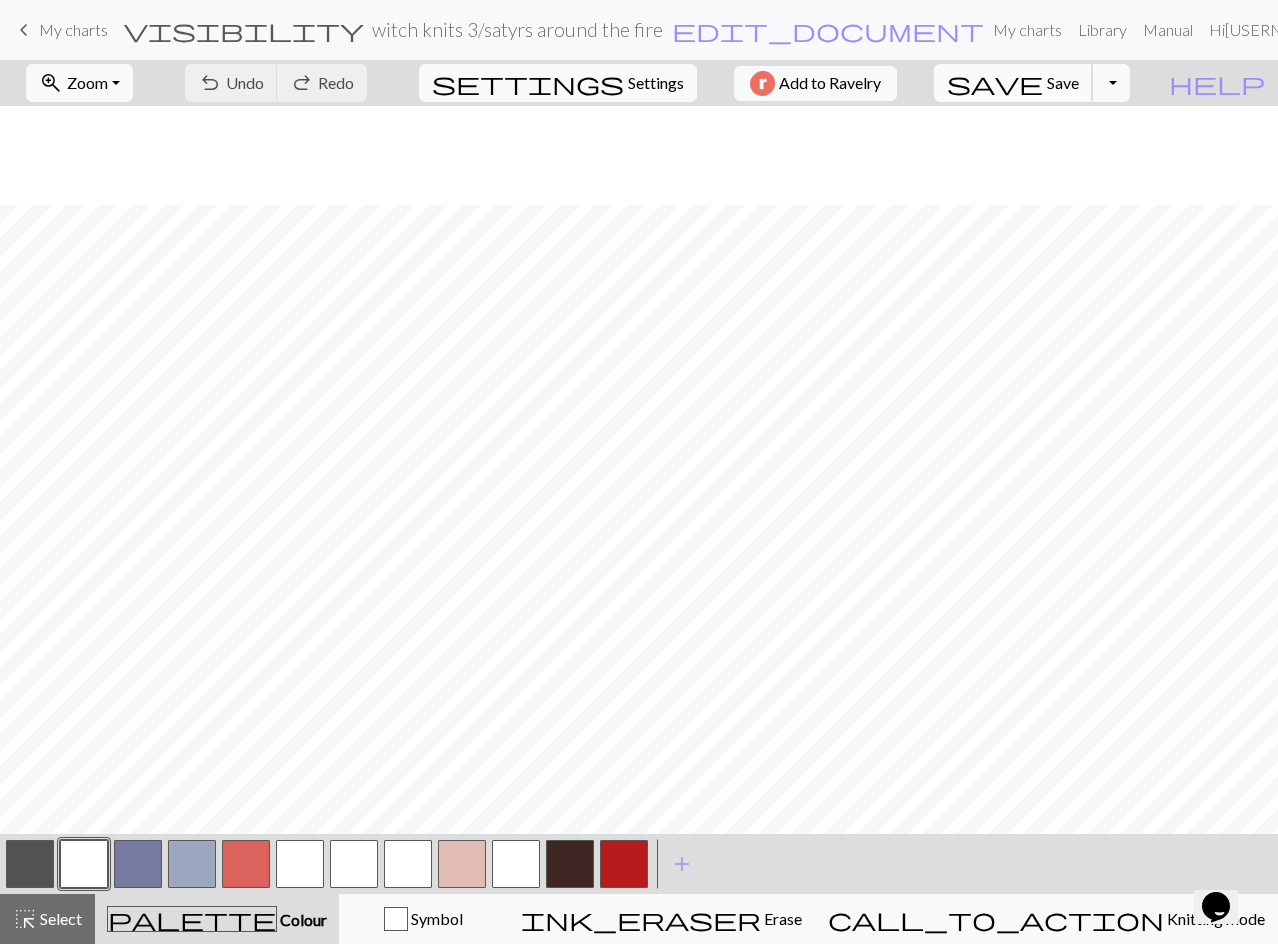 scroll, scrollTop: 200, scrollLeft: 0, axis: vertical 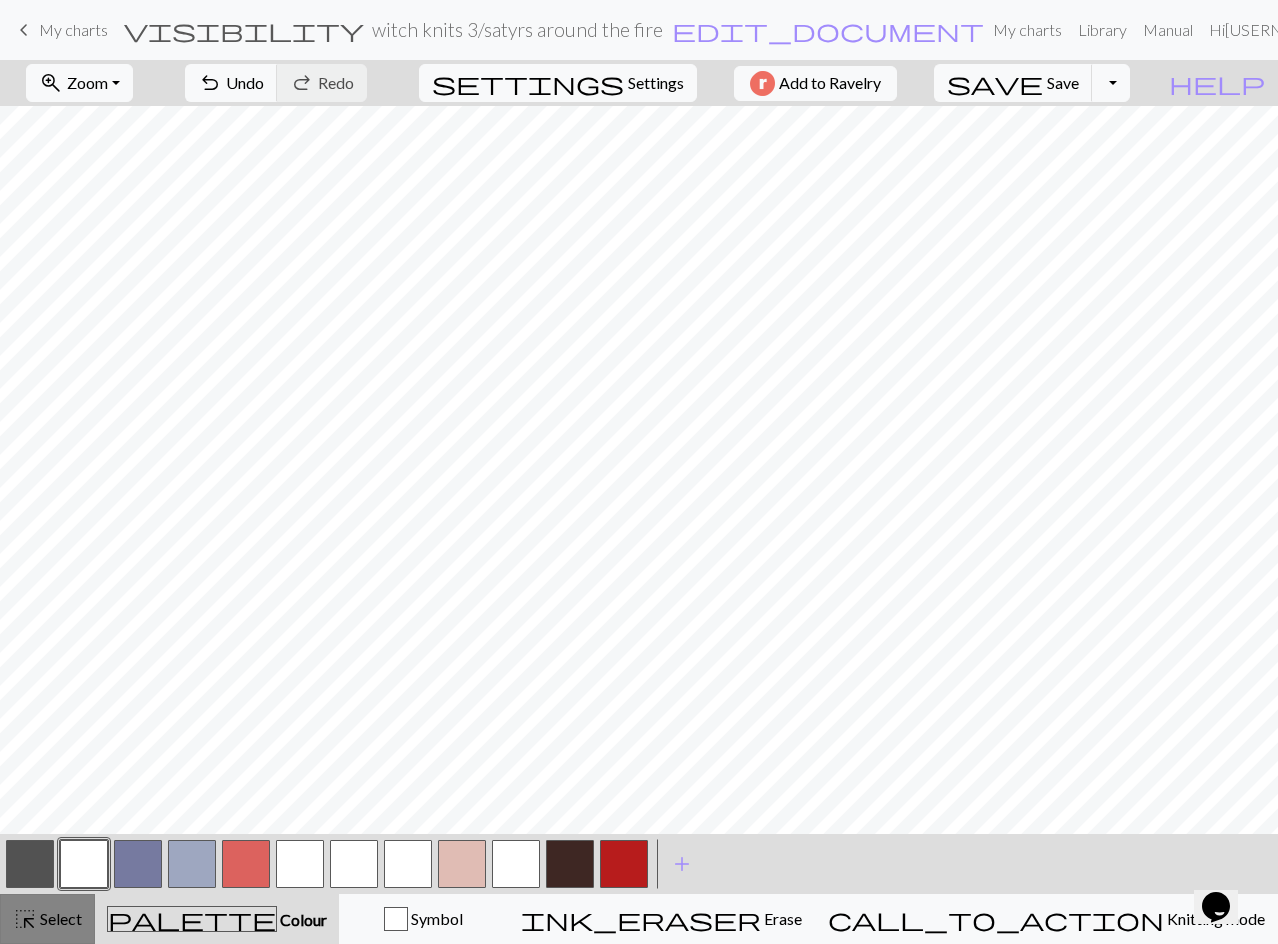 click on "Select" at bounding box center (59, 918) 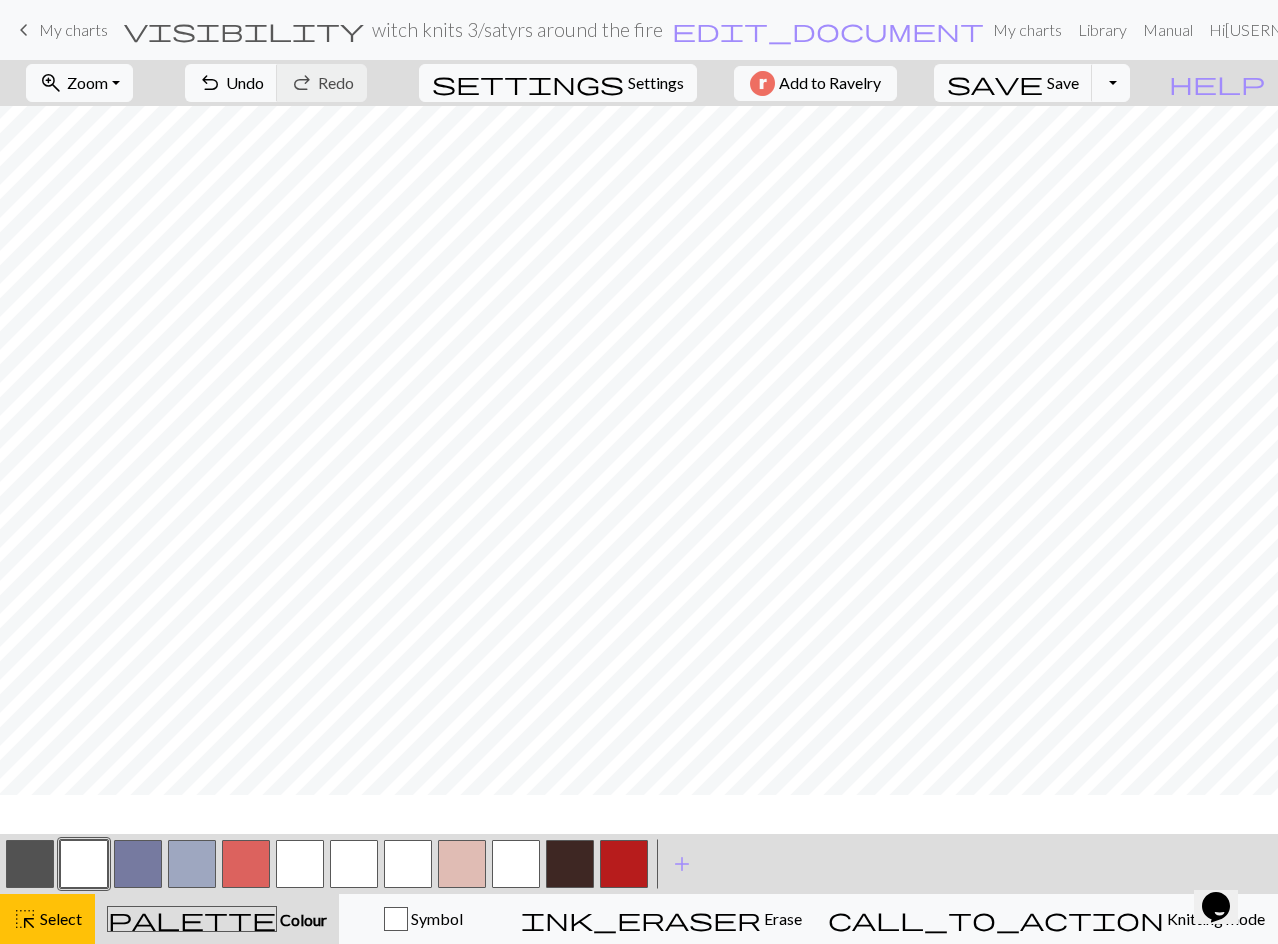 scroll, scrollTop: 100, scrollLeft: 0, axis: vertical 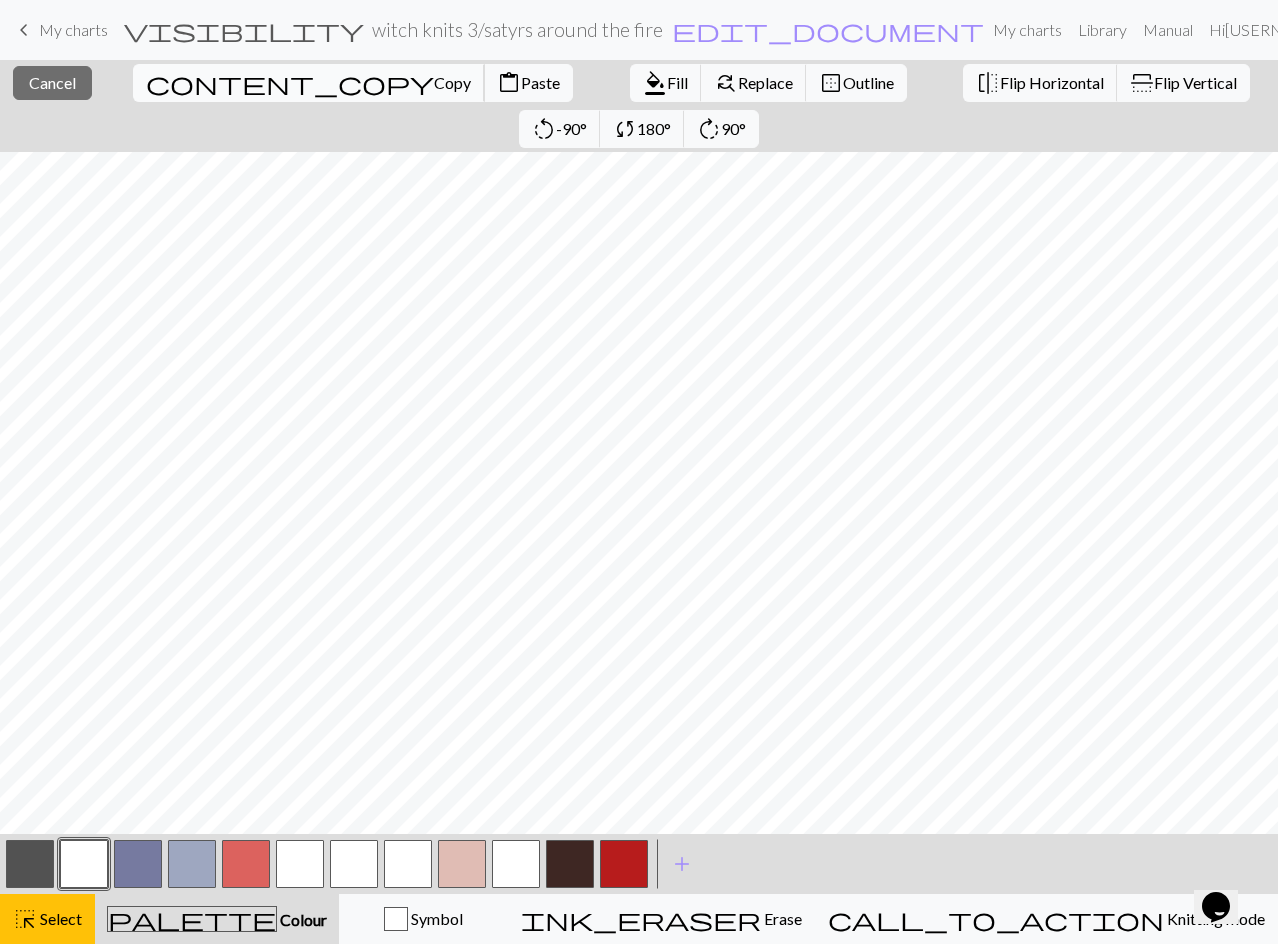 click on "Copy" at bounding box center (452, 82) 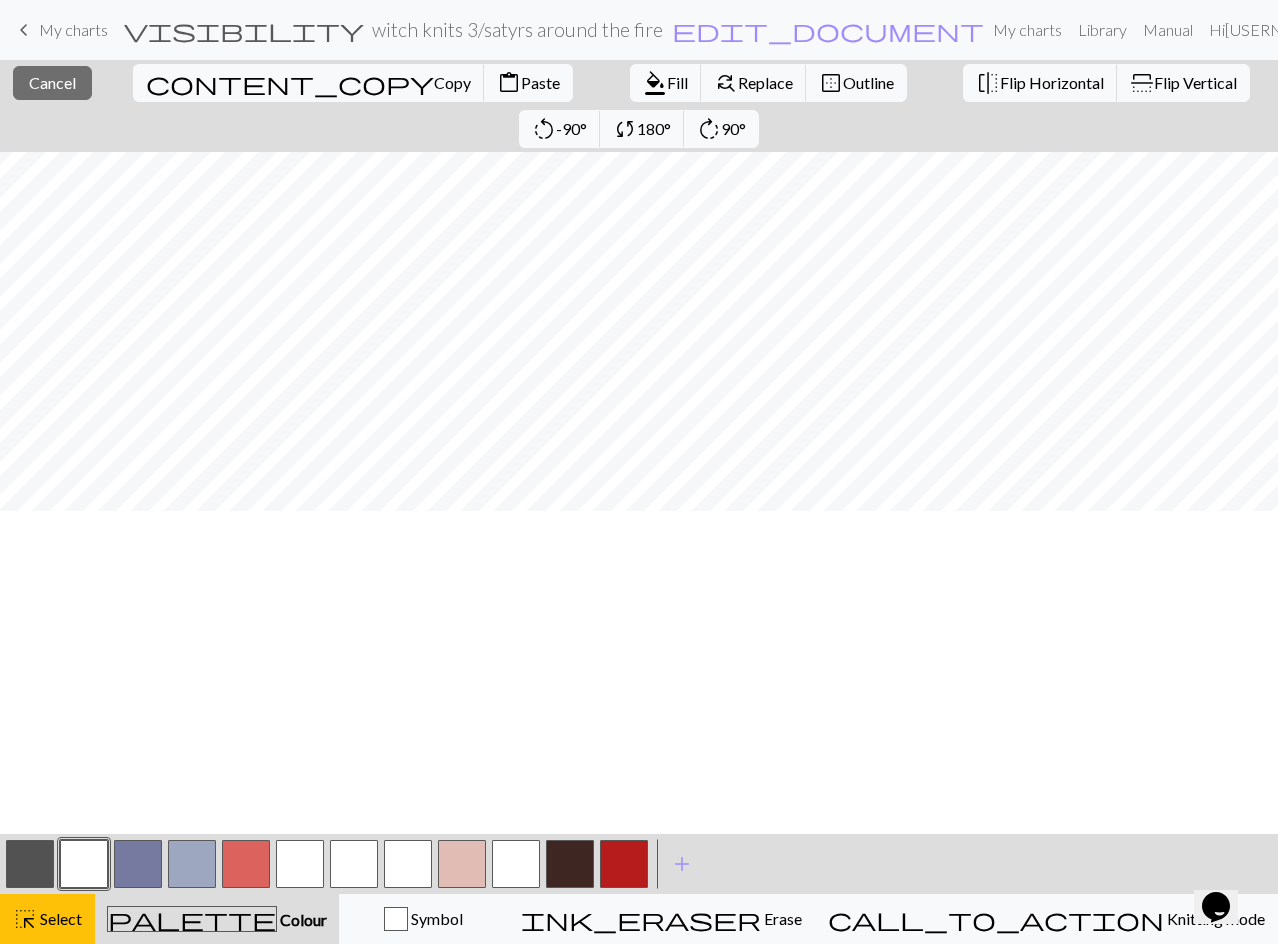 scroll, scrollTop: 177, scrollLeft: 0, axis: vertical 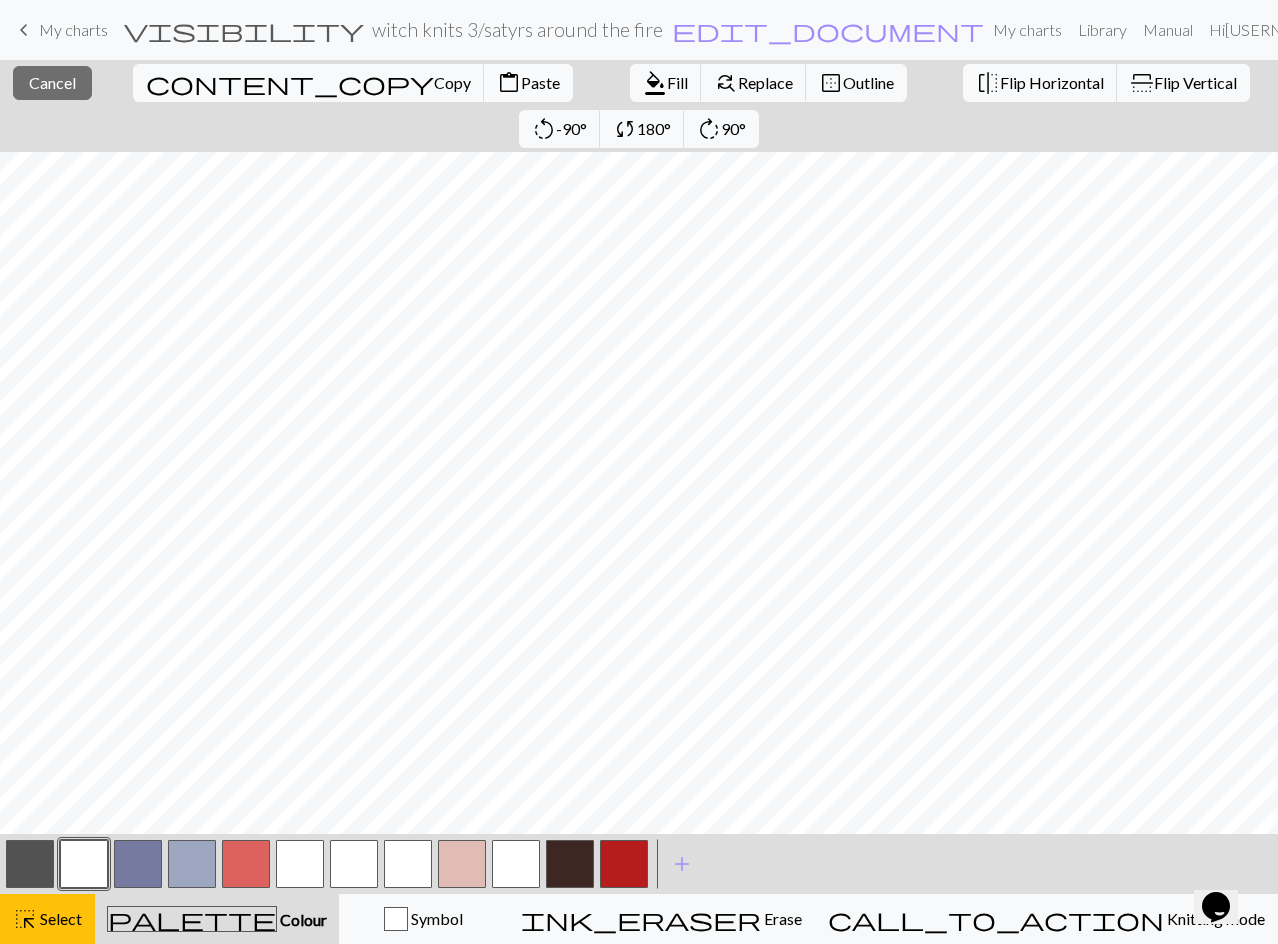 click on "Paste" at bounding box center (540, 82) 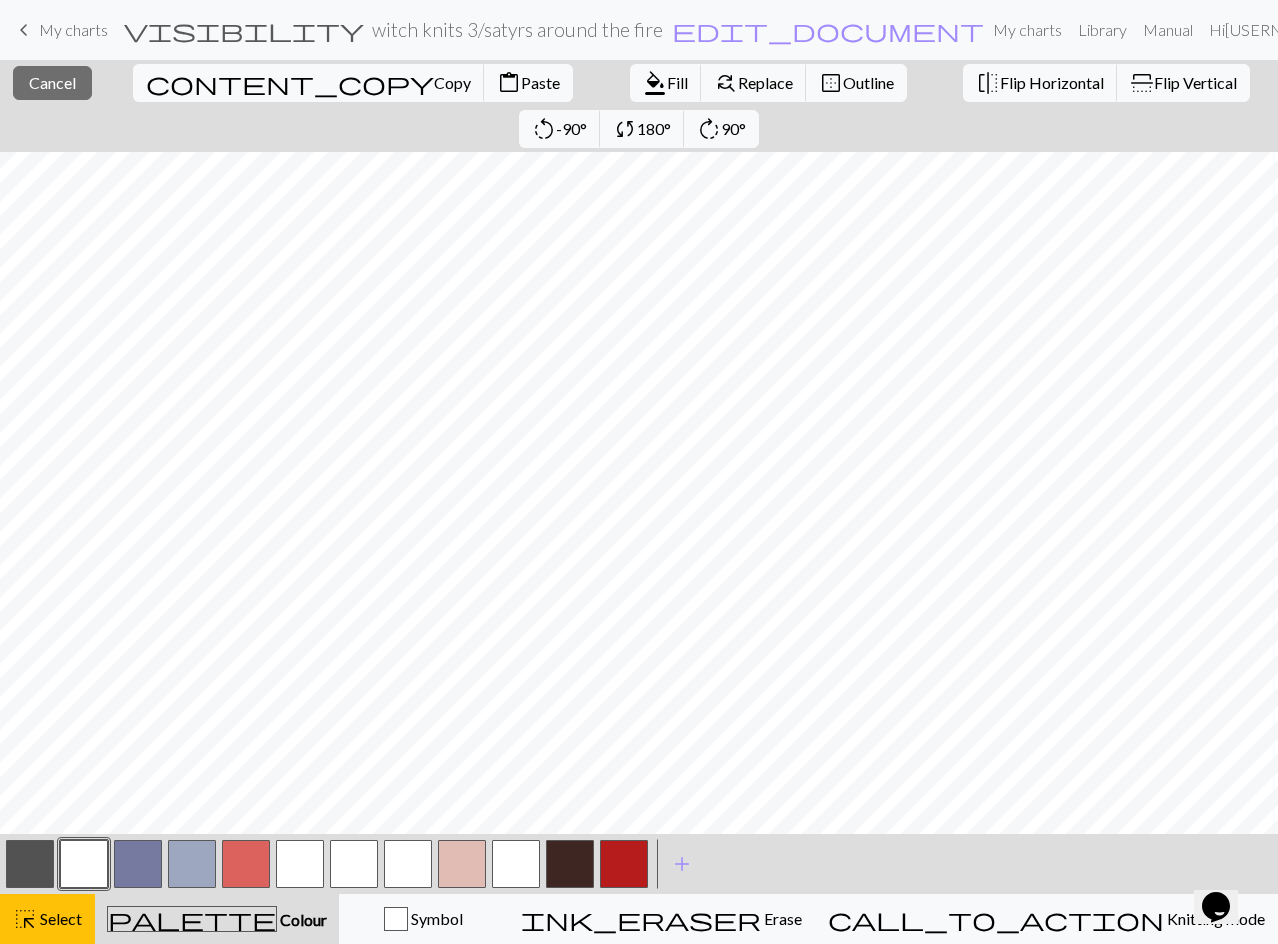scroll, scrollTop: 77, scrollLeft: 0, axis: vertical 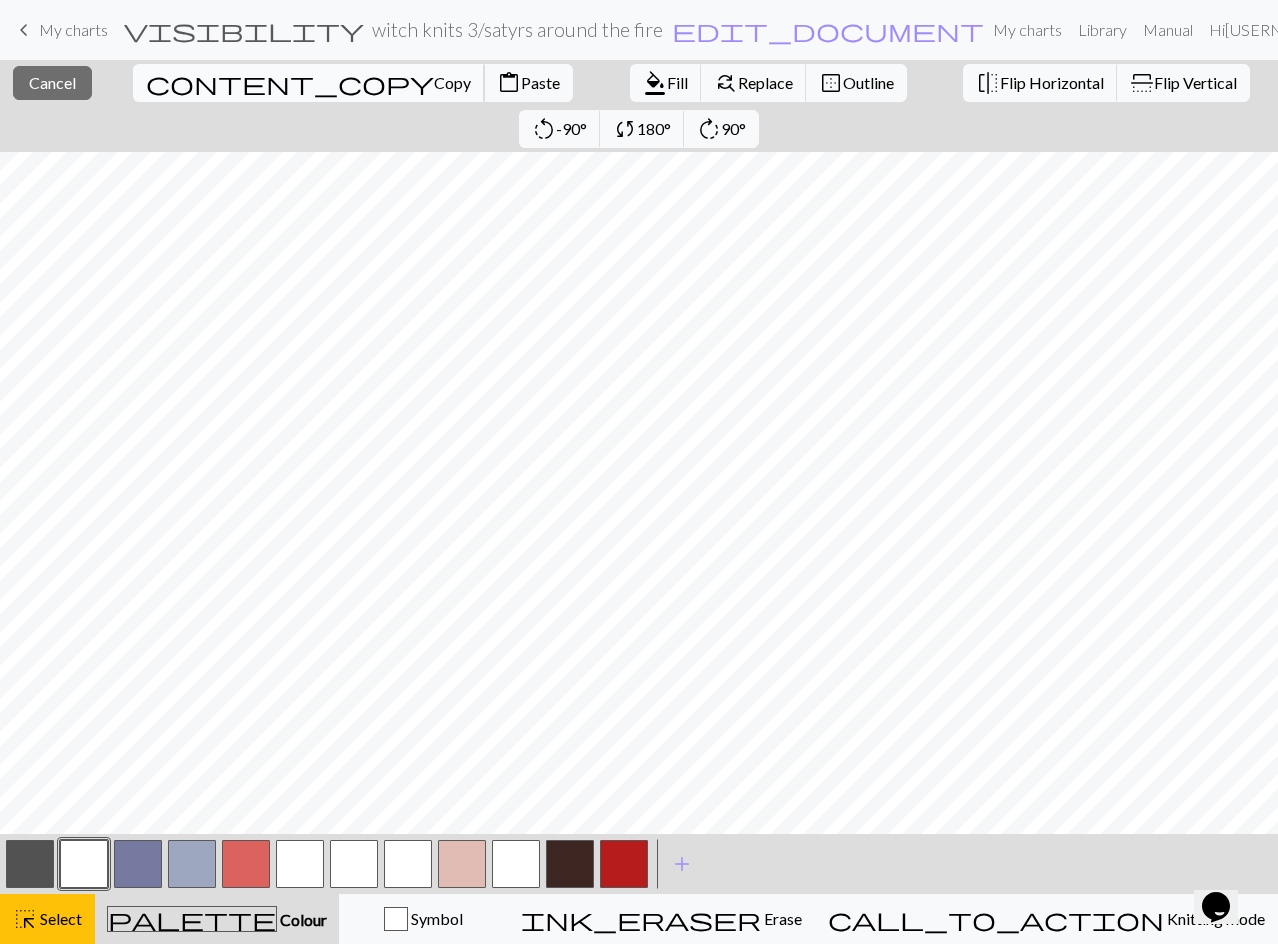 click on "Copy" at bounding box center [452, 82] 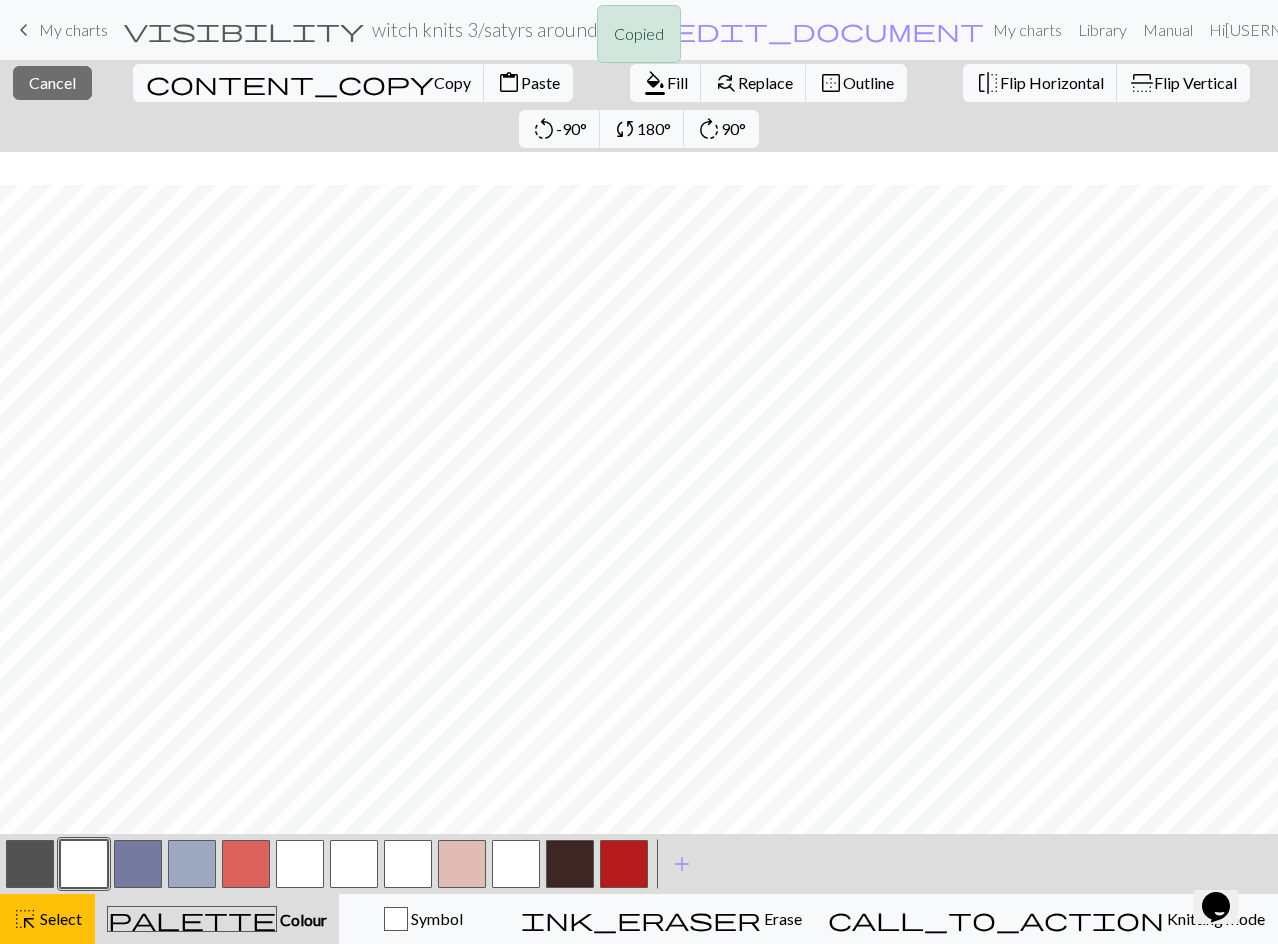 scroll, scrollTop: 277, scrollLeft: 0, axis: vertical 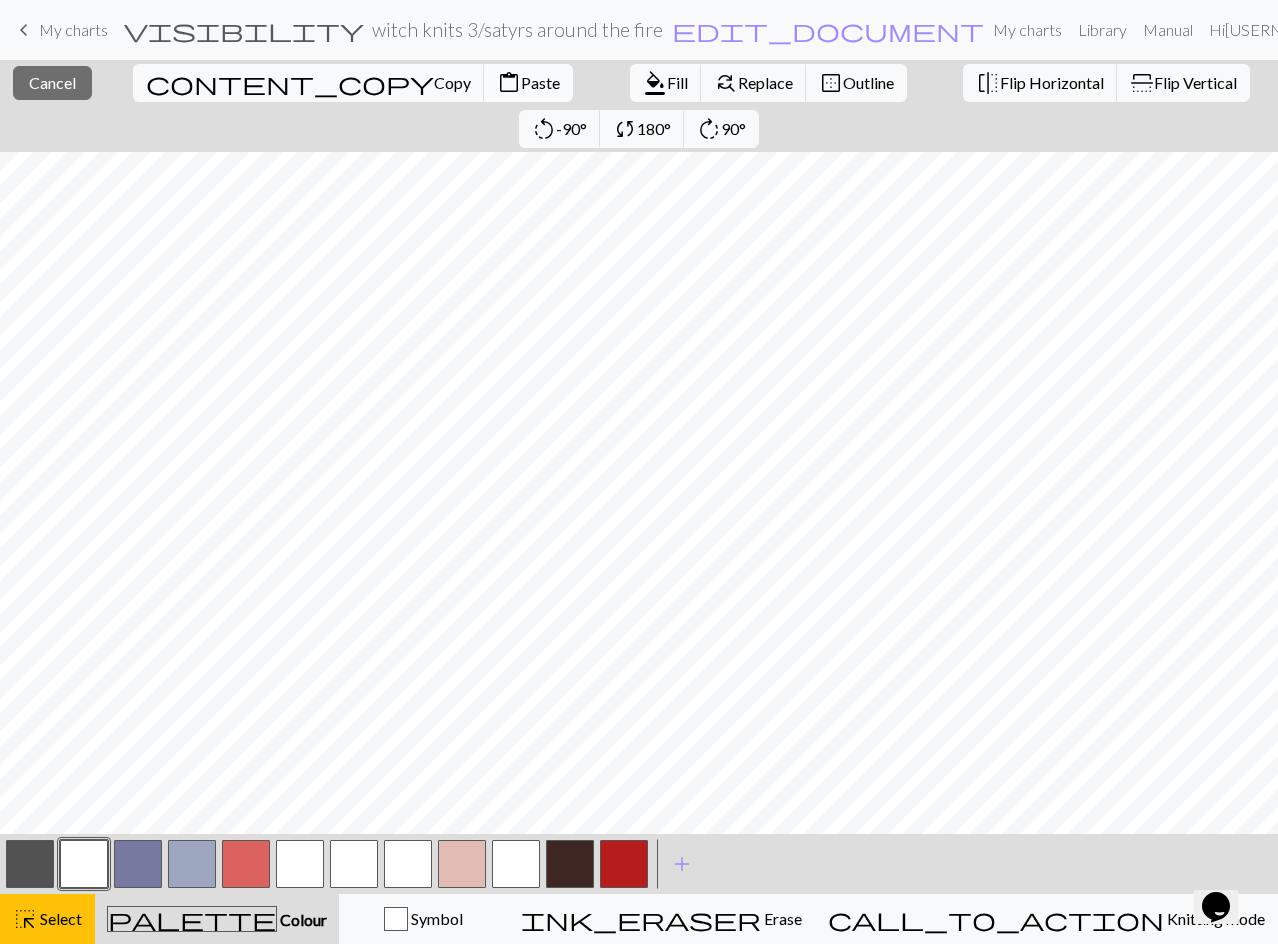 click on "Paste" at bounding box center (540, 82) 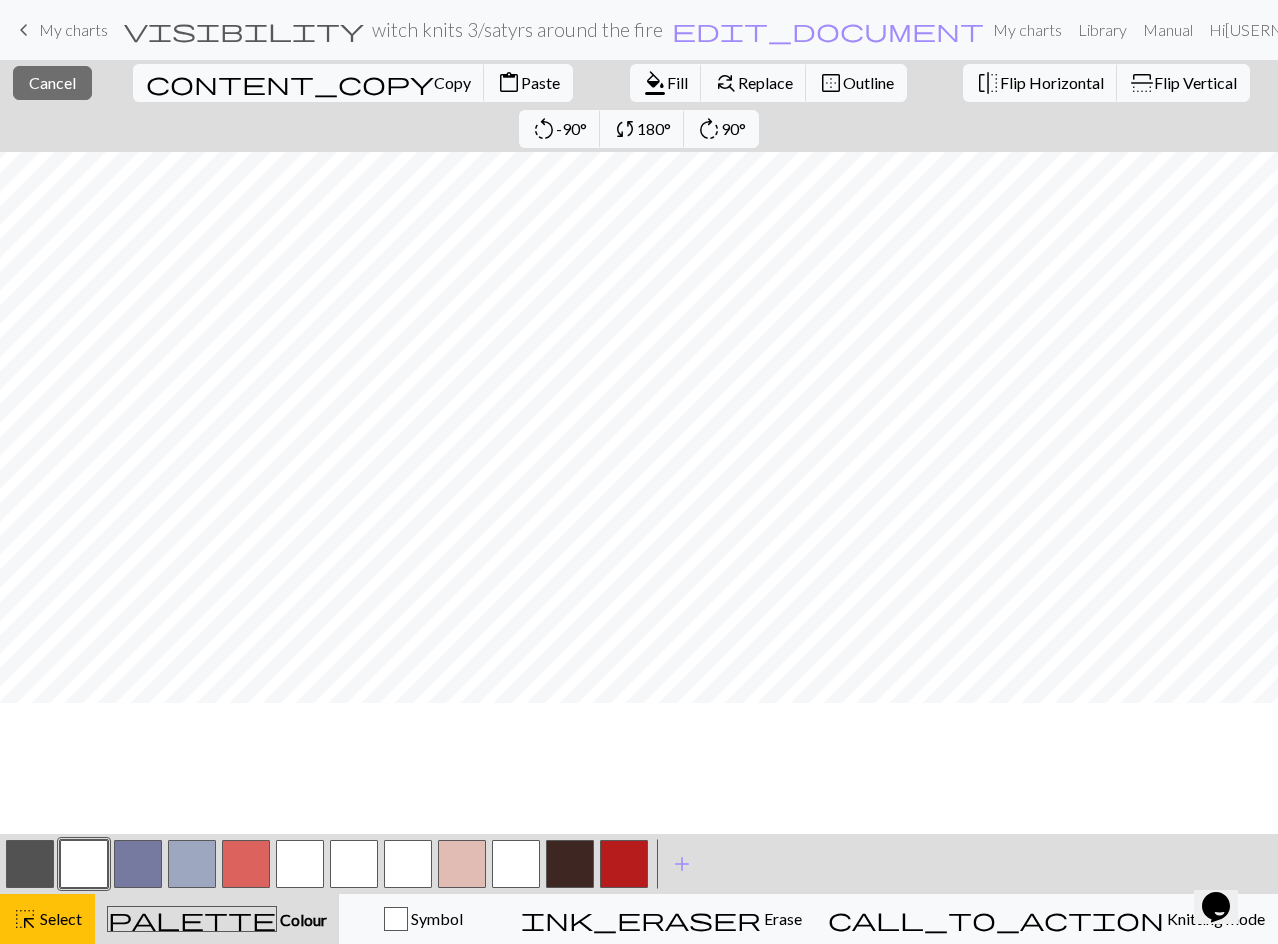 scroll, scrollTop: 0, scrollLeft: 0, axis: both 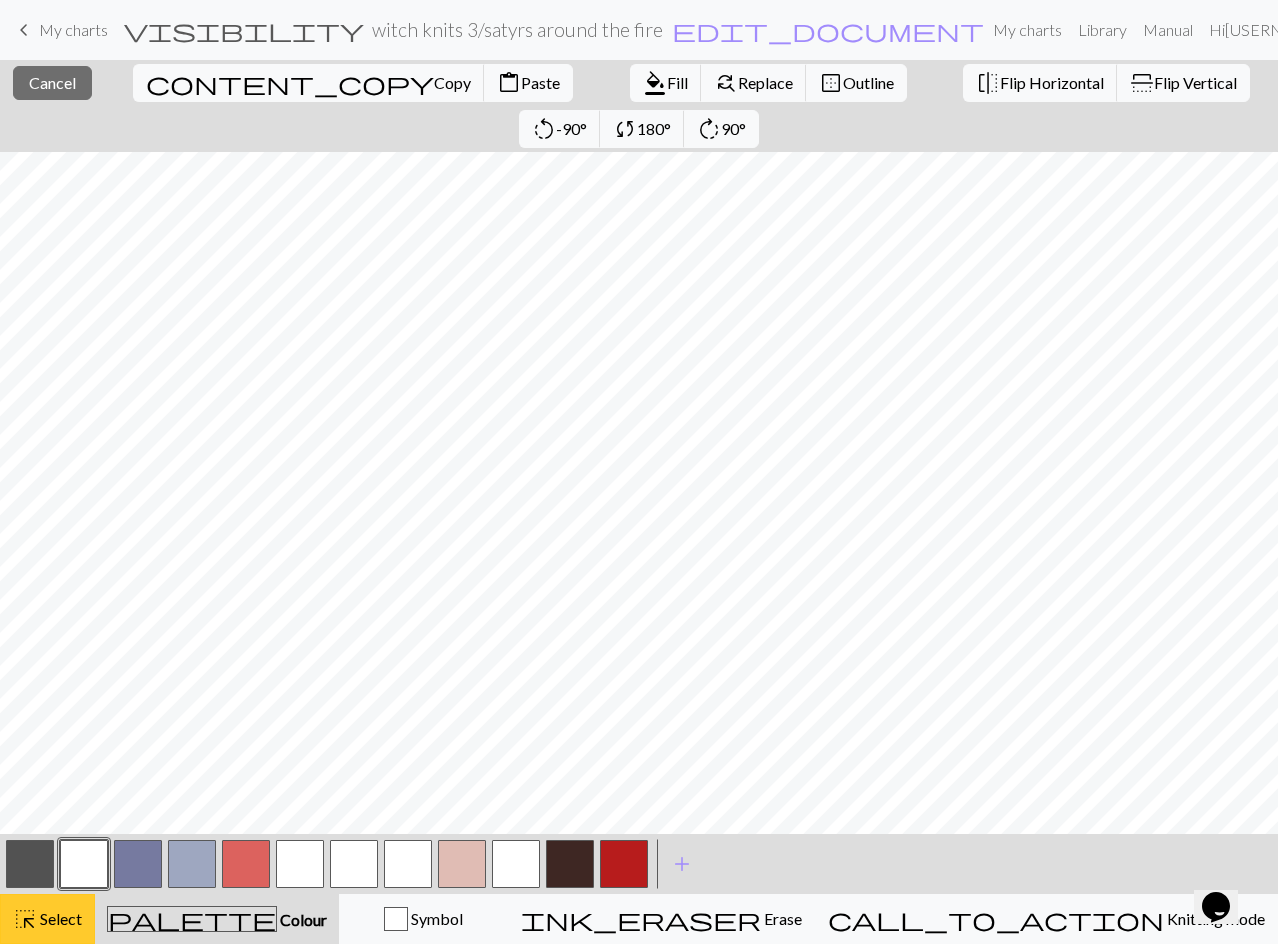 drag, startPoint x: 47, startPoint y: 923, endPoint x: 312, endPoint y: 829, distance: 281.1779 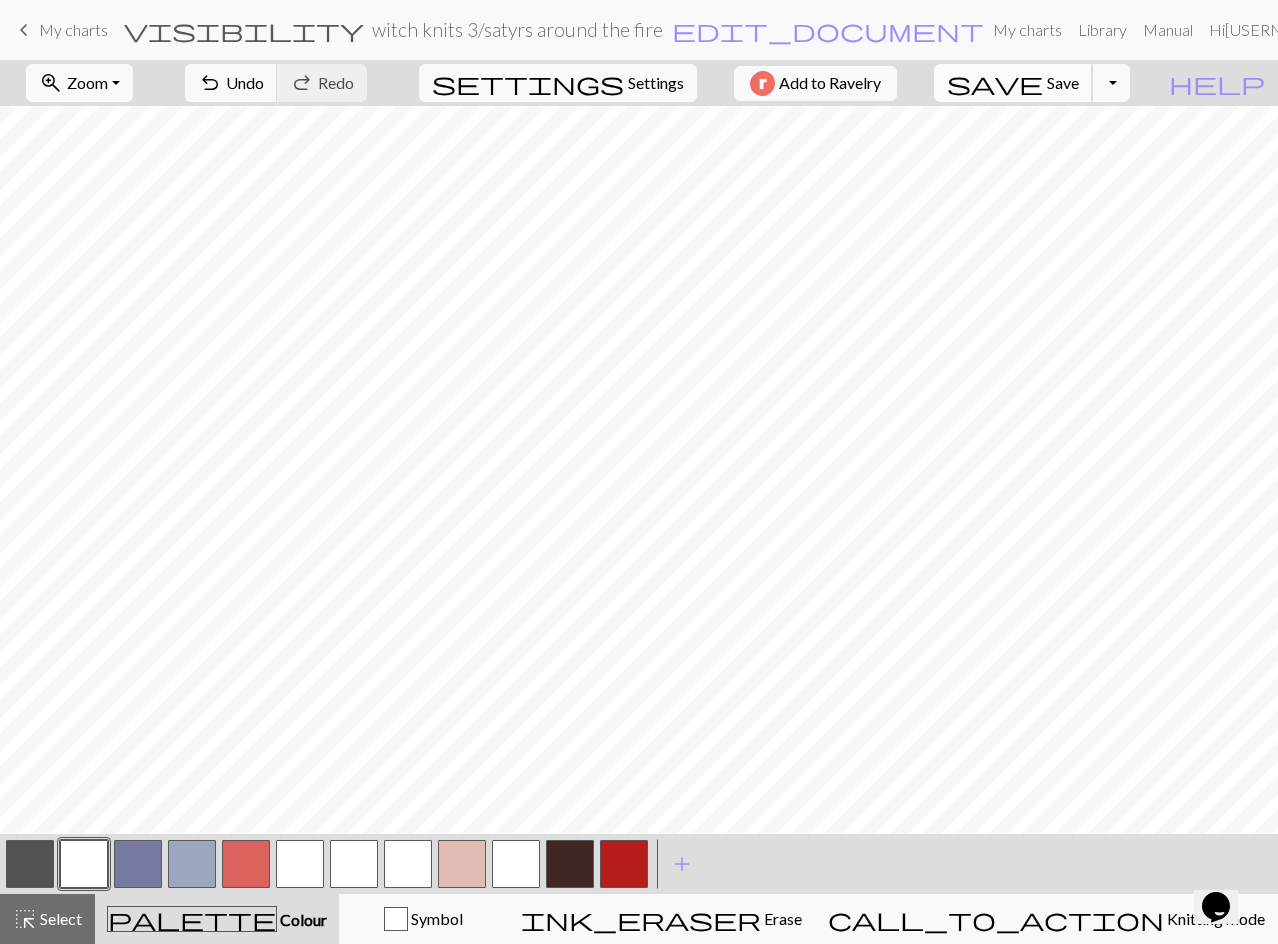 click on "save" at bounding box center (995, 83) 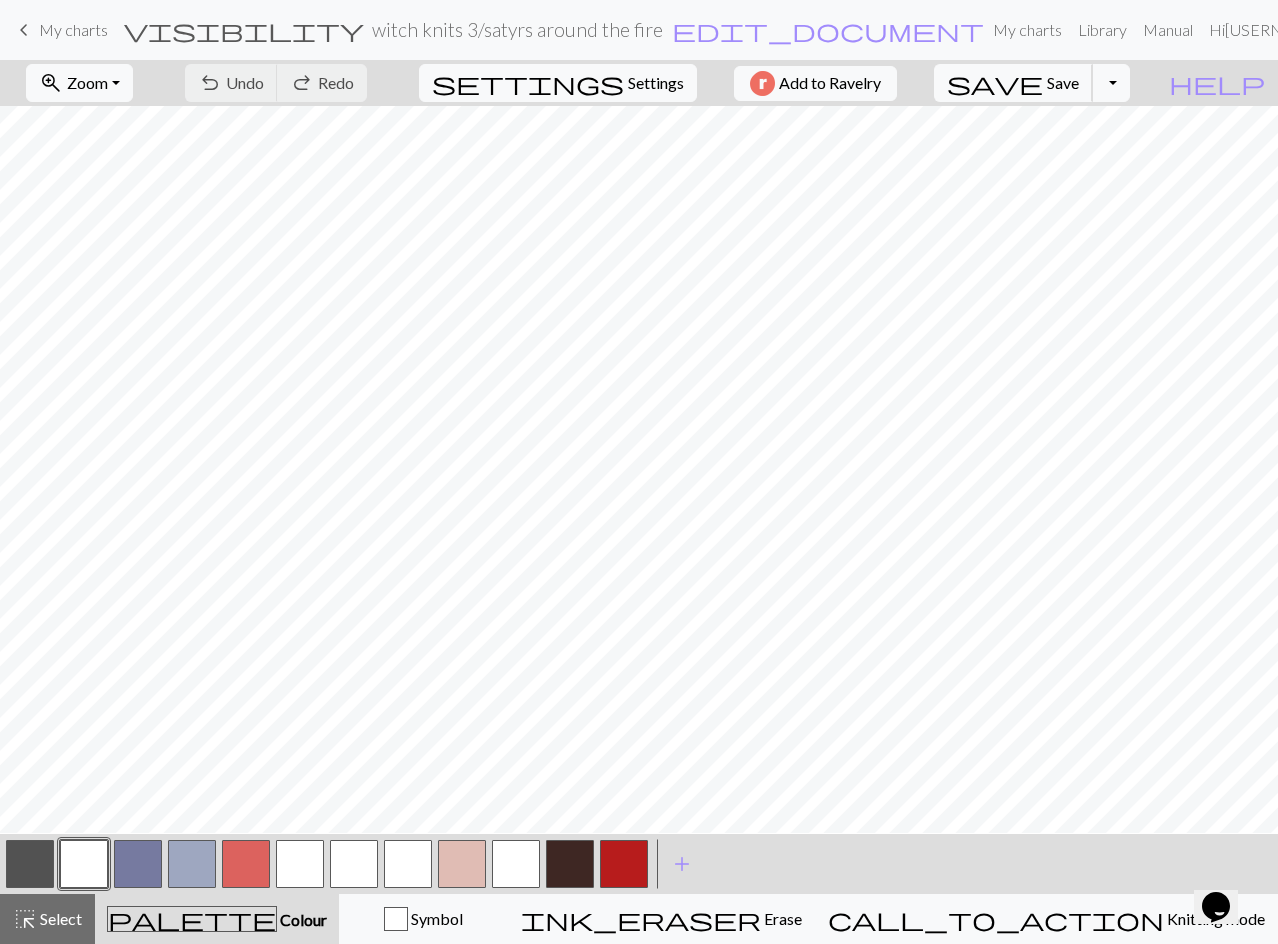 scroll, scrollTop: 77, scrollLeft: 0, axis: vertical 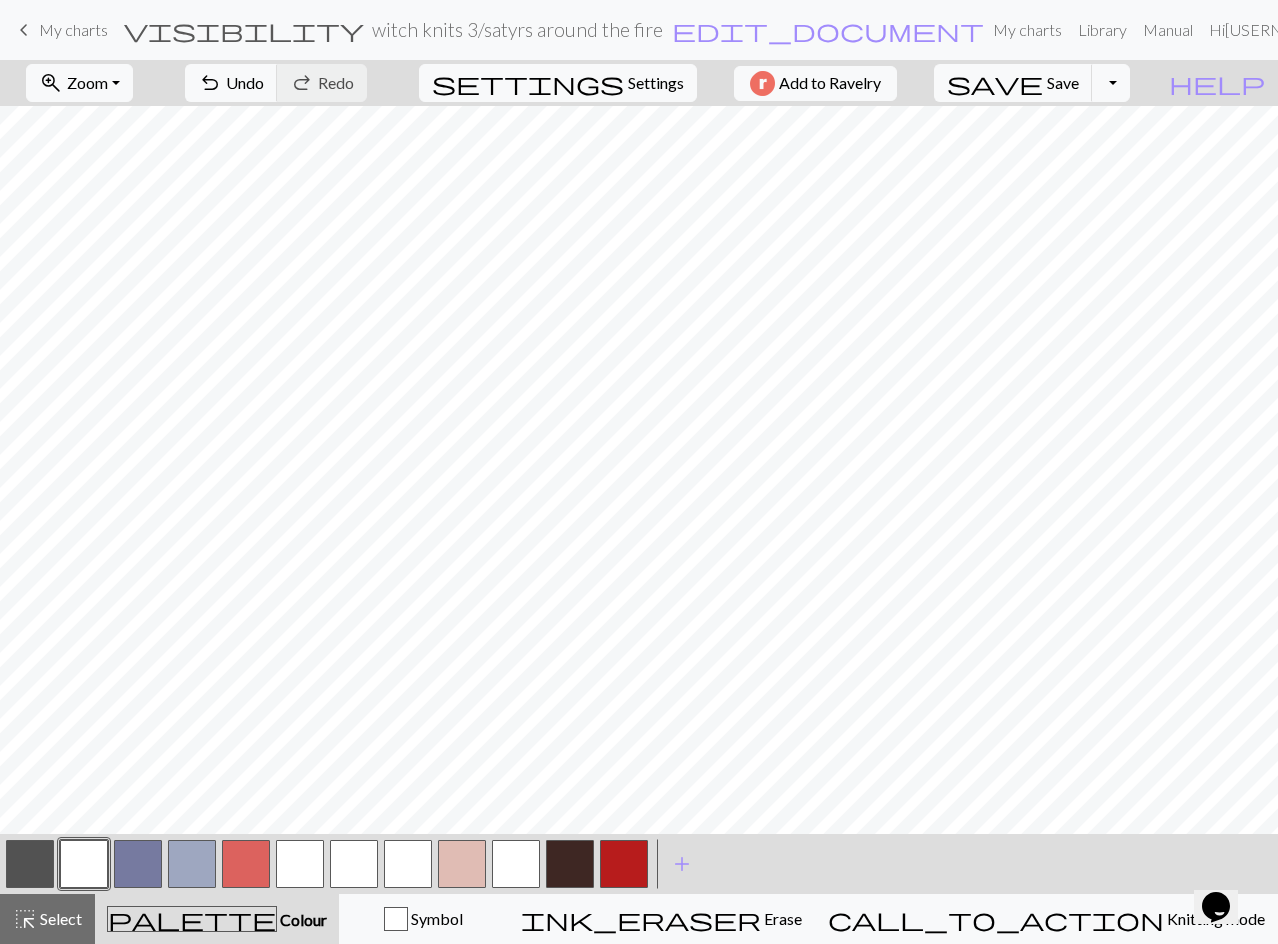 click at bounding box center (30, 864) 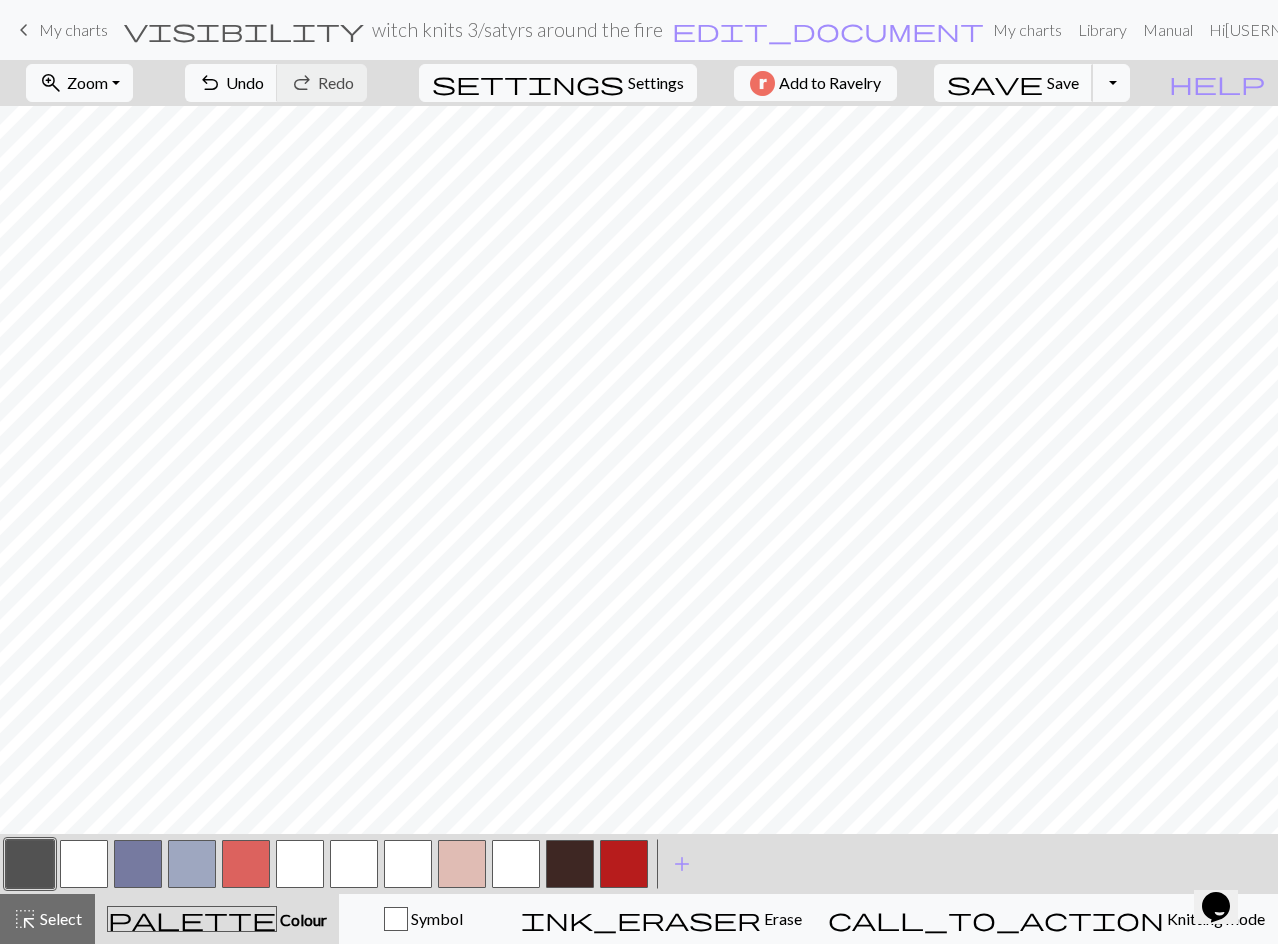 click on "save" at bounding box center (995, 83) 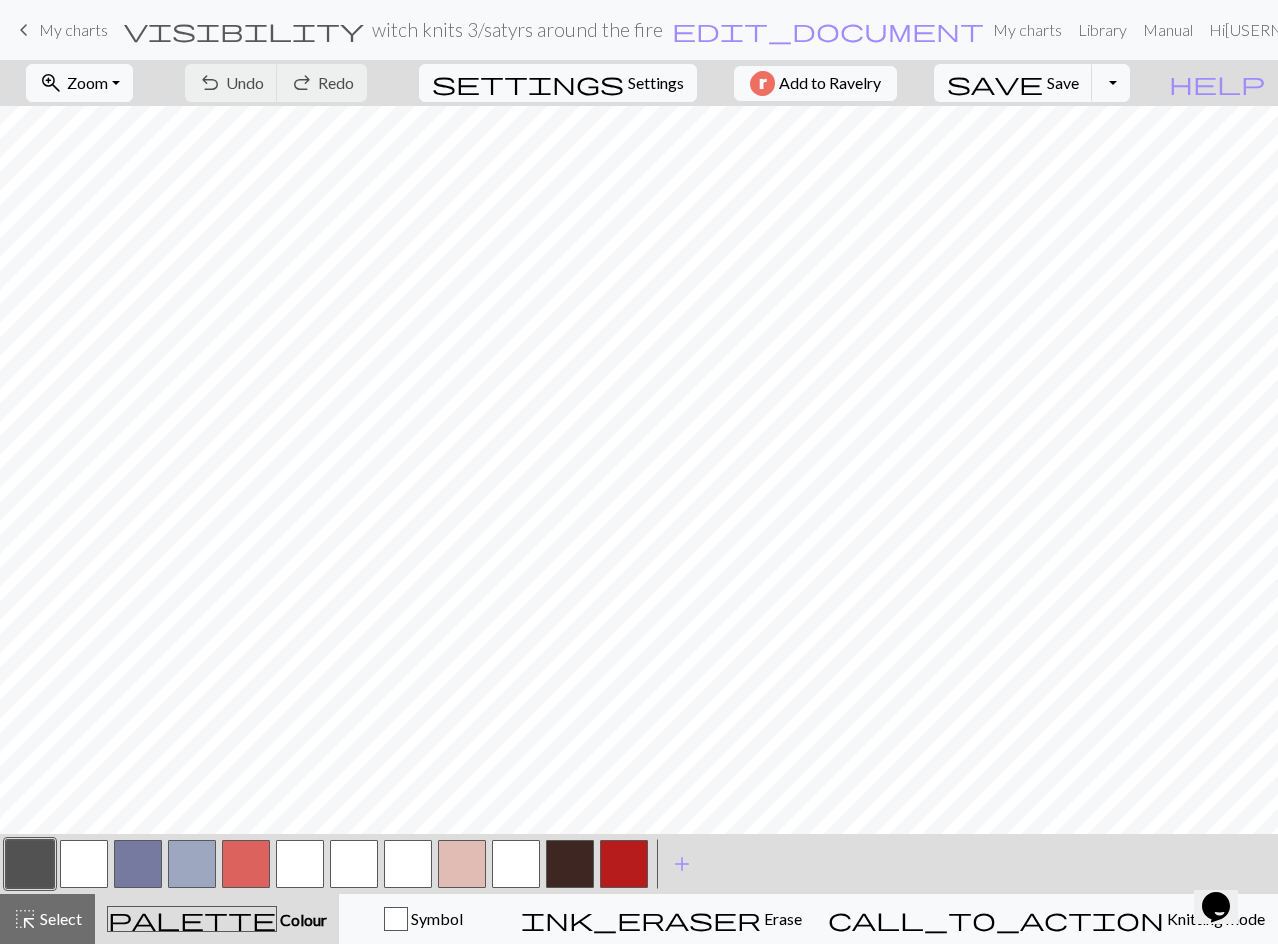 click at bounding box center (84, 864) 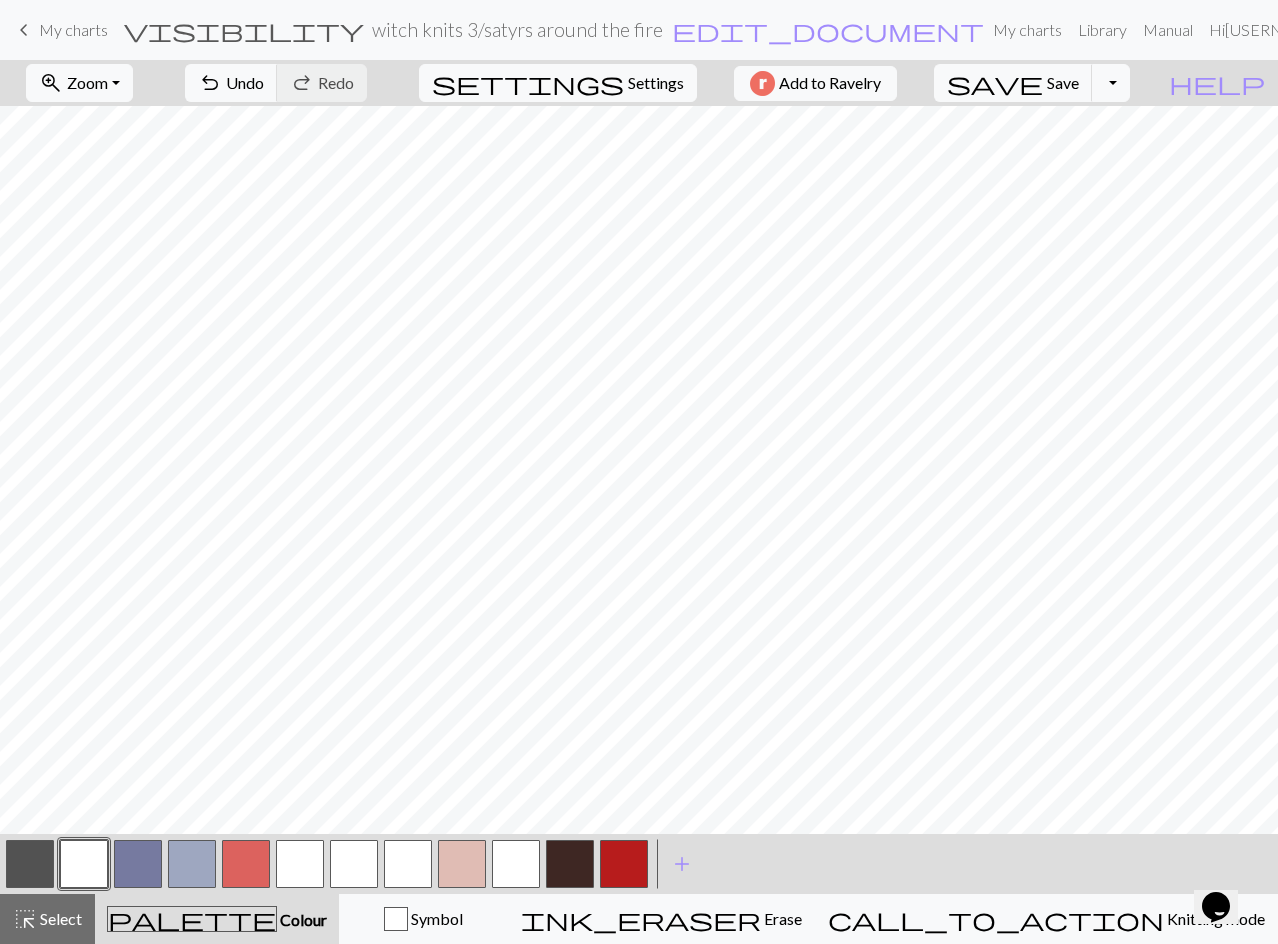 click at bounding box center (30, 864) 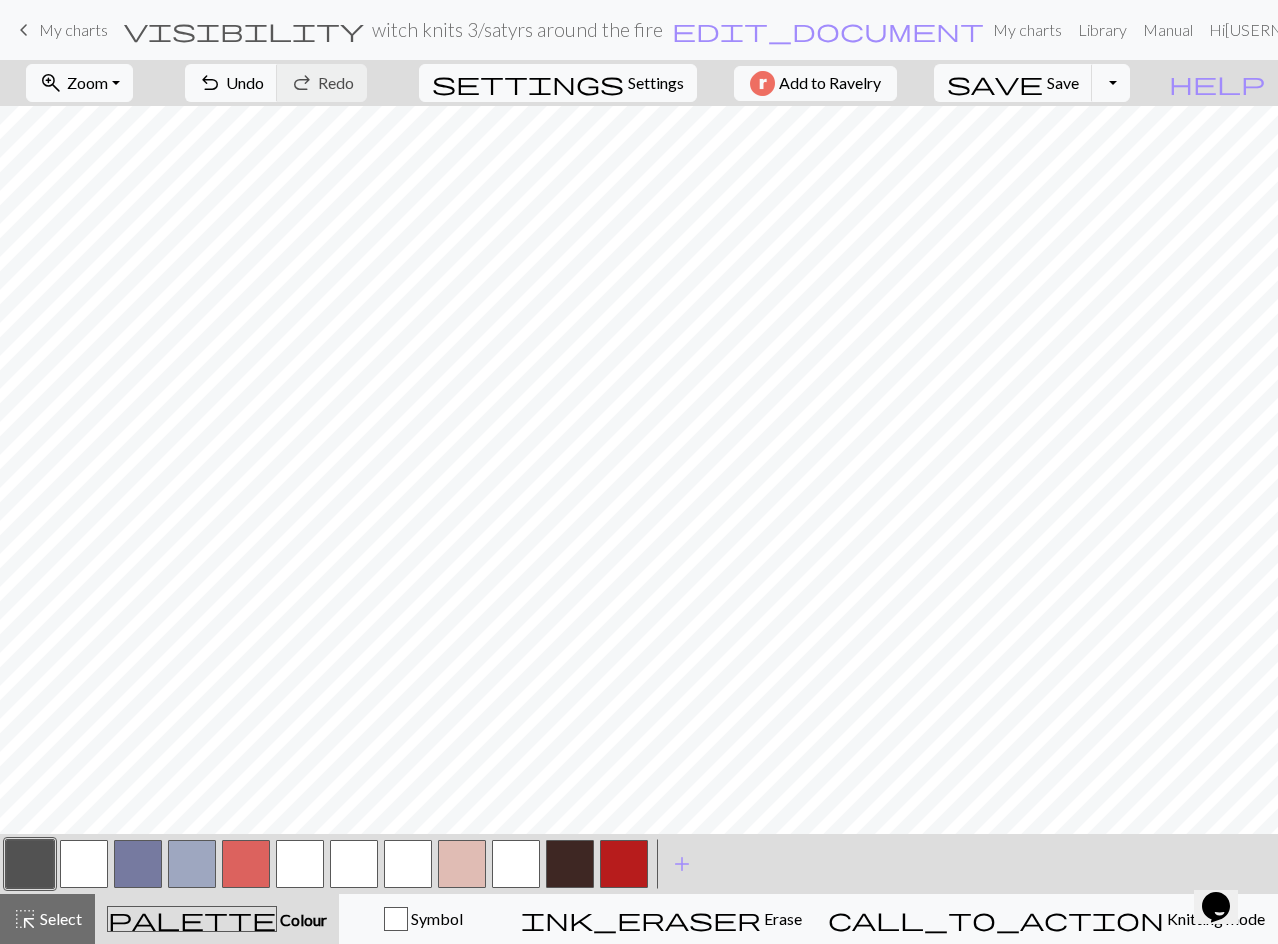 drag, startPoint x: 91, startPoint y: 869, endPoint x: 328, endPoint y: 820, distance: 242.01239 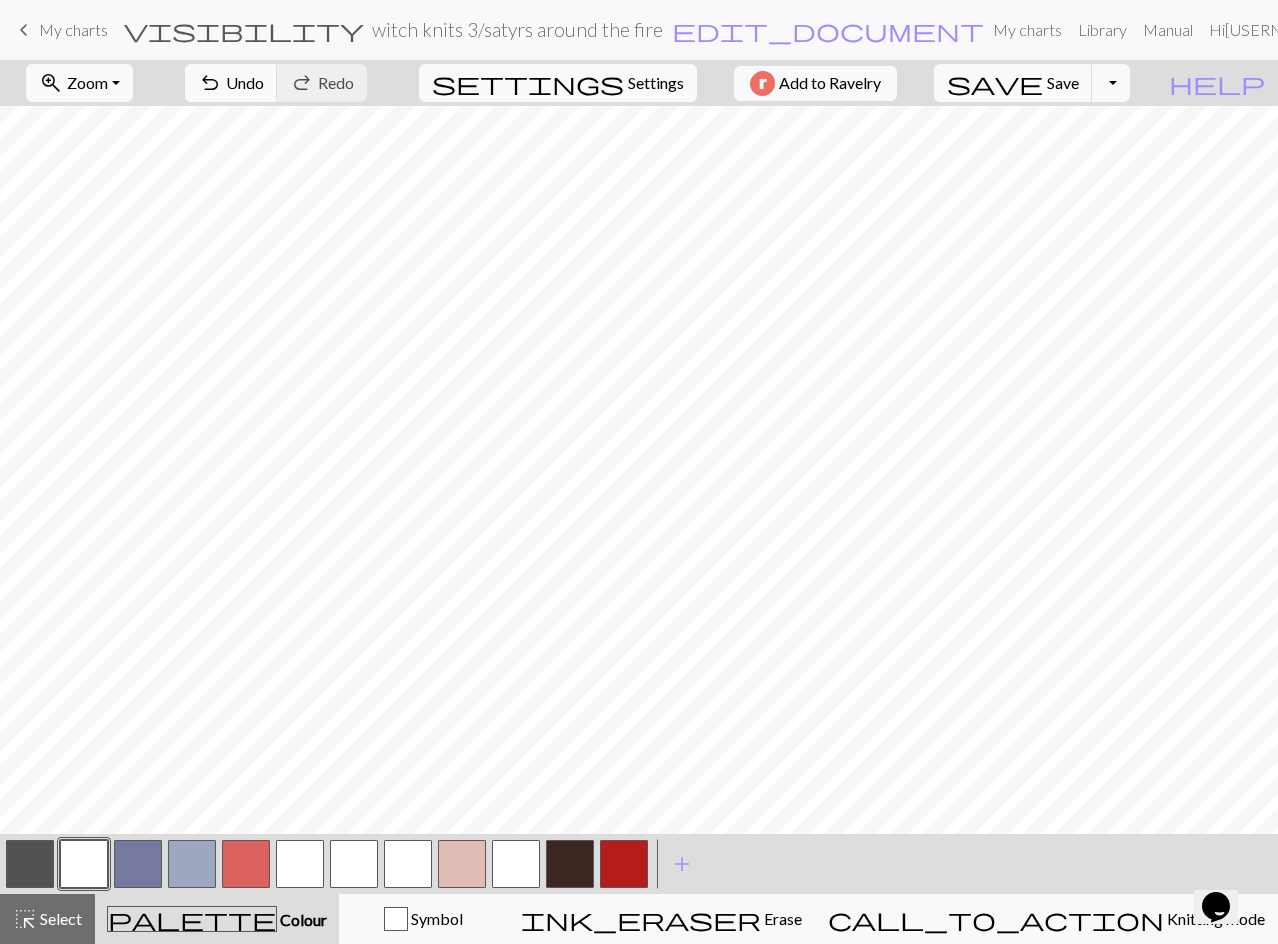 drag, startPoint x: 27, startPoint y: 865, endPoint x: 169, endPoint y: 827, distance: 146.9966 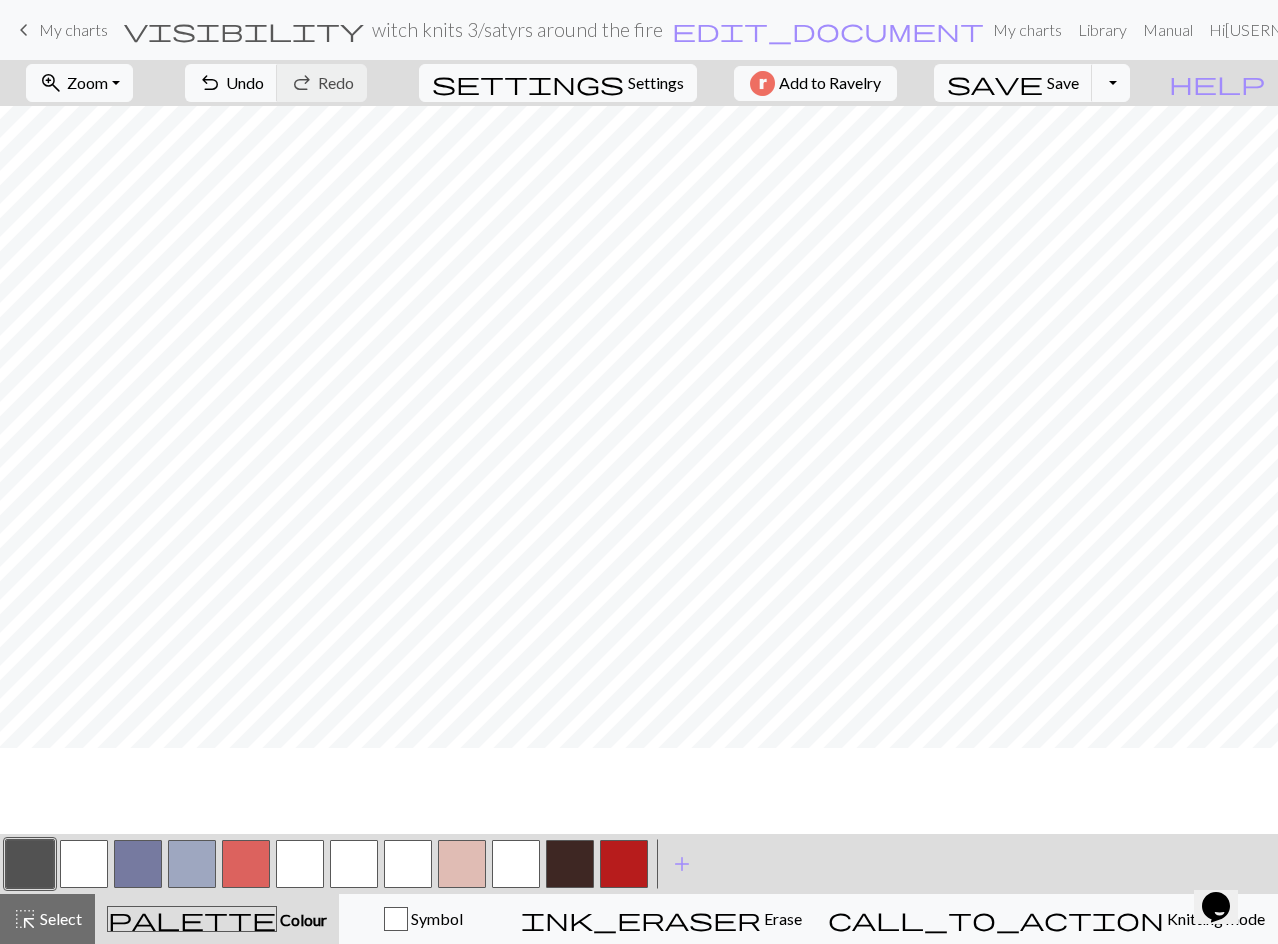 scroll, scrollTop: 0, scrollLeft: 0, axis: both 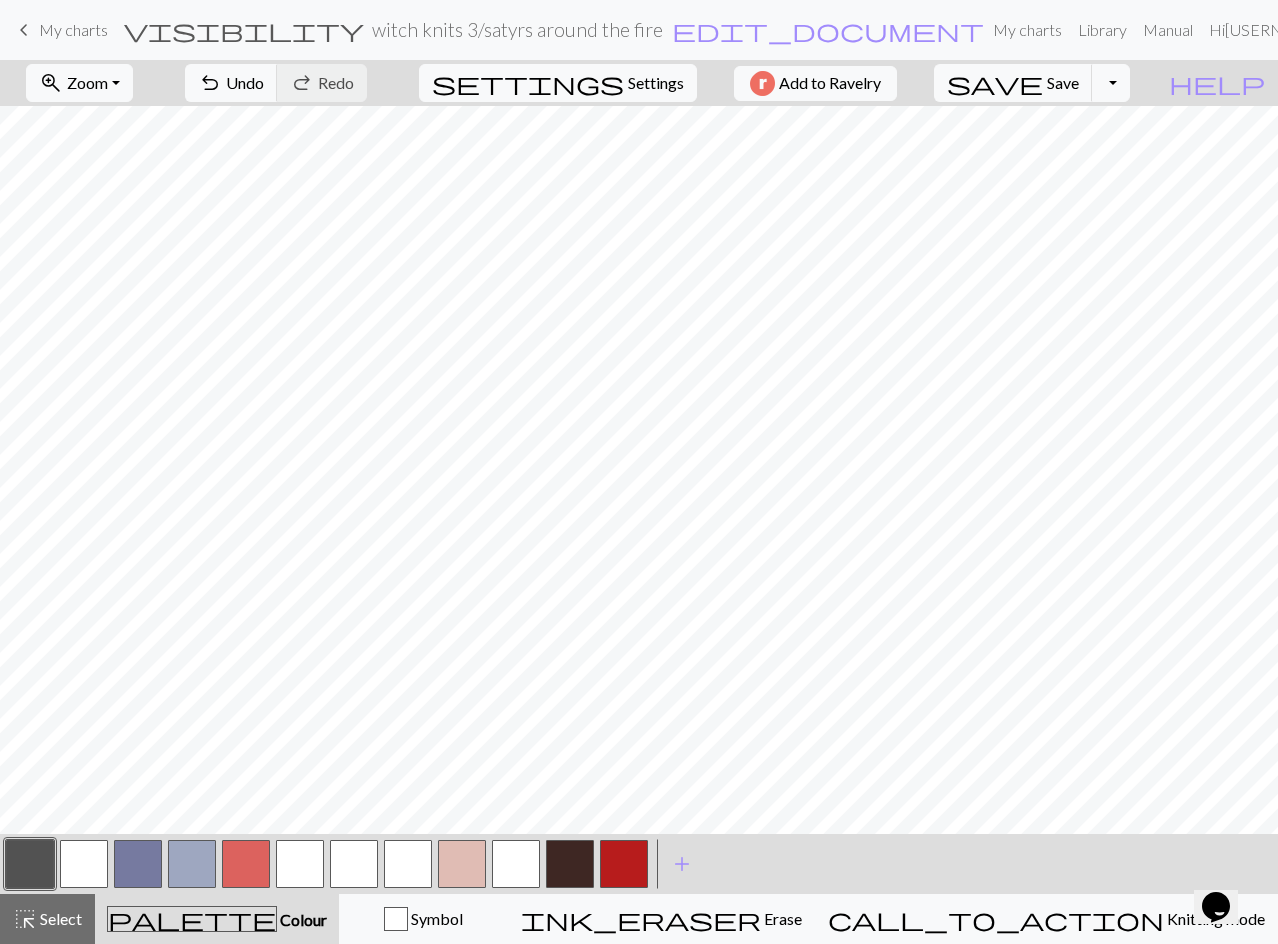 click at bounding box center [84, 864] 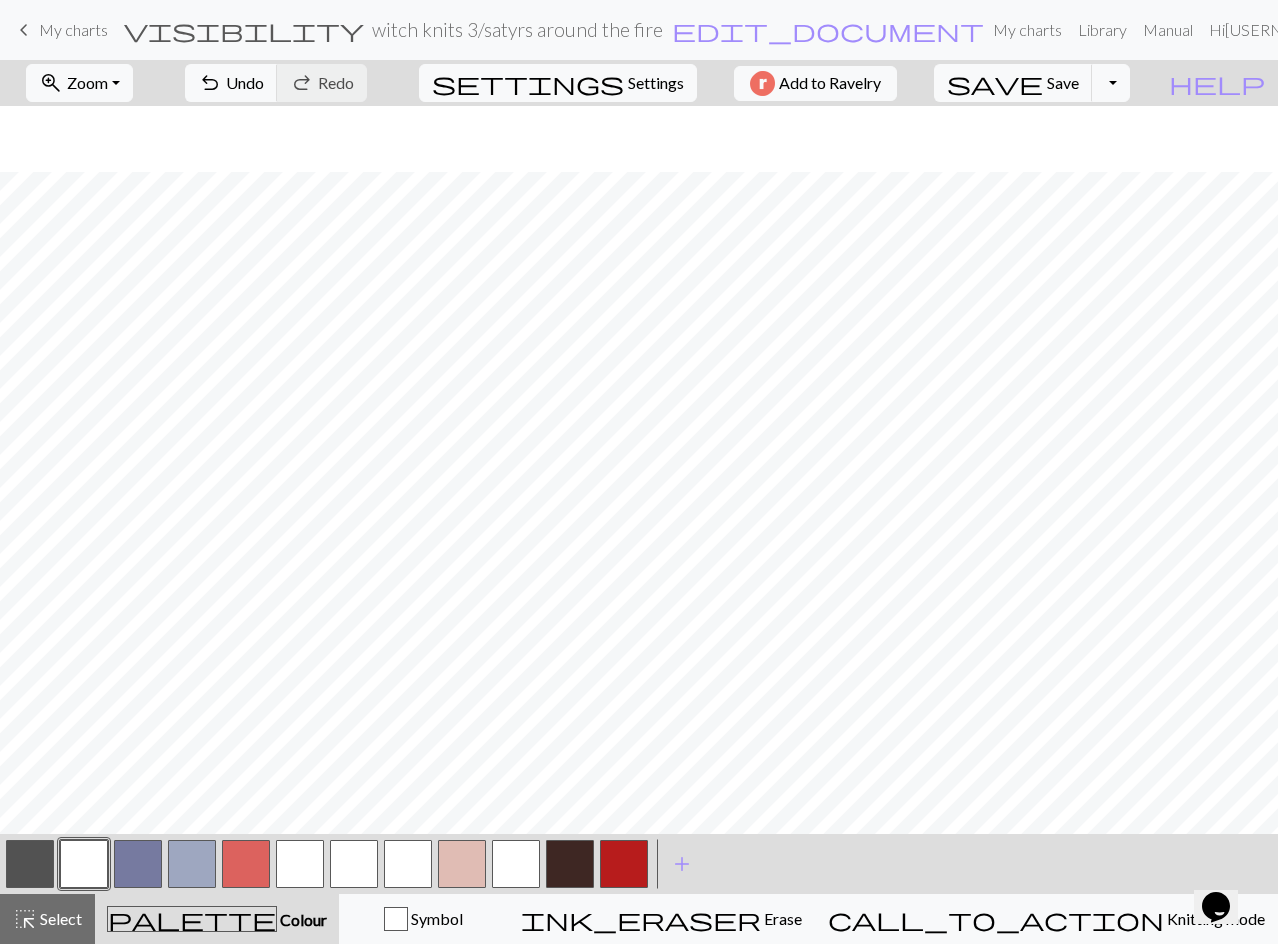 scroll, scrollTop: 177, scrollLeft: 0, axis: vertical 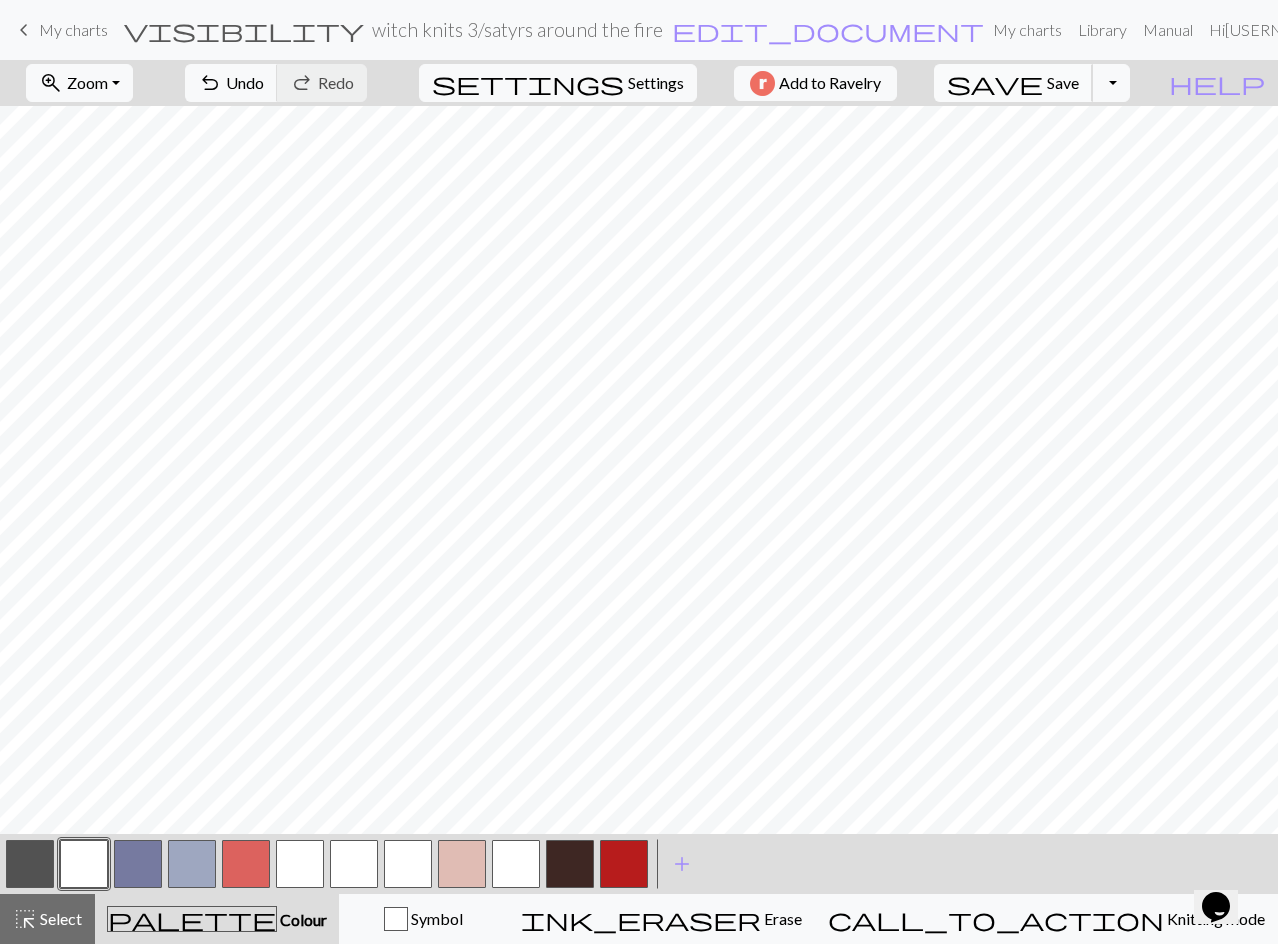 click on "save" at bounding box center [995, 83] 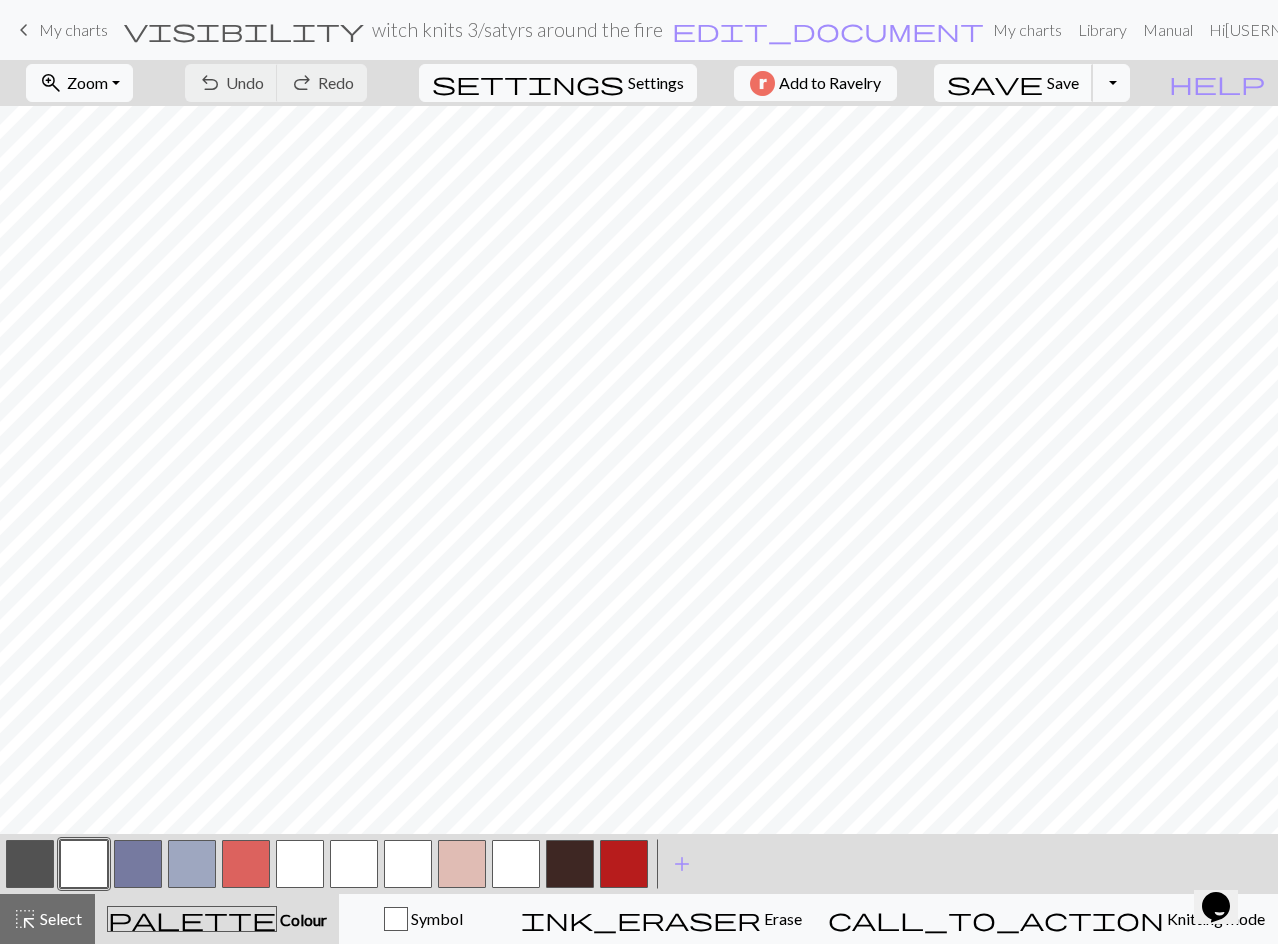 click on "Save" at bounding box center [1063, 82] 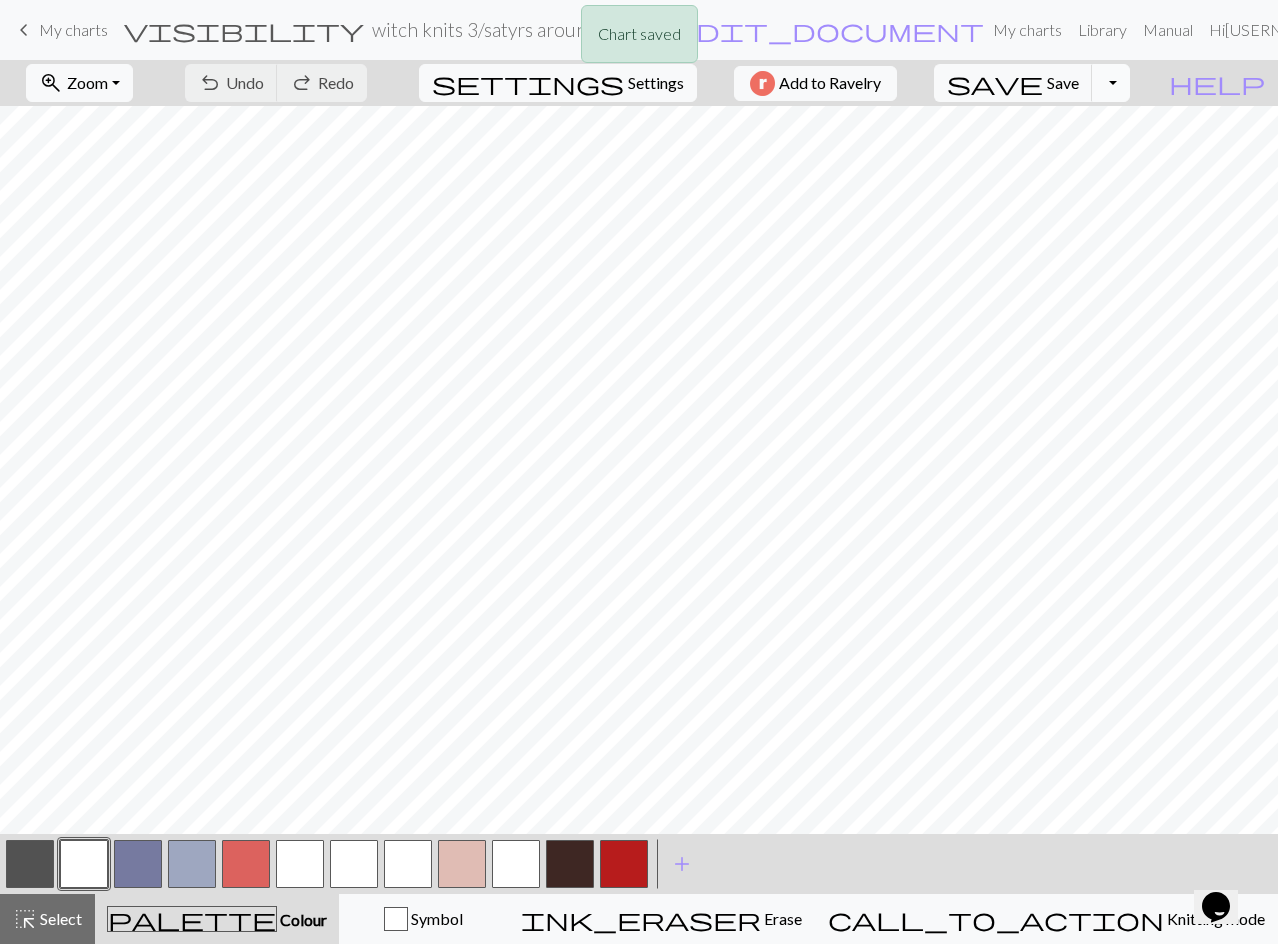 click on "Toggle Dropdown" at bounding box center (1111, 83) 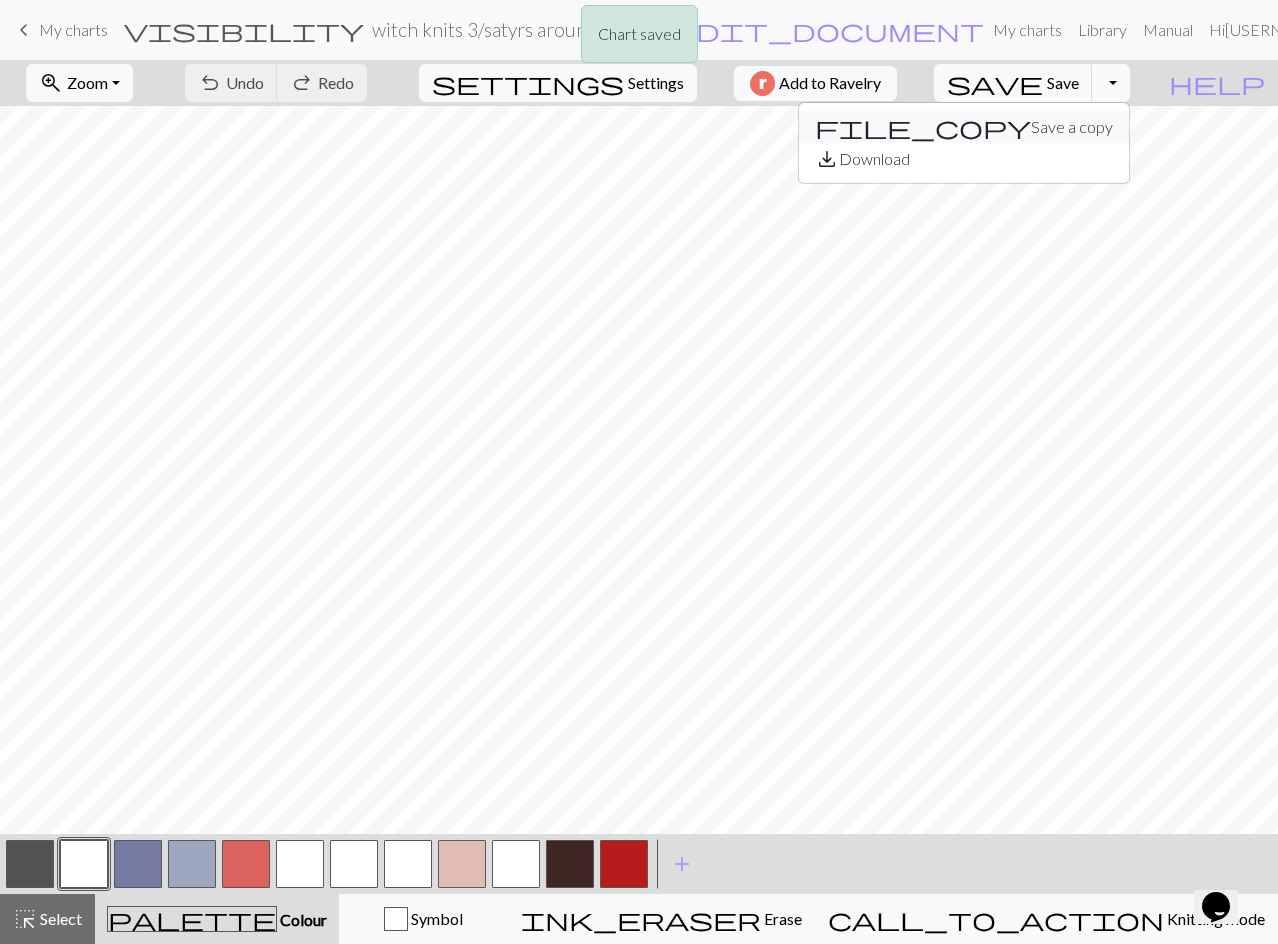 click on "file_copy  Save a copy" at bounding box center [964, 127] 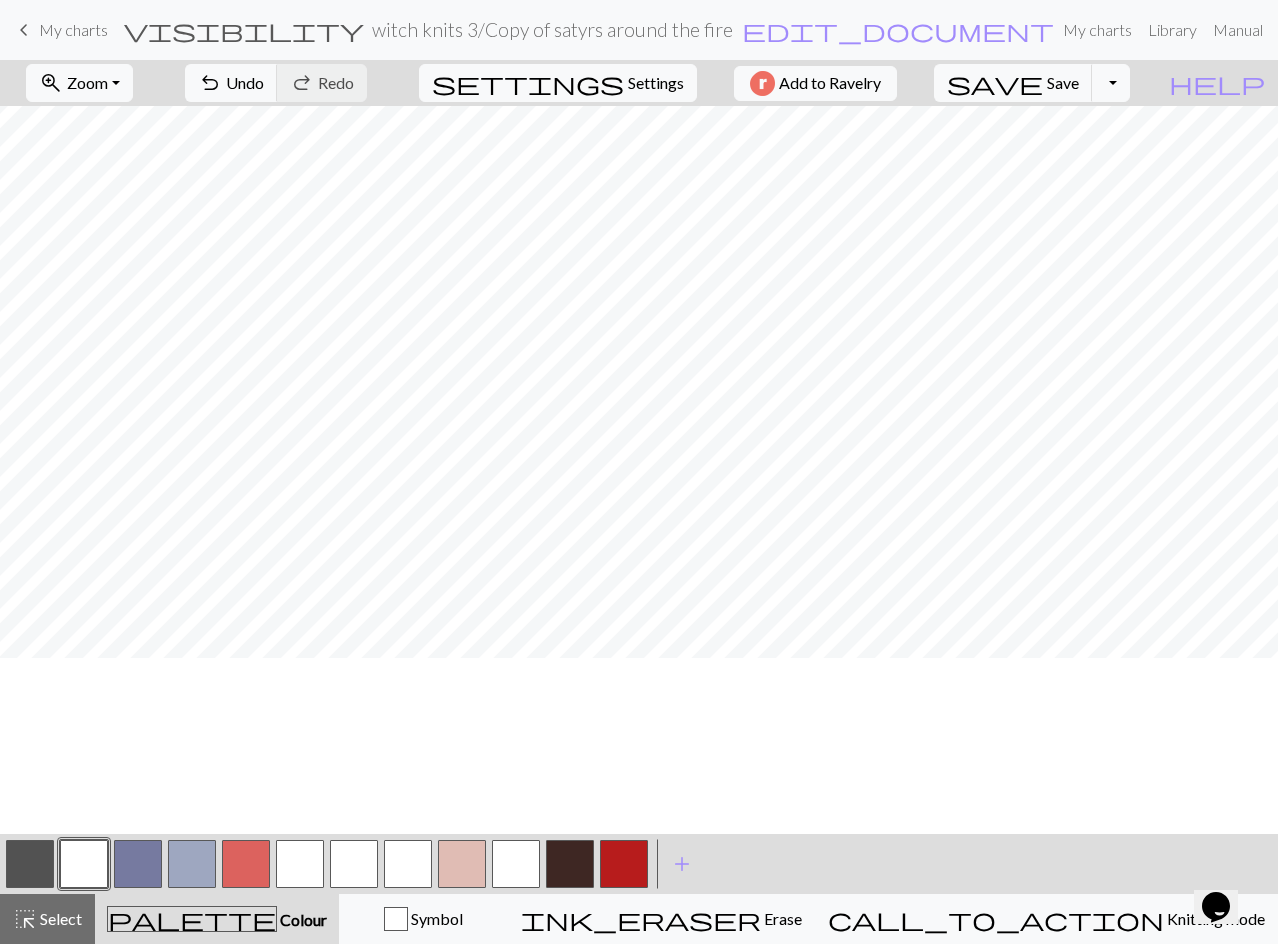 scroll, scrollTop: 0, scrollLeft: 0, axis: both 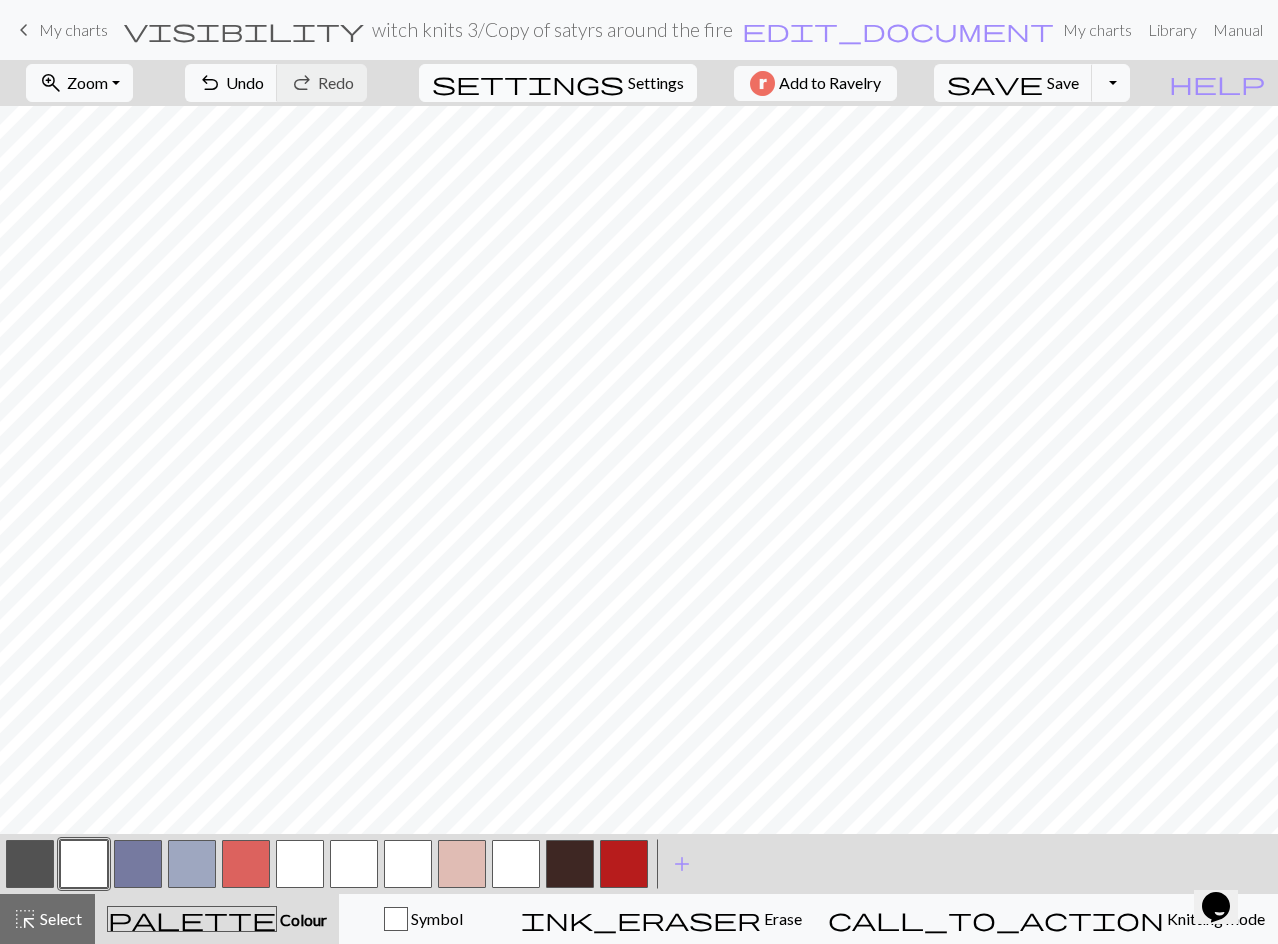 click on "Settings" at bounding box center [656, 83] 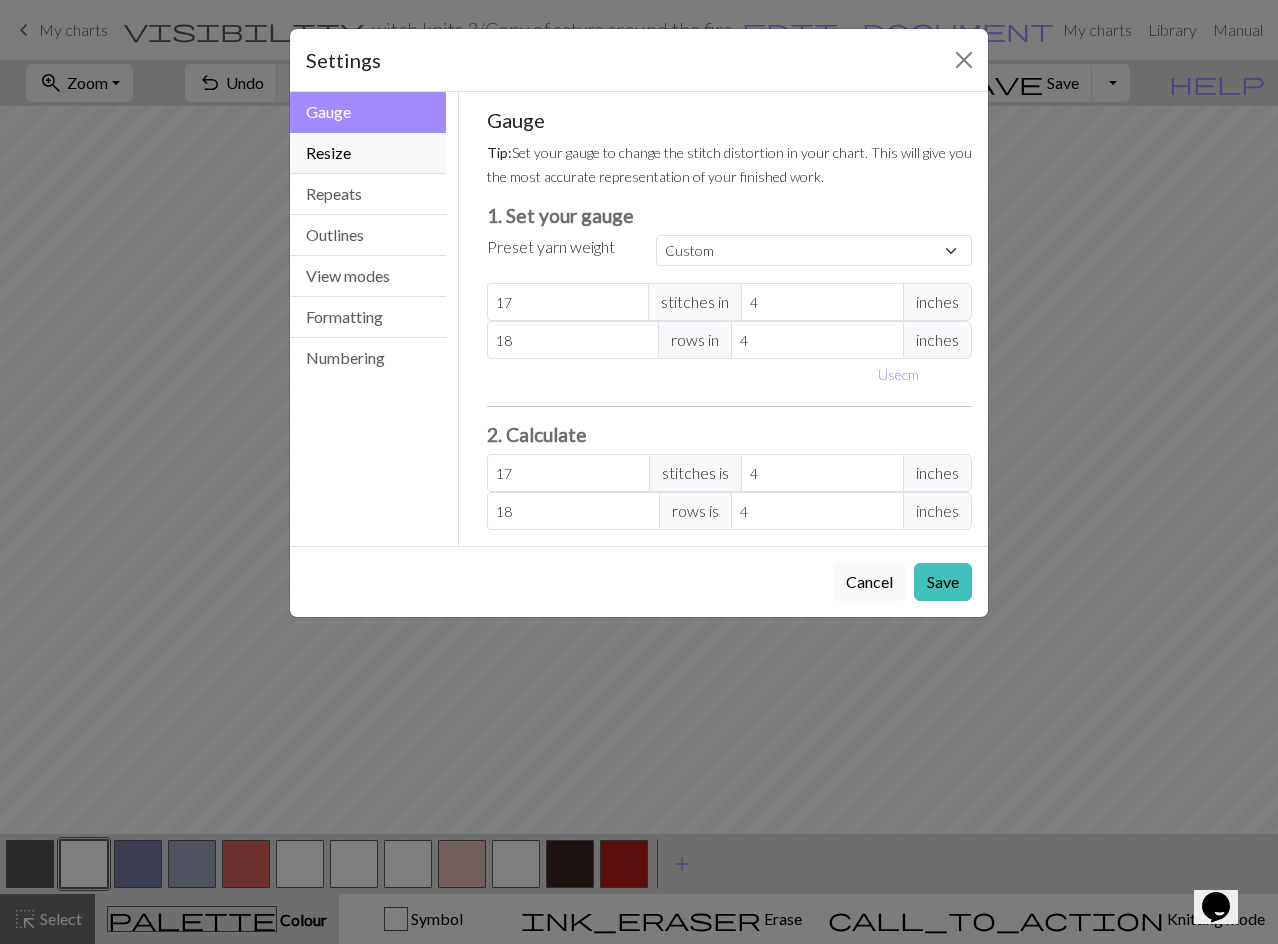 click on "Resize" at bounding box center [368, 153] 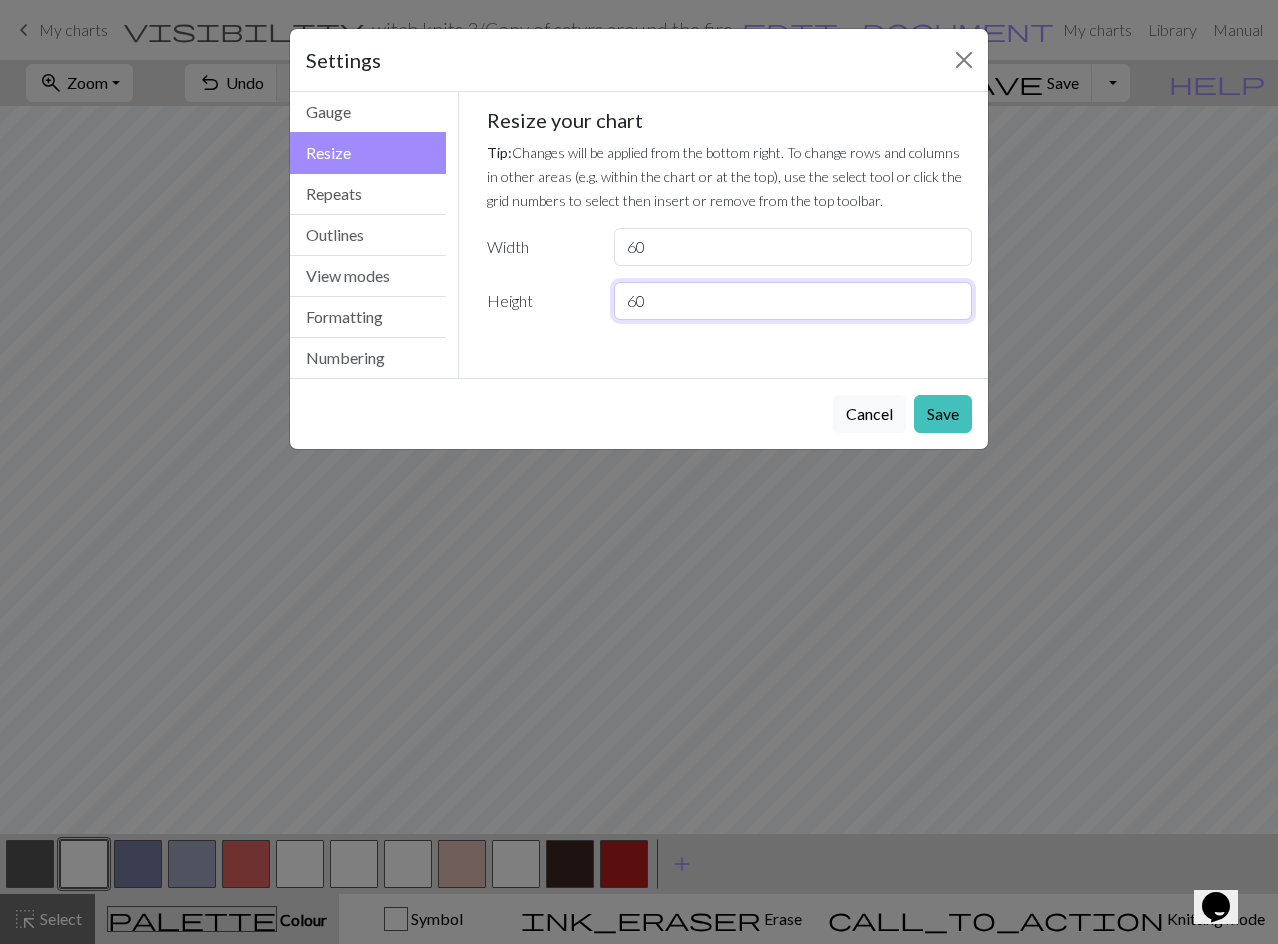 drag, startPoint x: 660, startPoint y: 301, endPoint x: 618, endPoint y: 303, distance: 42.047592 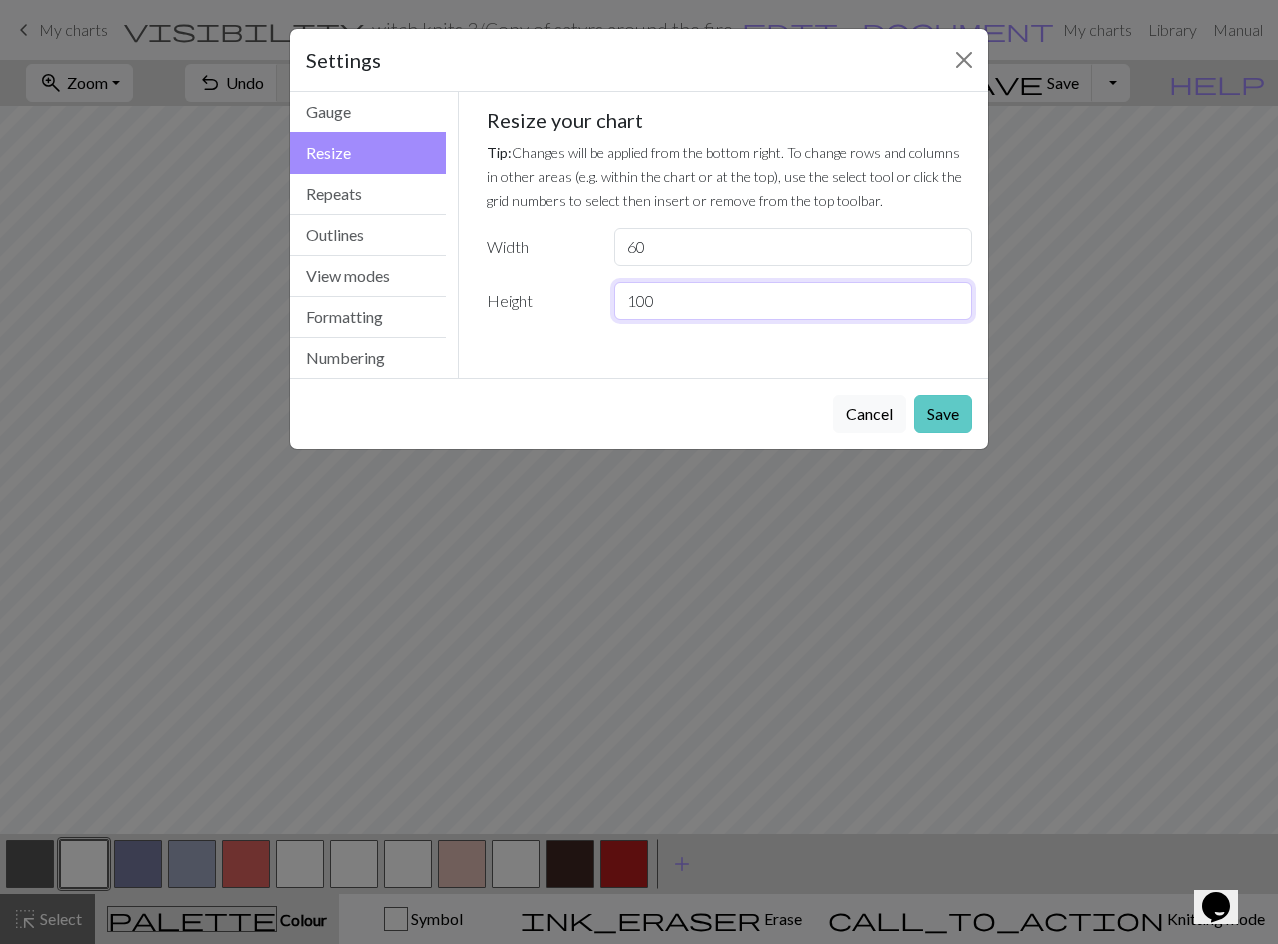 type on "100" 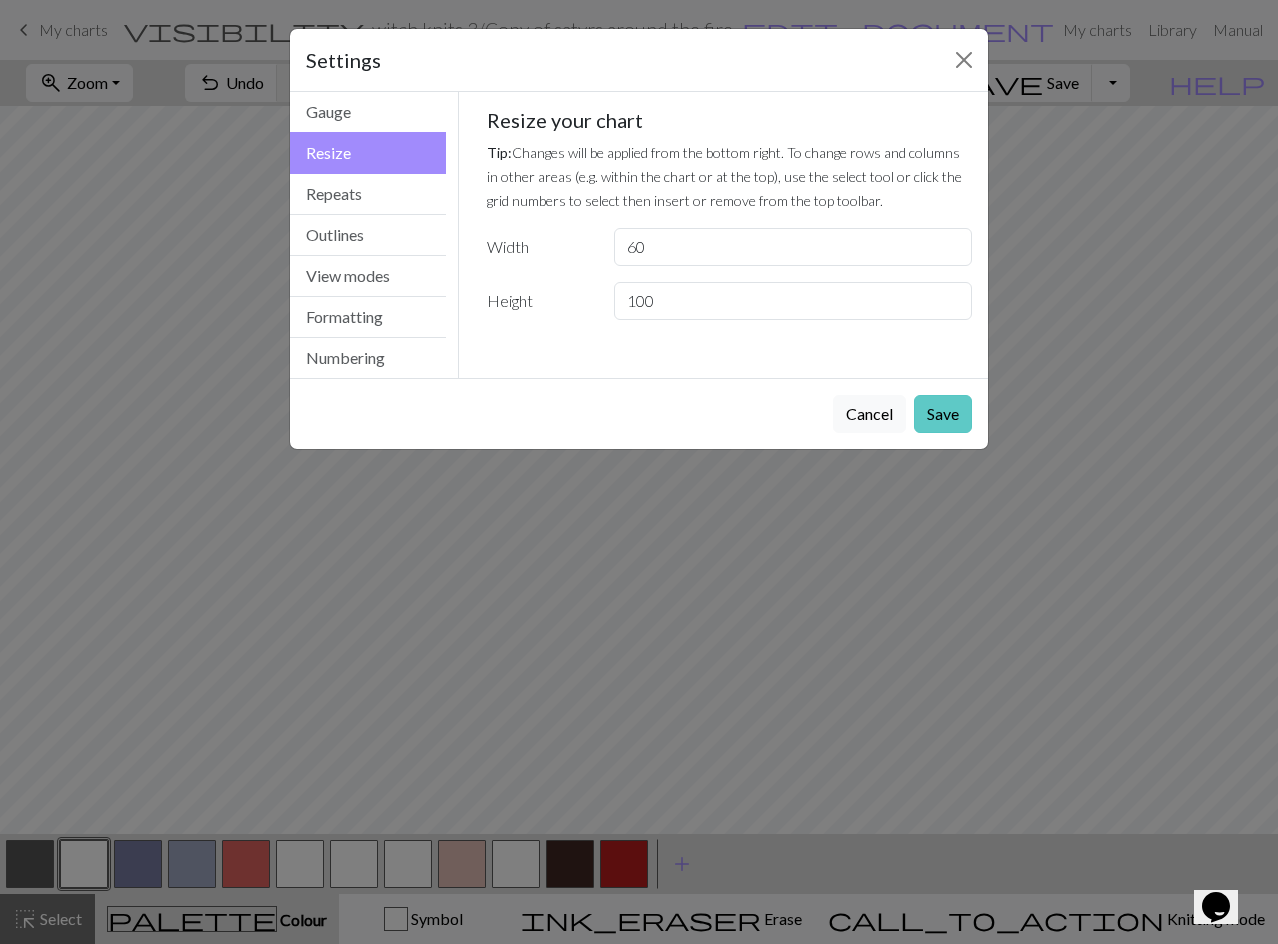 click on "Save" at bounding box center [943, 414] 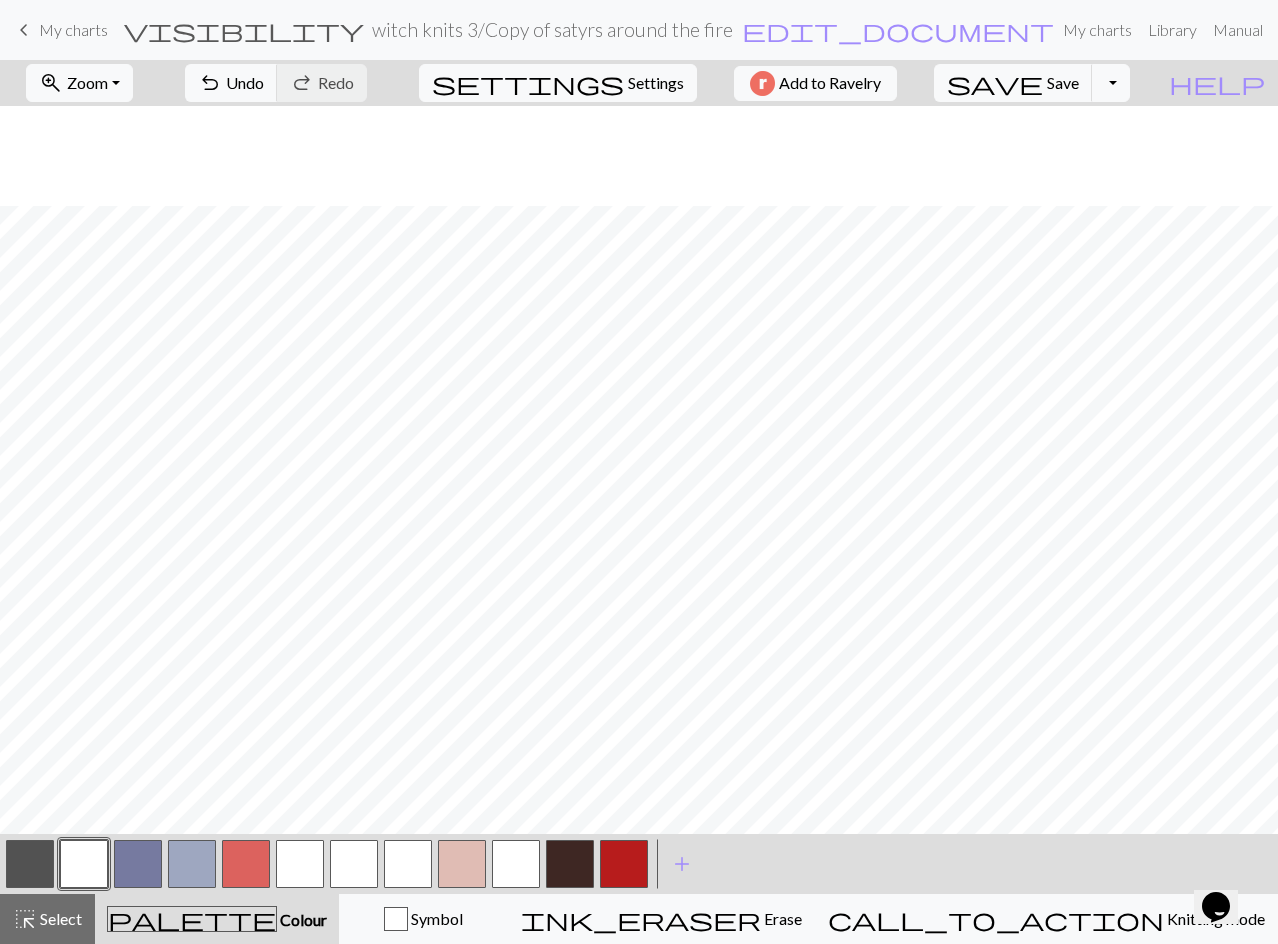scroll, scrollTop: 200, scrollLeft: 0, axis: vertical 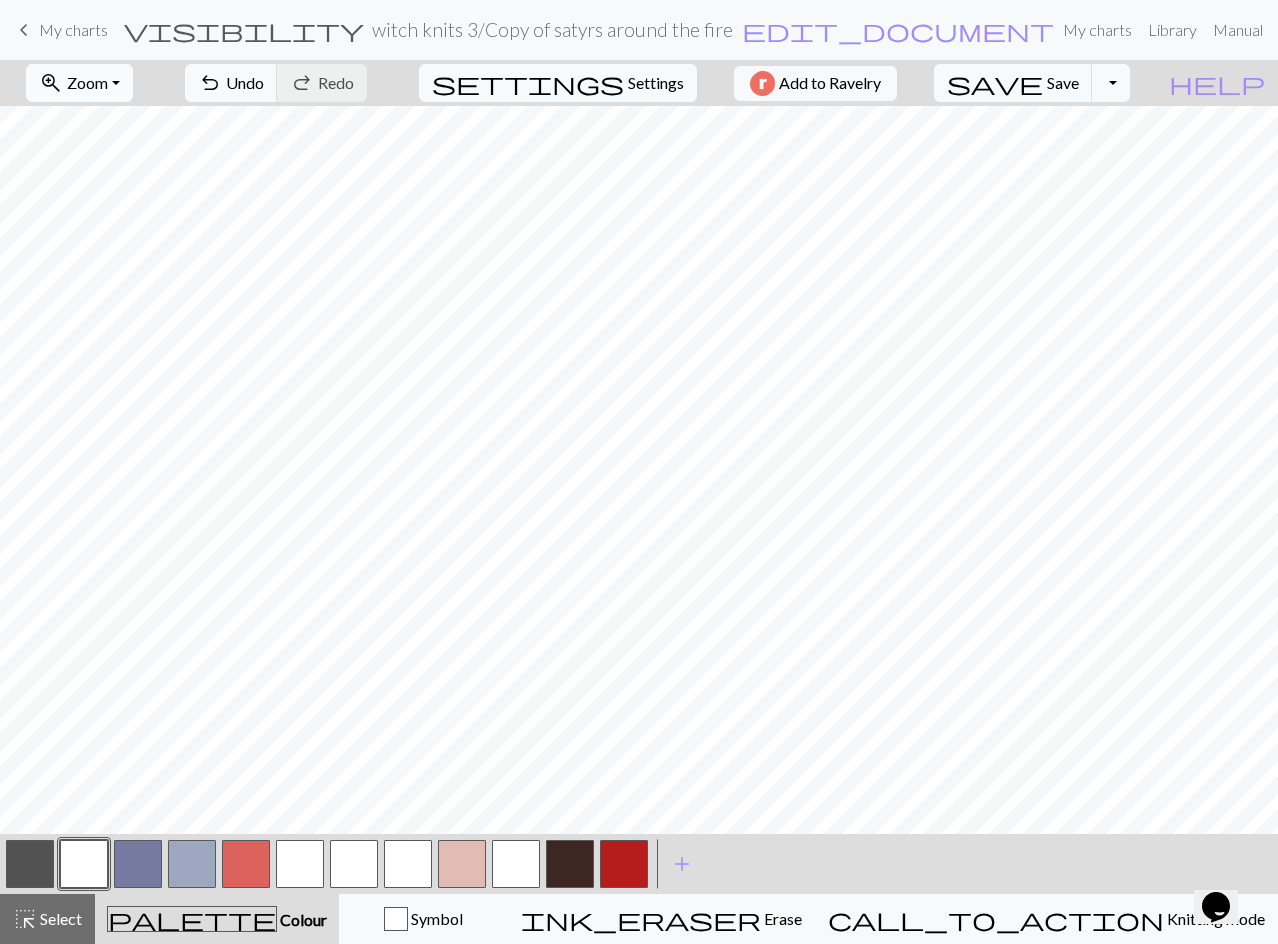 click on "Zoom" at bounding box center [87, 82] 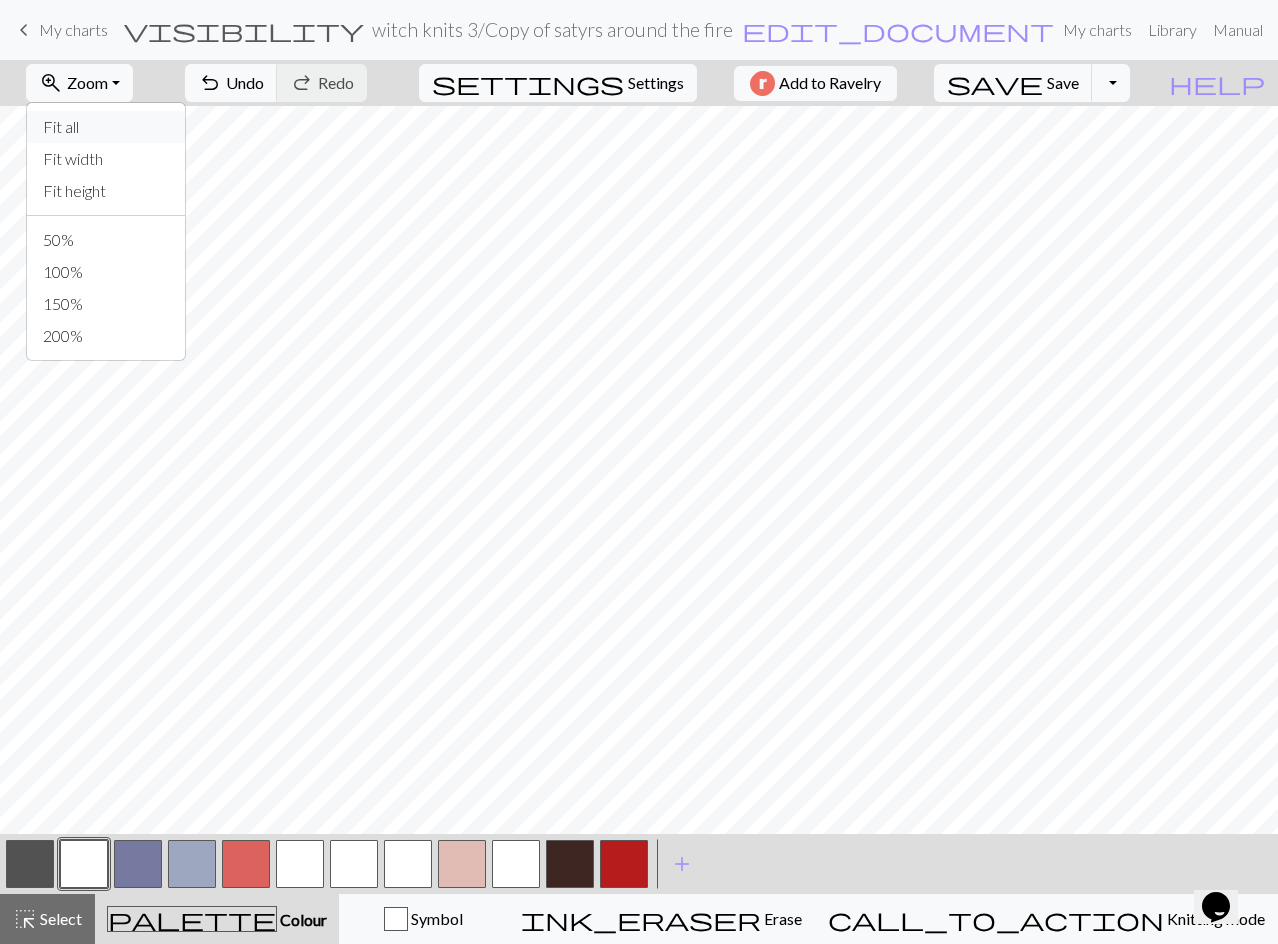 click on "Fit all" at bounding box center (106, 127) 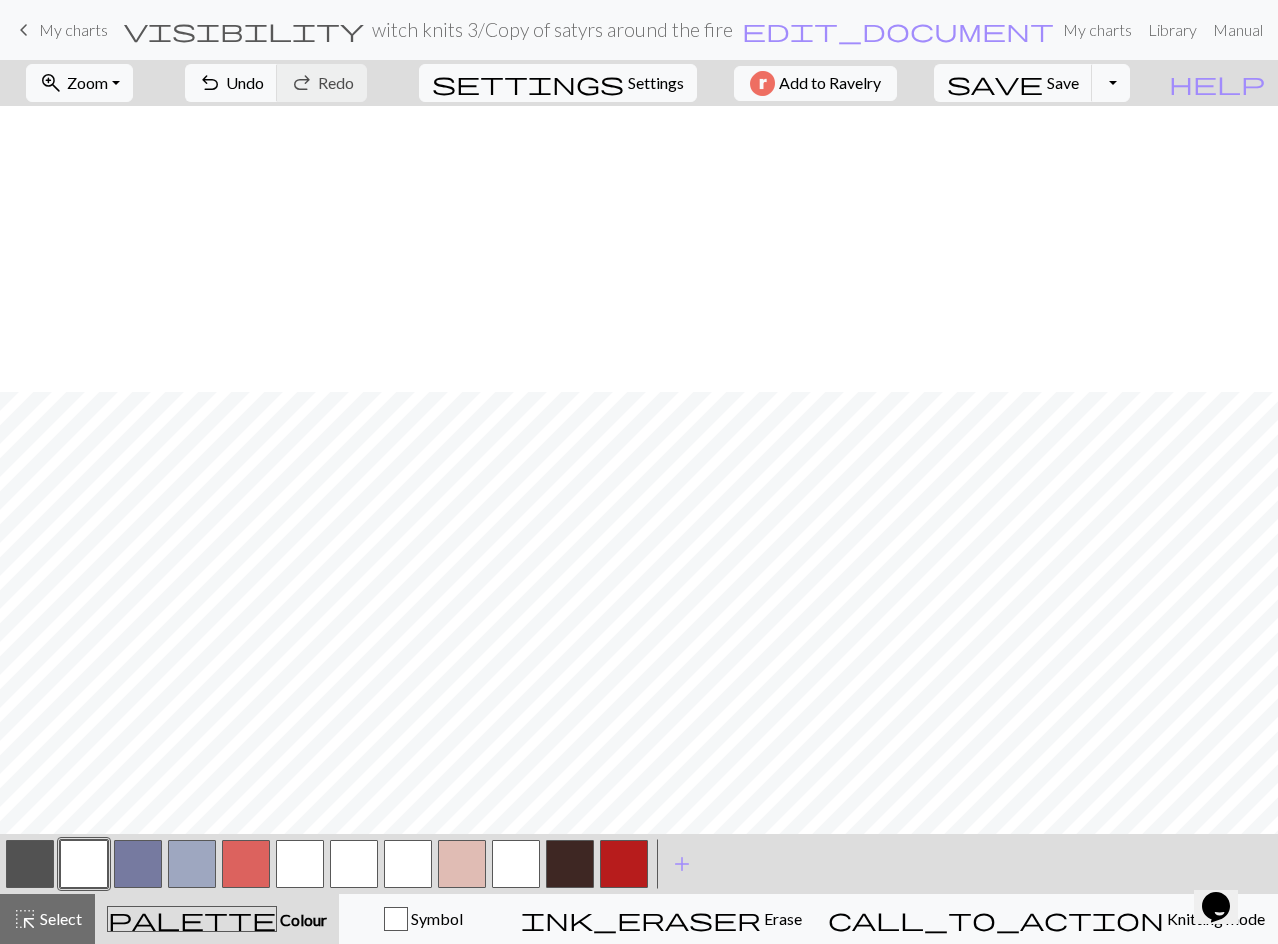 scroll, scrollTop: 300, scrollLeft: 0, axis: vertical 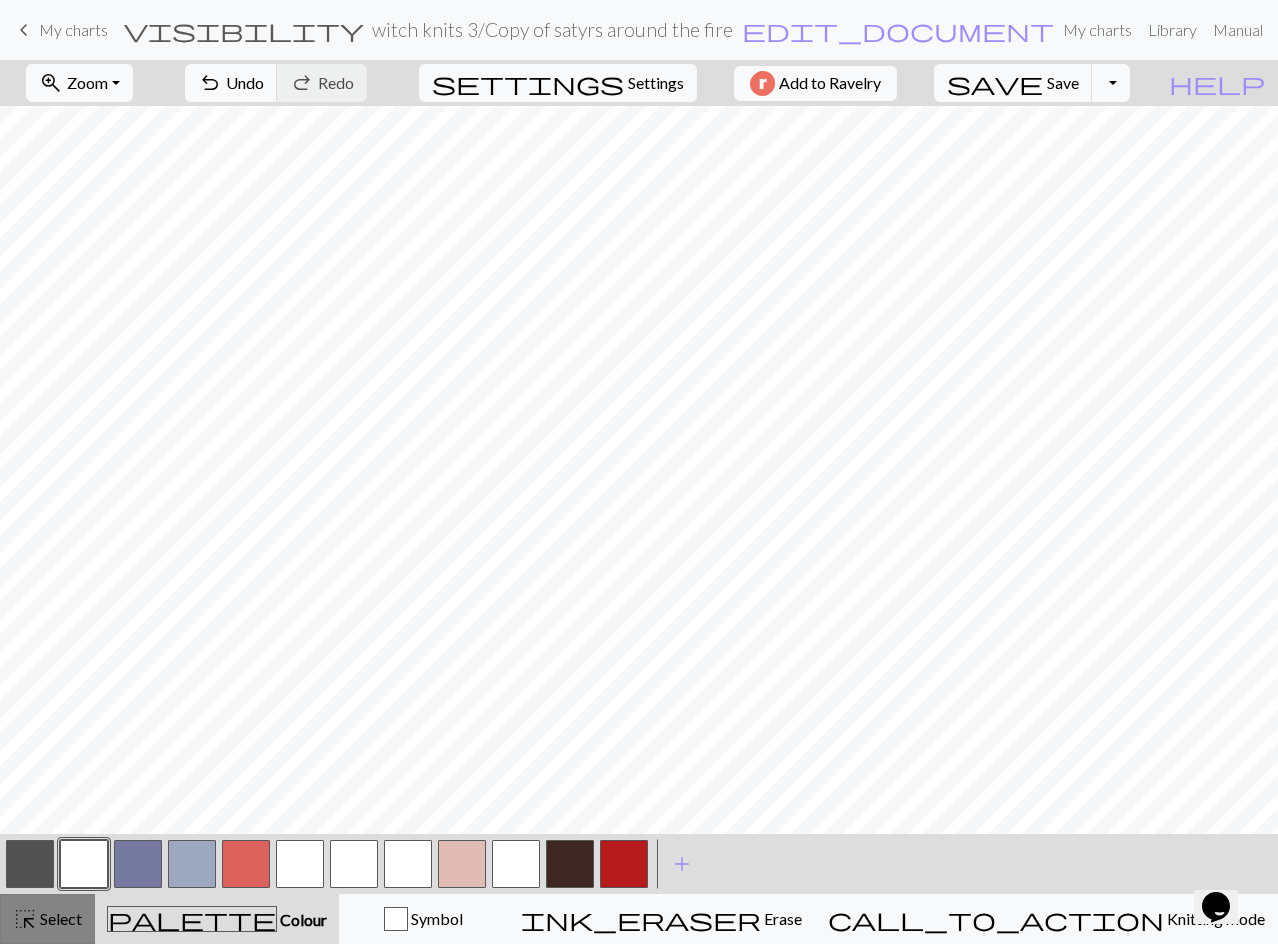 drag, startPoint x: 58, startPoint y: 919, endPoint x: 180, endPoint y: 859, distance: 135.95587 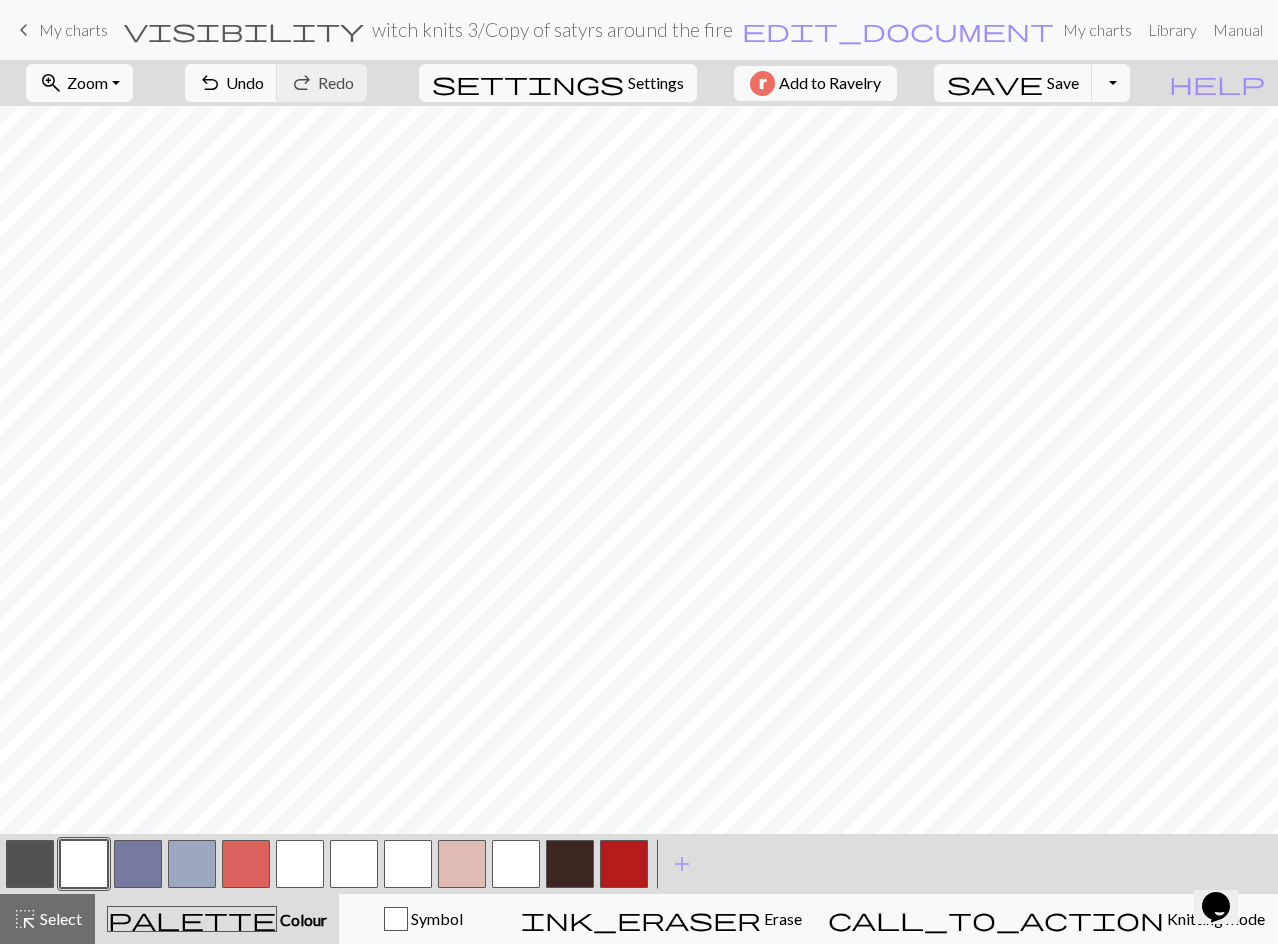 click on "Select" at bounding box center [59, 918] 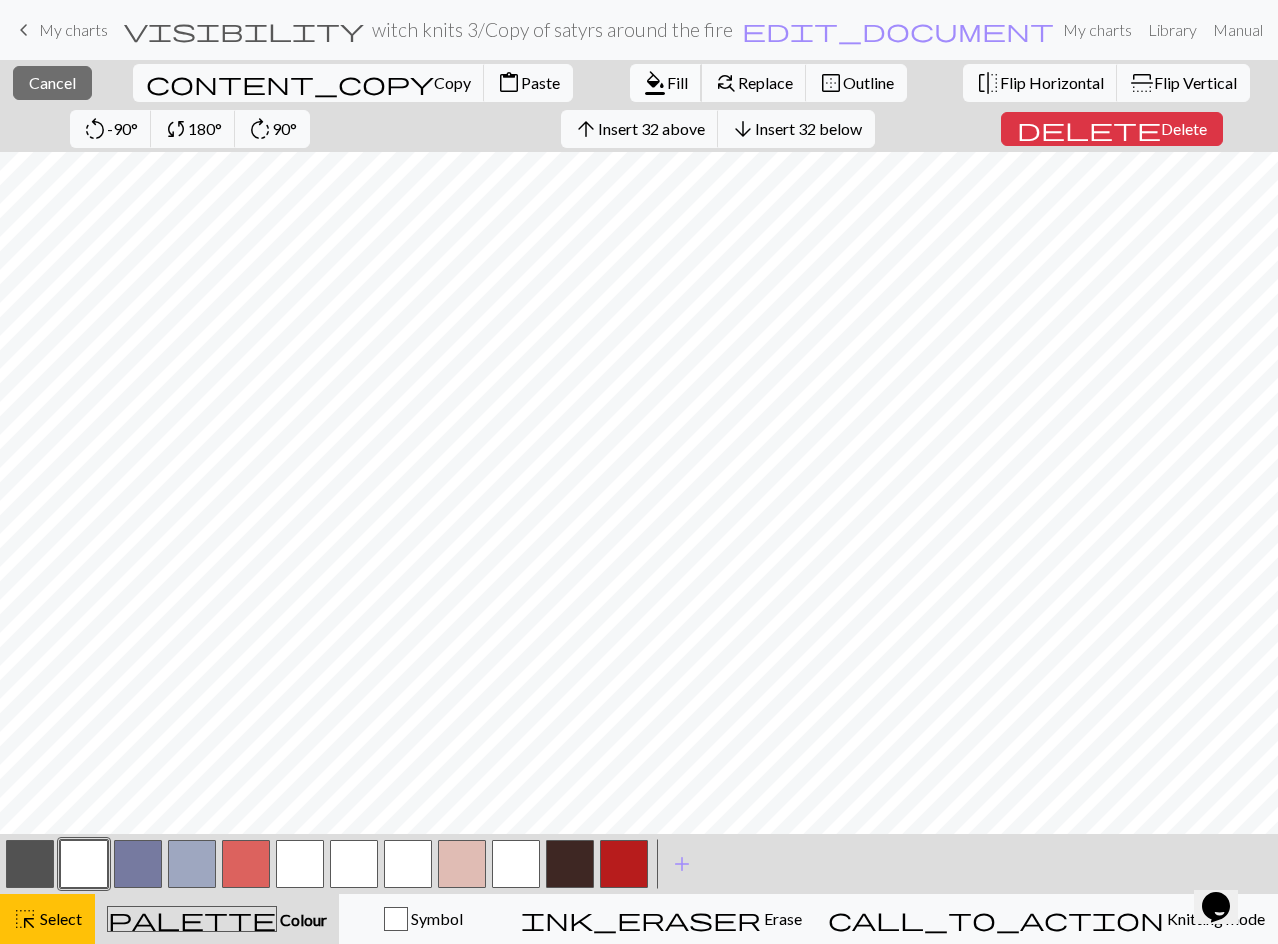 click on "Fill" at bounding box center [677, 82] 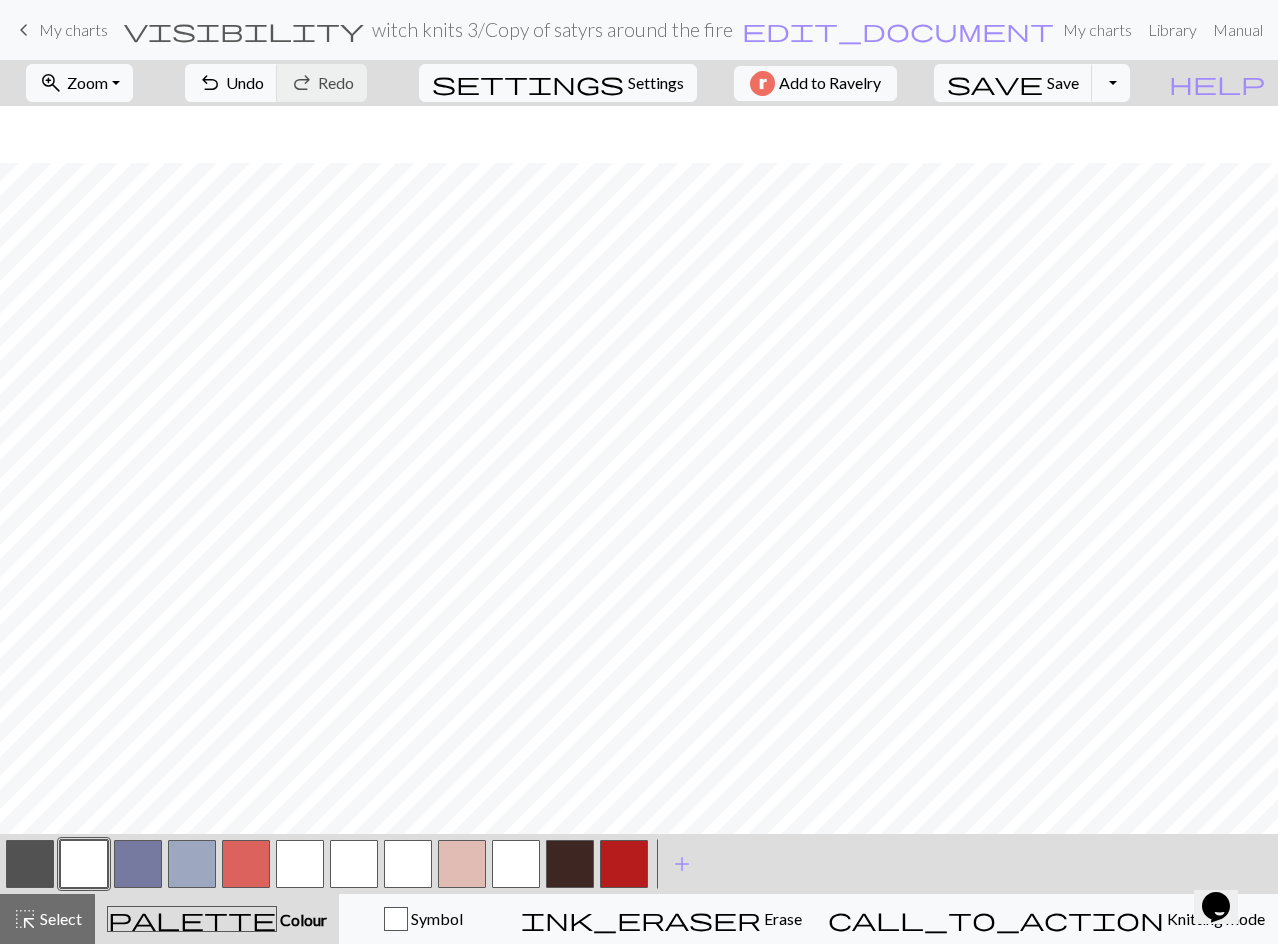 scroll, scrollTop: 357, scrollLeft: 0, axis: vertical 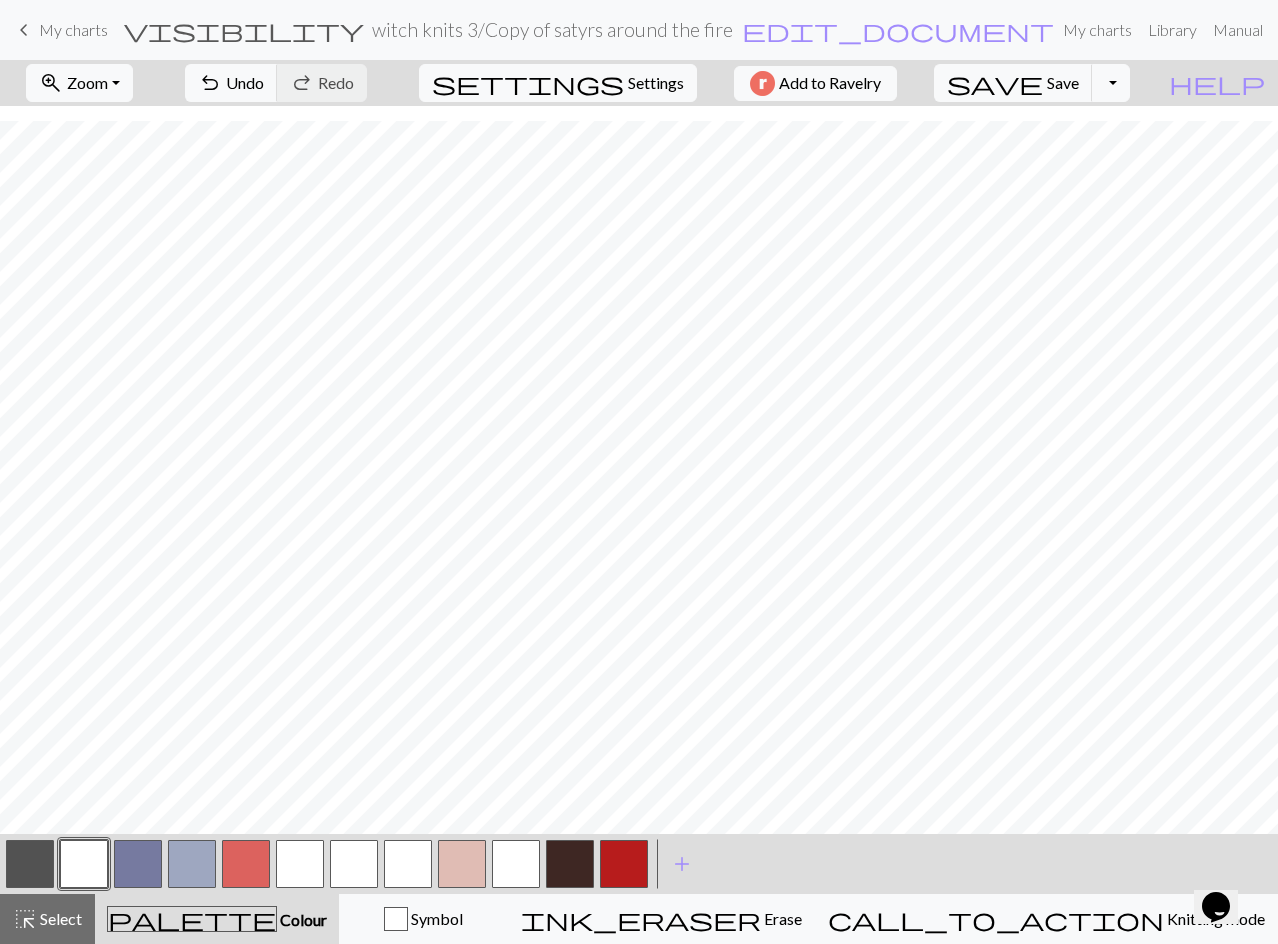 drag, startPoint x: 60, startPoint y: 919, endPoint x: 109, endPoint y: 897, distance: 53.712196 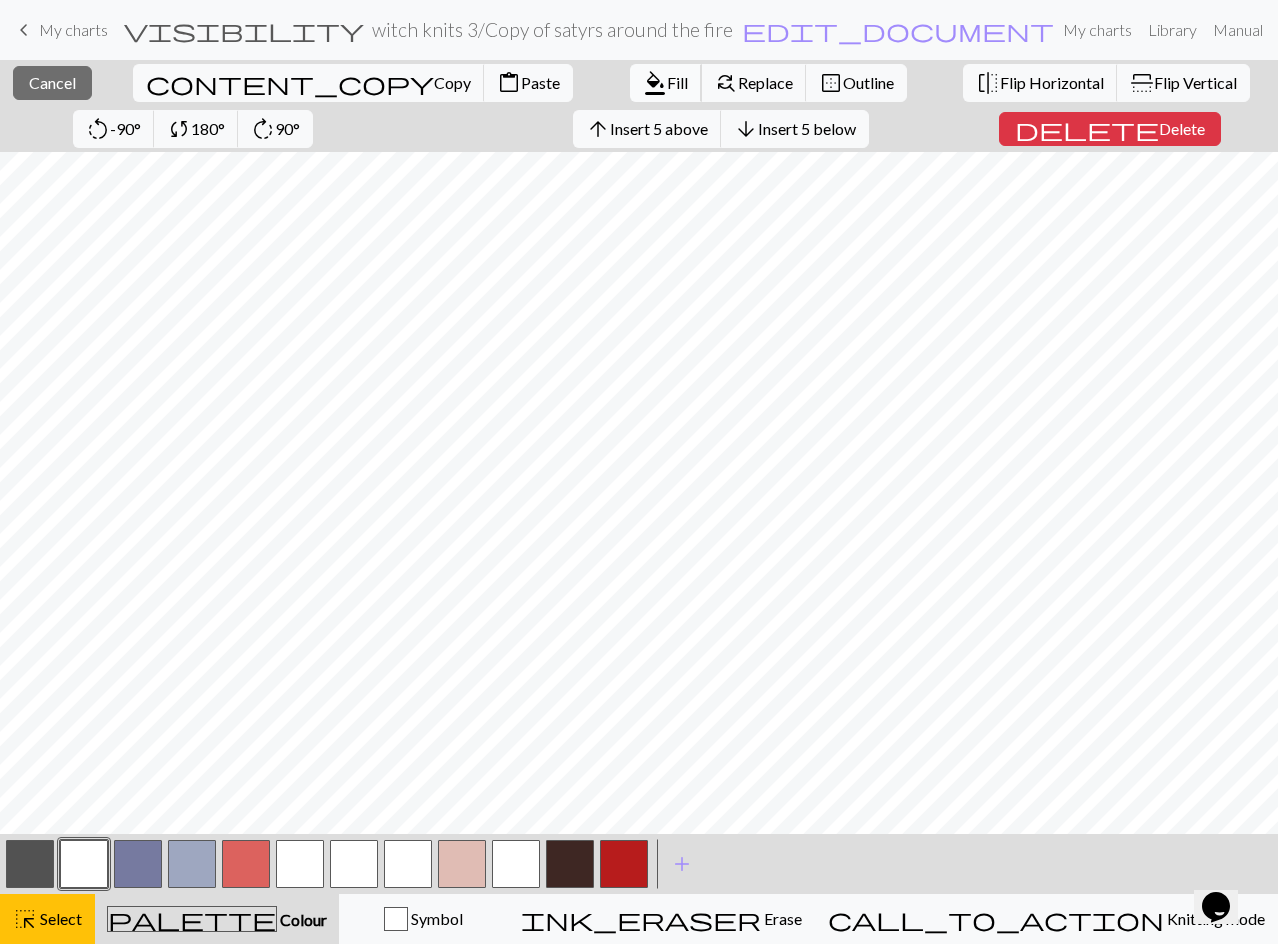 click on "Fill" at bounding box center (677, 82) 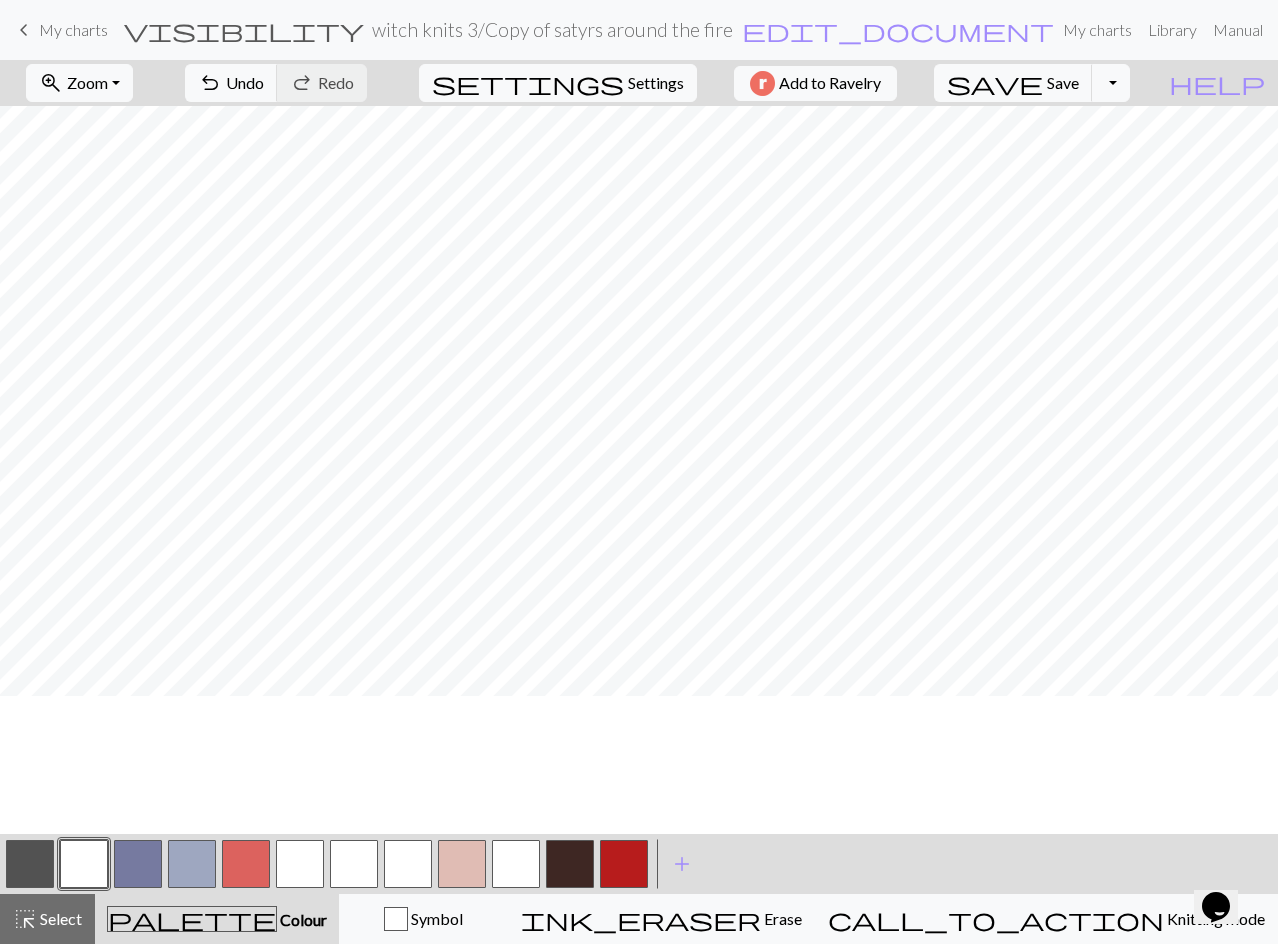 scroll, scrollTop: 0, scrollLeft: 0, axis: both 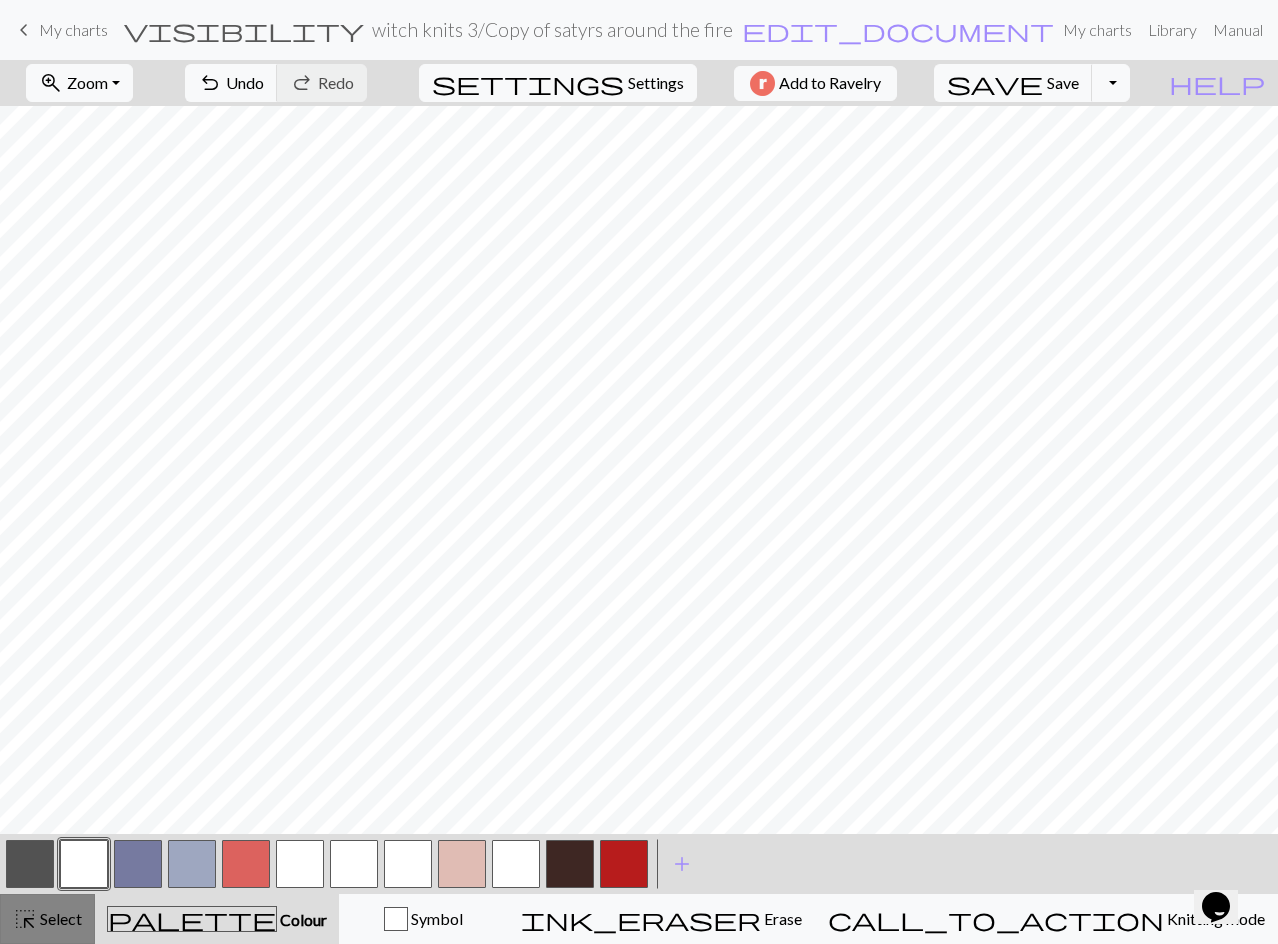 drag, startPoint x: 60, startPoint y: 921, endPoint x: 71, endPoint y: 921, distance: 11 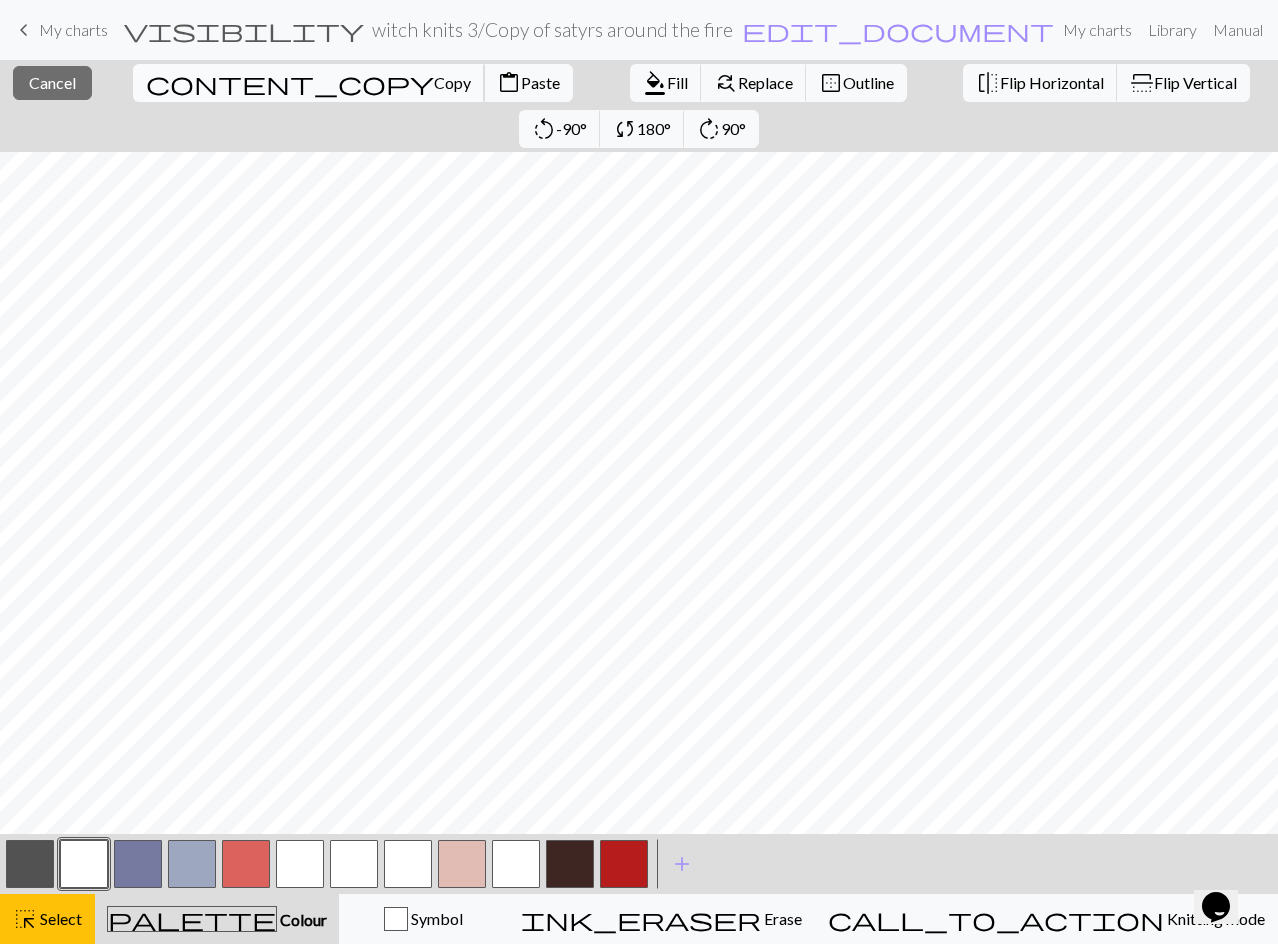 click on "Copy" at bounding box center (452, 82) 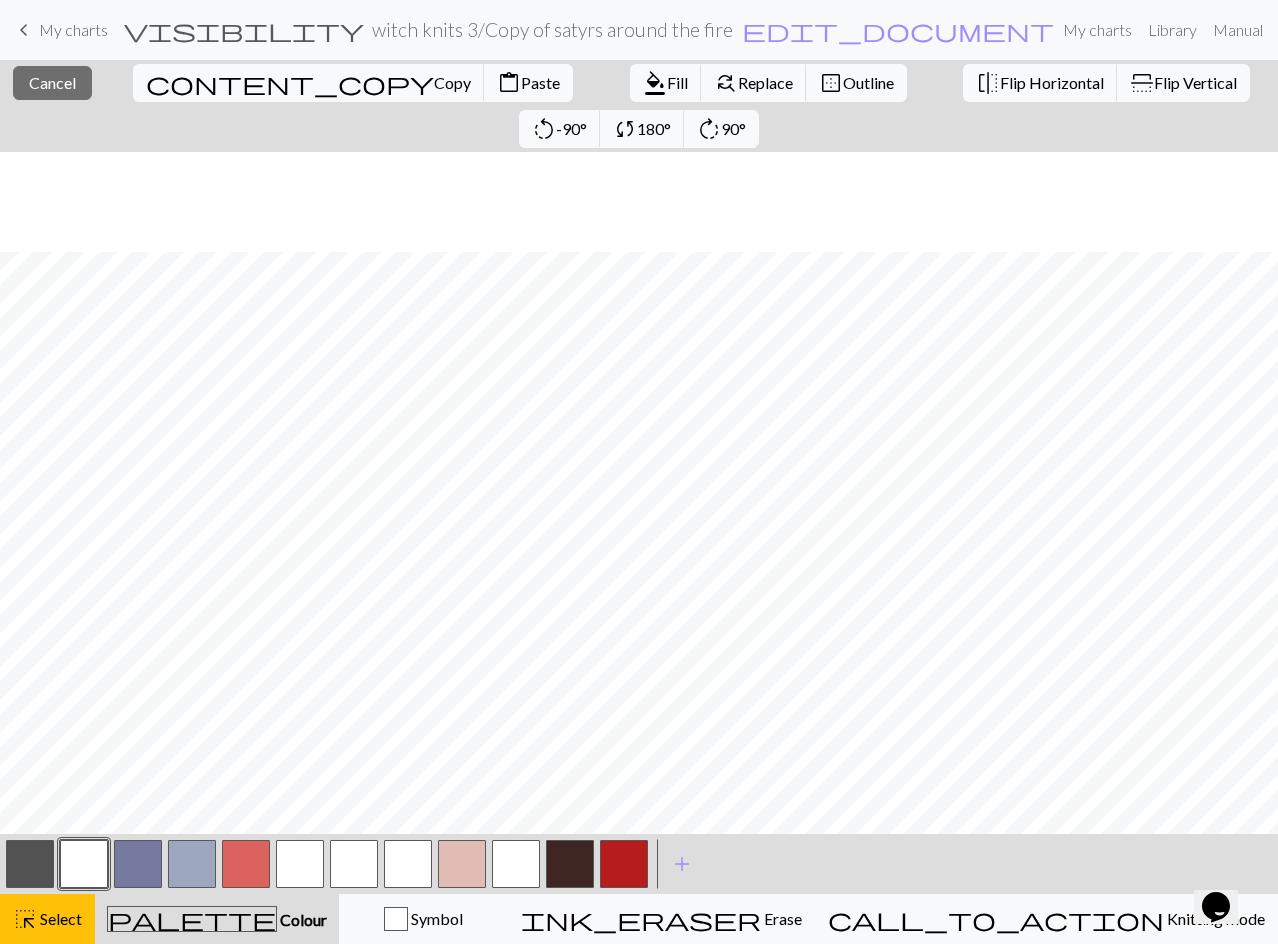 scroll, scrollTop: 300, scrollLeft: 0, axis: vertical 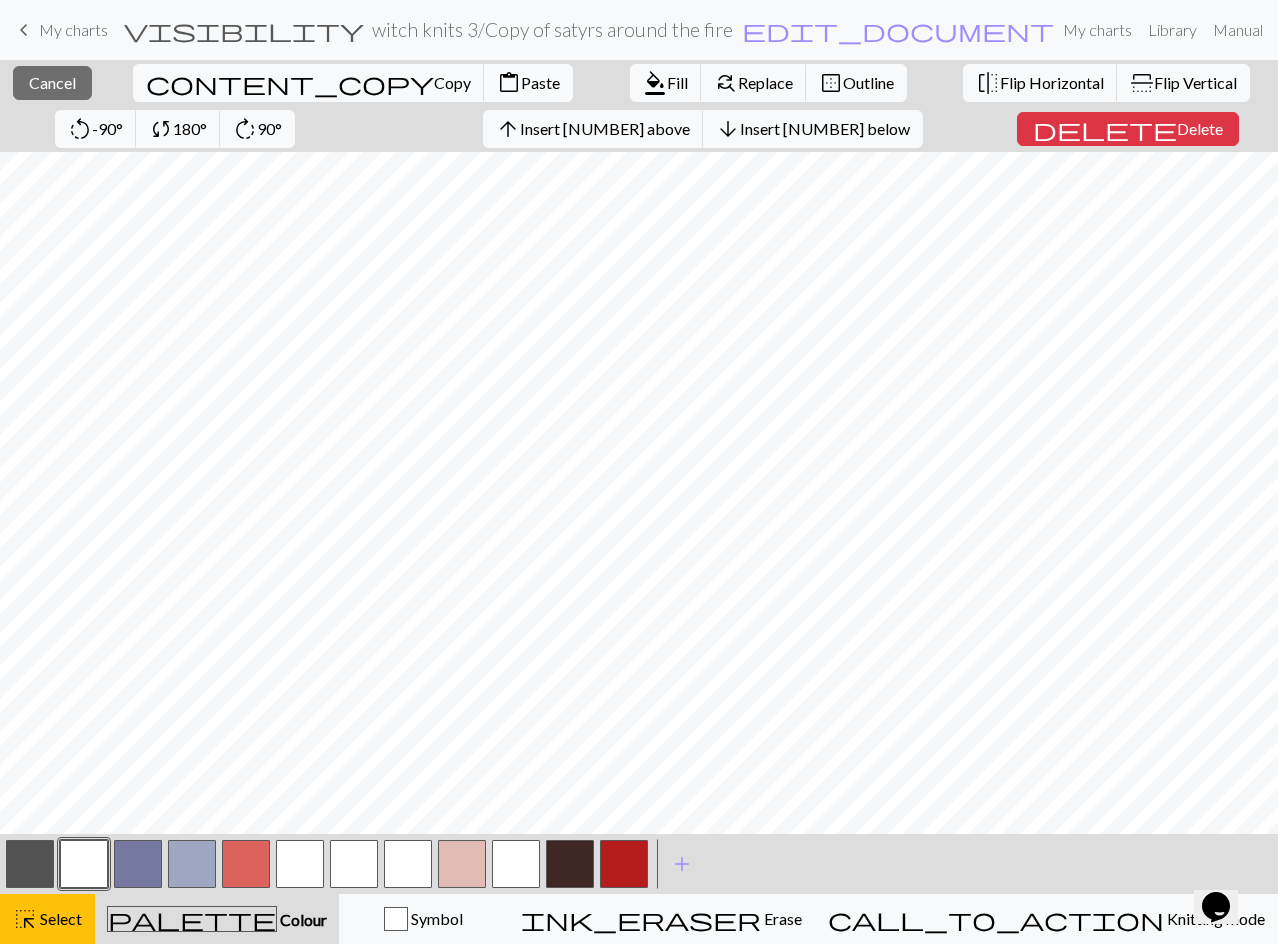 click on "Paste" at bounding box center [540, 82] 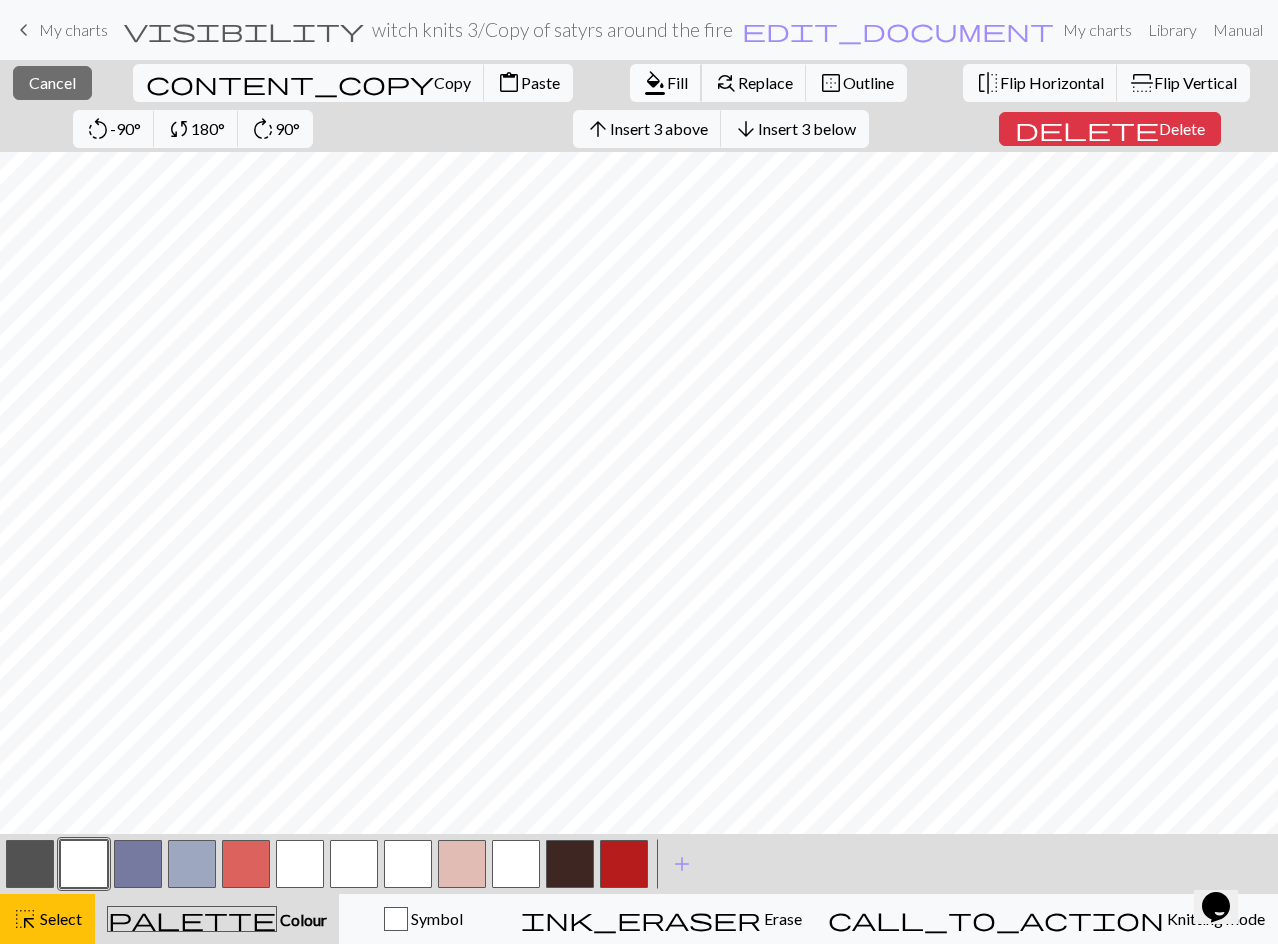 click on "Fill" at bounding box center [677, 82] 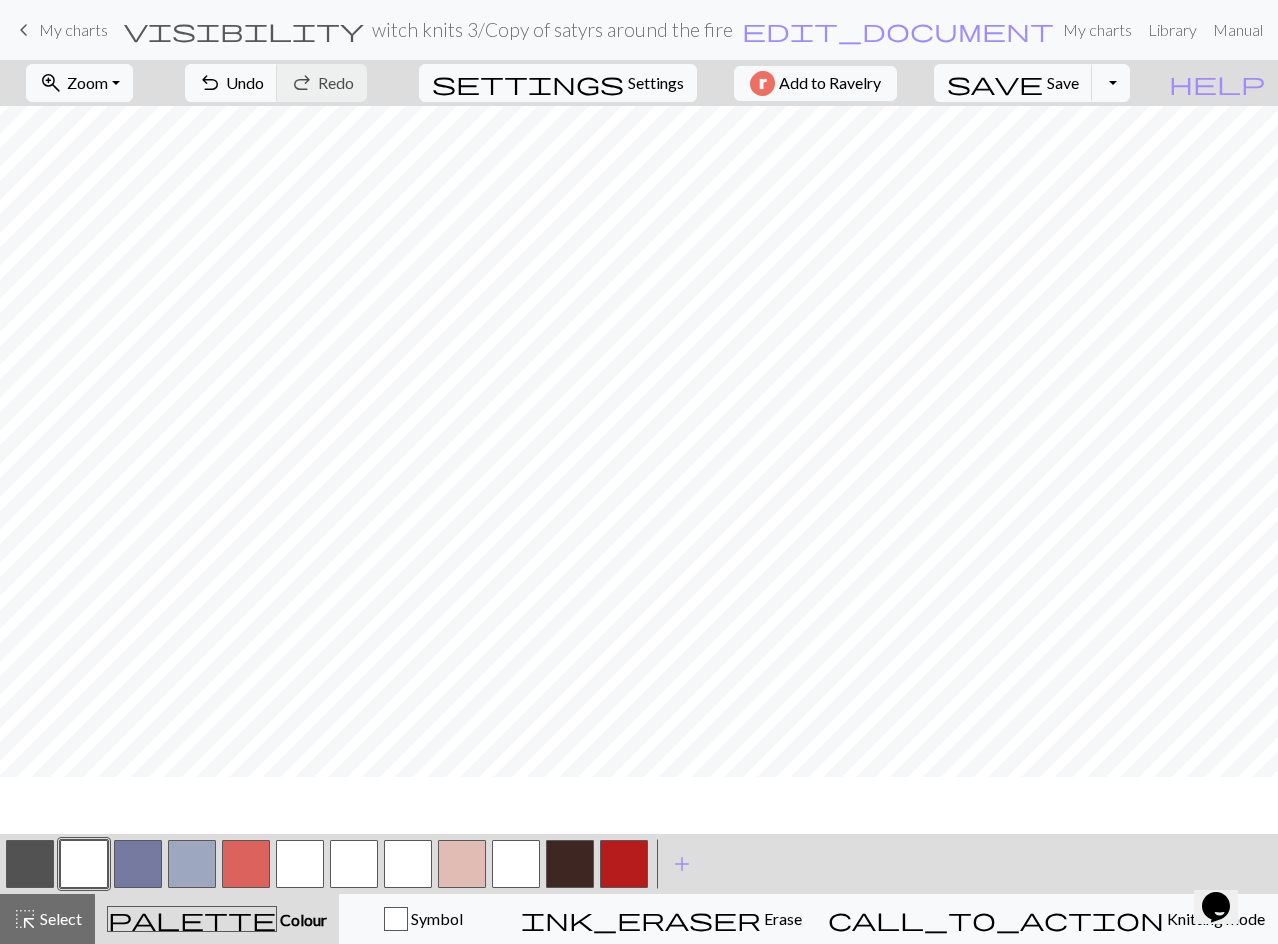 scroll, scrollTop: 0, scrollLeft: 0, axis: both 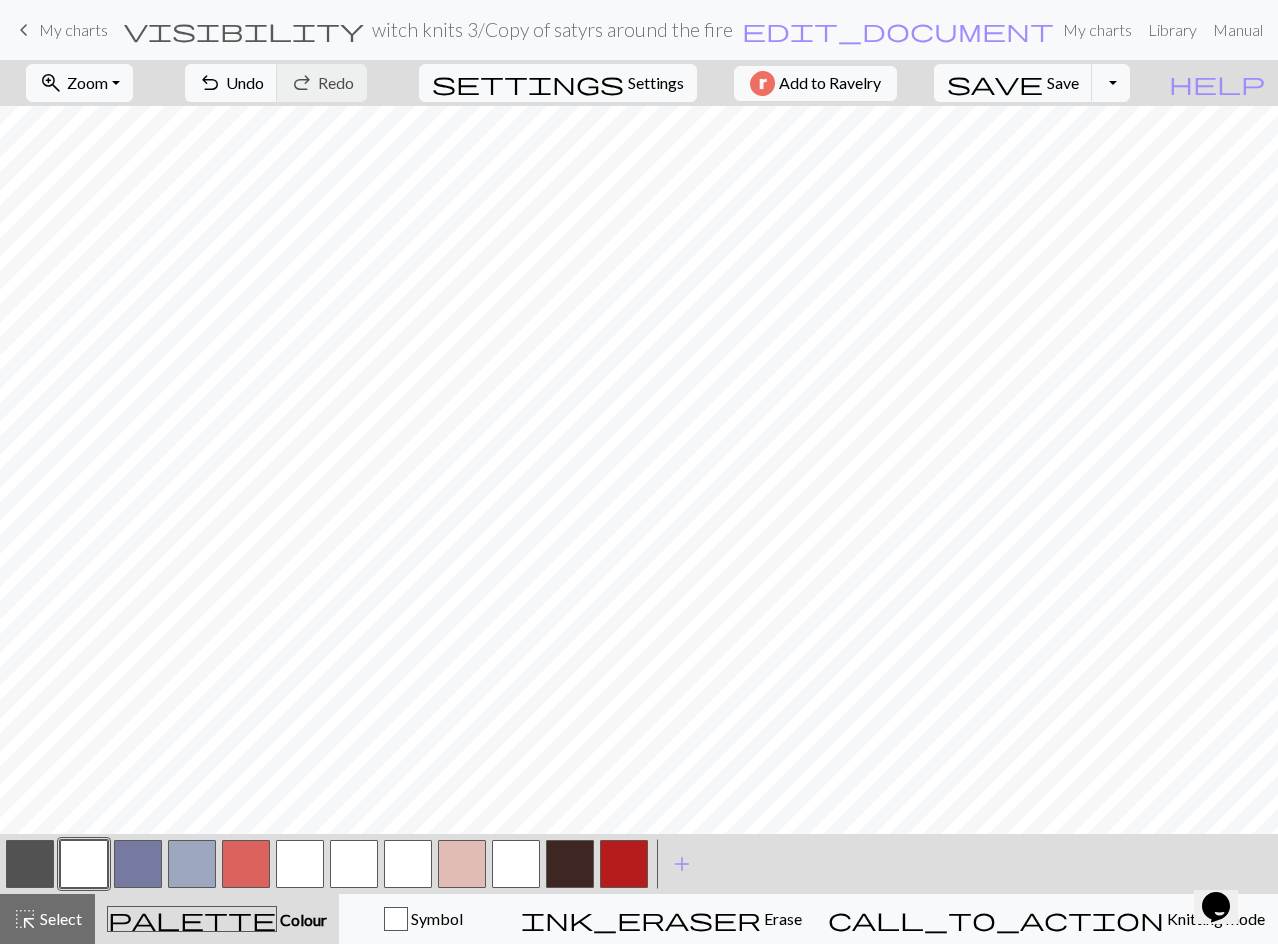drag, startPoint x: 30, startPoint y: 926, endPoint x: 167, endPoint y: 868, distance: 148.77164 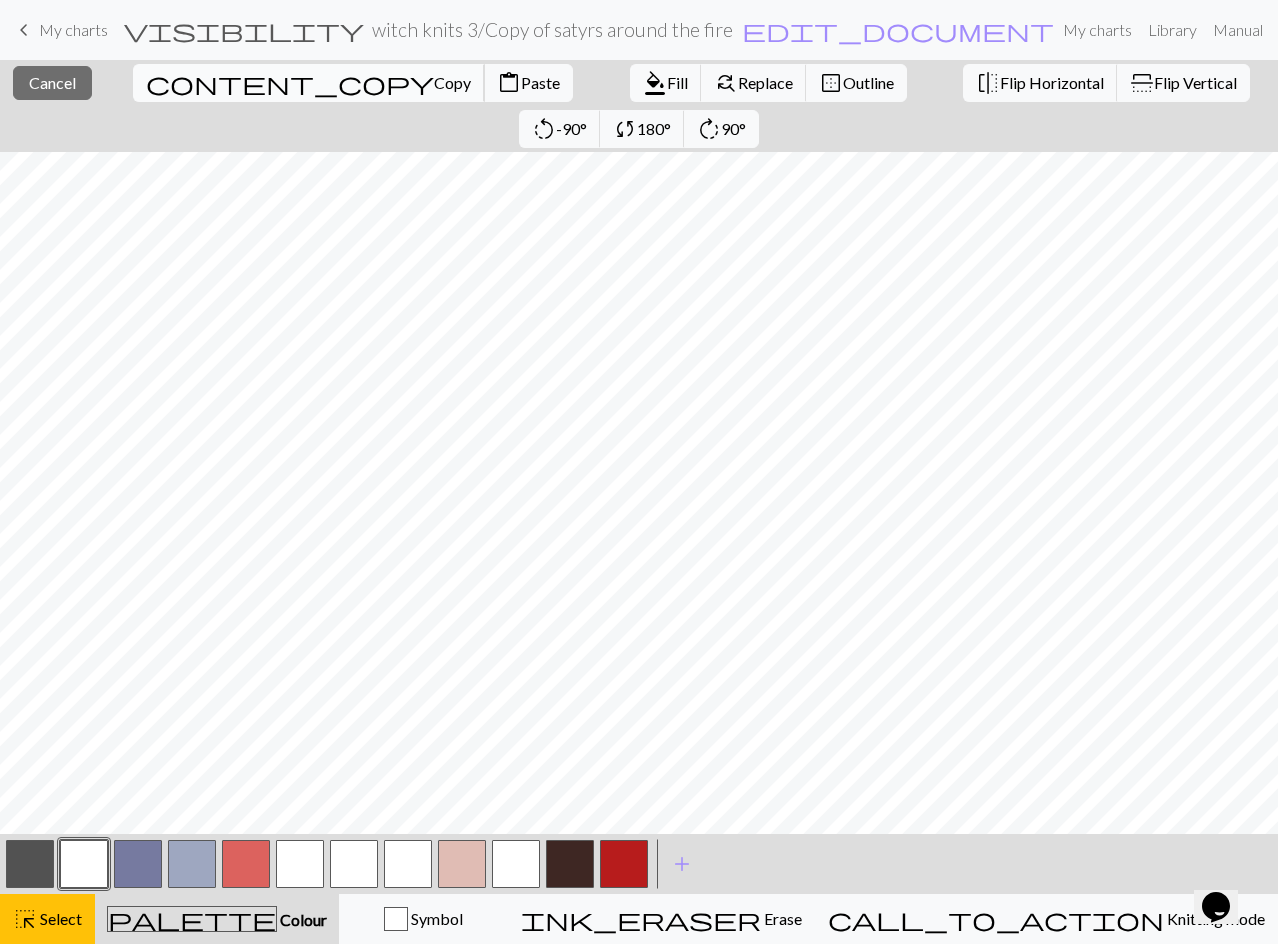 click on "Copy" at bounding box center (452, 82) 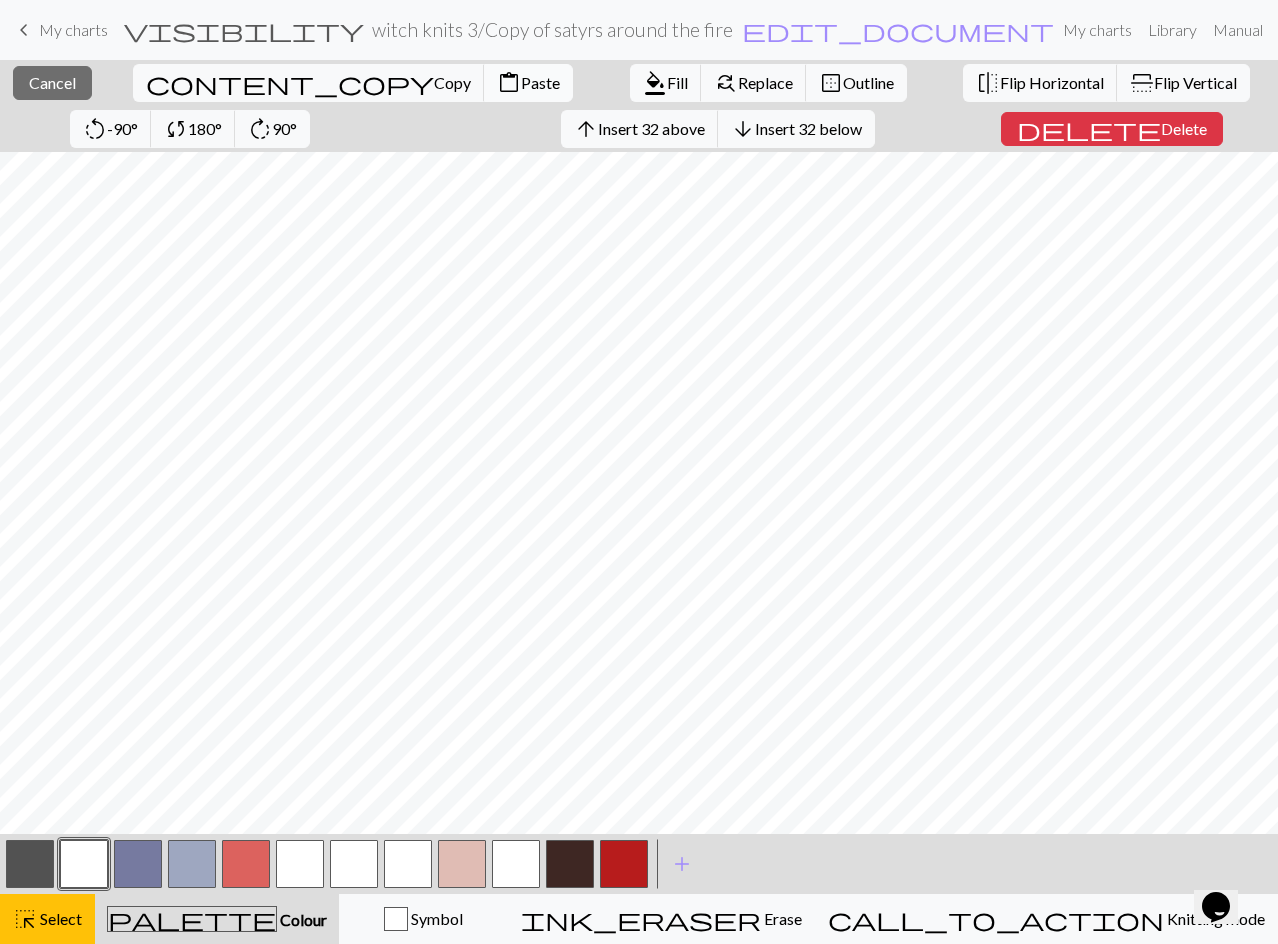 click on "content_paste  Paste" at bounding box center [528, 83] 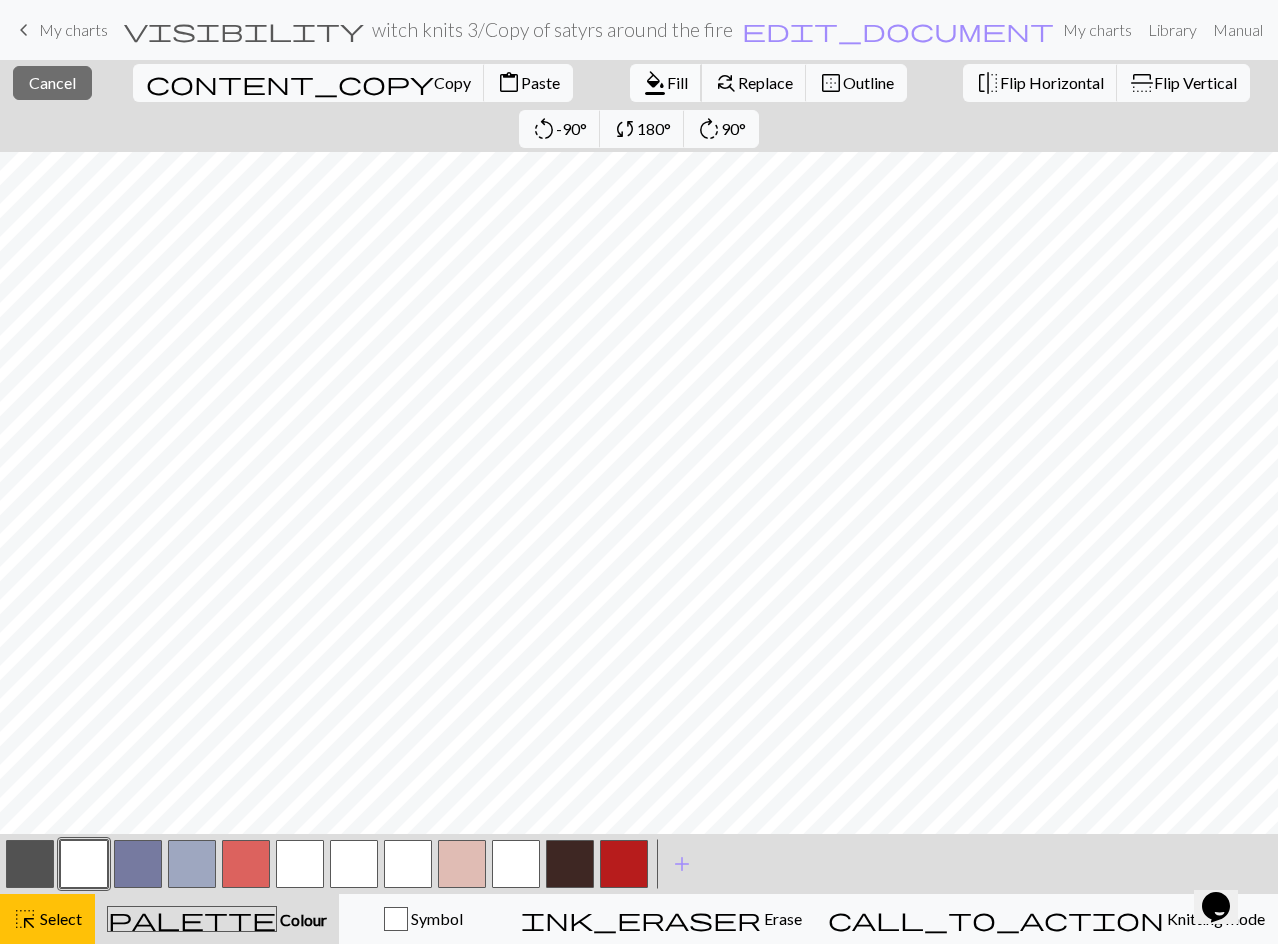click on "Fill" at bounding box center (677, 82) 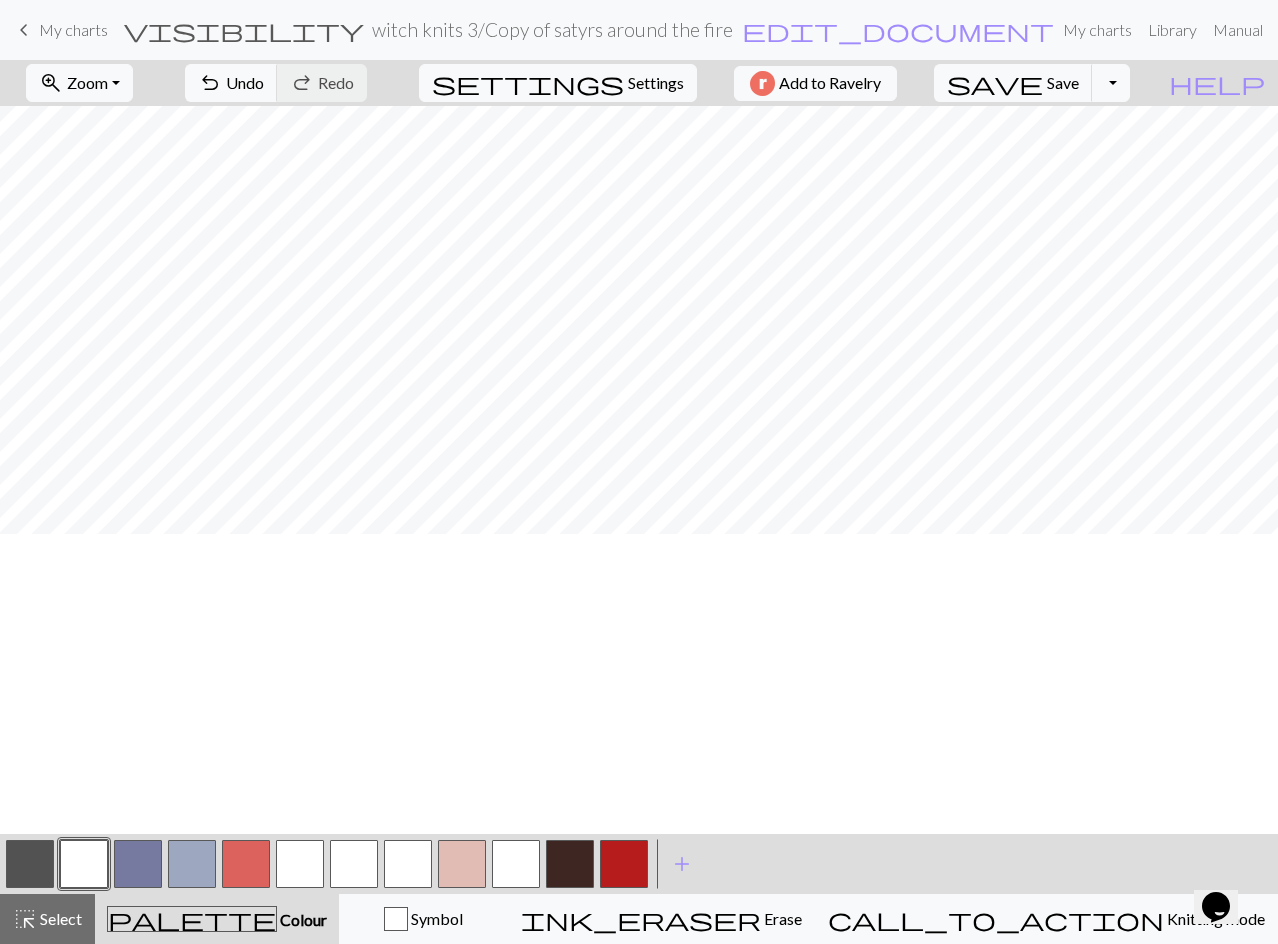 scroll, scrollTop: 0, scrollLeft: 0, axis: both 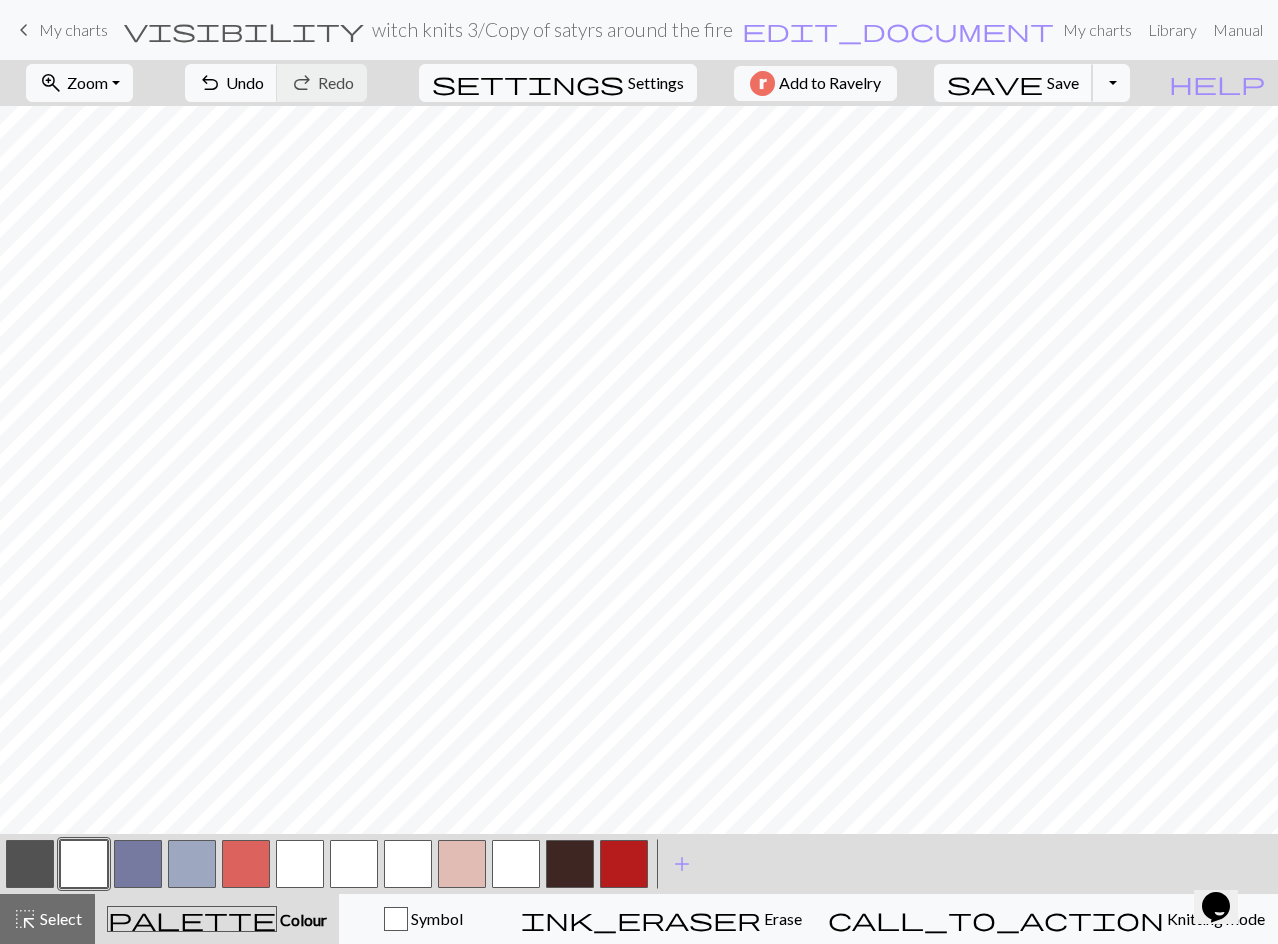 click on "Save" at bounding box center (1063, 82) 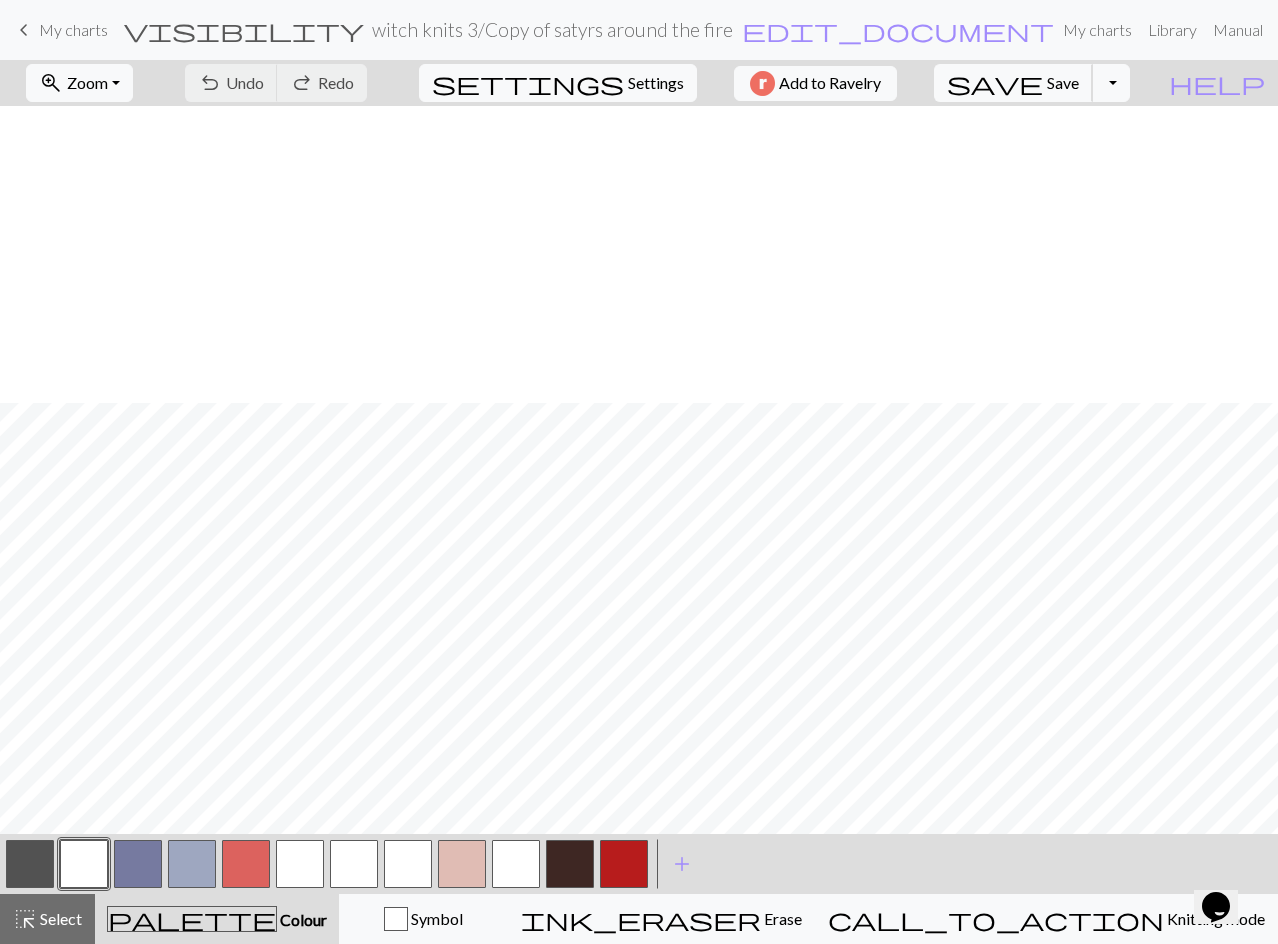 scroll, scrollTop: 300, scrollLeft: 0, axis: vertical 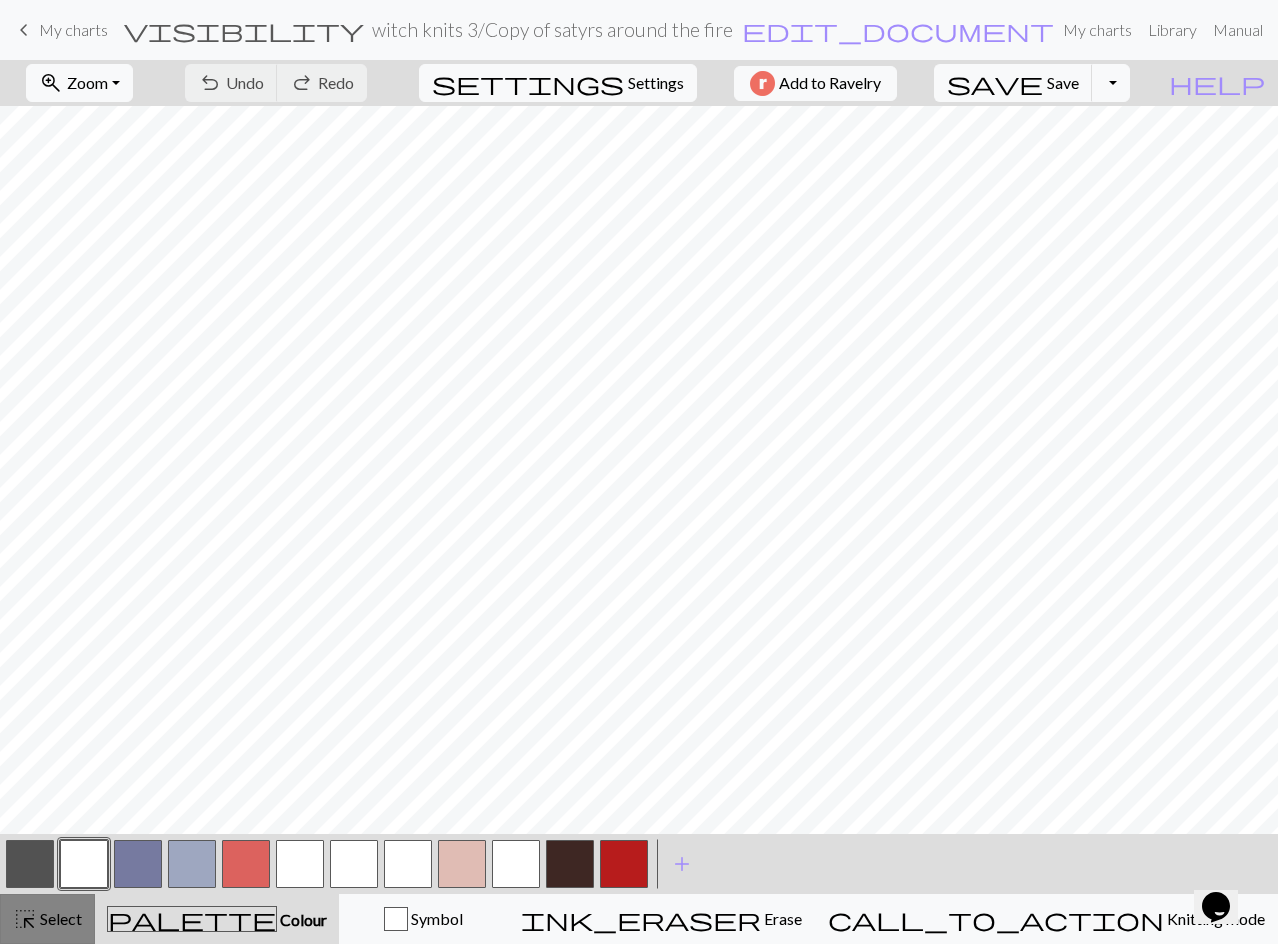 click on "highlight_alt" at bounding box center [25, 919] 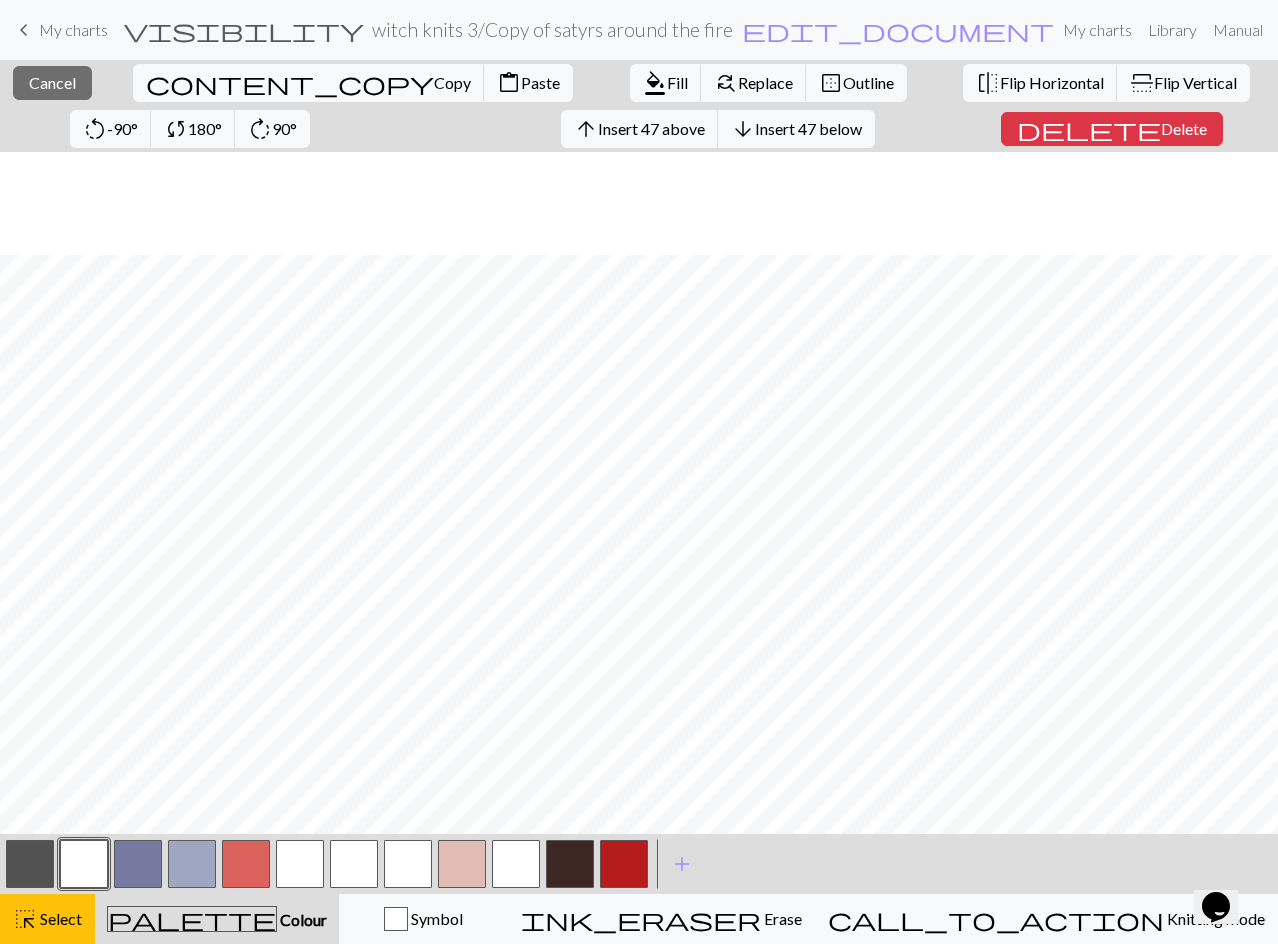 scroll, scrollTop: 403, scrollLeft: 0, axis: vertical 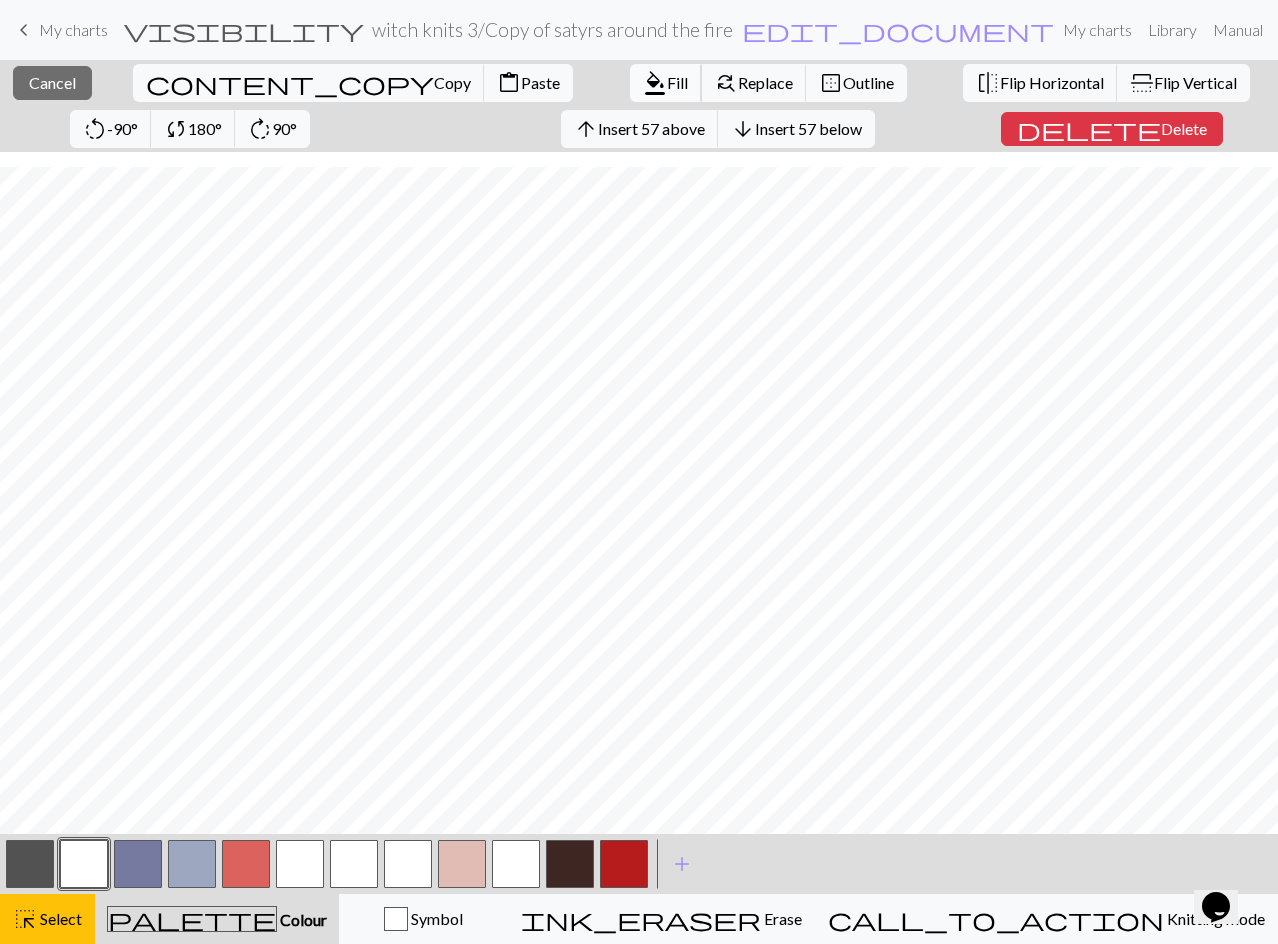click on "format_color_fill" at bounding box center (655, 83) 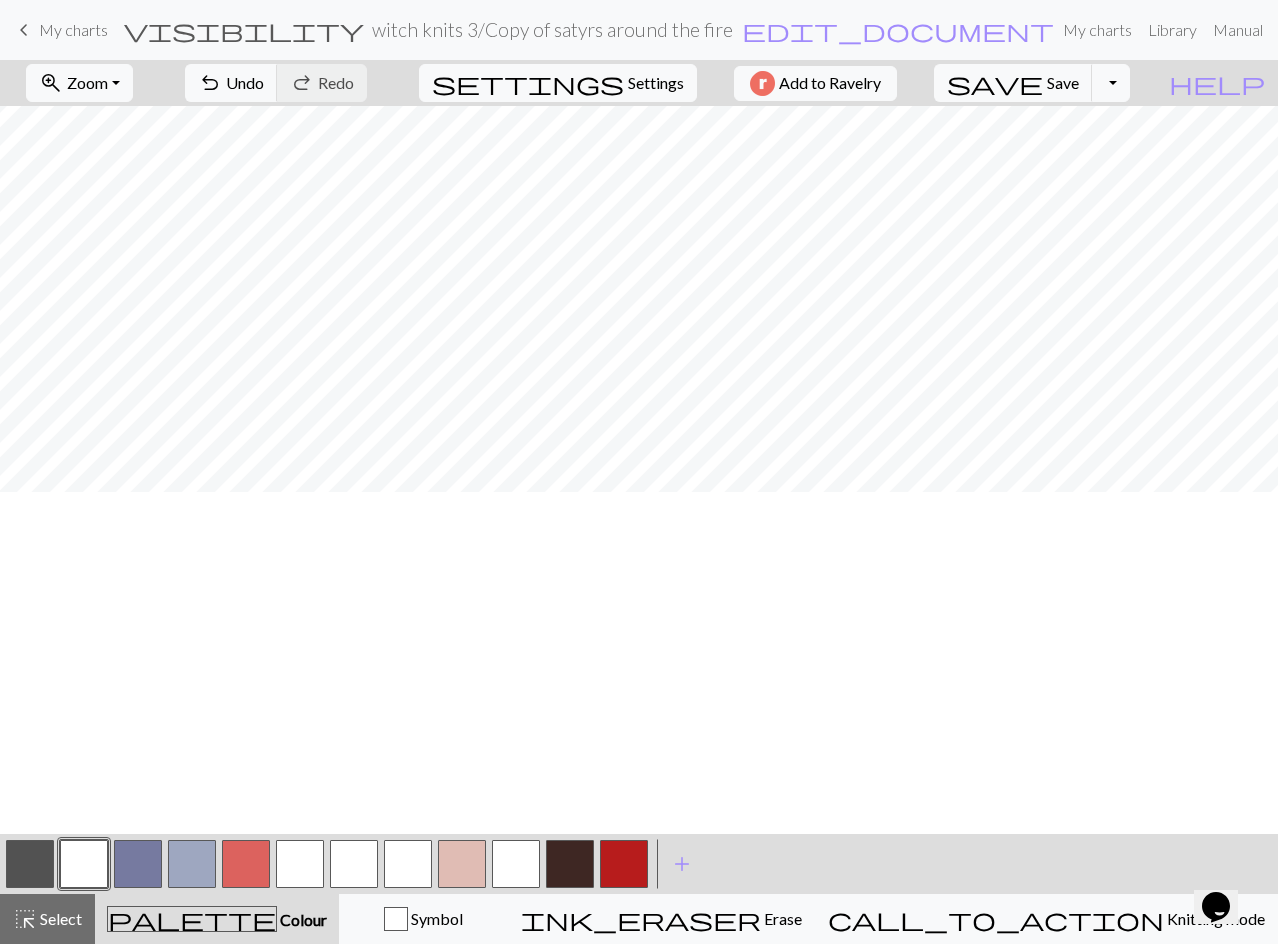 scroll, scrollTop: 0, scrollLeft: 0, axis: both 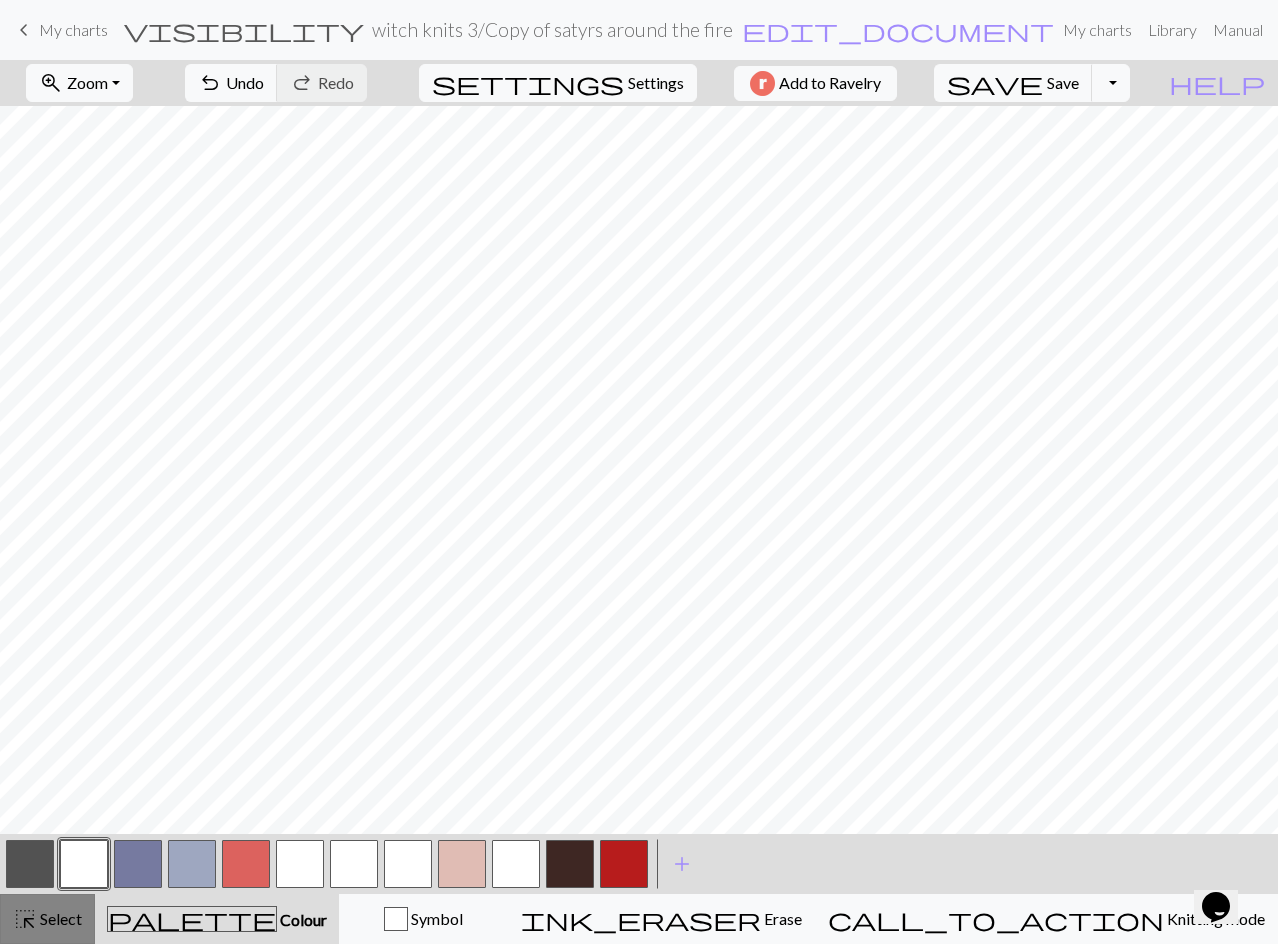 click on "Select" at bounding box center (59, 918) 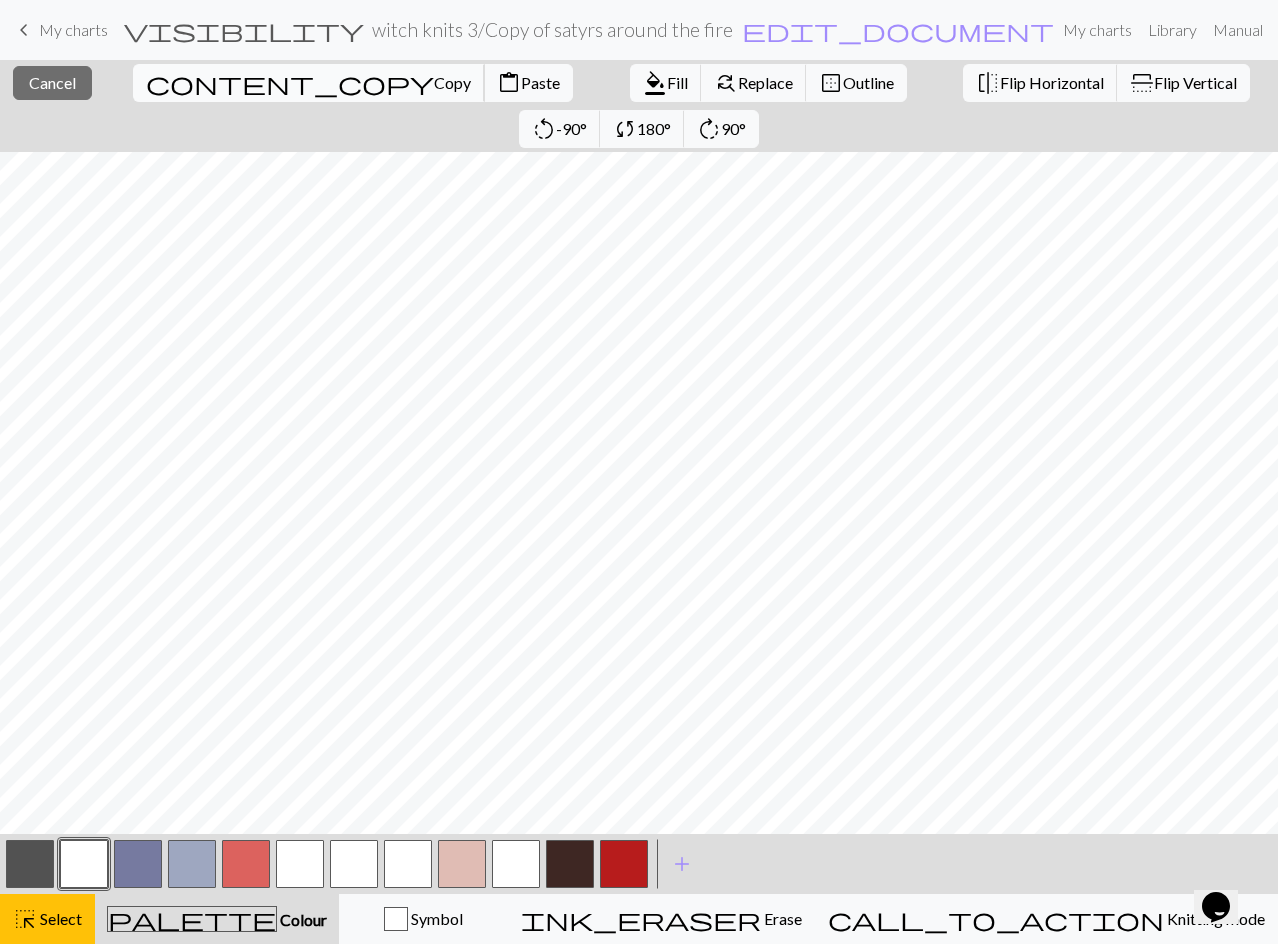 click on "Copy" at bounding box center [452, 82] 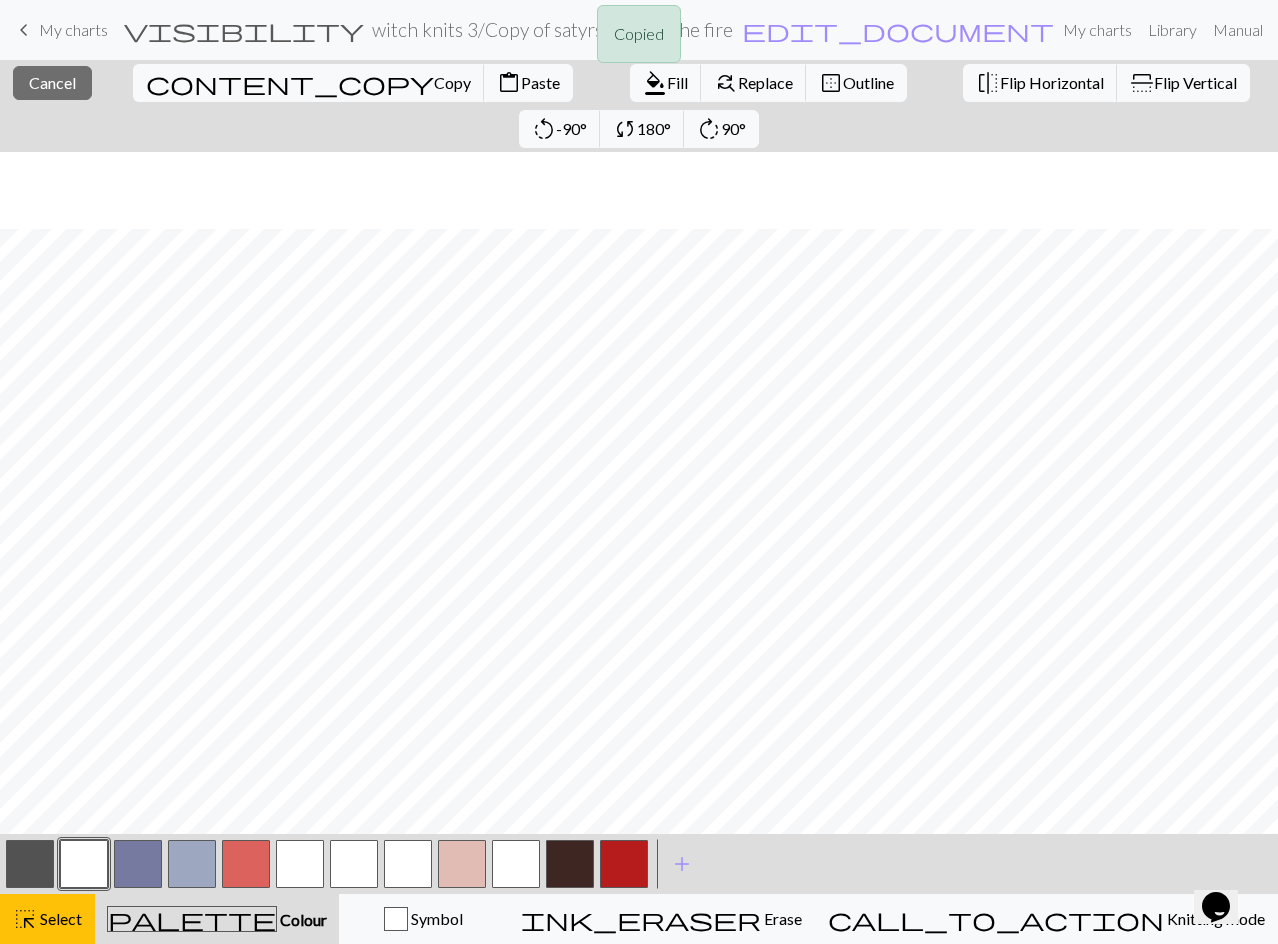 scroll, scrollTop: 200, scrollLeft: 0, axis: vertical 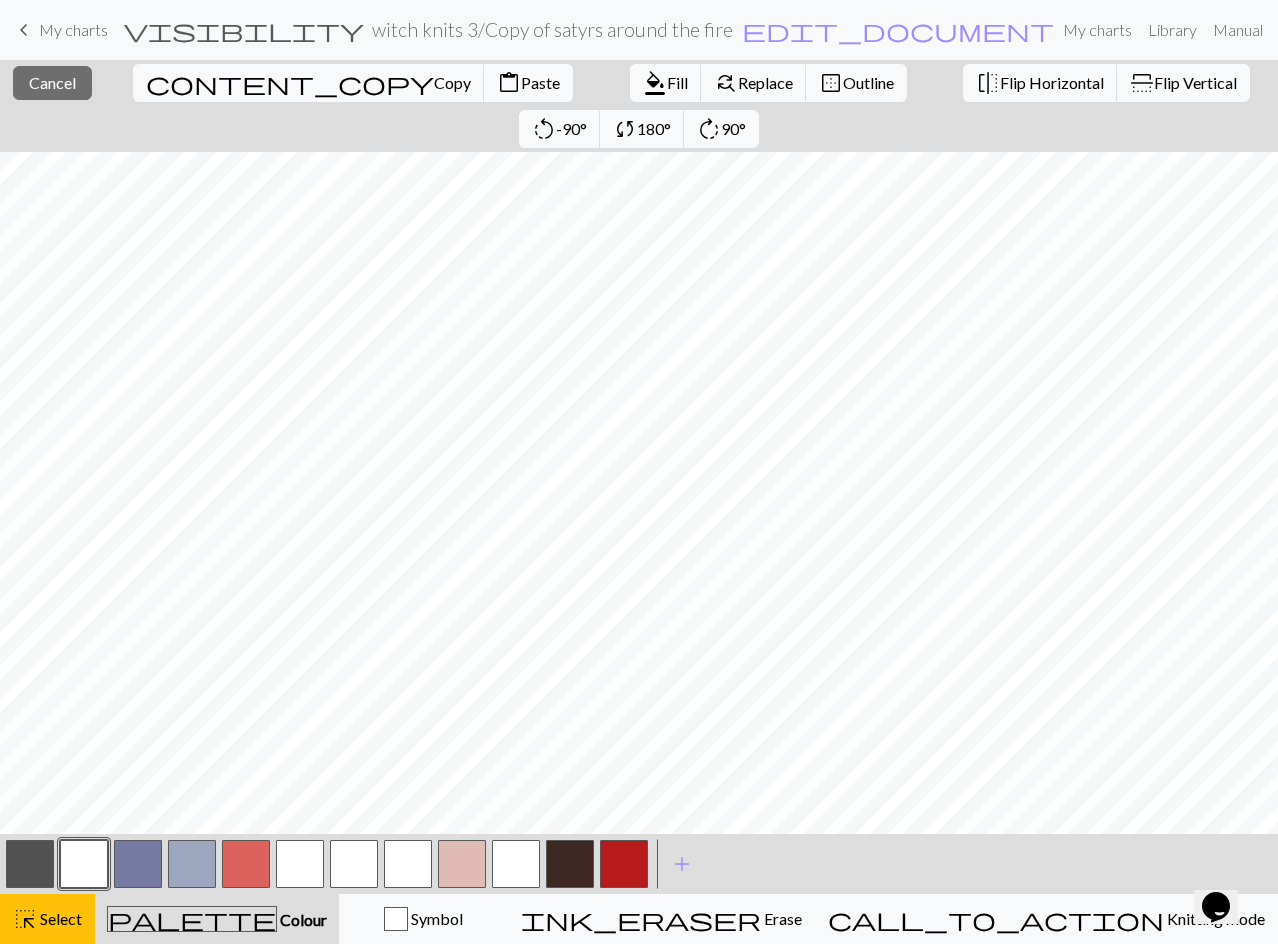 click on "Paste" at bounding box center [540, 82] 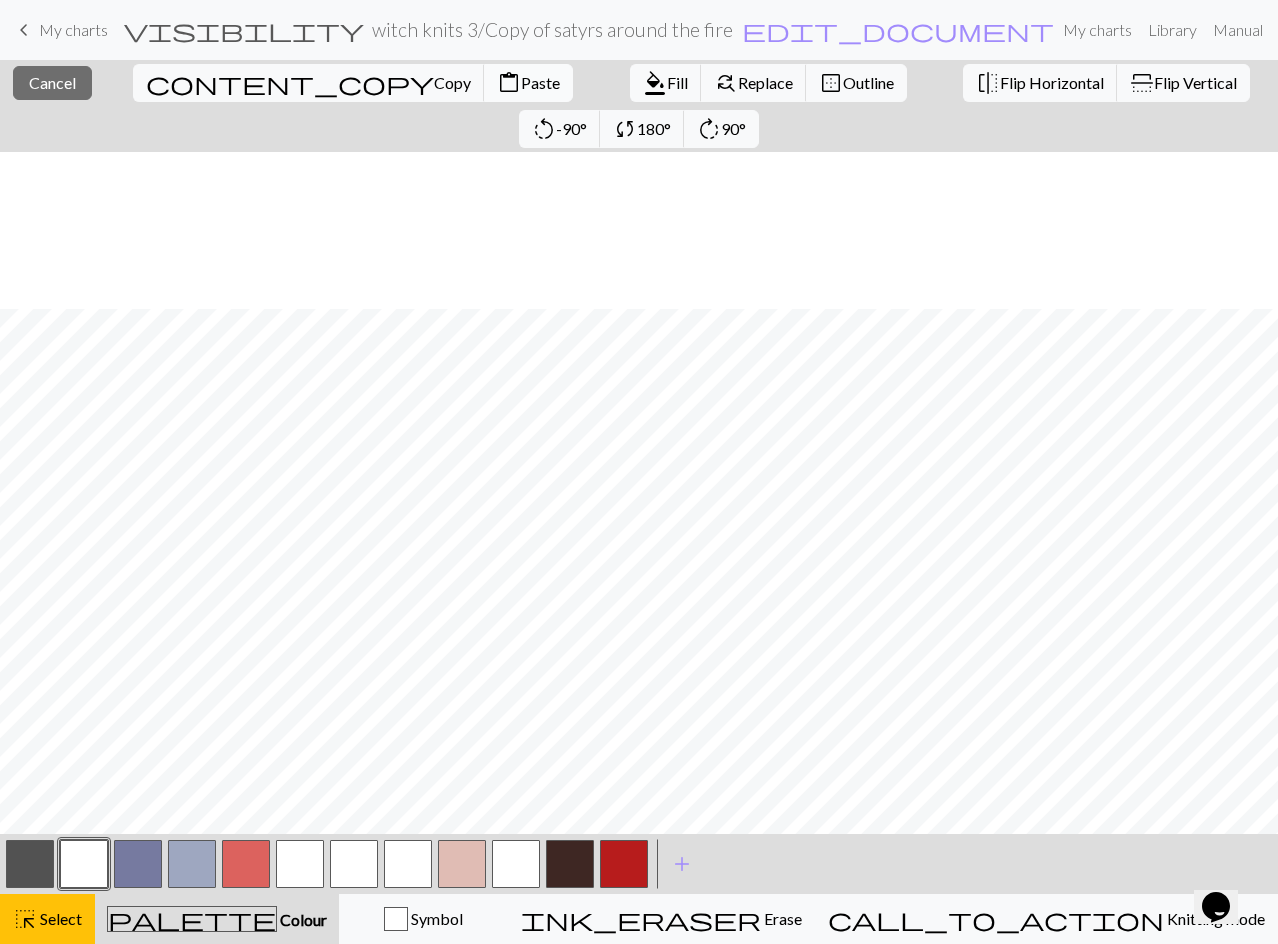 scroll, scrollTop: 357, scrollLeft: 0, axis: vertical 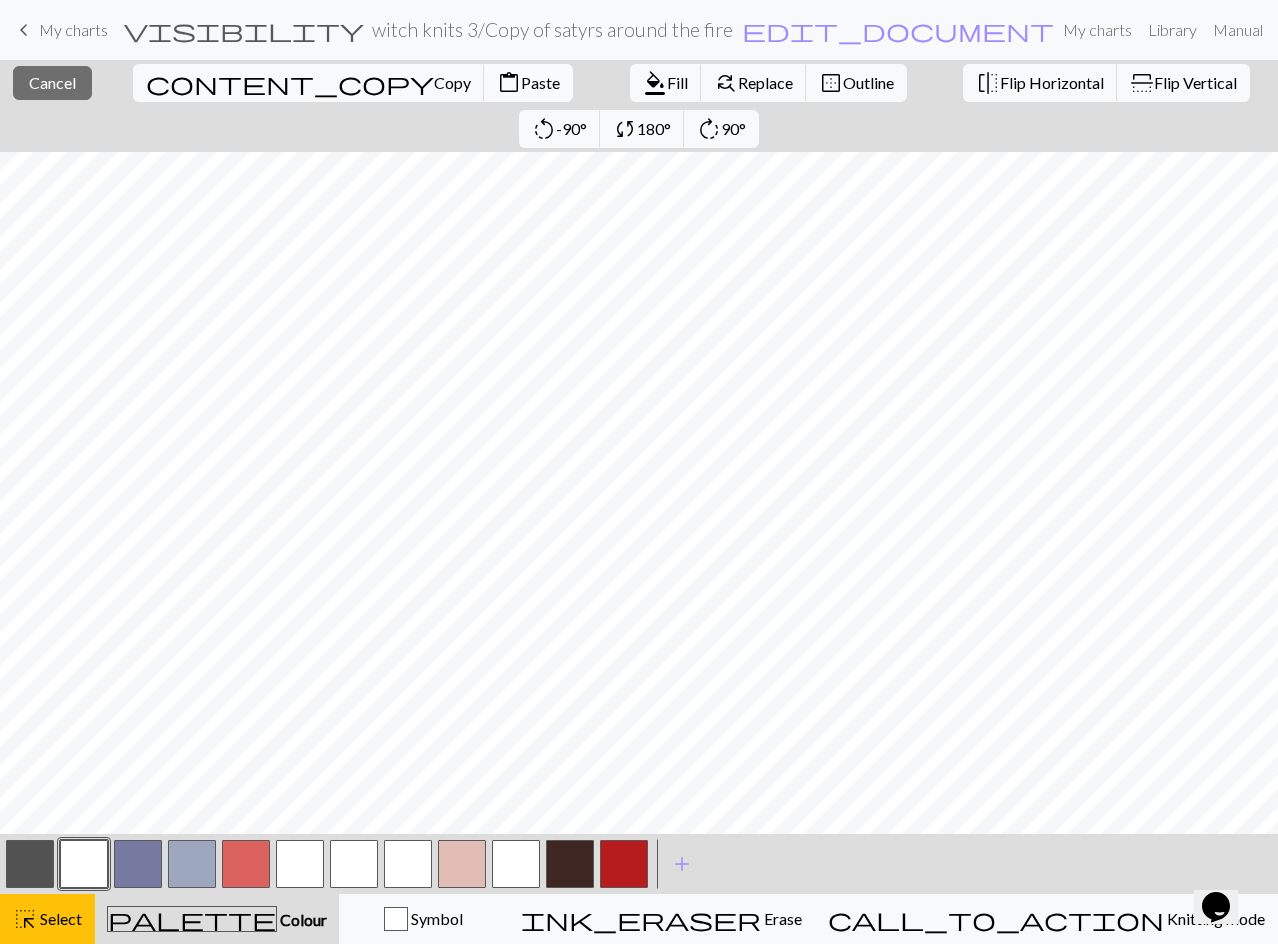 click on "Paste" at bounding box center [540, 82] 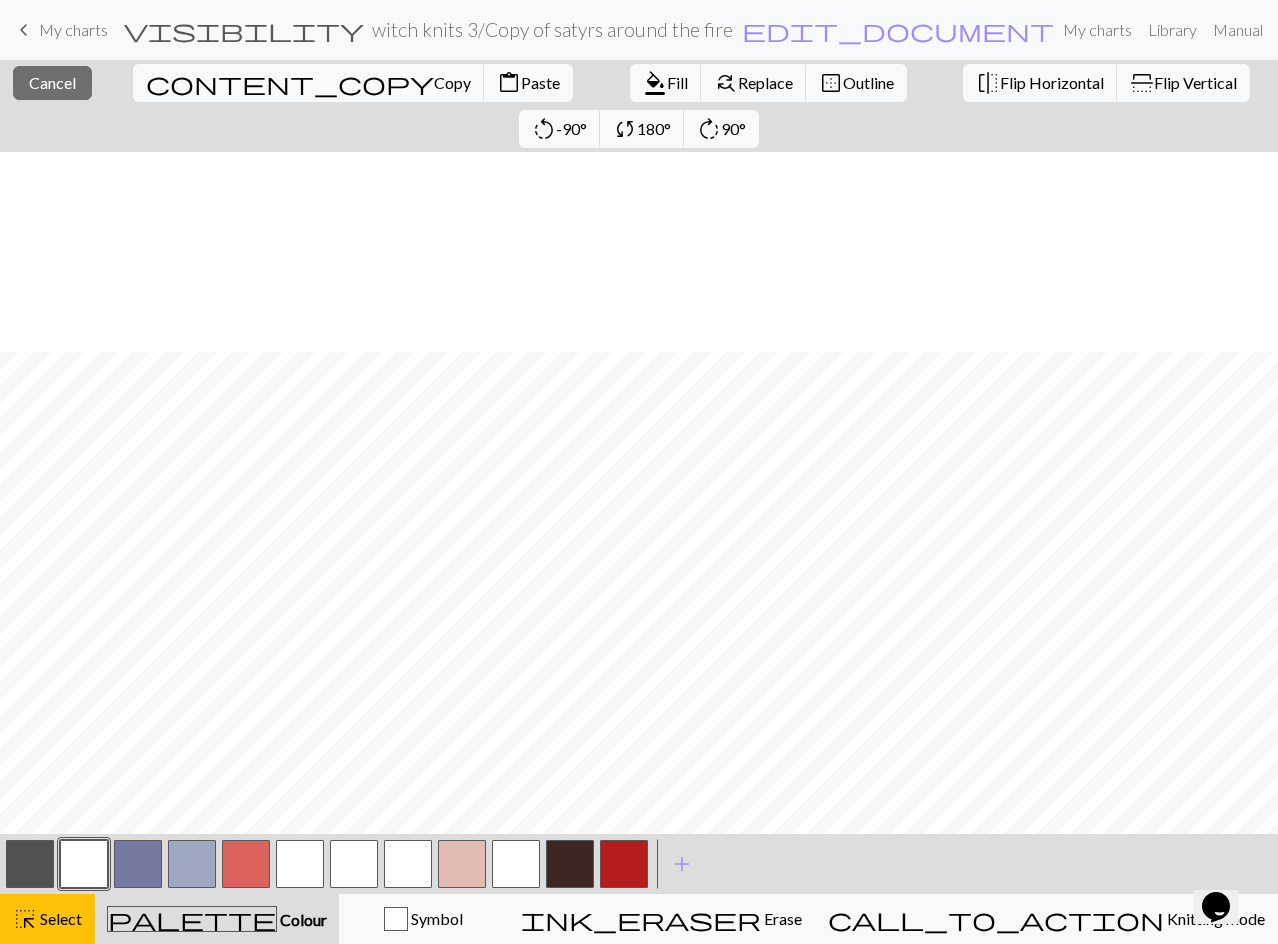 scroll, scrollTop: 300, scrollLeft: 0, axis: vertical 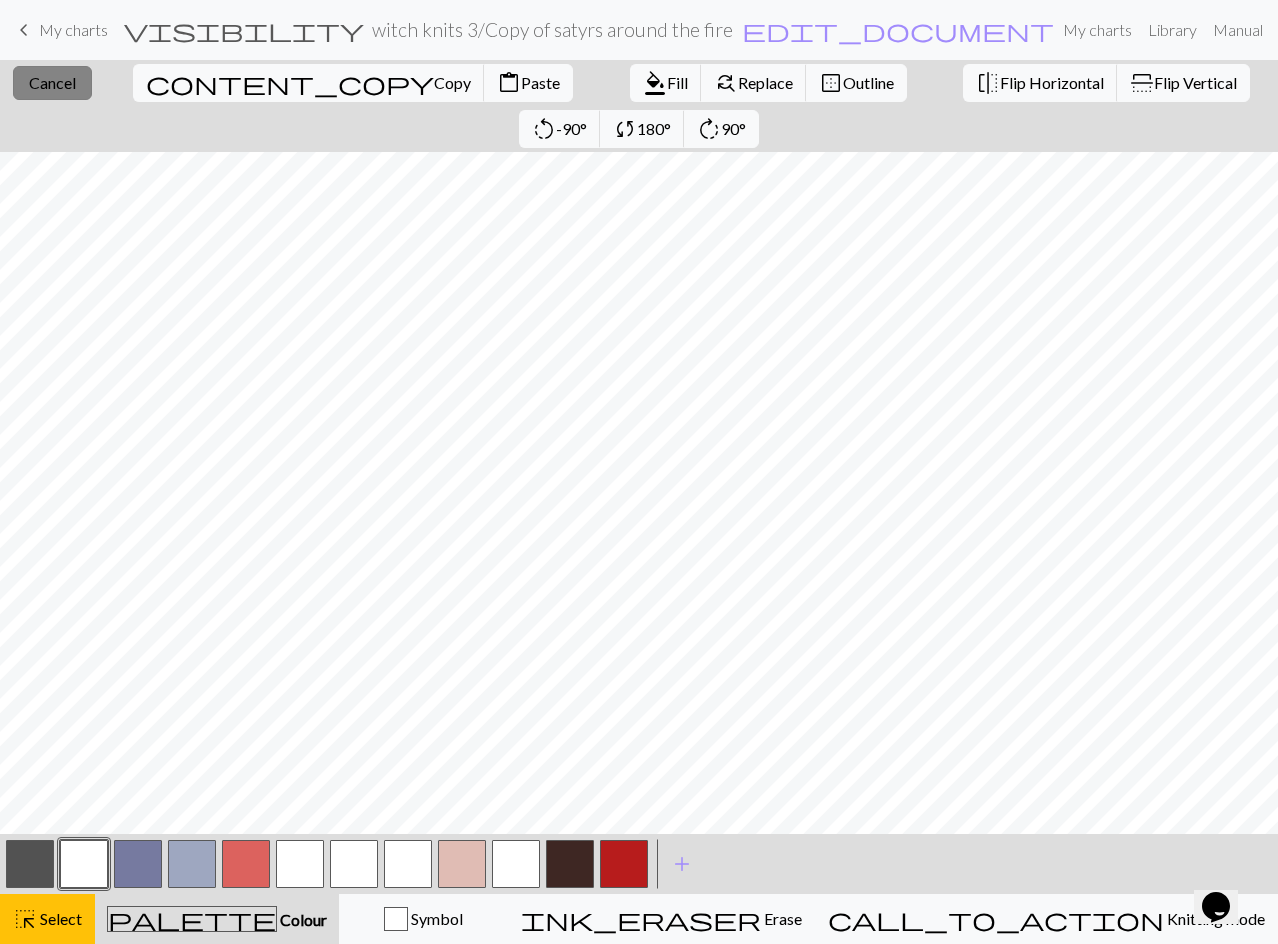 click on "Cancel" at bounding box center [52, 82] 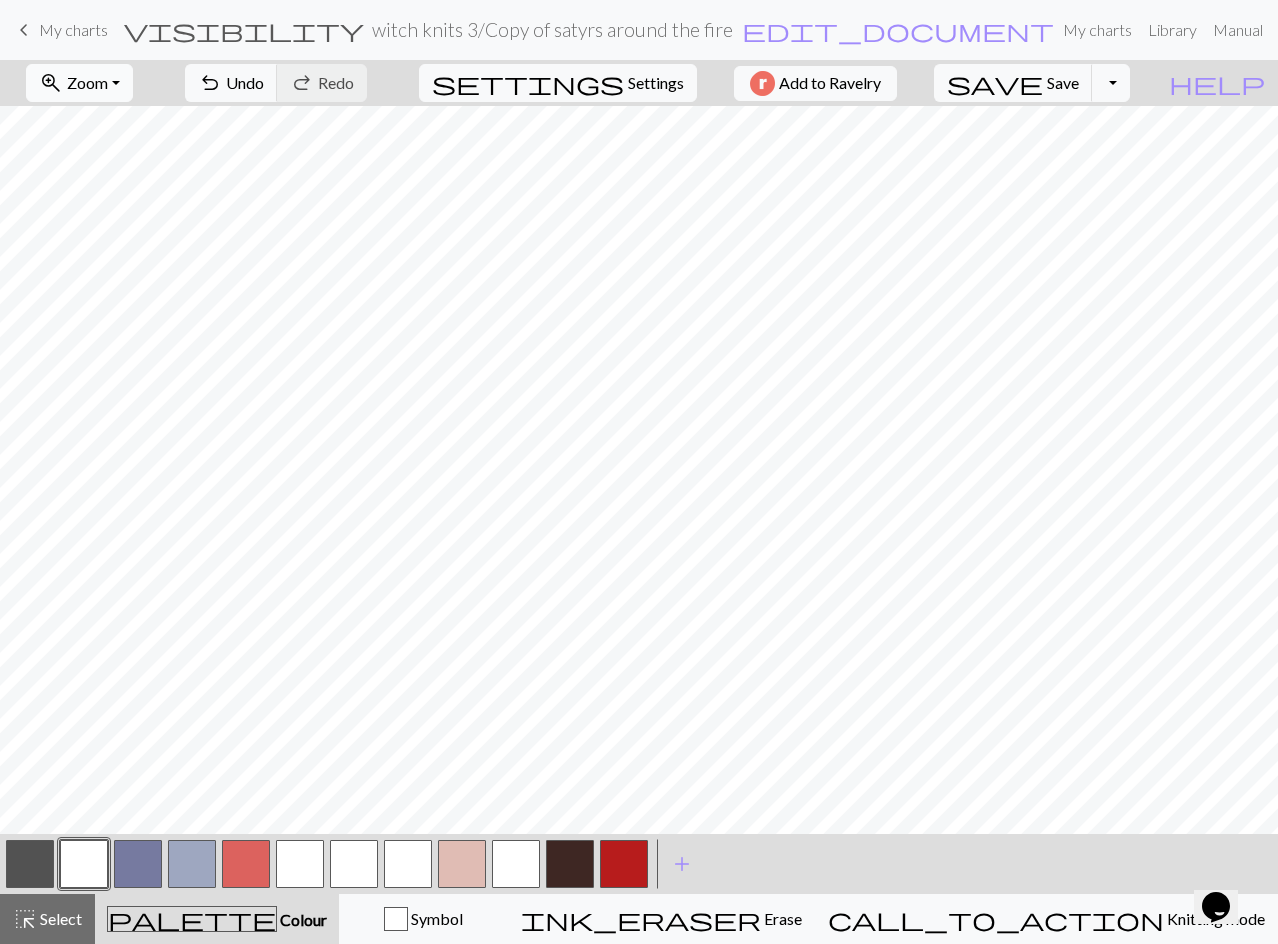 click on "Zoom" at bounding box center (87, 82) 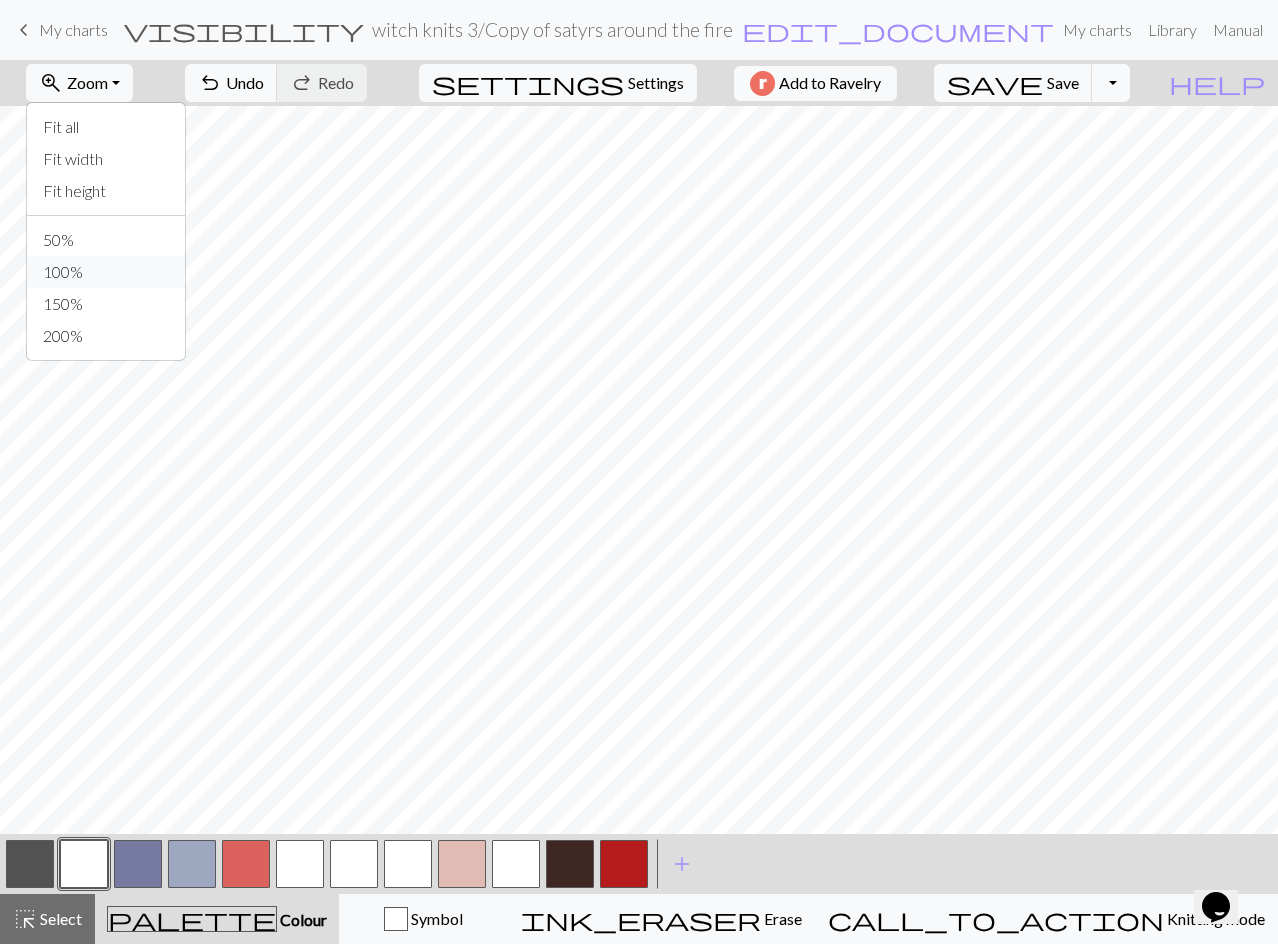 click on "100%" at bounding box center [106, 272] 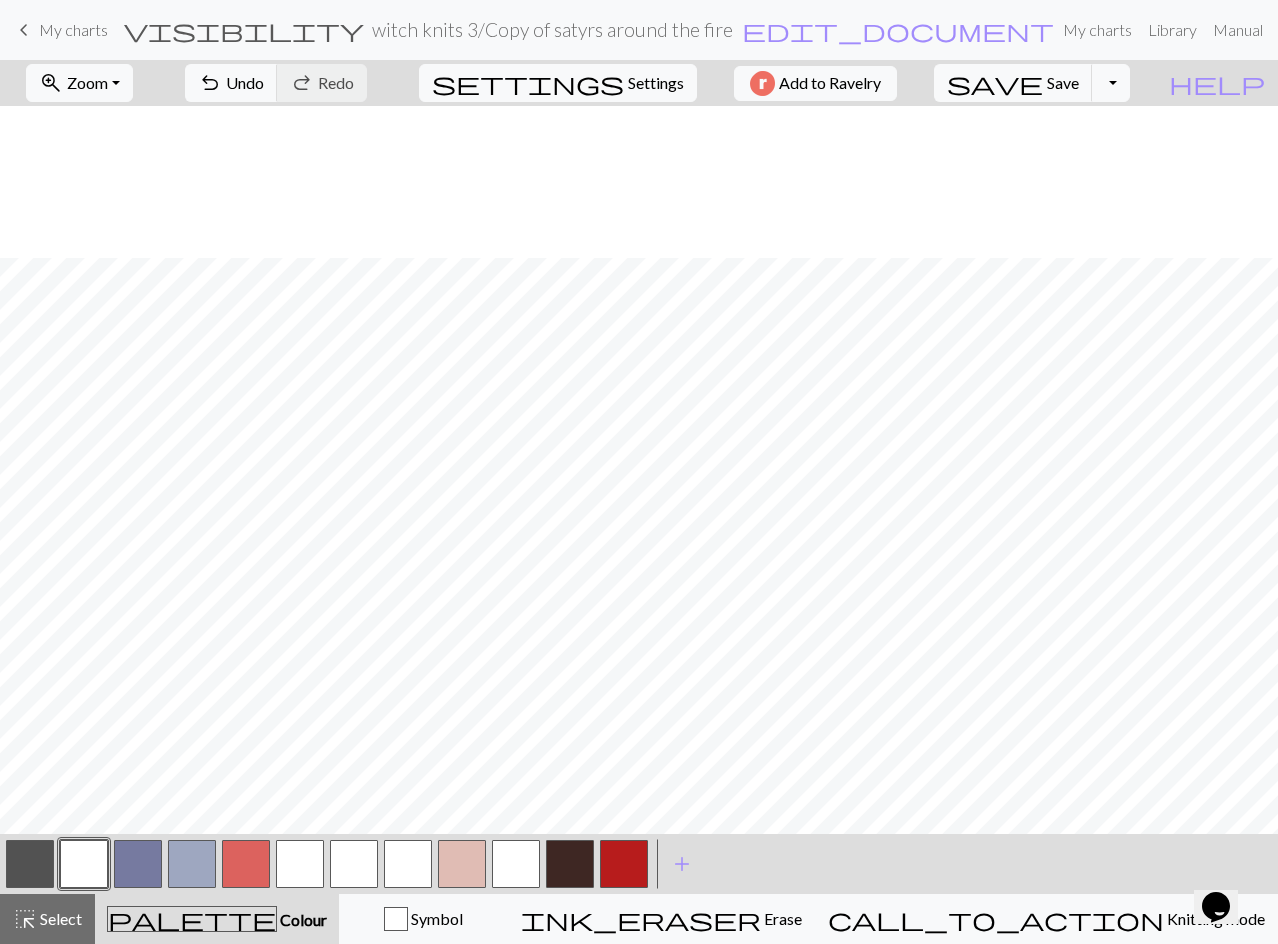 scroll, scrollTop: 900, scrollLeft: 0, axis: vertical 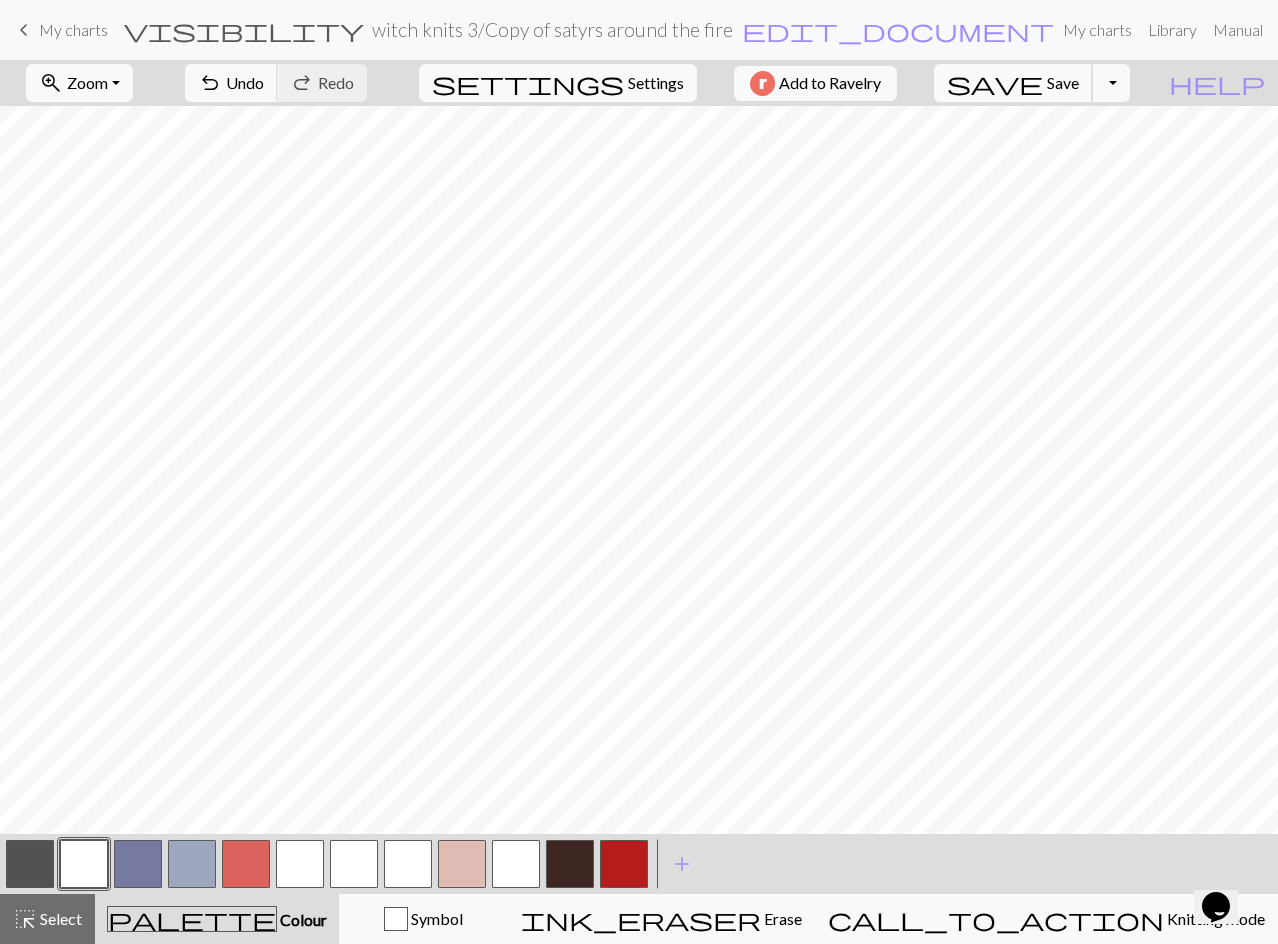click on "save Save Save" at bounding box center [1013, 83] 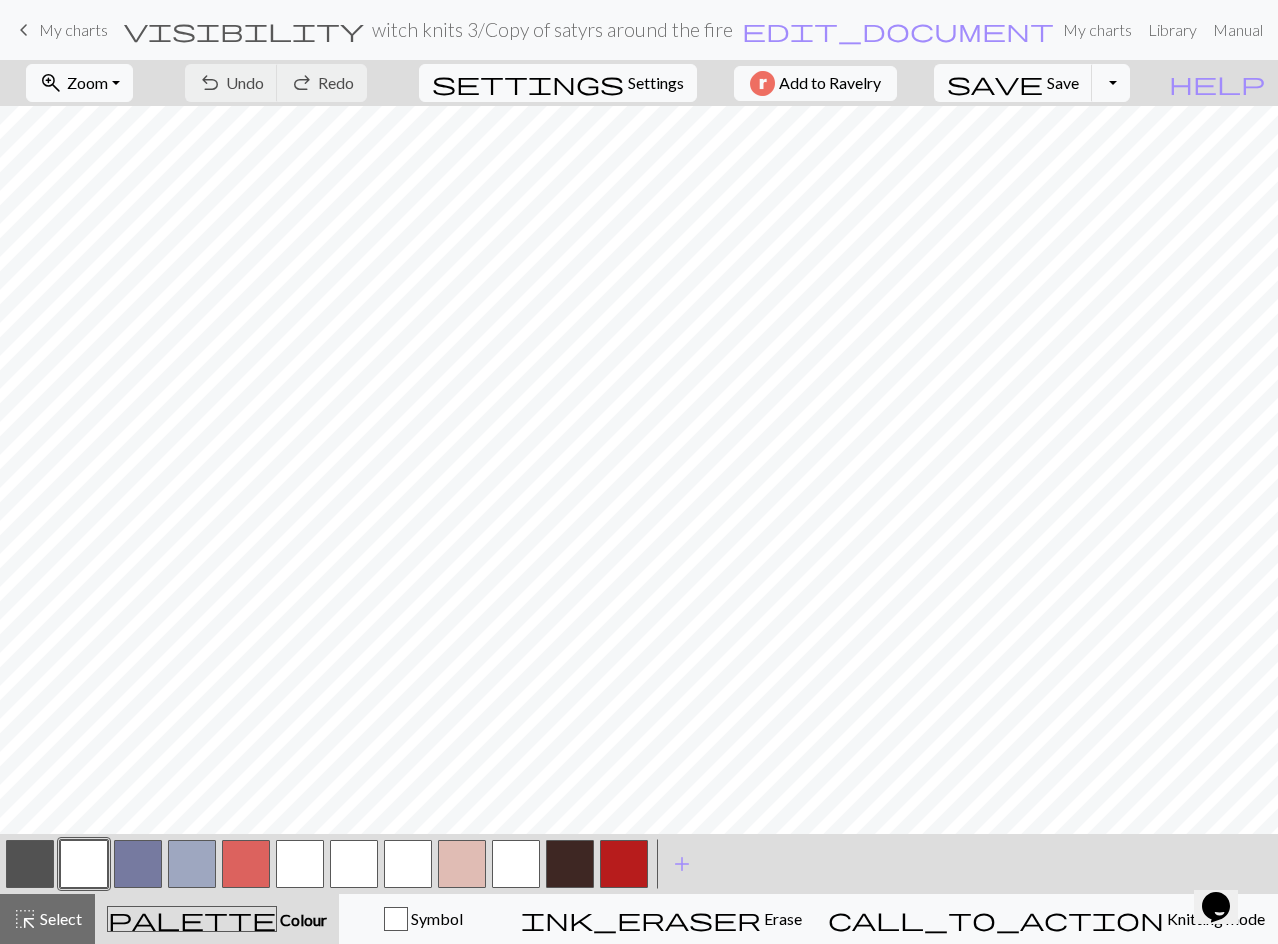 drag, startPoint x: 41, startPoint y: 862, endPoint x: 54, endPoint y: 860, distance: 13.152946 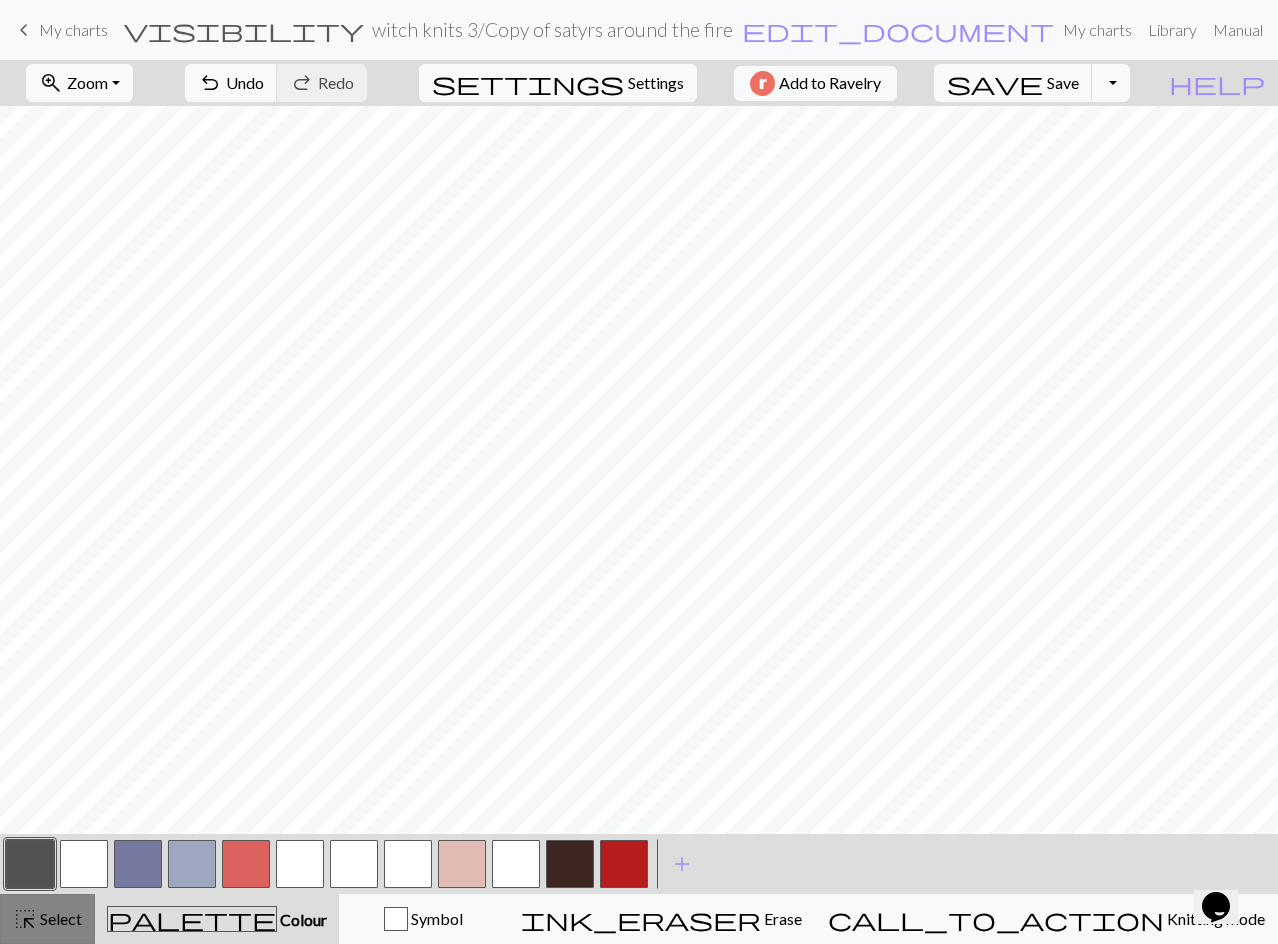 click on "highlight_alt" at bounding box center (25, 919) 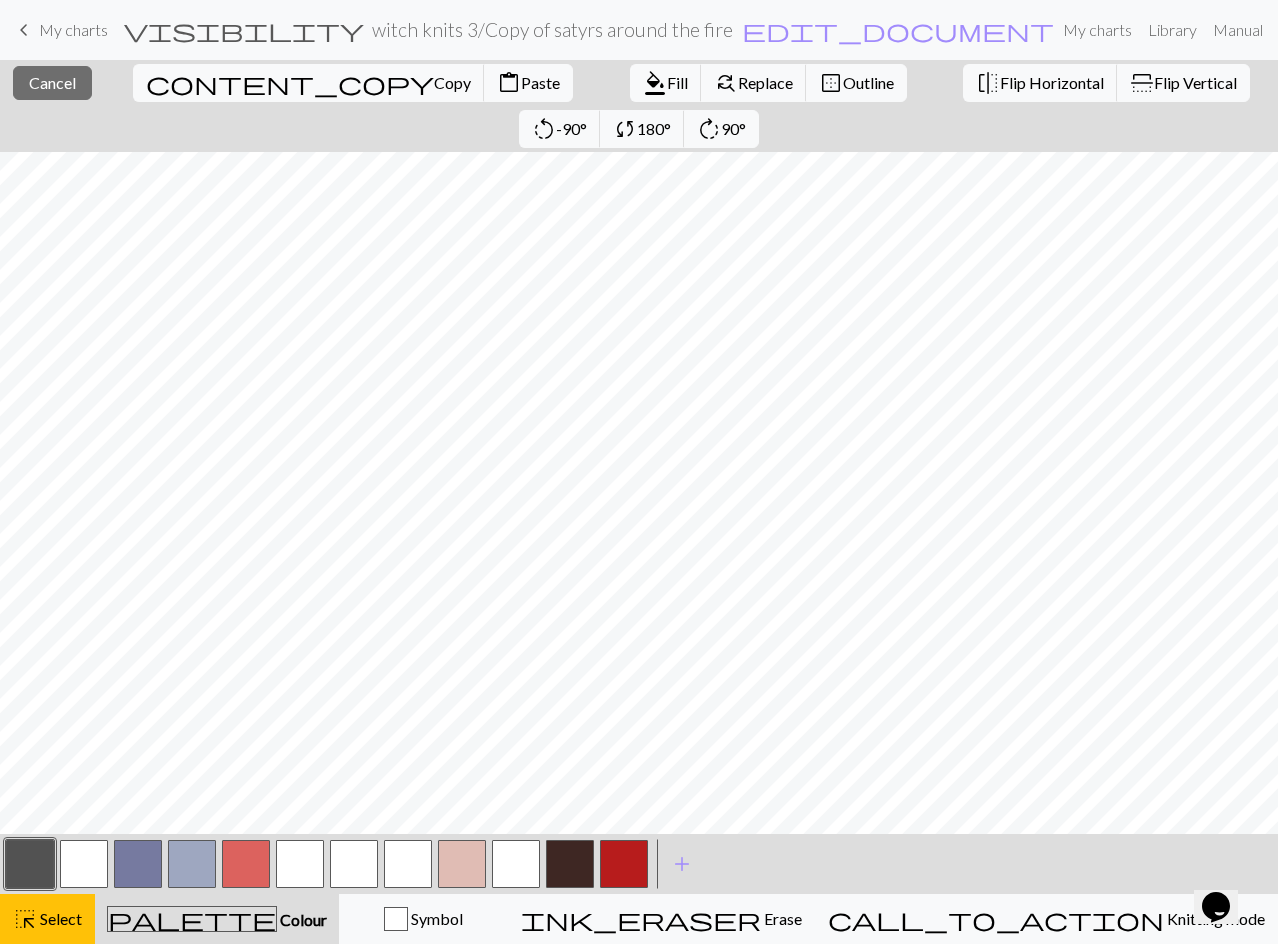 click at bounding box center [84, 864] 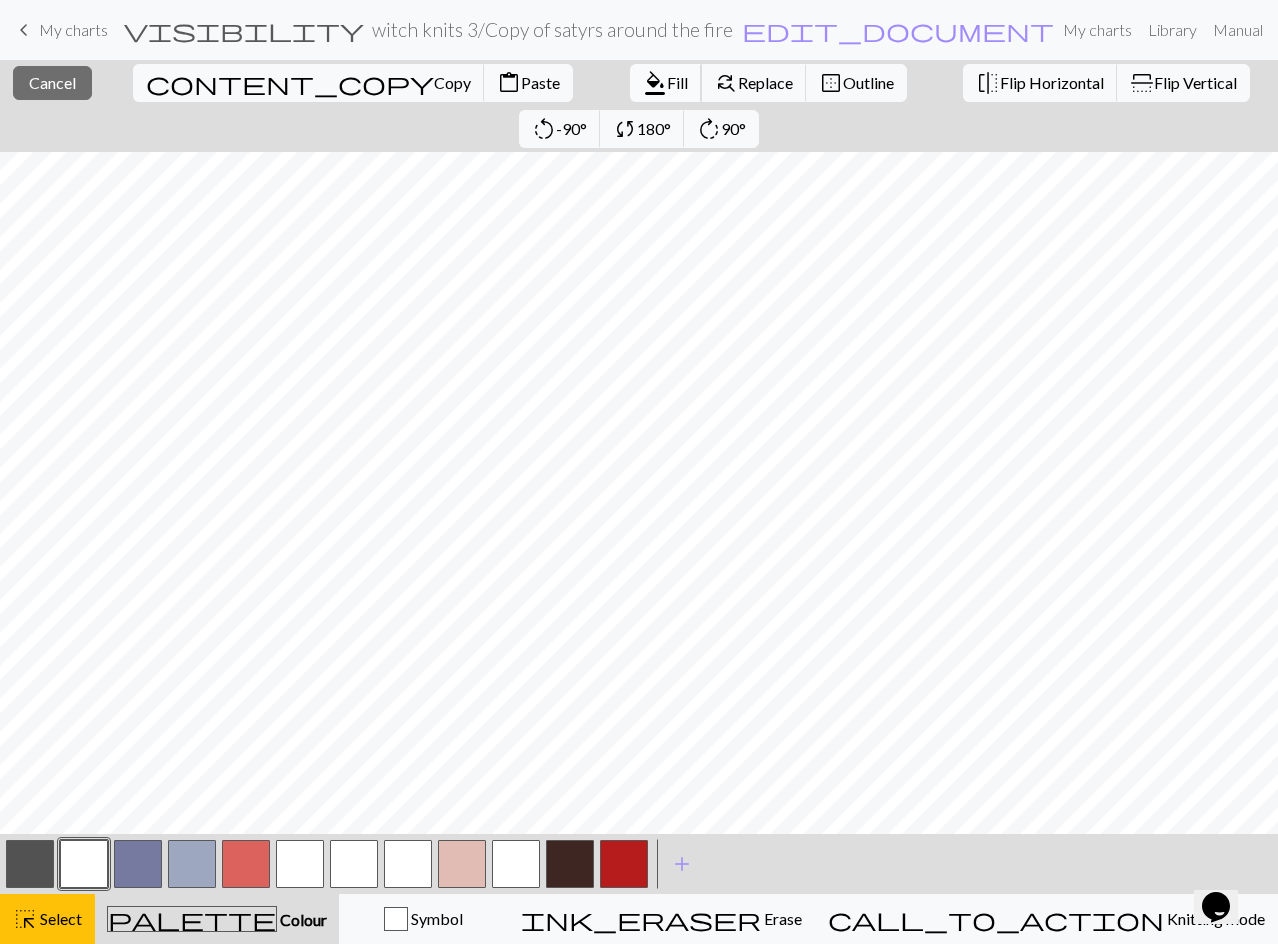 click on "Fill" at bounding box center (677, 82) 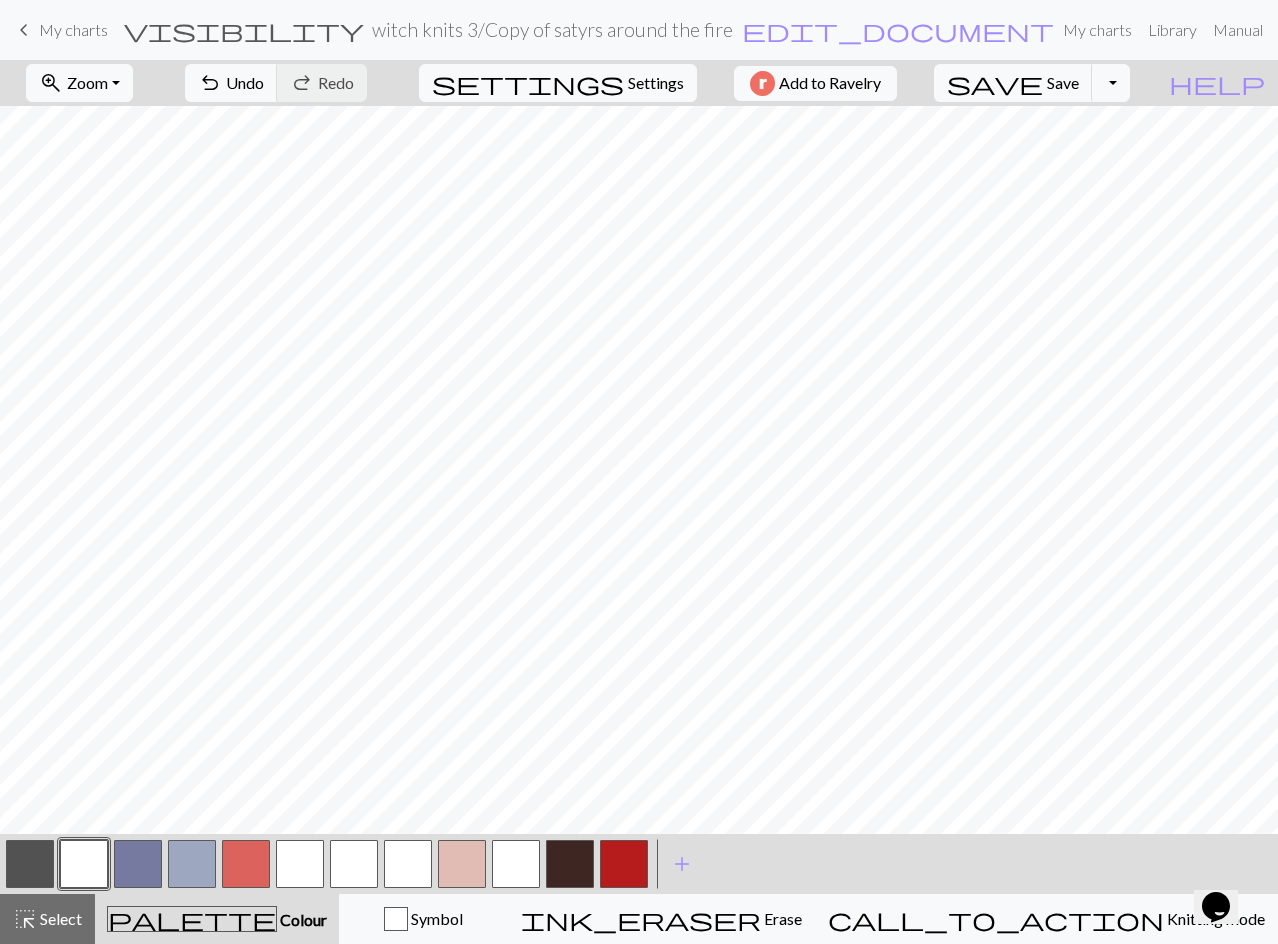 click at bounding box center (30, 864) 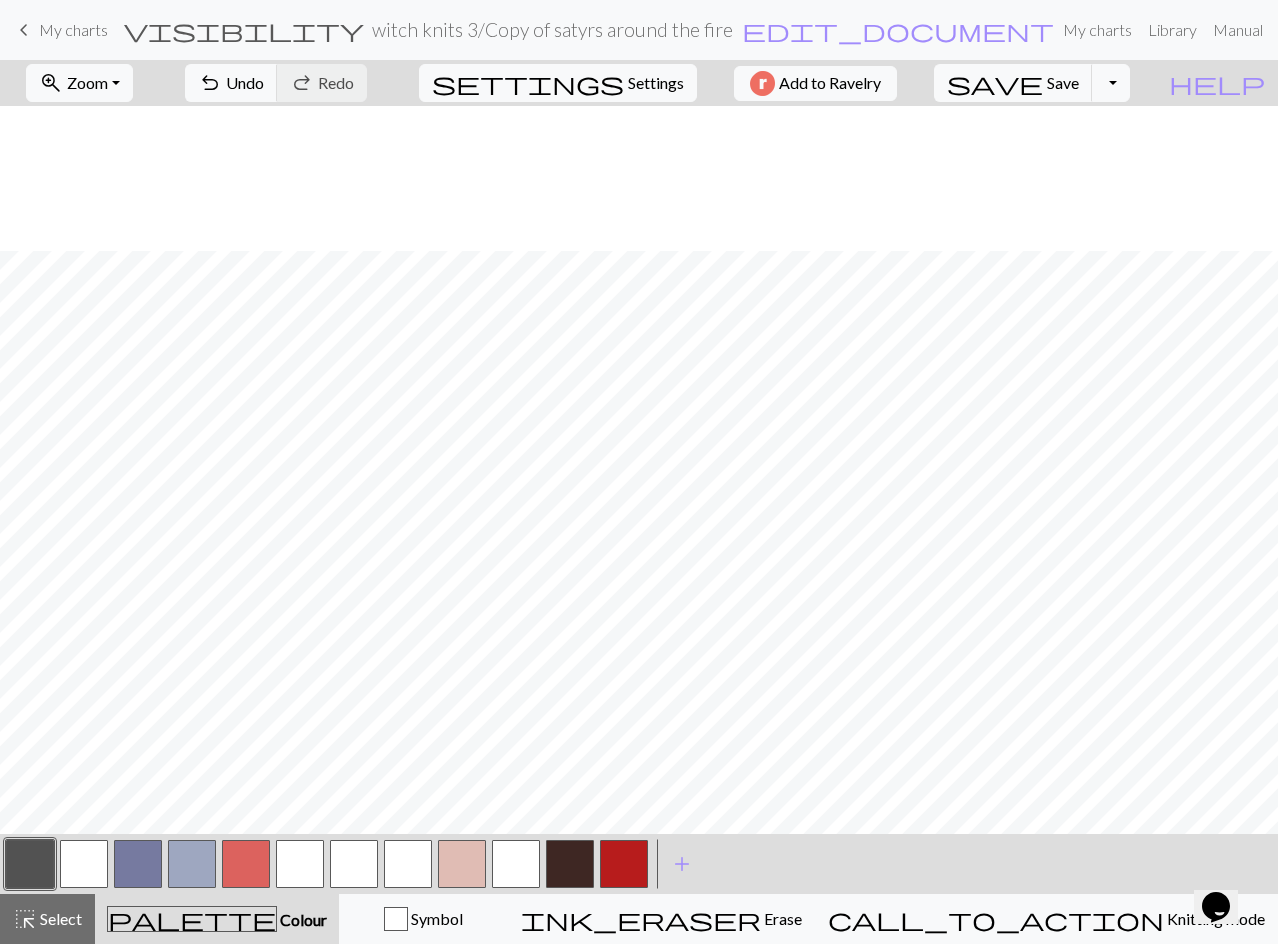 scroll, scrollTop: 1100, scrollLeft: 0, axis: vertical 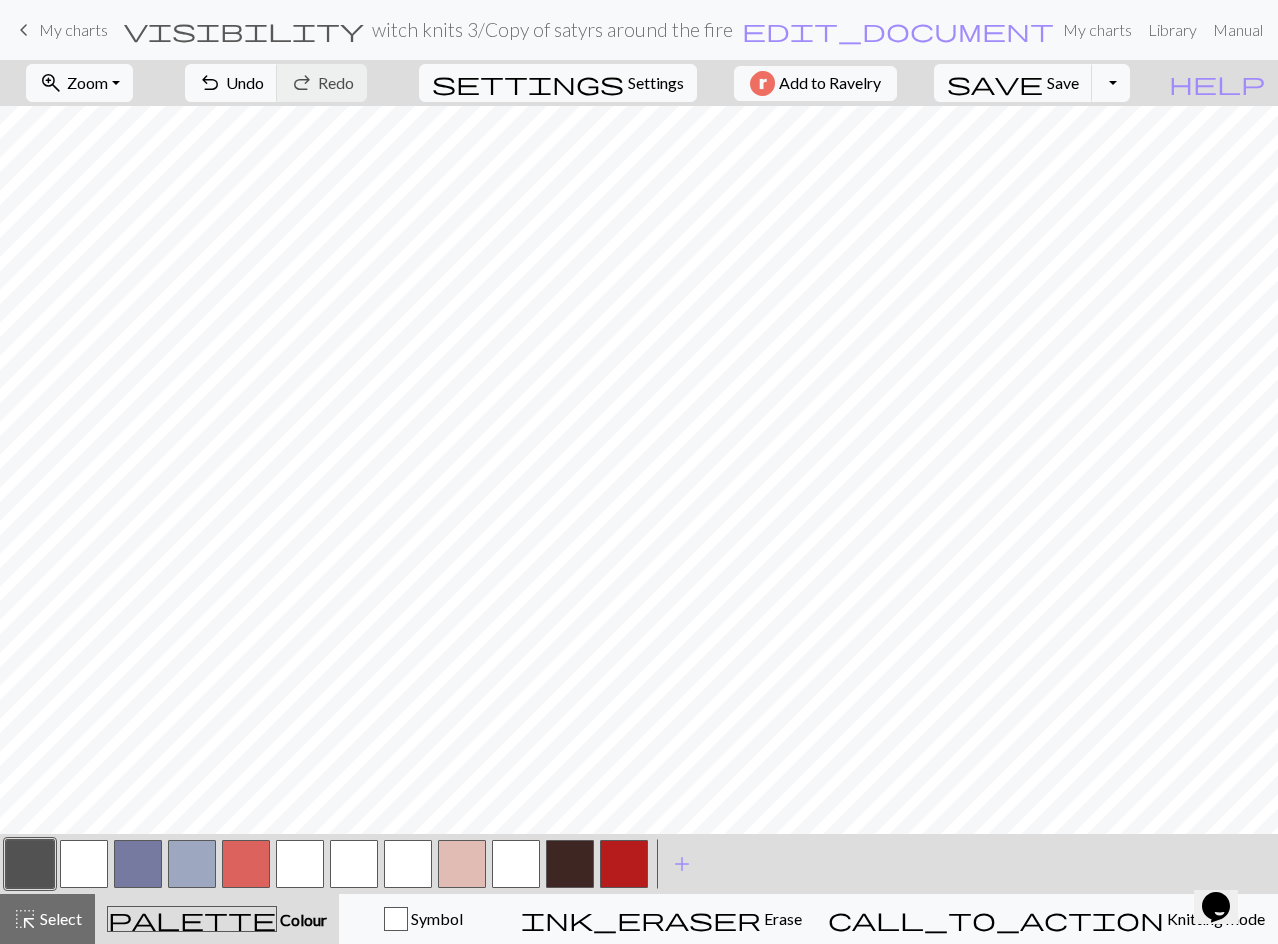 drag, startPoint x: 68, startPoint y: 927, endPoint x: 262, endPoint y: 868, distance: 202.77327 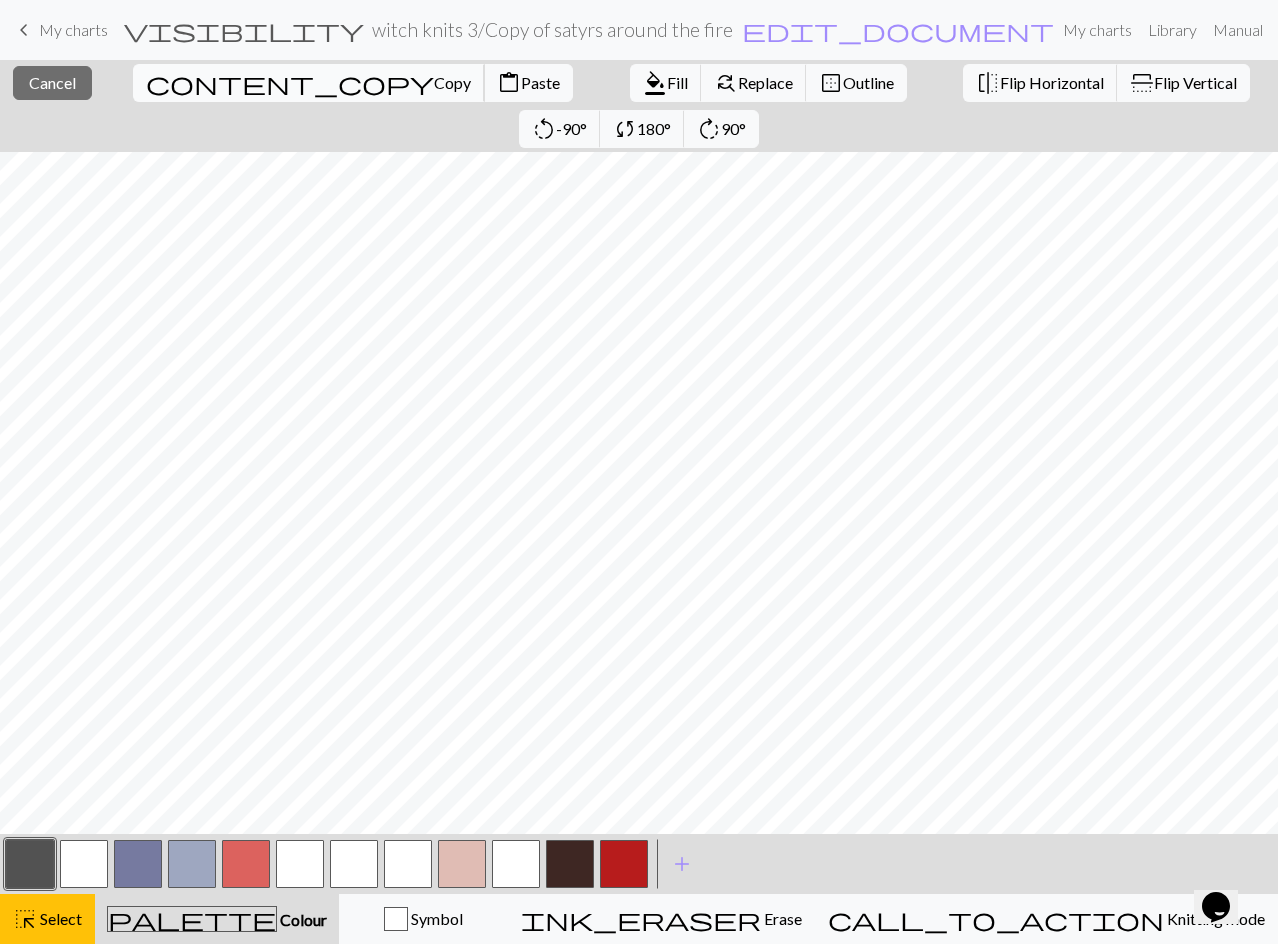 click on "content_copy" at bounding box center (290, 83) 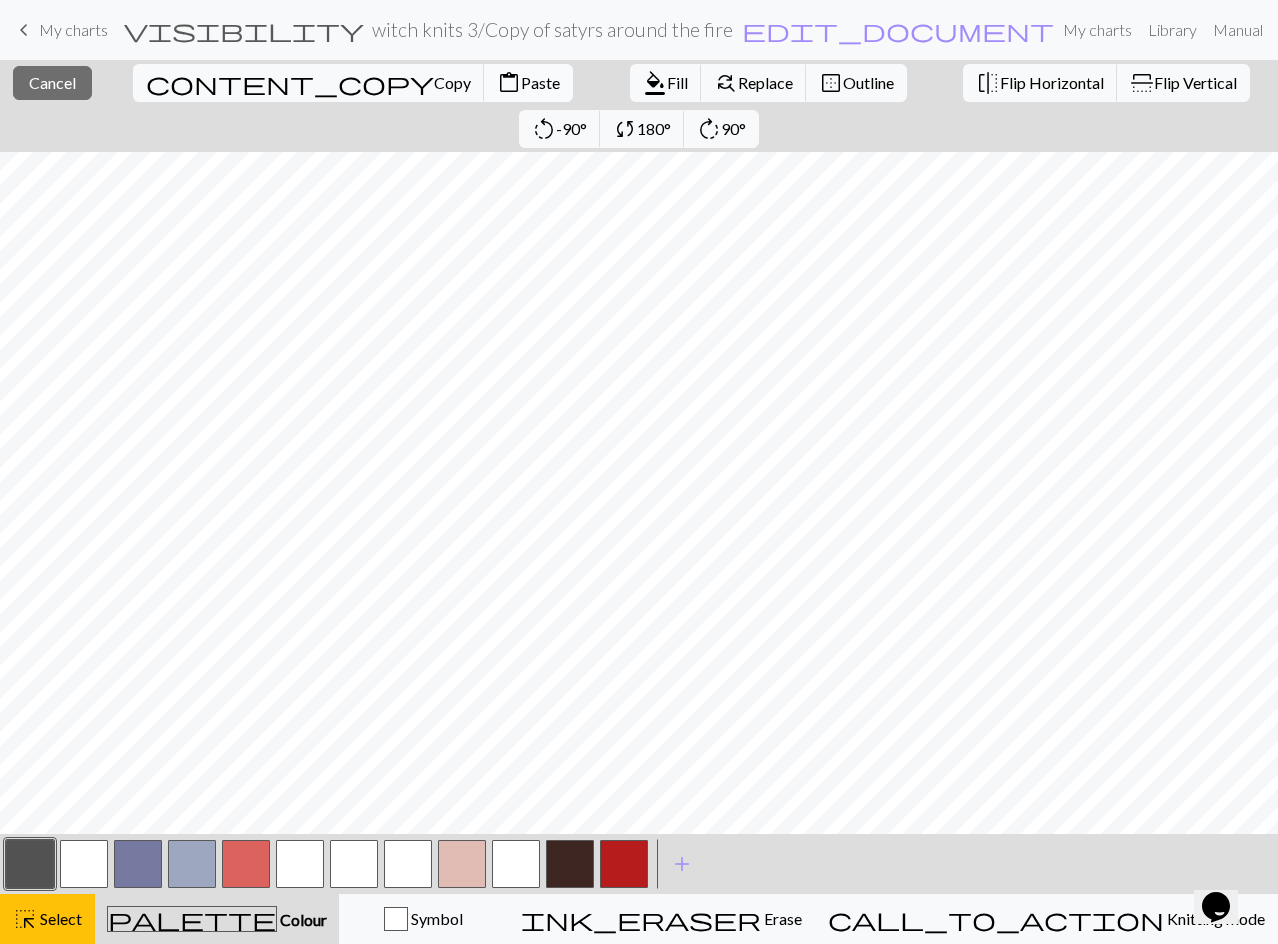 click on "content_paste  Paste" at bounding box center (528, 83) 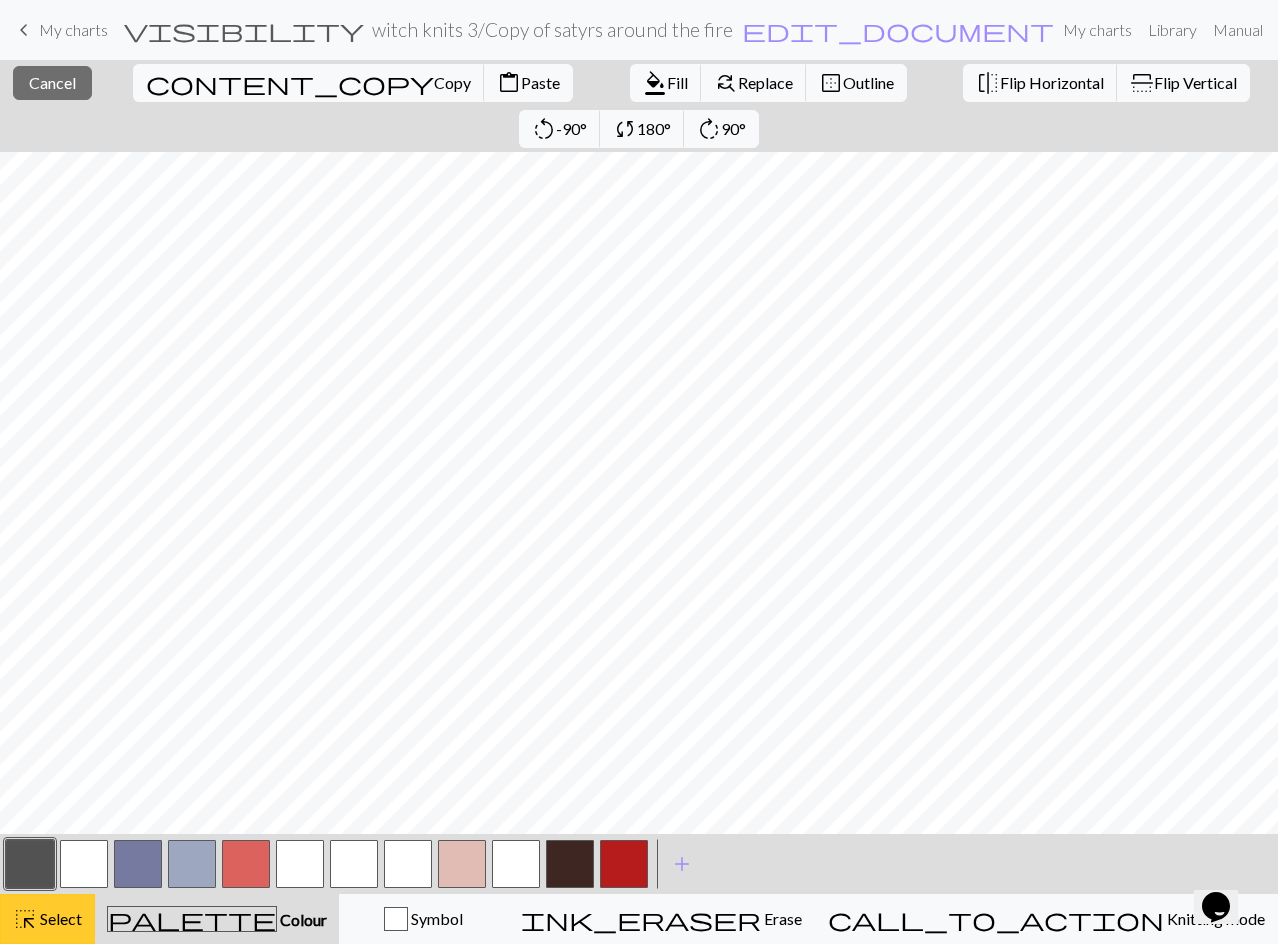 click on "highlight_alt" at bounding box center [25, 919] 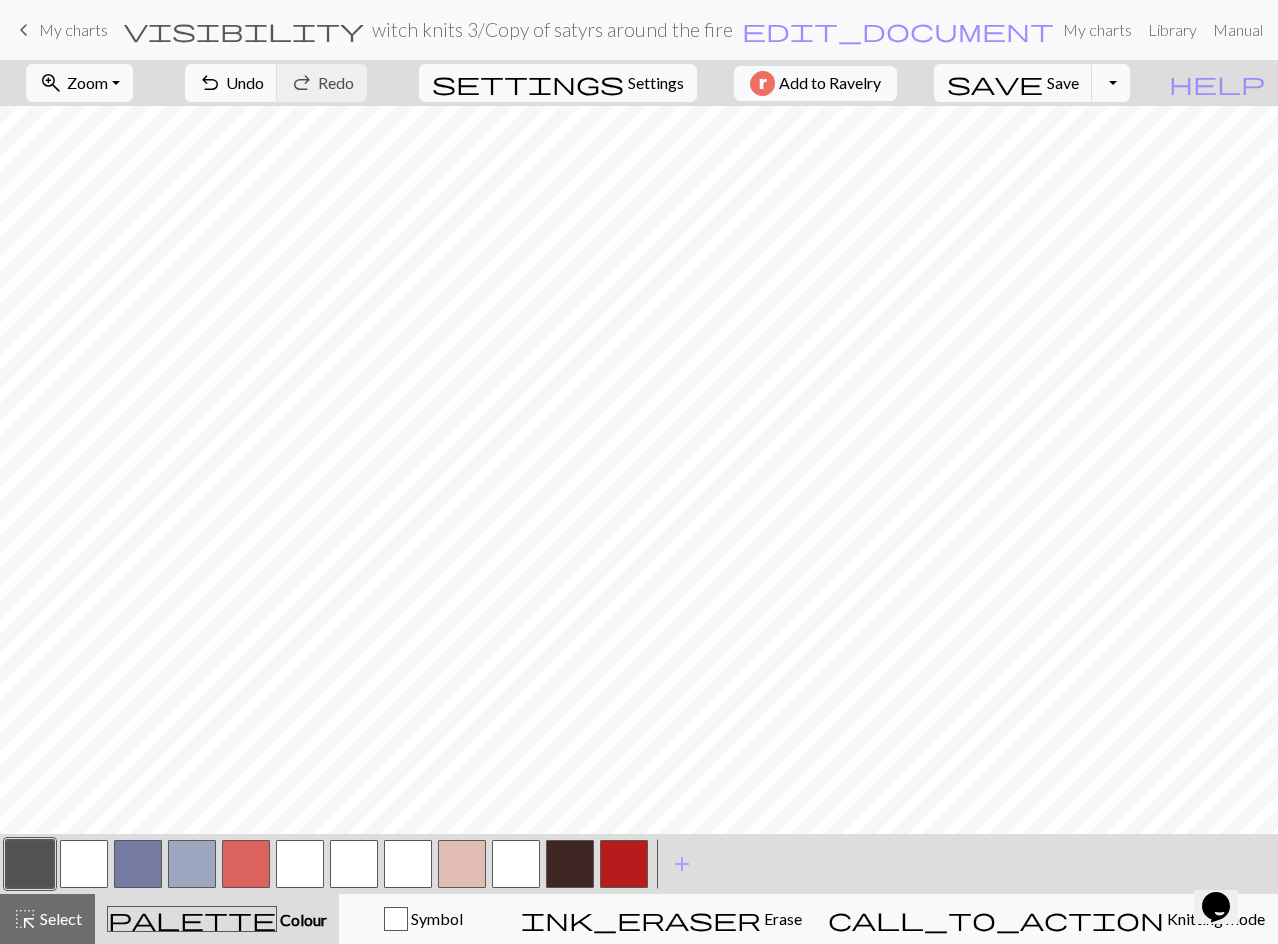 drag, startPoint x: 92, startPoint y: 863, endPoint x: 122, endPoint y: 863, distance: 30 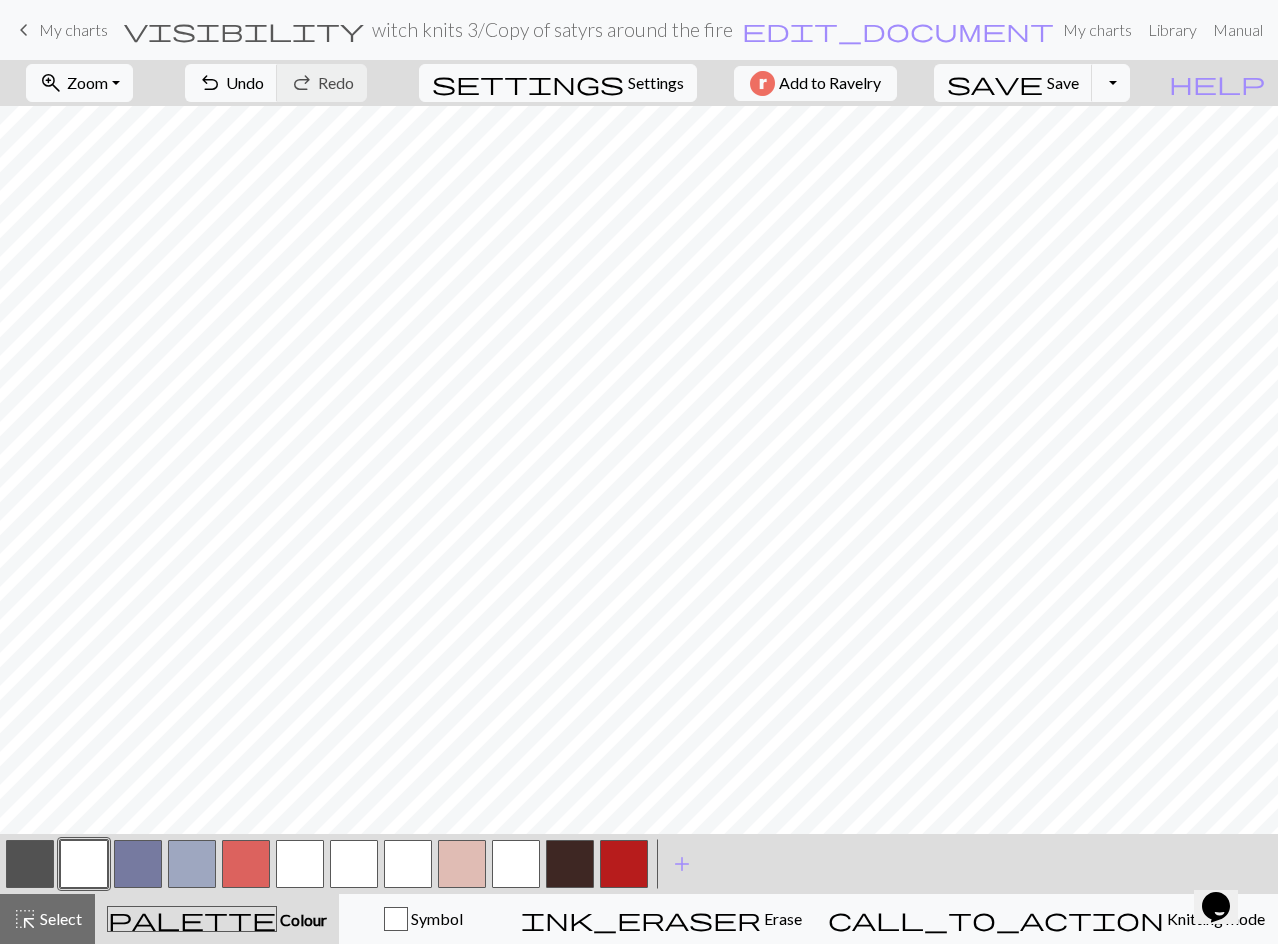 click at bounding box center (30, 864) 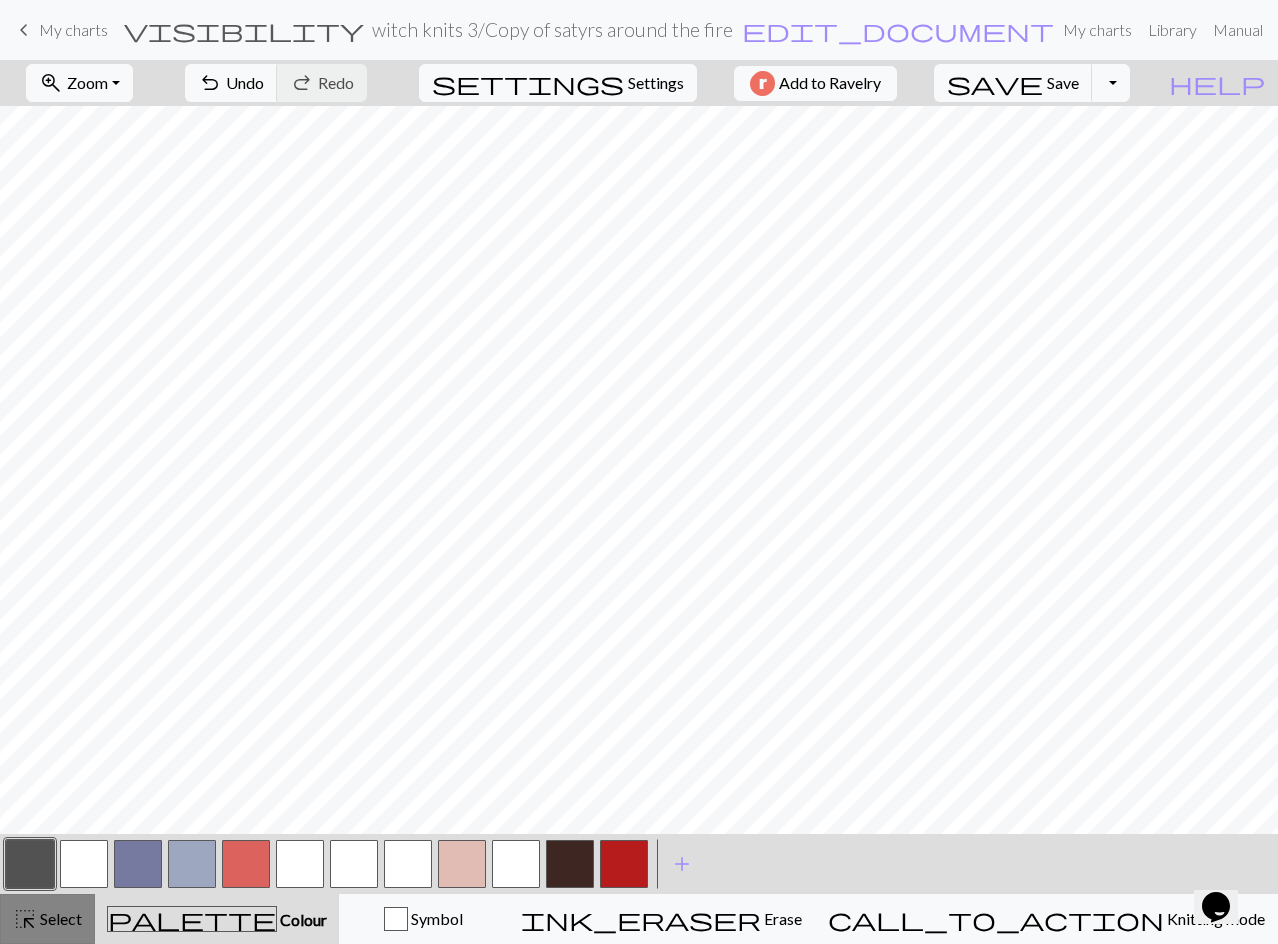 click on "Select" at bounding box center (59, 918) 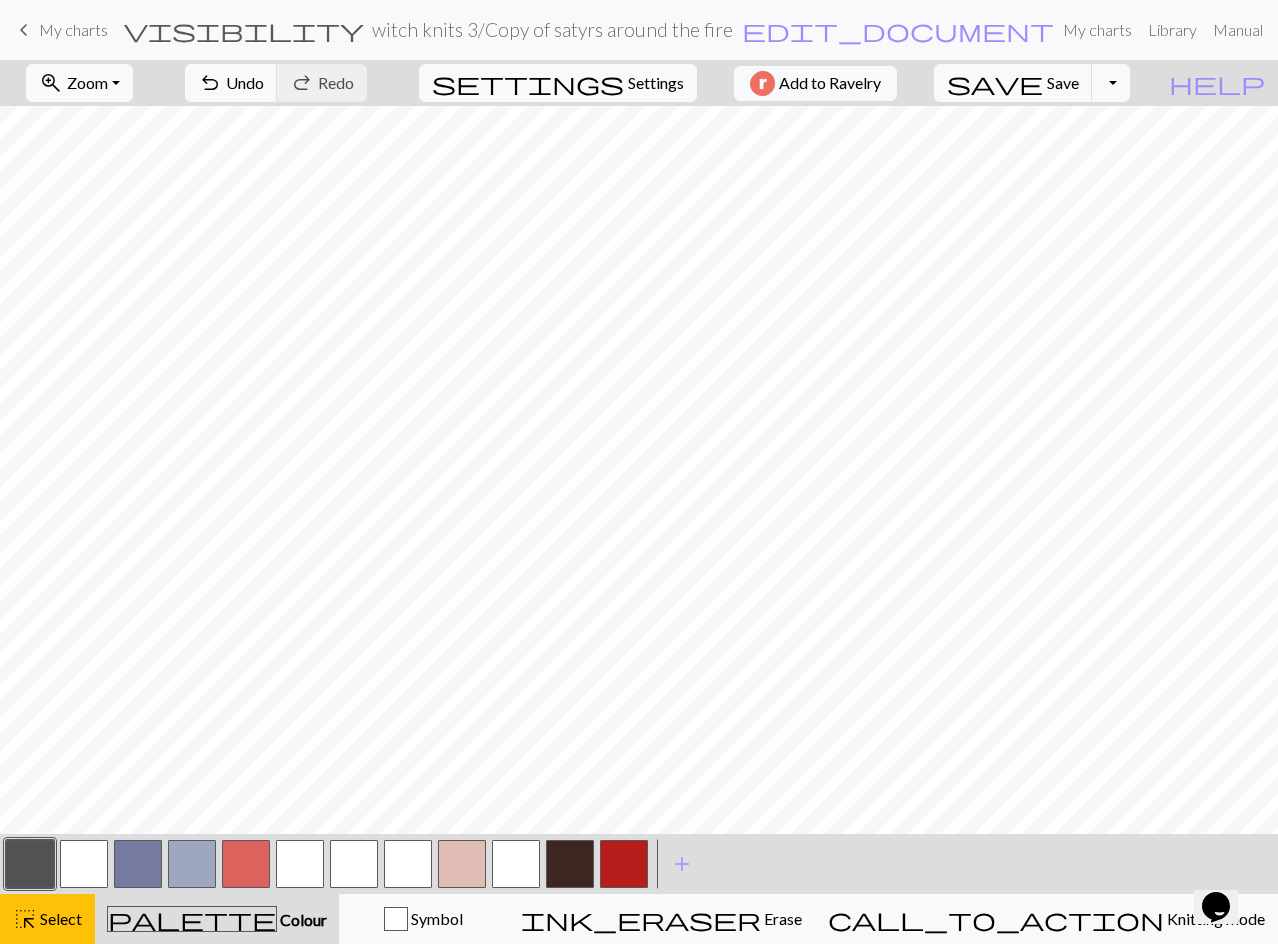 drag, startPoint x: 56, startPoint y: 916, endPoint x: 86, endPoint y: 883, distance: 44.598206 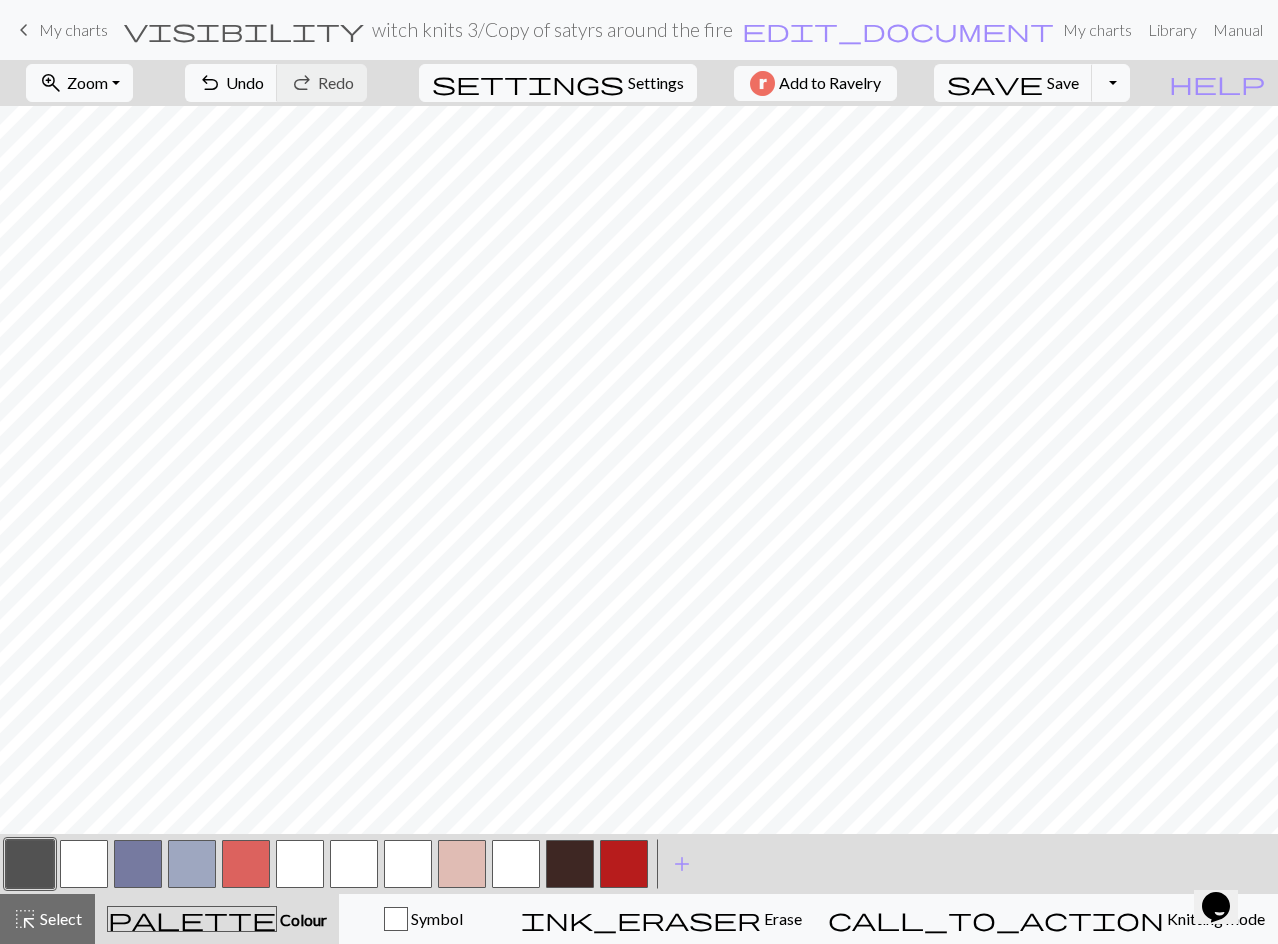 click at bounding box center [84, 864] 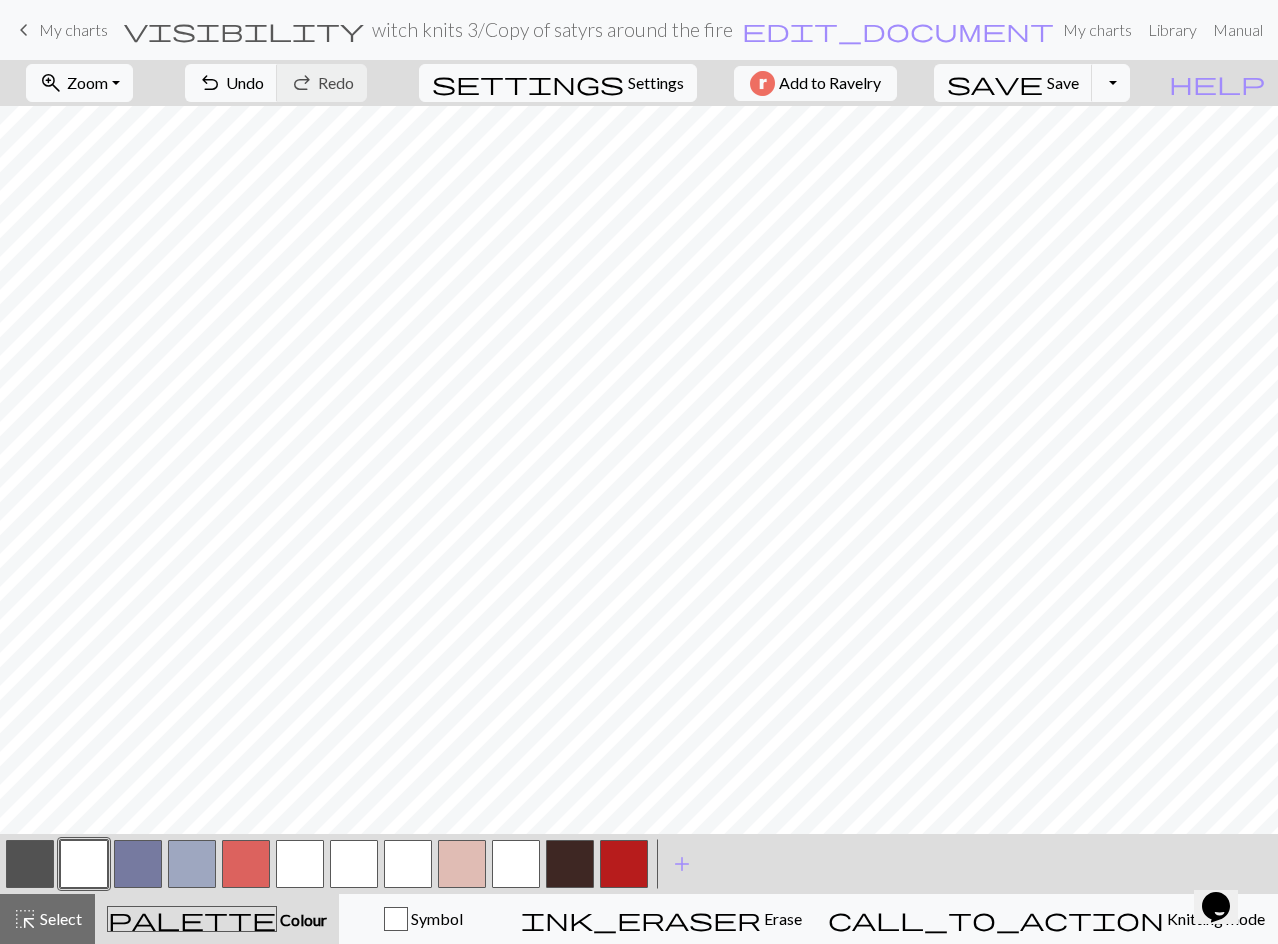 drag, startPoint x: 42, startPoint y: 868, endPoint x: 176, endPoint y: 826, distance: 140.42792 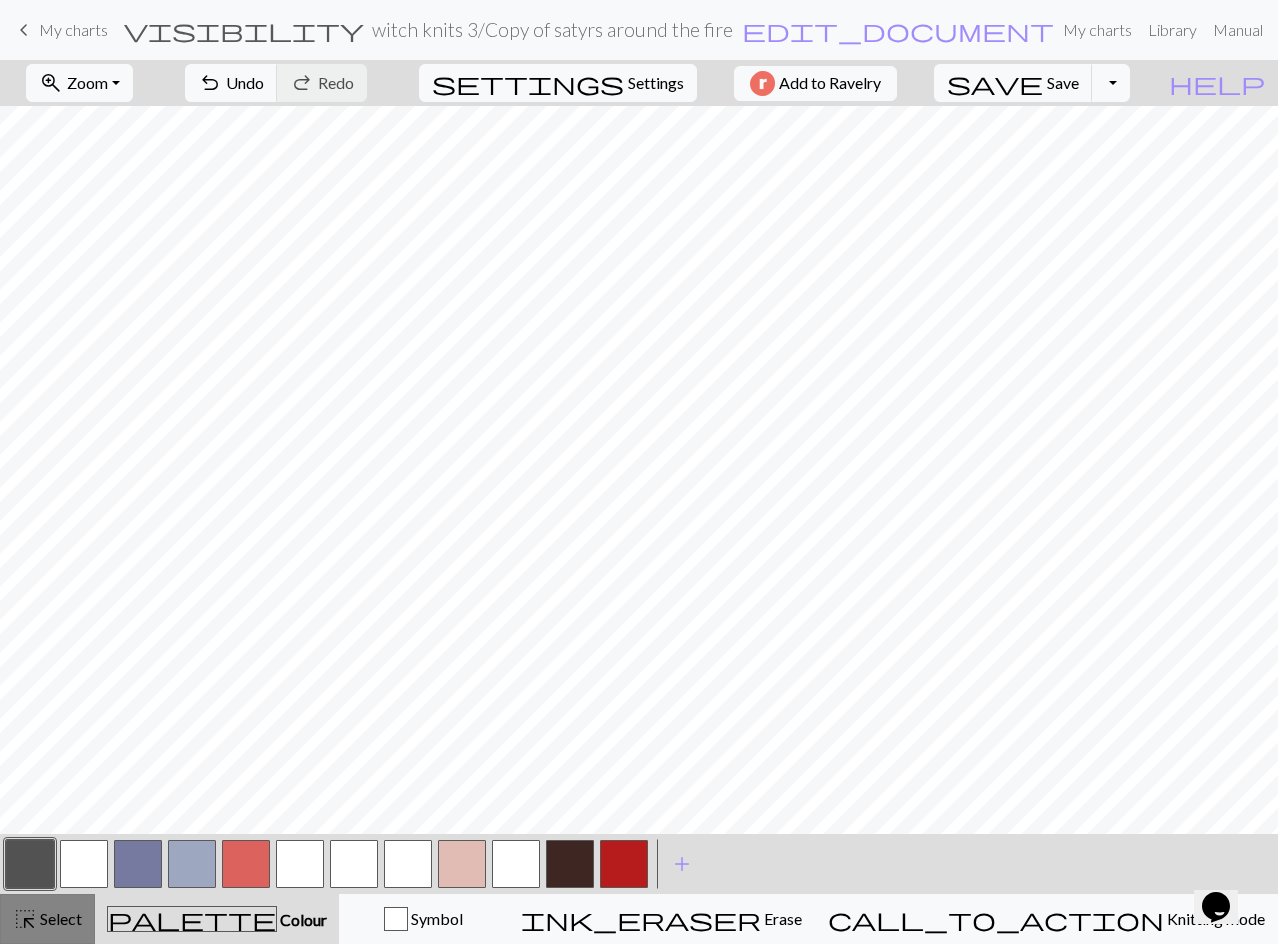 click on "highlight_alt   Select   Select" at bounding box center [47, 919] 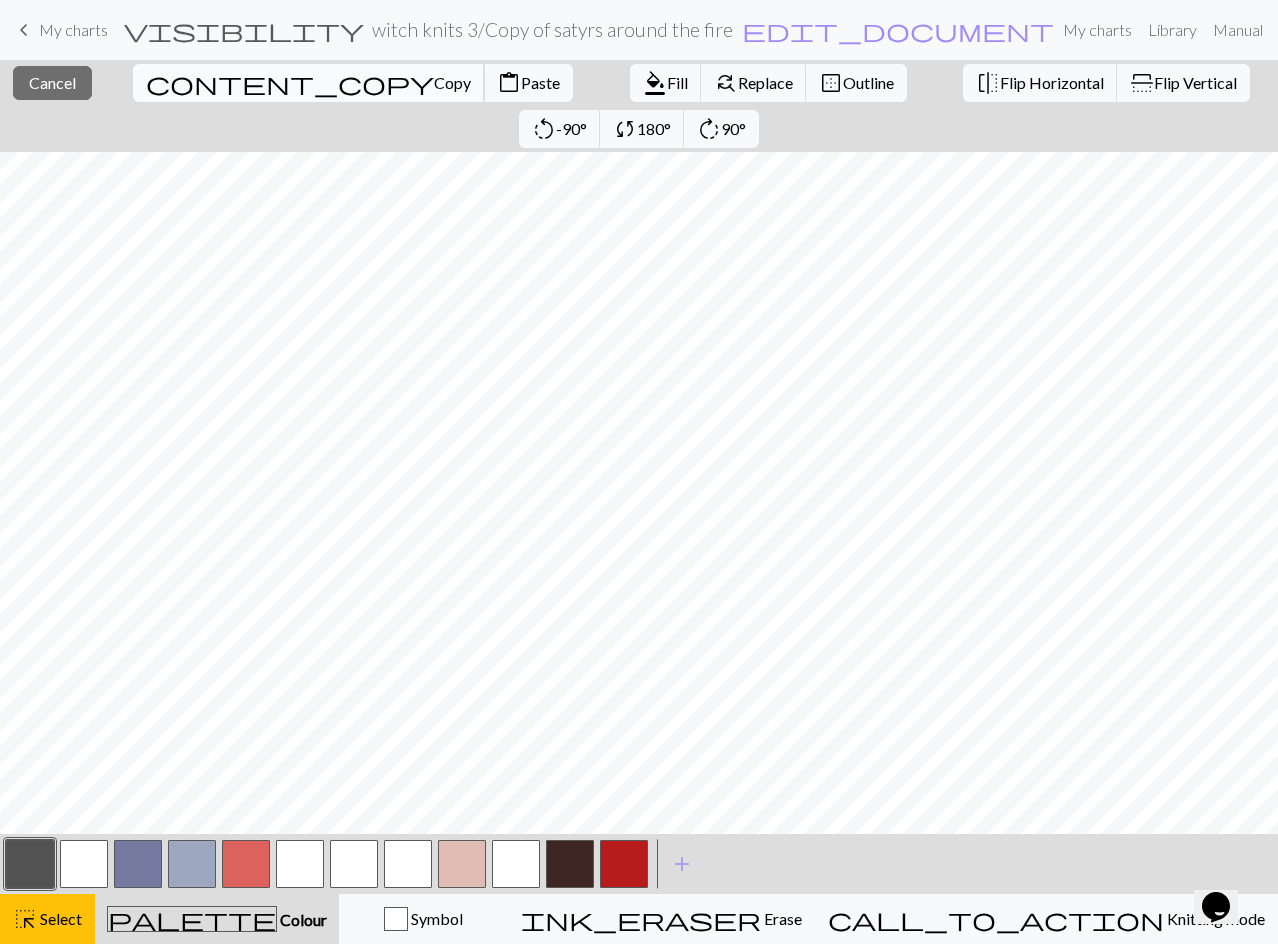 click on "content_copy" at bounding box center [290, 83] 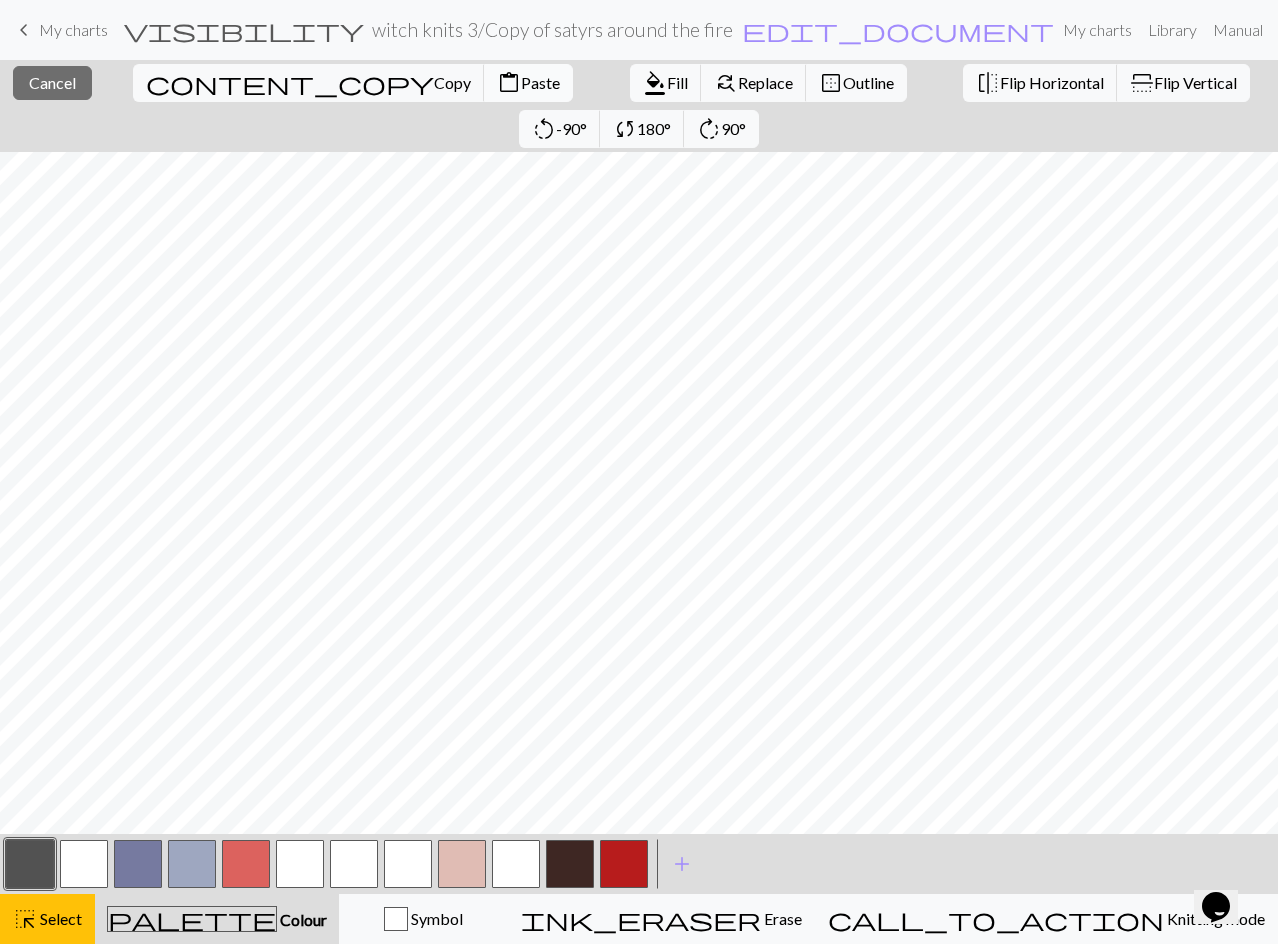 click on "Paste" at bounding box center (540, 82) 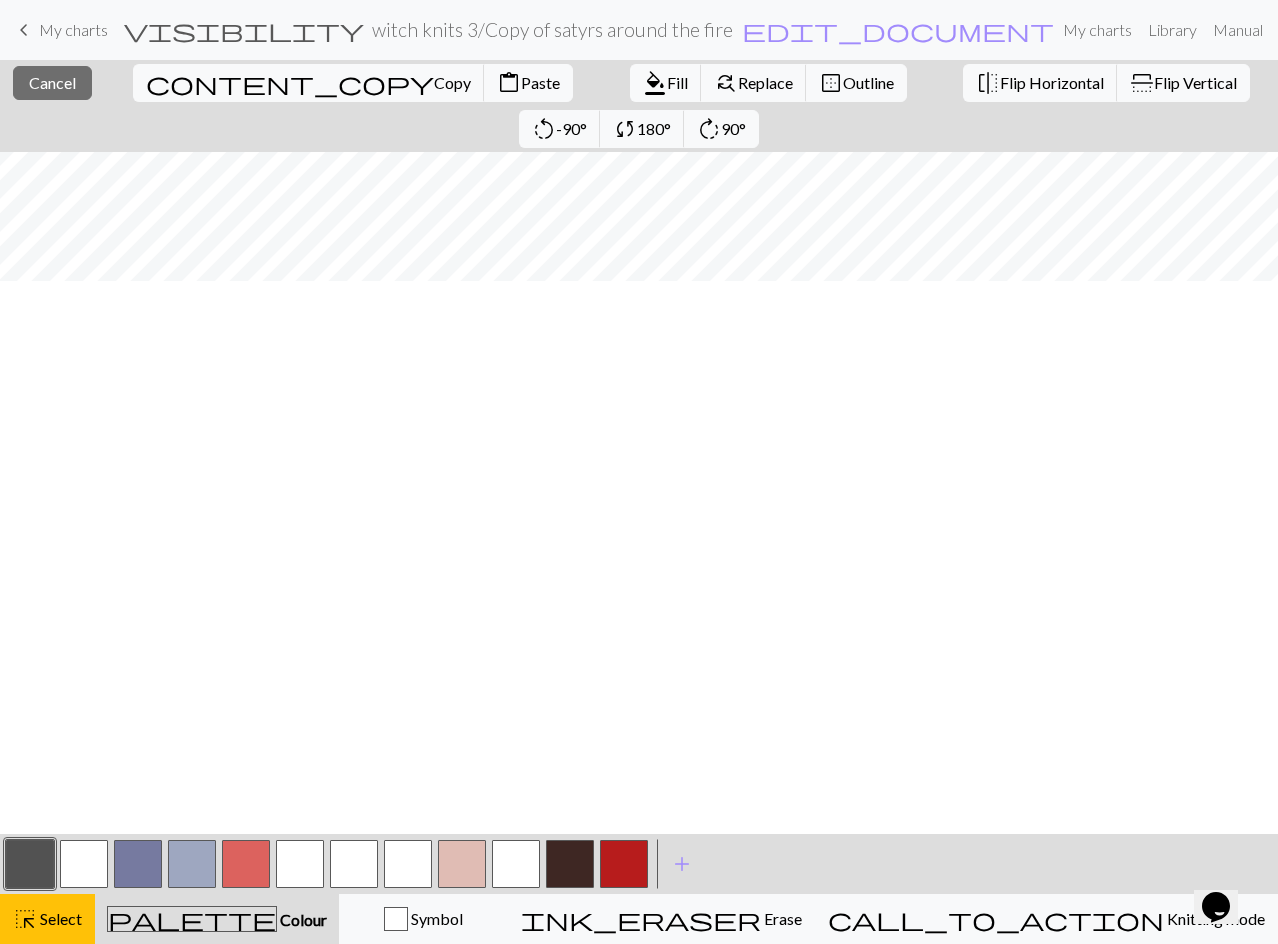 scroll, scrollTop: 0, scrollLeft: 0, axis: both 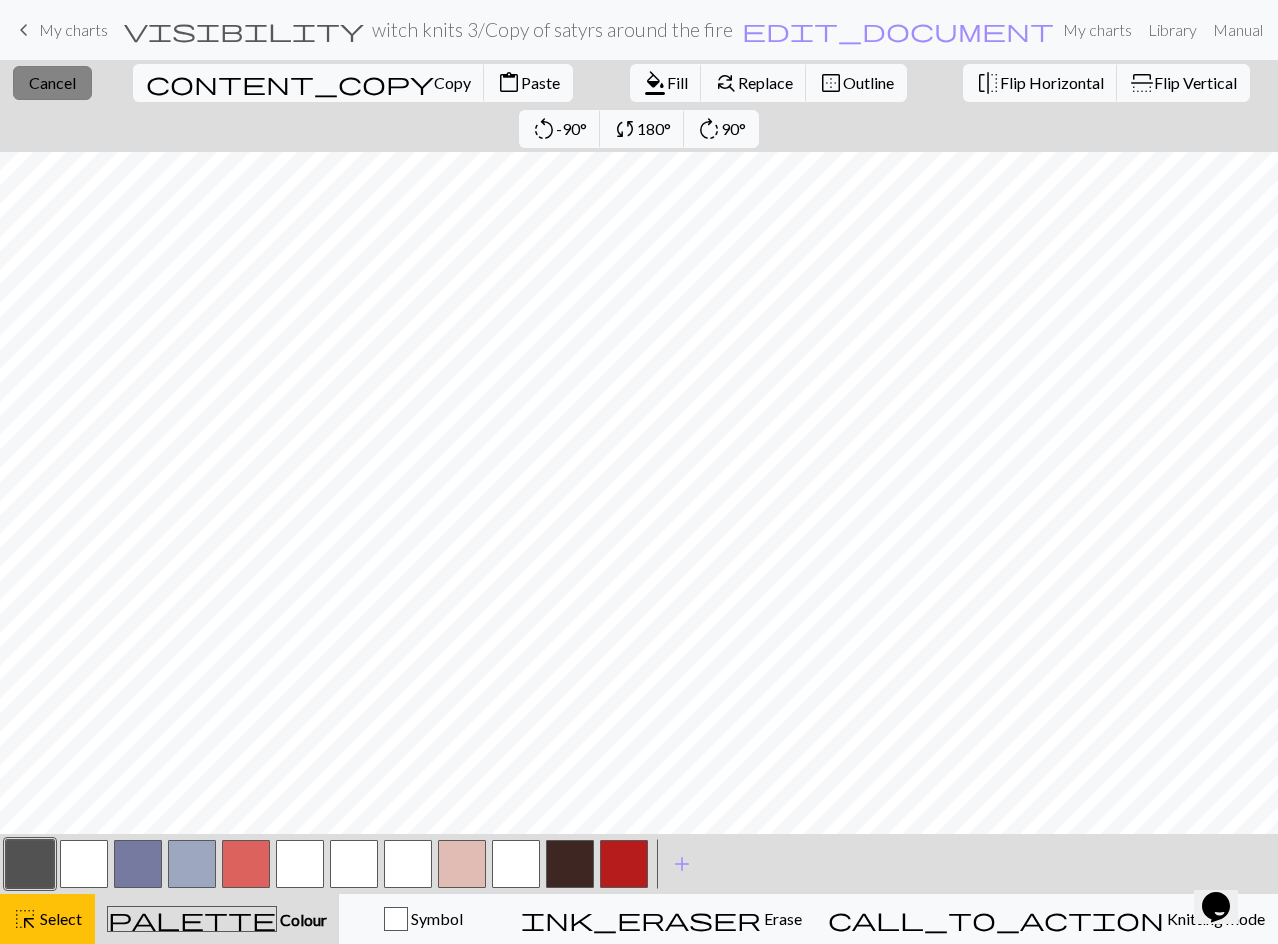 click on "Cancel" at bounding box center (52, 82) 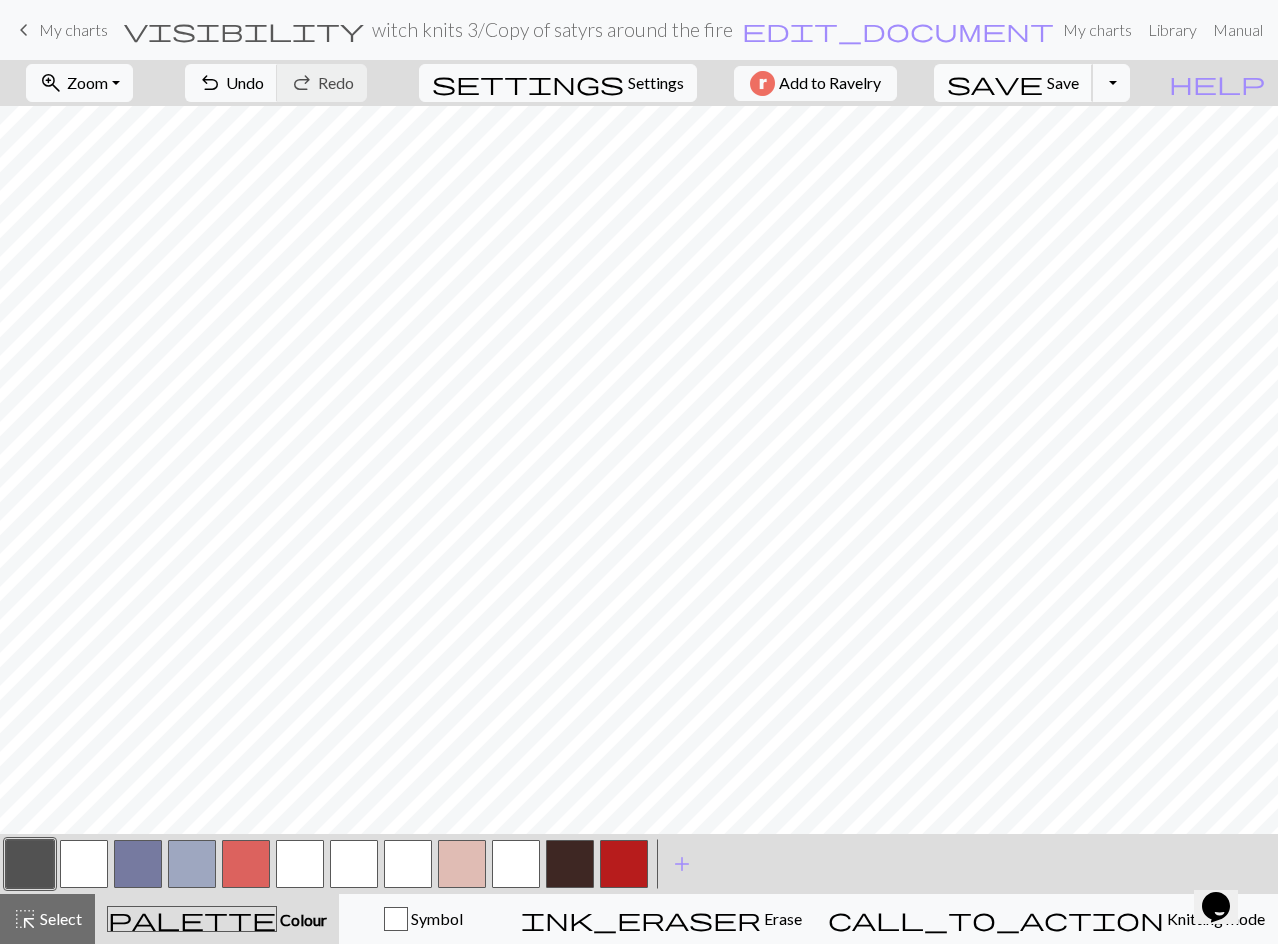 click on "save Save Save" at bounding box center [1013, 83] 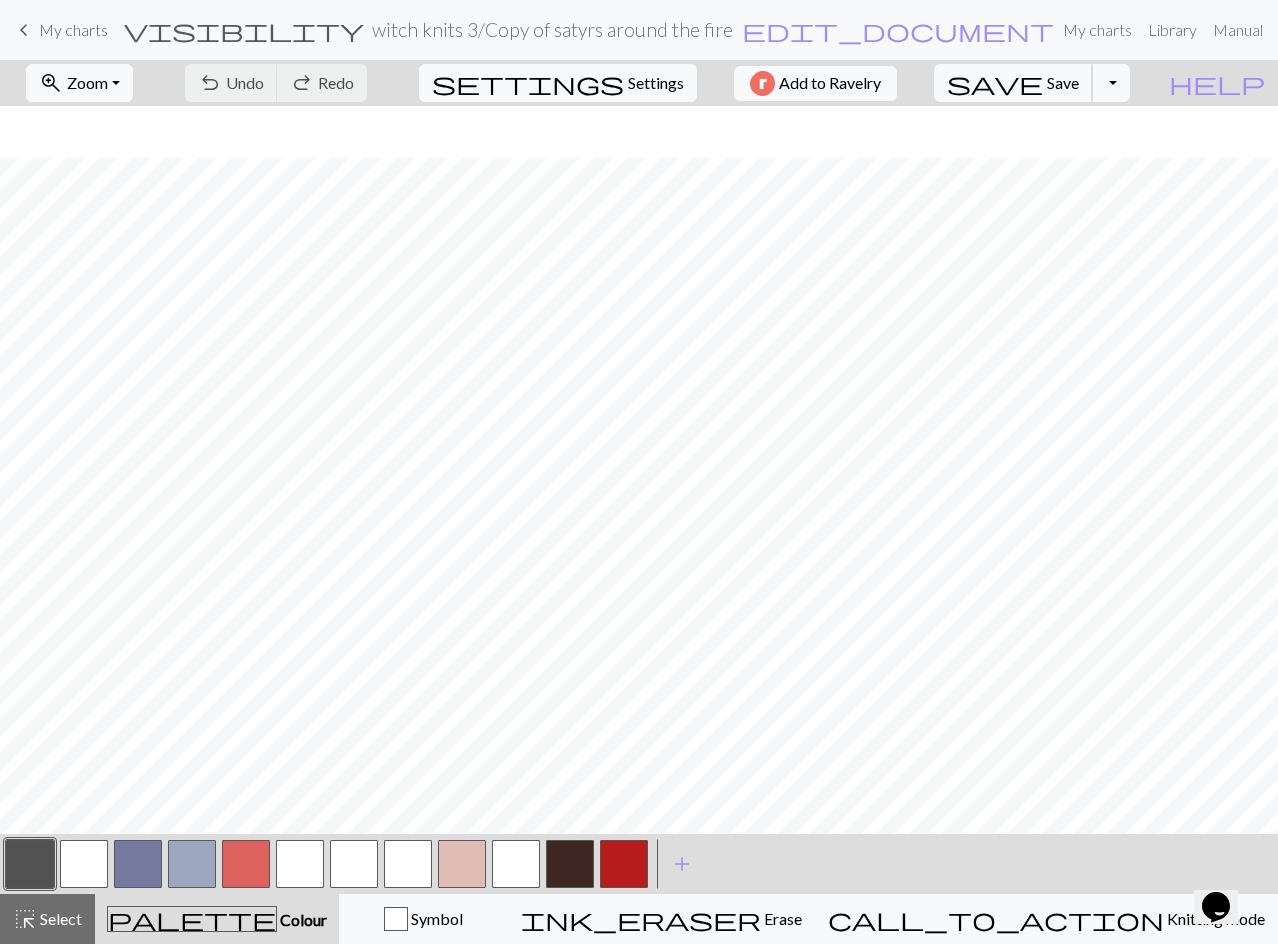 scroll, scrollTop: 1000, scrollLeft: 0, axis: vertical 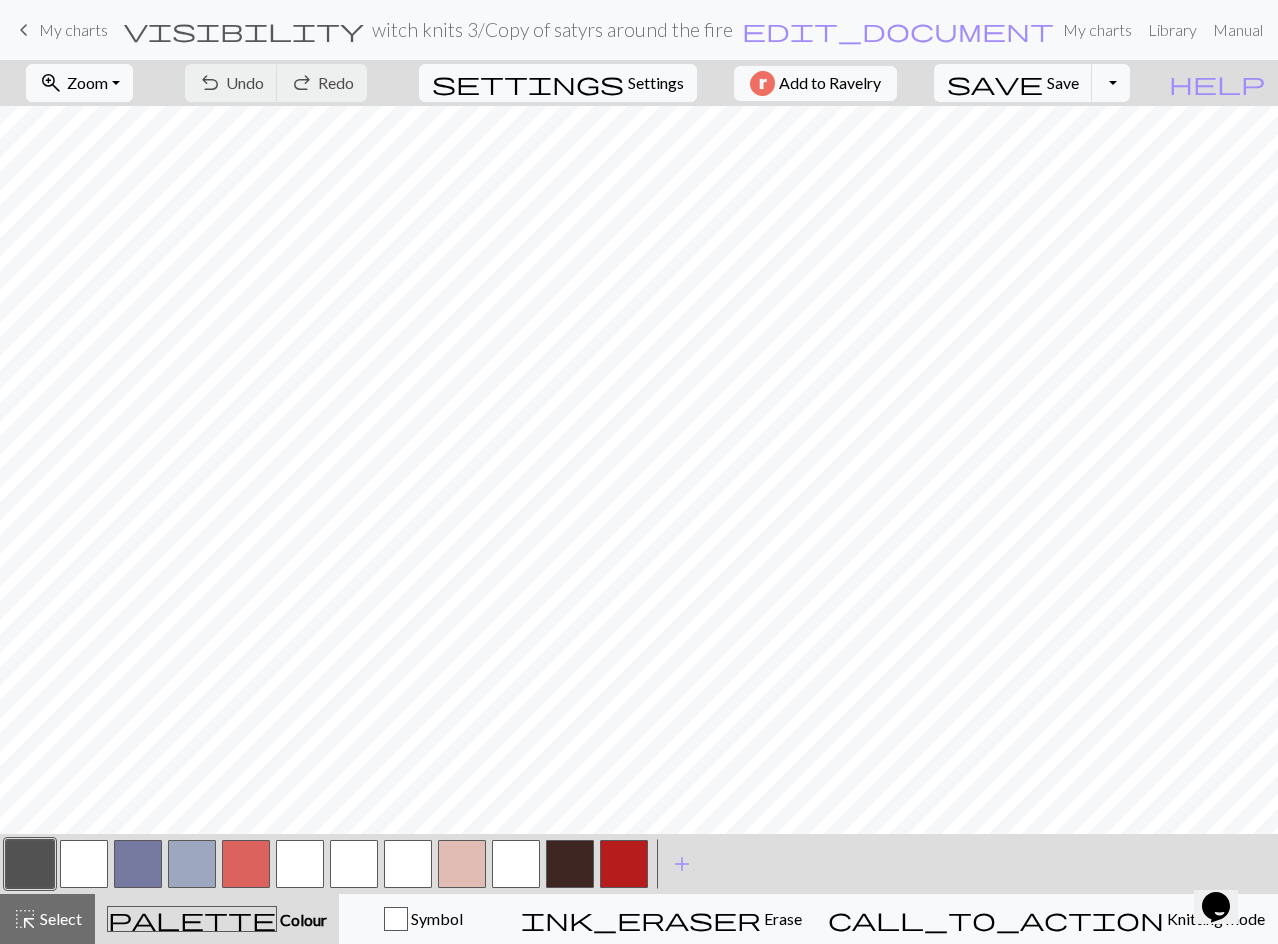 click at bounding box center (84, 864) 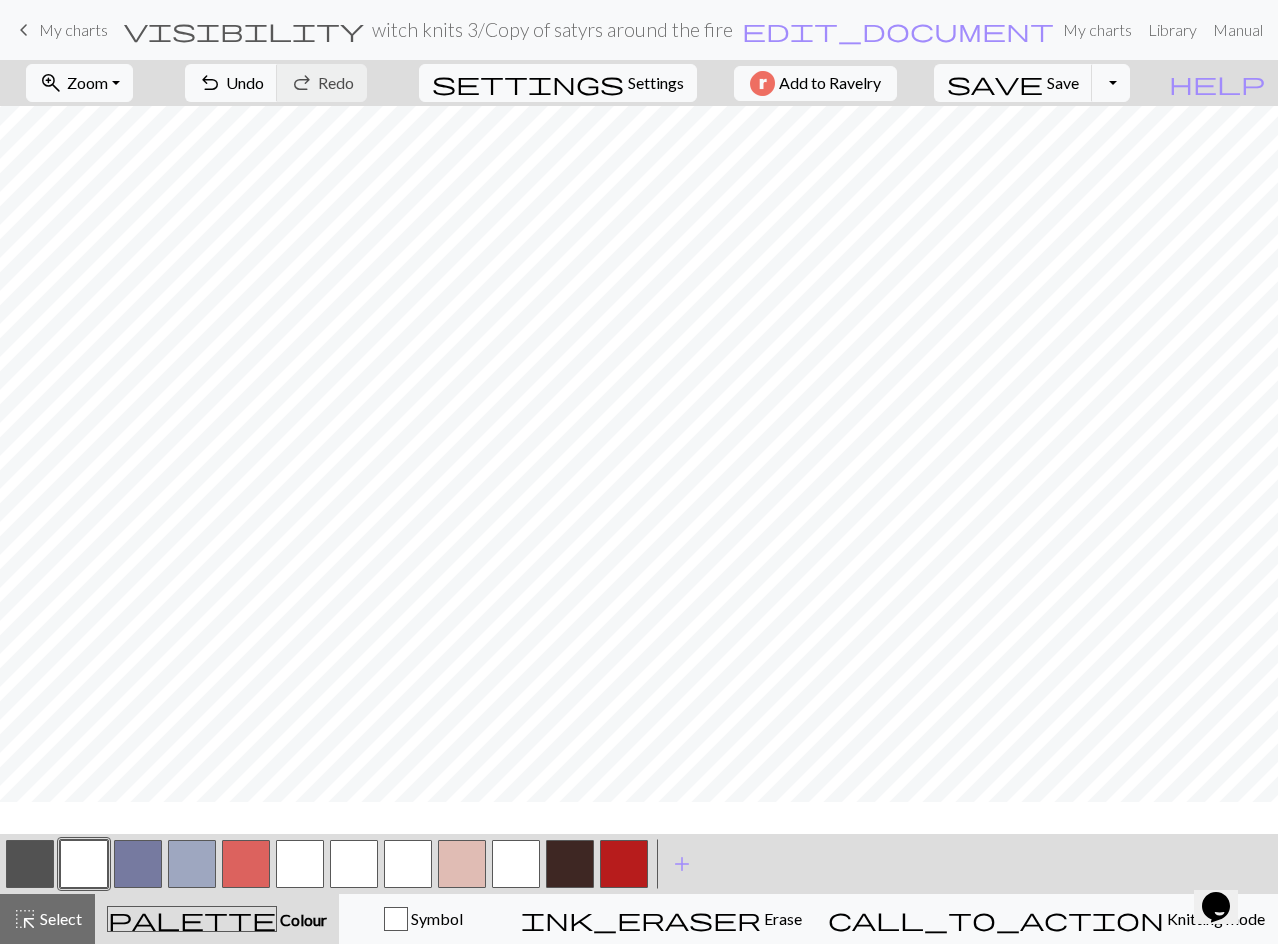 scroll, scrollTop: 900, scrollLeft: 0, axis: vertical 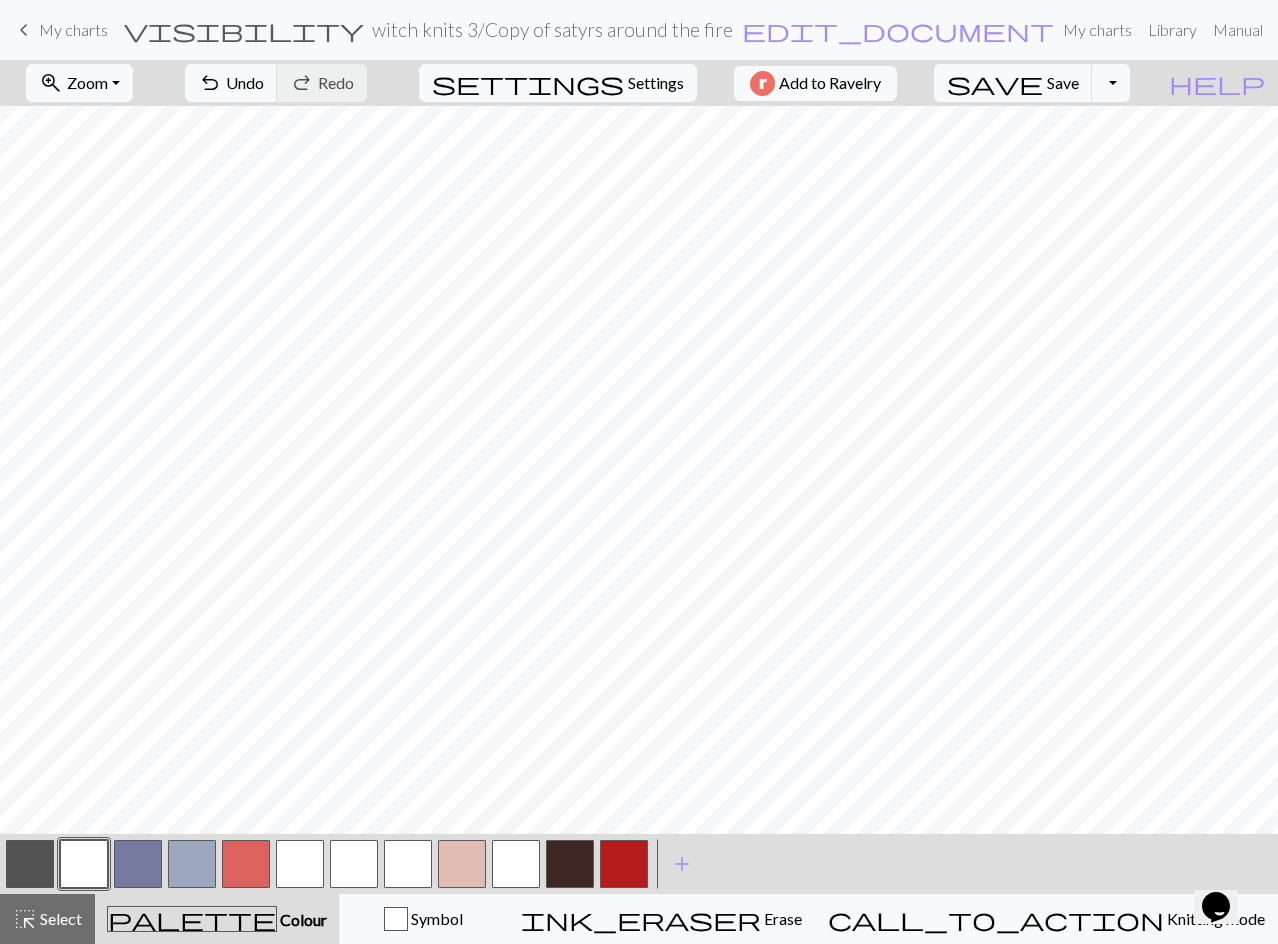 click at bounding box center (30, 864) 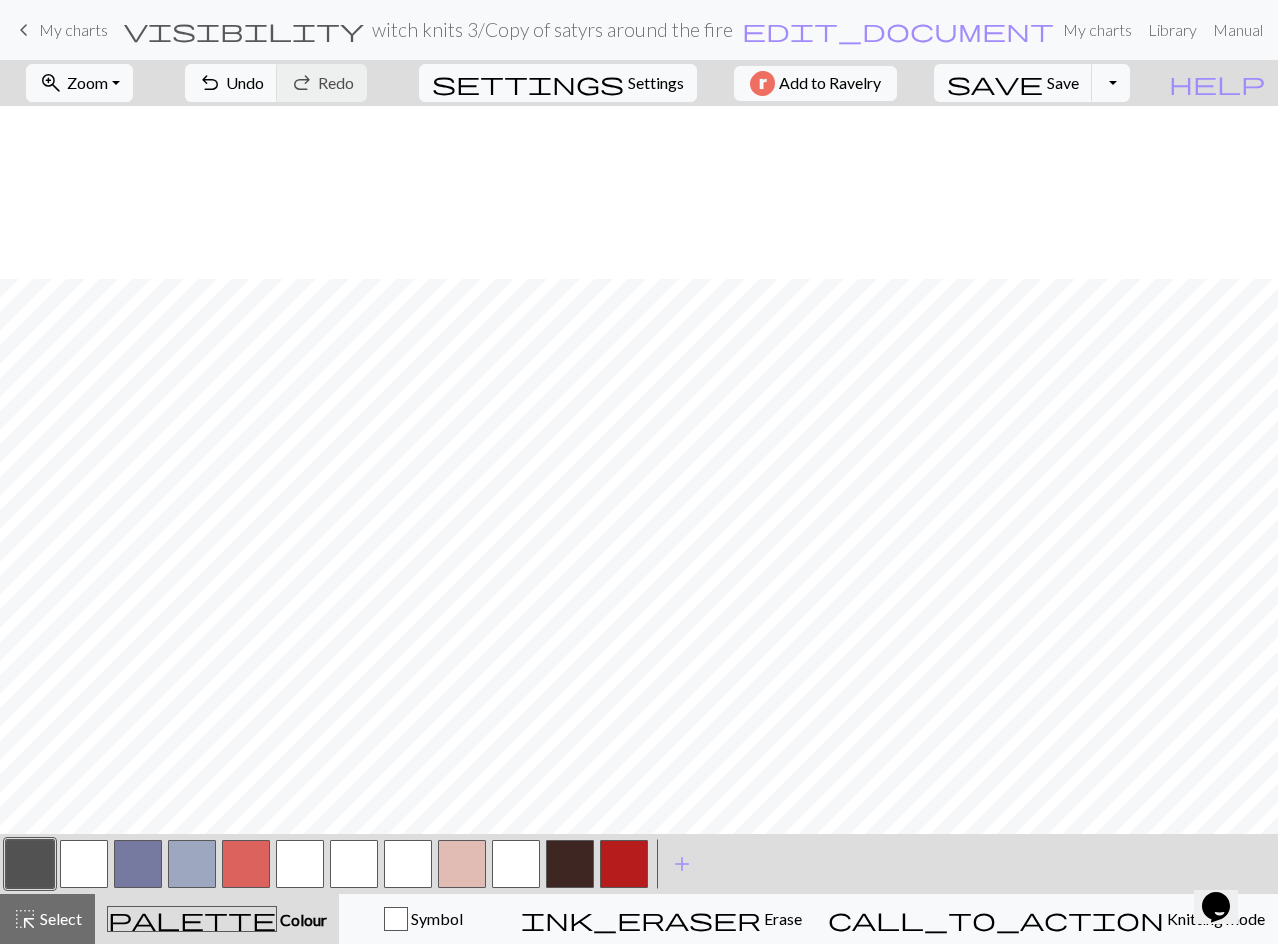 scroll, scrollTop: 1000, scrollLeft: 0, axis: vertical 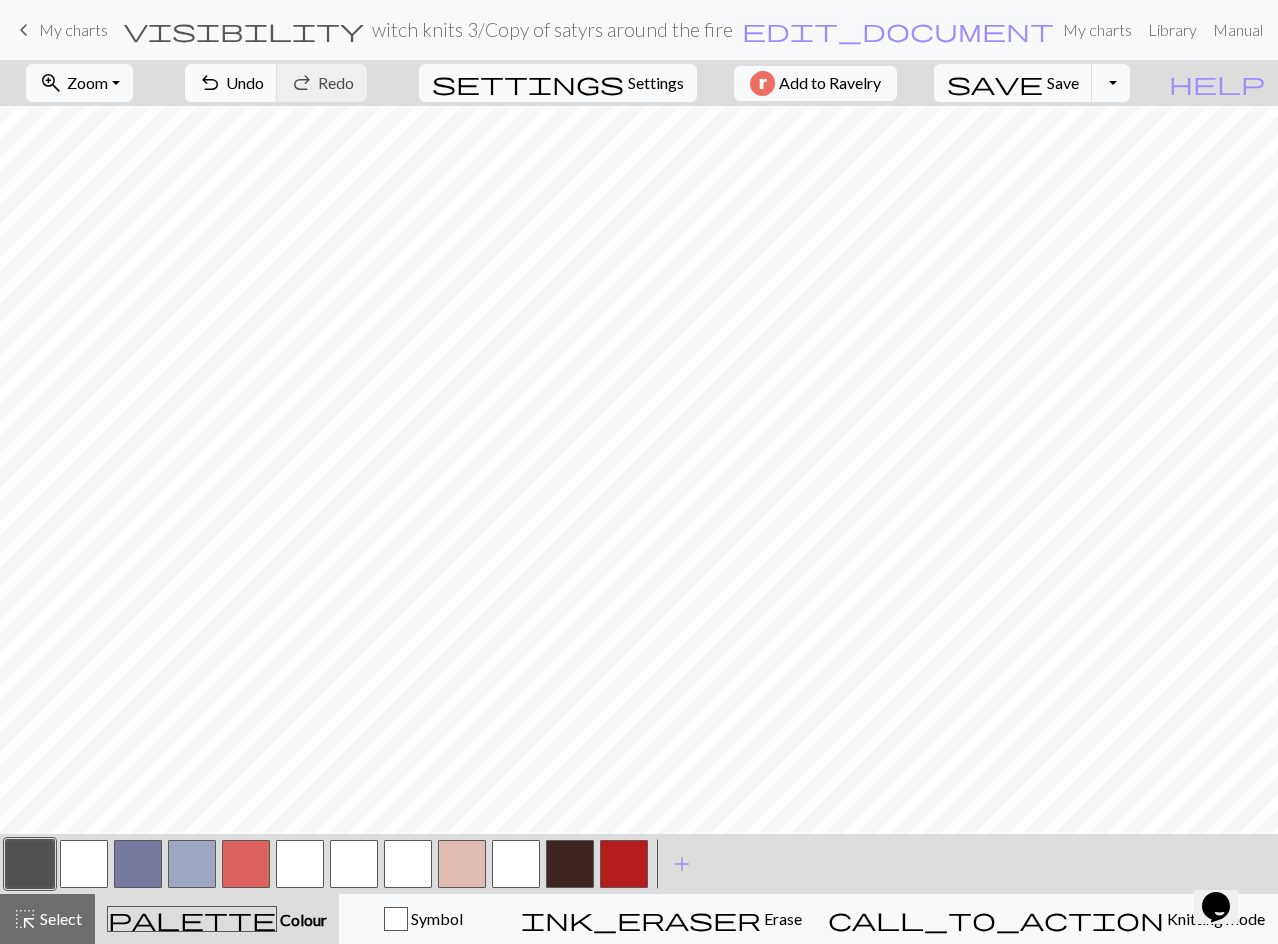 drag, startPoint x: 84, startPoint y: 873, endPoint x: 243, endPoint y: 858, distance: 159.70598 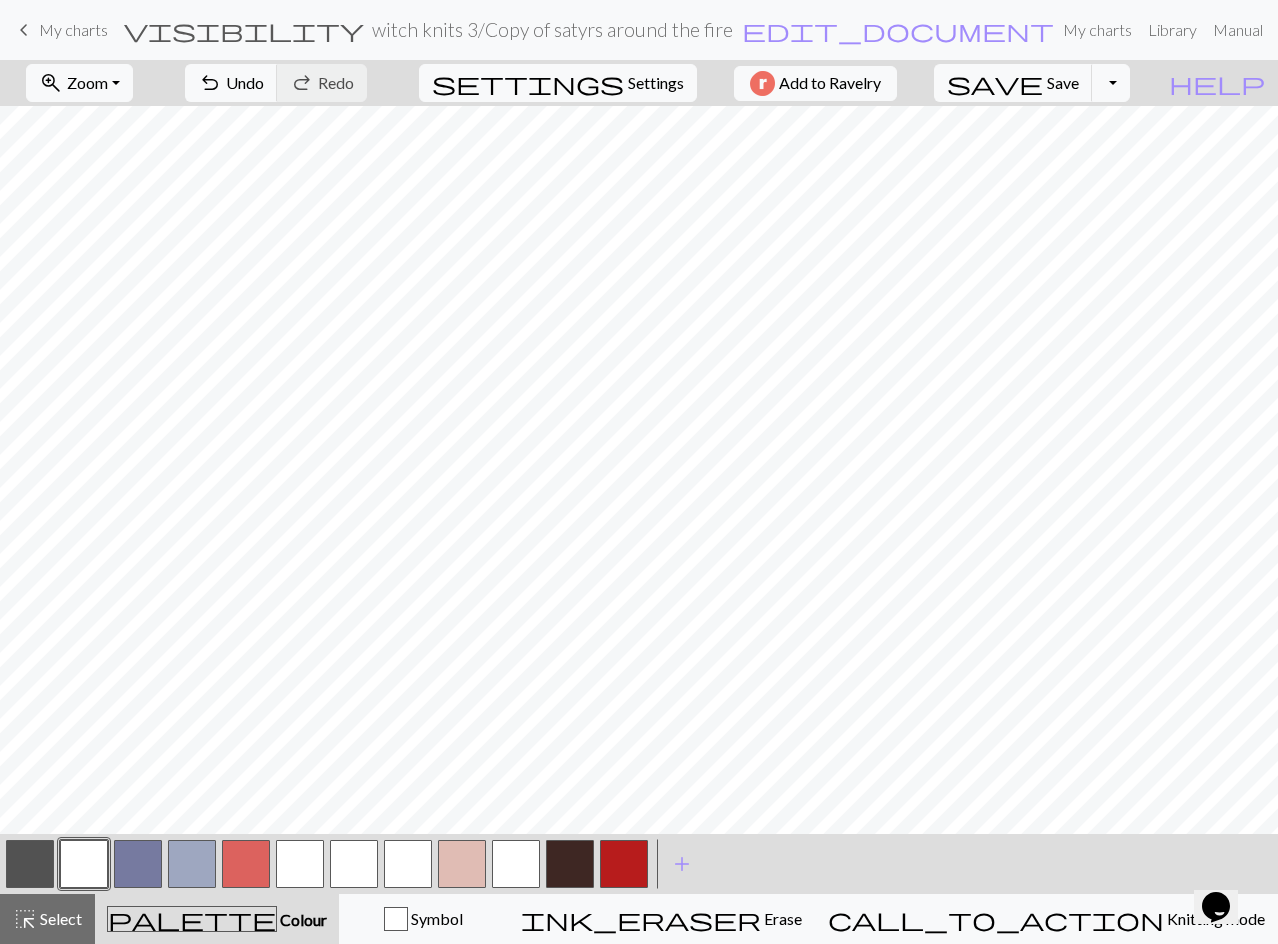 click at bounding box center (30, 864) 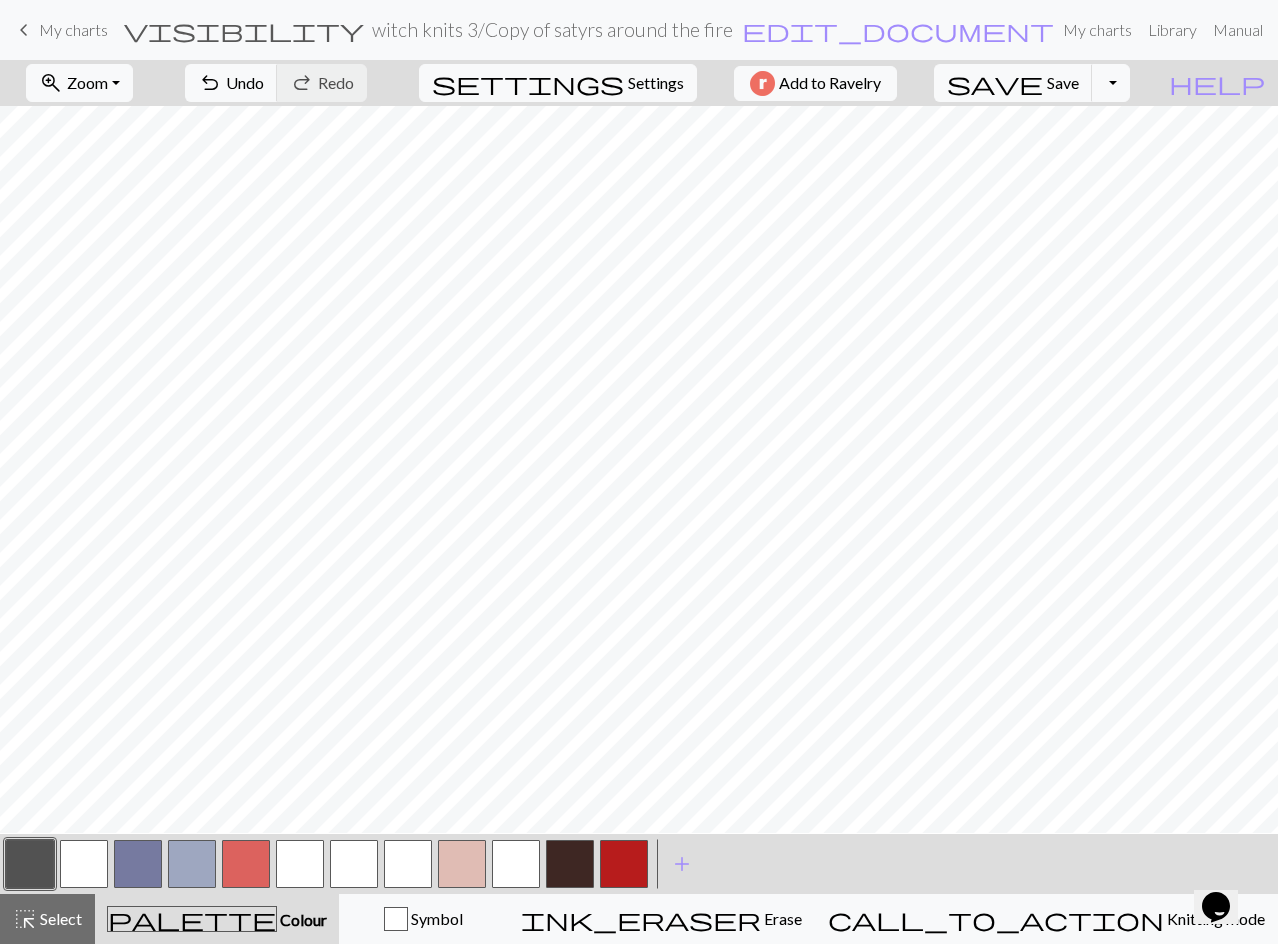 scroll, scrollTop: 900, scrollLeft: 0, axis: vertical 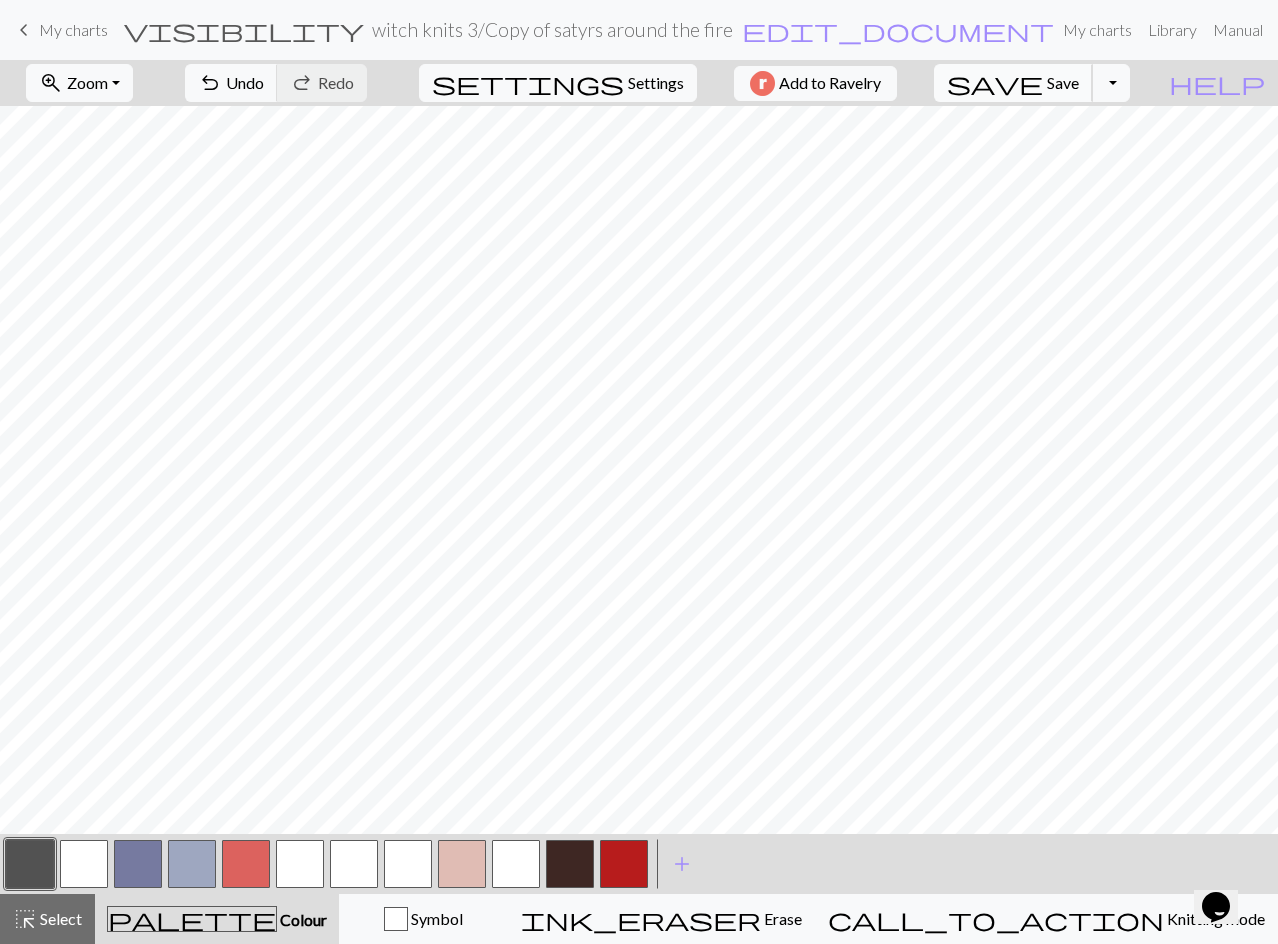 click on "save" at bounding box center [995, 83] 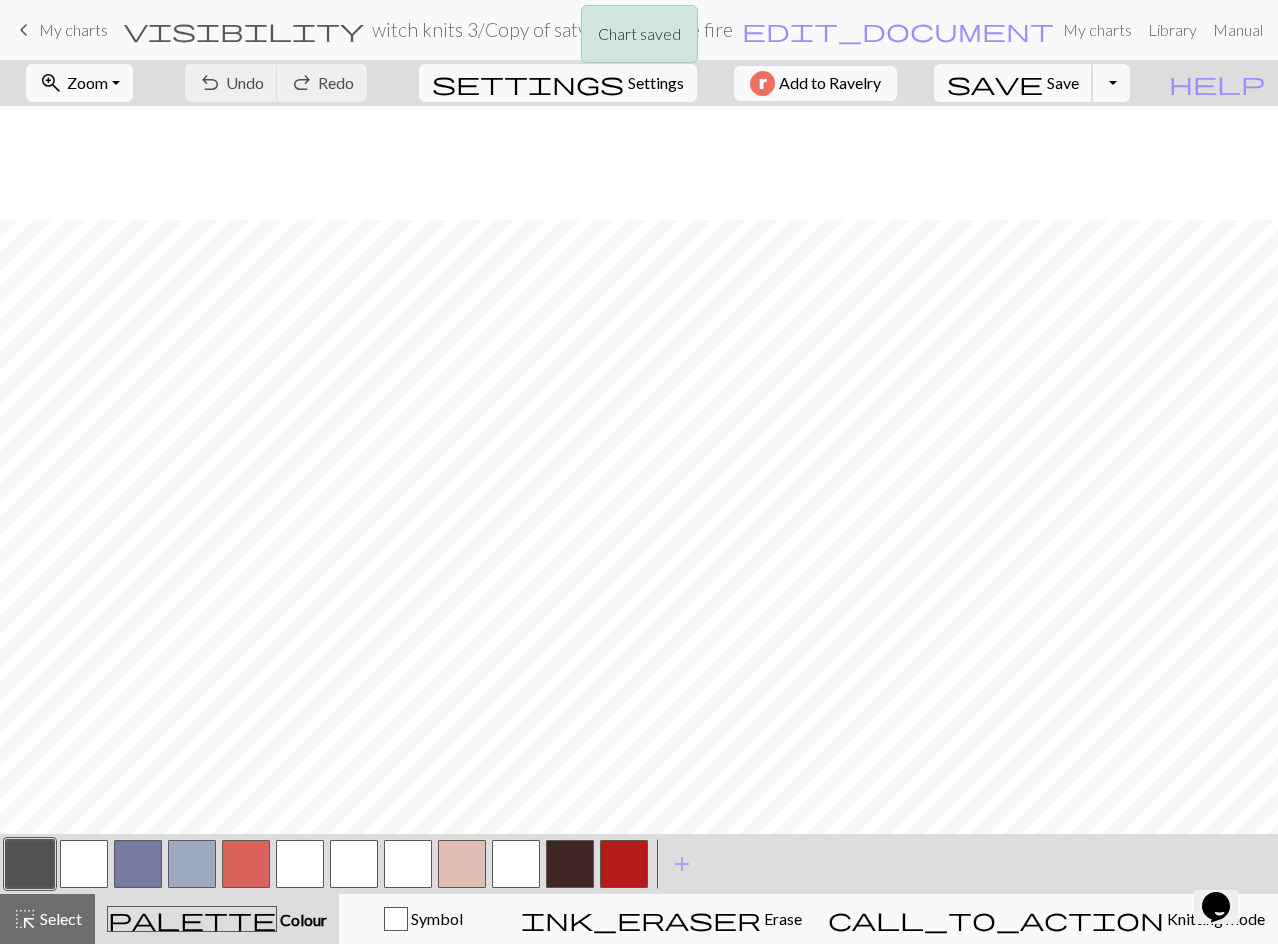 scroll, scrollTop: 1377, scrollLeft: 0, axis: vertical 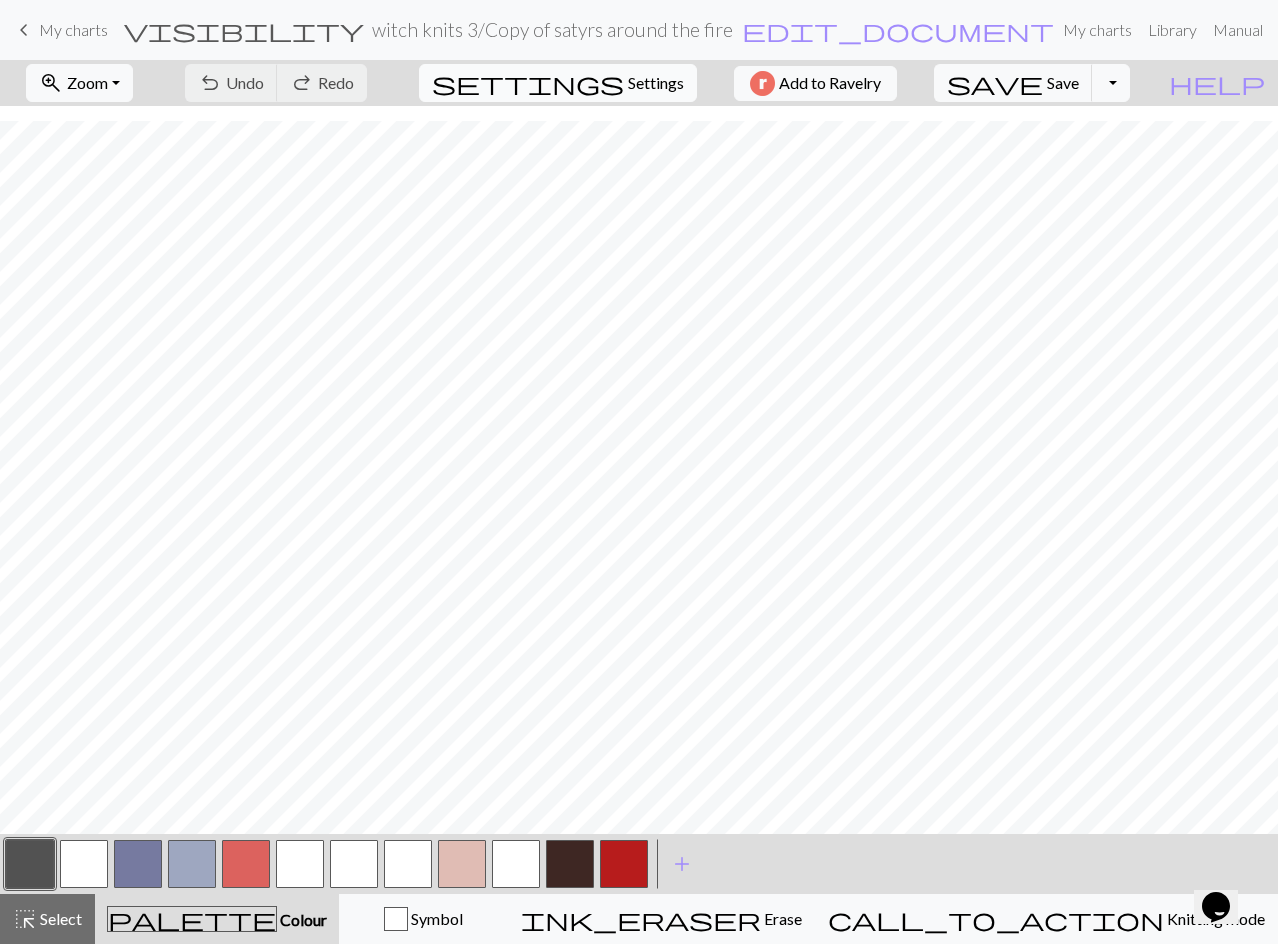 click on "Settings" at bounding box center [656, 83] 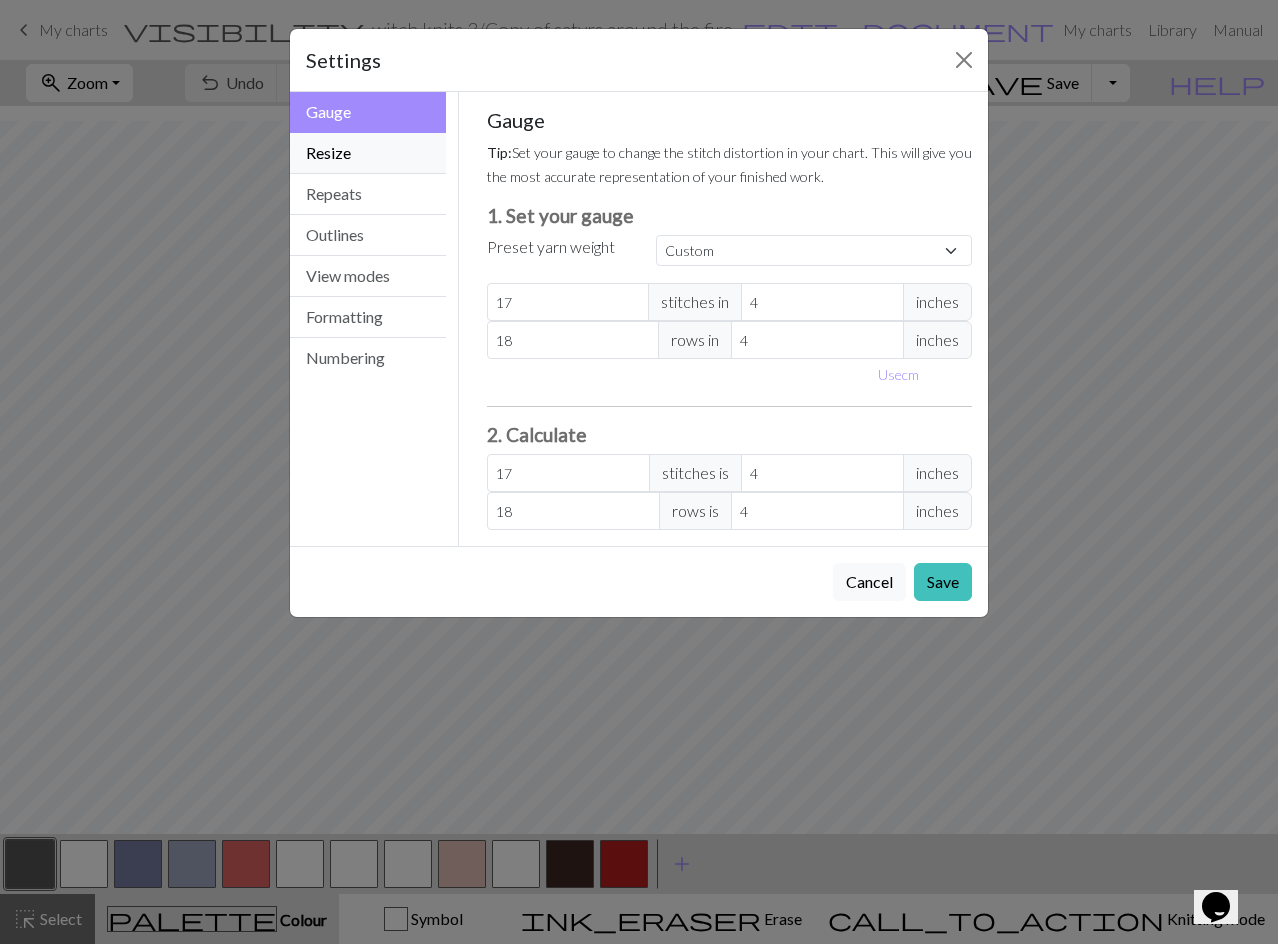 click on "Resize" at bounding box center [368, 153] 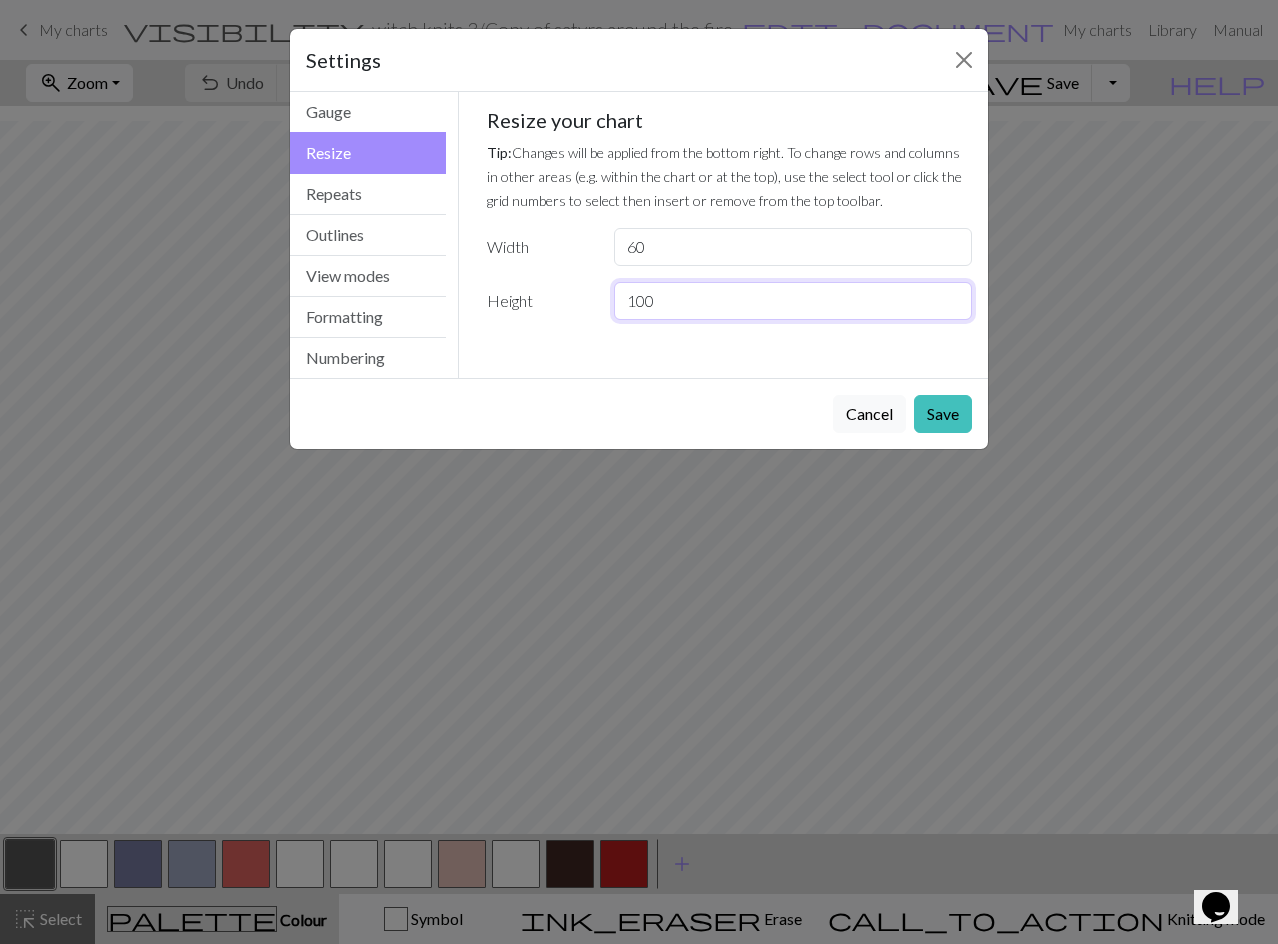 drag, startPoint x: 672, startPoint y: 298, endPoint x: 611, endPoint y: 303, distance: 61.204575 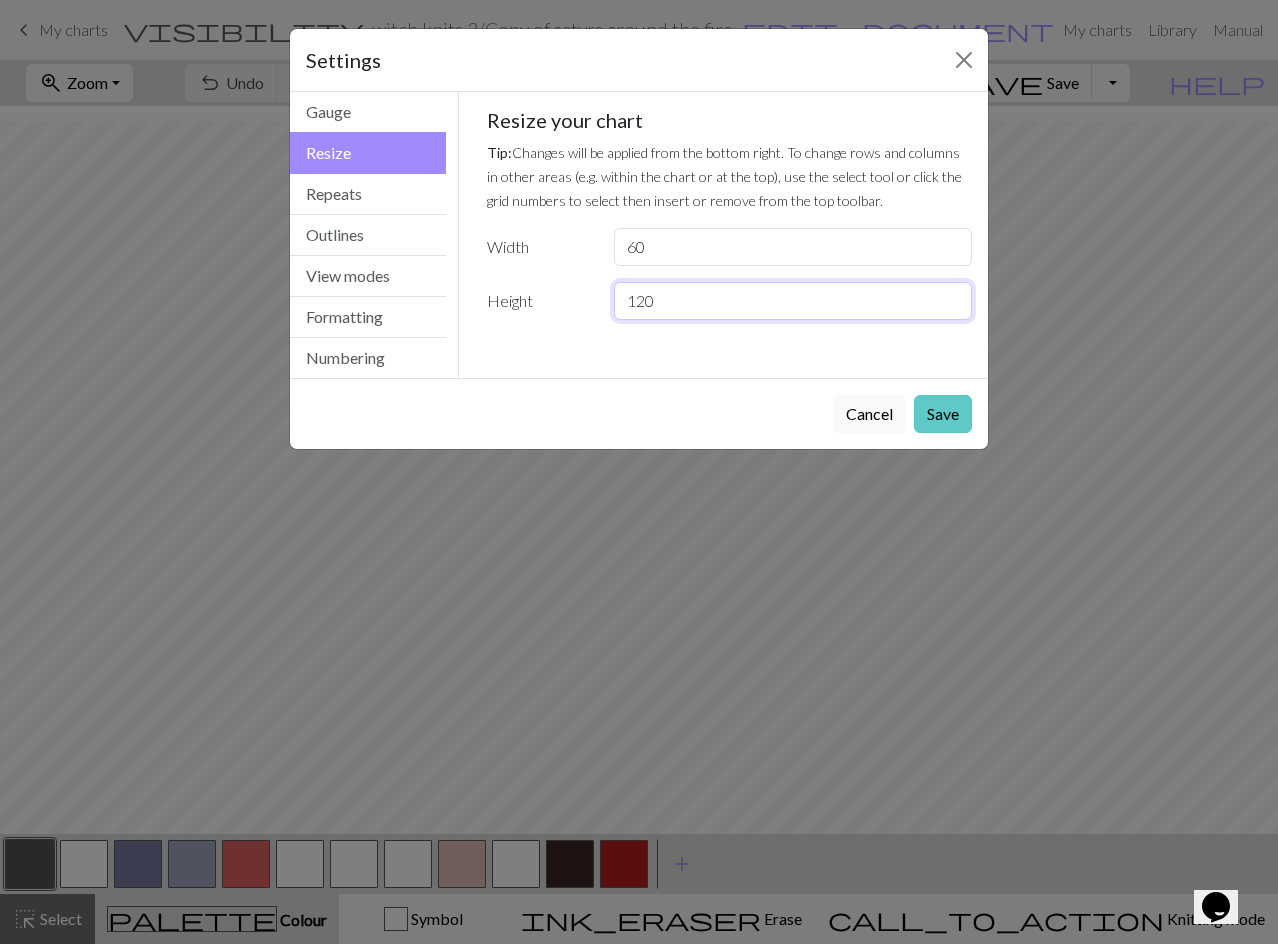 type on "120" 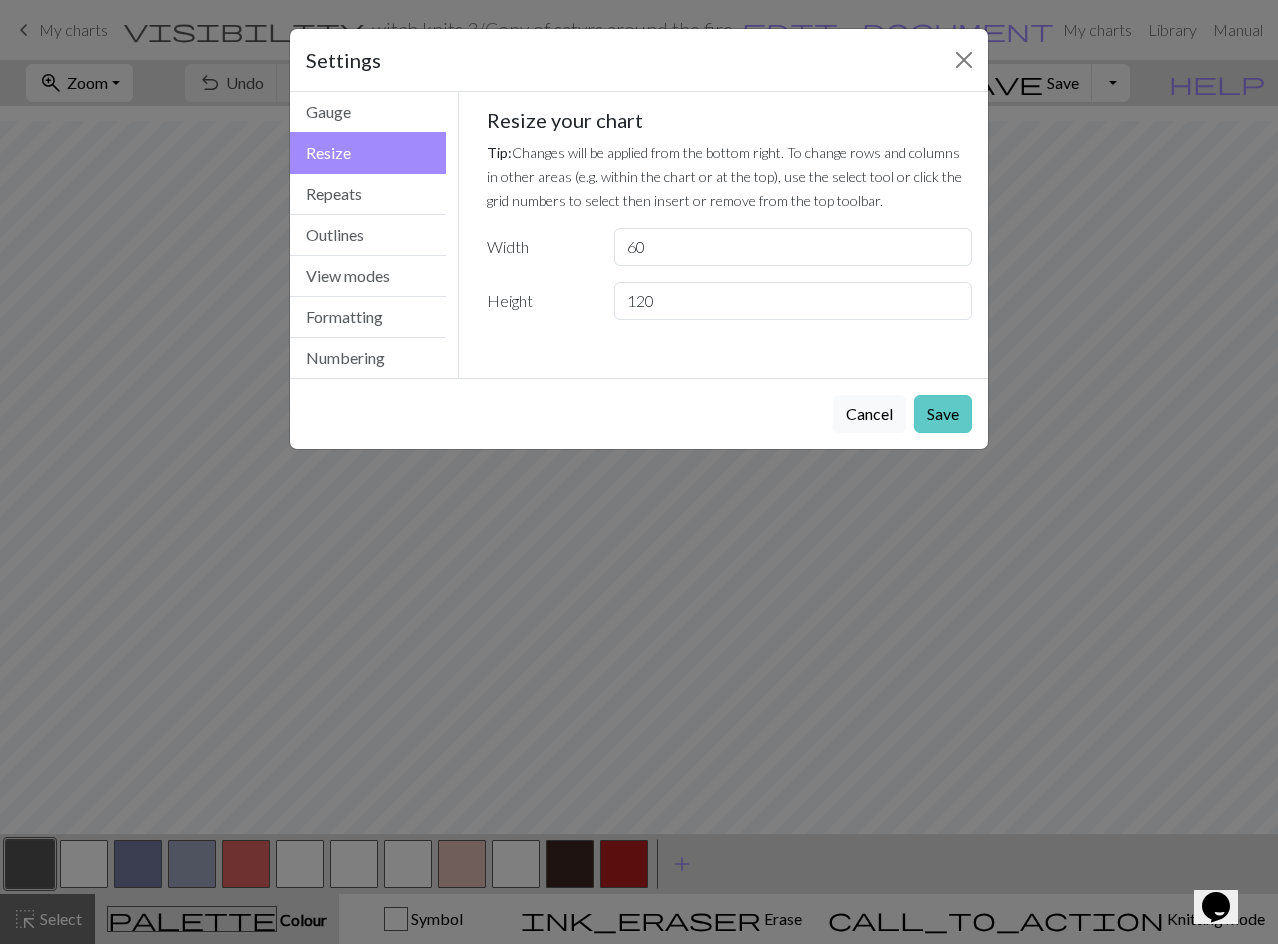 click on "Save" at bounding box center [943, 414] 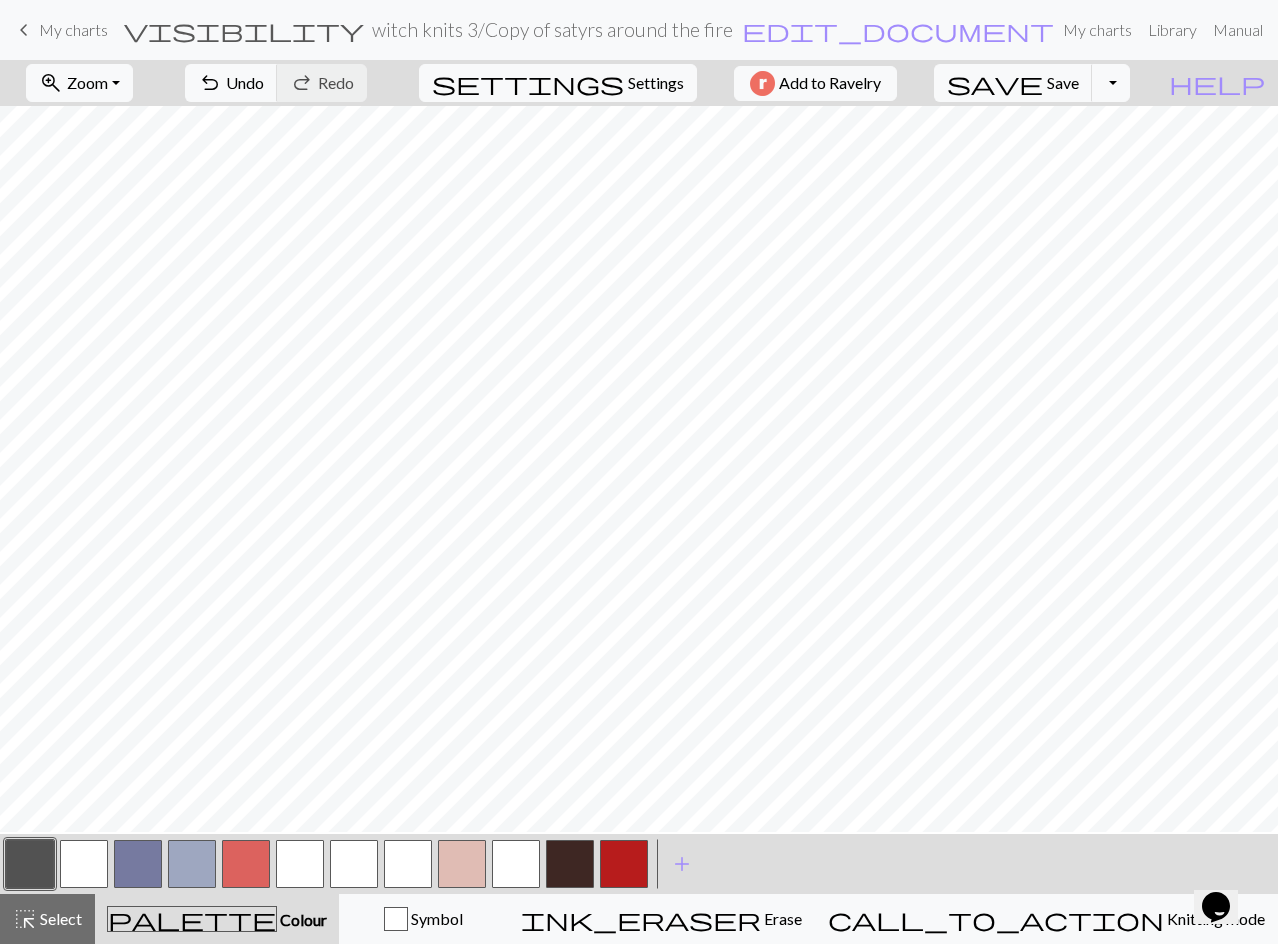scroll, scrollTop: 977, scrollLeft: 0, axis: vertical 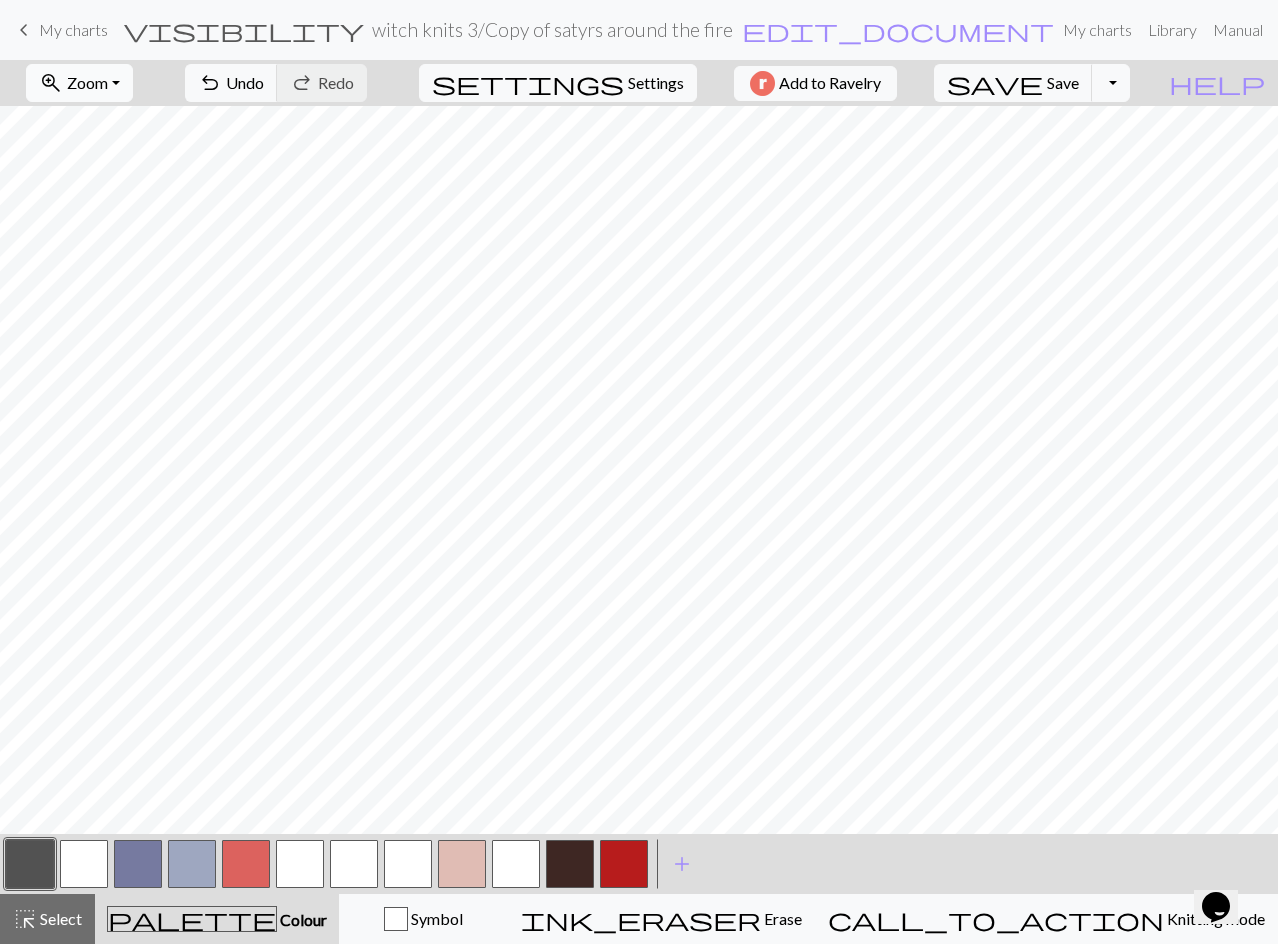 click on "Zoom" at bounding box center [87, 82] 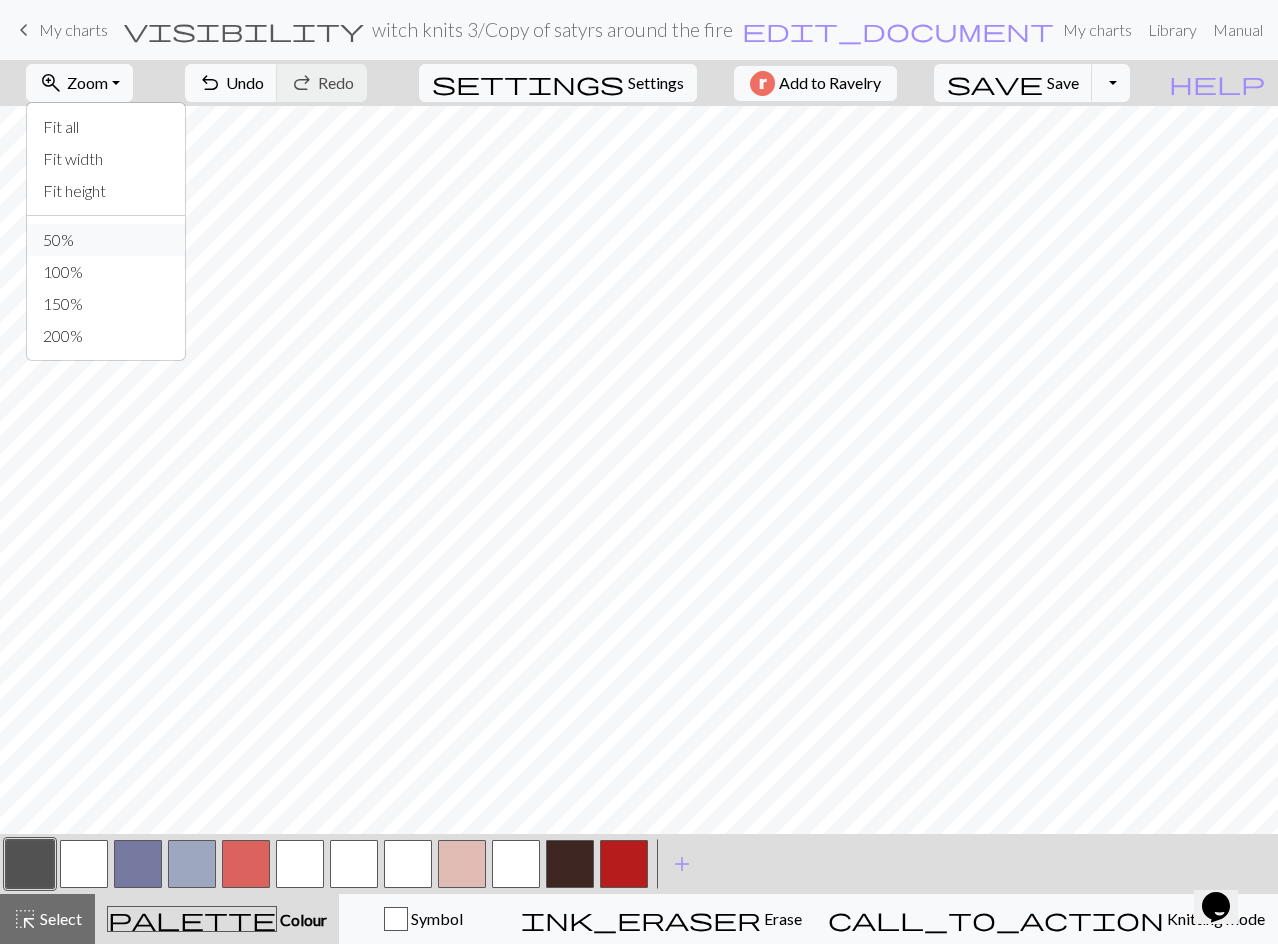 click on "50%" at bounding box center [106, 240] 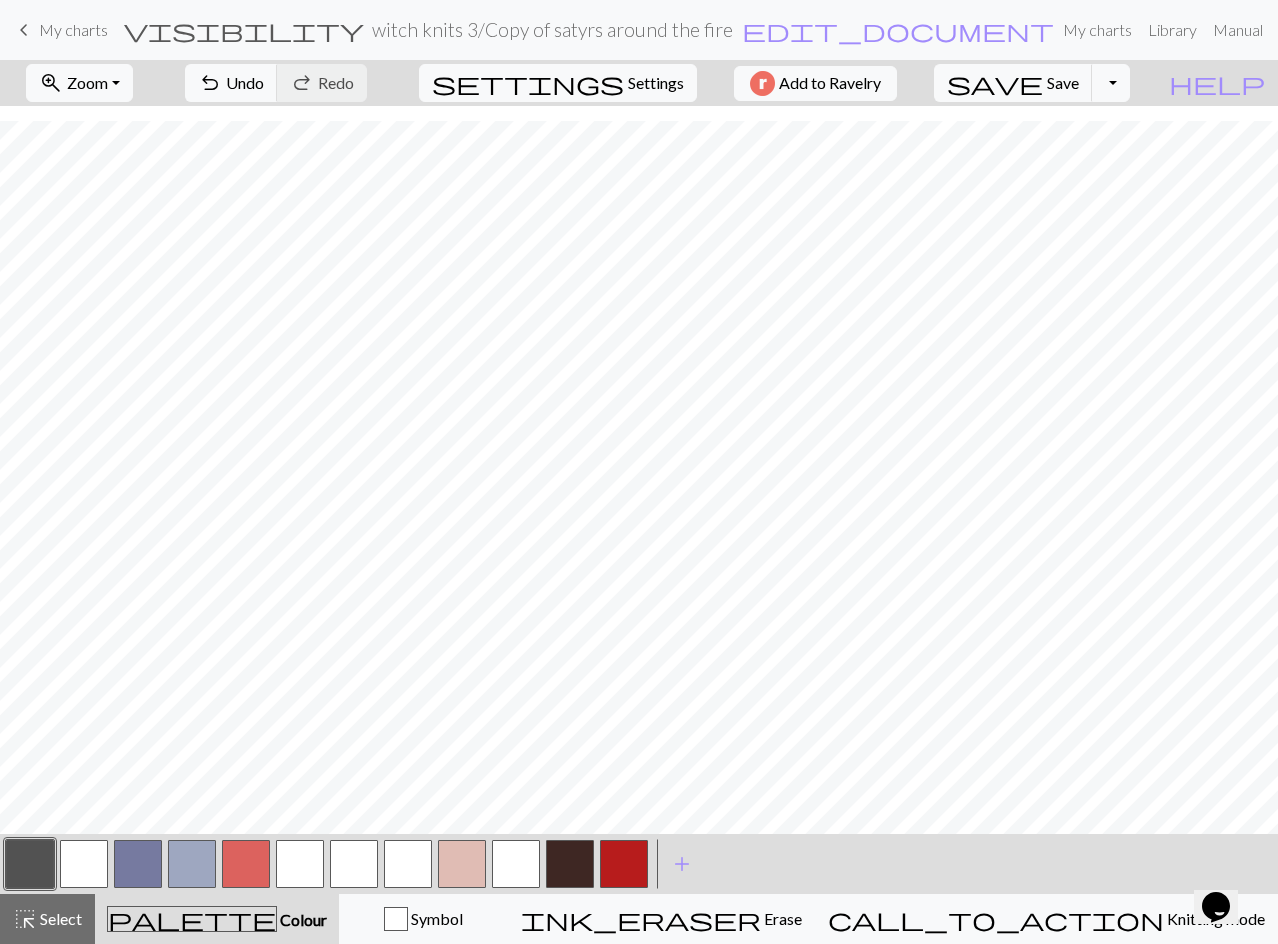 scroll, scrollTop: 557, scrollLeft: 0, axis: vertical 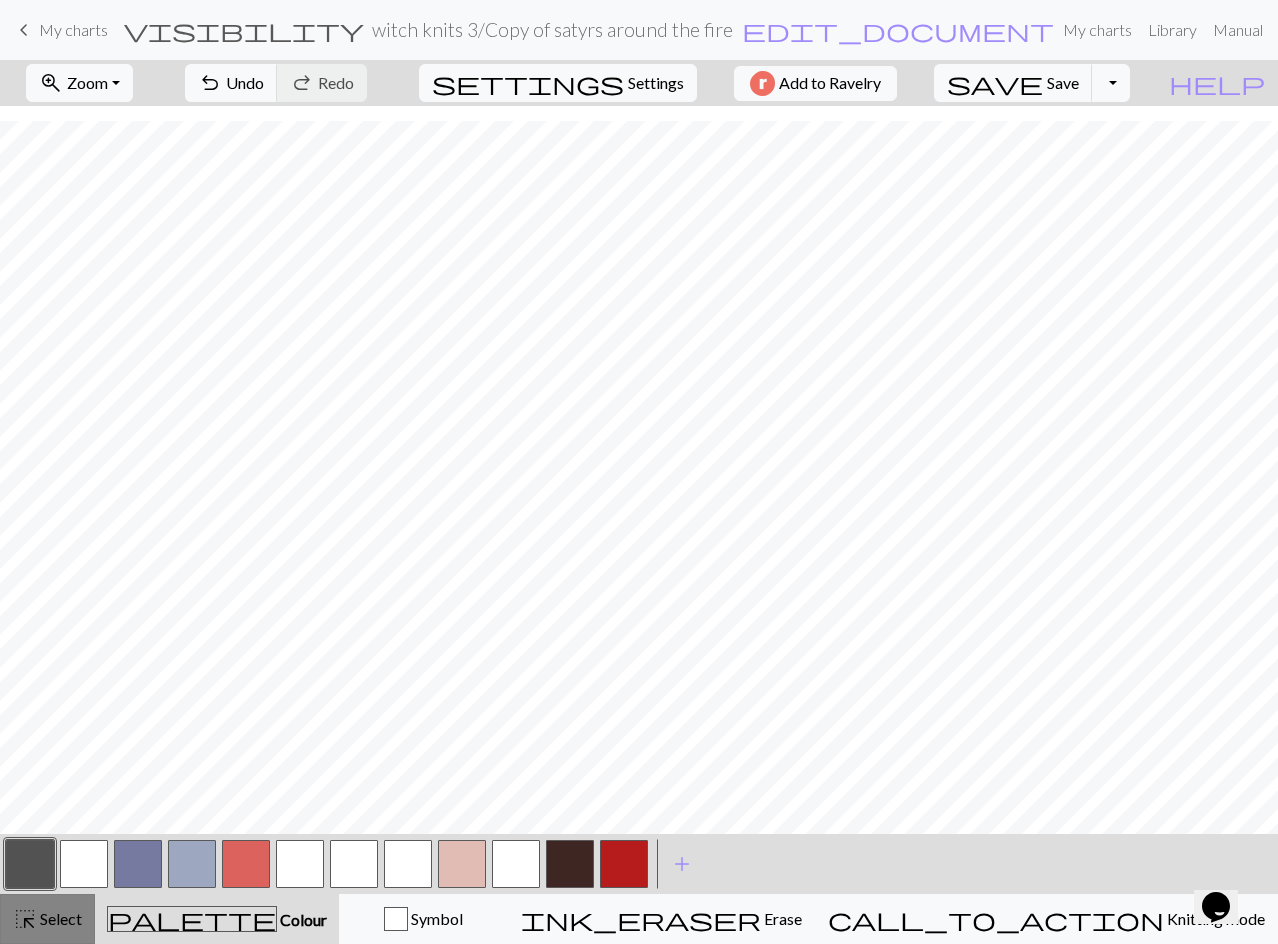 click on "Select" at bounding box center [59, 918] 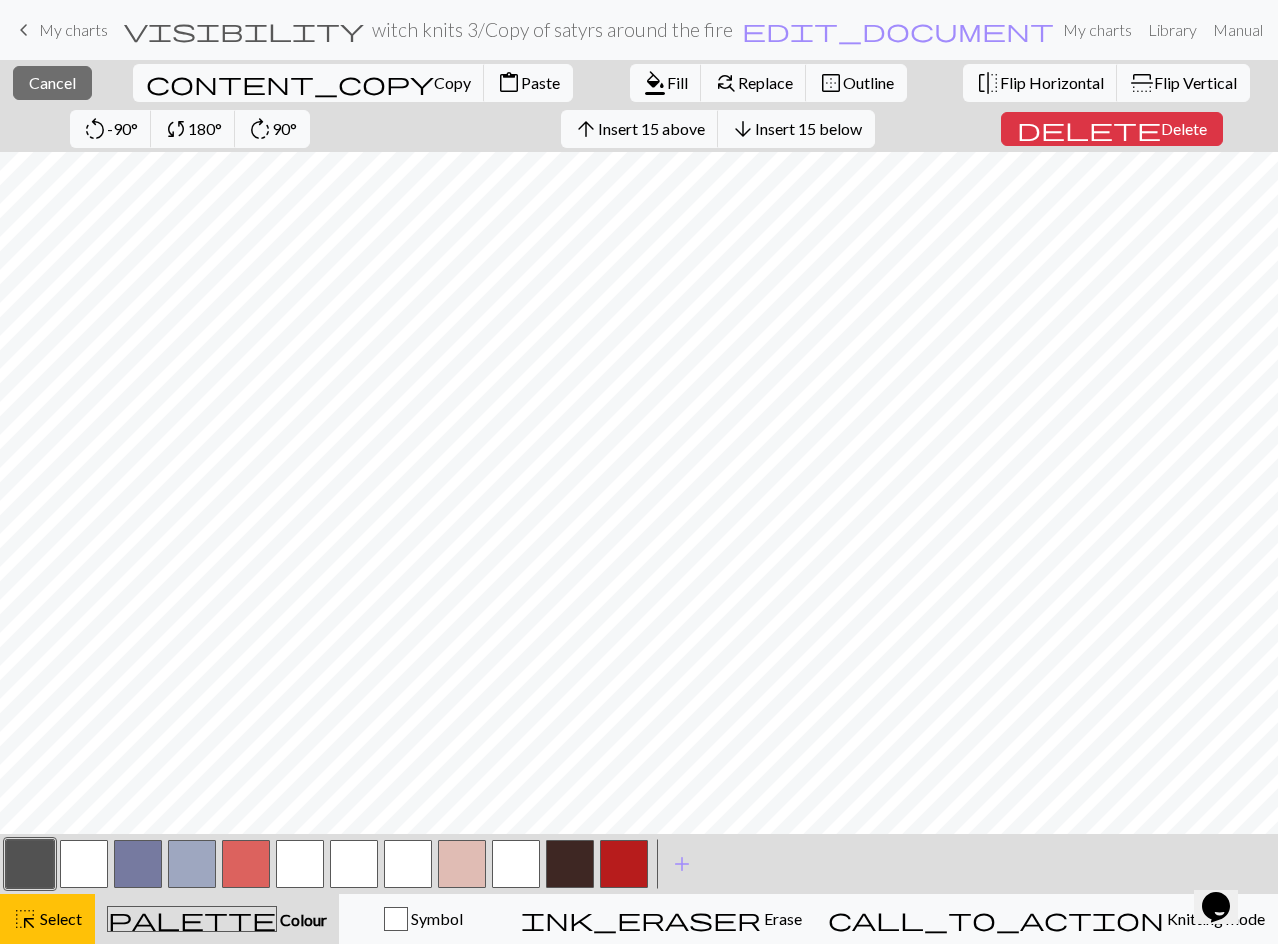 click at bounding box center [84, 864] 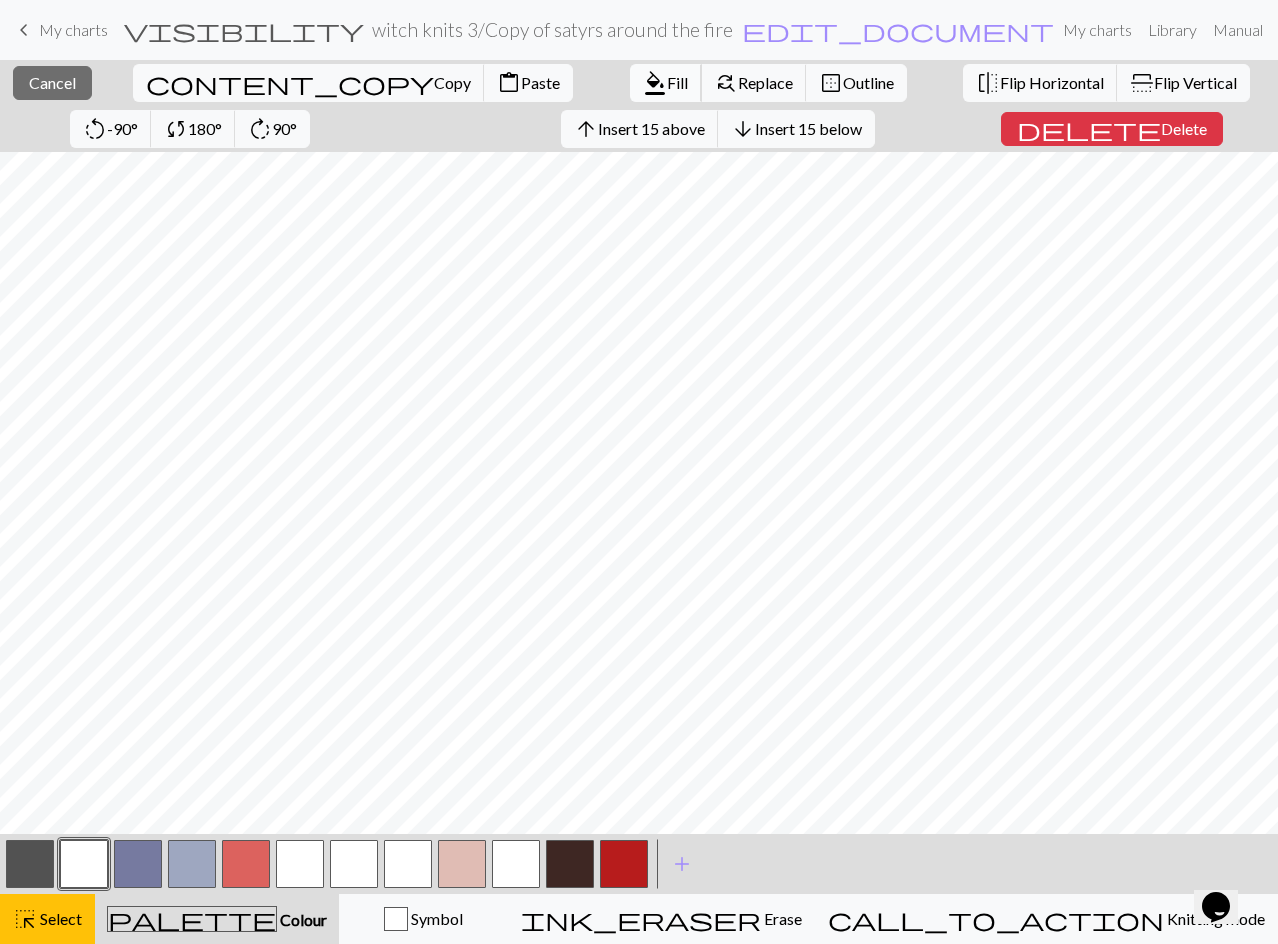 click on "Fill" at bounding box center [677, 82] 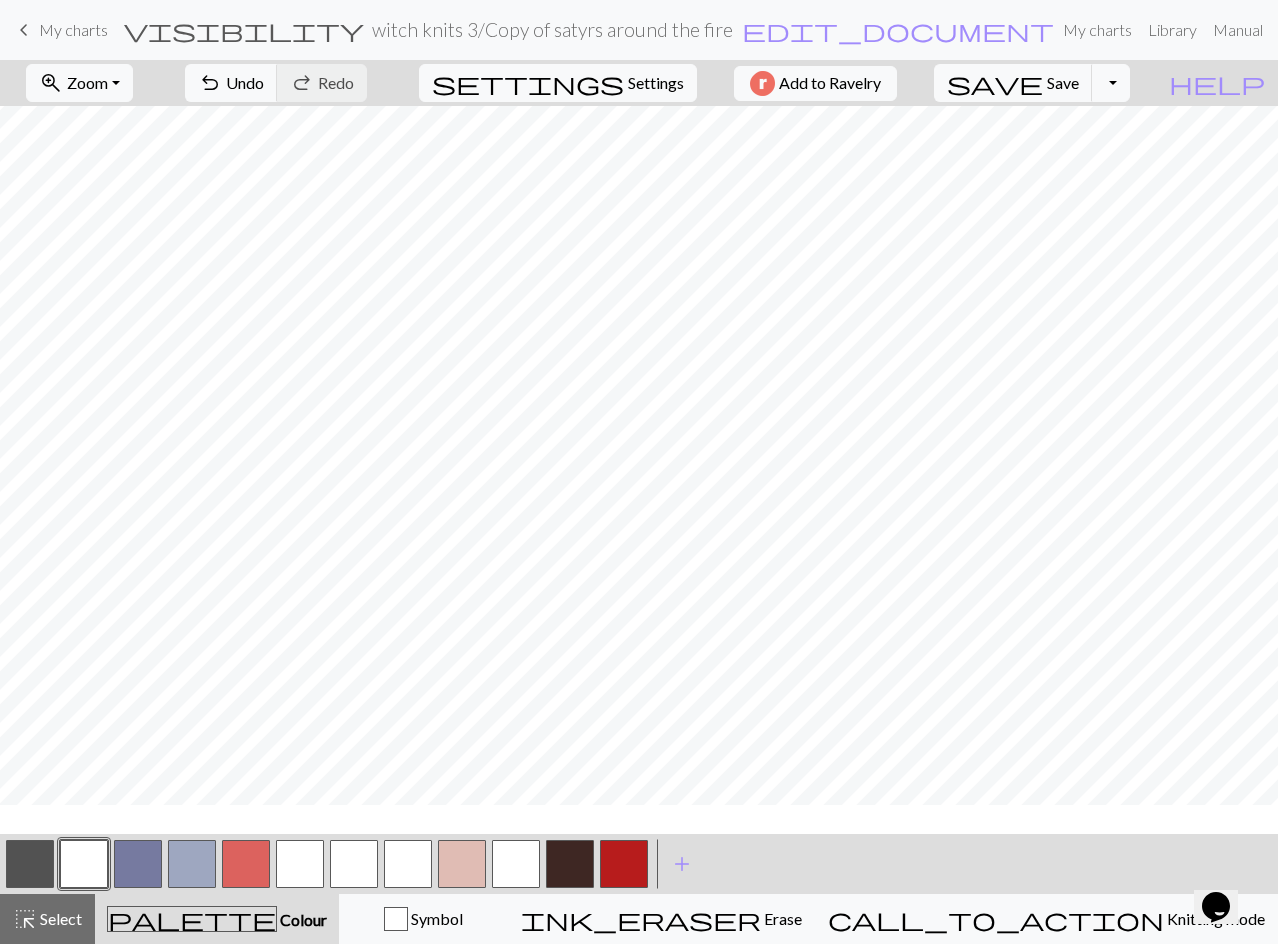 scroll, scrollTop: 357, scrollLeft: 0, axis: vertical 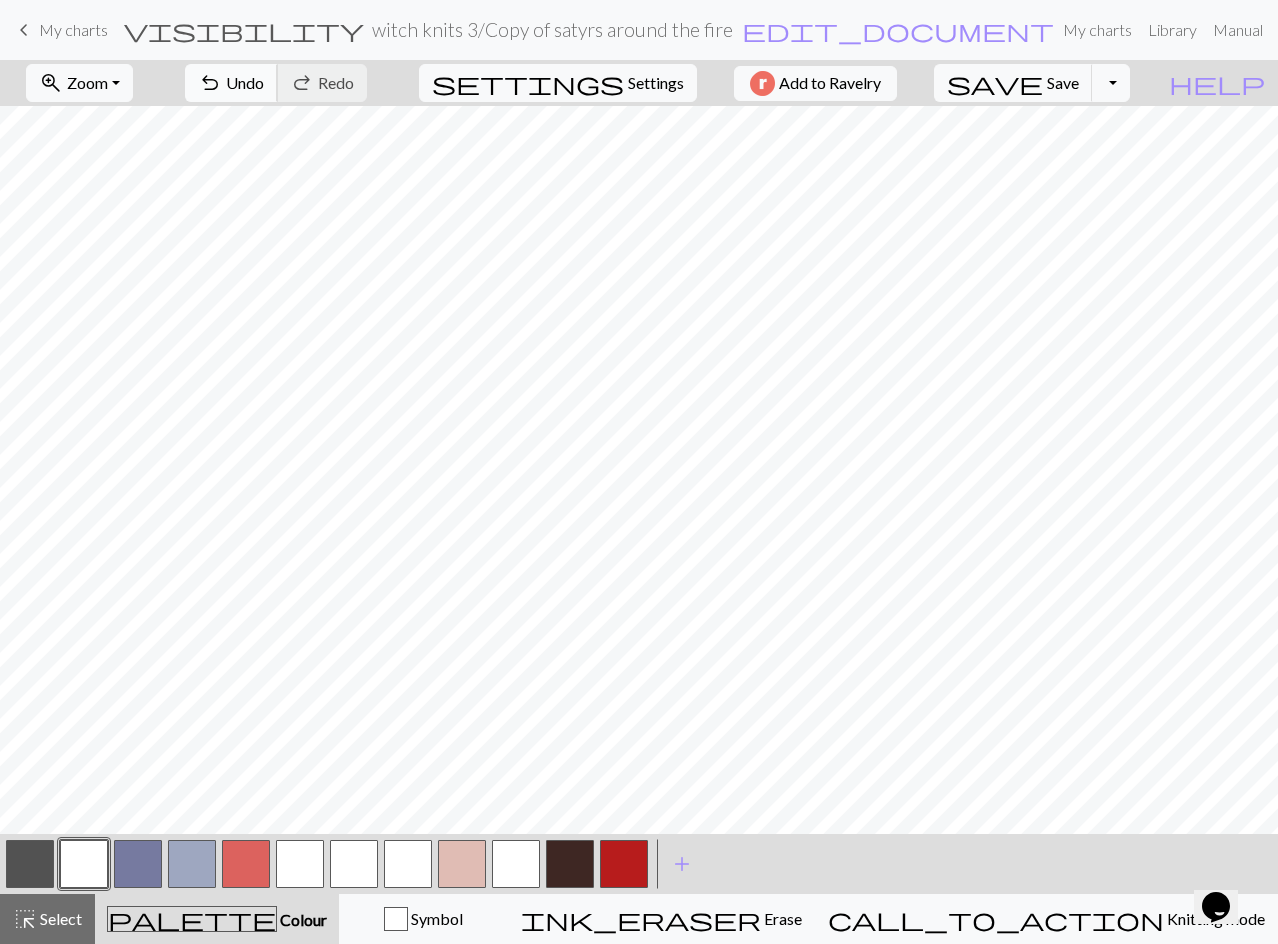 click on "undo" at bounding box center [210, 83] 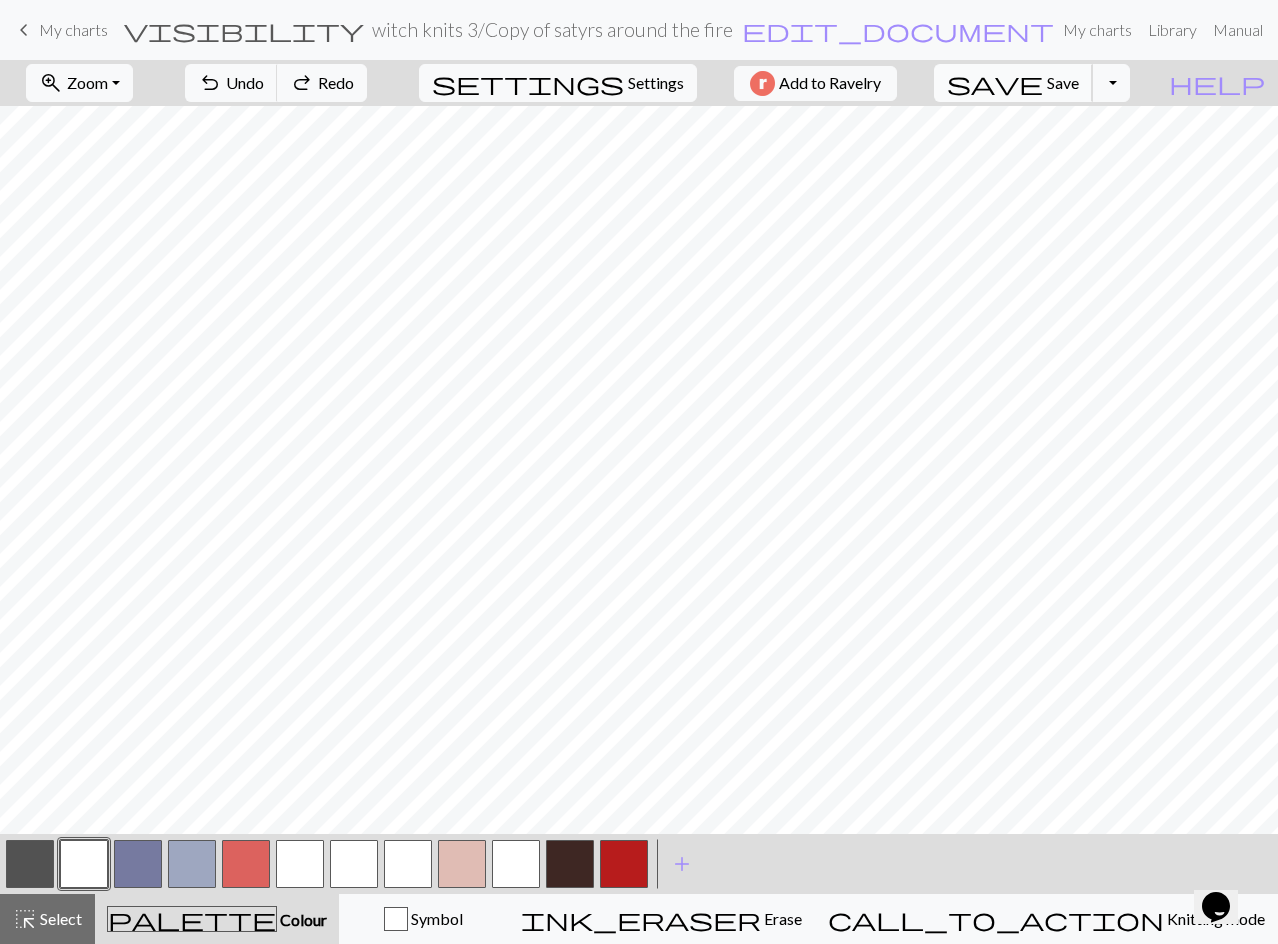click on "save" at bounding box center [995, 83] 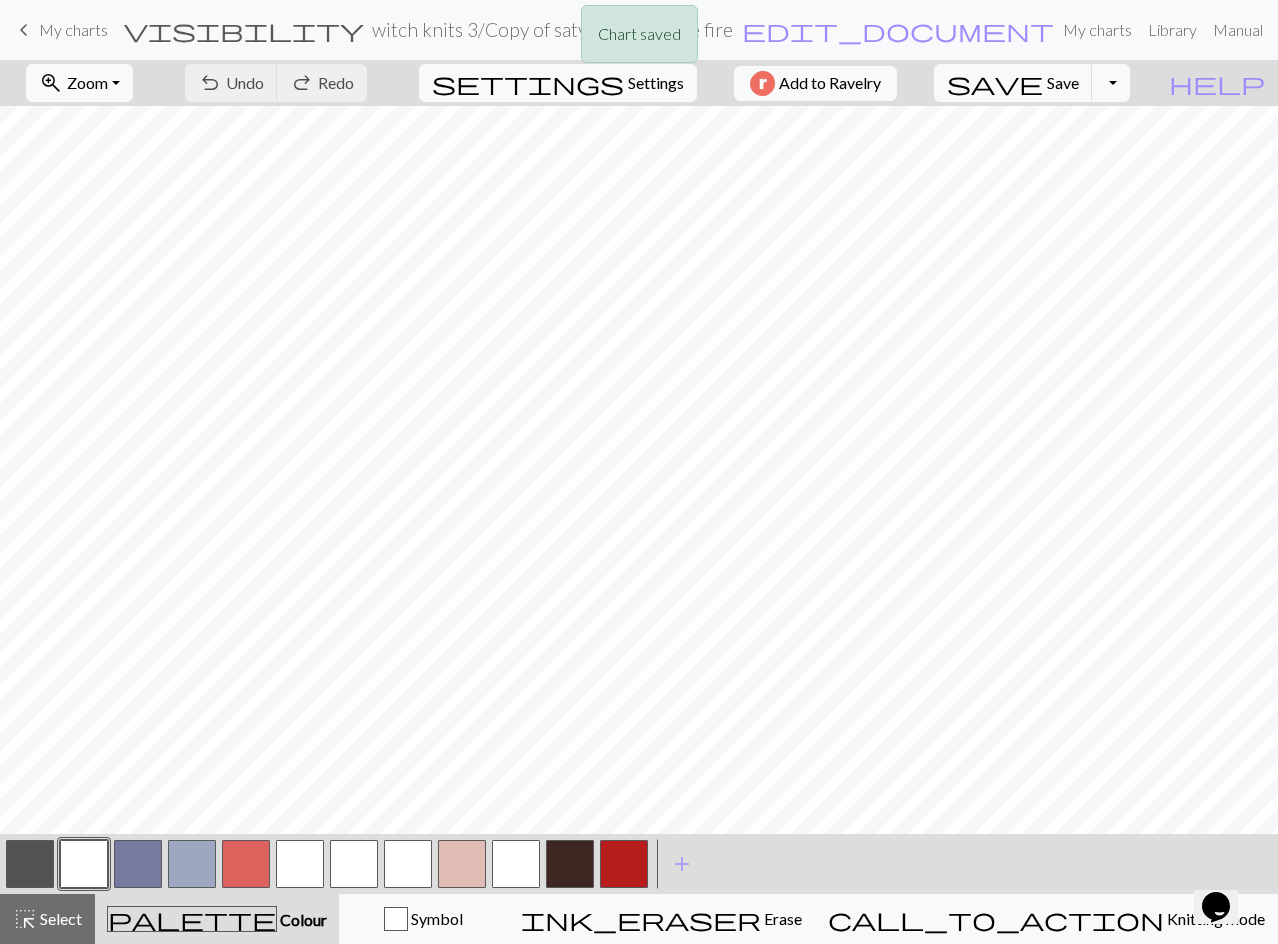 drag, startPoint x: 17, startPoint y: 923, endPoint x: 130, endPoint y: 869, distance: 125.23977 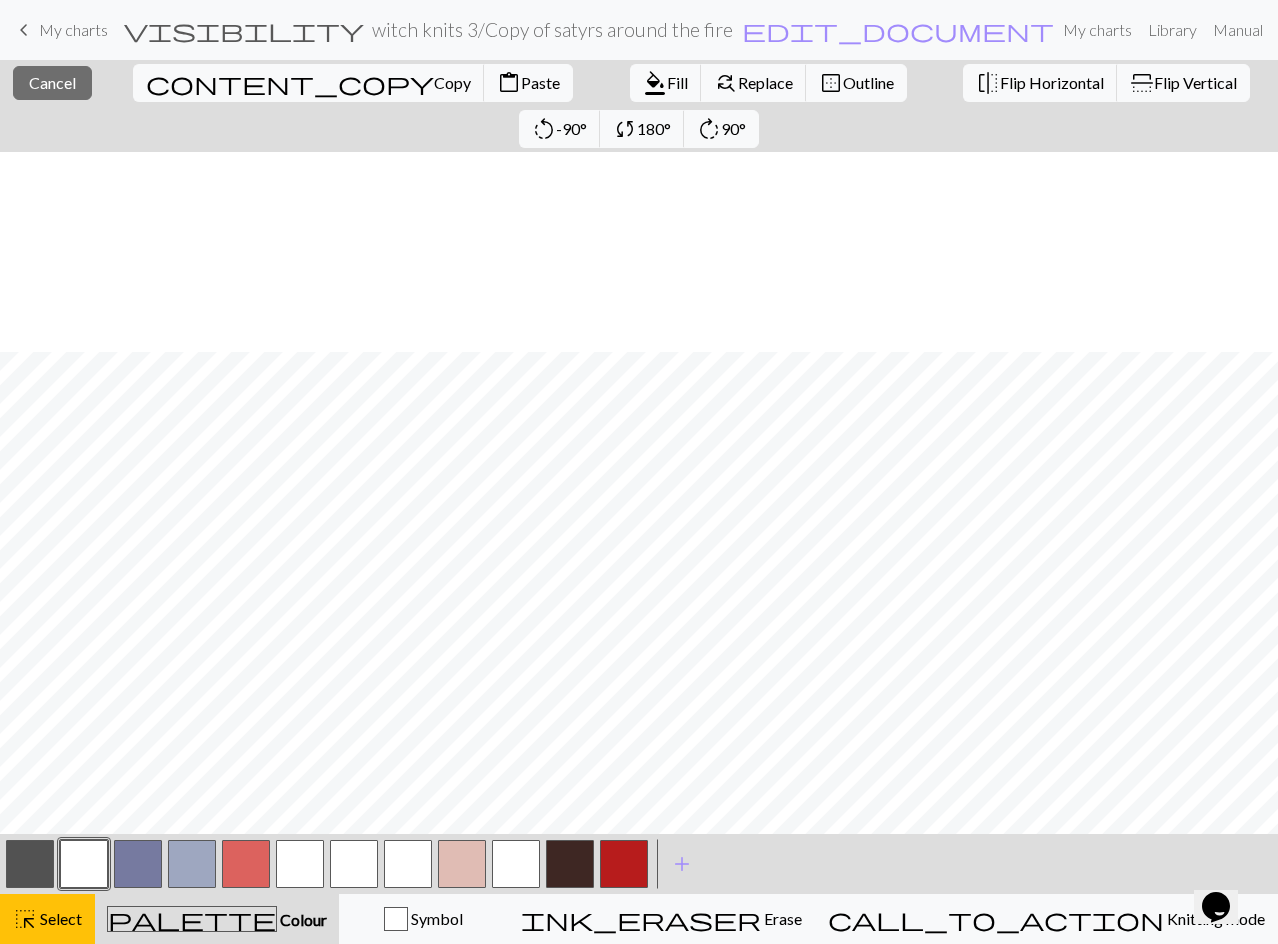 scroll, scrollTop: 357, scrollLeft: 0, axis: vertical 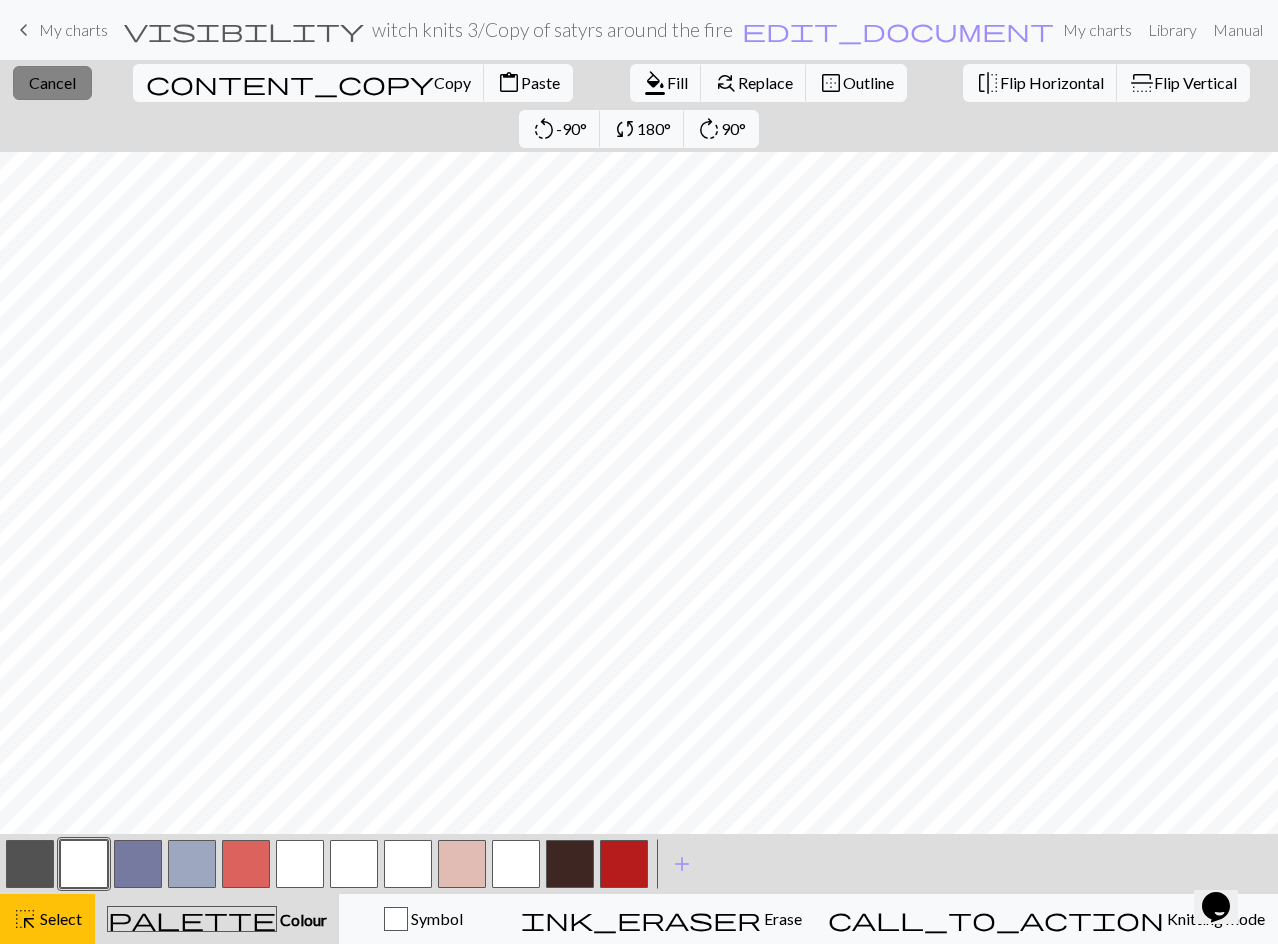 click on "close Cancel" at bounding box center [52, 83] 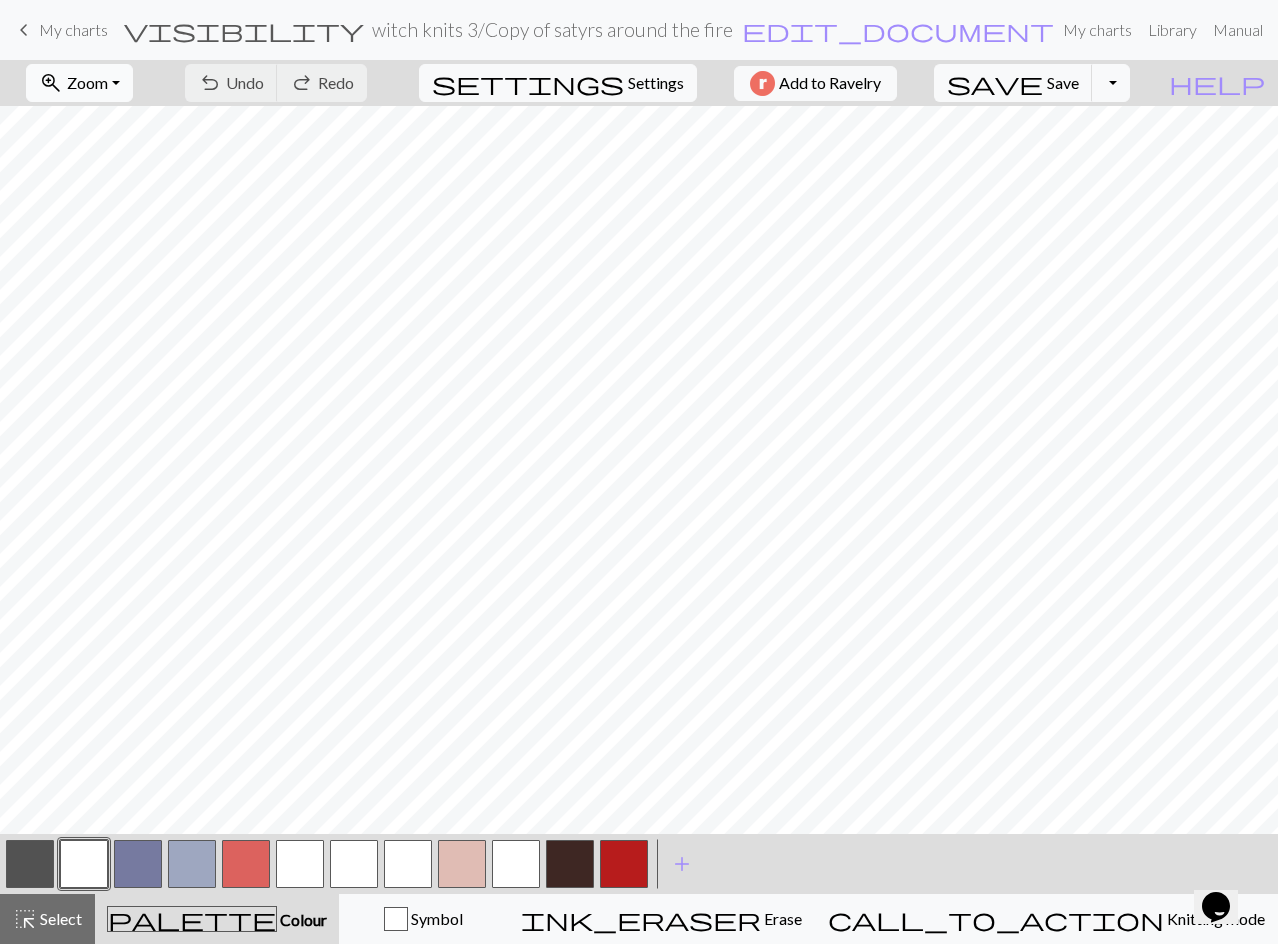 click on "zoom_in Zoom Zoom" at bounding box center [79, 83] 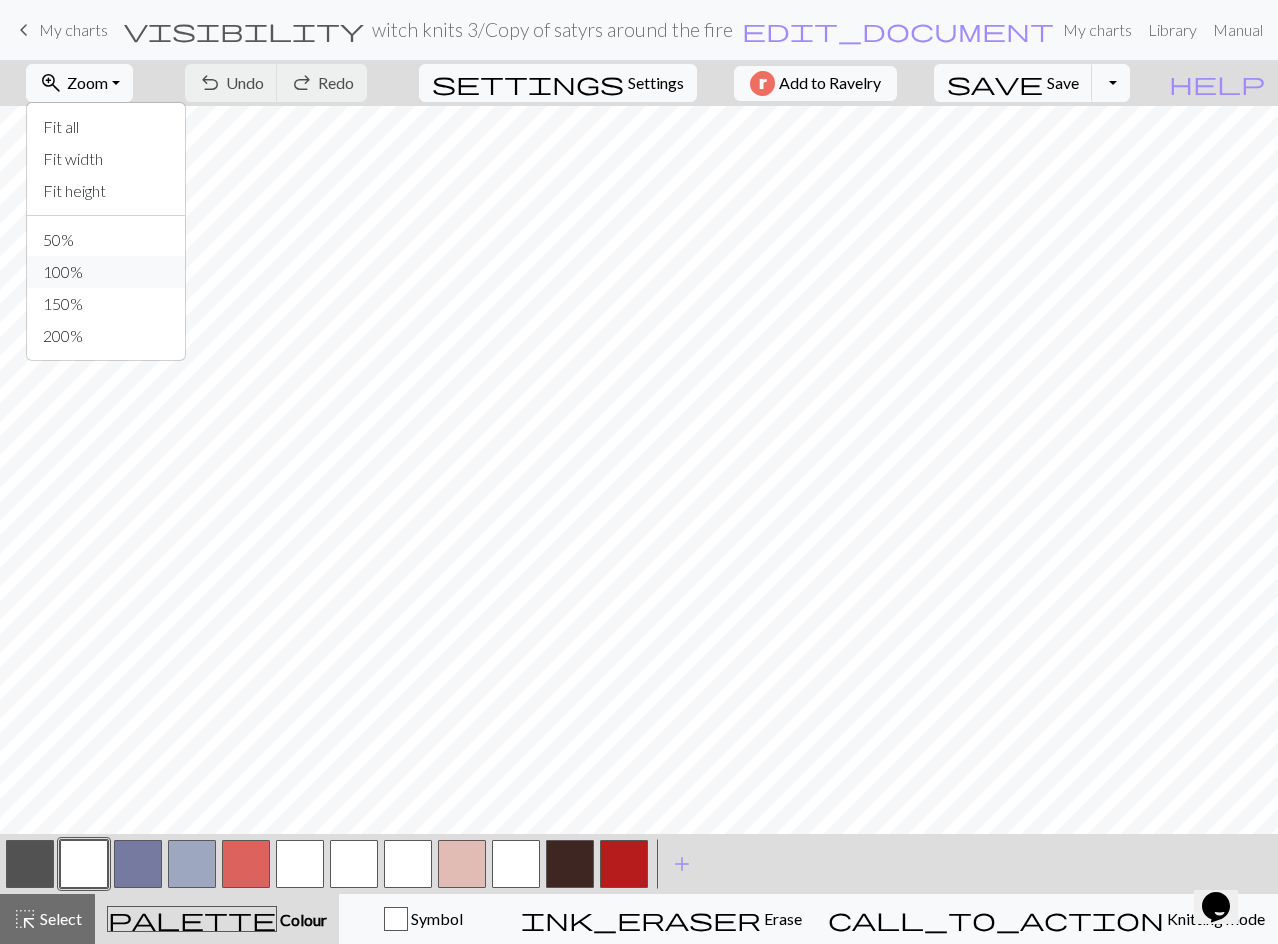 click on "100%" at bounding box center (106, 272) 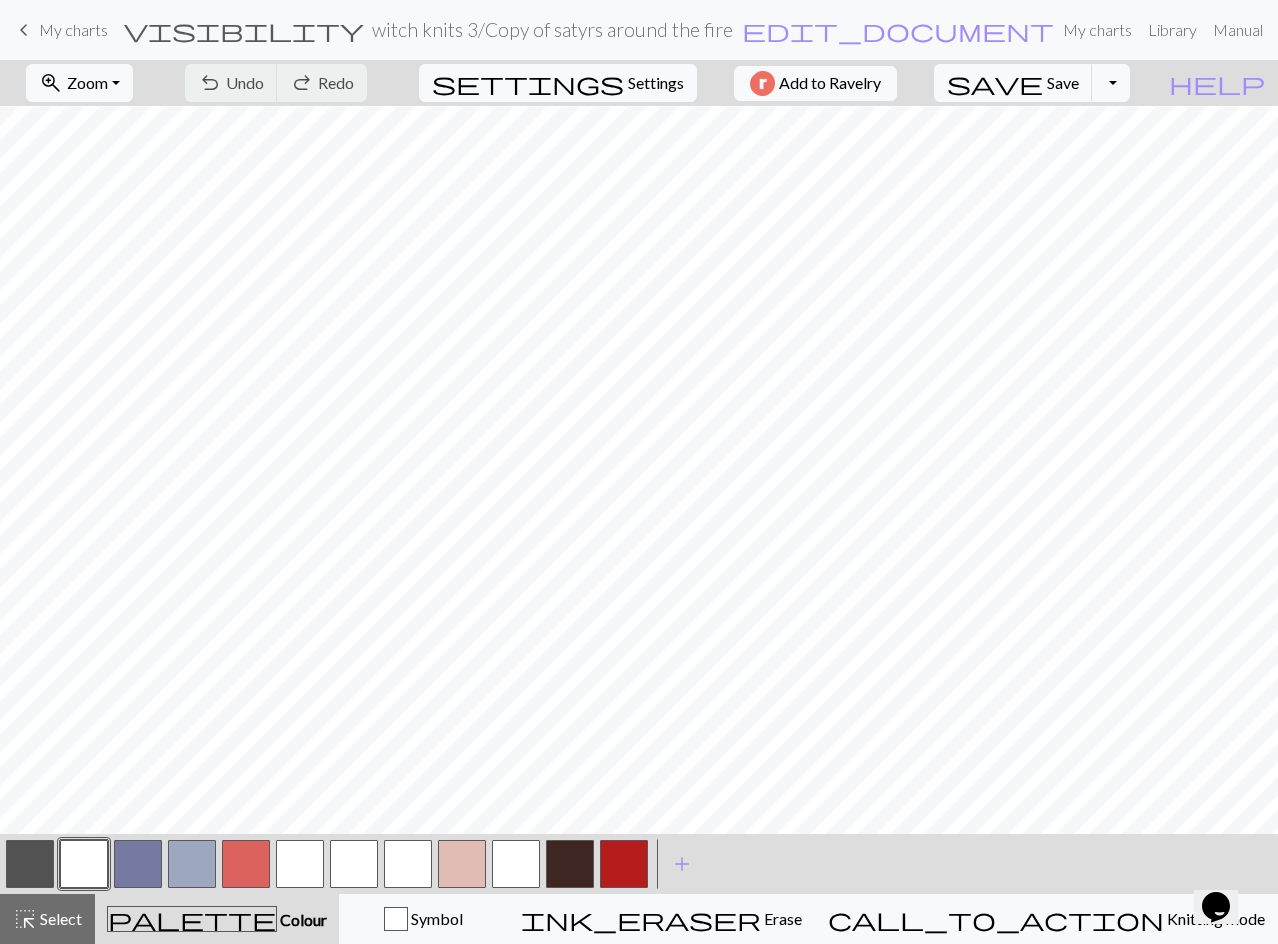 scroll, scrollTop: 1057, scrollLeft: 0, axis: vertical 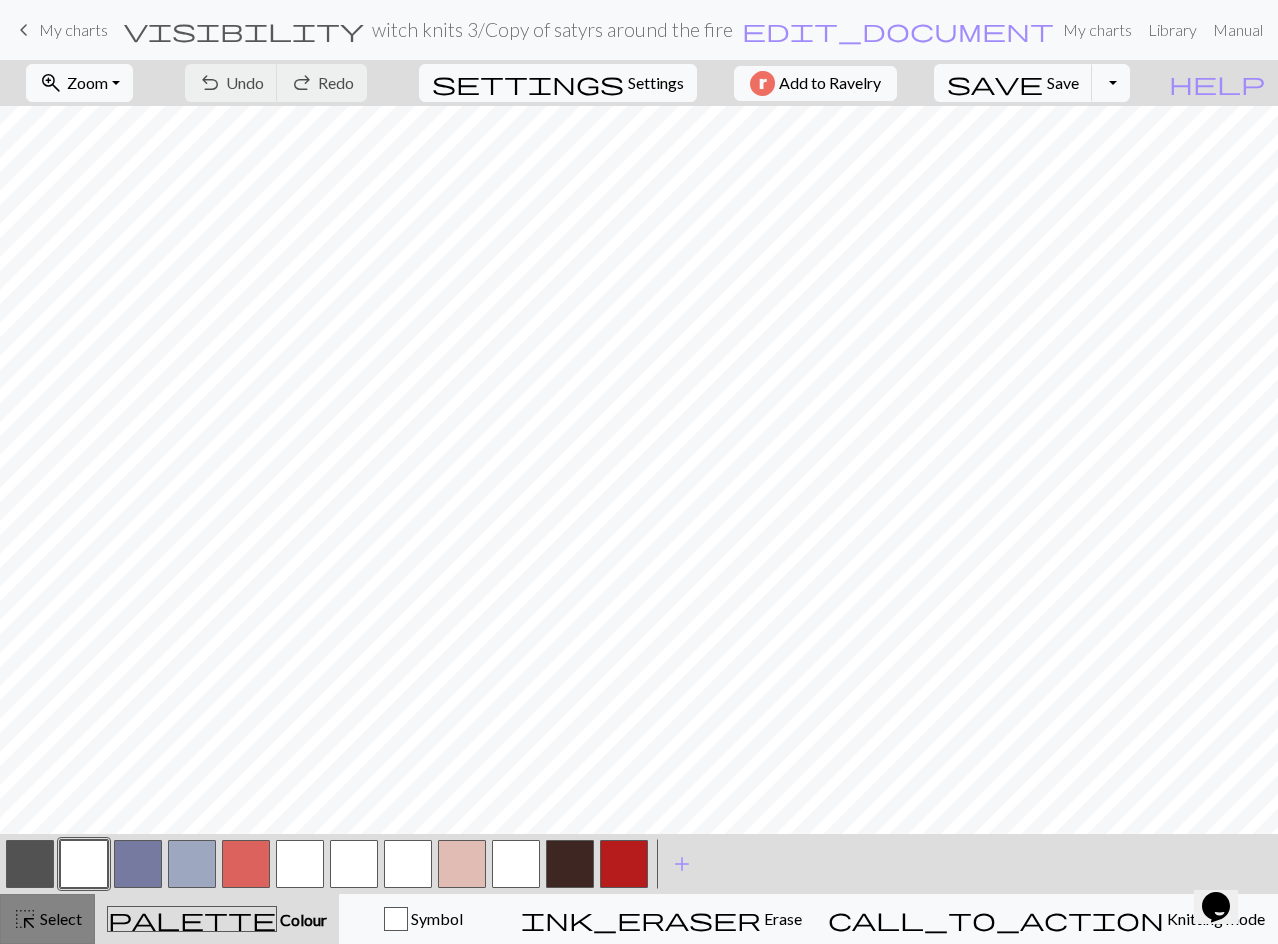 click on "Select" at bounding box center (59, 918) 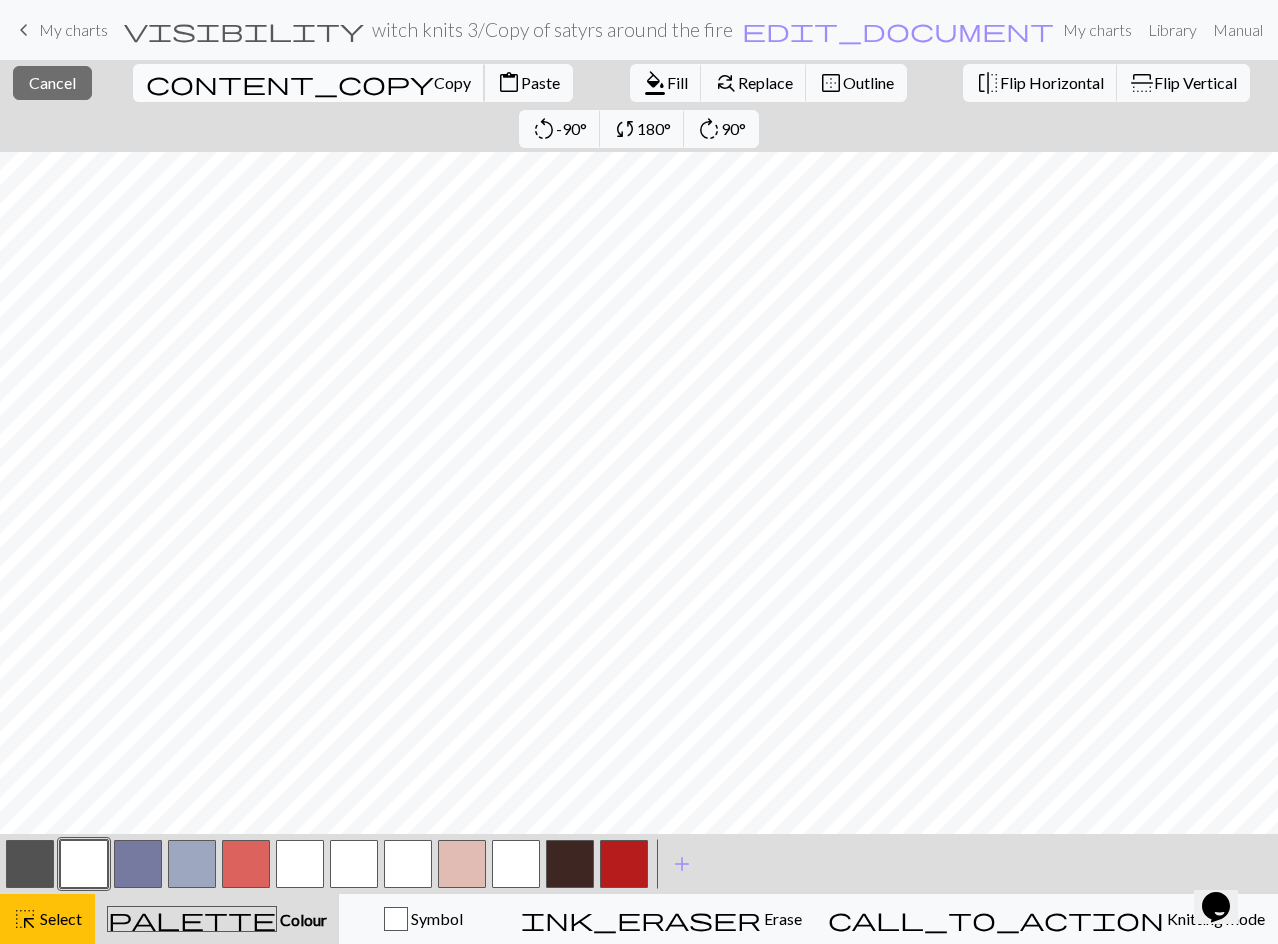 click on "Copy" at bounding box center [452, 82] 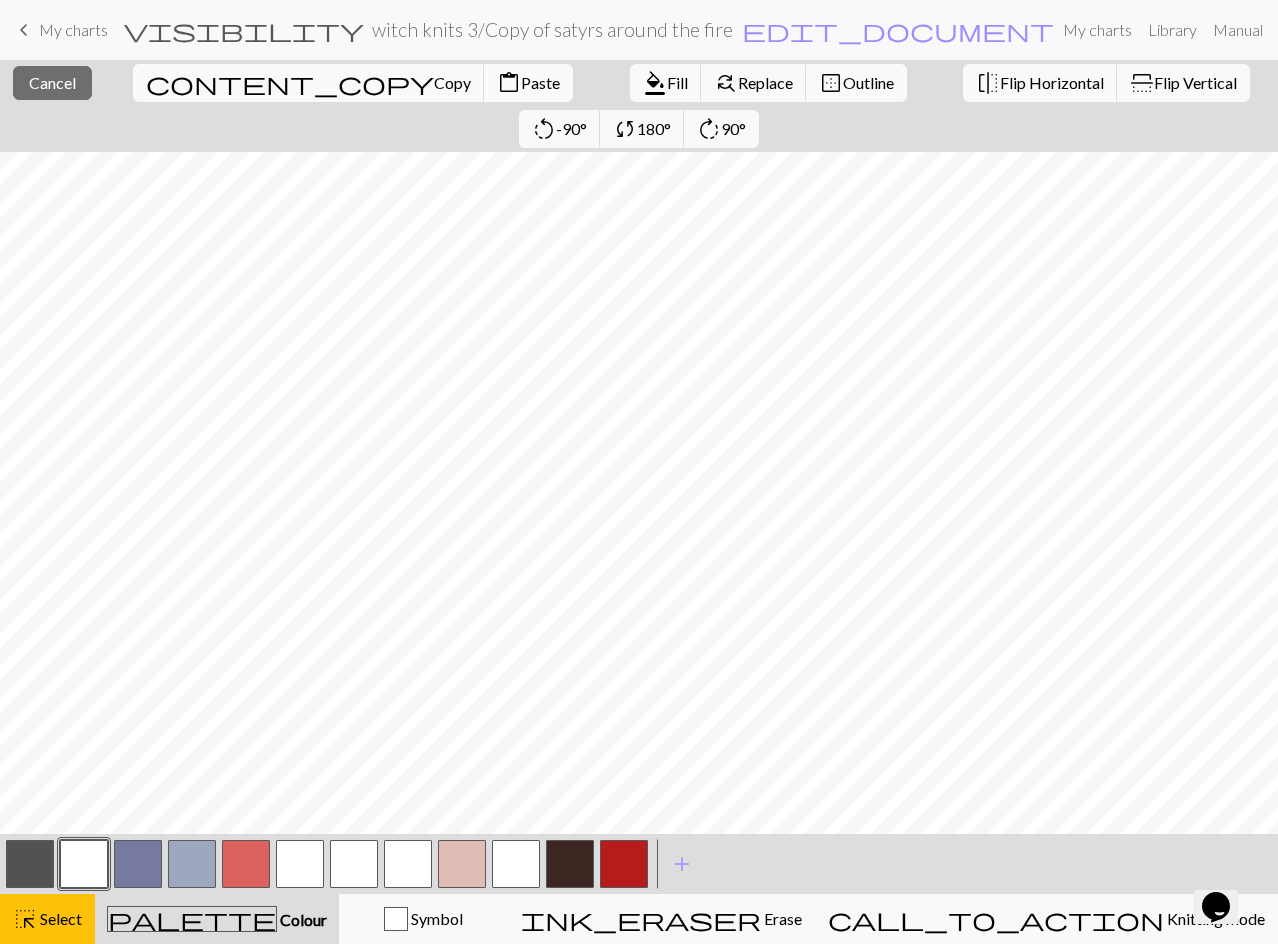 click on "Paste" at bounding box center [540, 82] 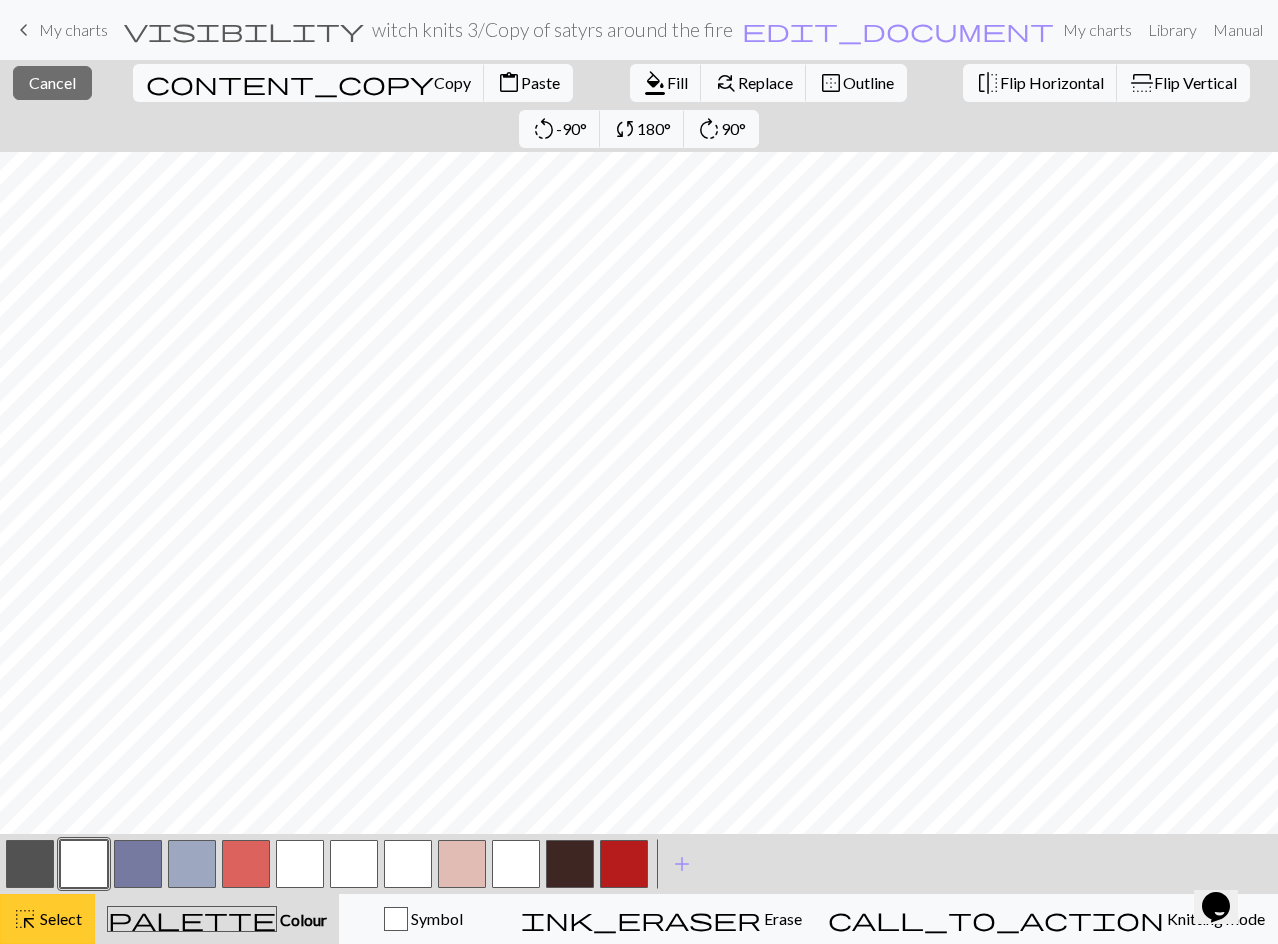 click on "highlight_alt   Select   Select" at bounding box center [47, 919] 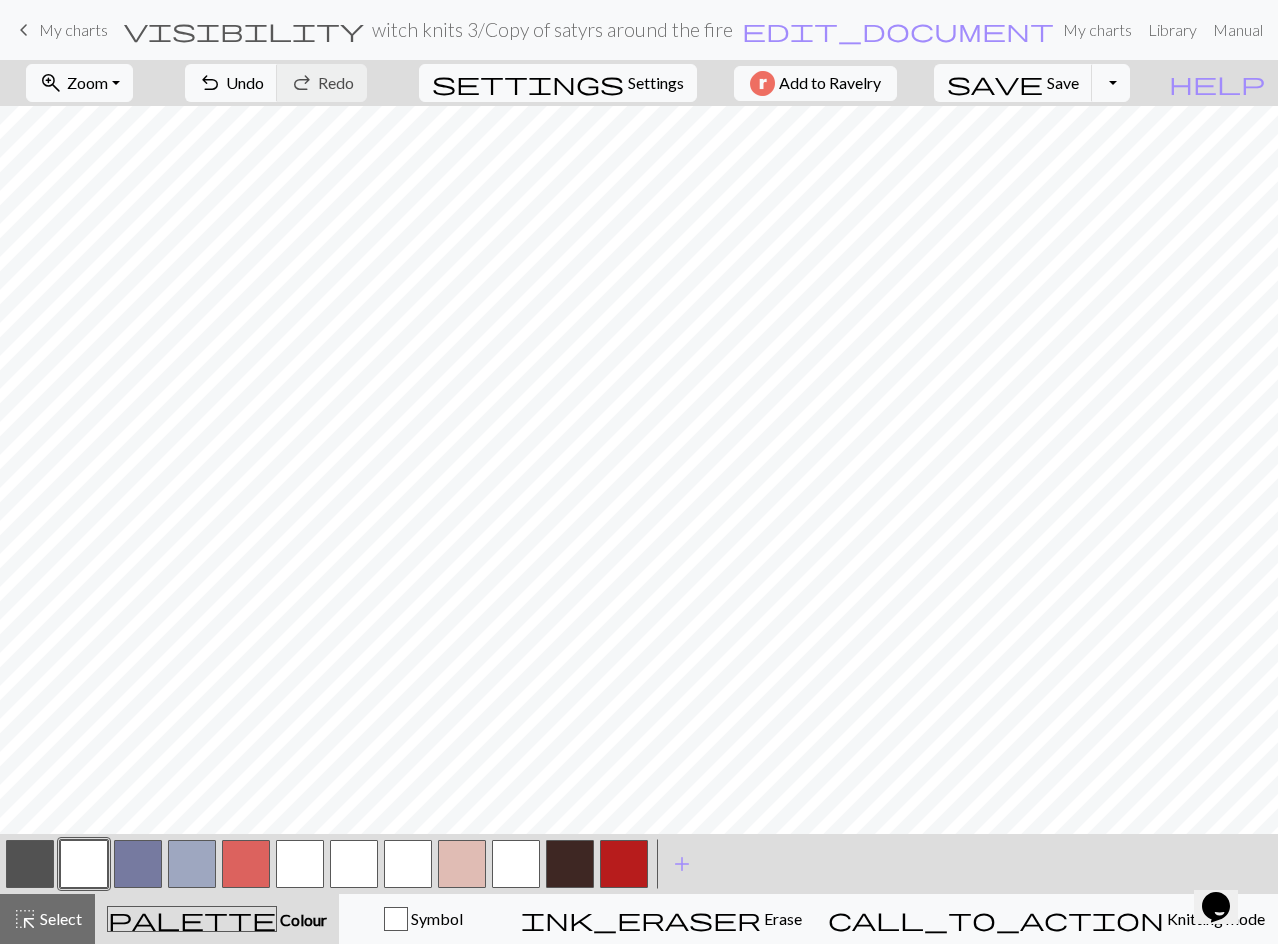 click at bounding box center (84, 864) 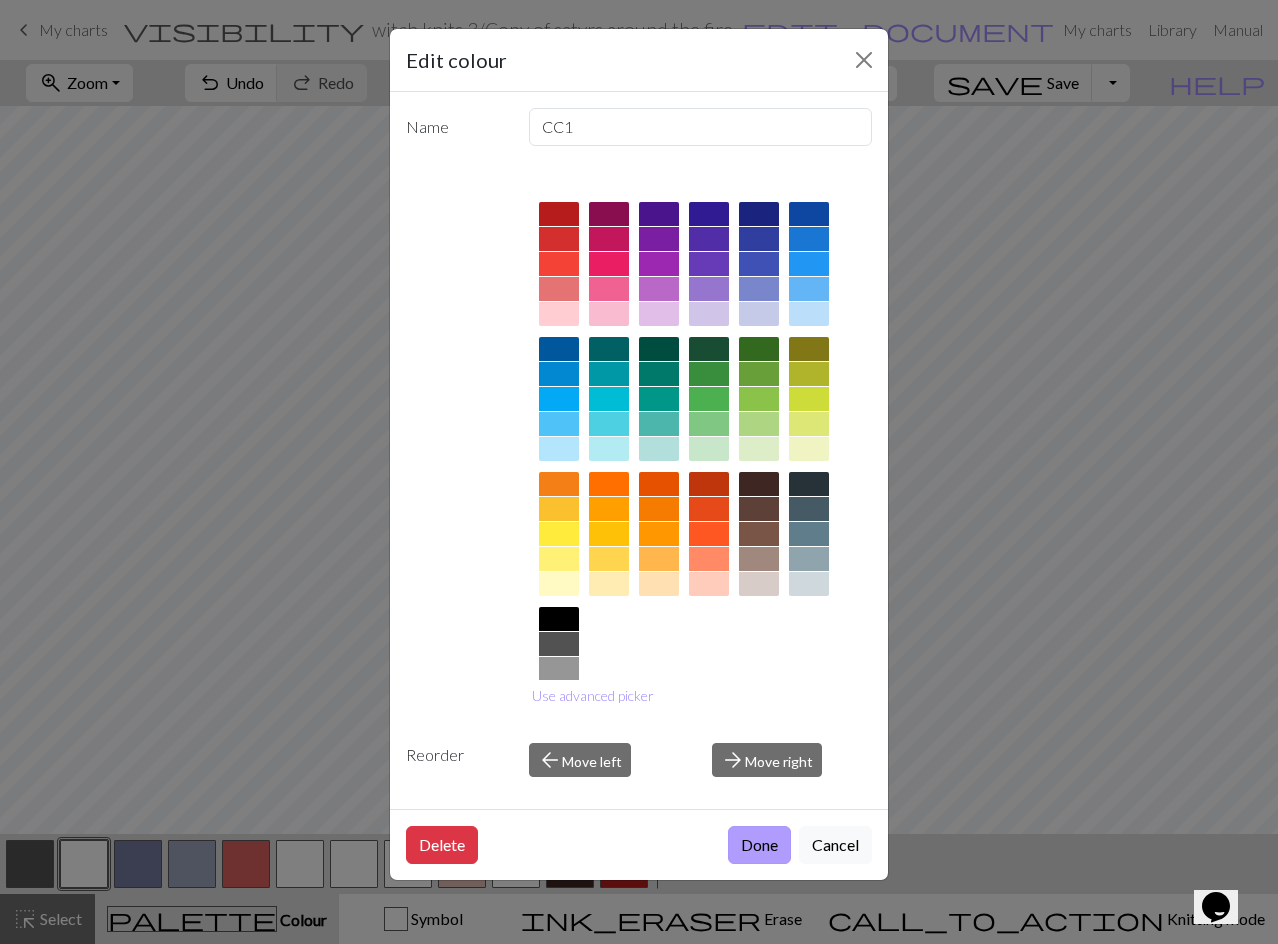 click on "Done" at bounding box center (759, 845) 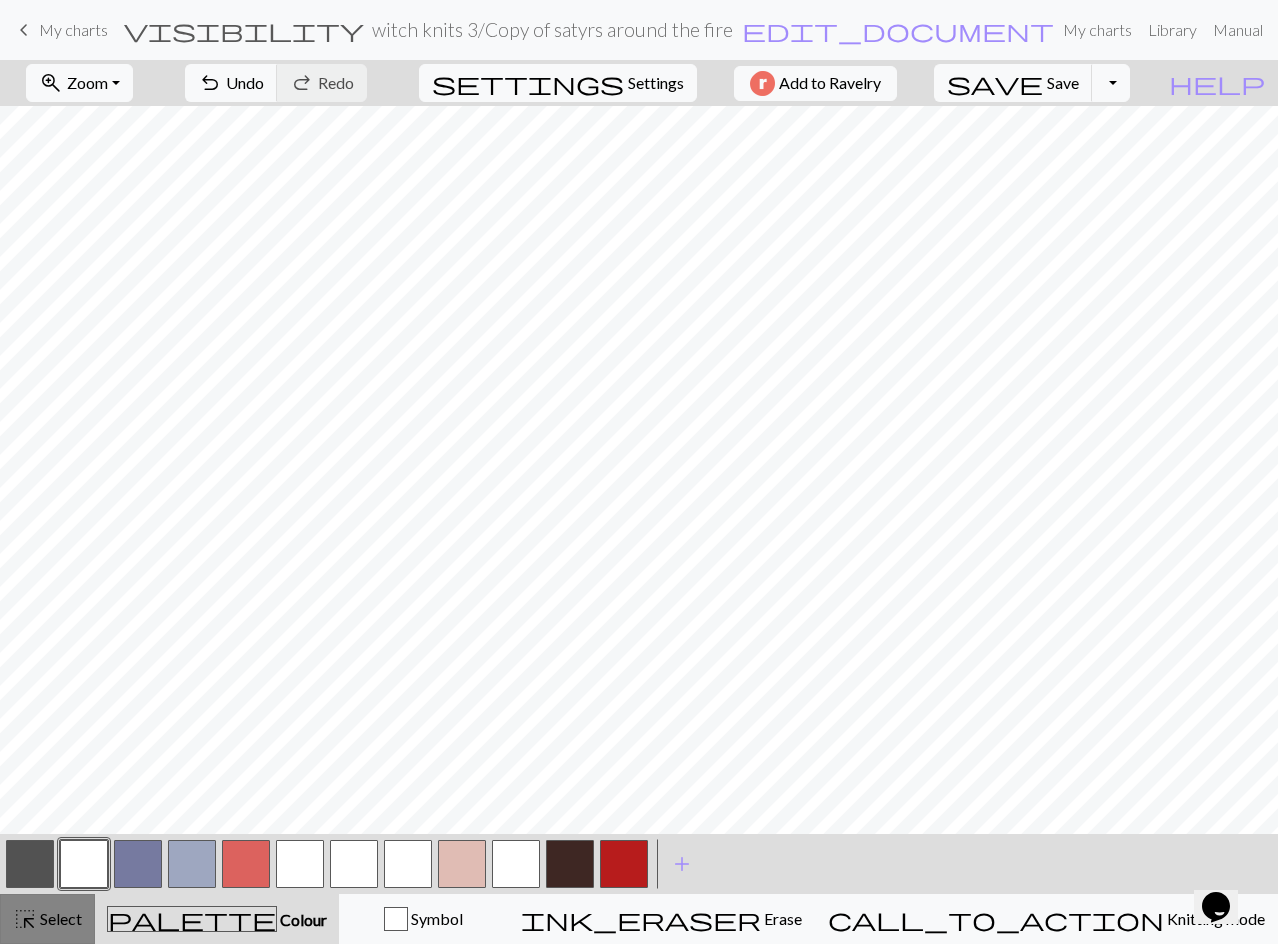 drag, startPoint x: 31, startPoint y: 916, endPoint x: 48, endPoint y: 912, distance: 17.464249 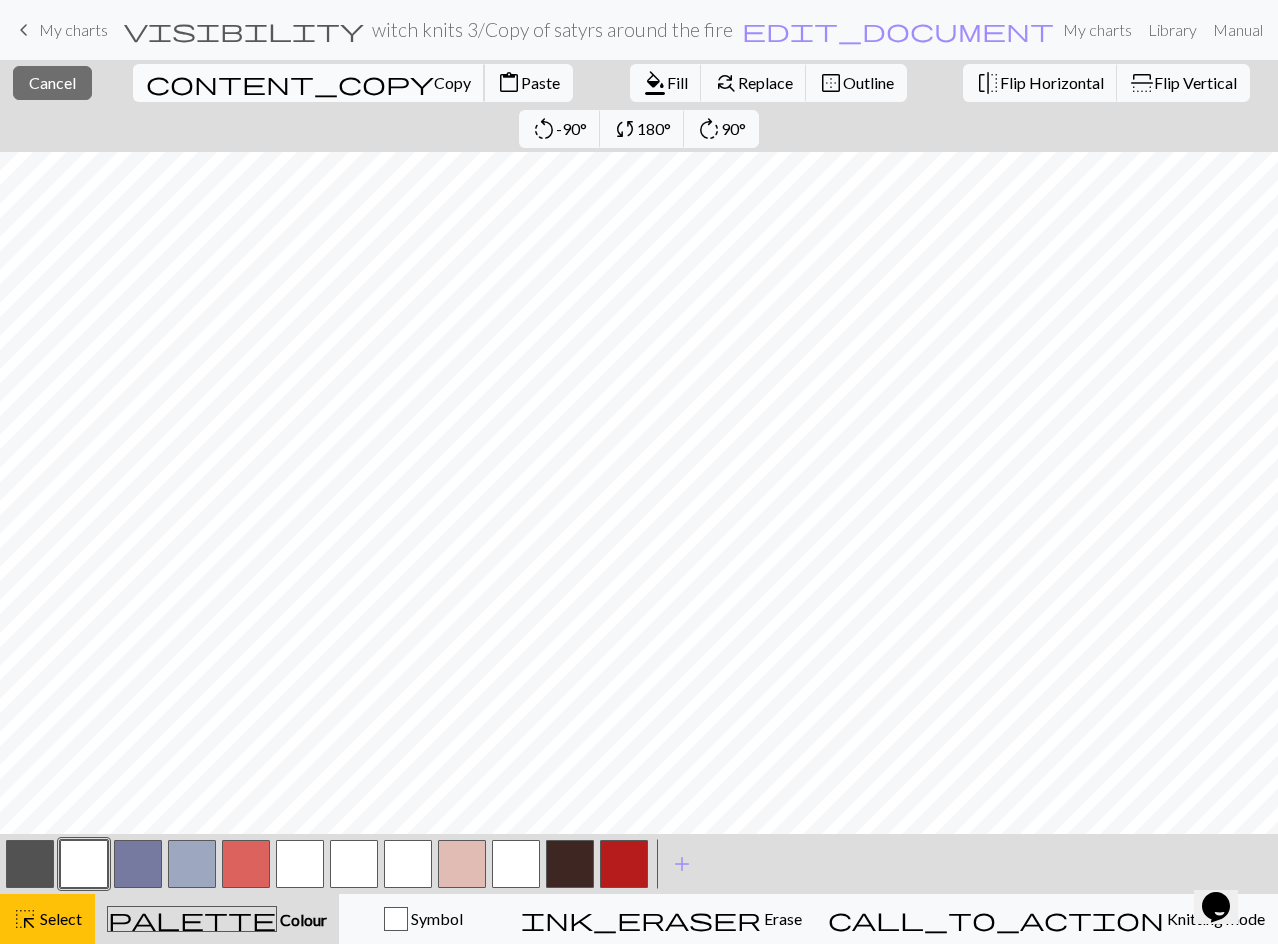 click on "Copy" at bounding box center [452, 82] 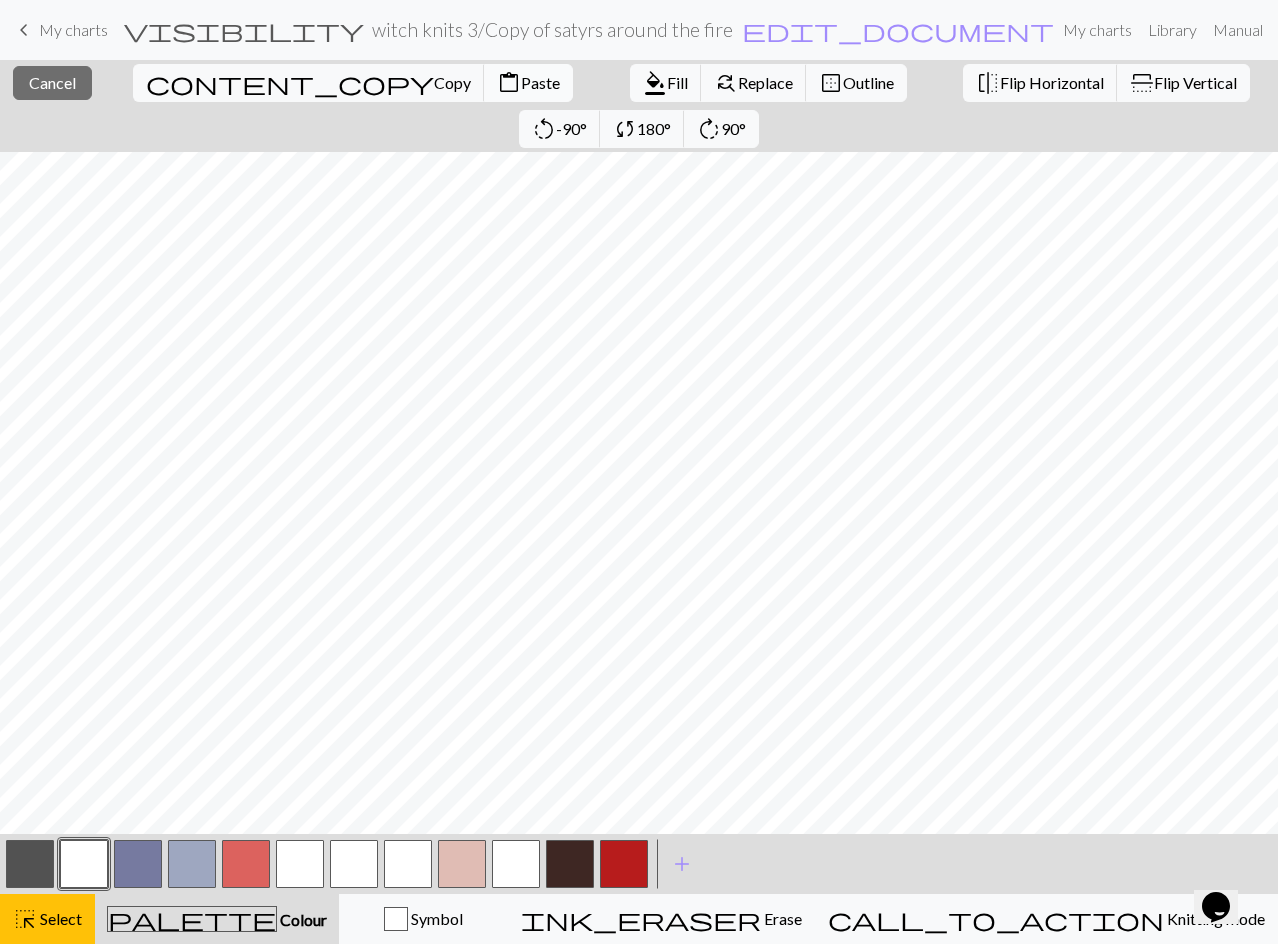 click on "Paste" at bounding box center (540, 82) 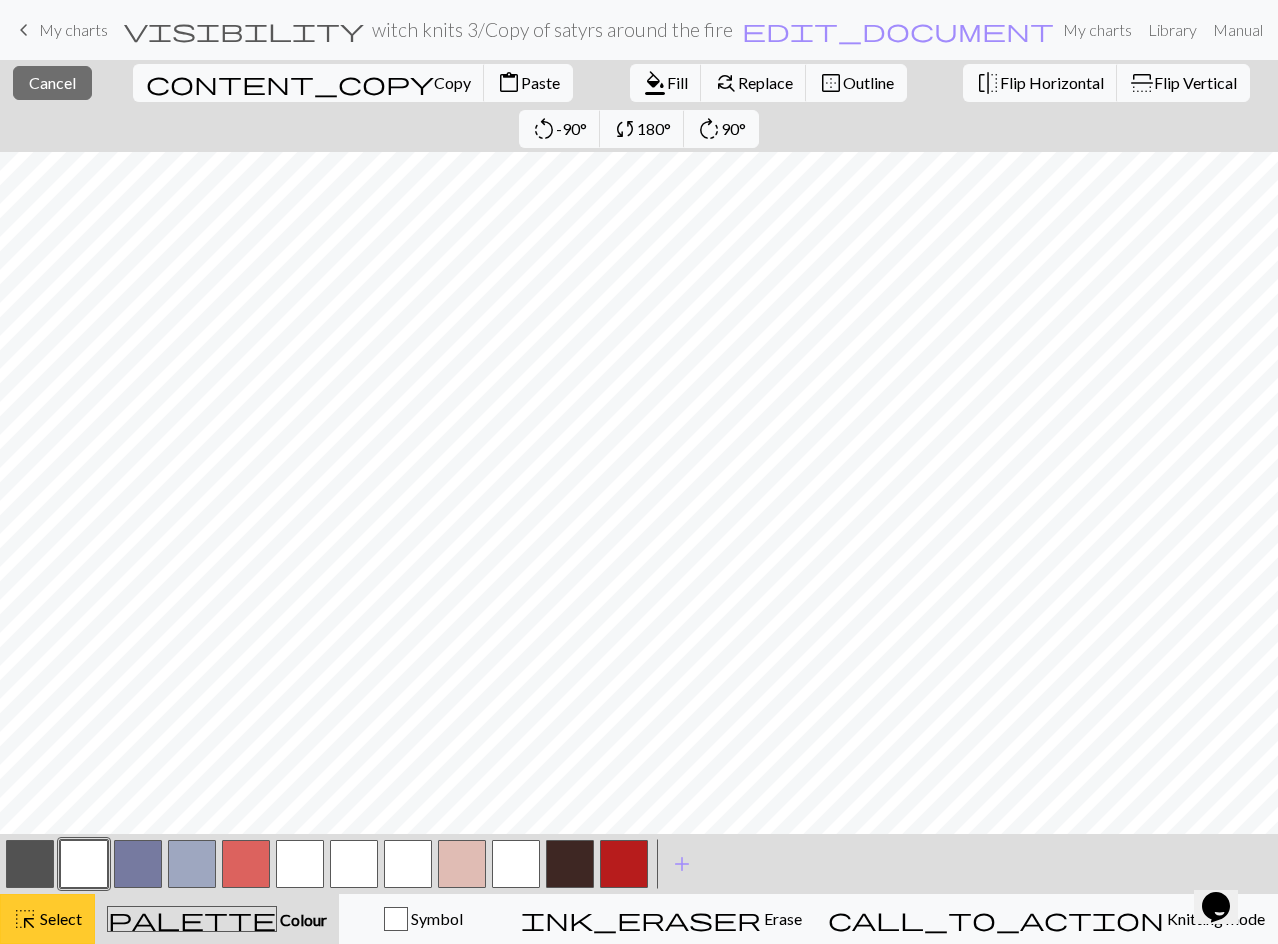 click on "Select" at bounding box center [59, 918] 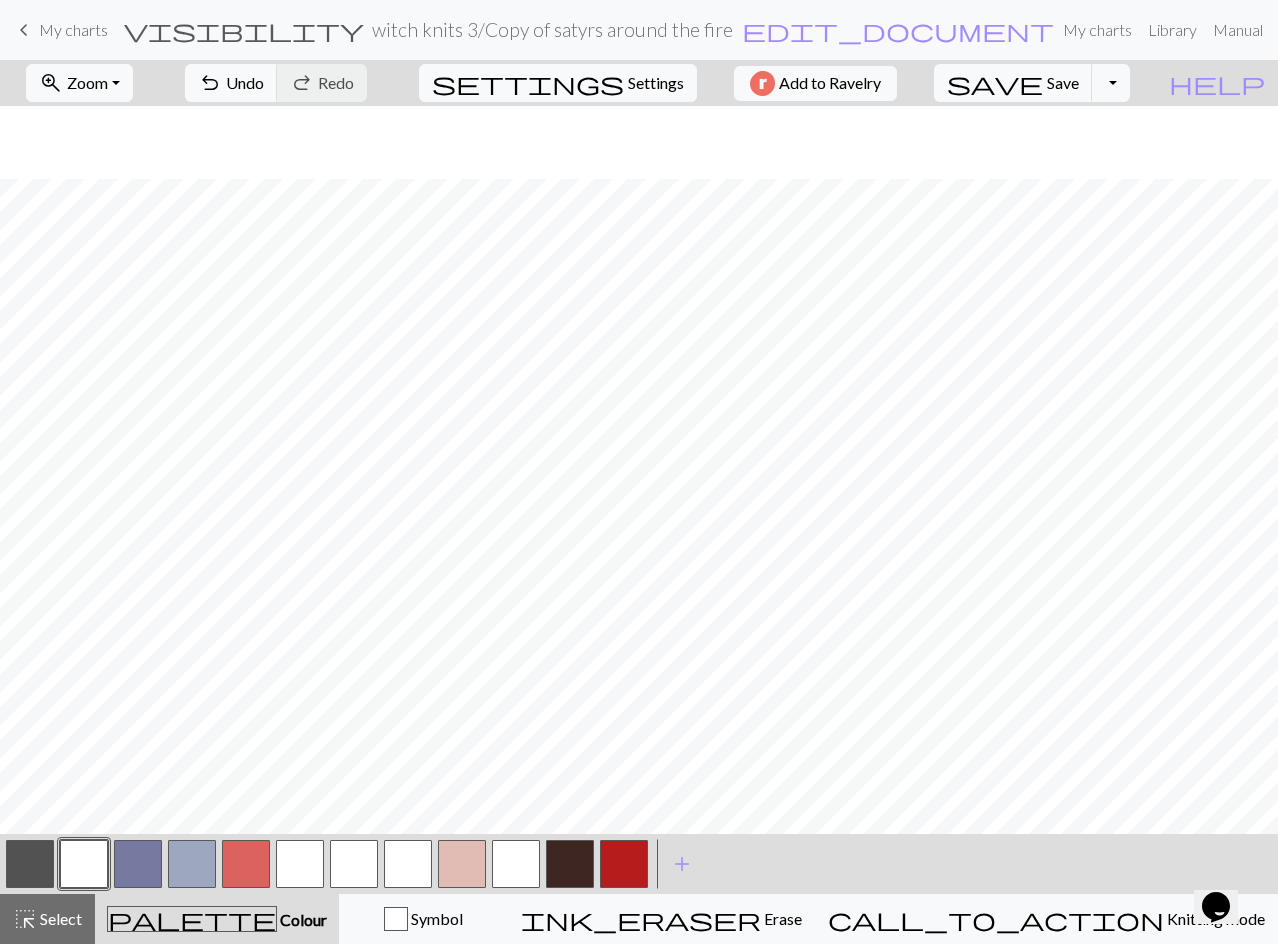 scroll, scrollTop: 957, scrollLeft: 0, axis: vertical 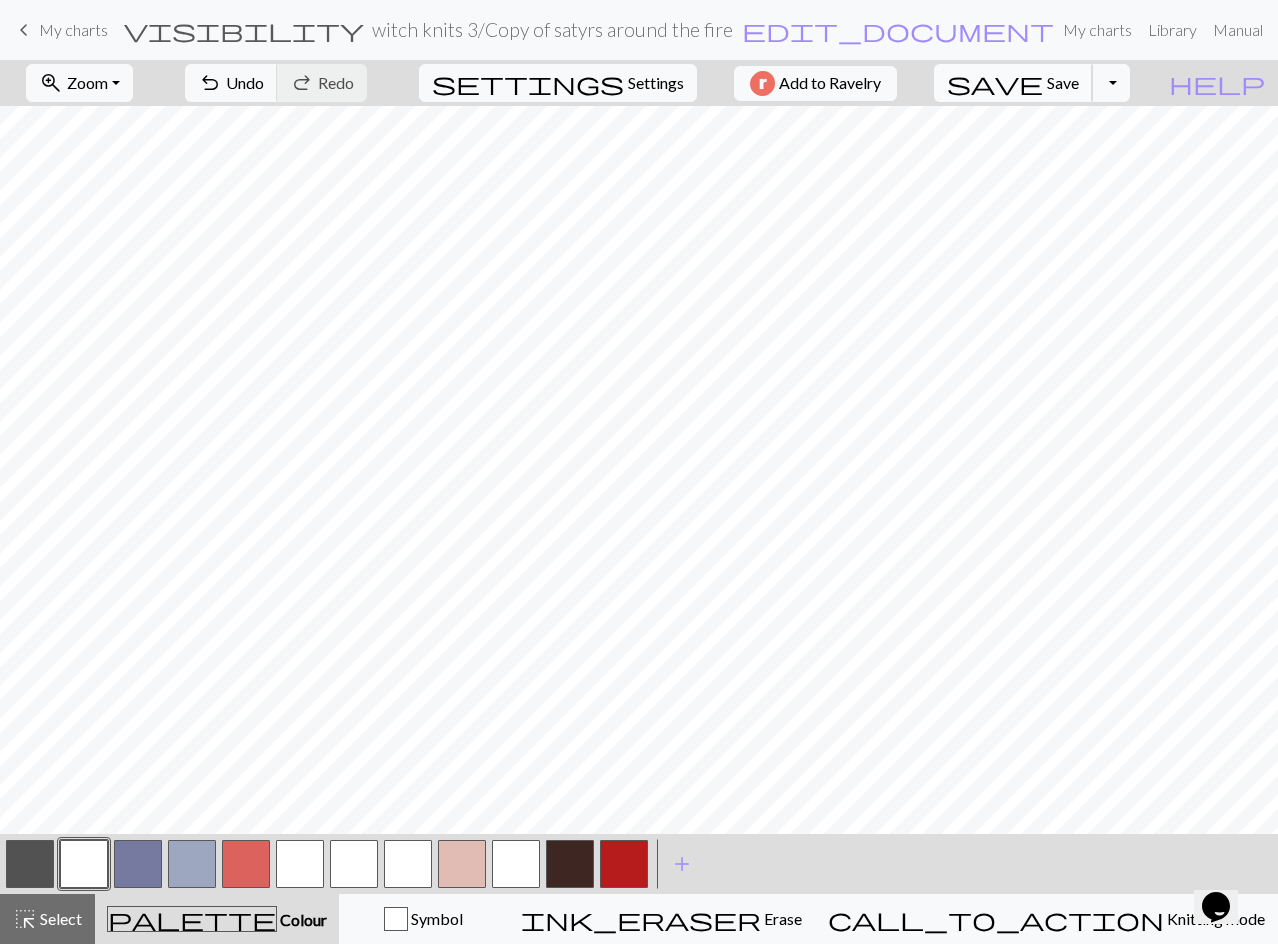 click on "save" at bounding box center (995, 83) 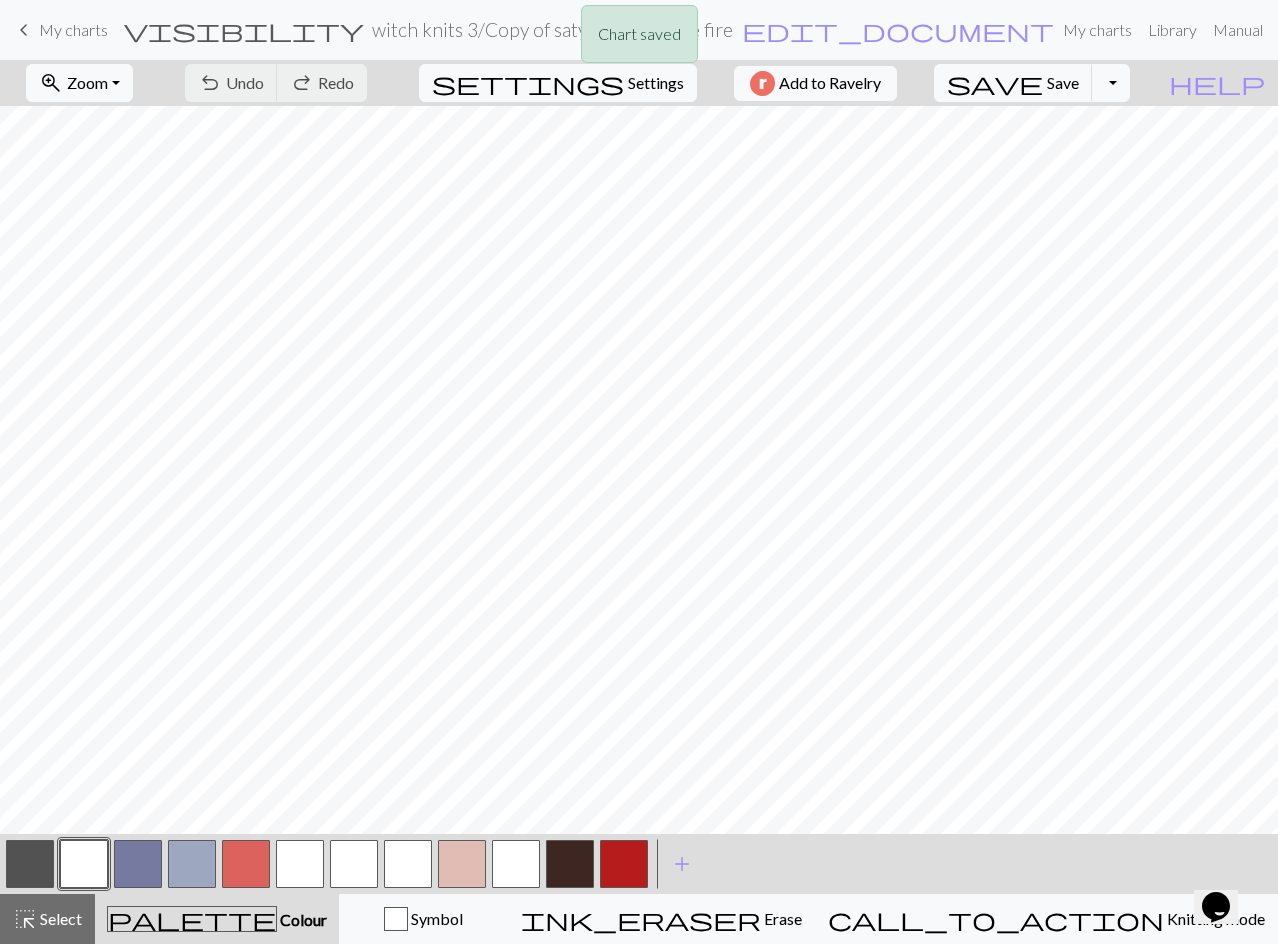 click on "Chart saved" at bounding box center [639, 39] 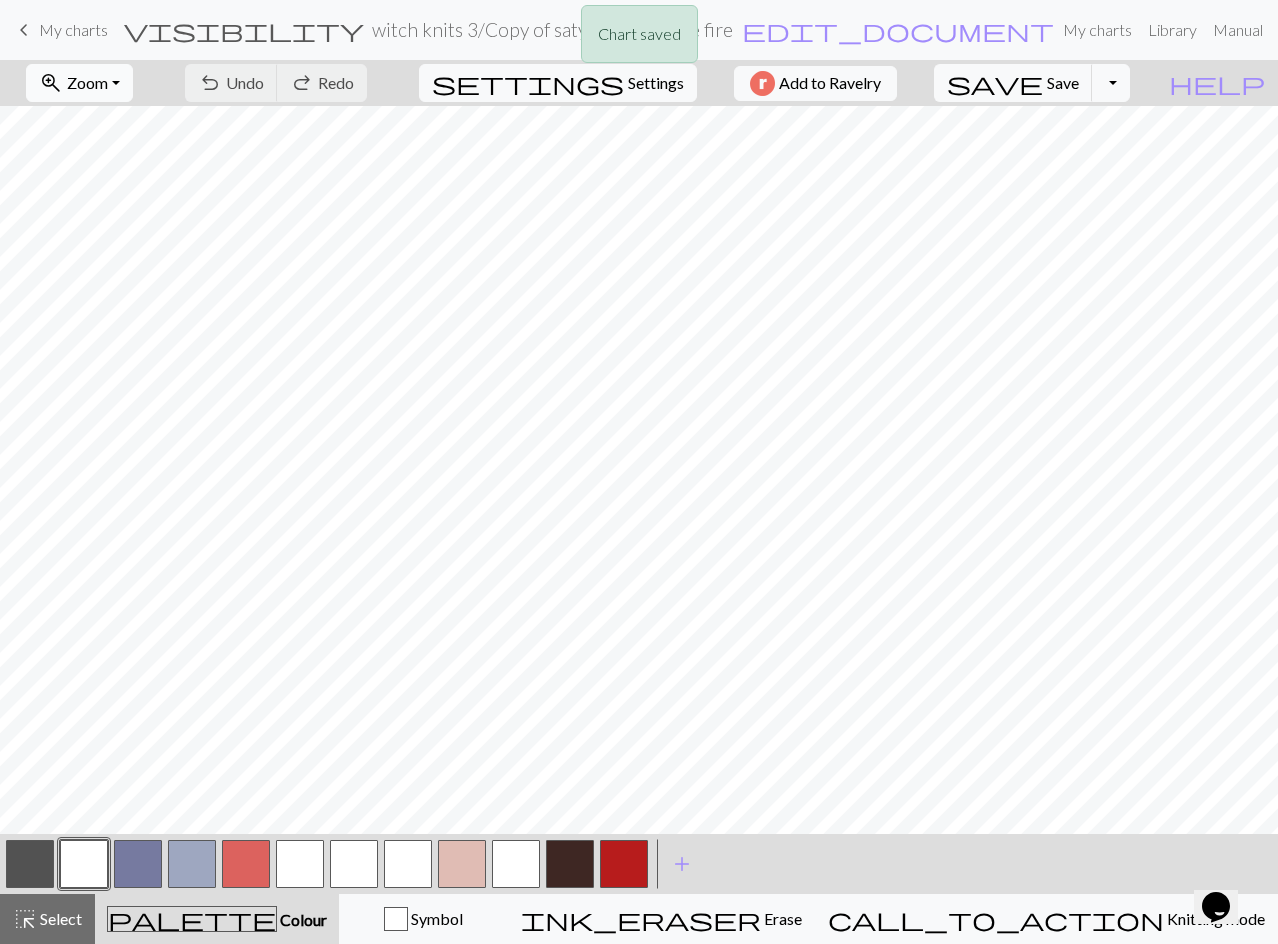 click on "Zoom" at bounding box center (87, 82) 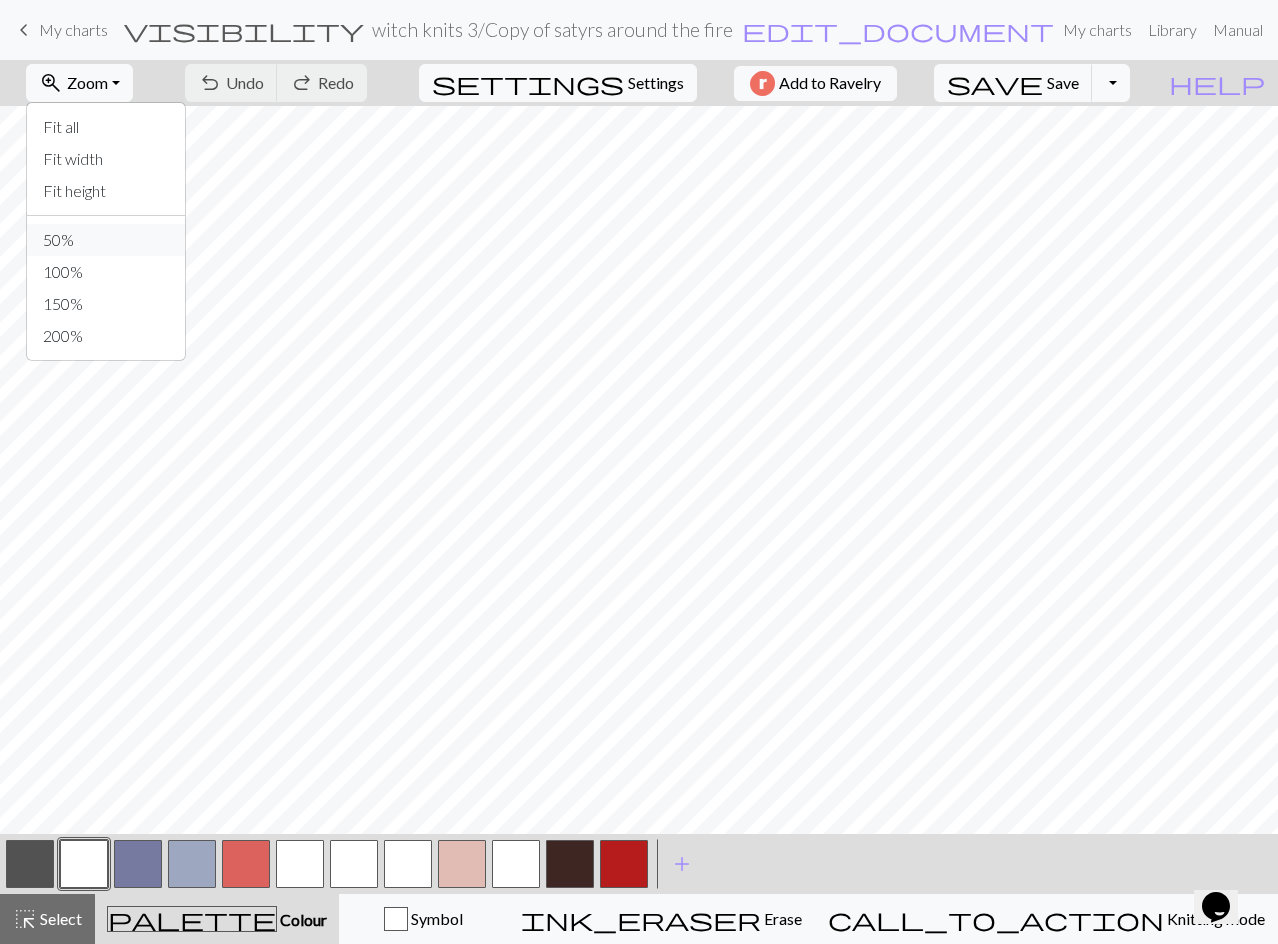 click on "50%" at bounding box center [106, 240] 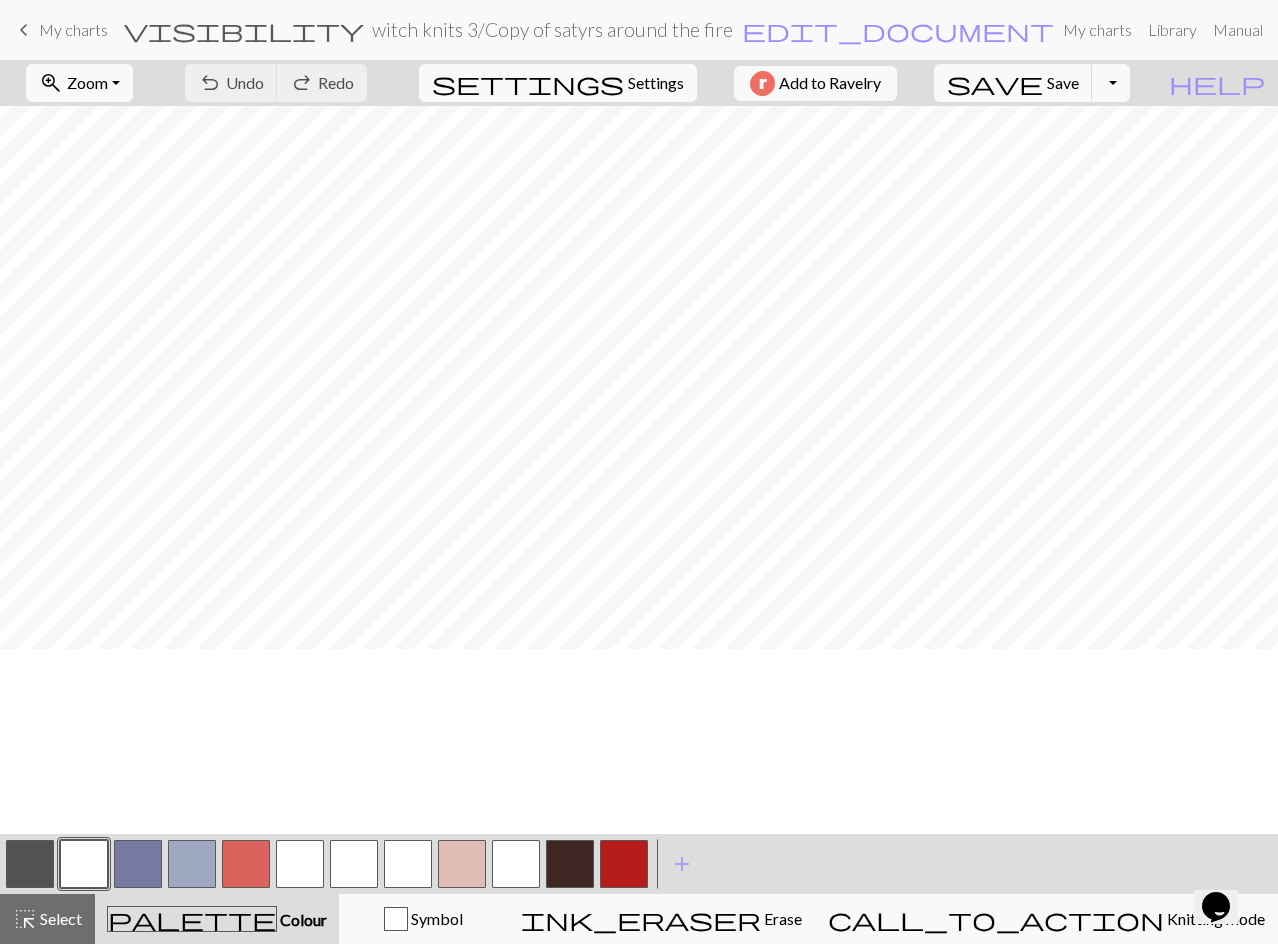 scroll, scrollTop: 357, scrollLeft: 0, axis: vertical 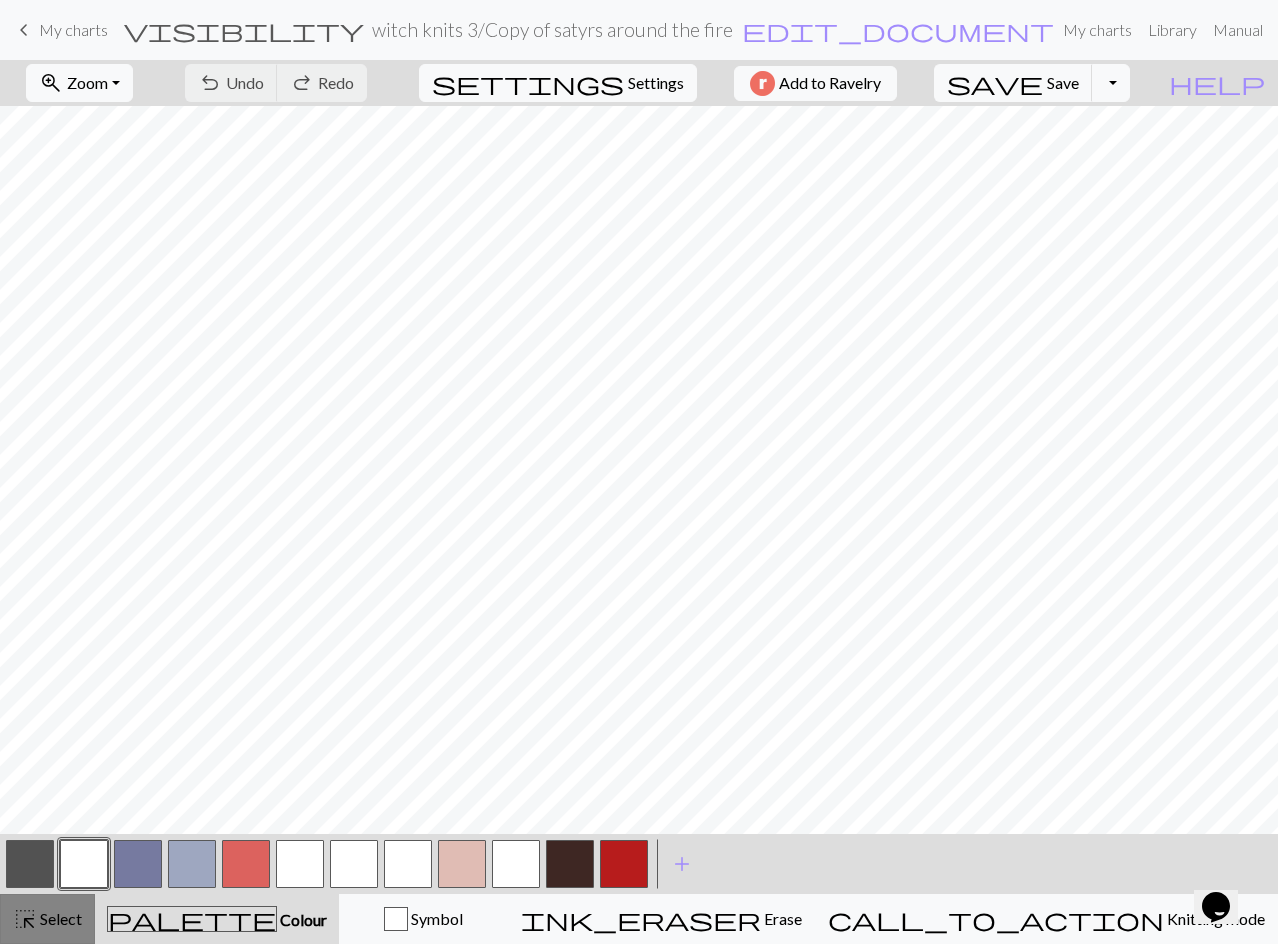 drag, startPoint x: 51, startPoint y: 926, endPoint x: 90, endPoint y: 910, distance: 42.154476 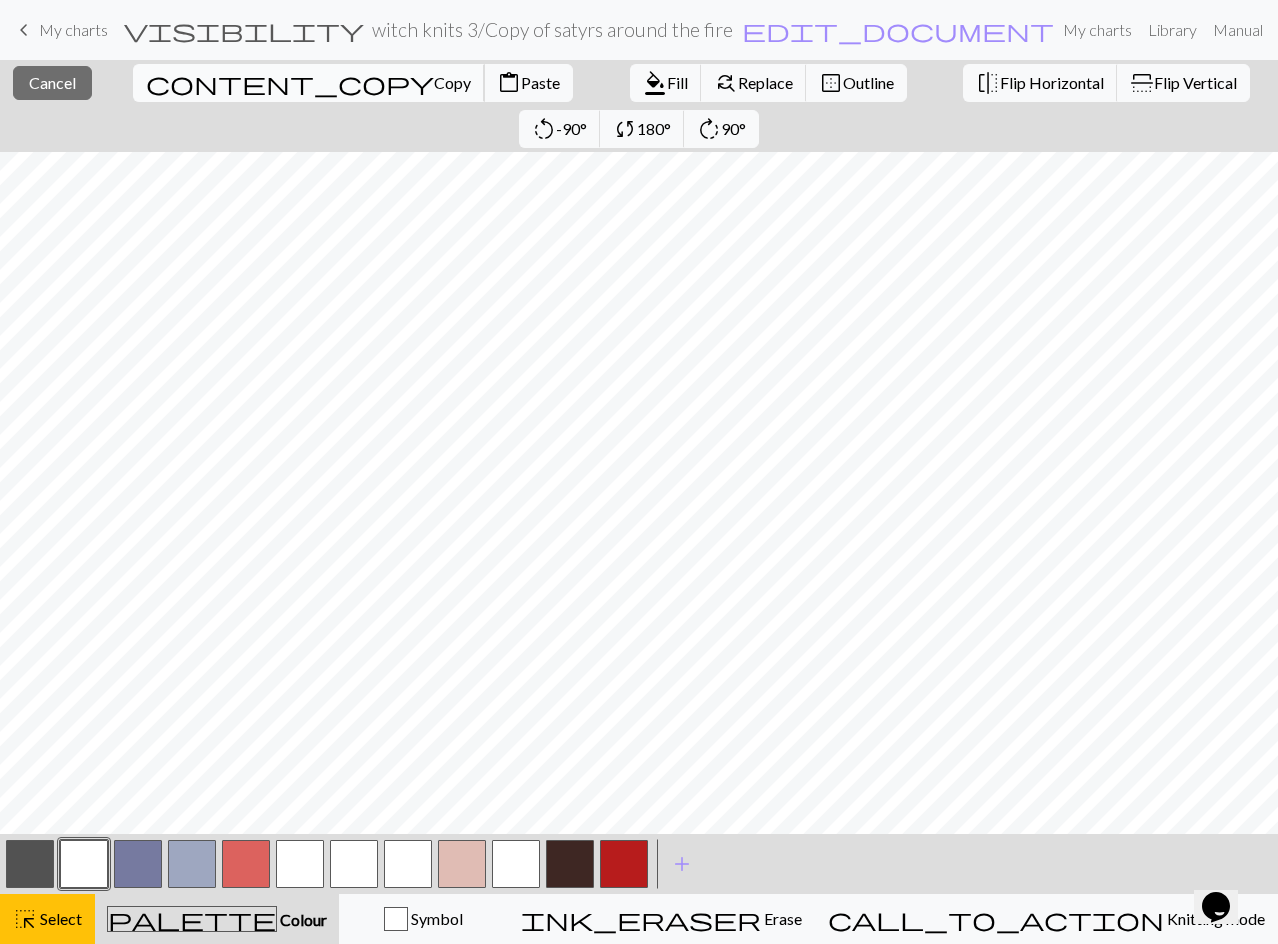 click on "Copy" at bounding box center (452, 82) 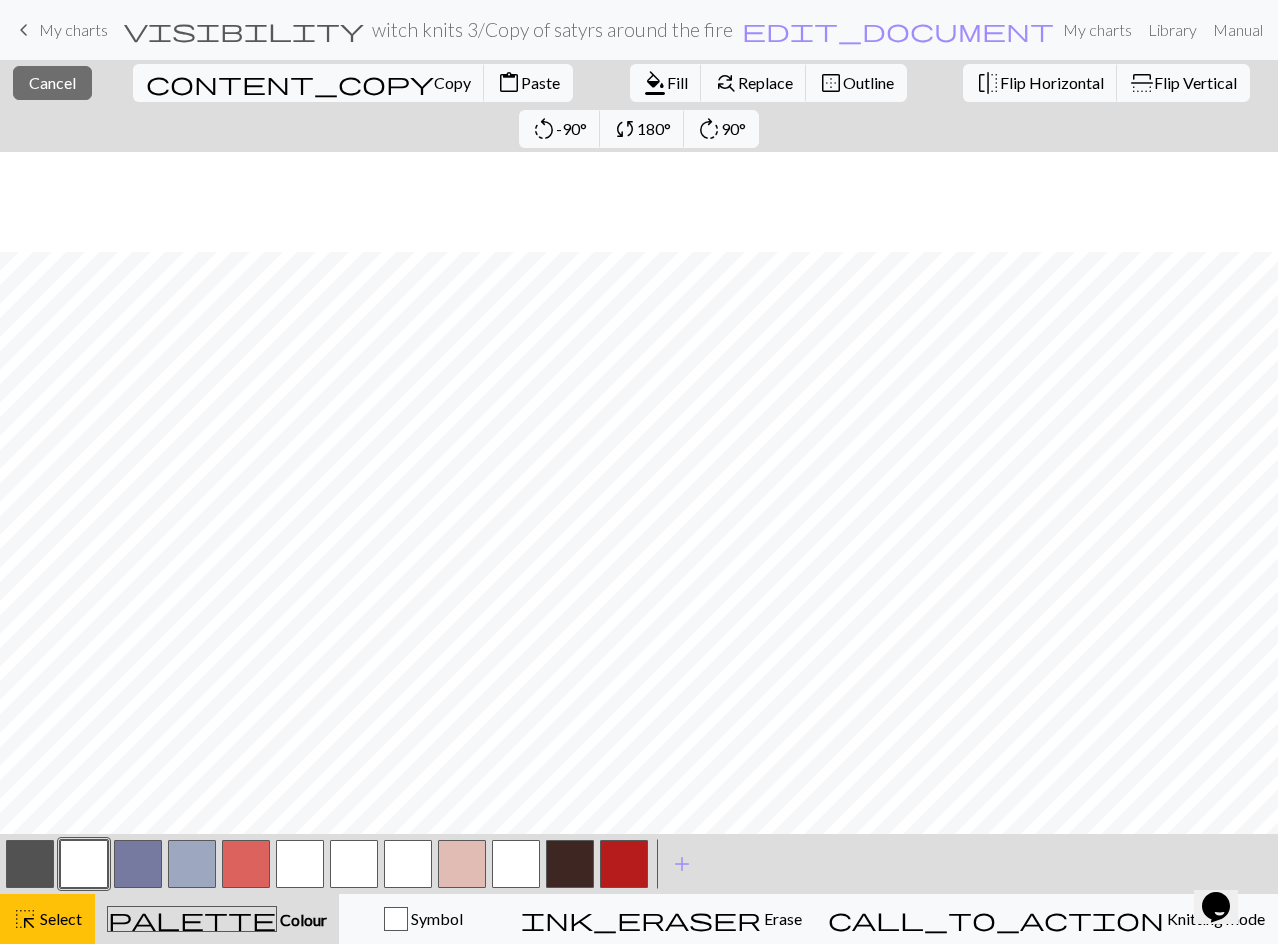 scroll, scrollTop: 557, scrollLeft: 0, axis: vertical 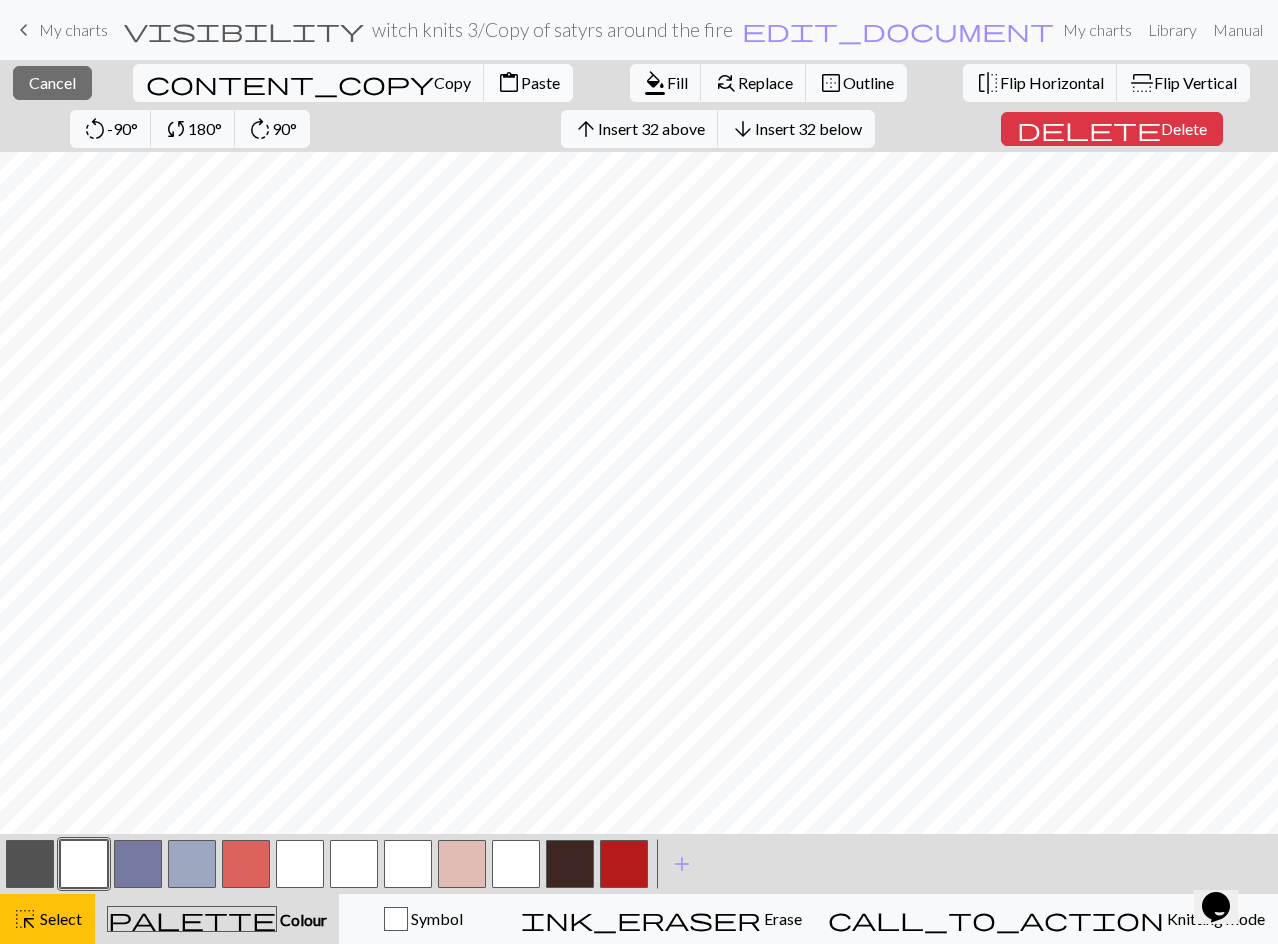 click on "Paste" at bounding box center [540, 82] 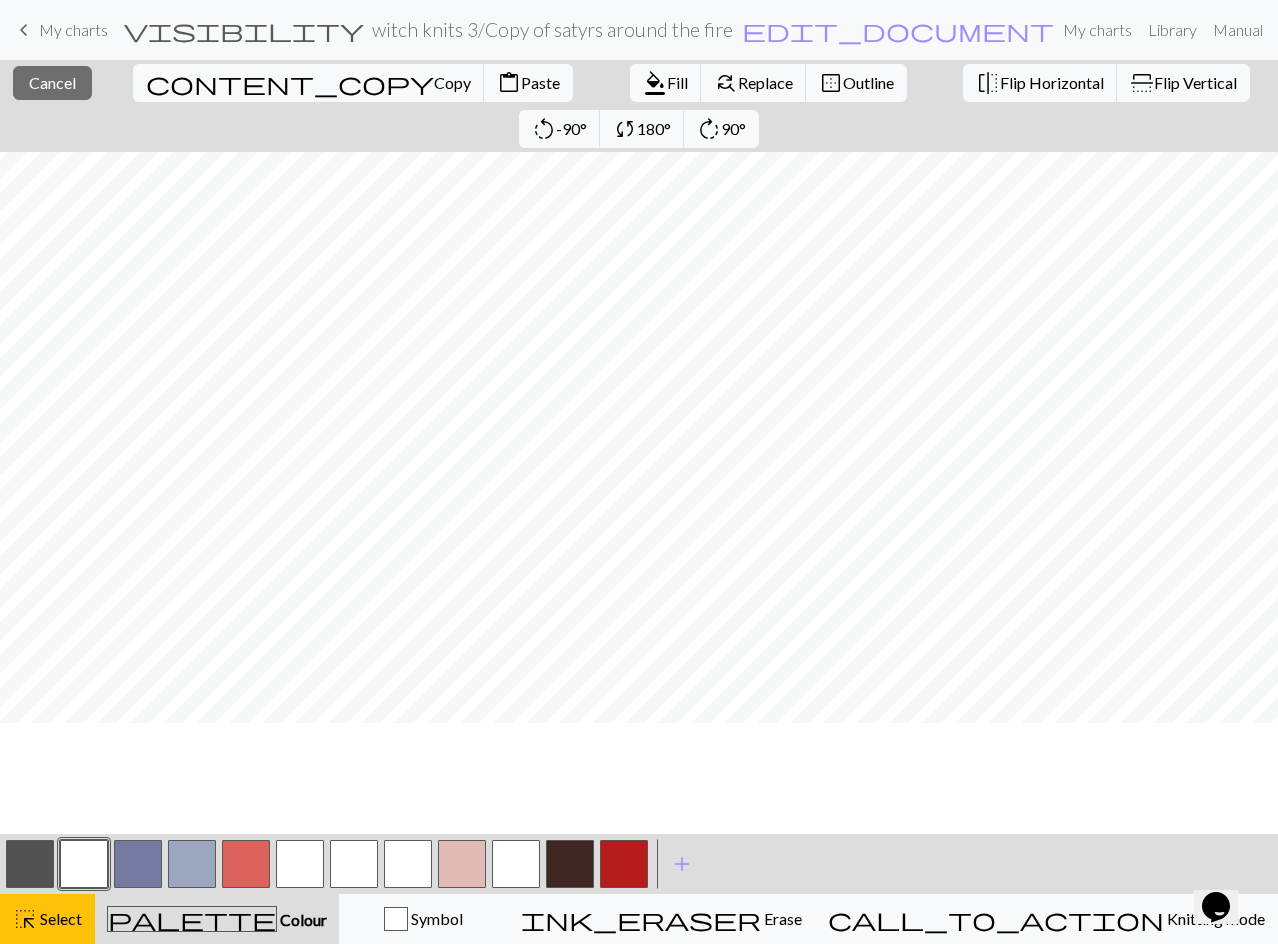 scroll, scrollTop: 0, scrollLeft: 0, axis: both 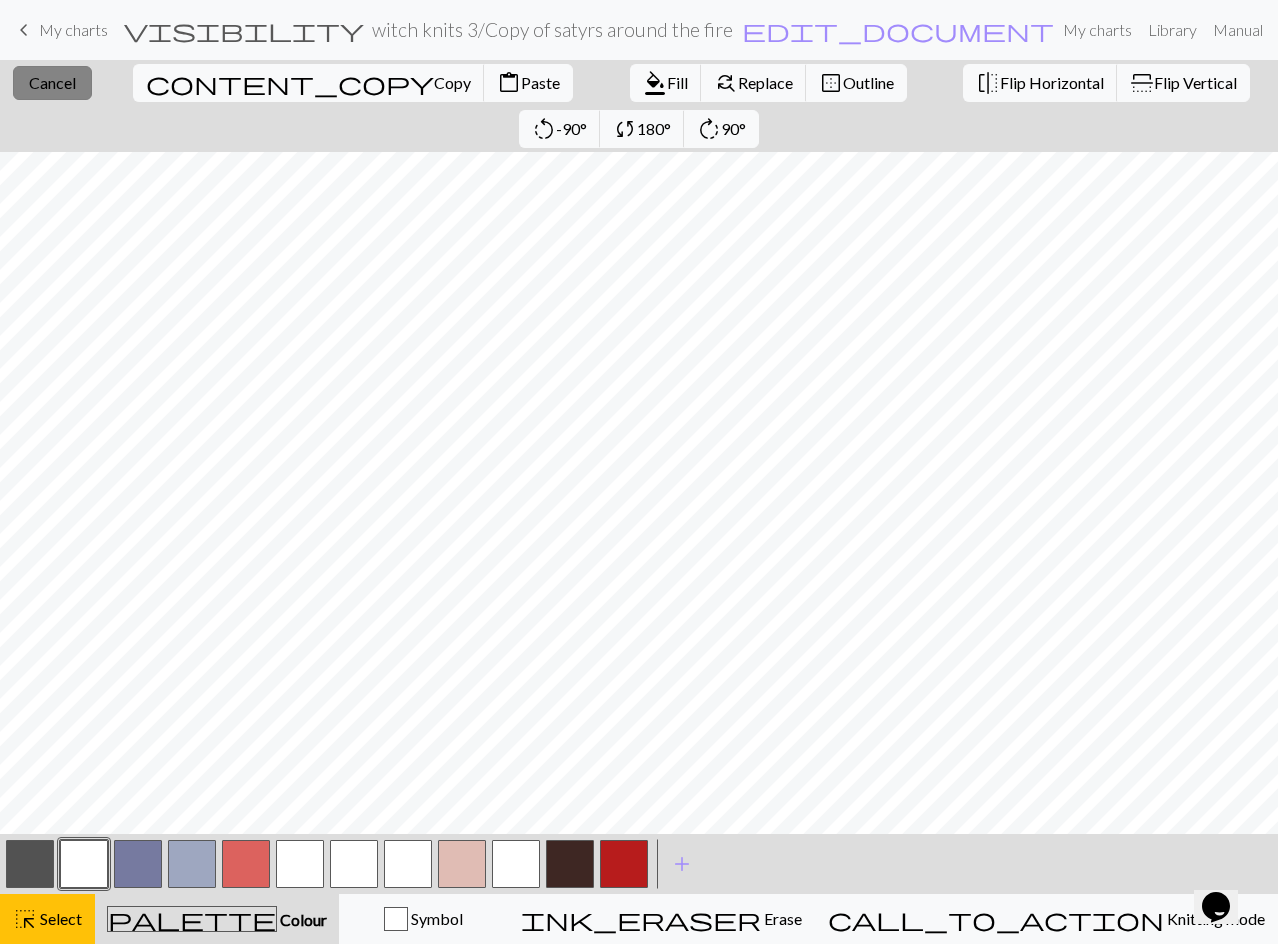 click on "Cancel" at bounding box center [52, 82] 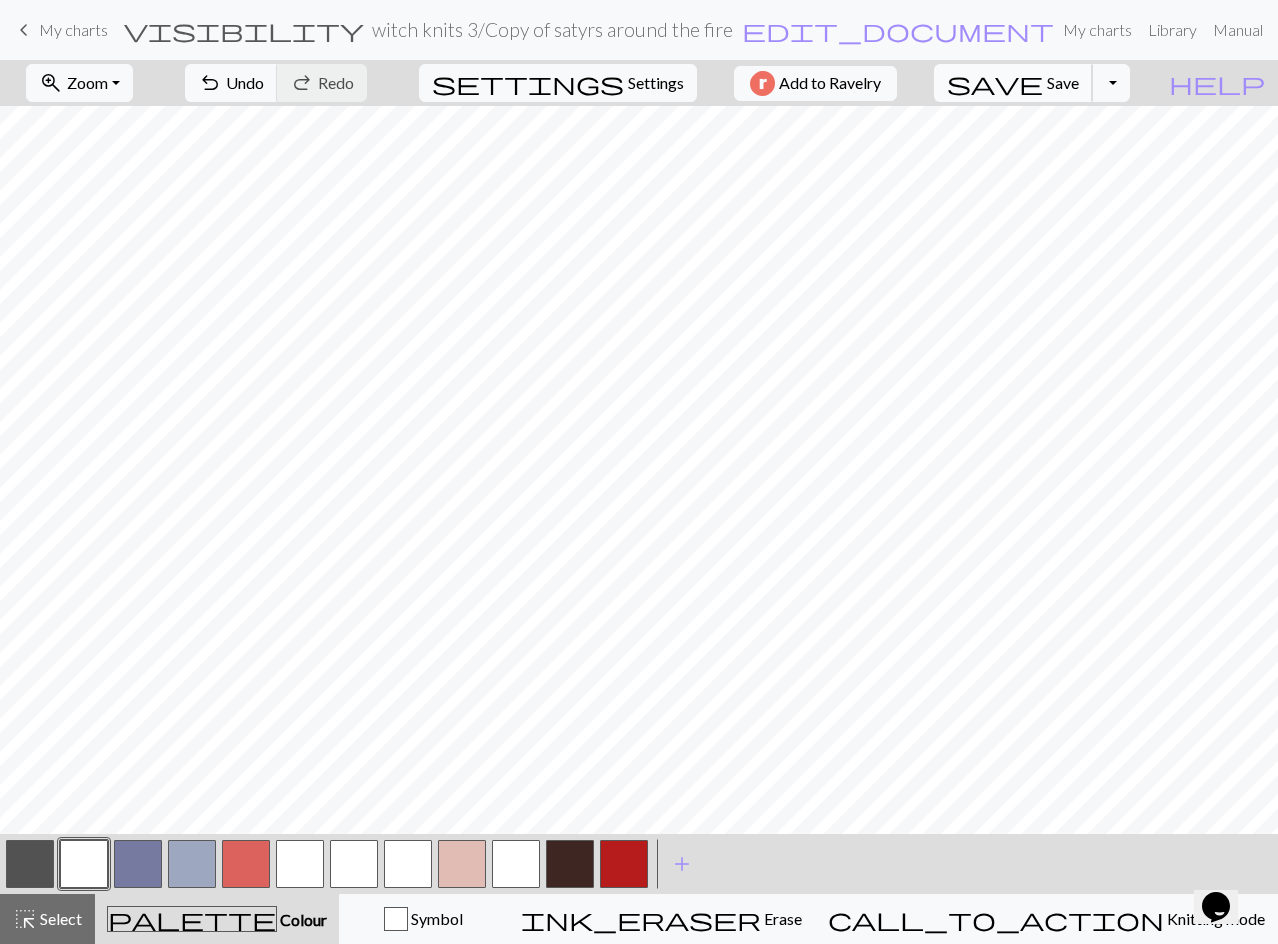 click on "save Save Save" at bounding box center [1013, 83] 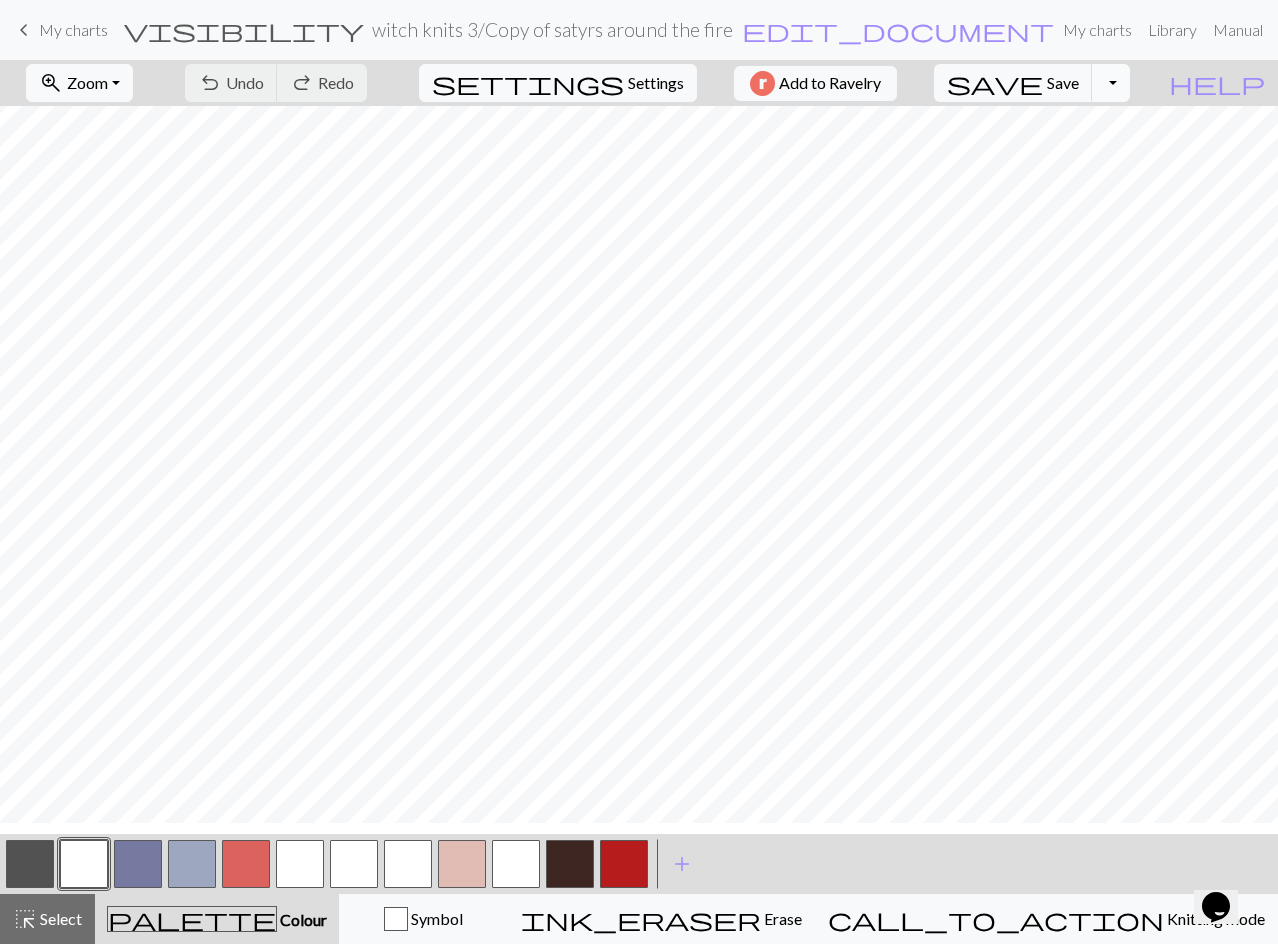 scroll, scrollTop: 0, scrollLeft: 0, axis: both 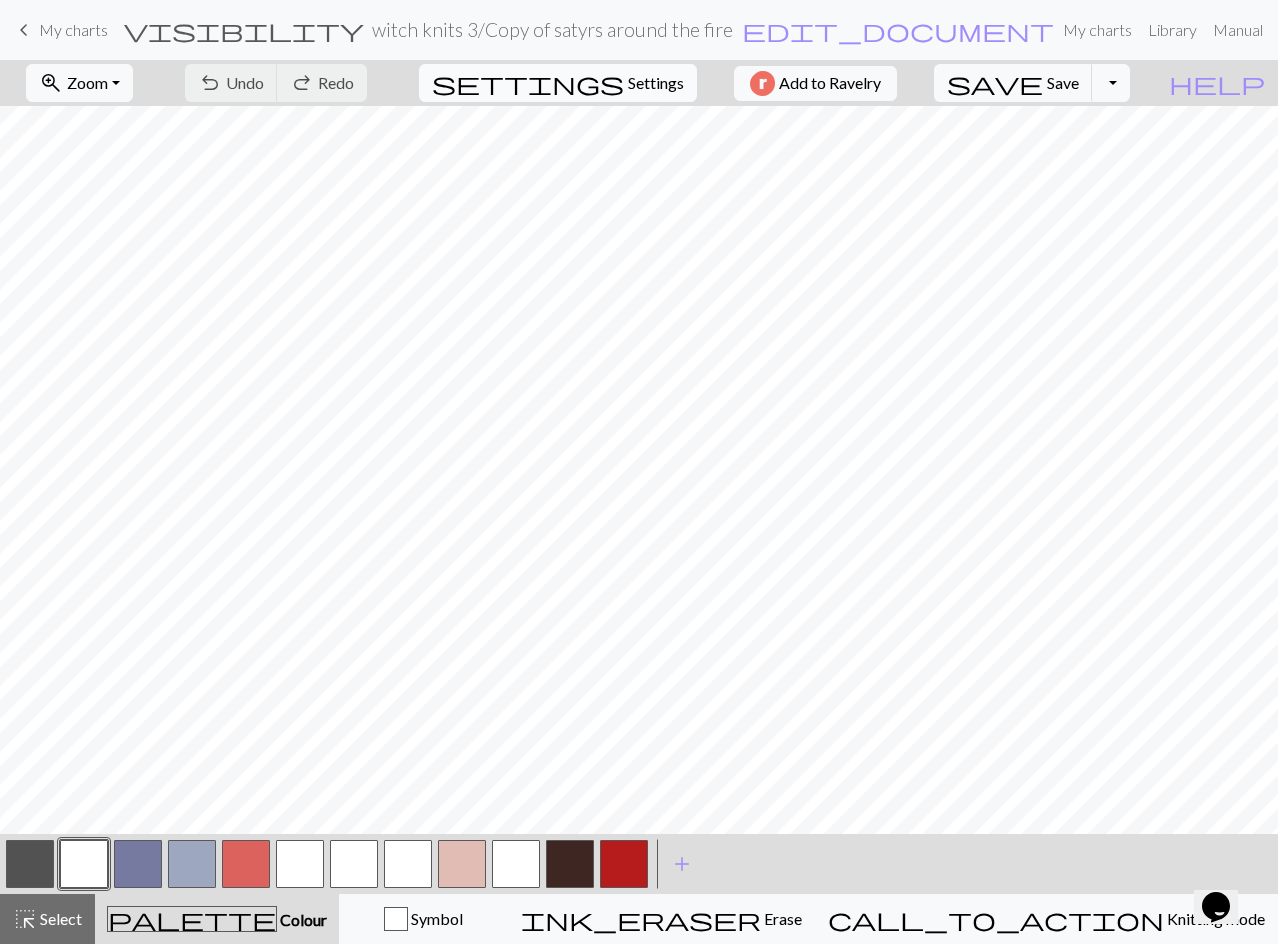 click on "Settings" at bounding box center [656, 83] 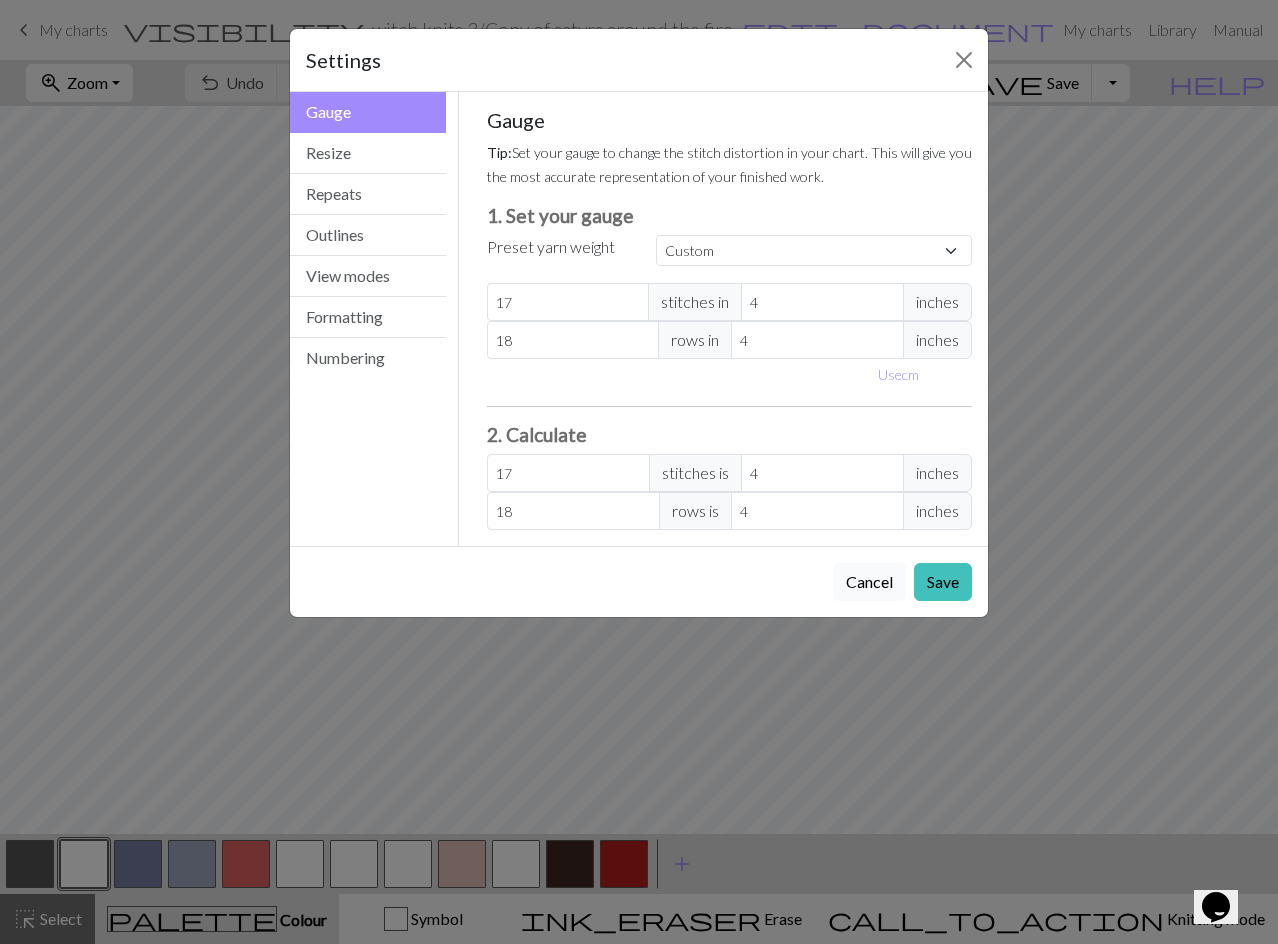 click on "Cancel" at bounding box center (869, 582) 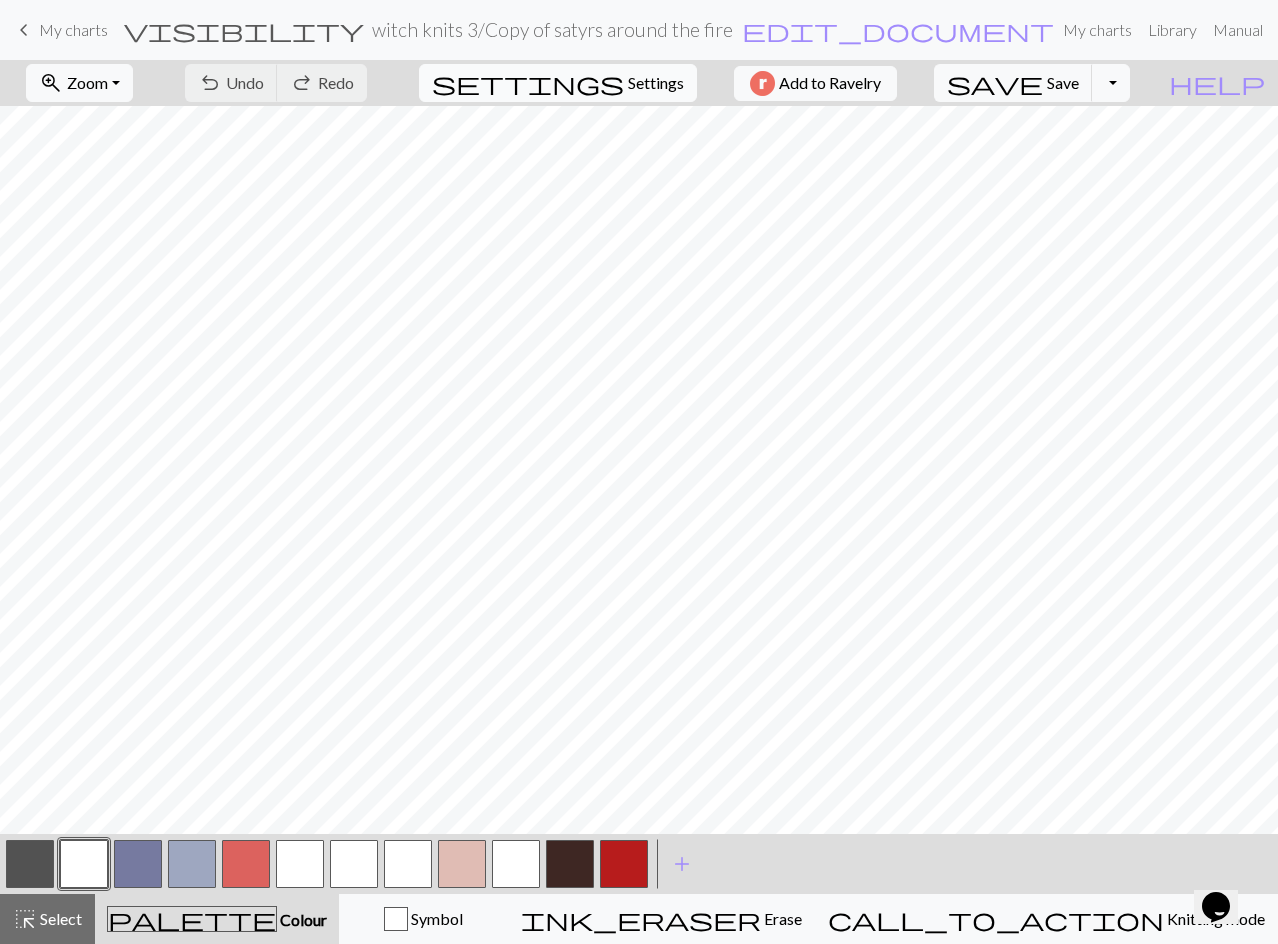 click on "settings" at bounding box center (528, 83) 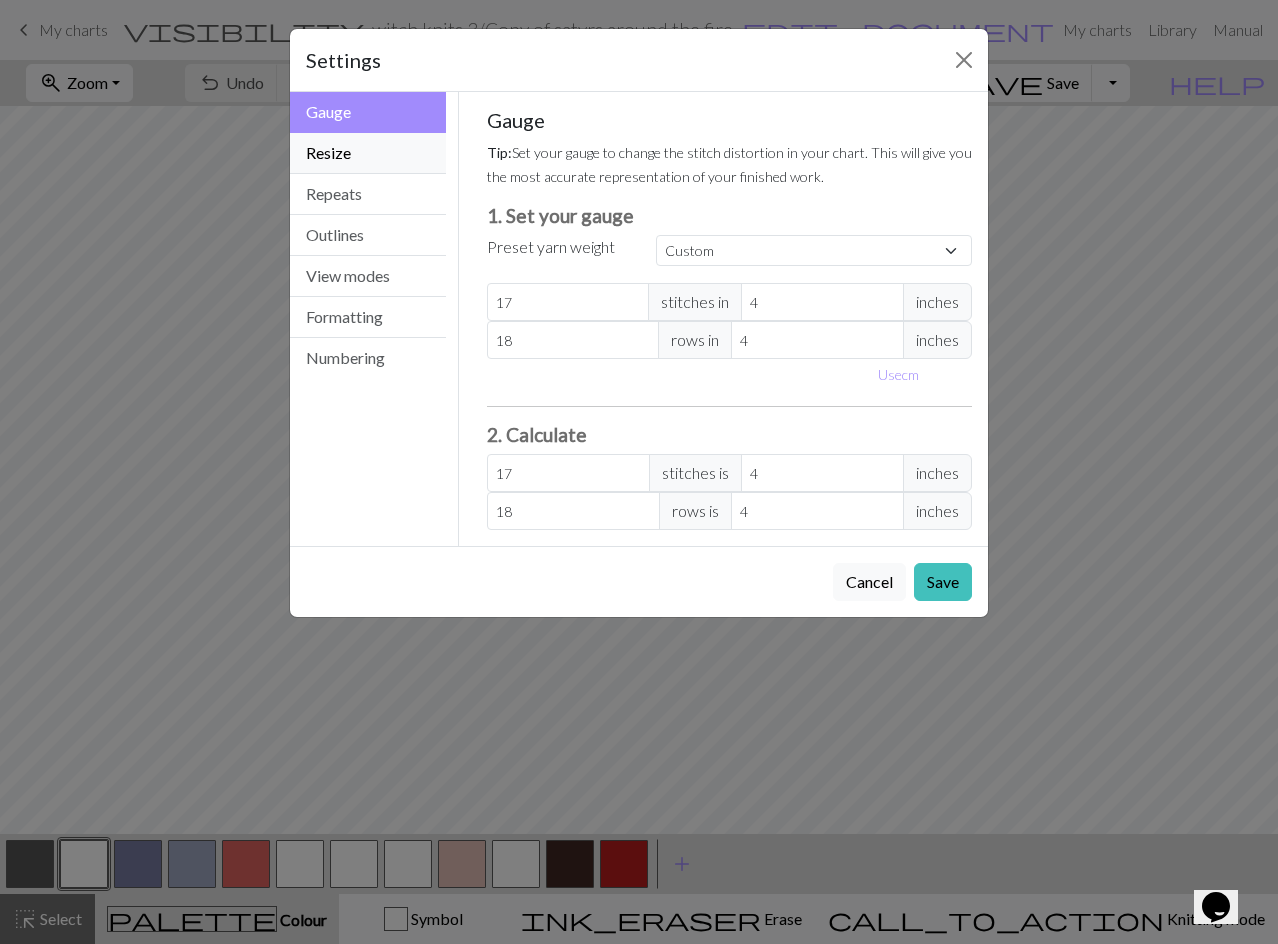 click on "Resize" at bounding box center (368, 153) 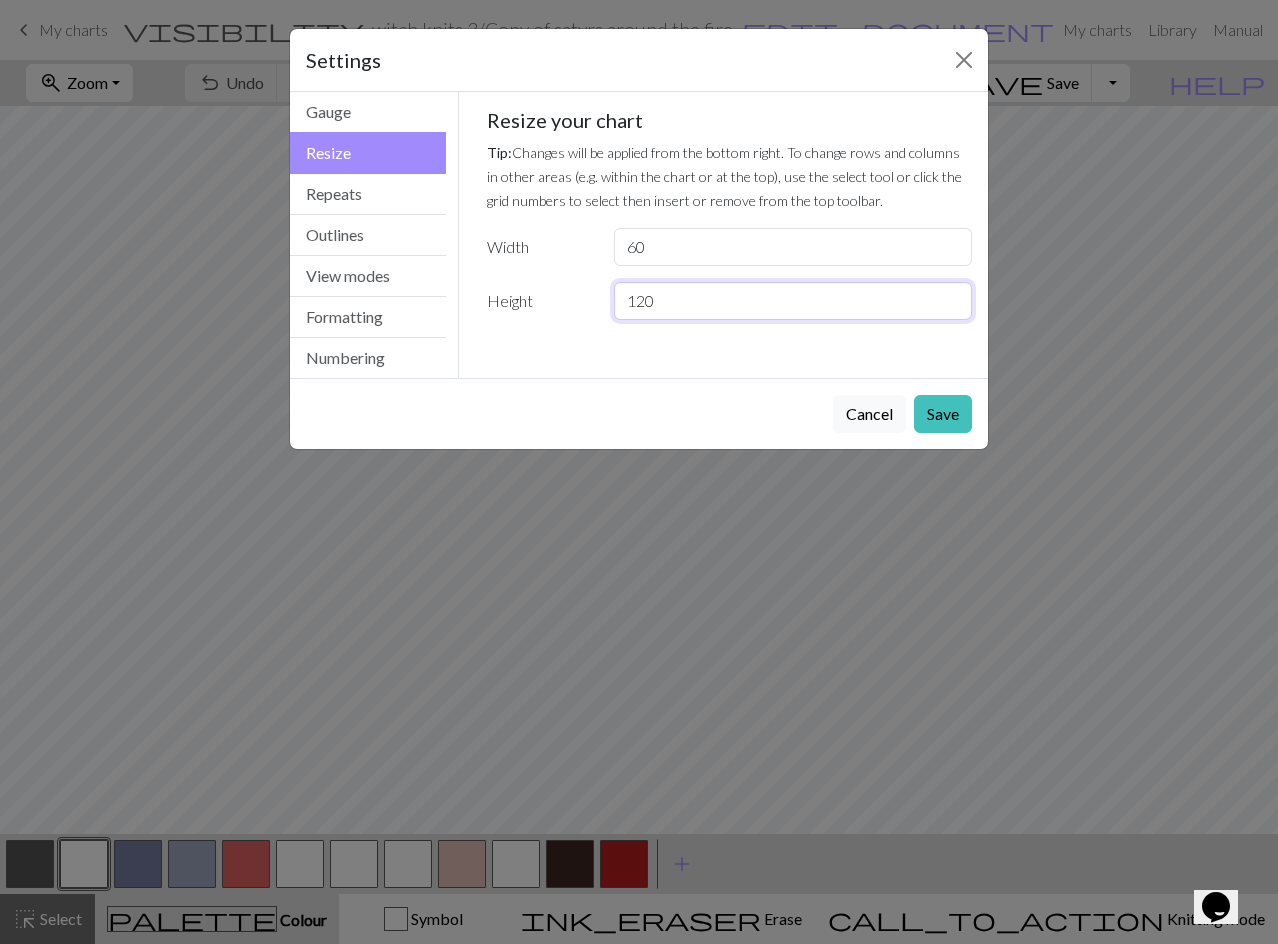 drag, startPoint x: 676, startPoint y: 303, endPoint x: 625, endPoint y: 303, distance: 51 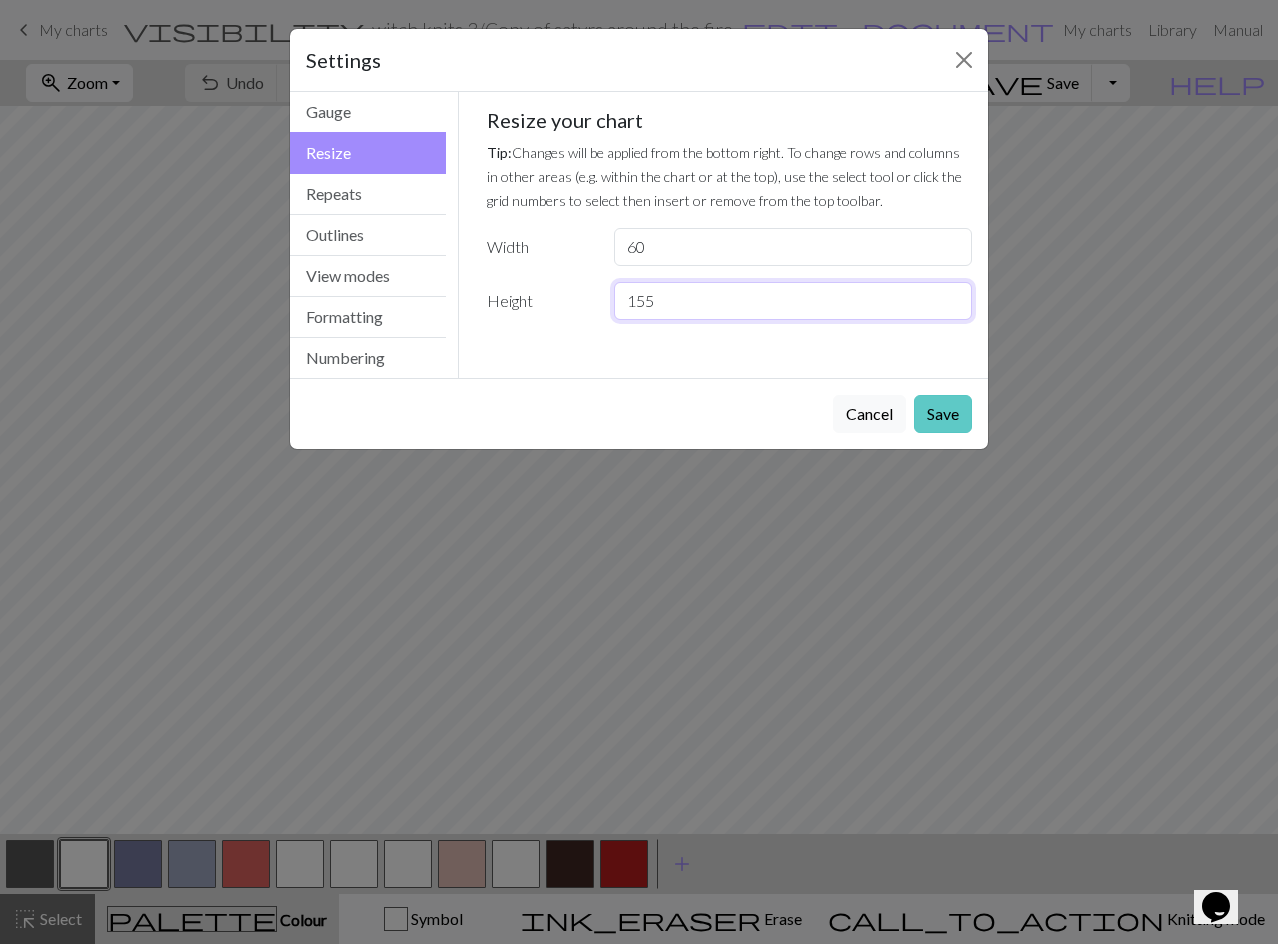 type on "155" 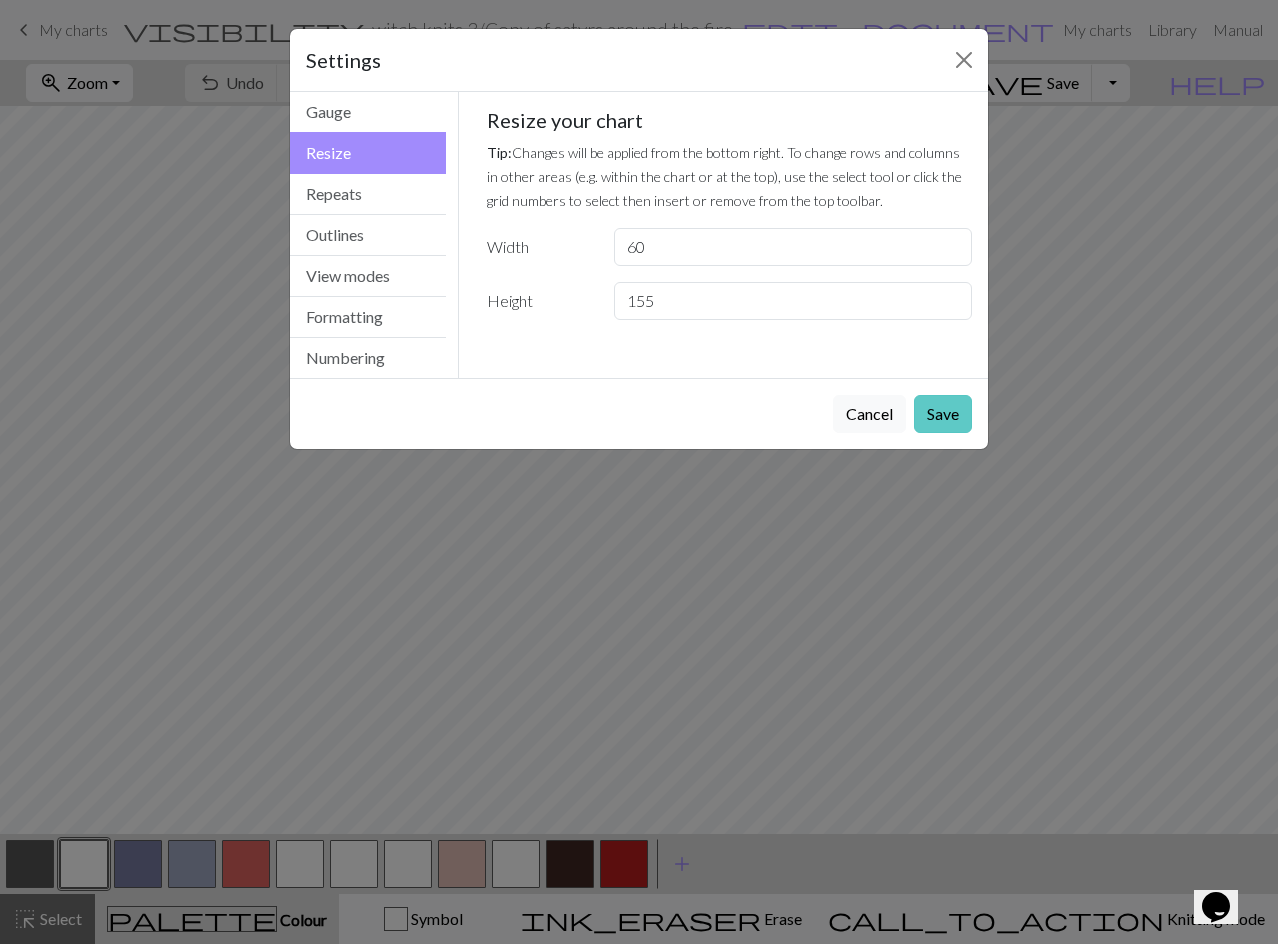 click on "Save" at bounding box center [943, 414] 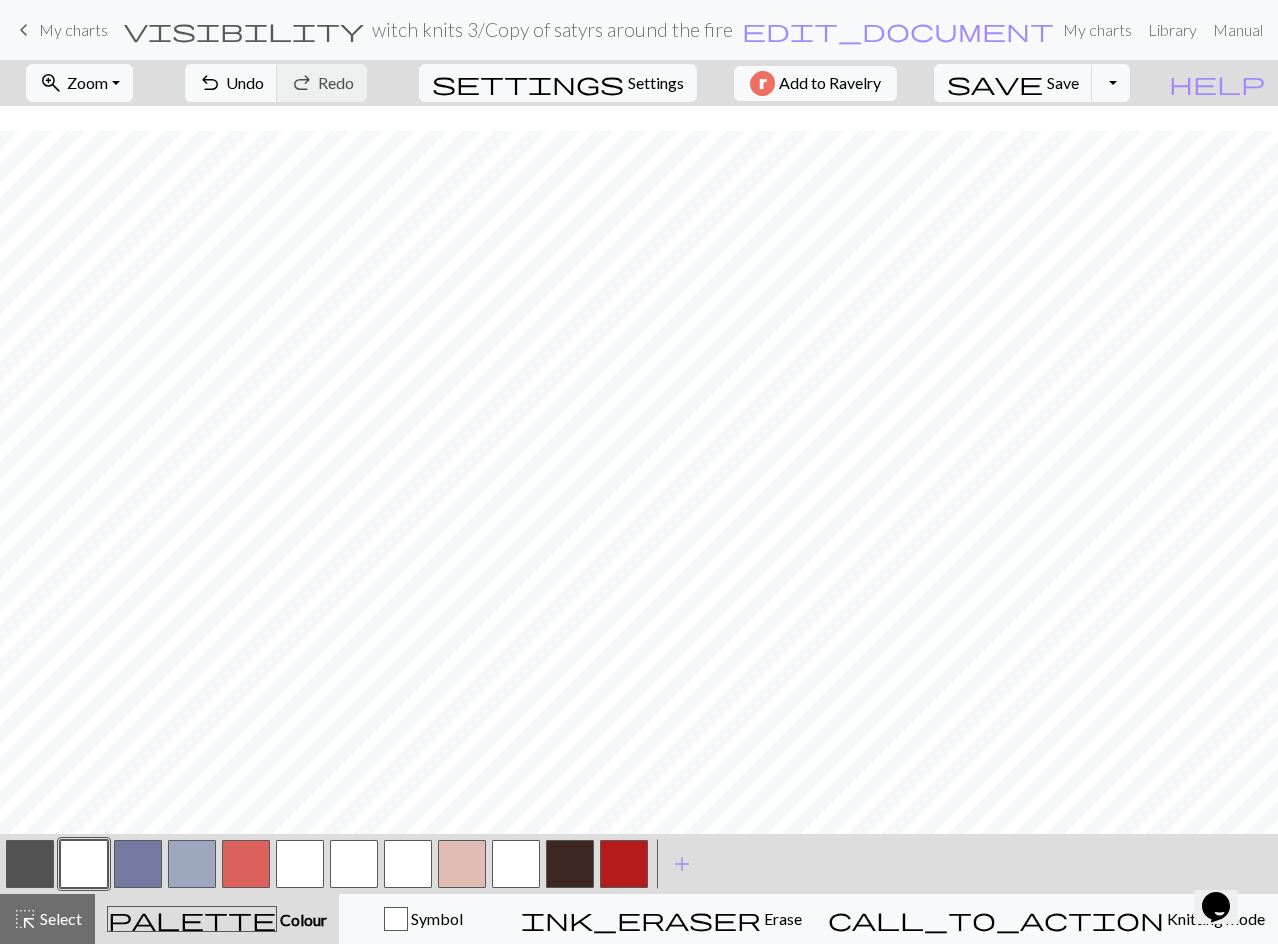 scroll, scrollTop: 907, scrollLeft: 0, axis: vertical 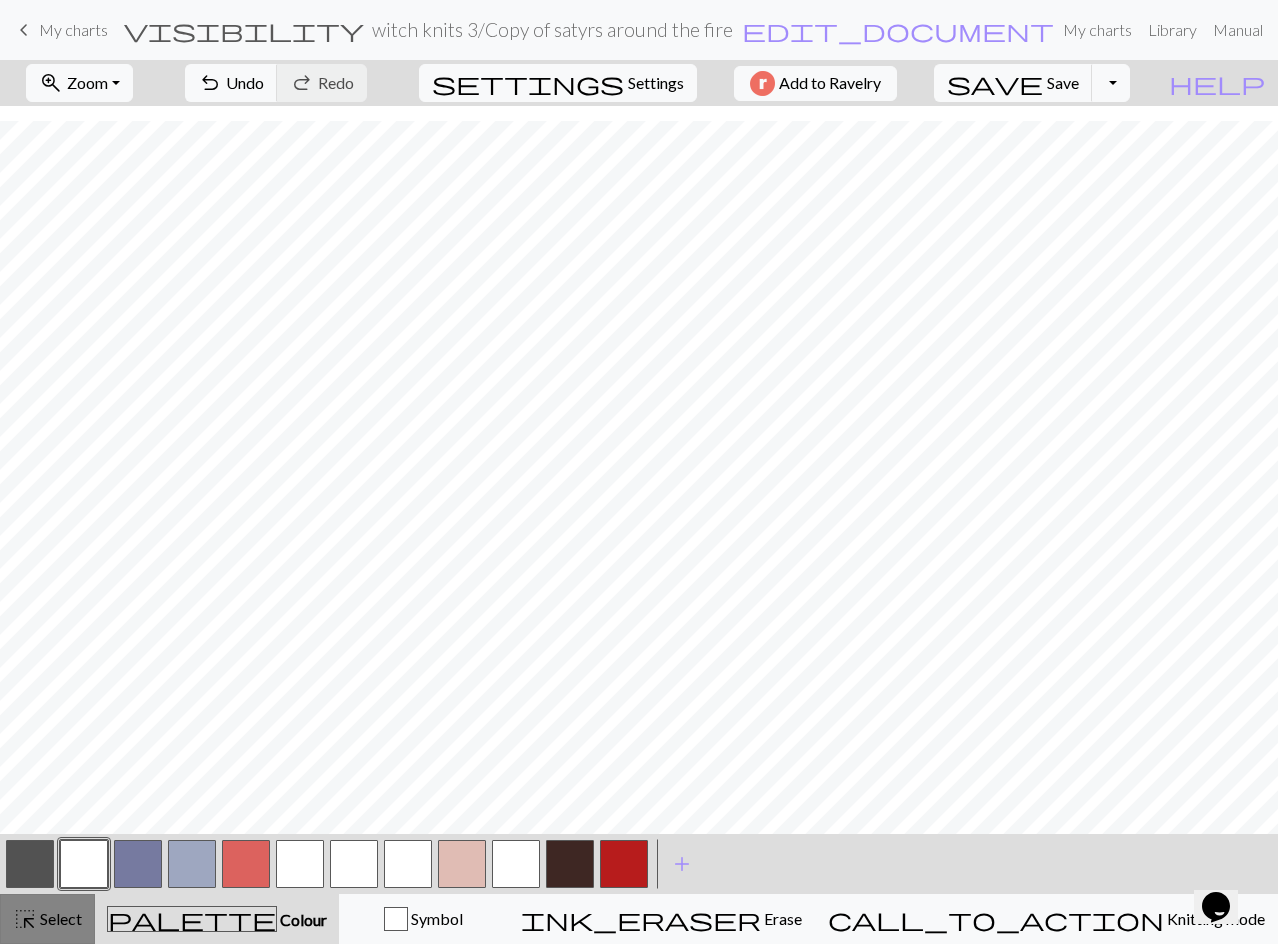 click on "Select" at bounding box center [59, 918] 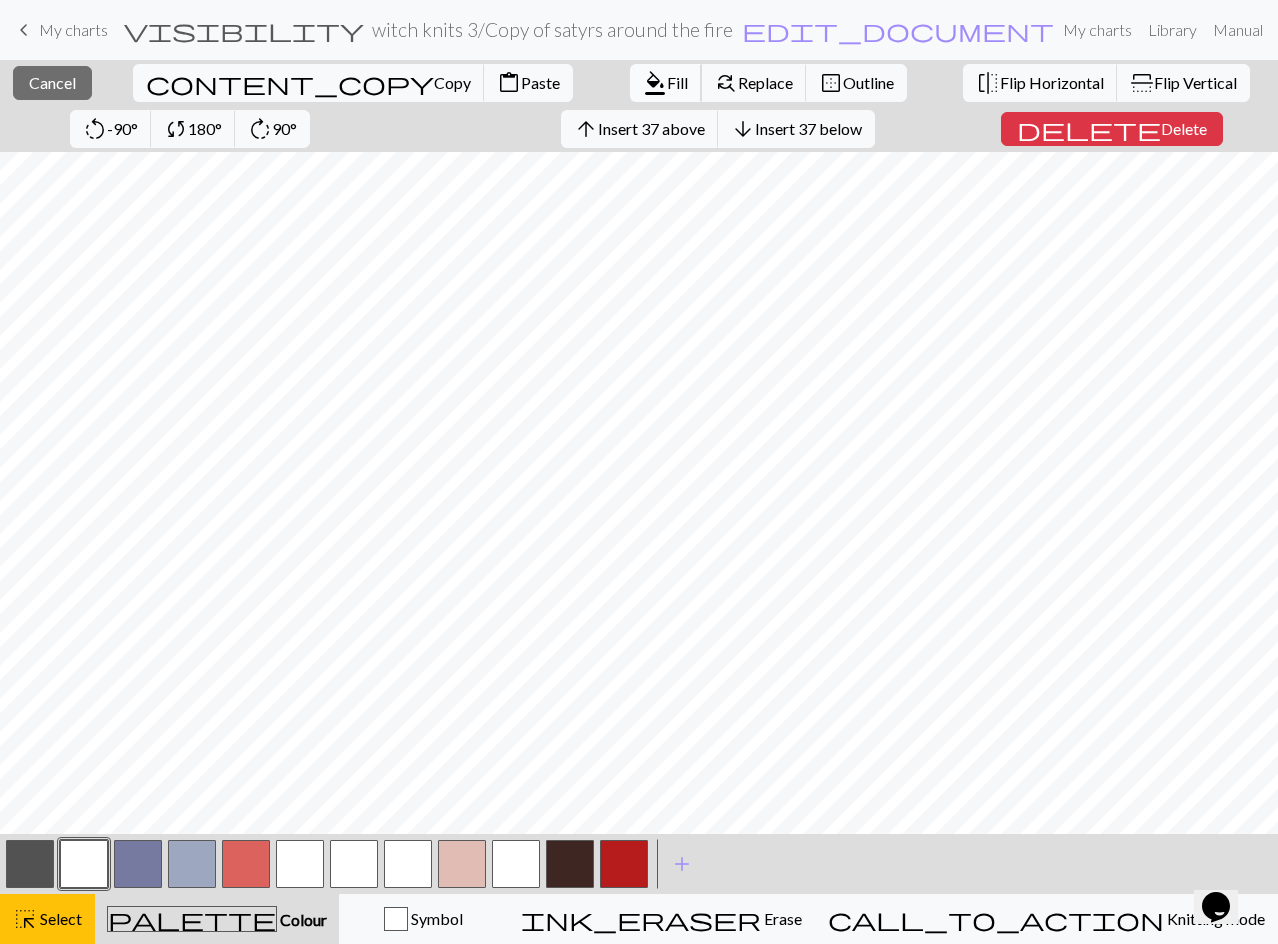 click on "format_color_fill" at bounding box center [655, 83] 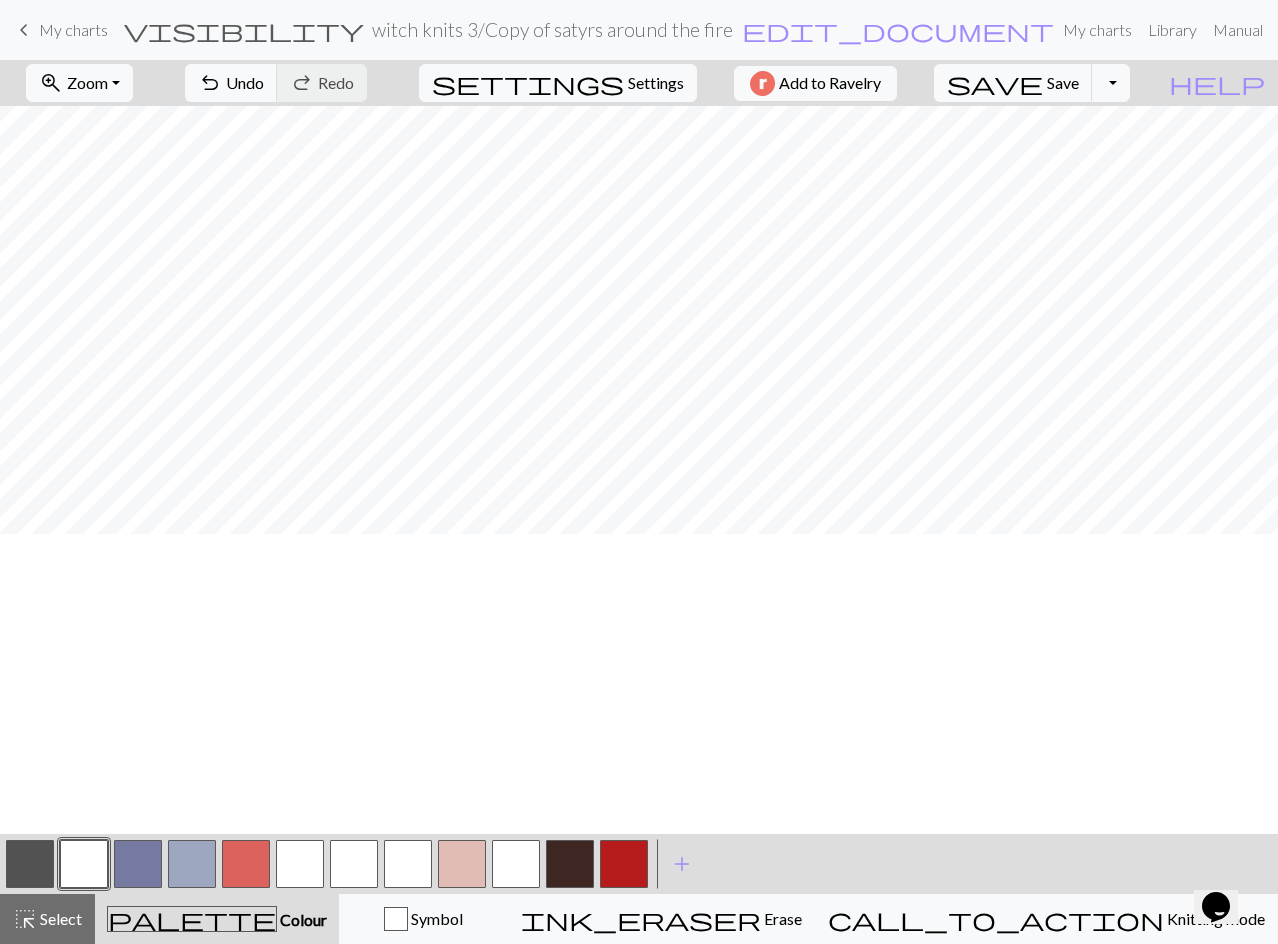 scroll, scrollTop: 307, scrollLeft: 0, axis: vertical 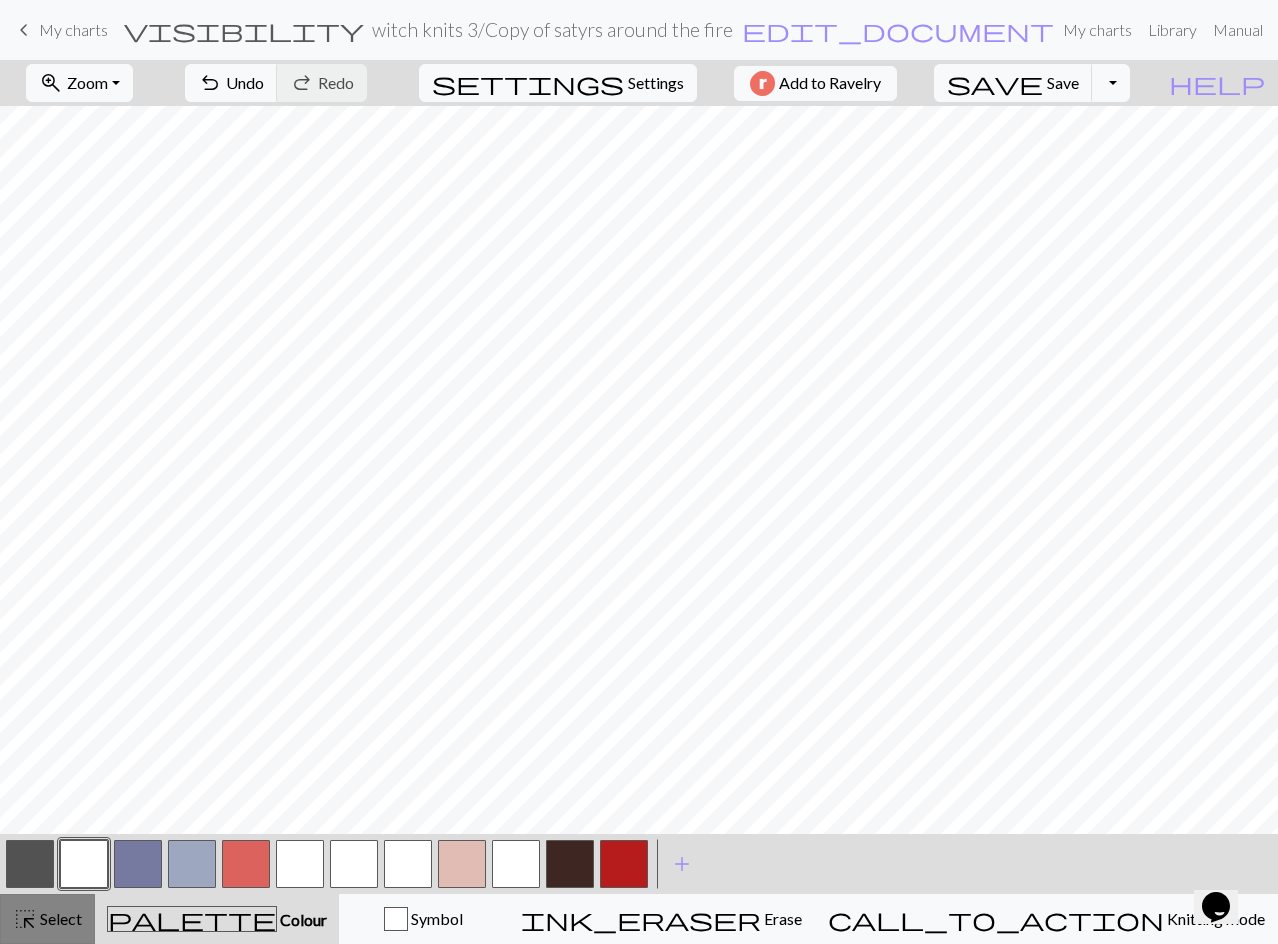 click on "highlight_alt   Select   Select" at bounding box center [47, 919] 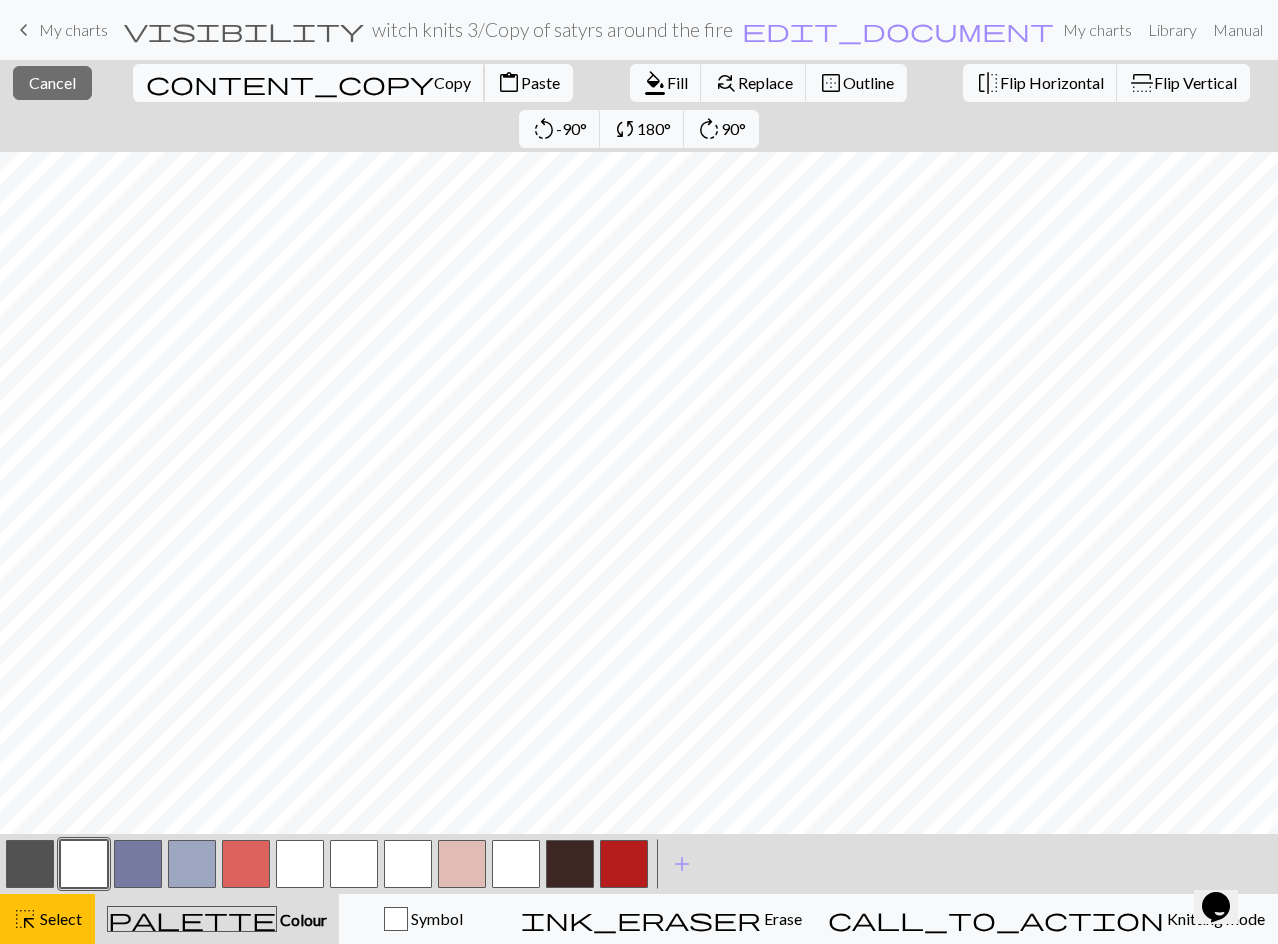 click on "Copy" at bounding box center (452, 82) 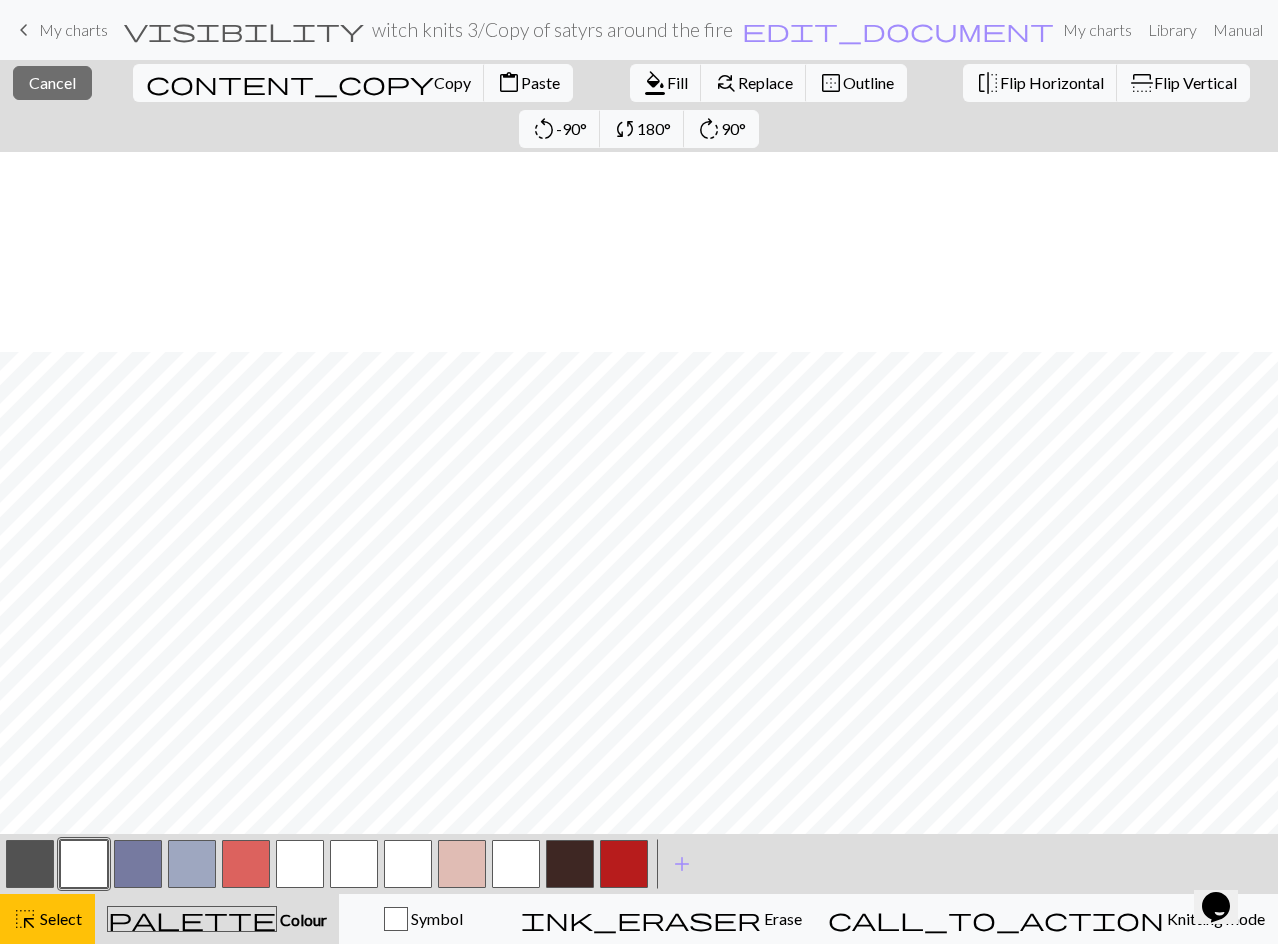 scroll, scrollTop: 807, scrollLeft: 0, axis: vertical 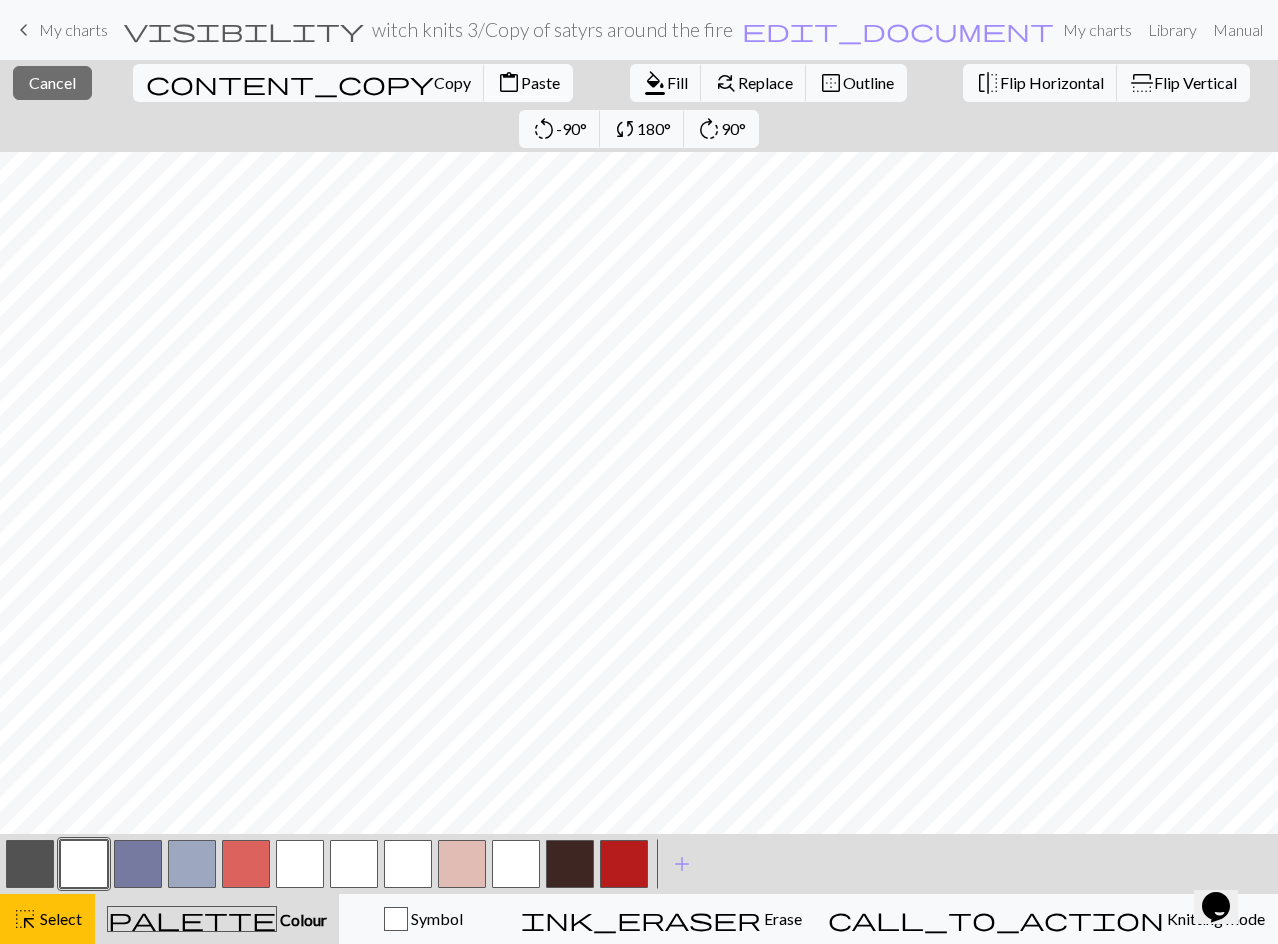 click on "Paste" at bounding box center (540, 82) 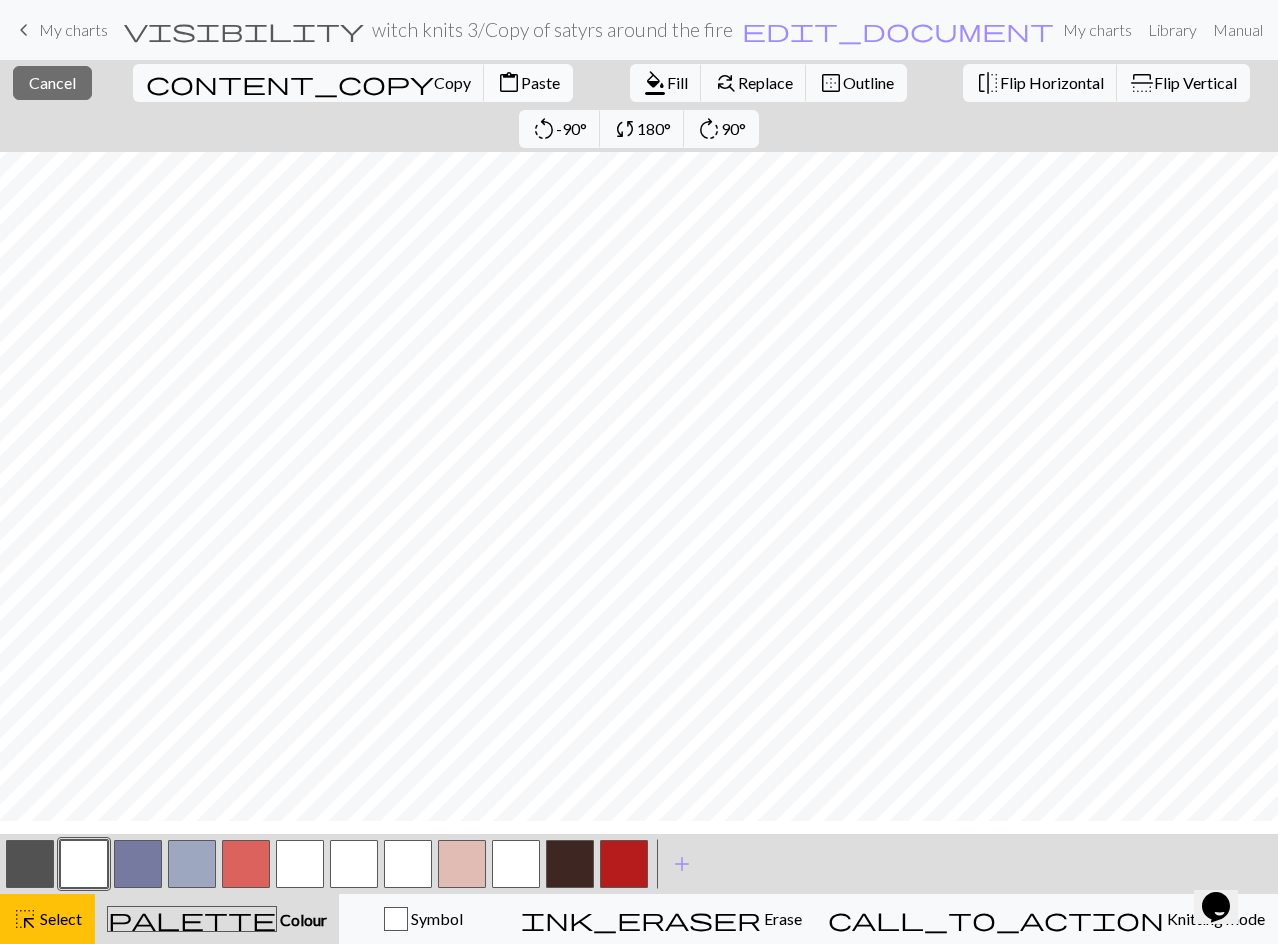 scroll, scrollTop: 207, scrollLeft: 0, axis: vertical 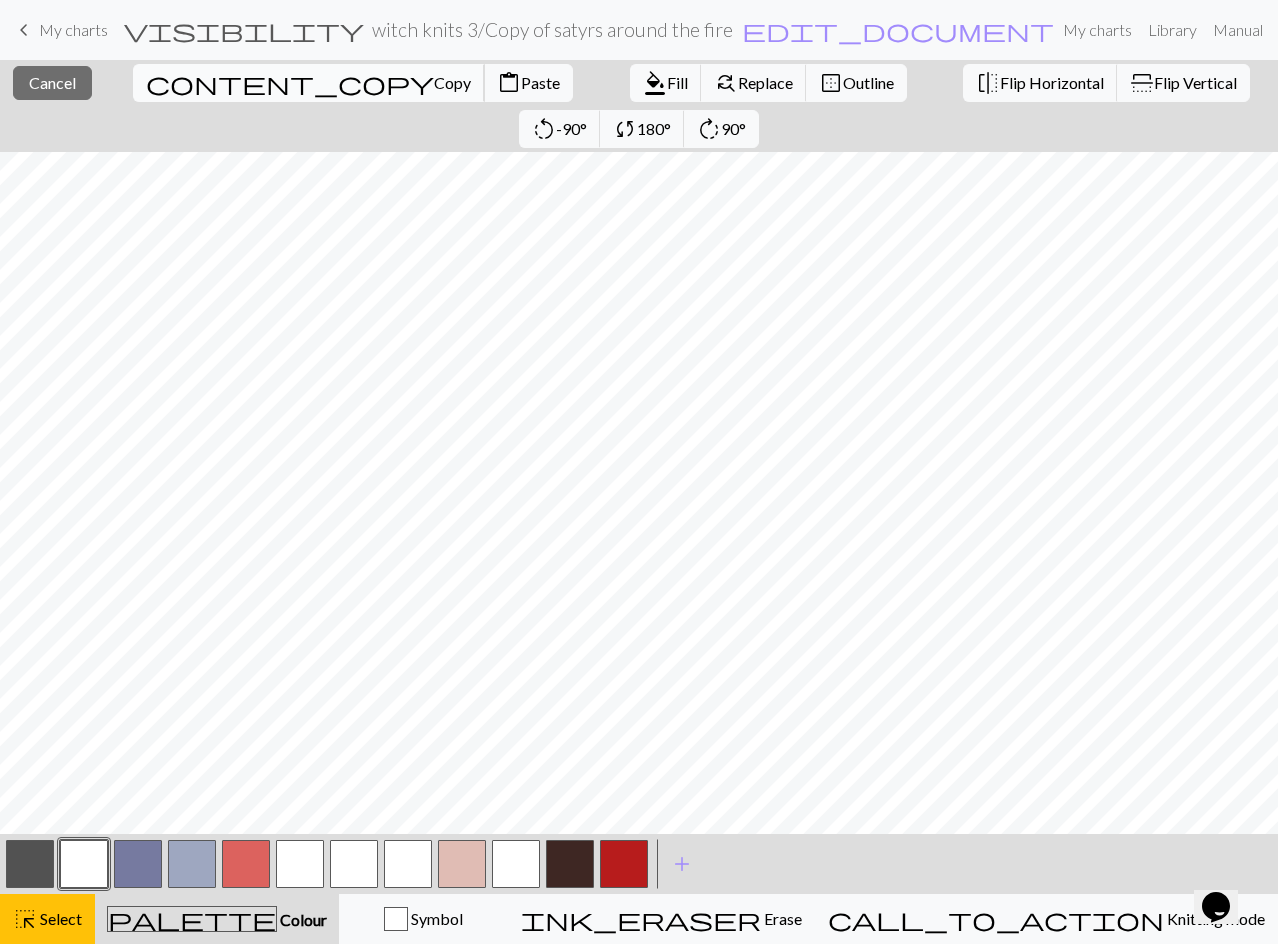 click on "Copy" at bounding box center (452, 82) 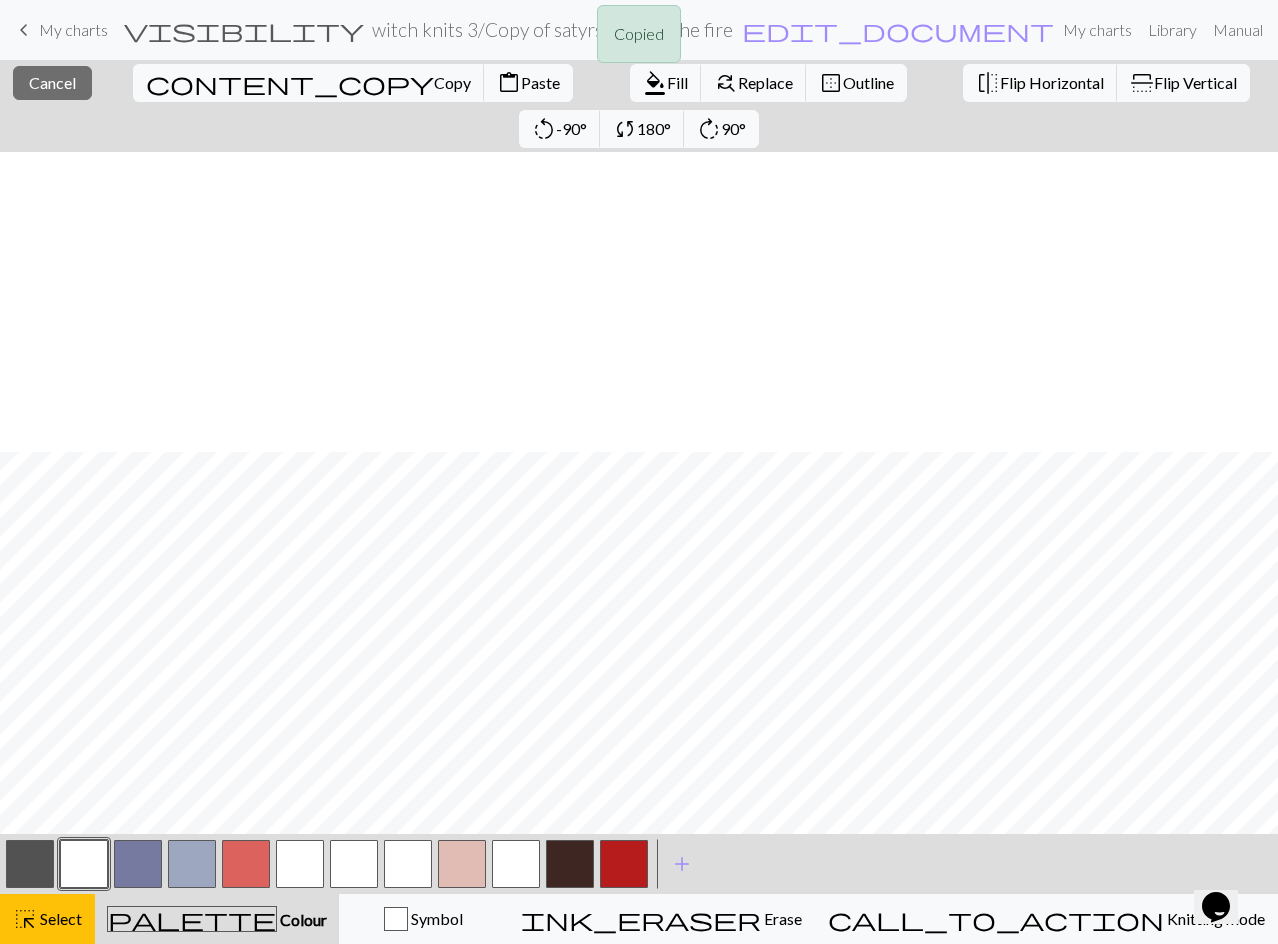scroll, scrollTop: 507, scrollLeft: 0, axis: vertical 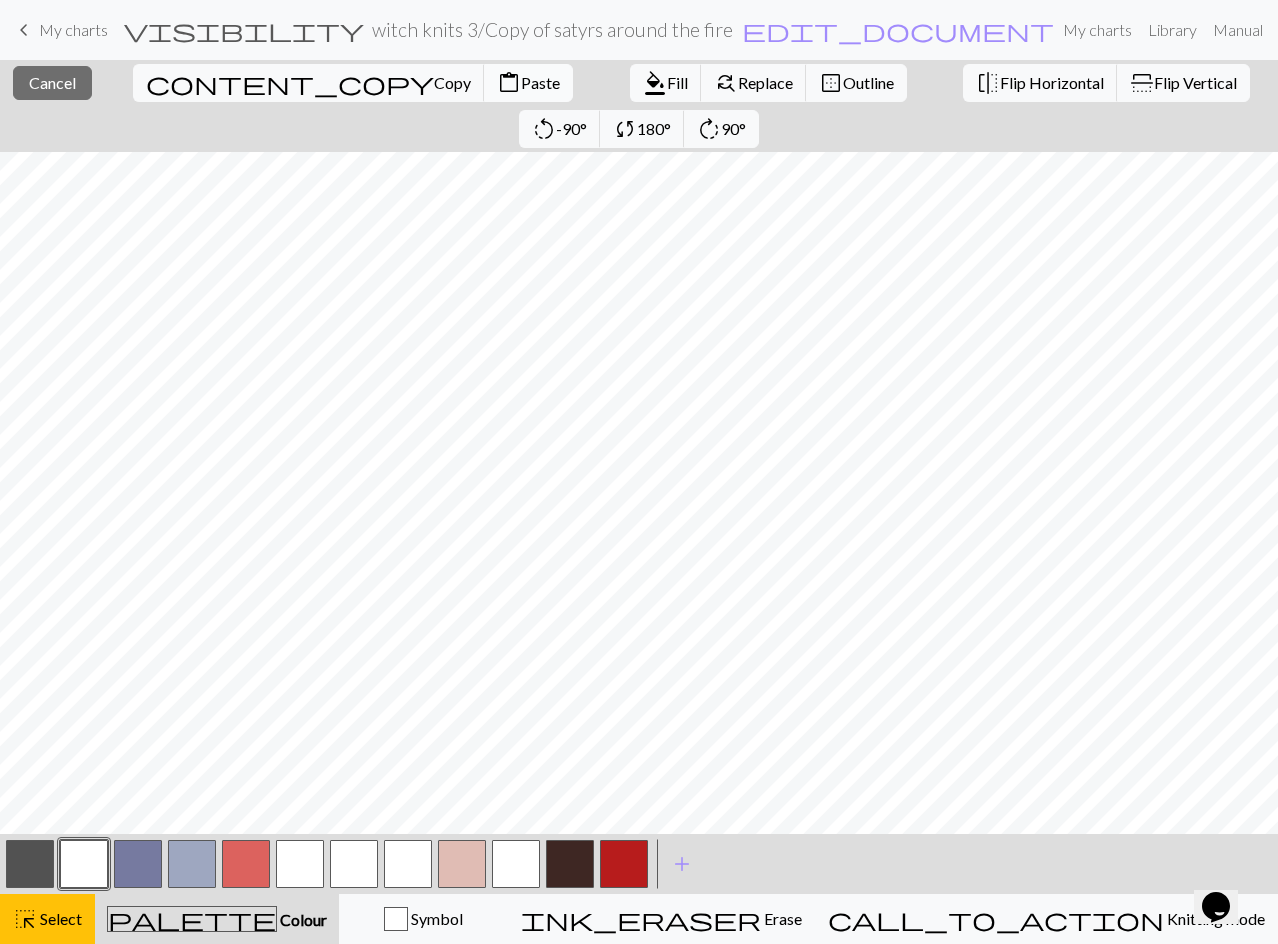 click on "Paste" at bounding box center (540, 82) 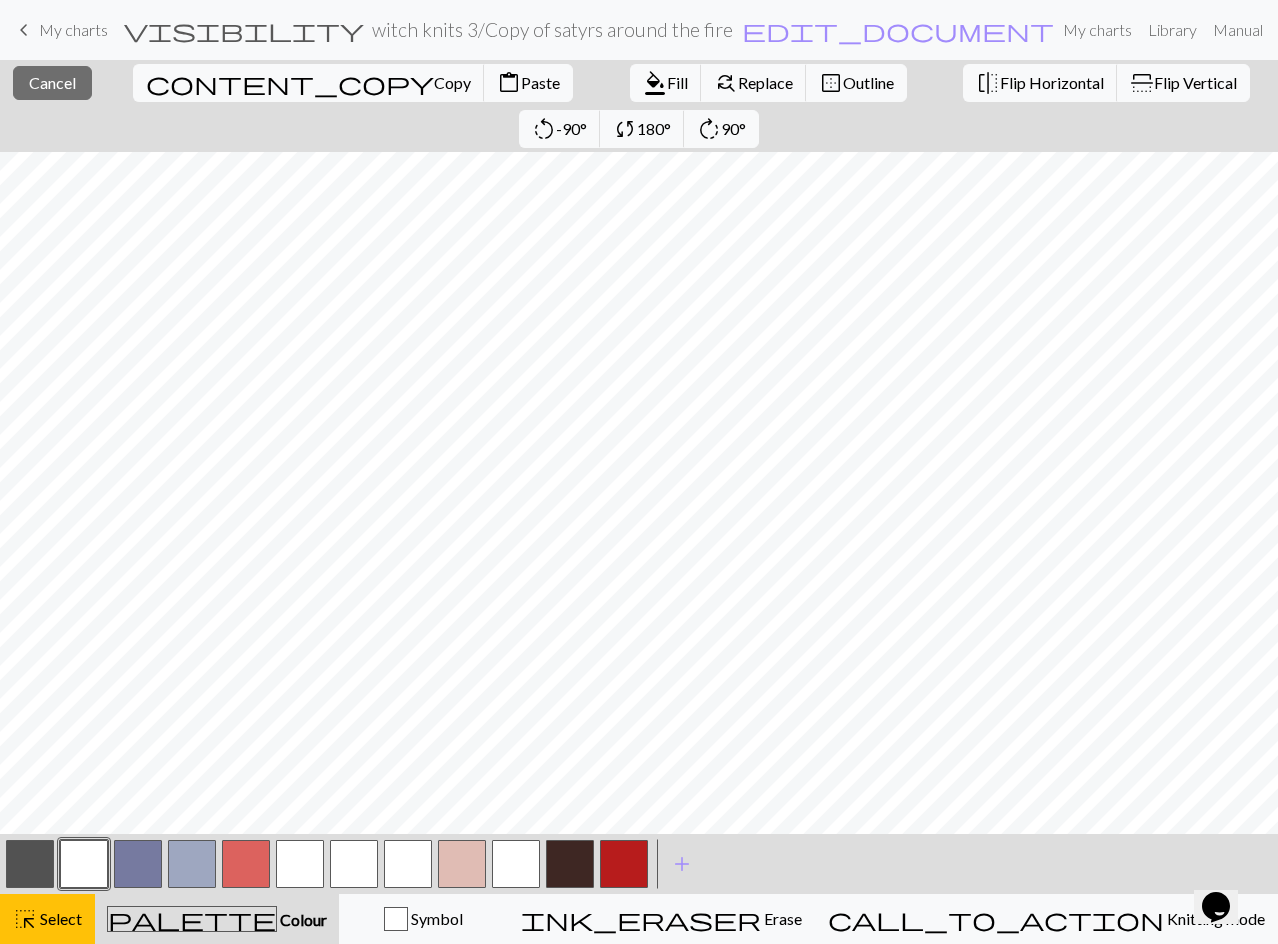 drag, startPoint x: 23, startPoint y: 913, endPoint x: 150, endPoint y: 888, distance: 129.43724 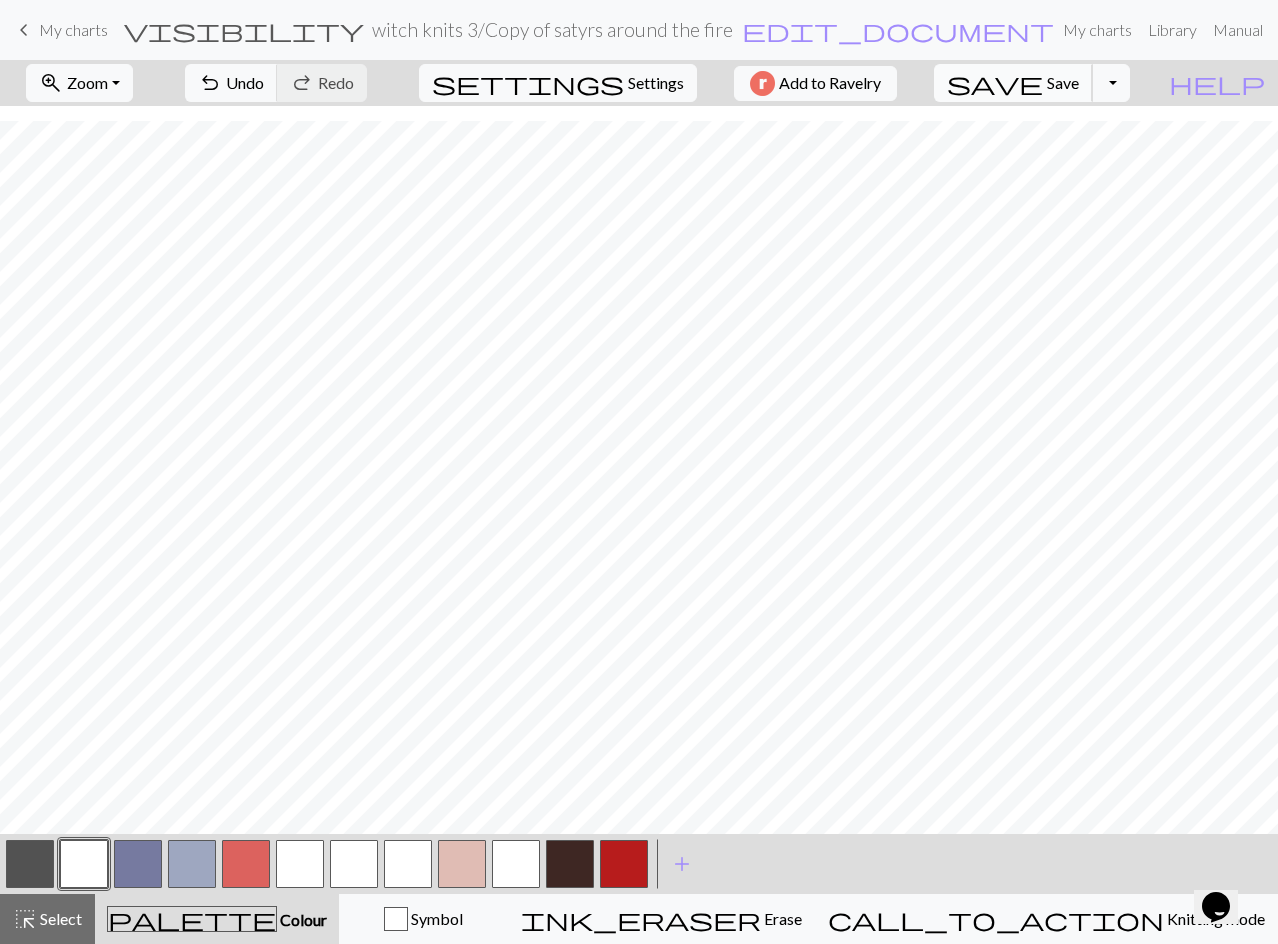 click on "save" at bounding box center [995, 83] 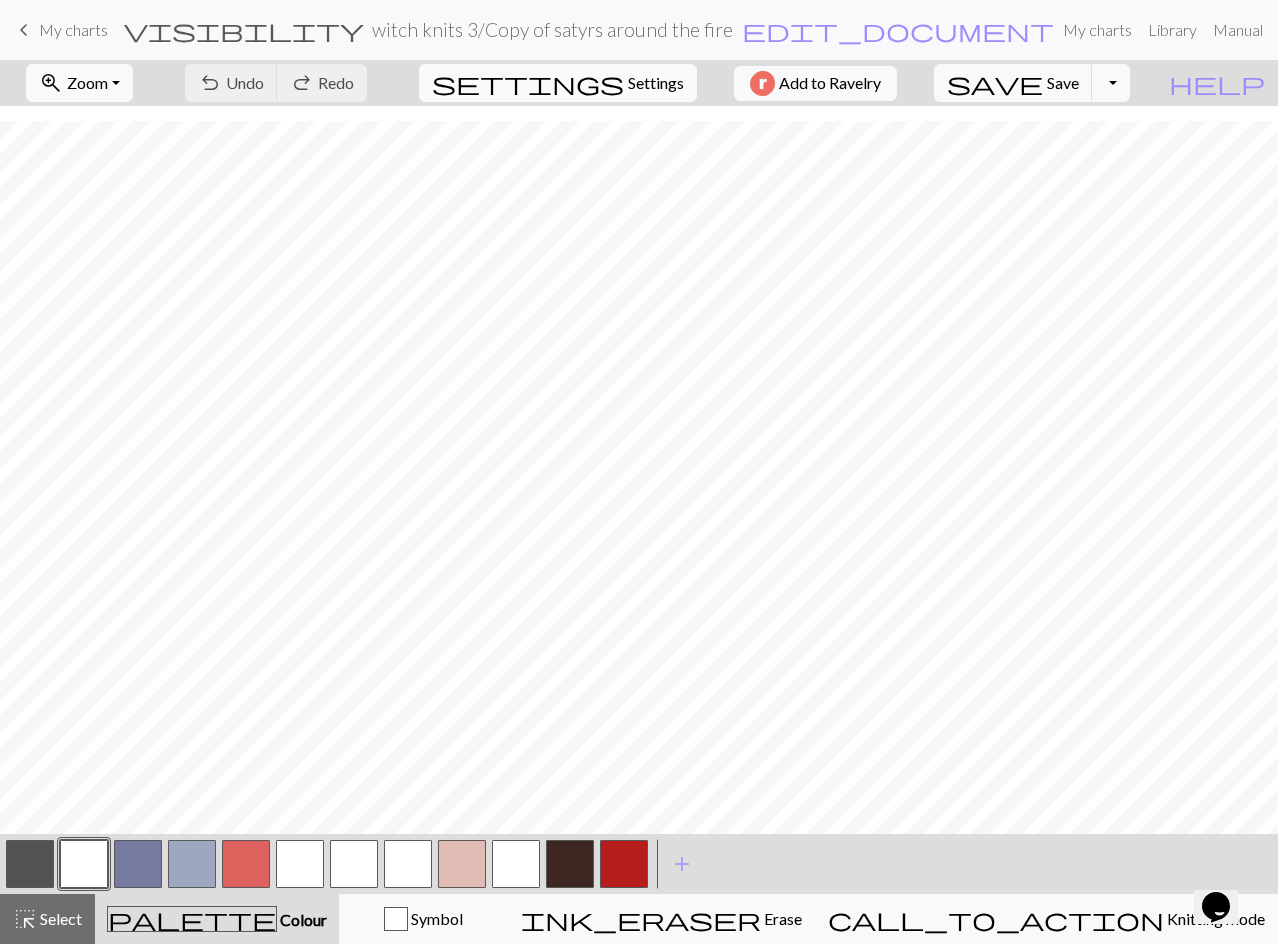 click on "Settings" at bounding box center (656, 83) 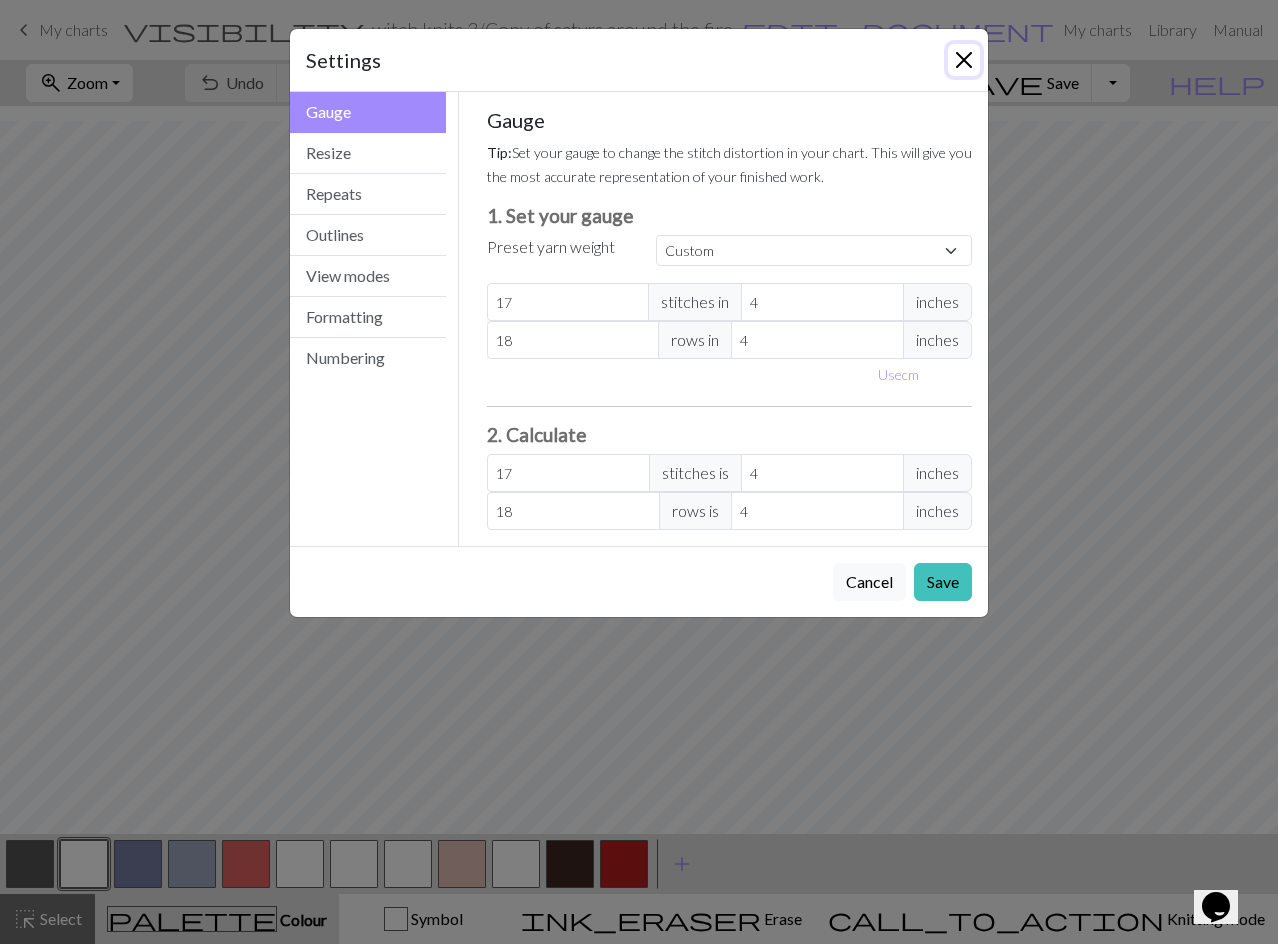 click at bounding box center [964, 60] 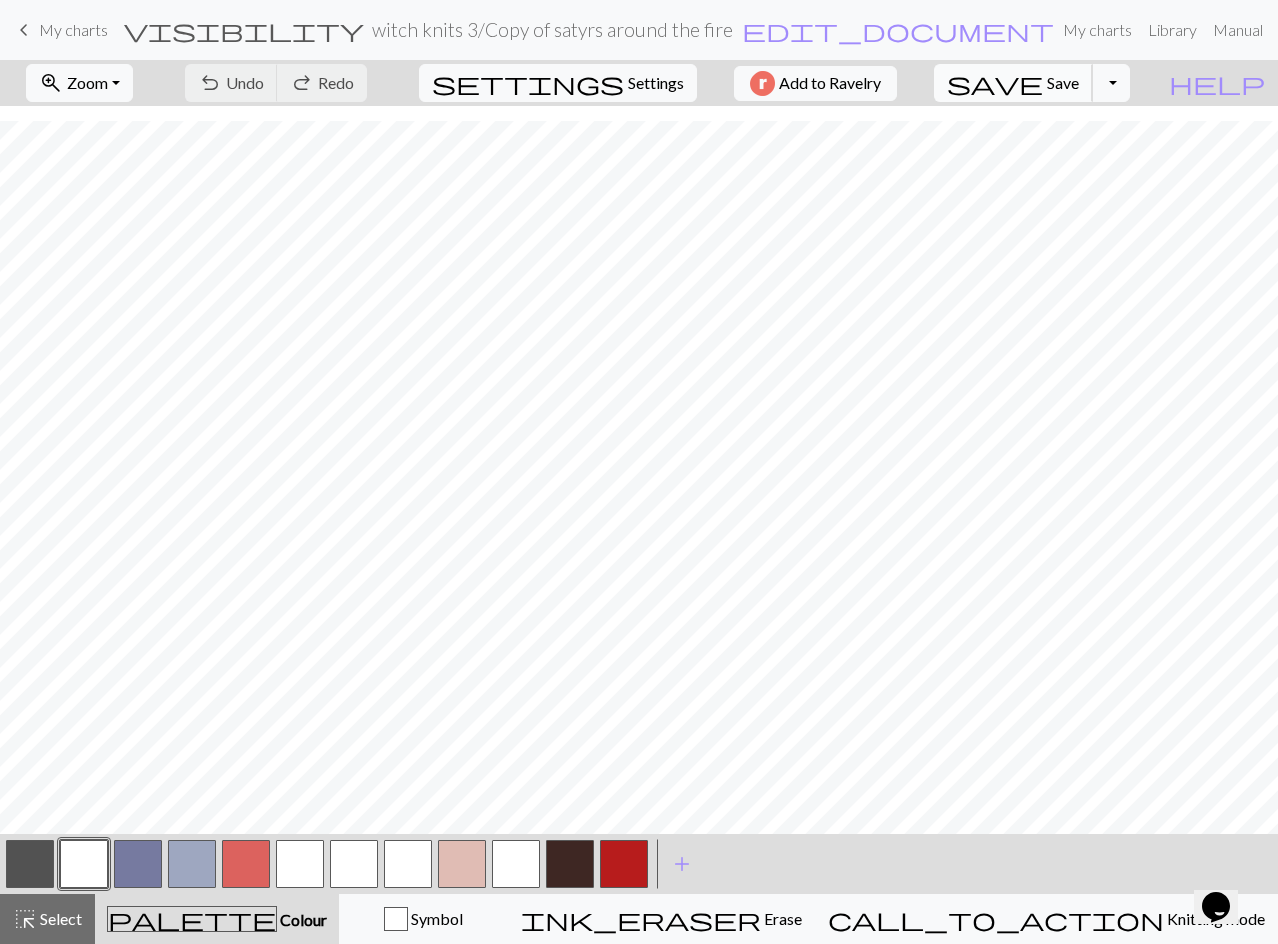 click on "Save" at bounding box center [1063, 82] 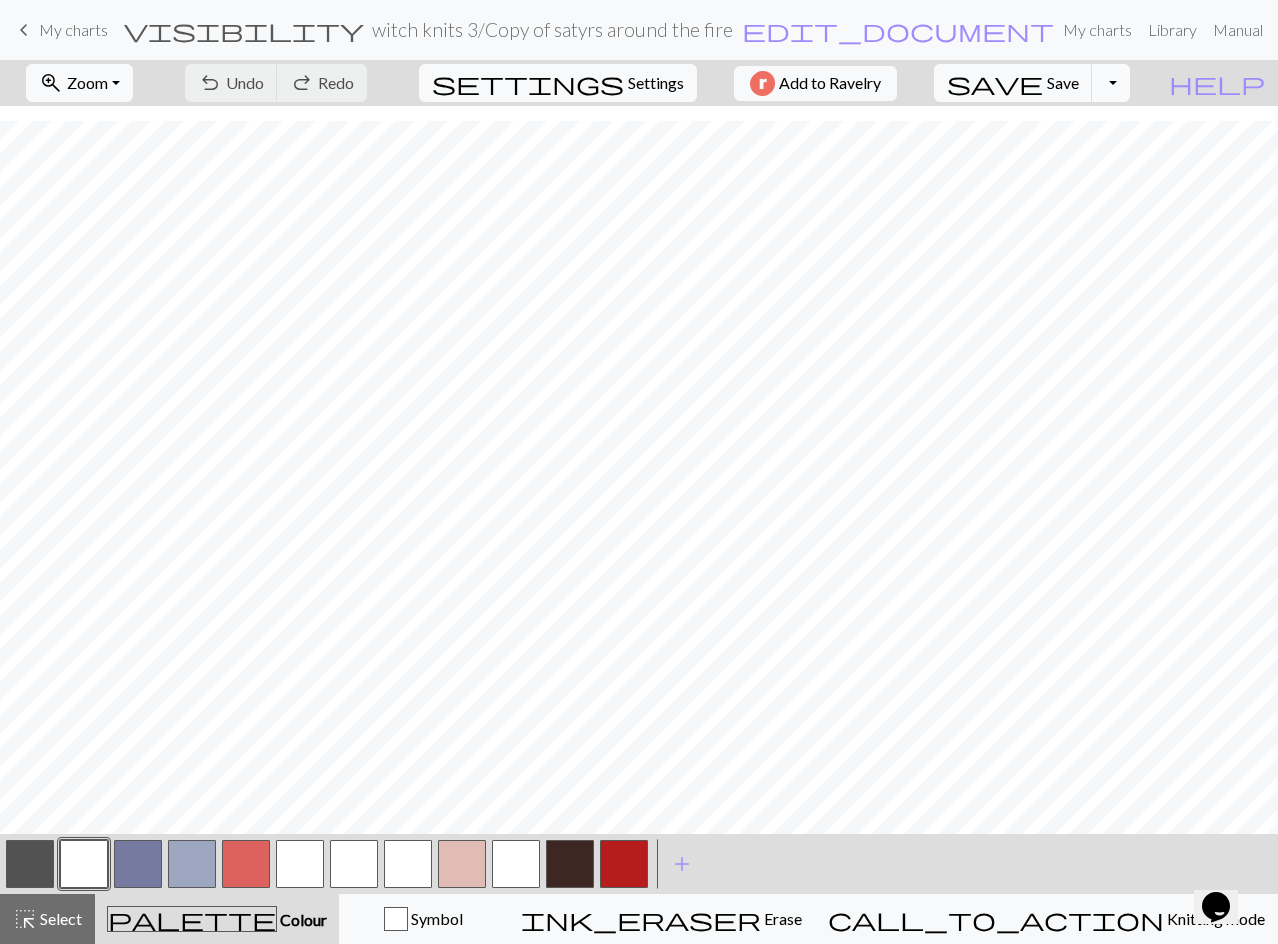 click on "Toggle Dropdown" at bounding box center (1111, 83) 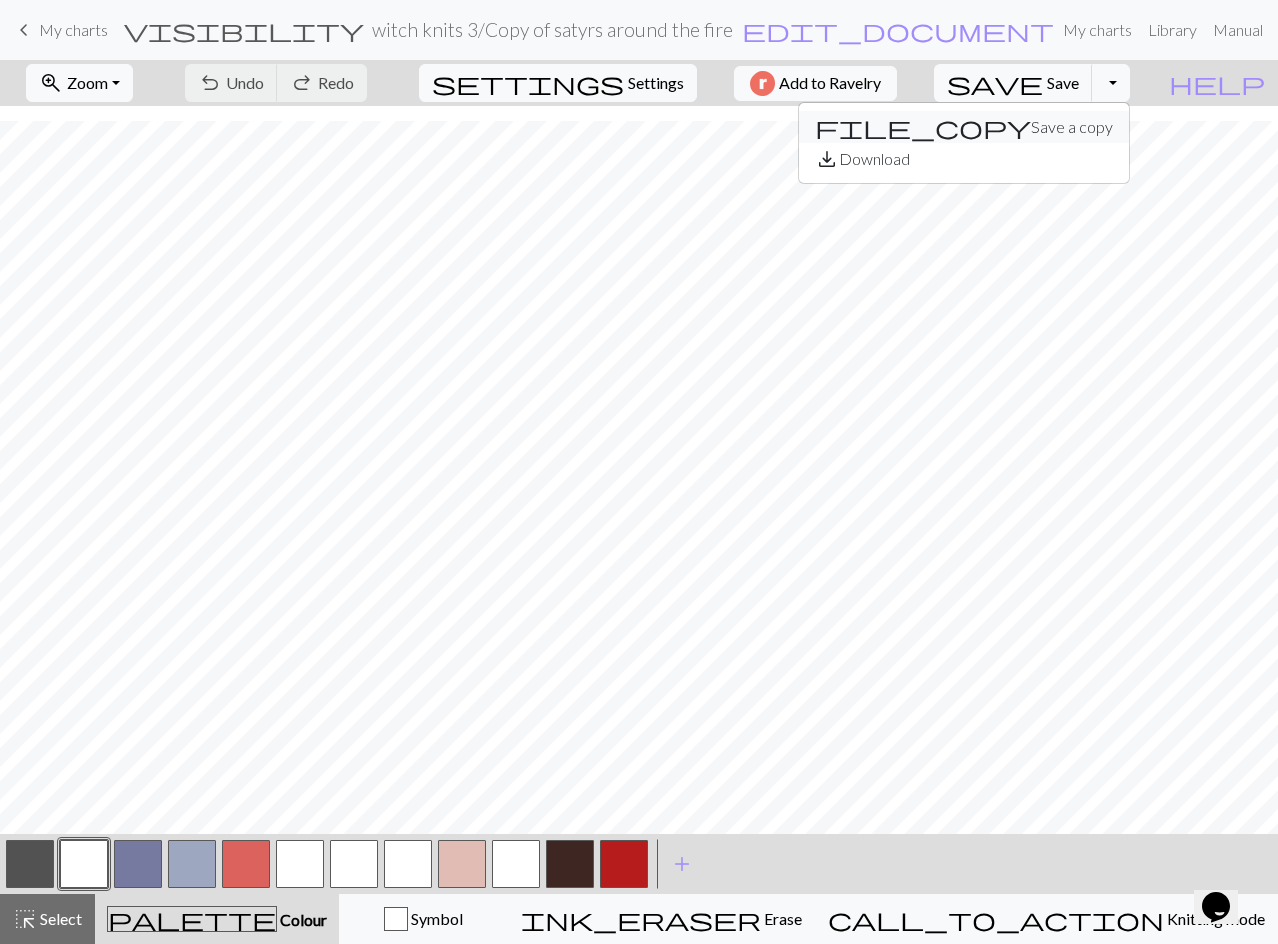 click on "file_copy  Save a copy" at bounding box center (964, 127) 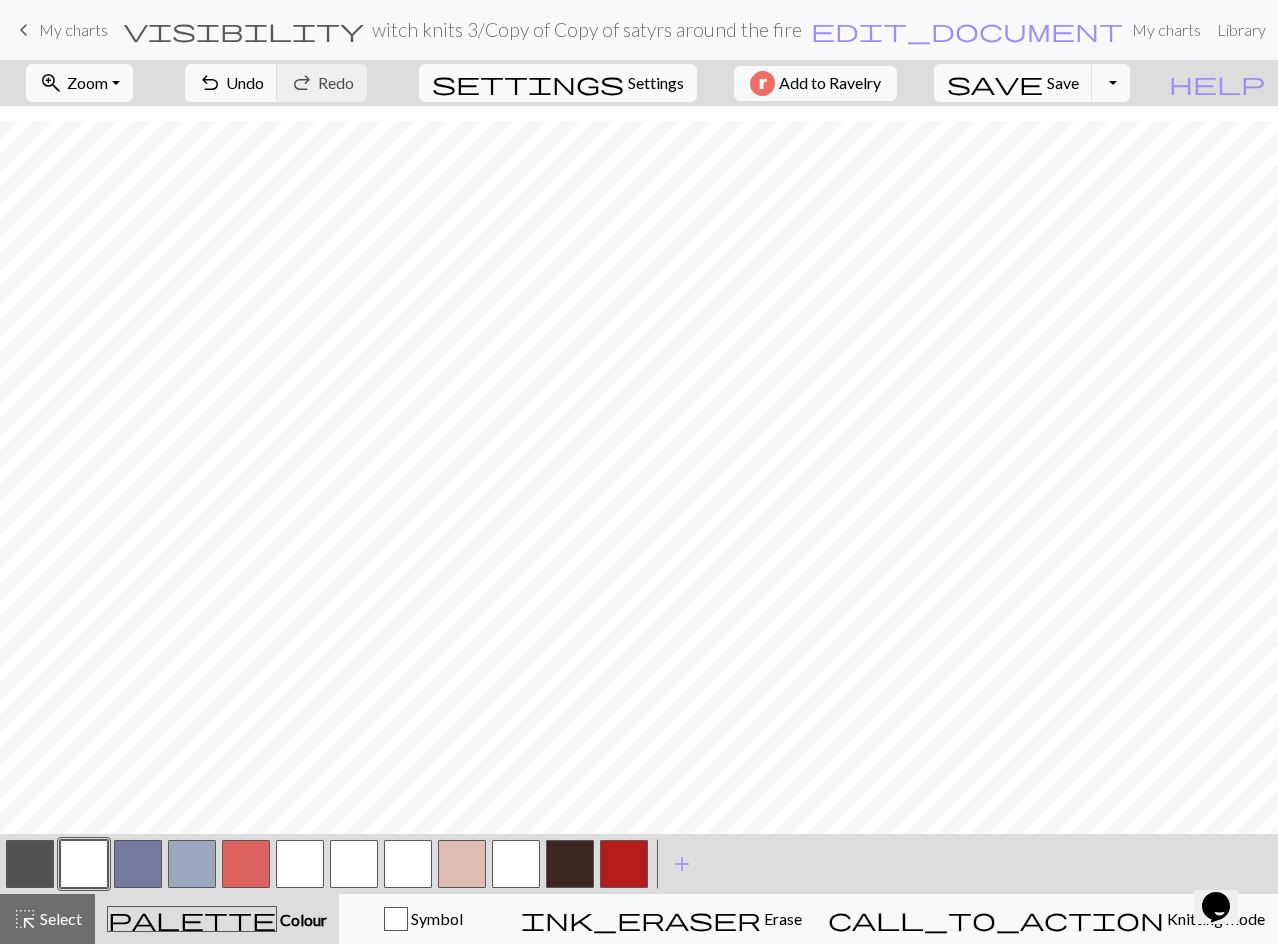 click on "Project witch knits 3 / Copy of Copy of satyrs around the fire" at bounding box center (587, 29) 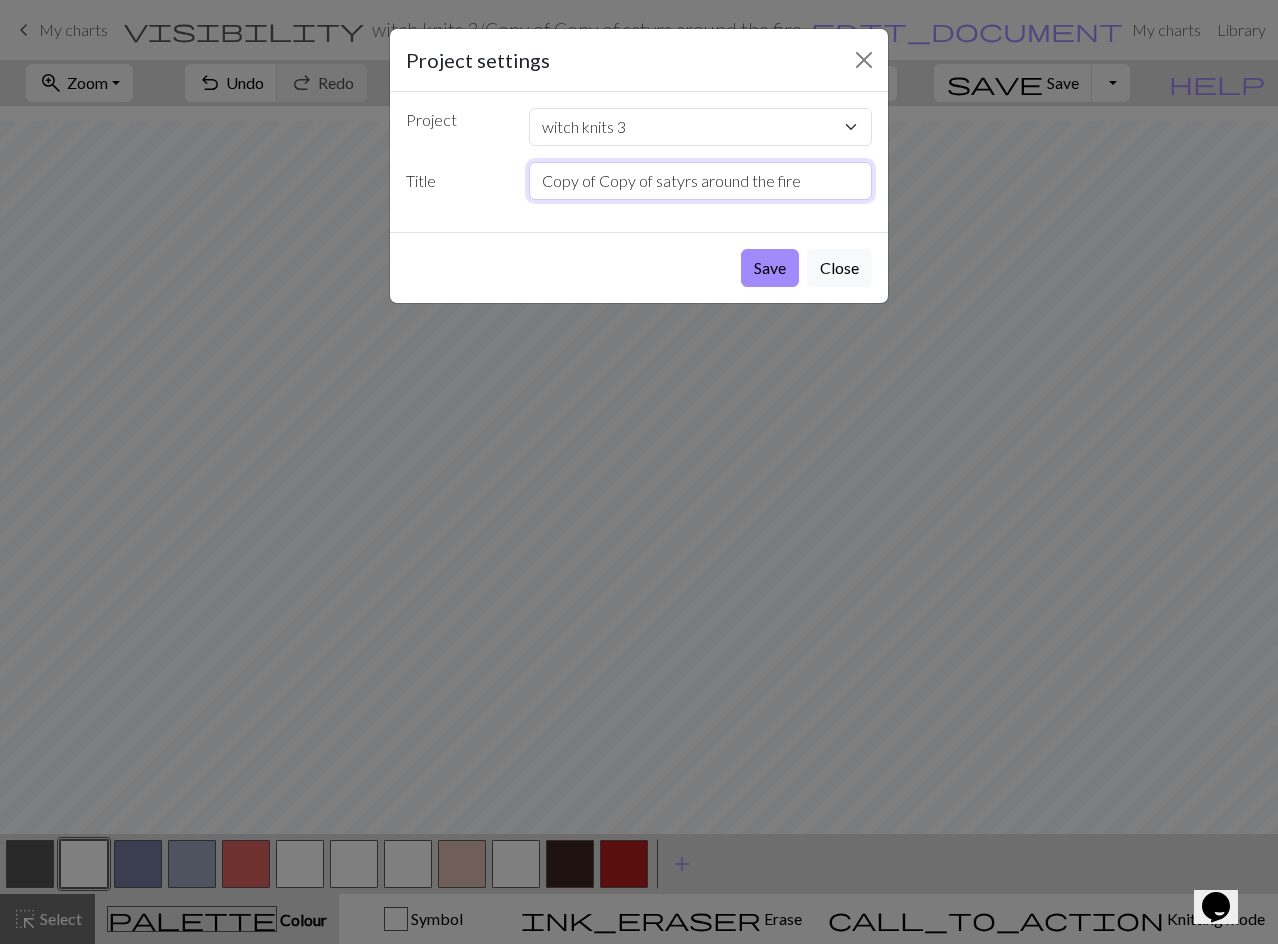 drag, startPoint x: 650, startPoint y: 178, endPoint x: 546, endPoint y: 190, distance: 104.69002 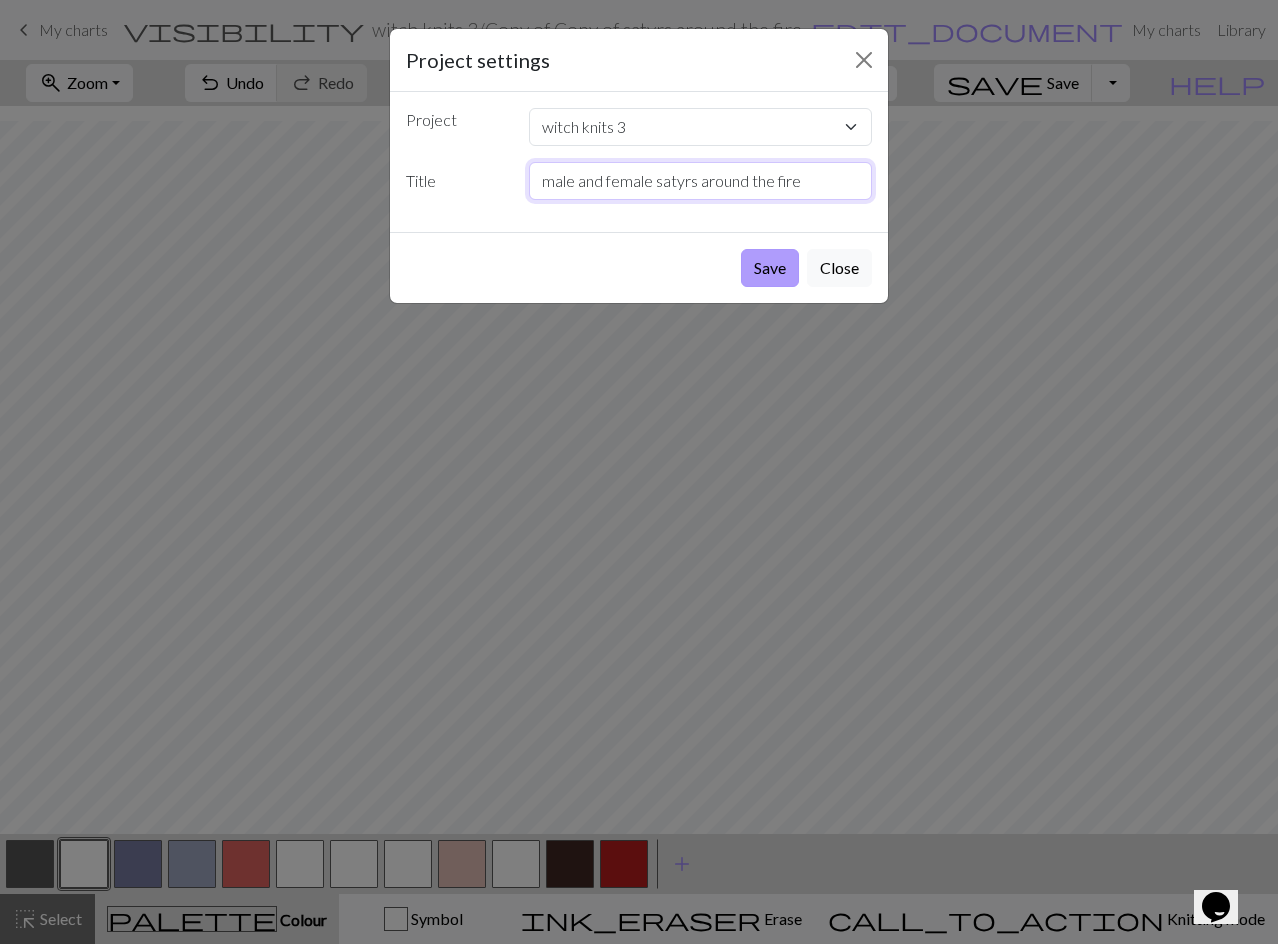 type on "male and female satyrs around the fire" 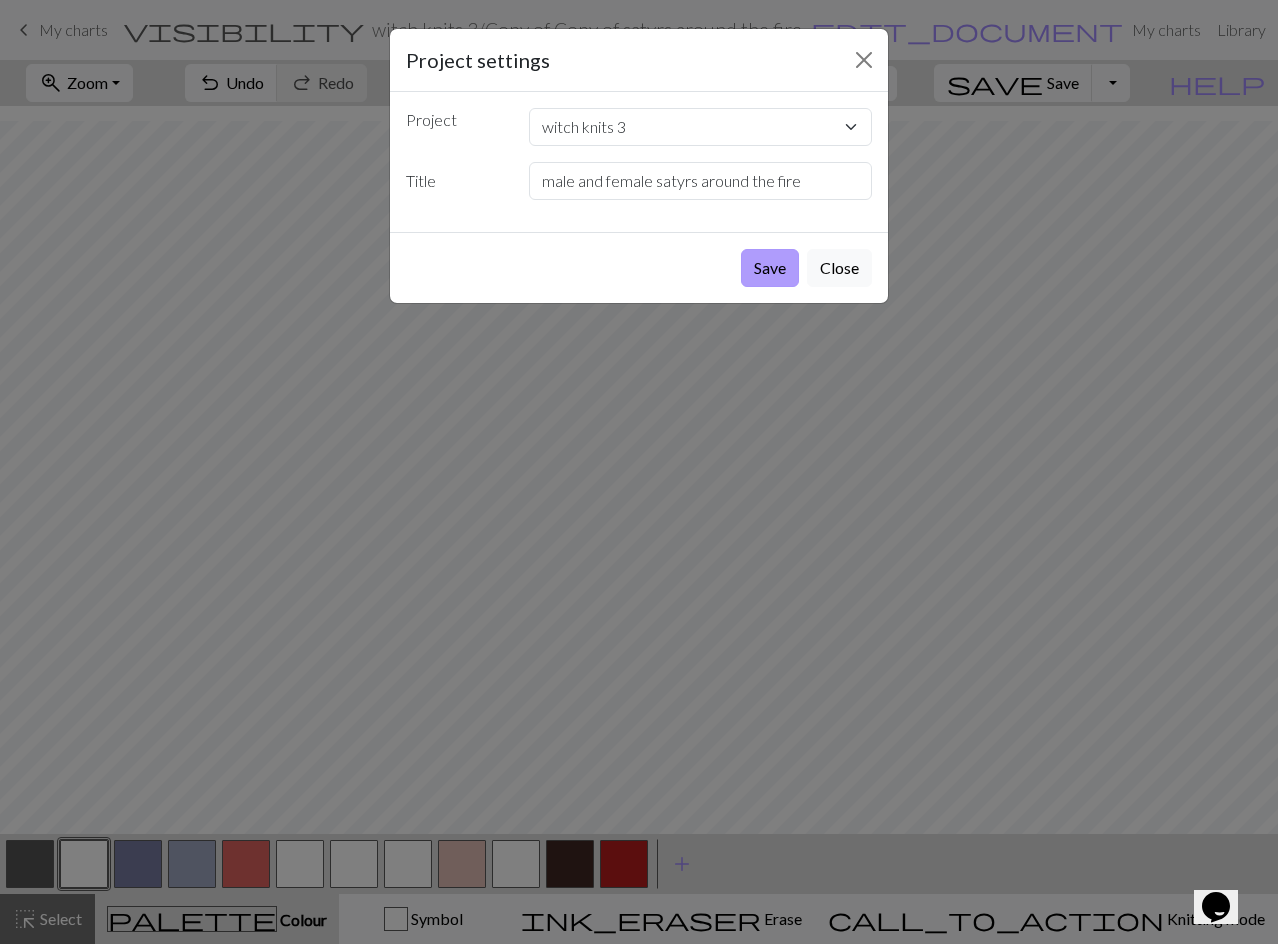 click on "Save" at bounding box center (770, 268) 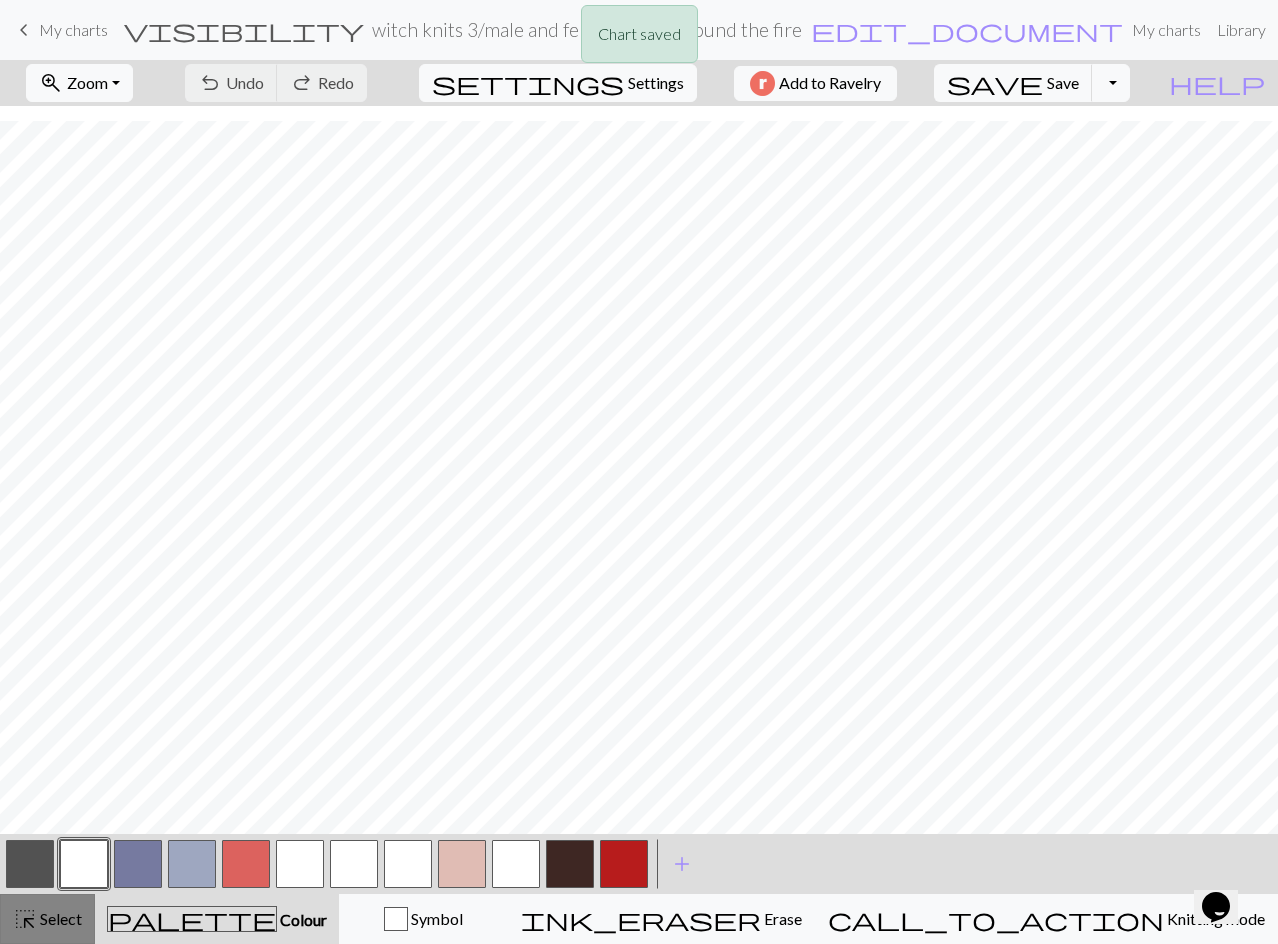 click on "Select" at bounding box center (59, 918) 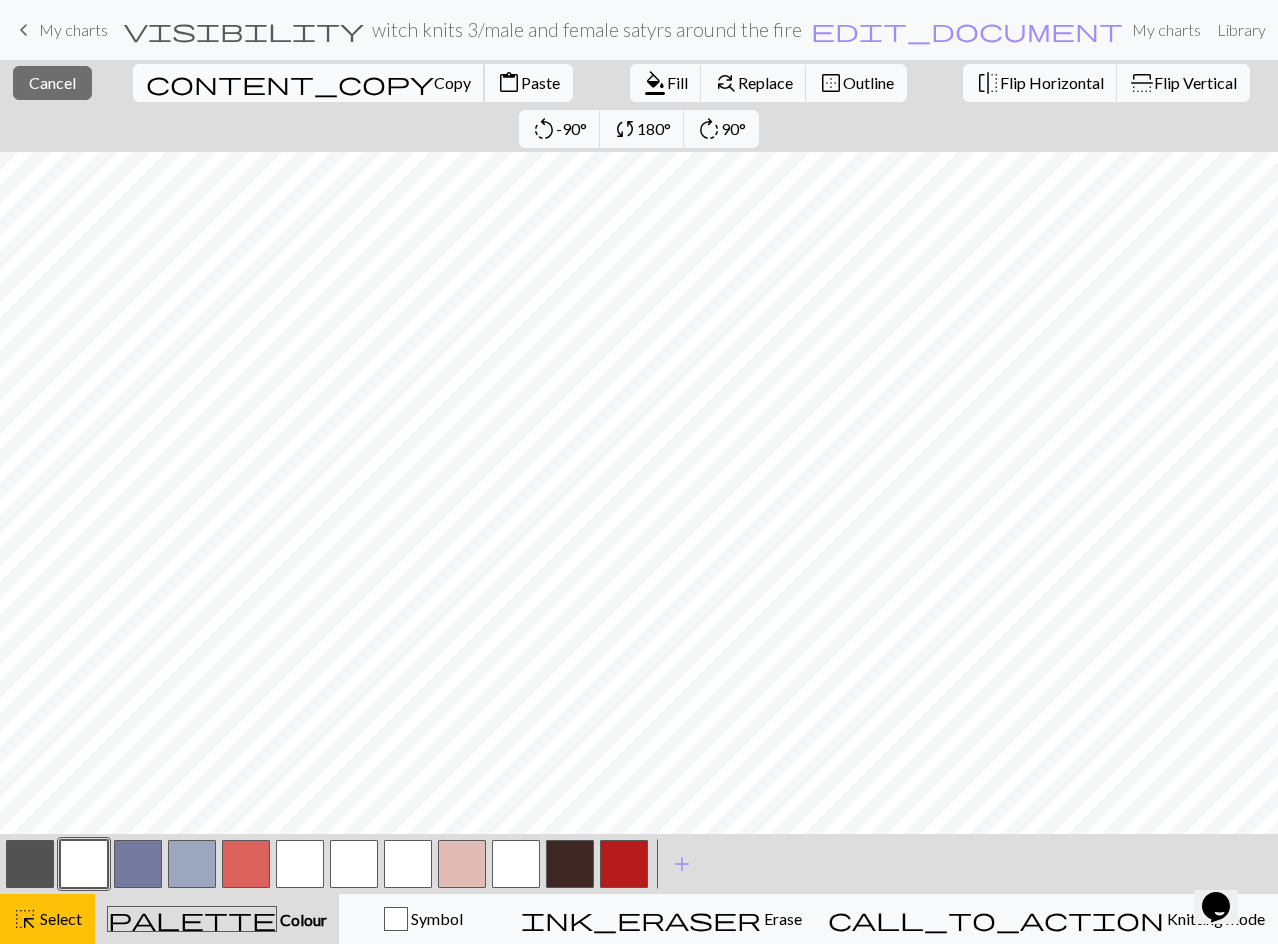 click on "Copy" at bounding box center (452, 82) 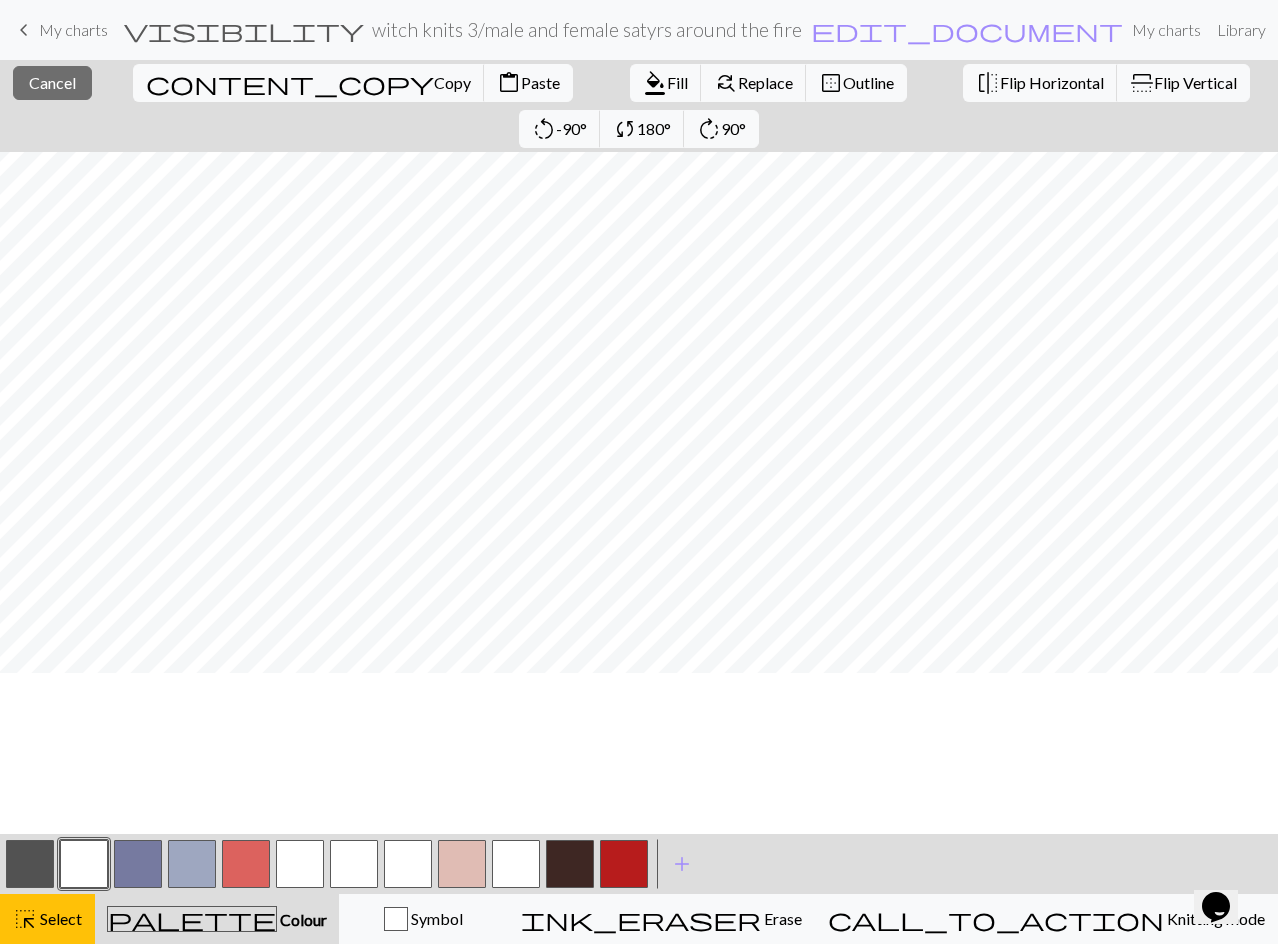 scroll, scrollTop: 0, scrollLeft: 0, axis: both 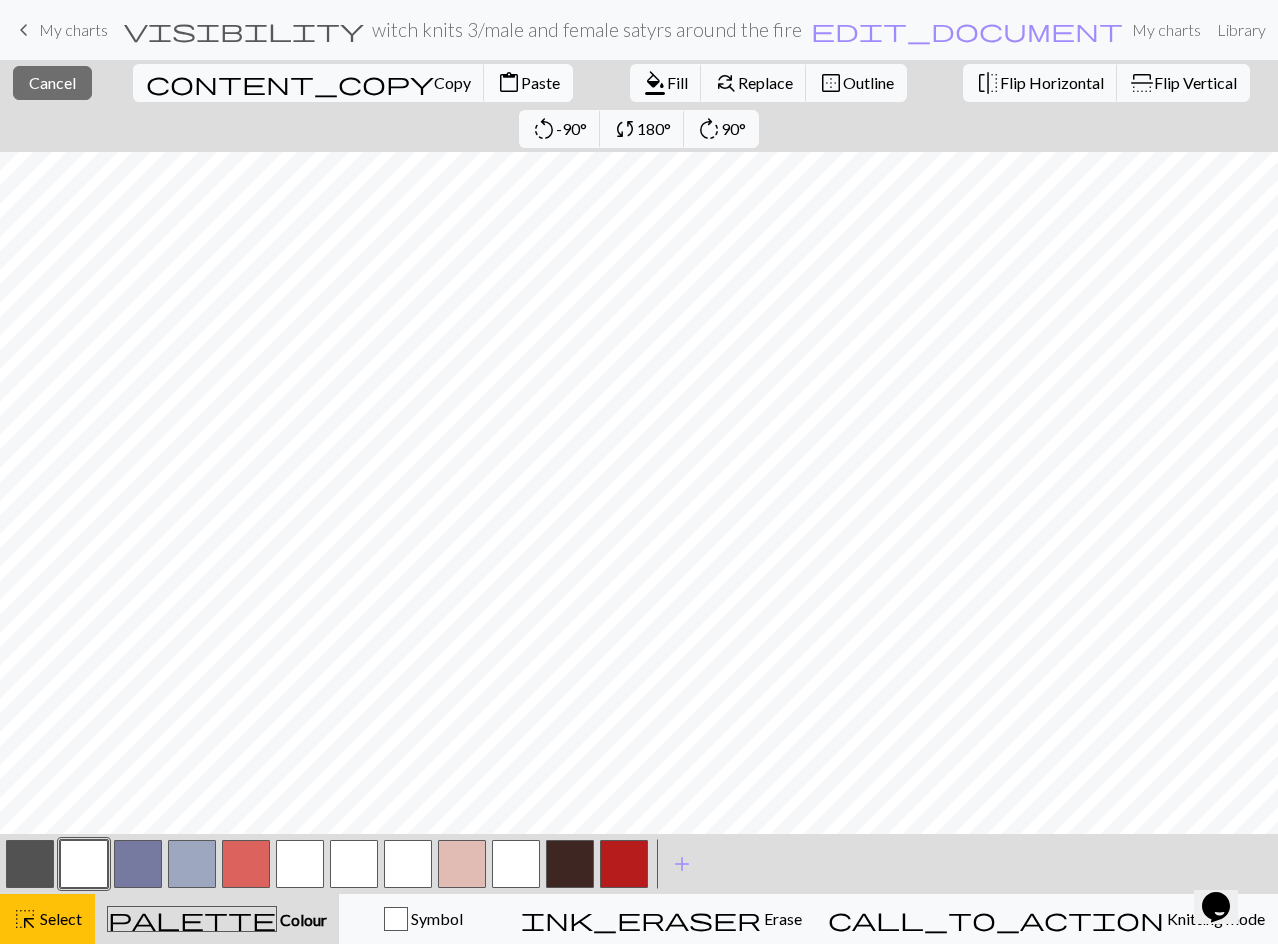 click on "Paste" at bounding box center [540, 82] 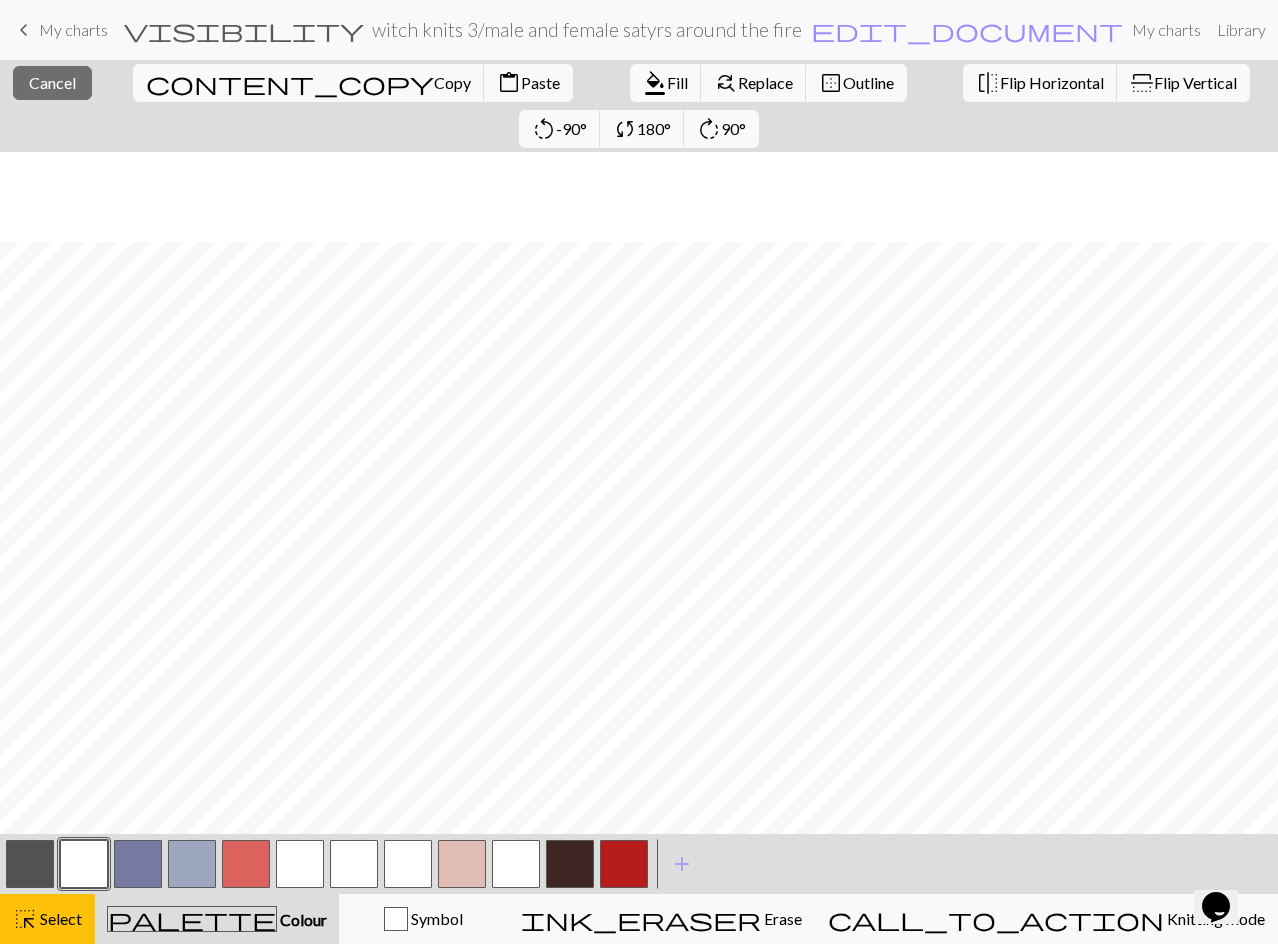scroll, scrollTop: 200, scrollLeft: 0, axis: vertical 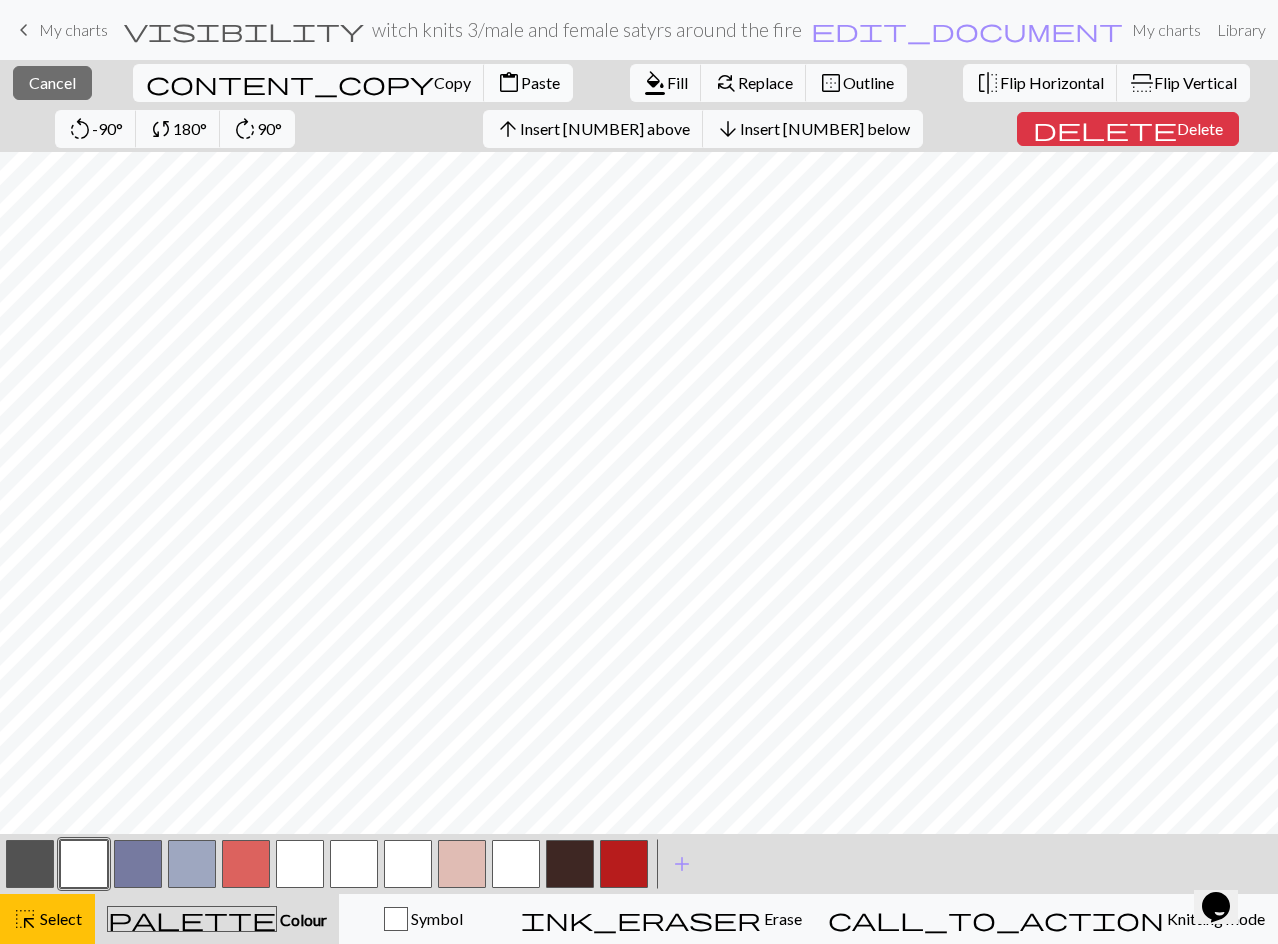 click on "Paste" at bounding box center [540, 82] 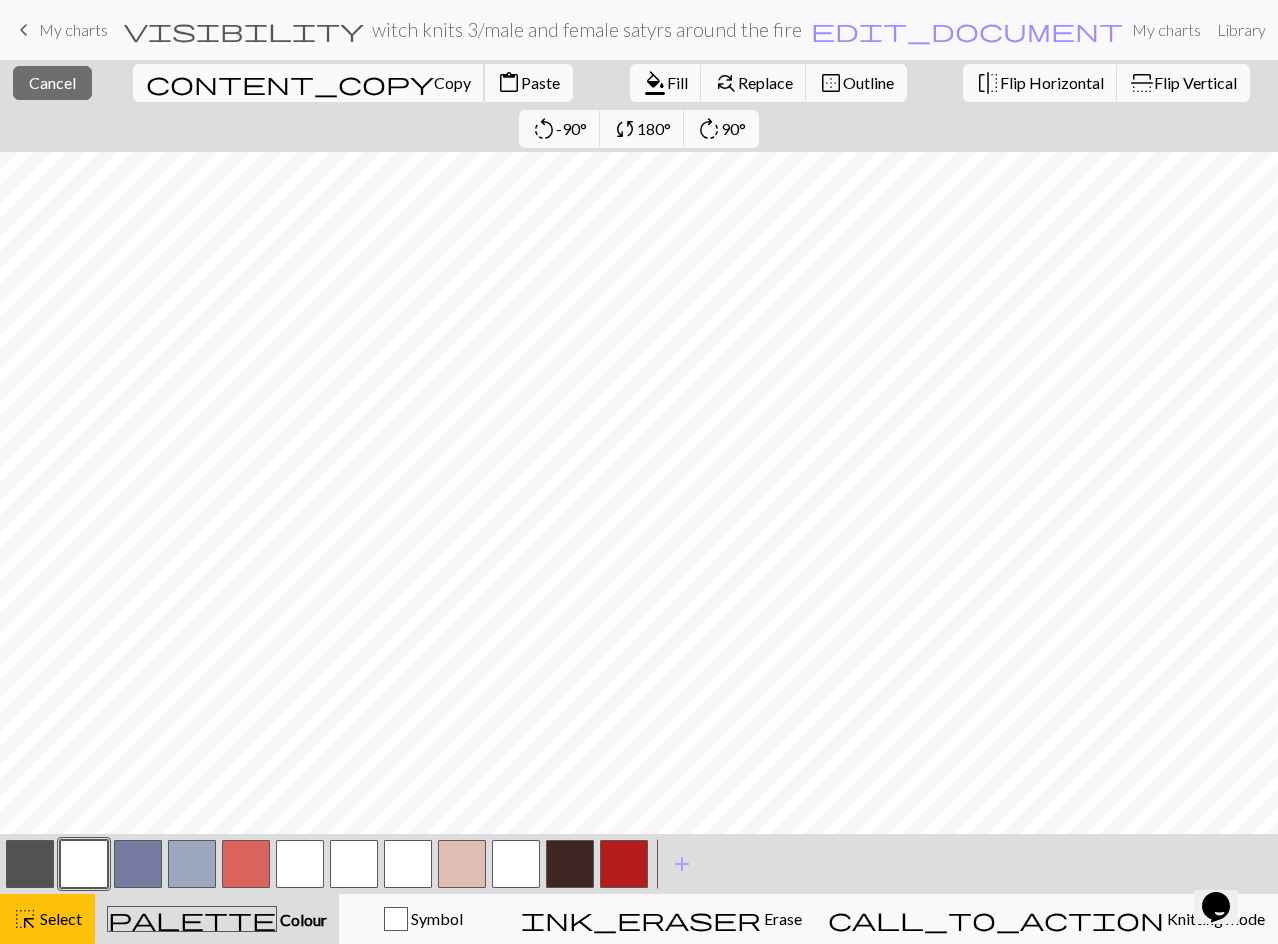 click on "Copy" at bounding box center (452, 82) 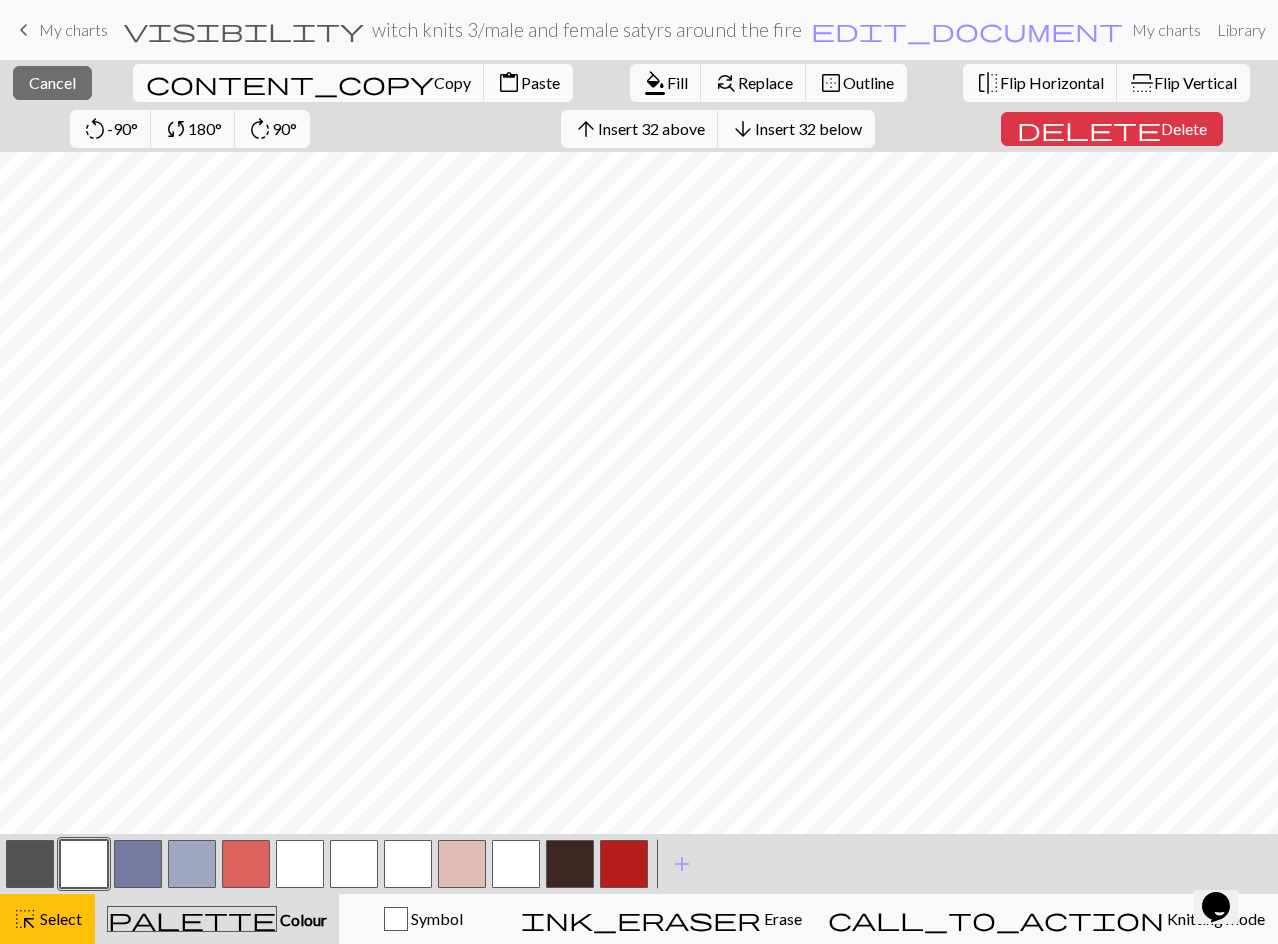click on "Paste" at bounding box center [540, 82] 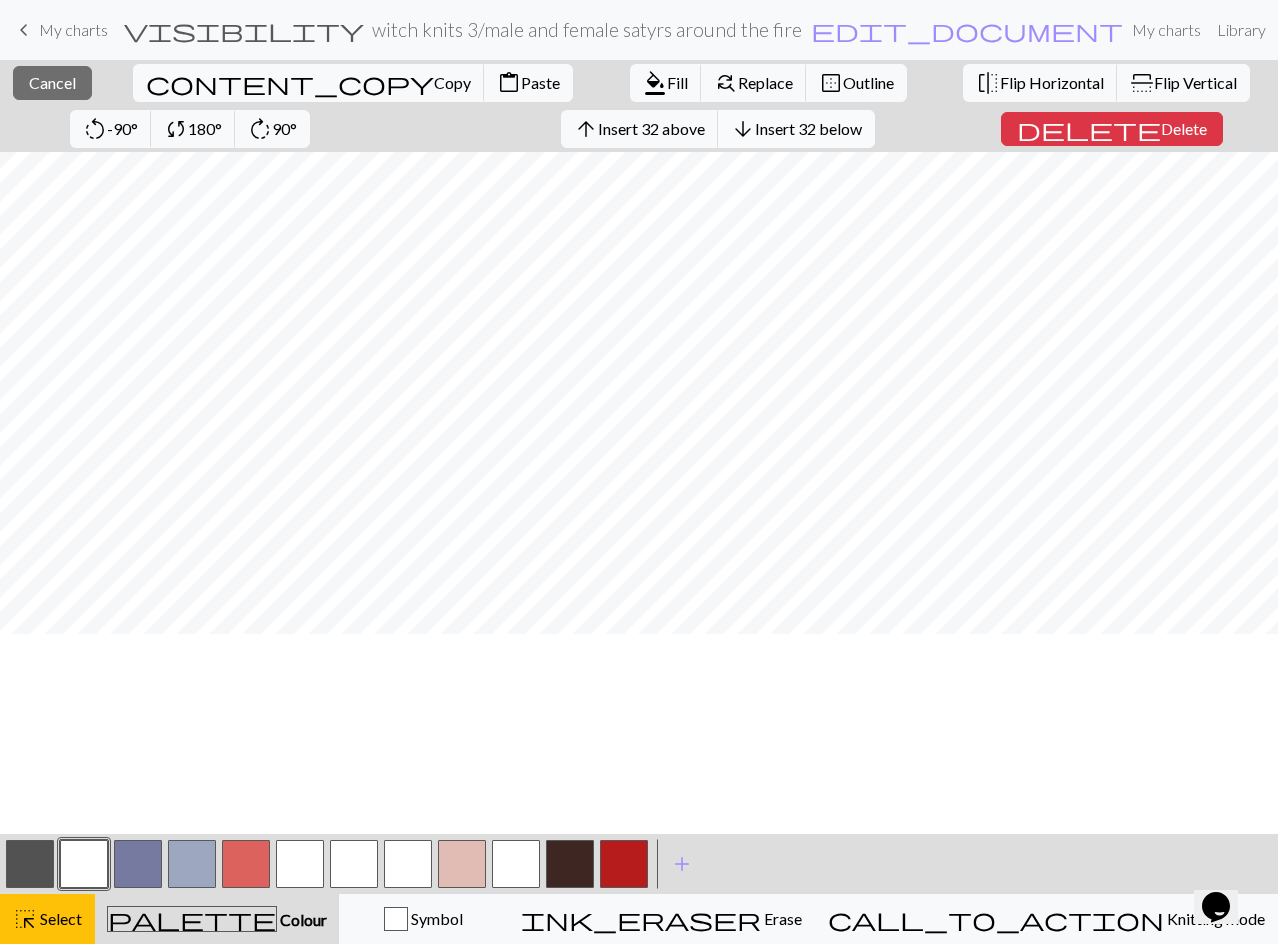 scroll, scrollTop: 0, scrollLeft: 0, axis: both 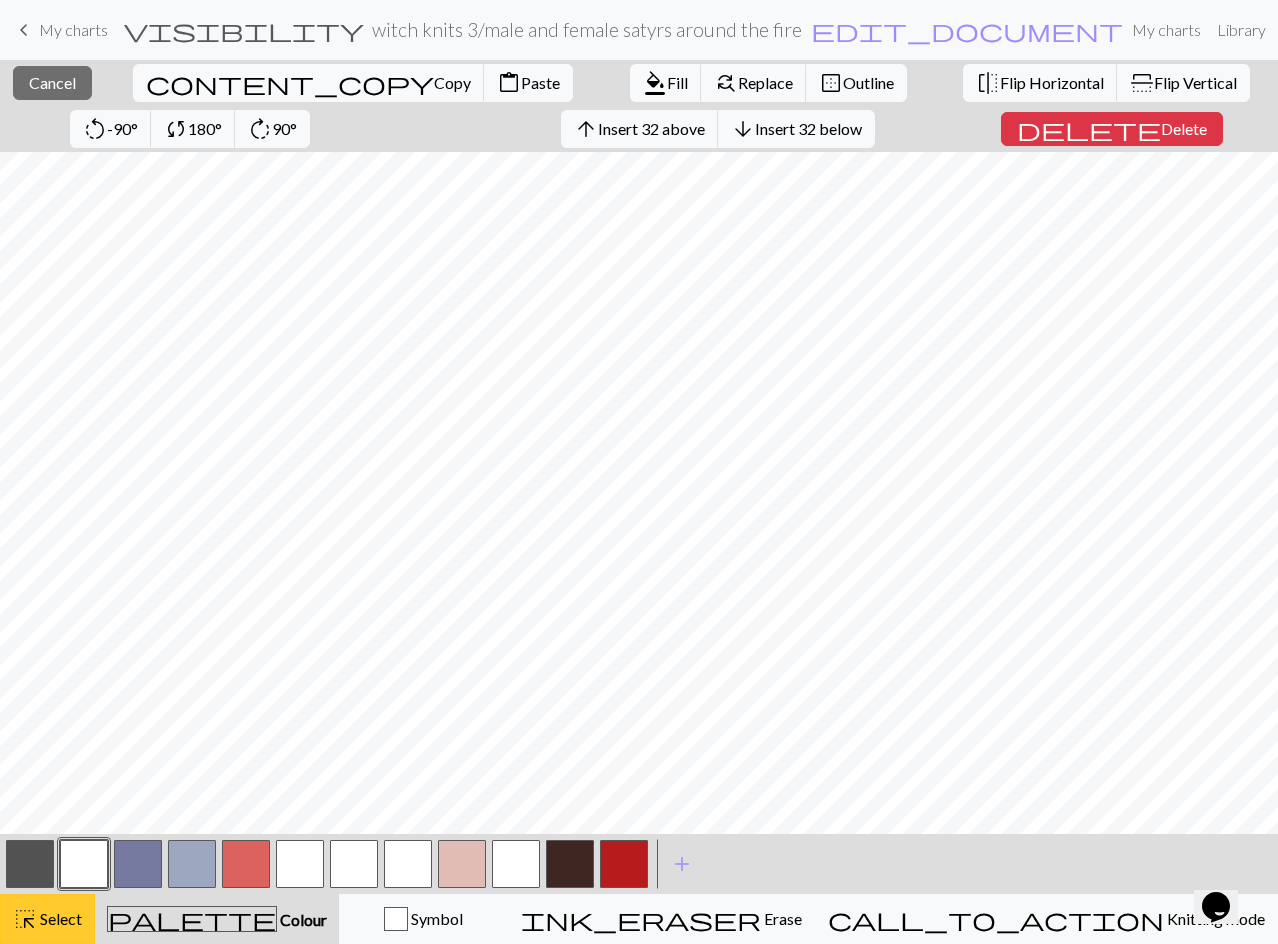 click on "Select" at bounding box center (59, 918) 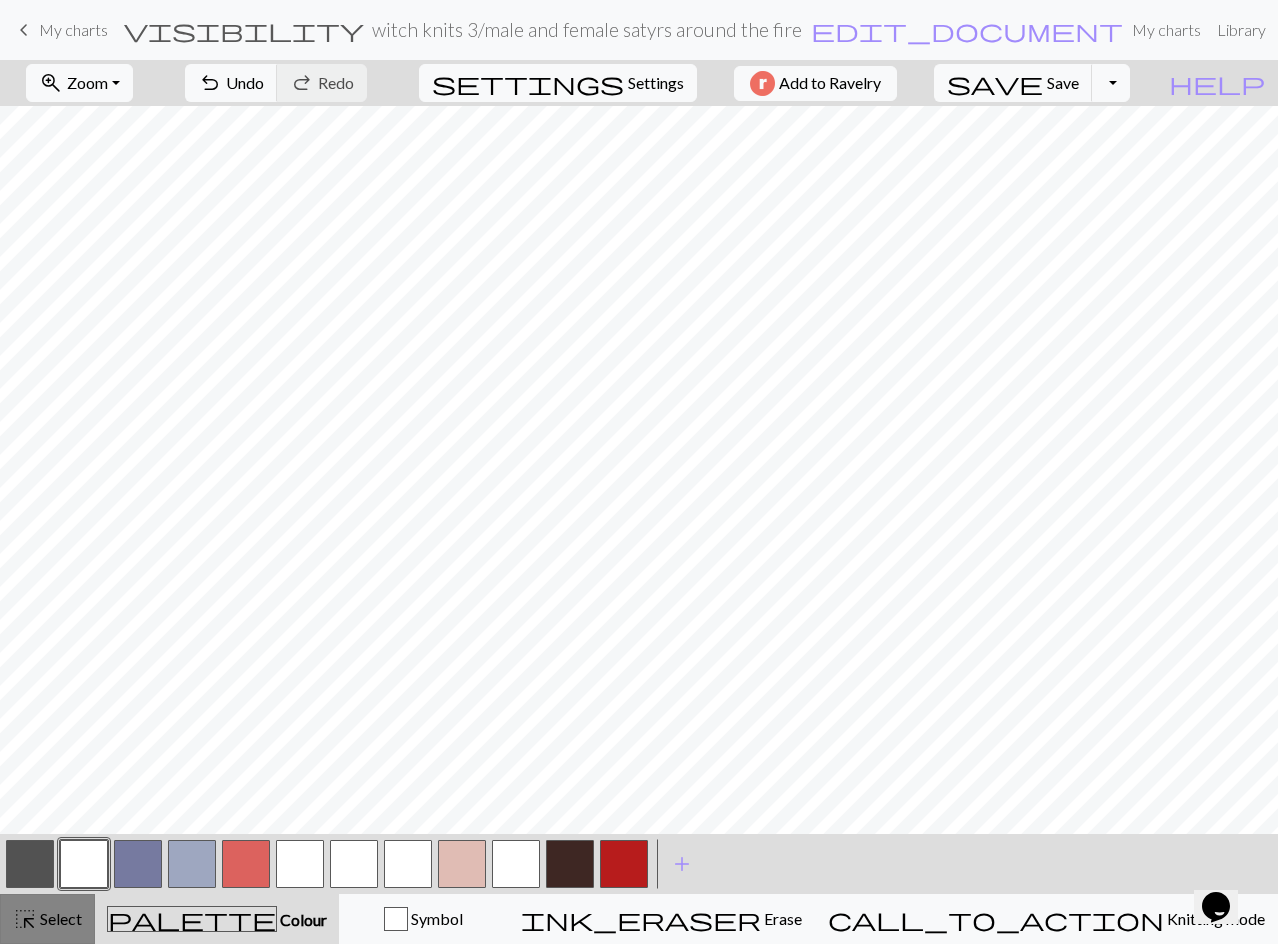 click on "highlight_alt   Select   Select" at bounding box center [47, 919] 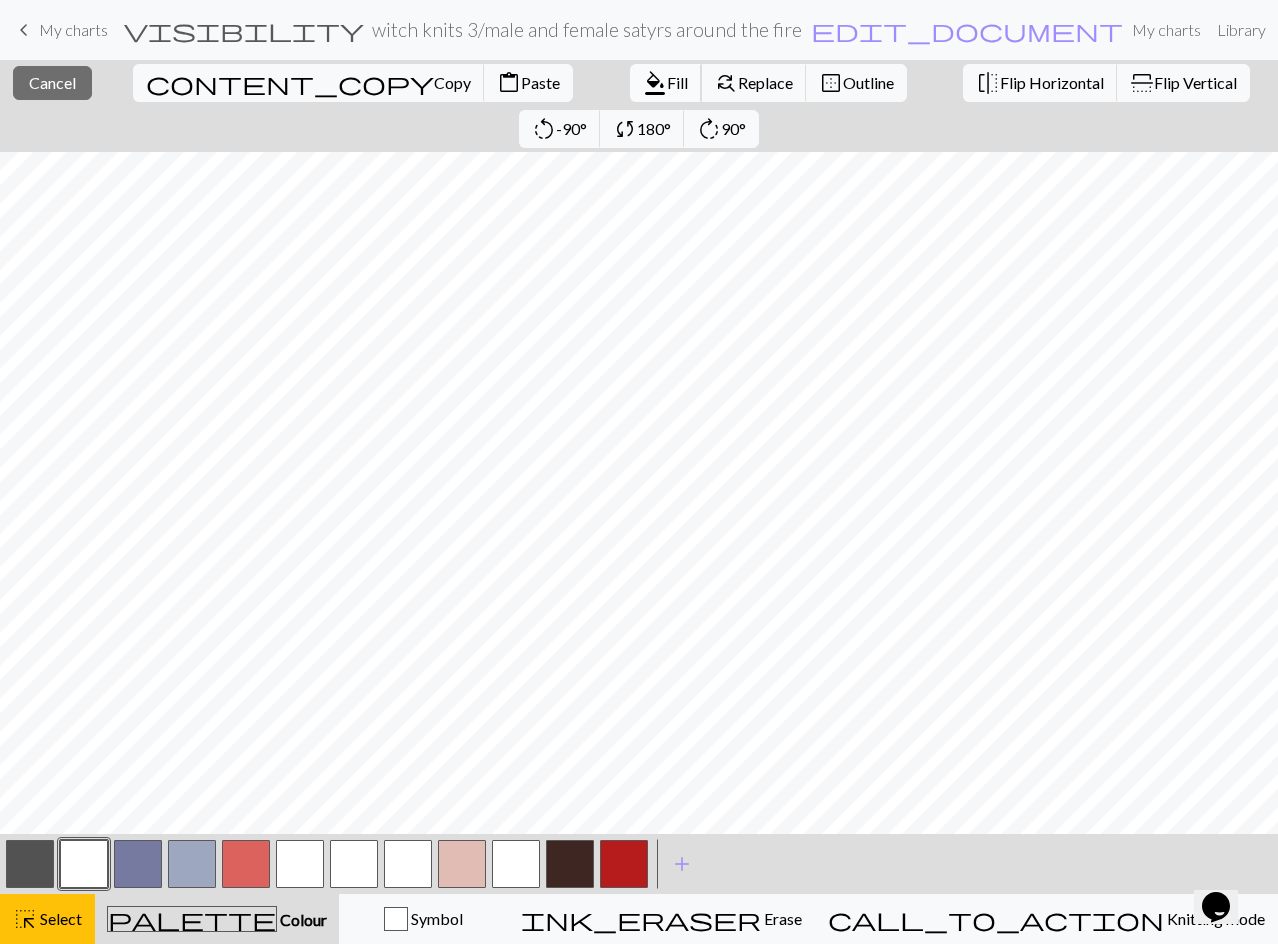 click on "Fill" at bounding box center [677, 82] 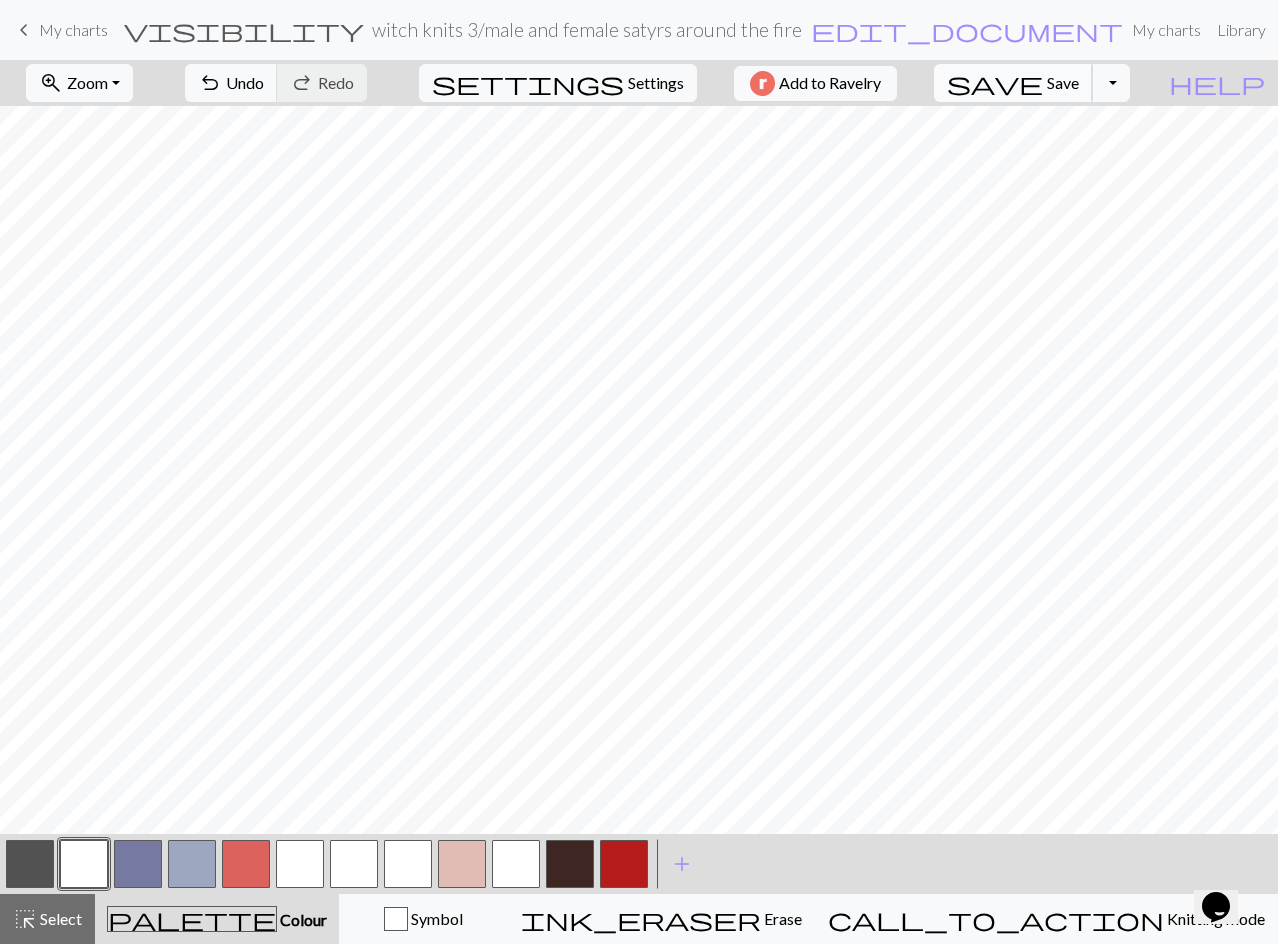 click on "Save" at bounding box center [1063, 82] 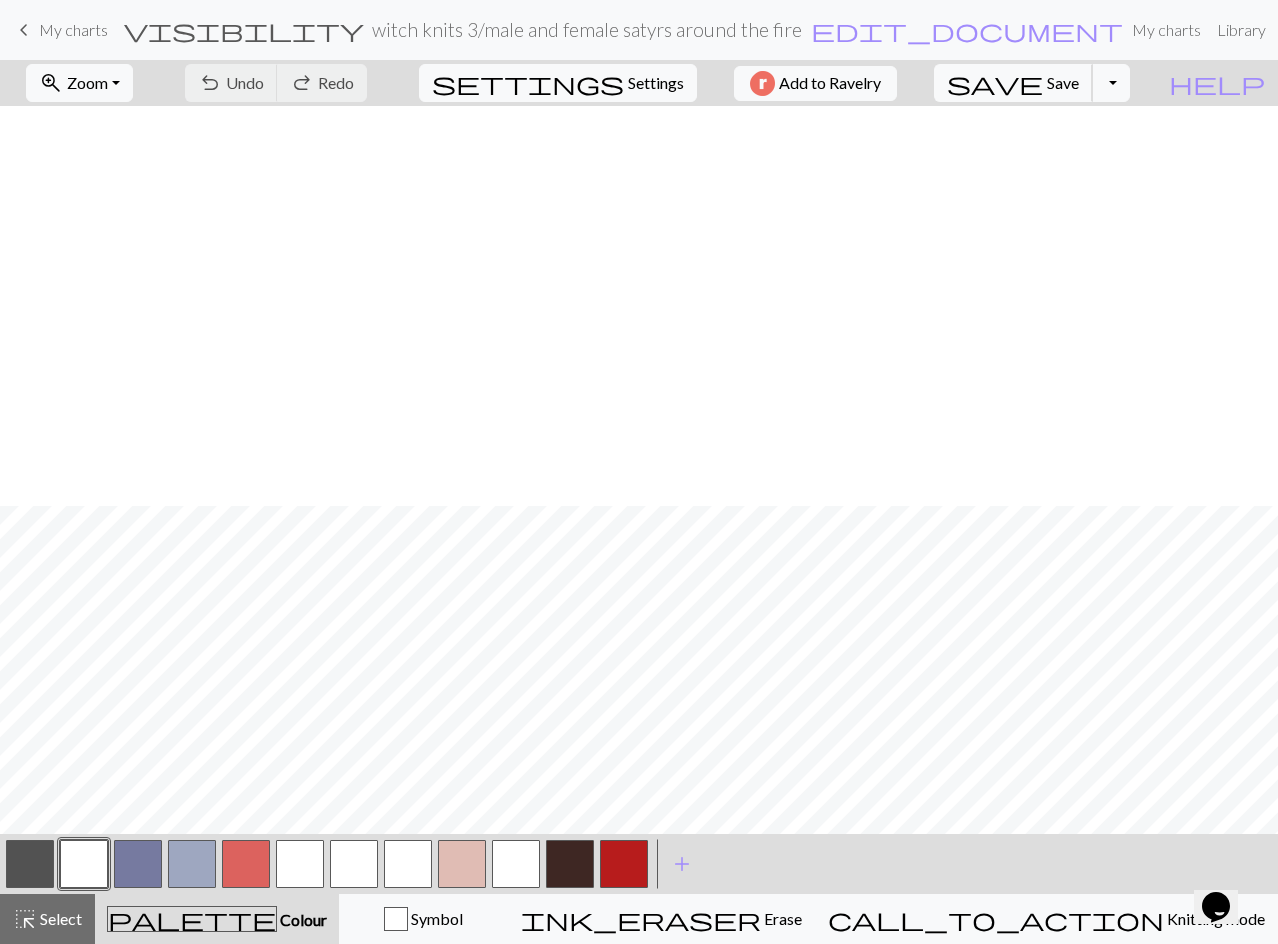 scroll, scrollTop: 500, scrollLeft: 0, axis: vertical 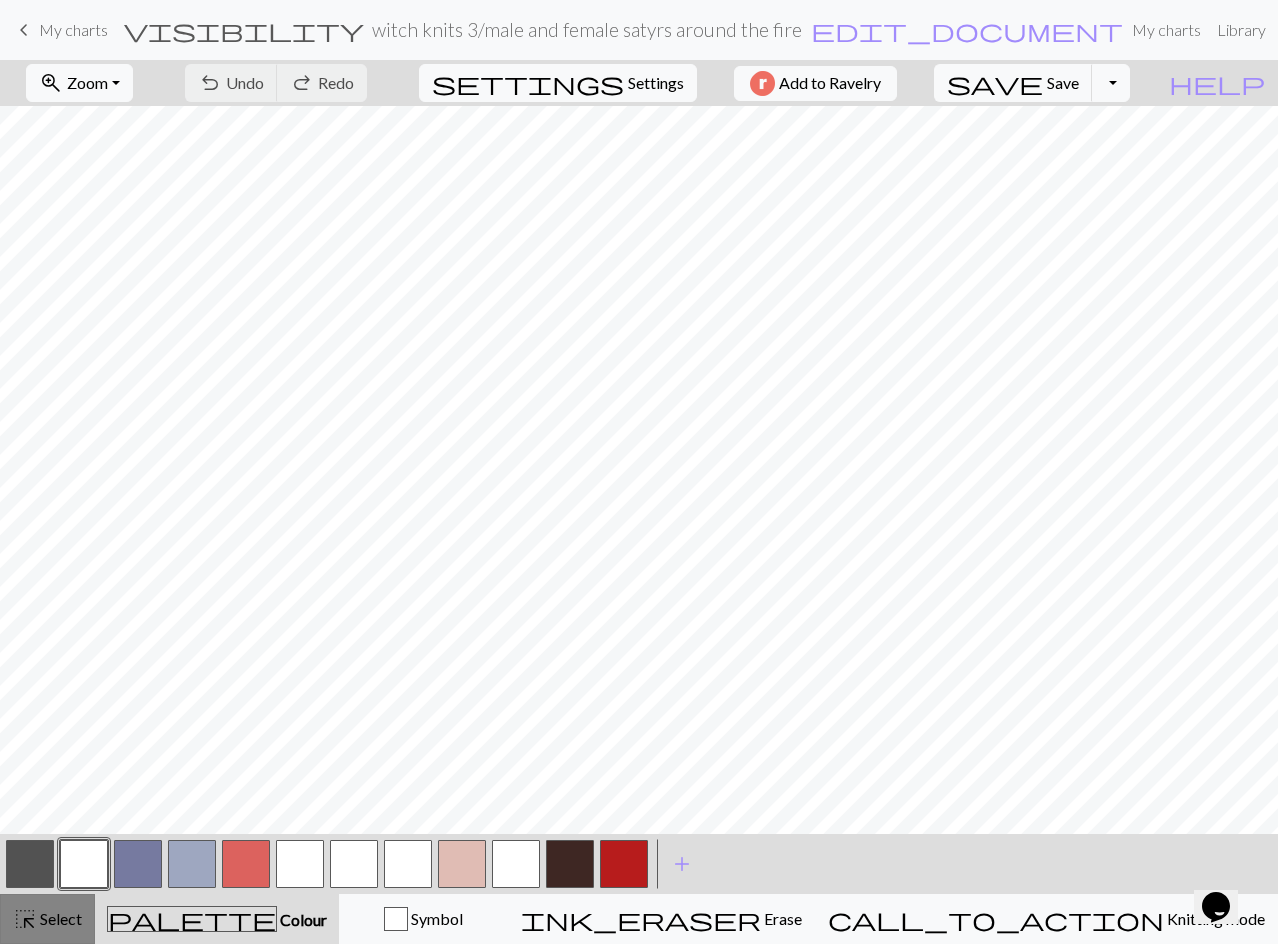 click on "highlight_alt   Select   Select" at bounding box center (47, 919) 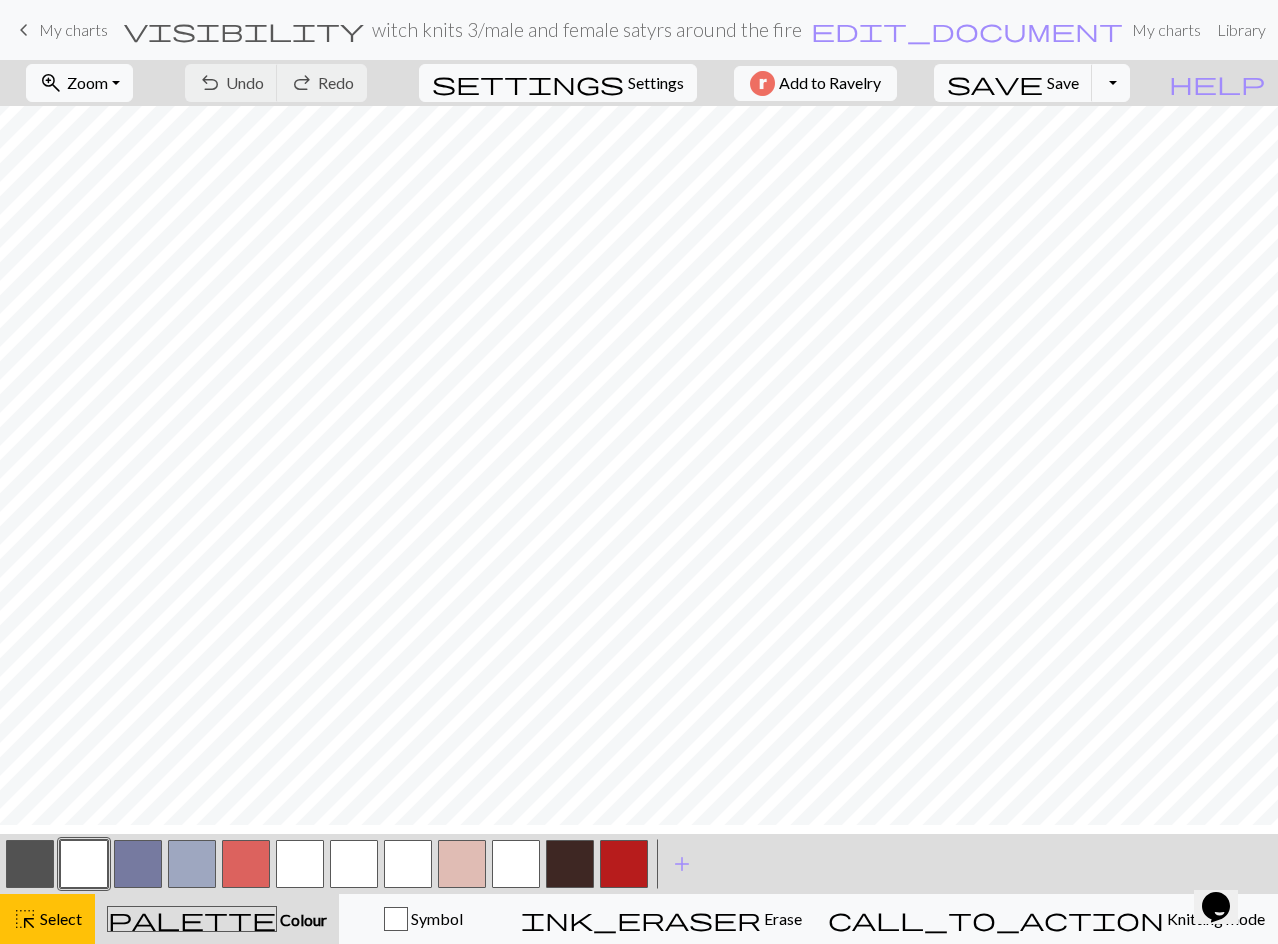 scroll, scrollTop: 300, scrollLeft: 0, axis: vertical 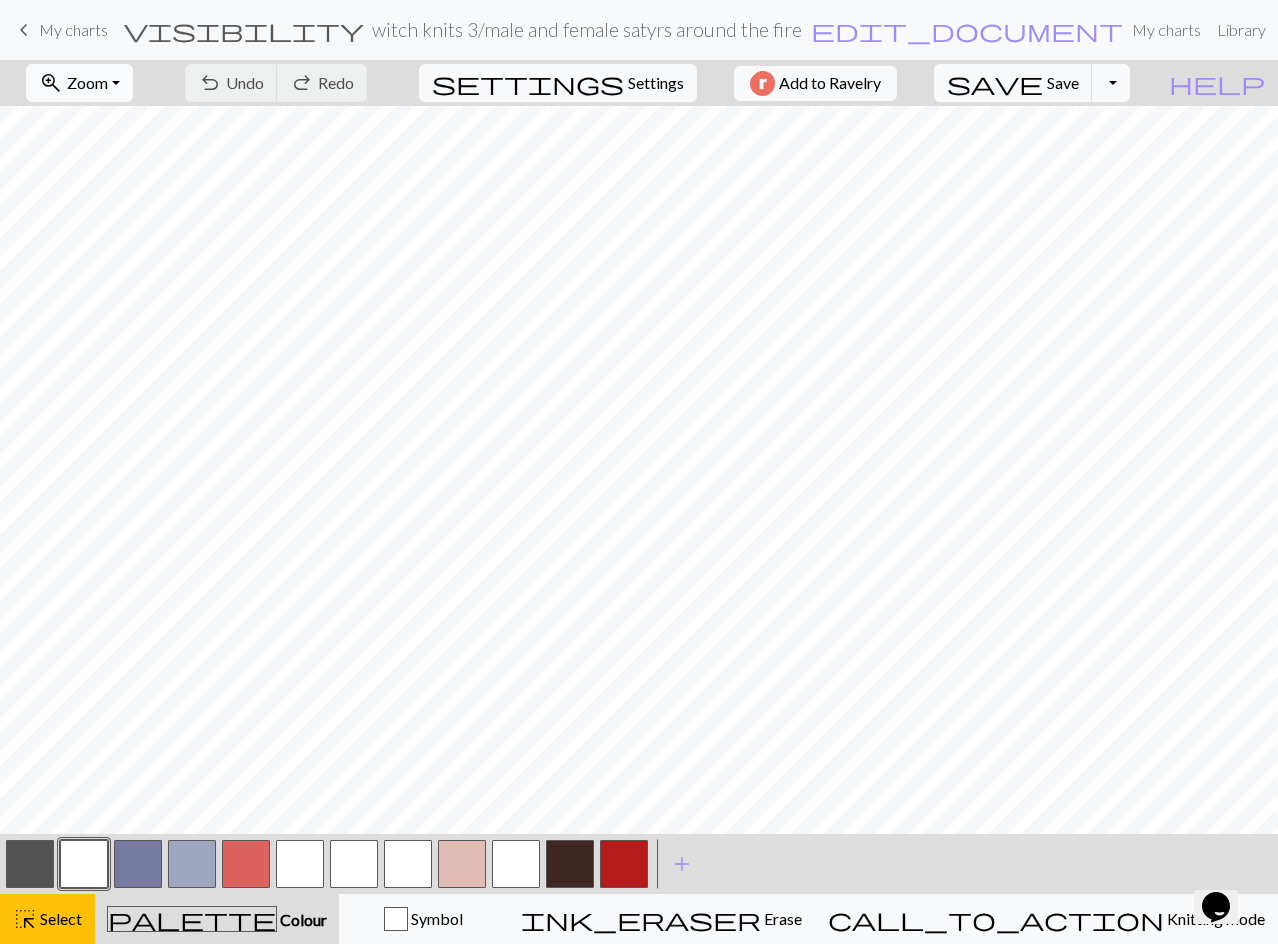 click on "Zoom" at bounding box center (87, 82) 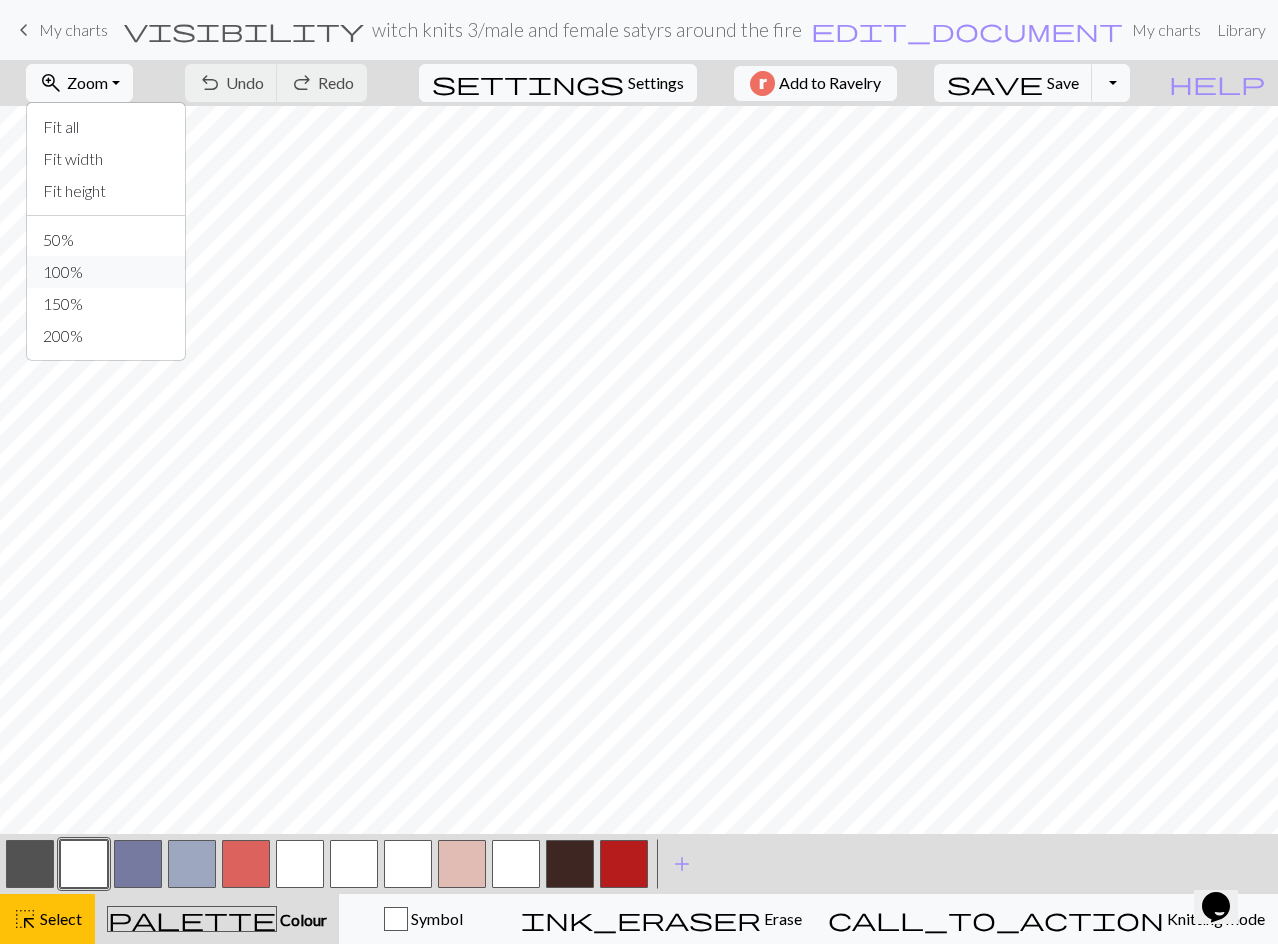 click on "100%" at bounding box center [106, 272] 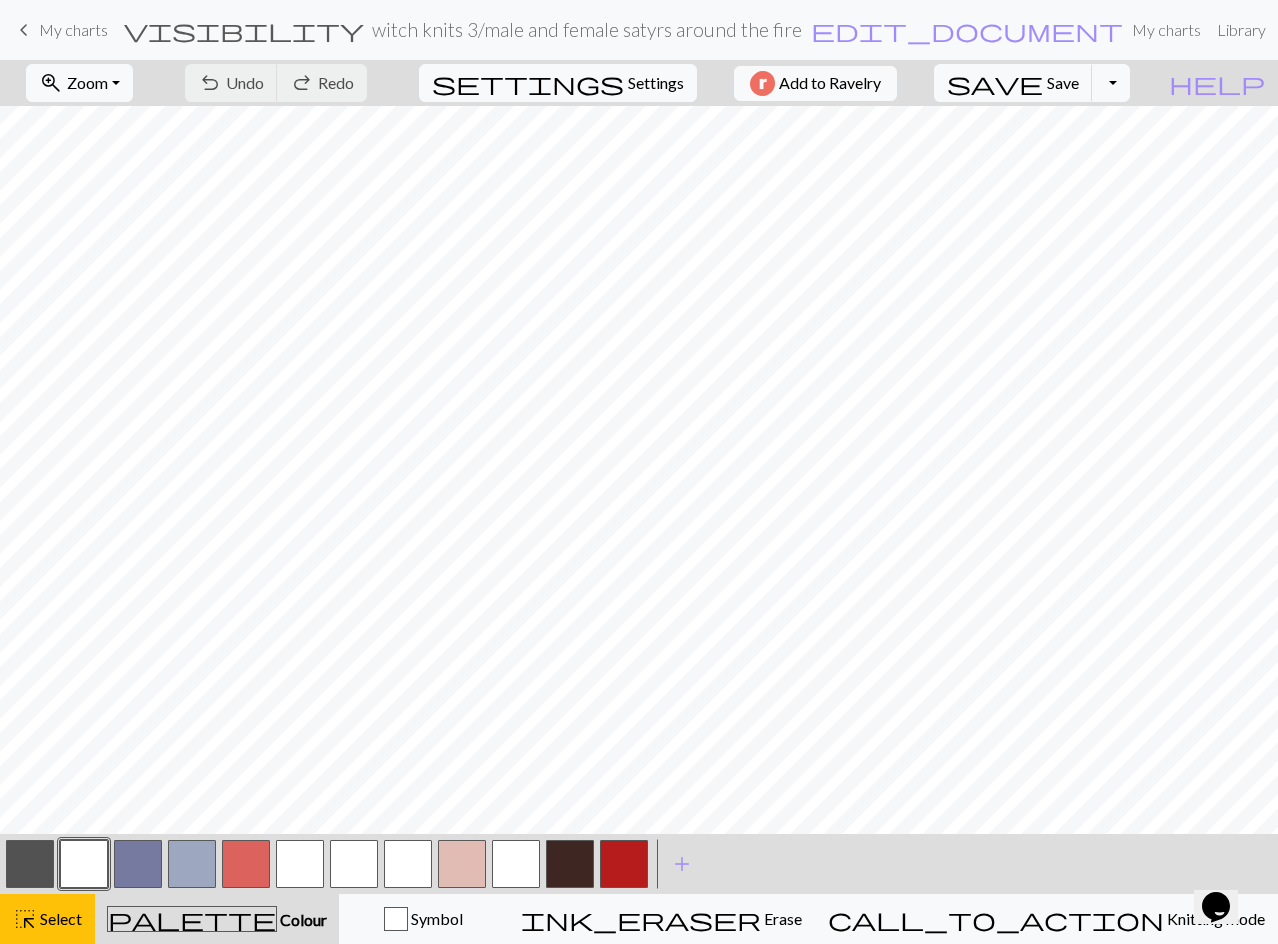 scroll, scrollTop: 500, scrollLeft: 0, axis: vertical 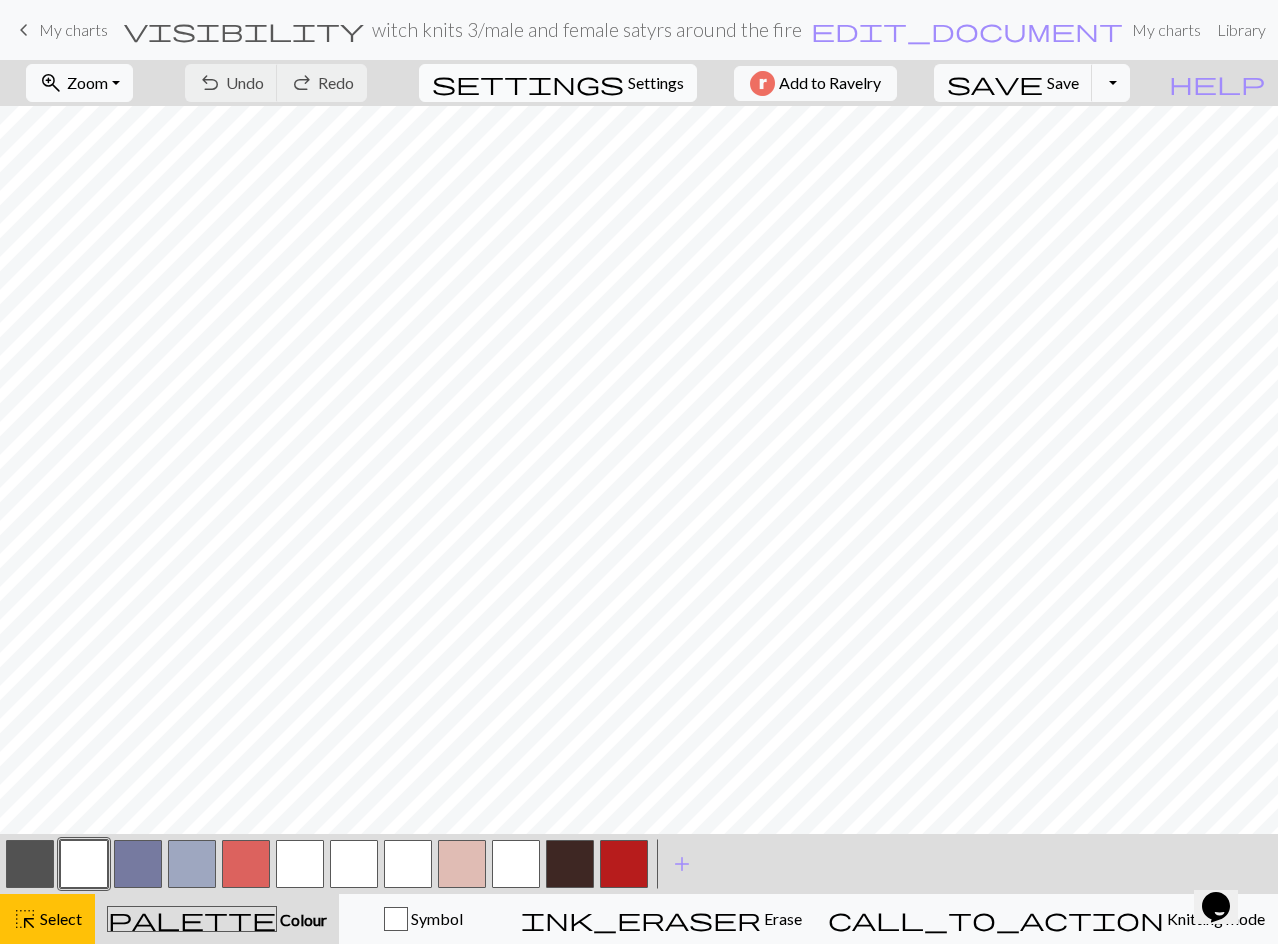 click on "settings" at bounding box center [528, 83] 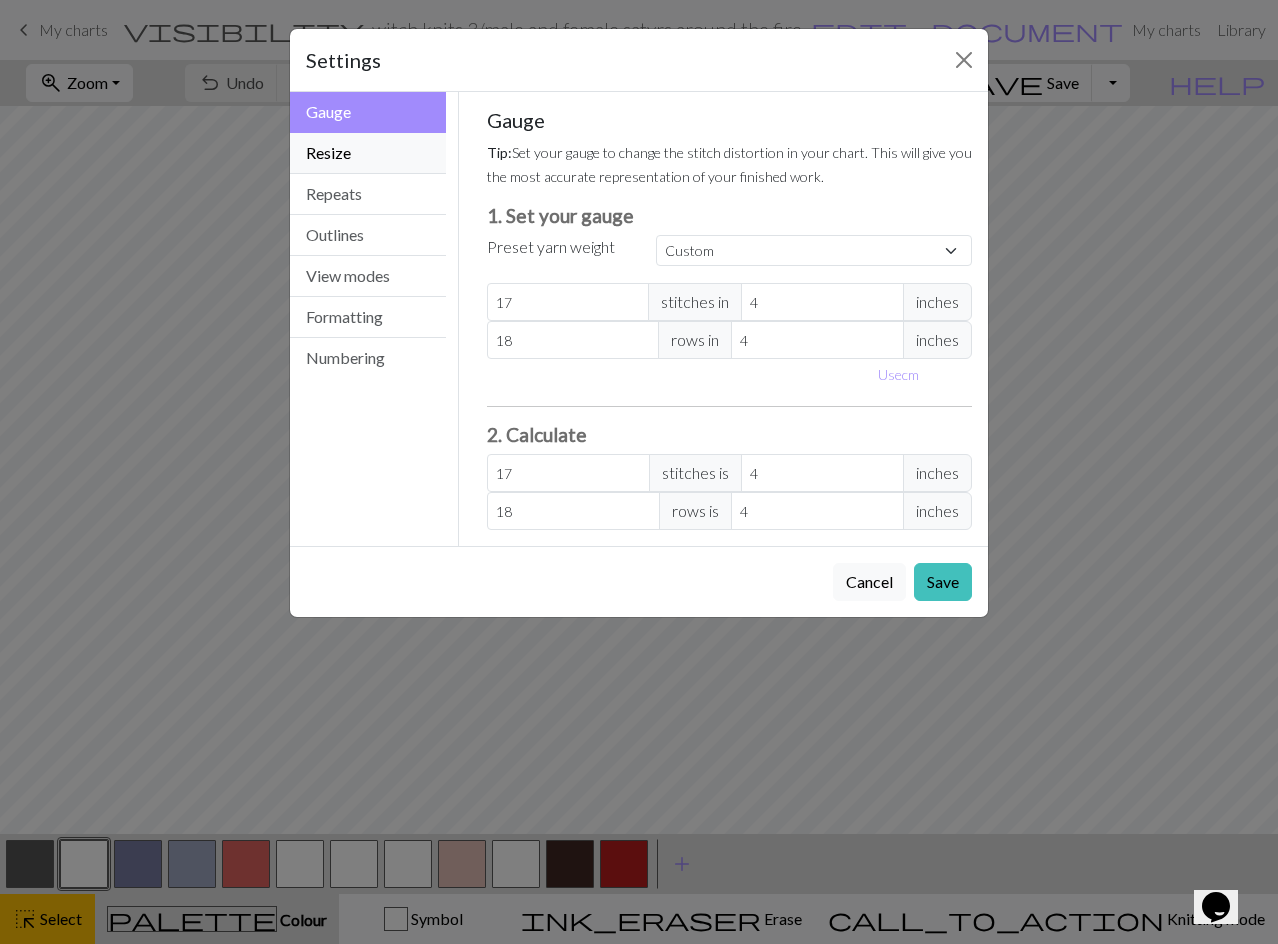 click on "Resize" at bounding box center (368, 153) 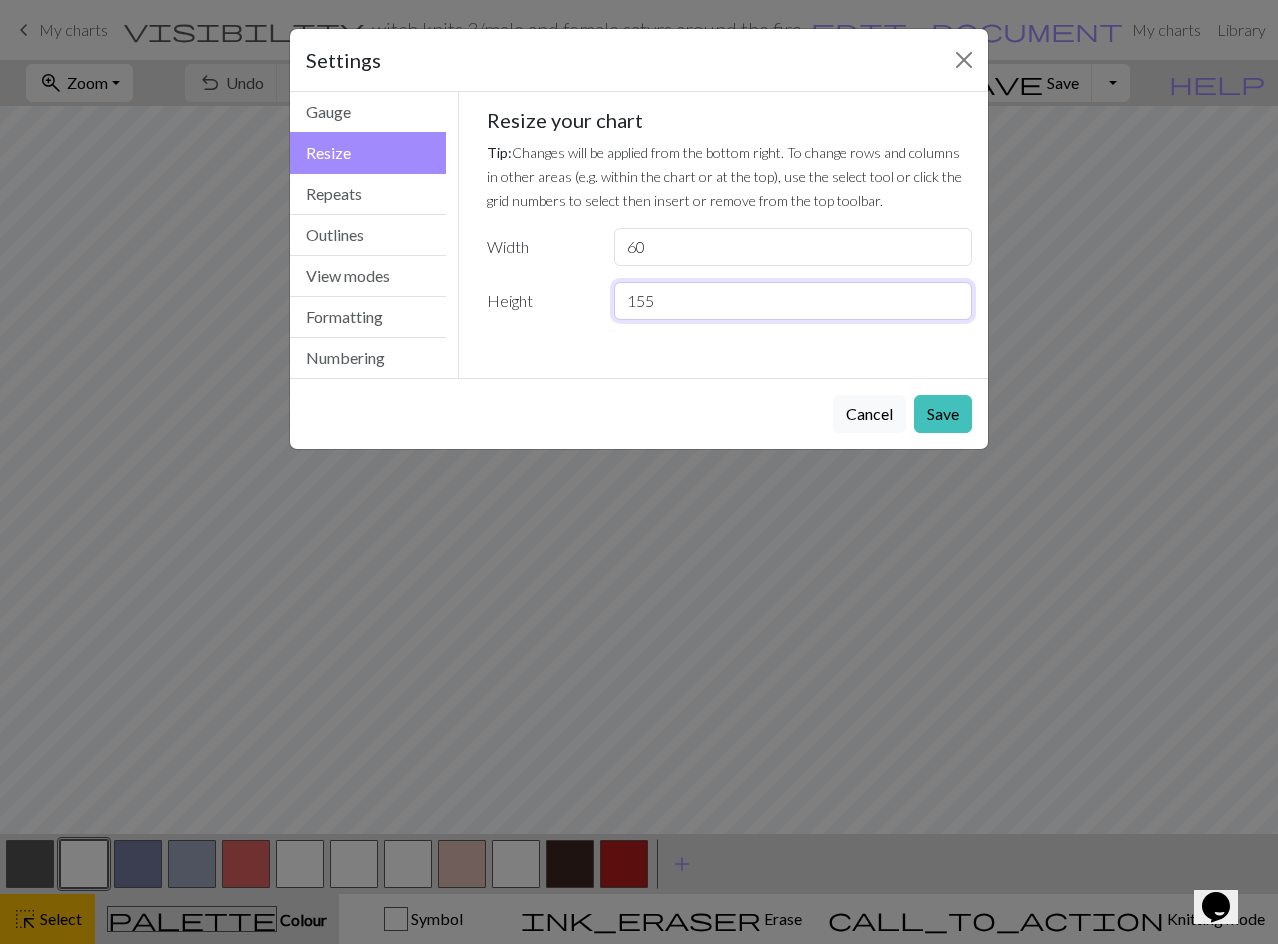 drag, startPoint x: 685, startPoint y: 309, endPoint x: 592, endPoint y: 304, distance: 93.13431 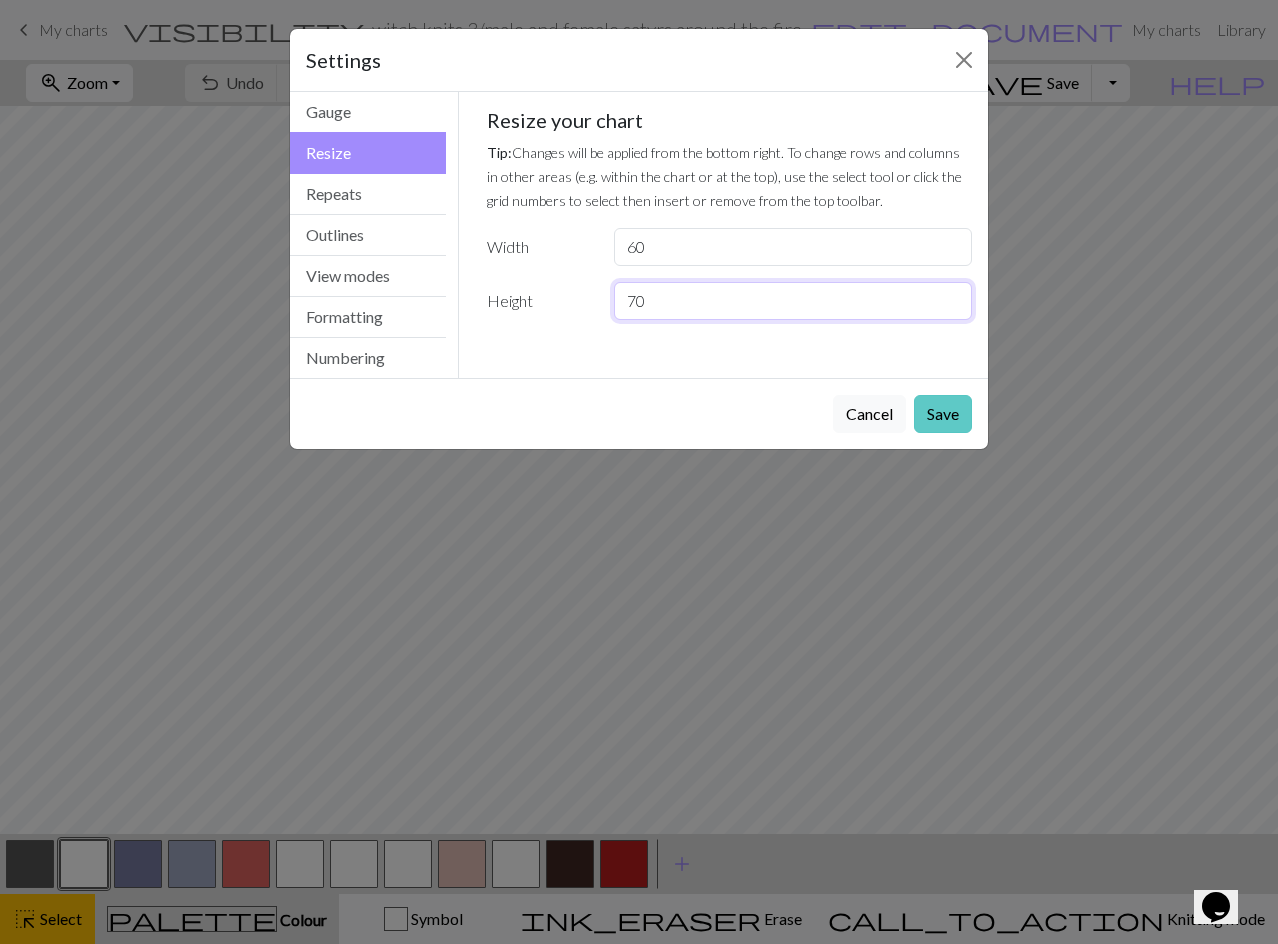 type on "70" 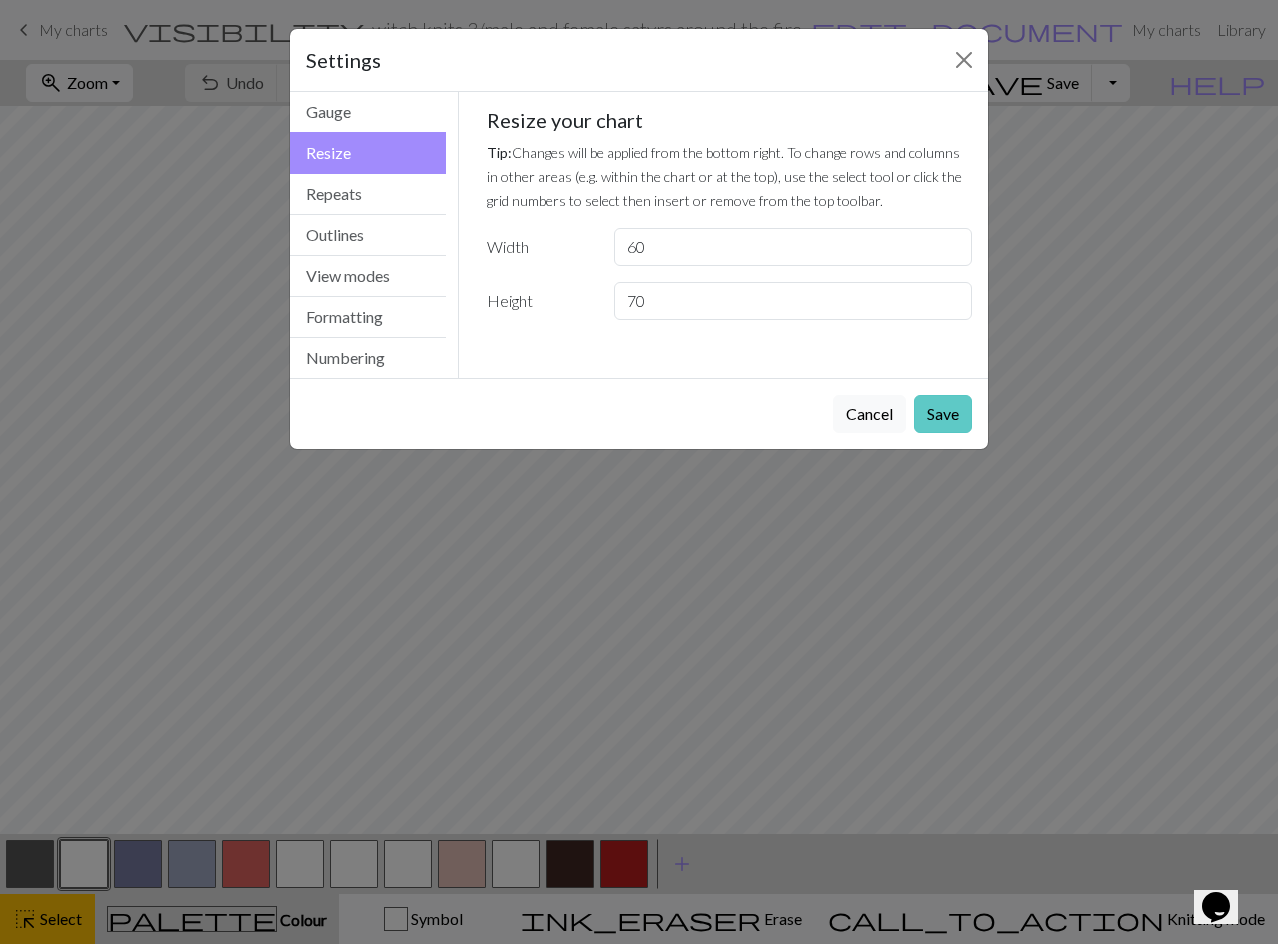 click on "Save" at bounding box center (943, 414) 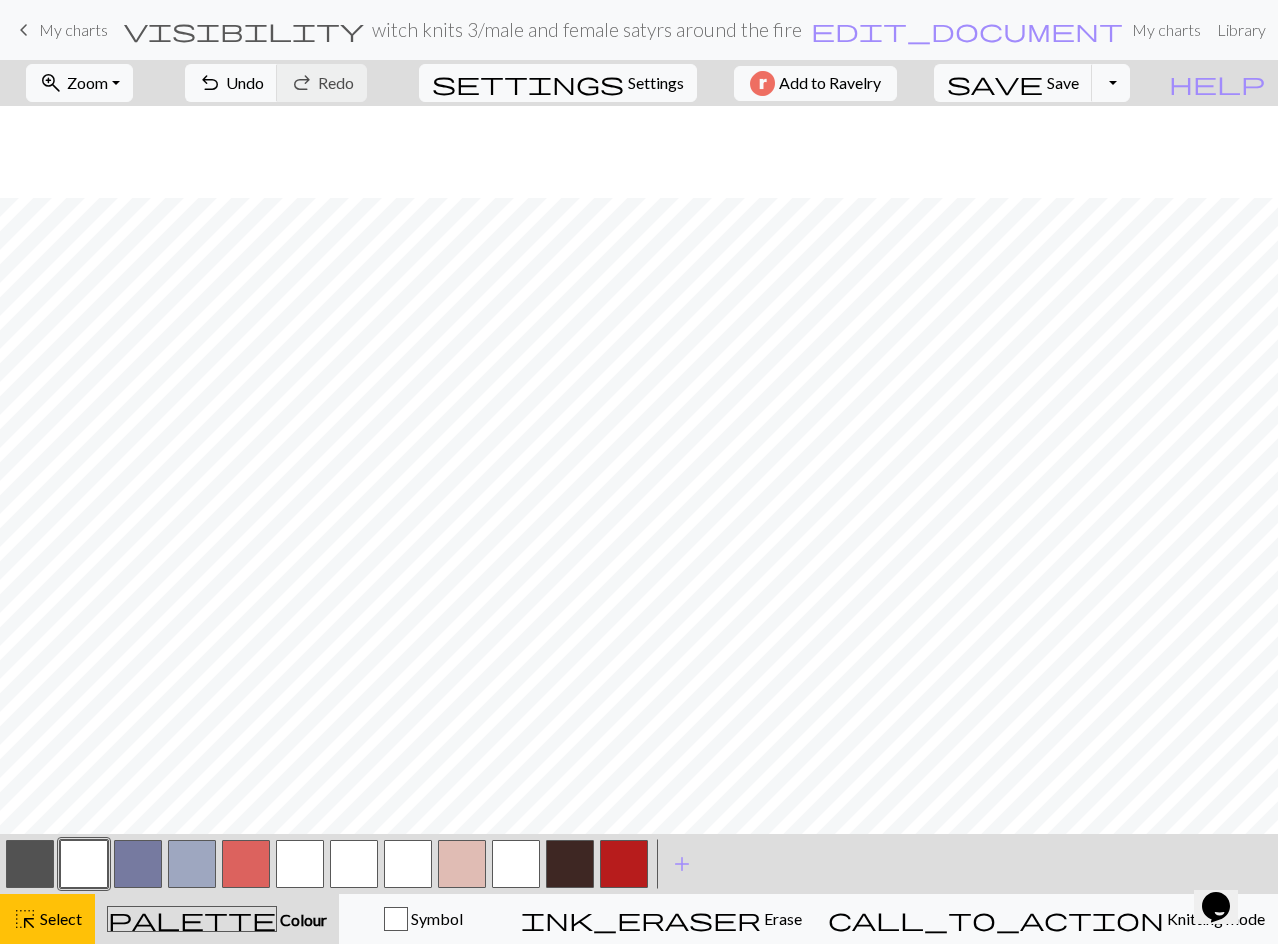 scroll, scrollTop: 777, scrollLeft: 0, axis: vertical 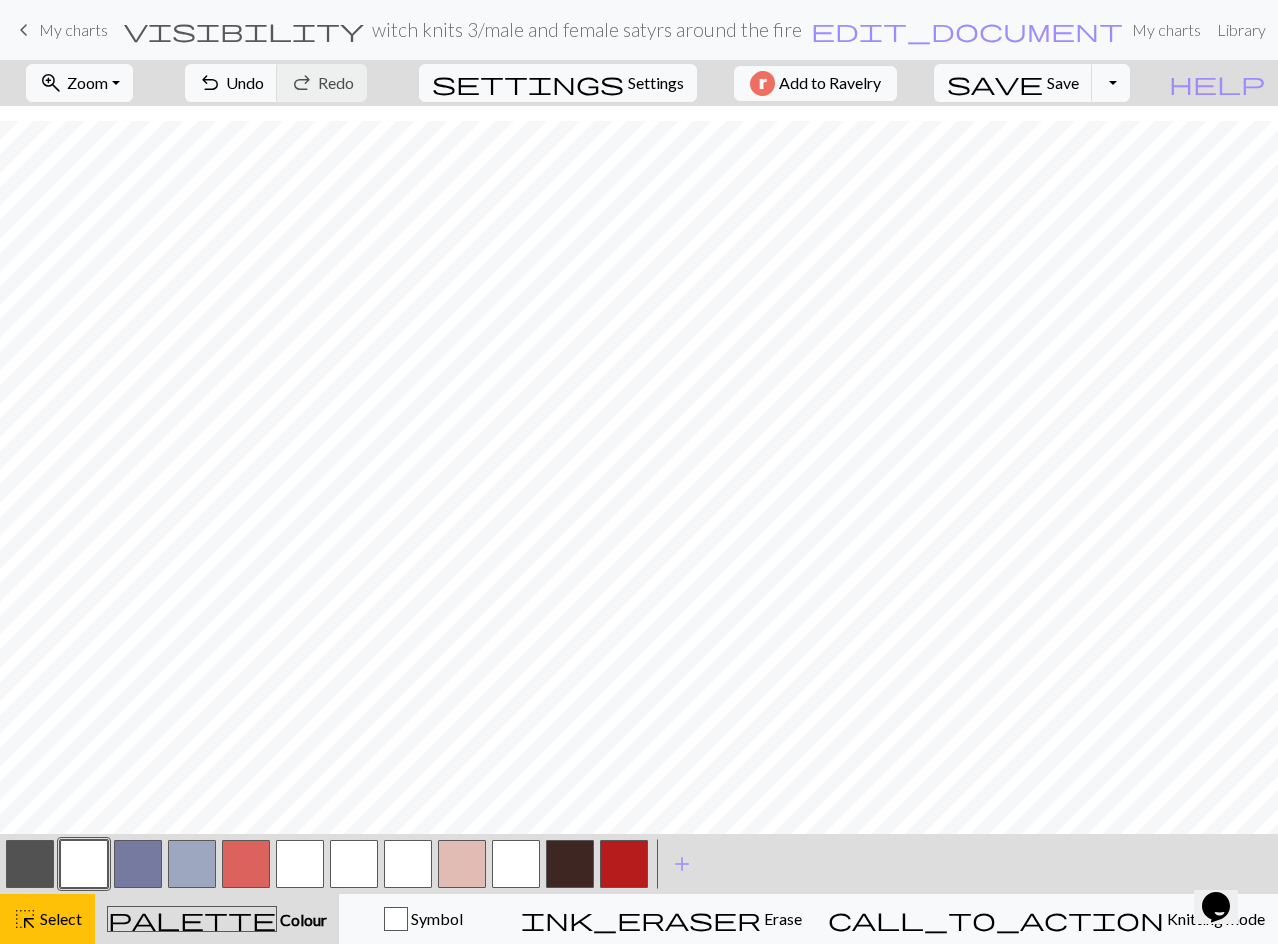 click at bounding box center [30, 864] 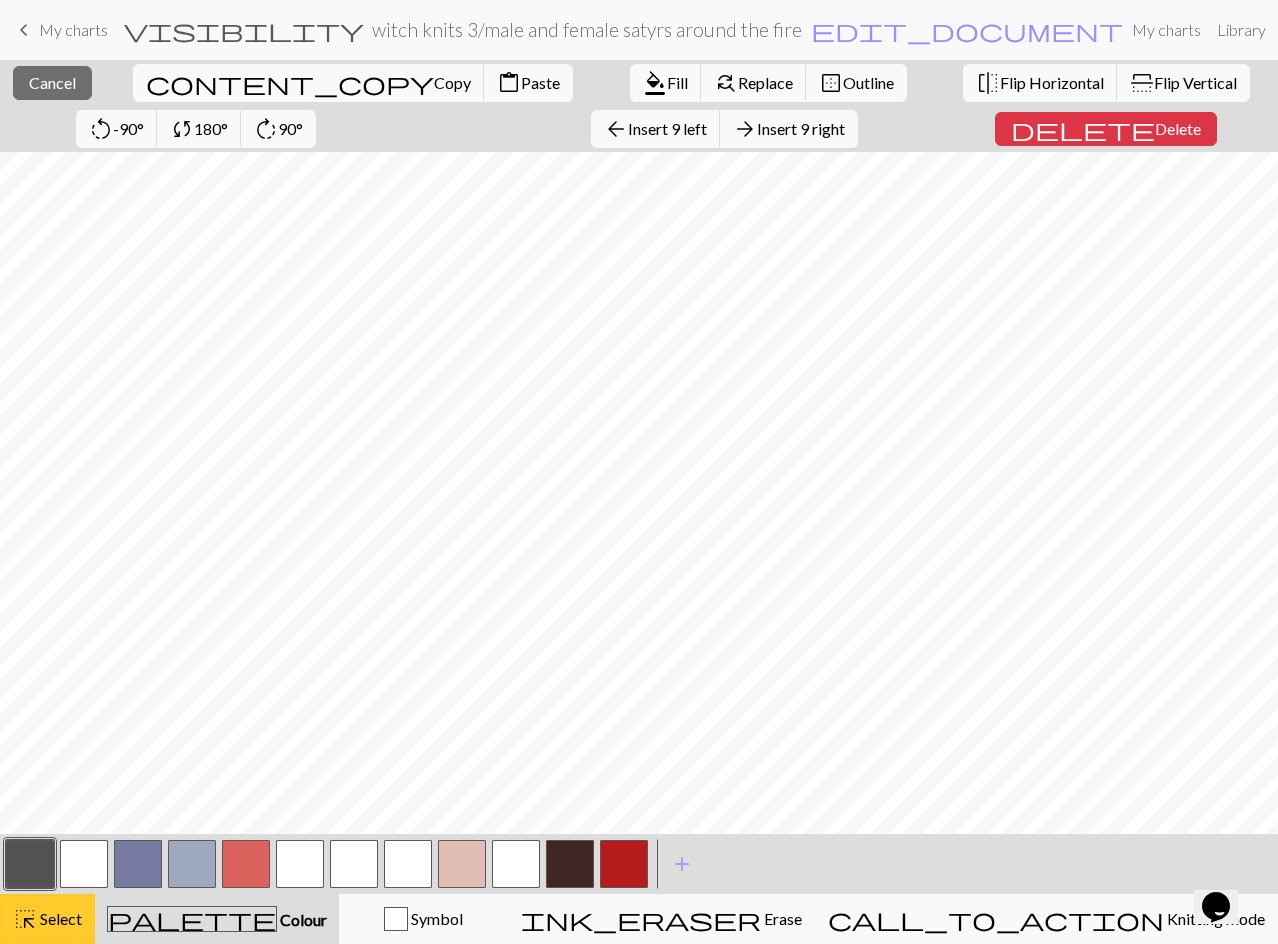 click on "highlight_alt" at bounding box center [25, 919] 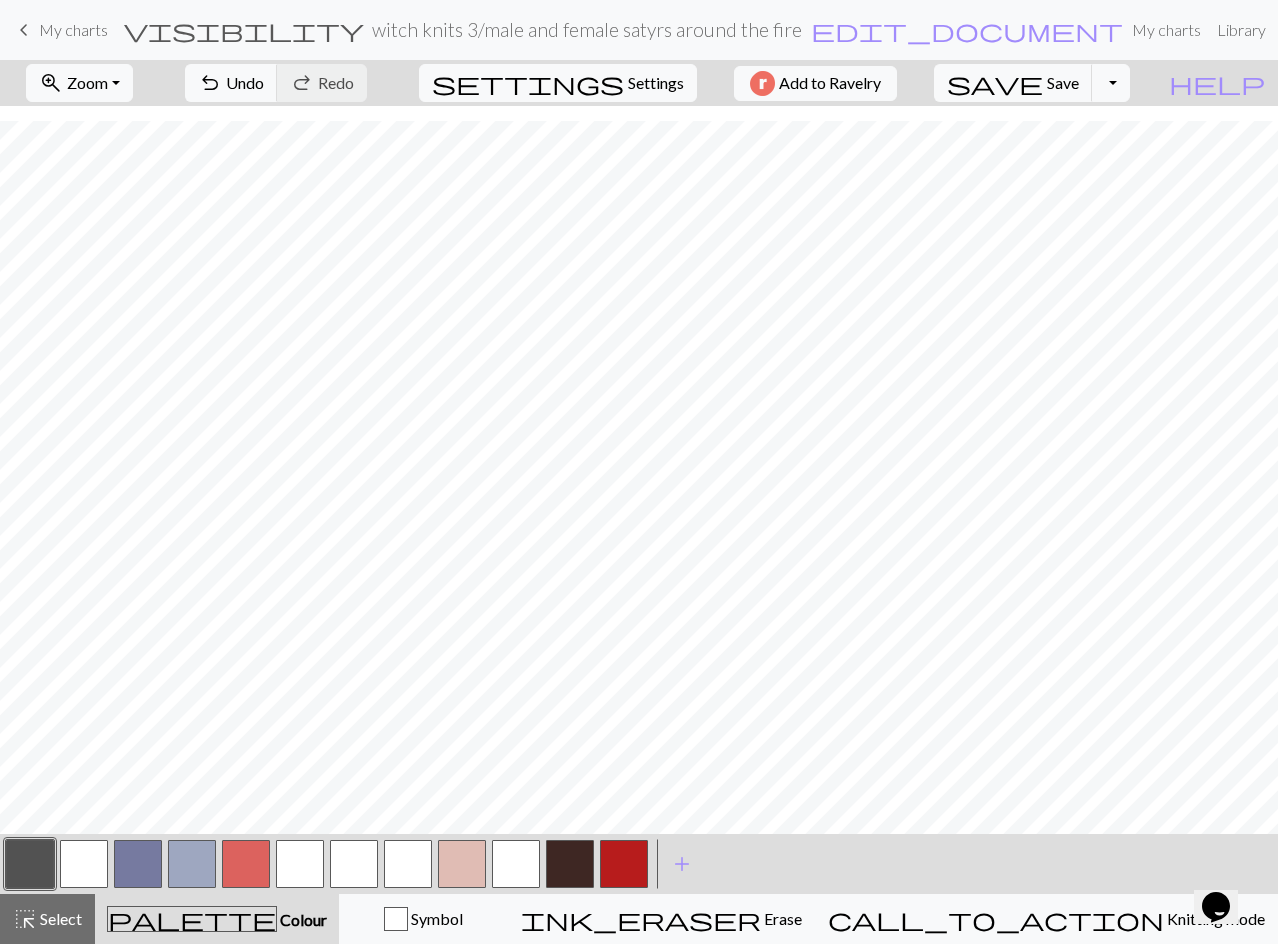 click at bounding box center [84, 864] 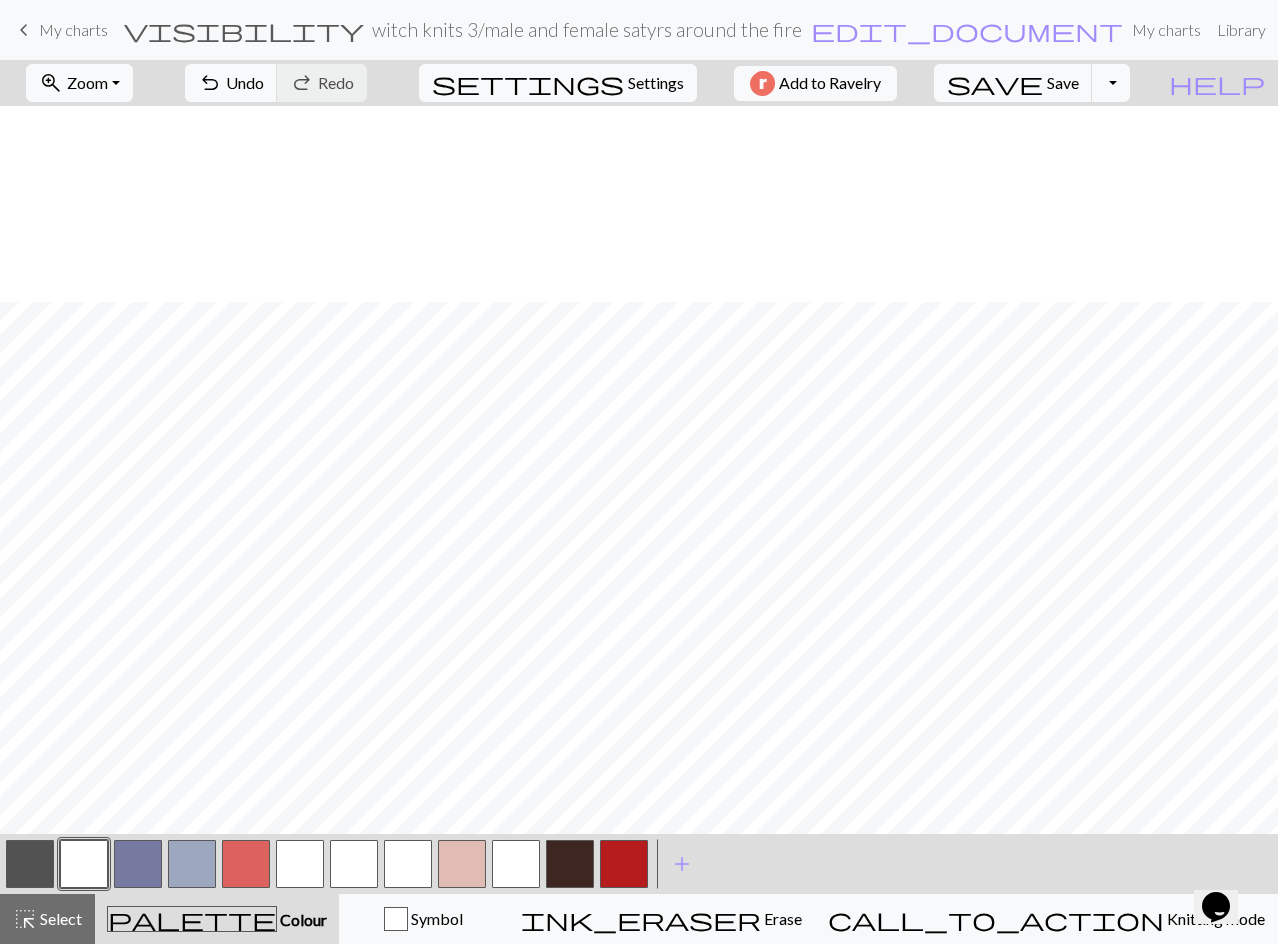 scroll, scrollTop: 777, scrollLeft: 0, axis: vertical 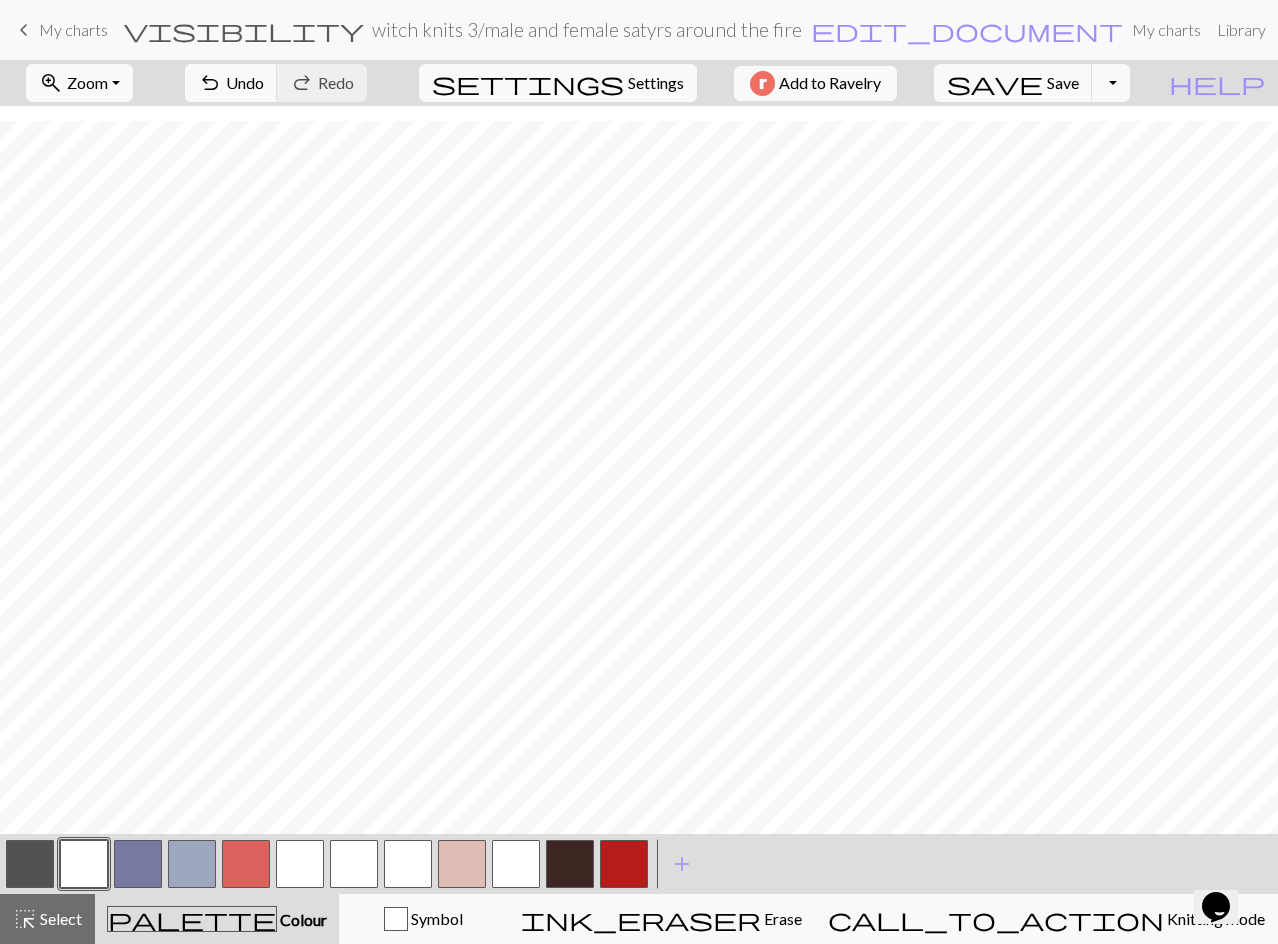 click at bounding box center (30, 864) 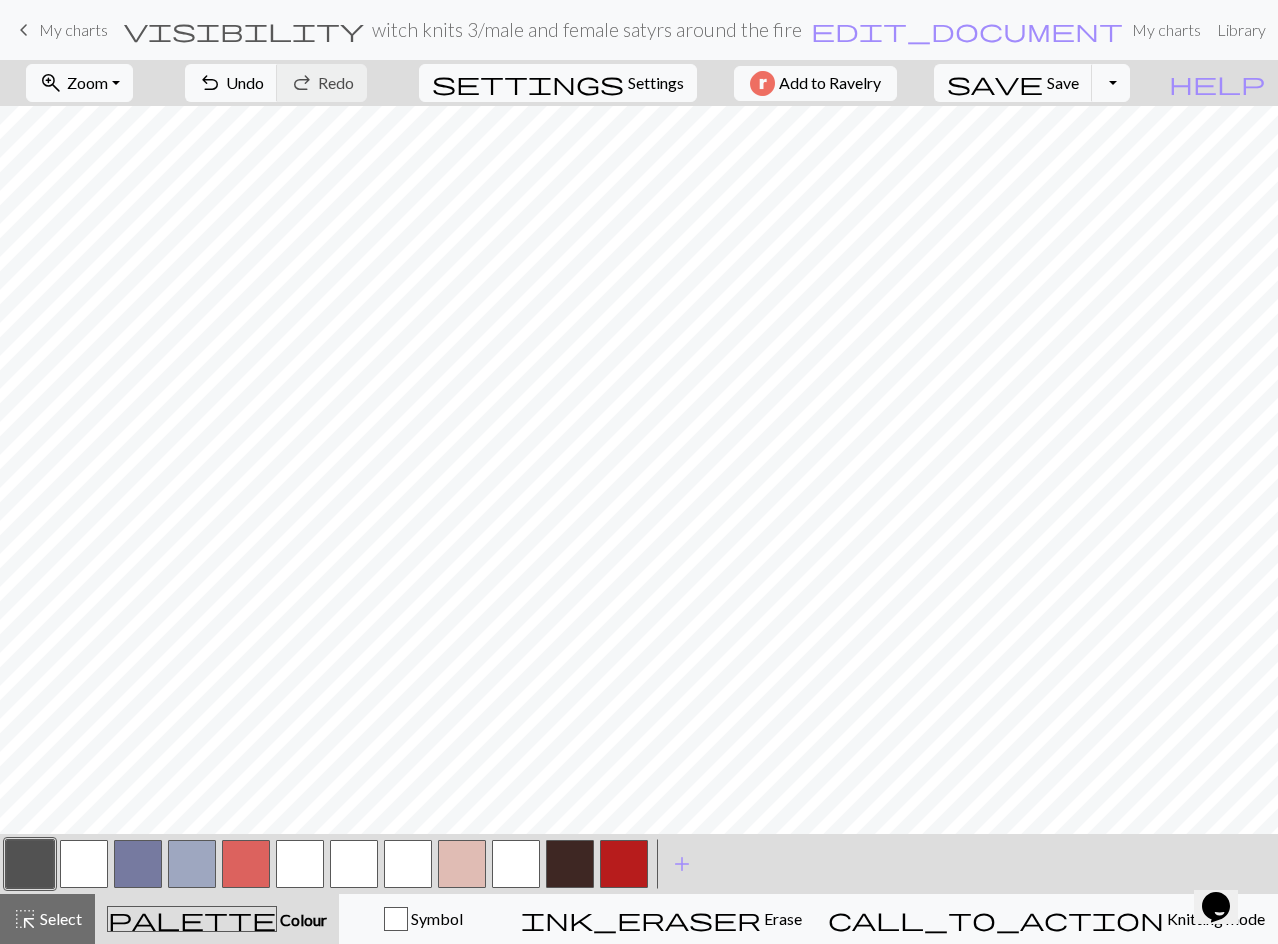 scroll, scrollTop: 177, scrollLeft: 0, axis: vertical 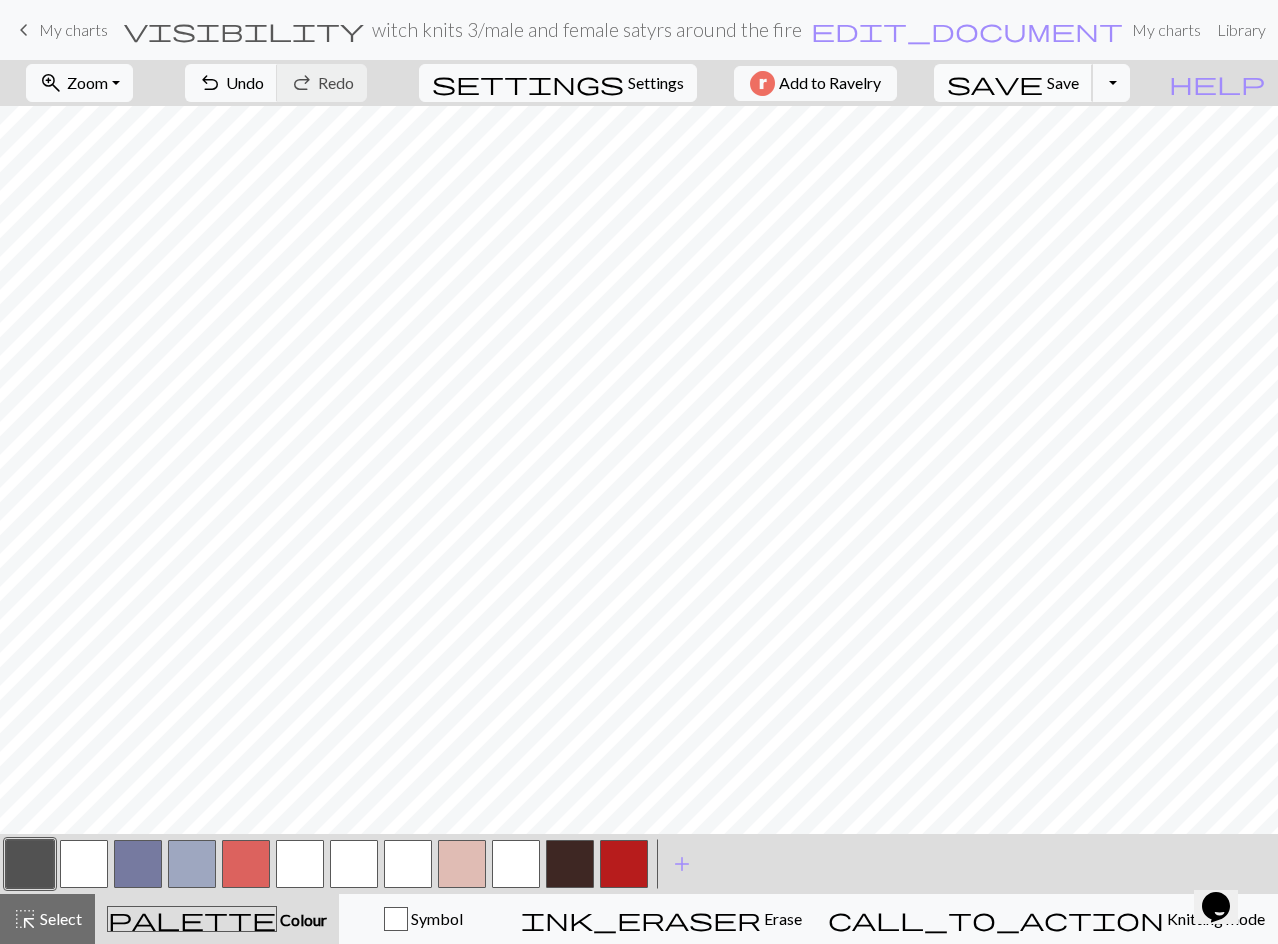 click on "save" at bounding box center [995, 83] 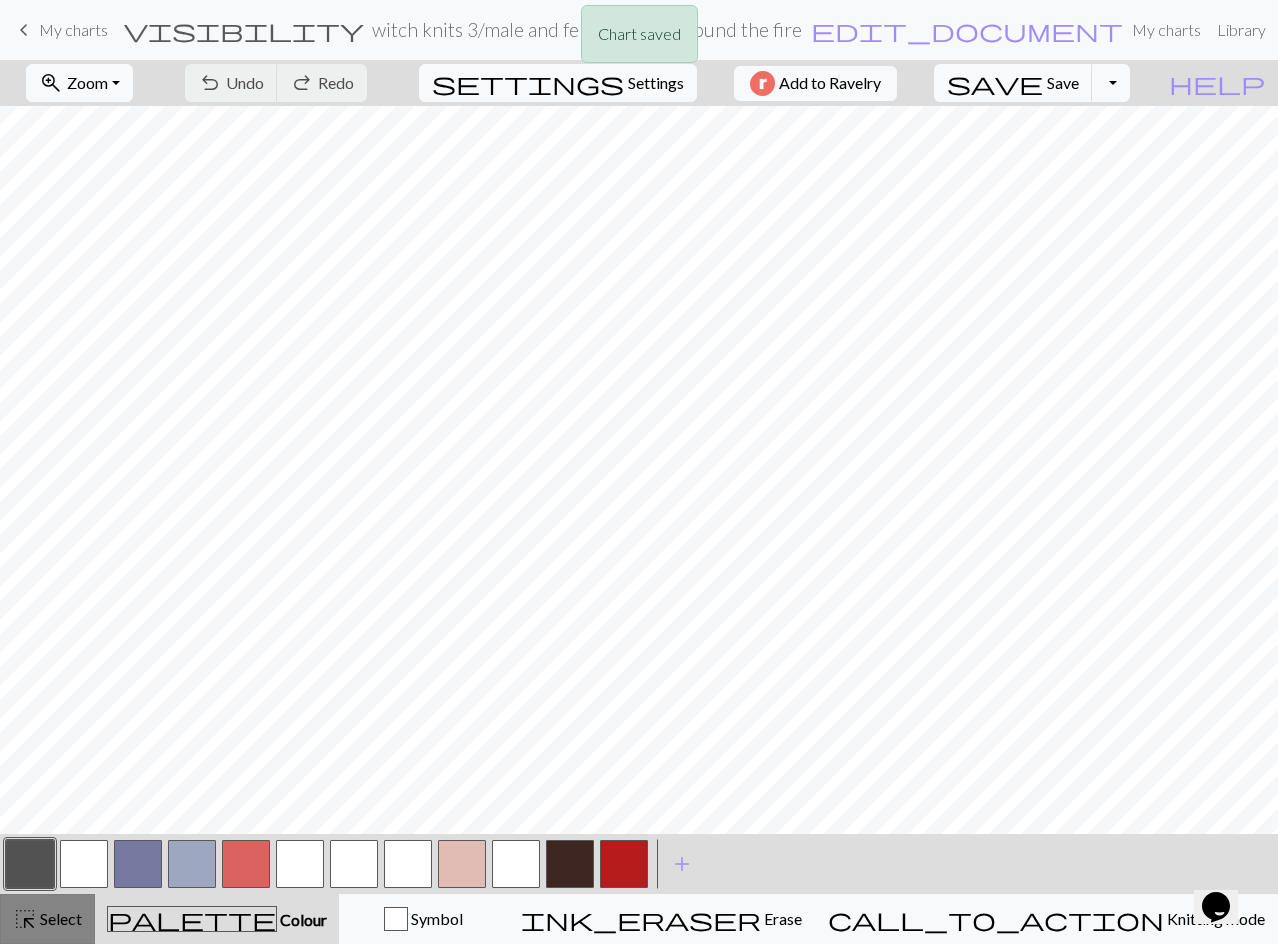 click on "Select" at bounding box center (59, 918) 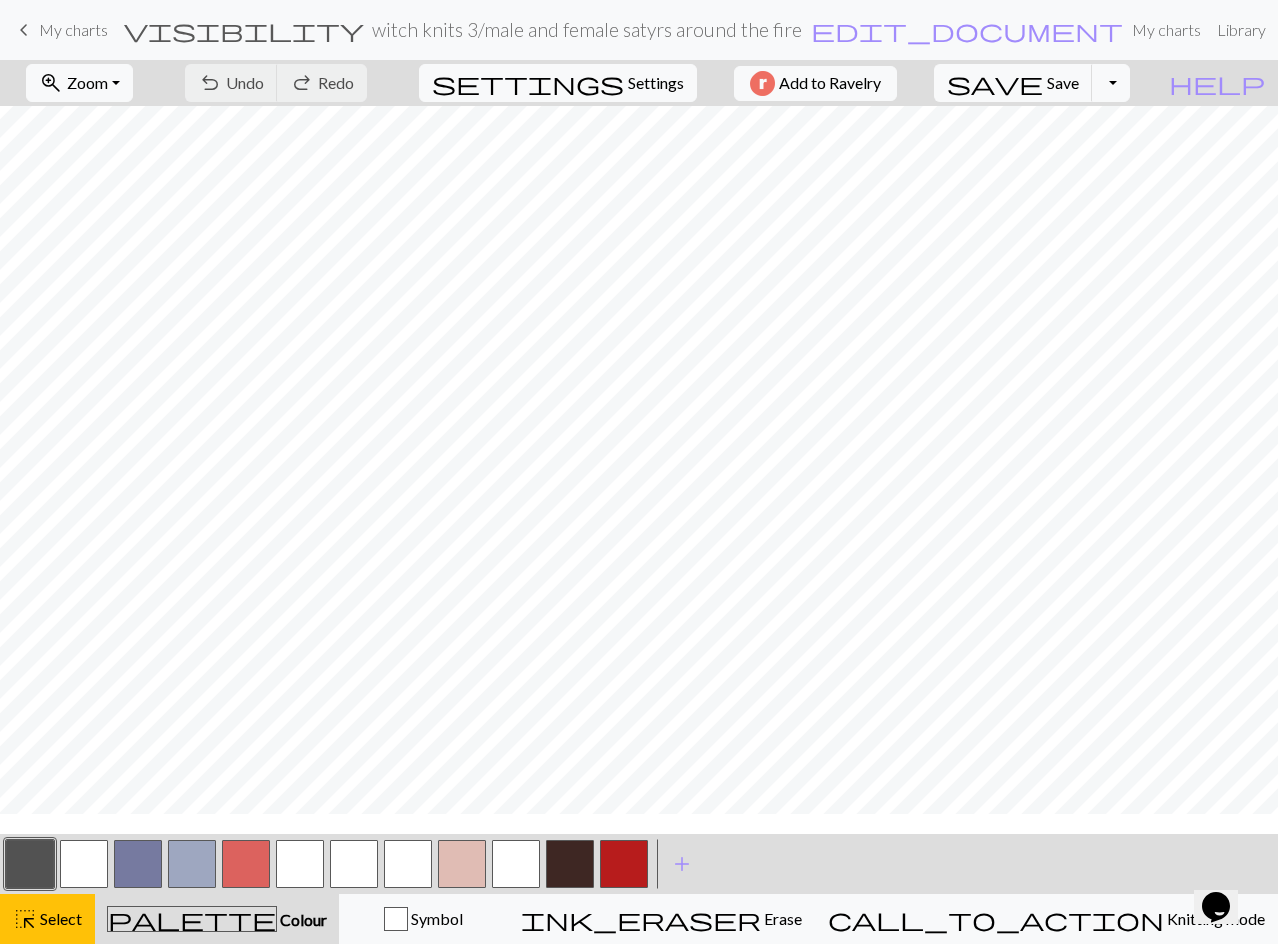 scroll, scrollTop: 0, scrollLeft: 0, axis: both 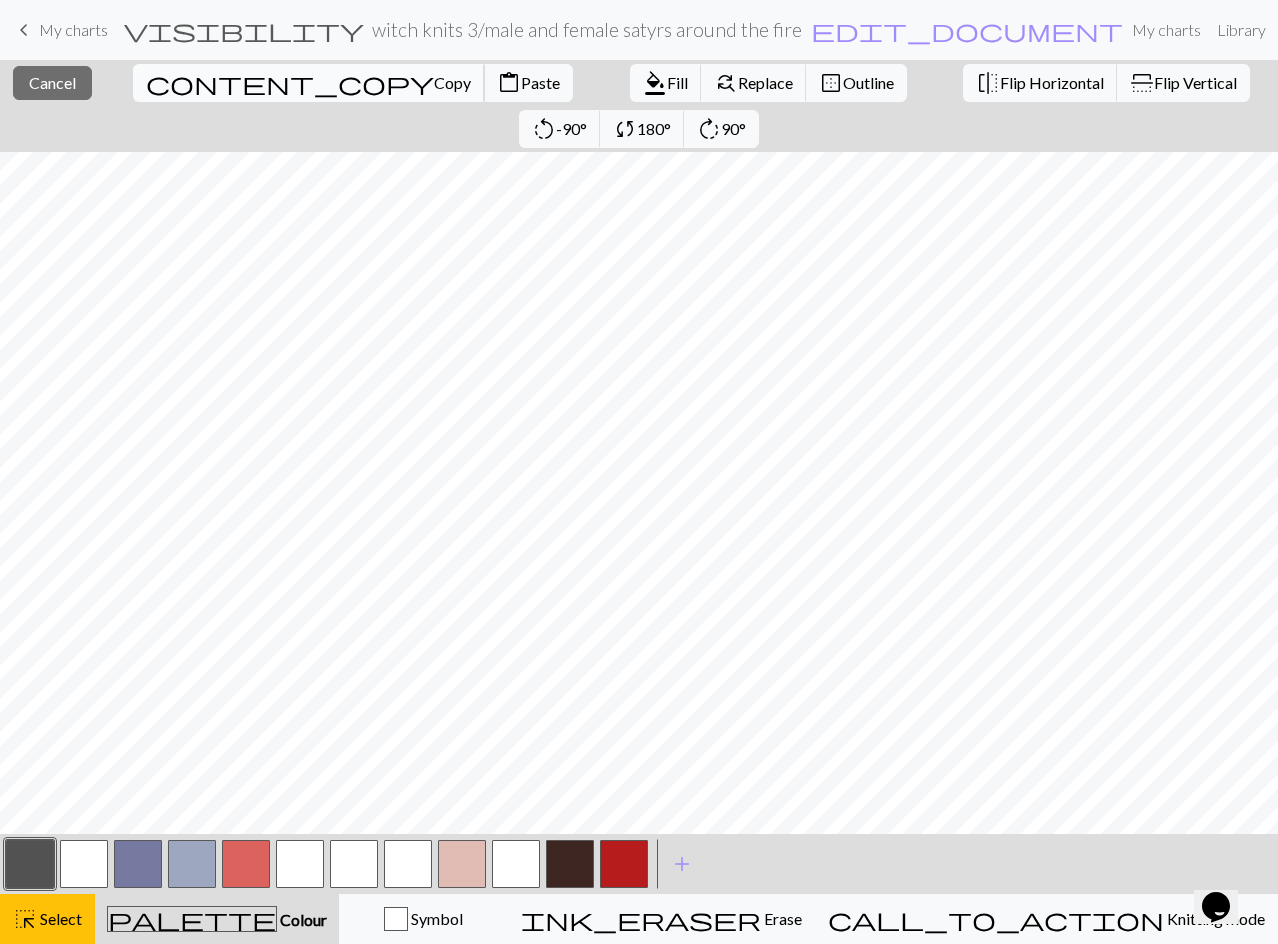 click on "Copy" at bounding box center (452, 82) 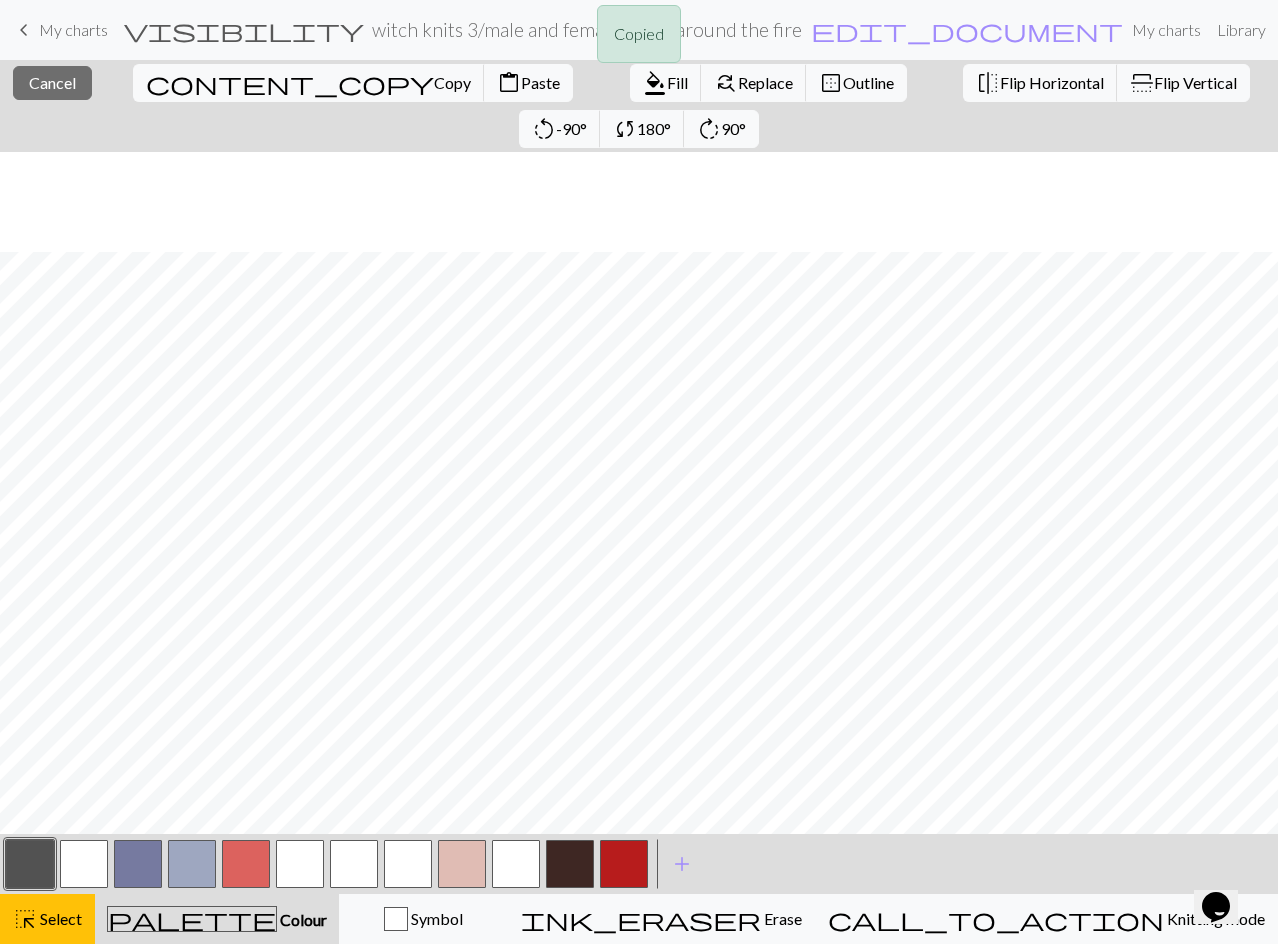 scroll, scrollTop: 500, scrollLeft: 0, axis: vertical 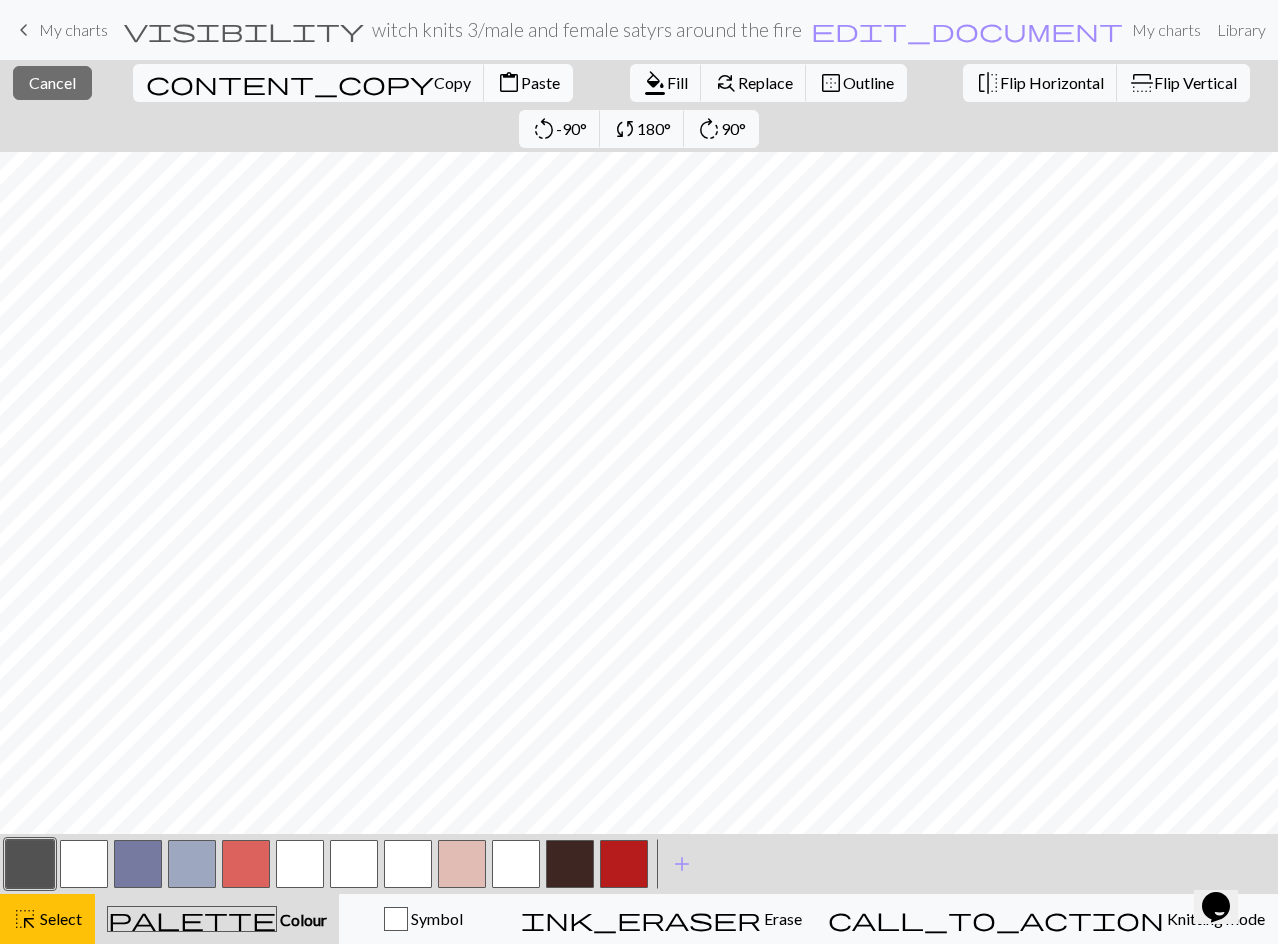 click on "Paste" at bounding box center (540, 82) 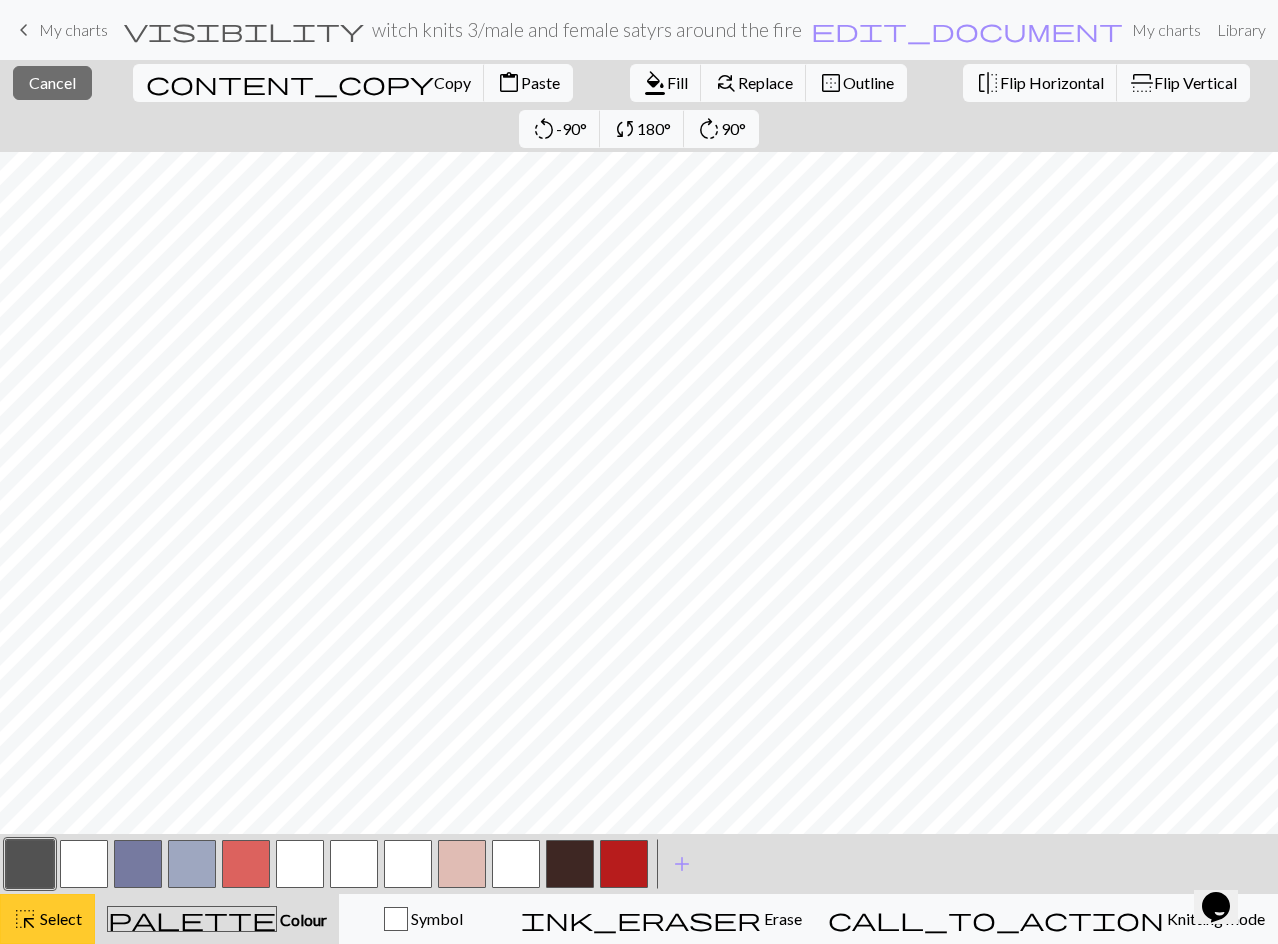 click on "Select" at bounding box center (59, 918) 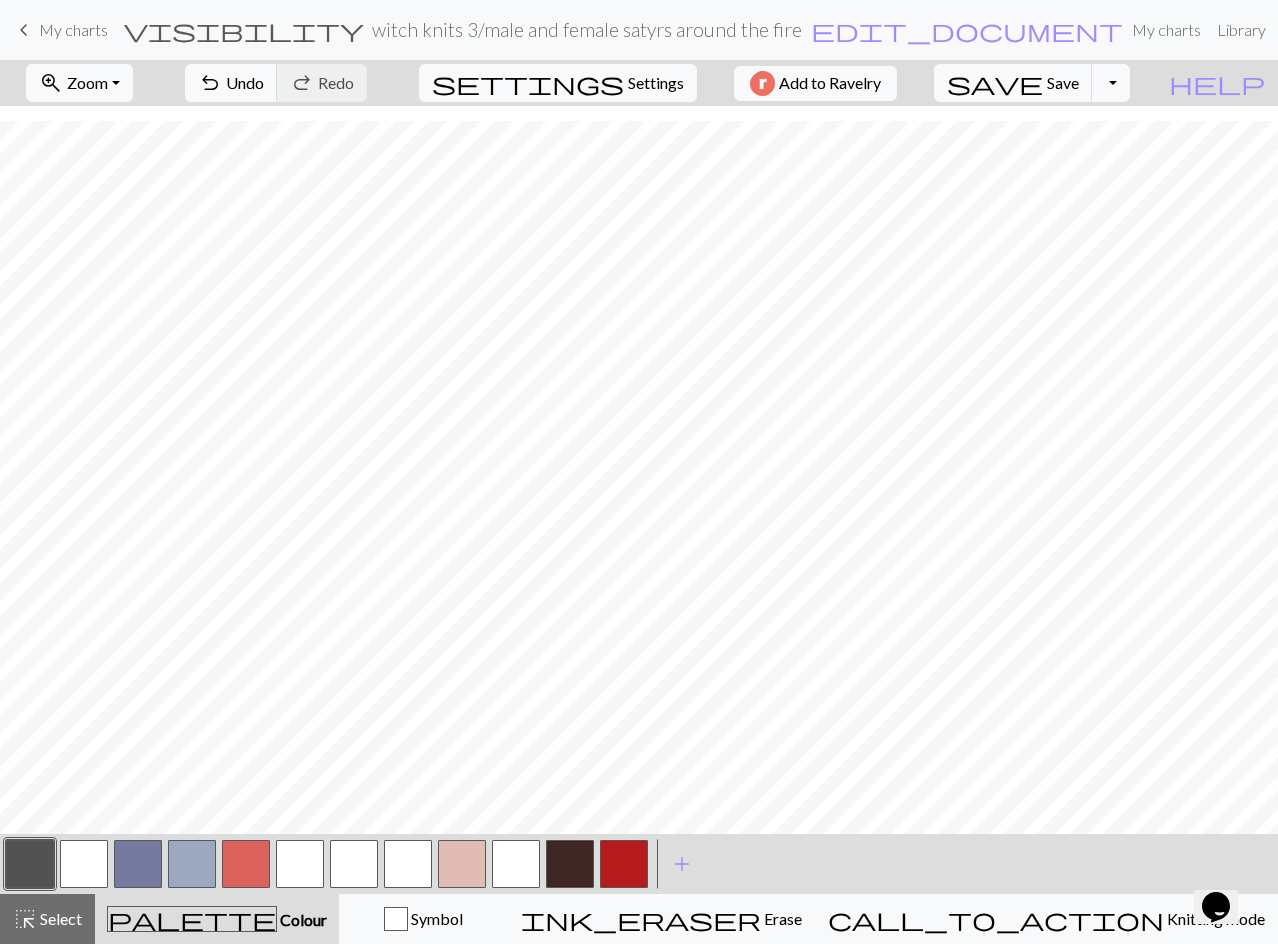 click at bounding box center (84, 864) 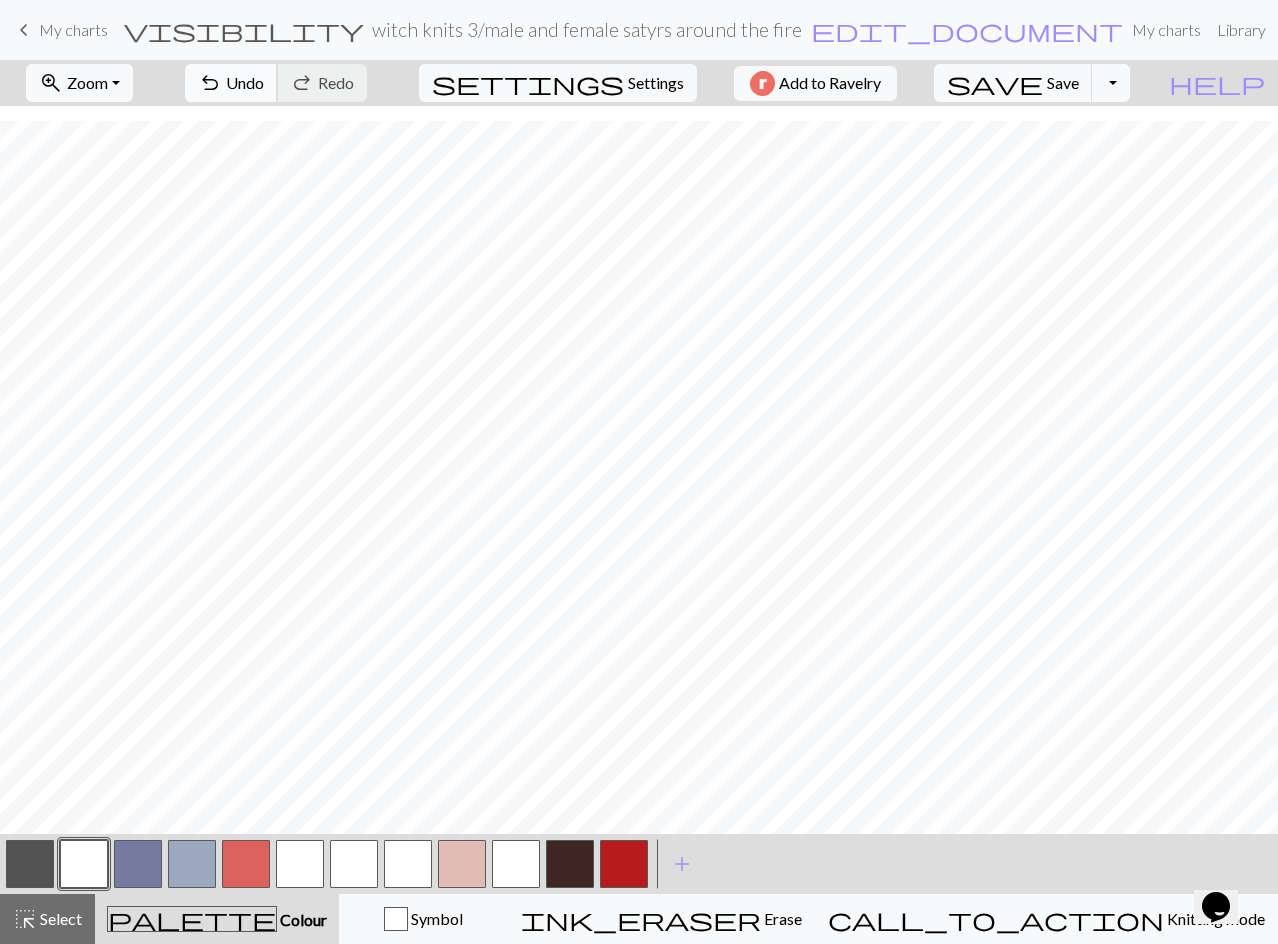 click on "Undo" at bounding box center (245, 82) 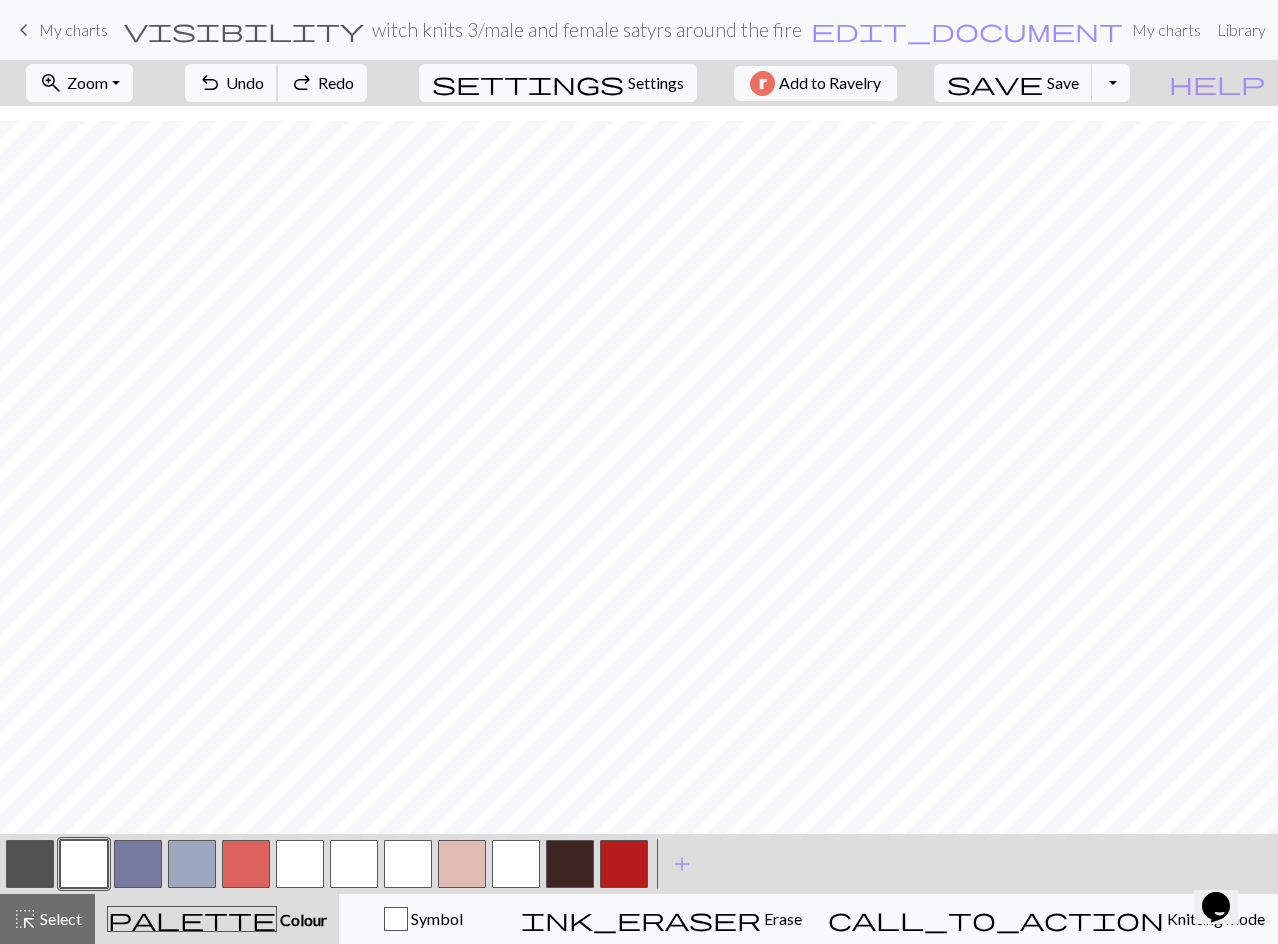 click on "undo Undo Undo" at bounding box center (231, 83) 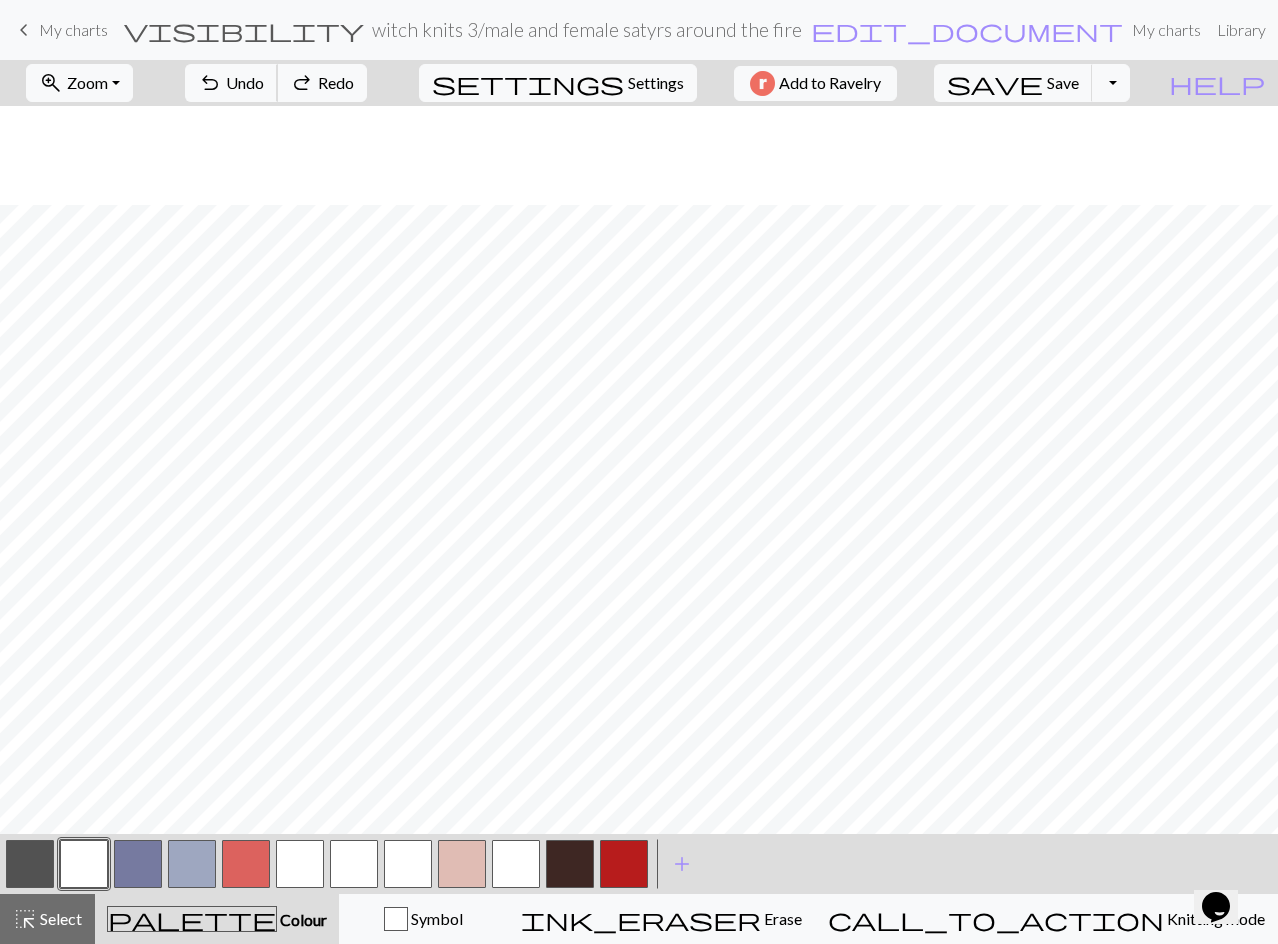 scroll, scrollTop: 777, scrollLeft: 0, axis: vertical 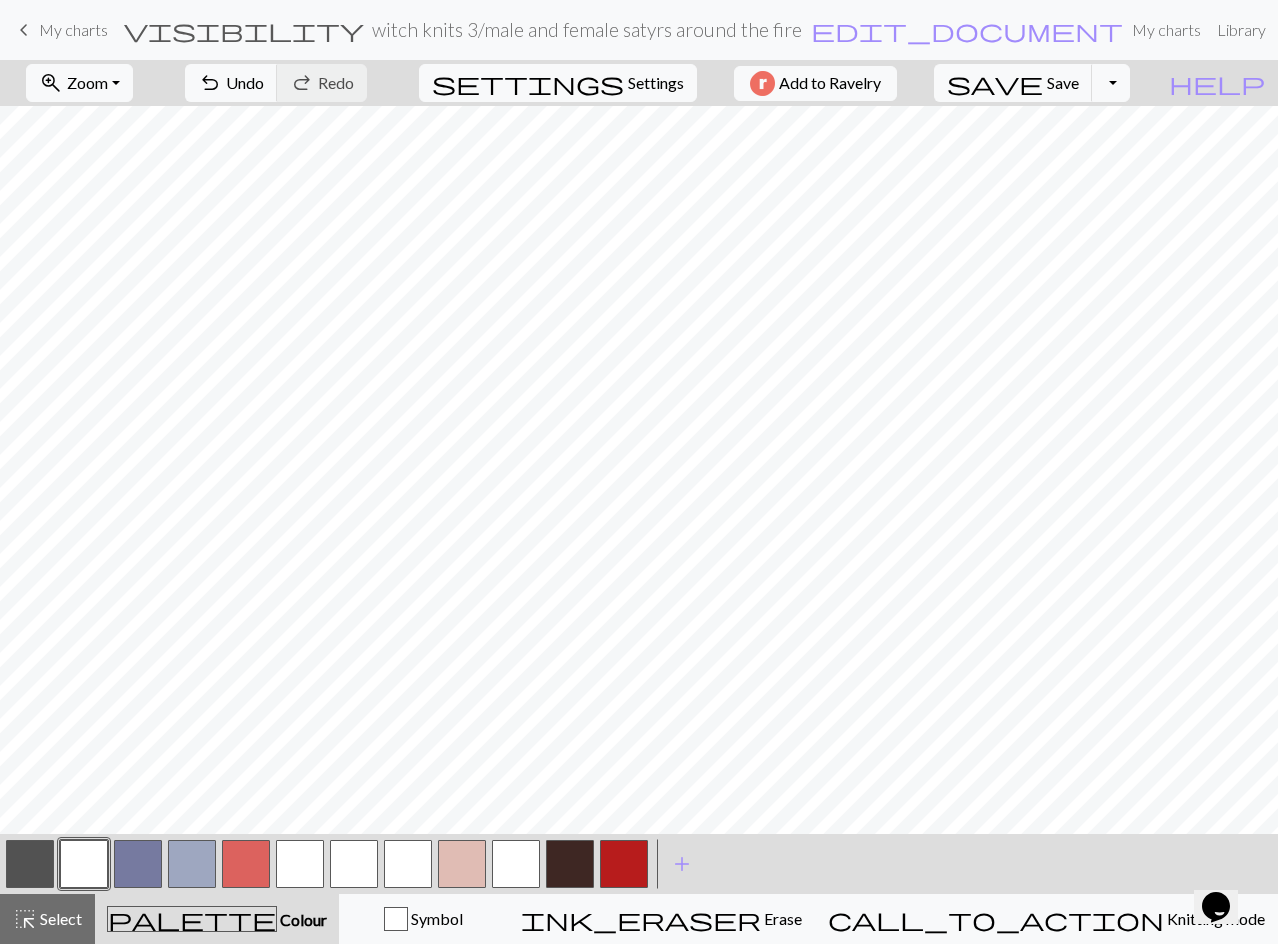 drag, startPoint x: 35, startPoint y: 865, endPoint x: 162, endPoint y: 825, distance: 133.15028 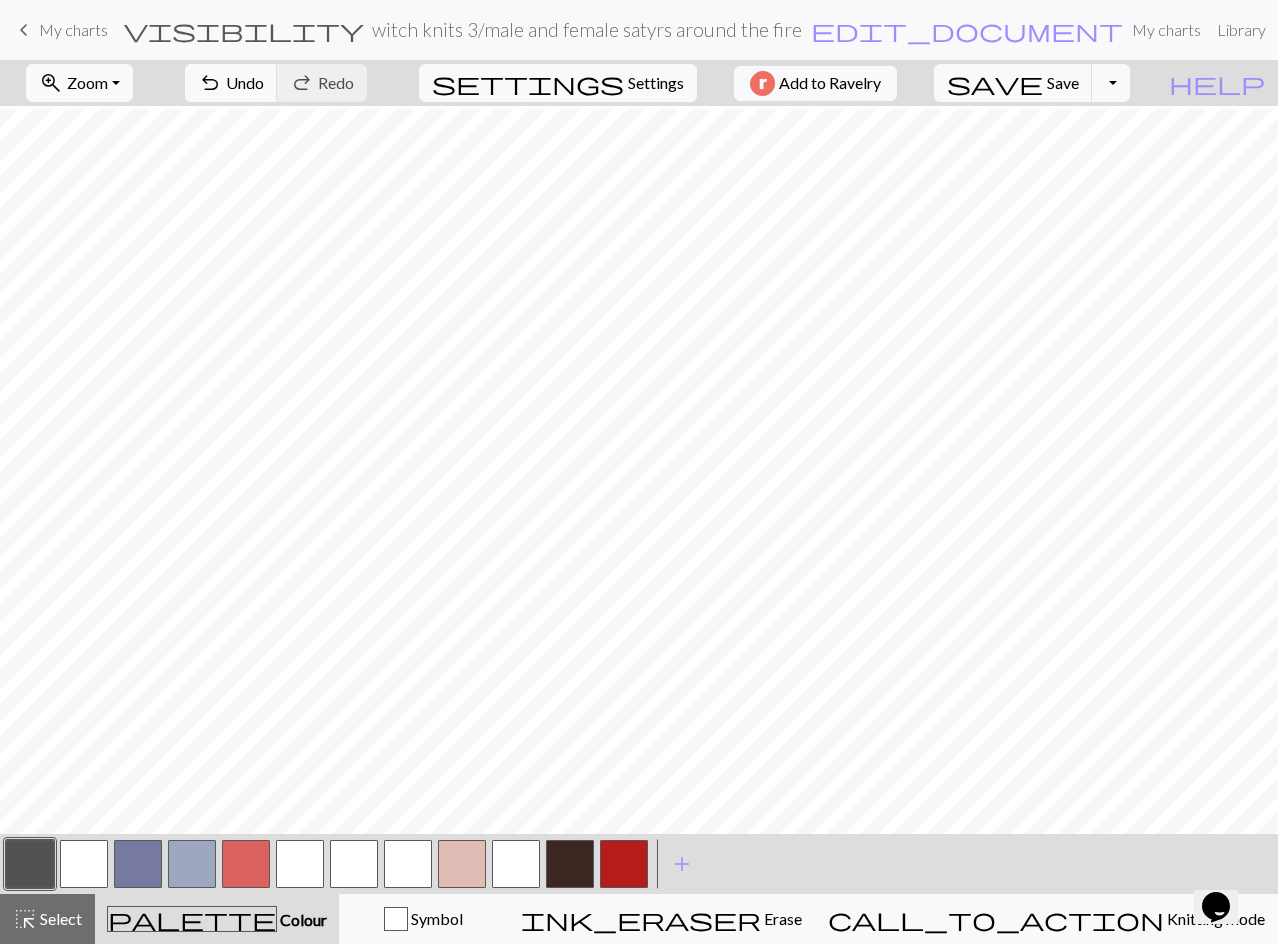scroll, scrollTop: 777, scrollLeft: 0, axis: vertical 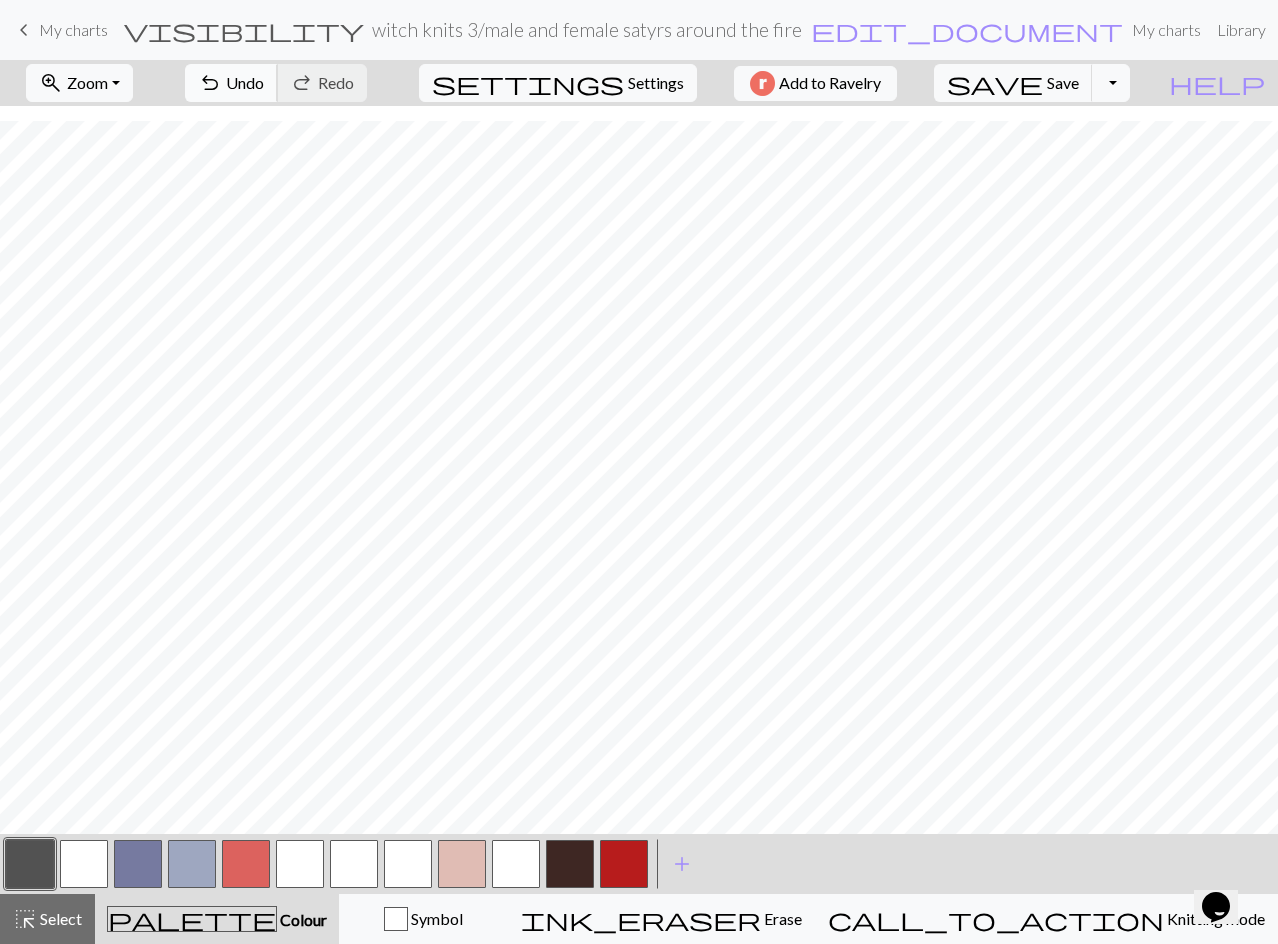 click on "undo" at bounding box center (210, 83) 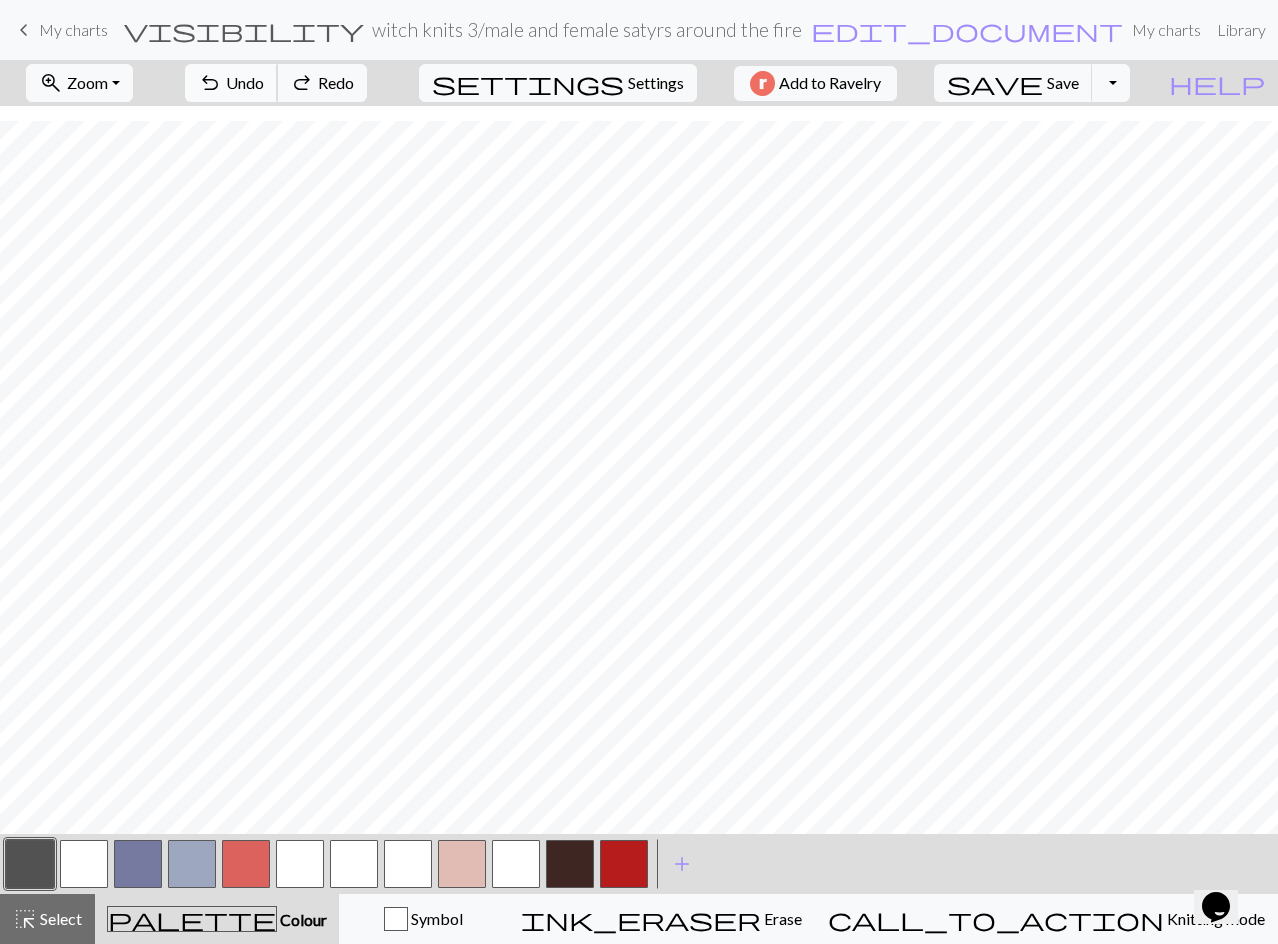 click on "undo" at bounding box center (210, 83) 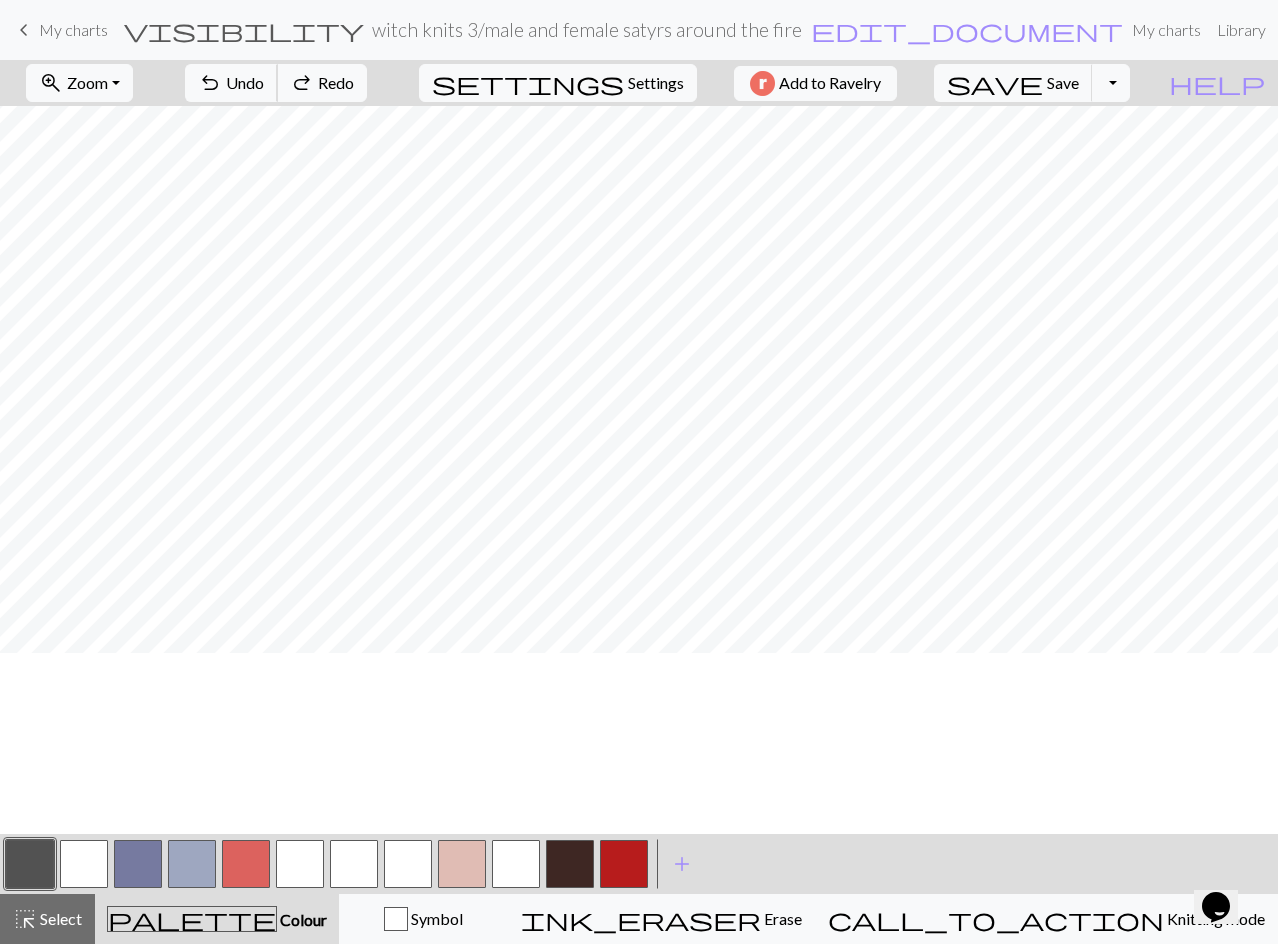 scroll, scrollTop: 0, scrollLeft: 0, axis: both 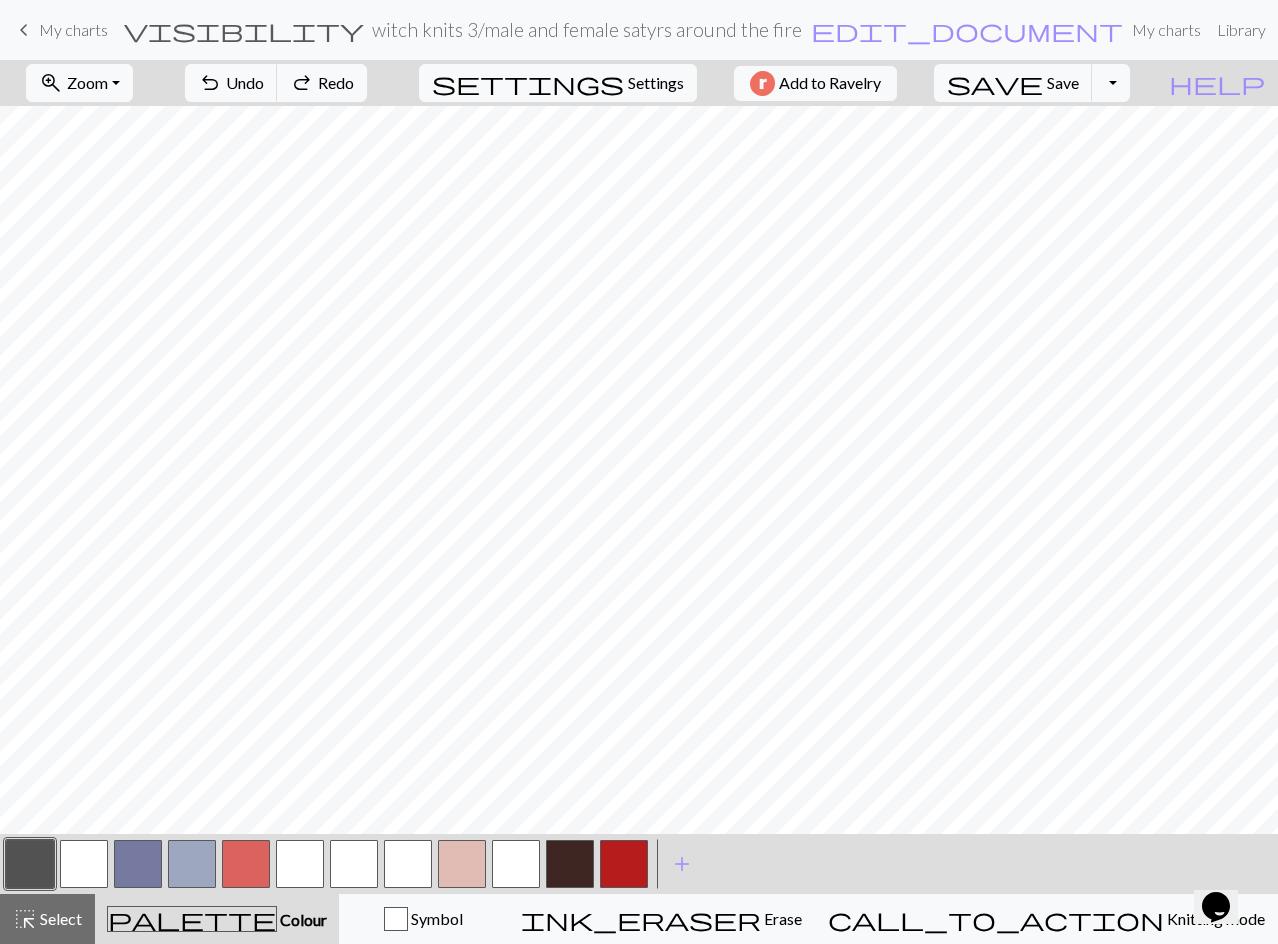 click at bounding box center (84, 864) 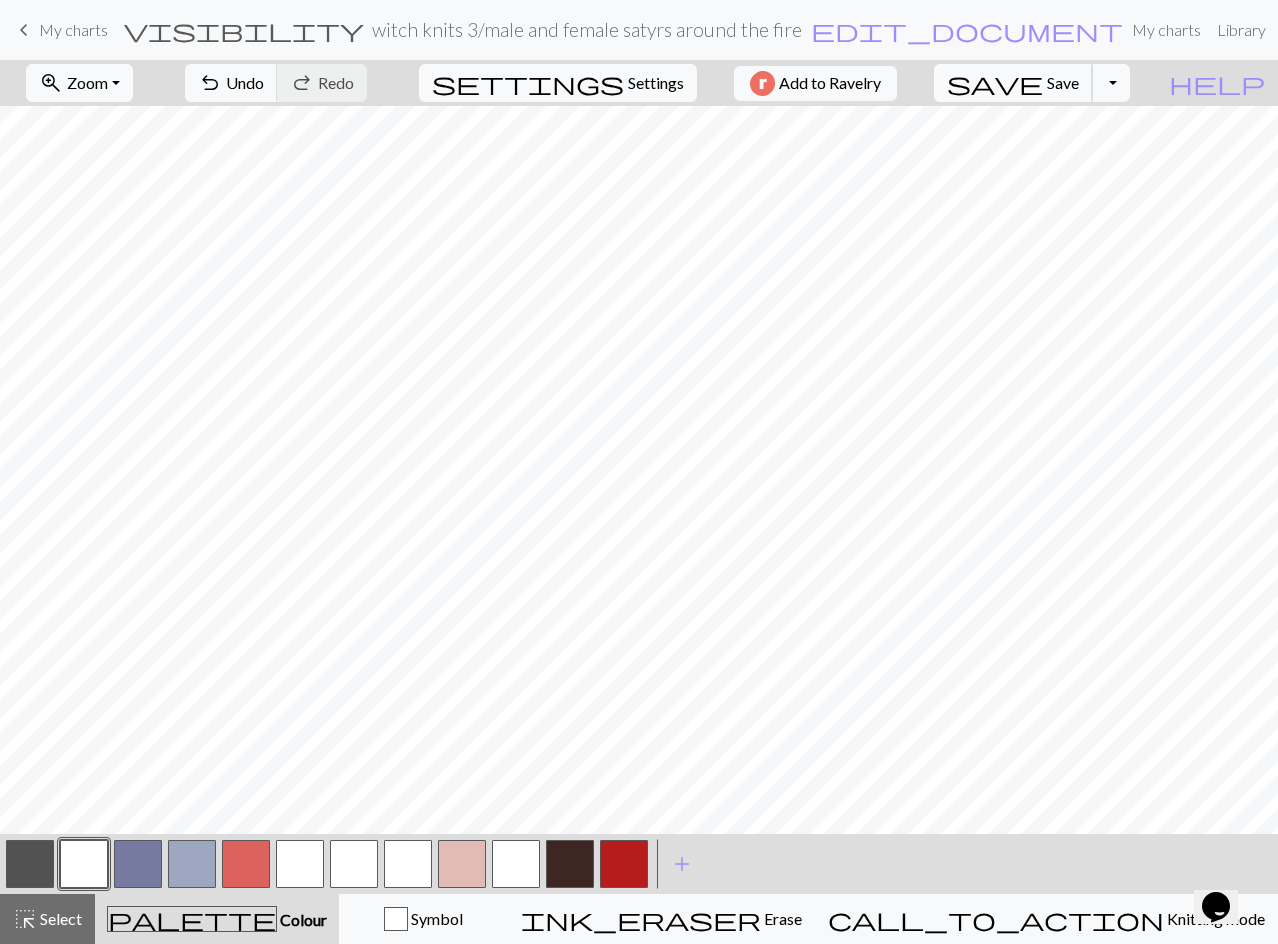 click on "Save" at bounding box center (1063, 82) 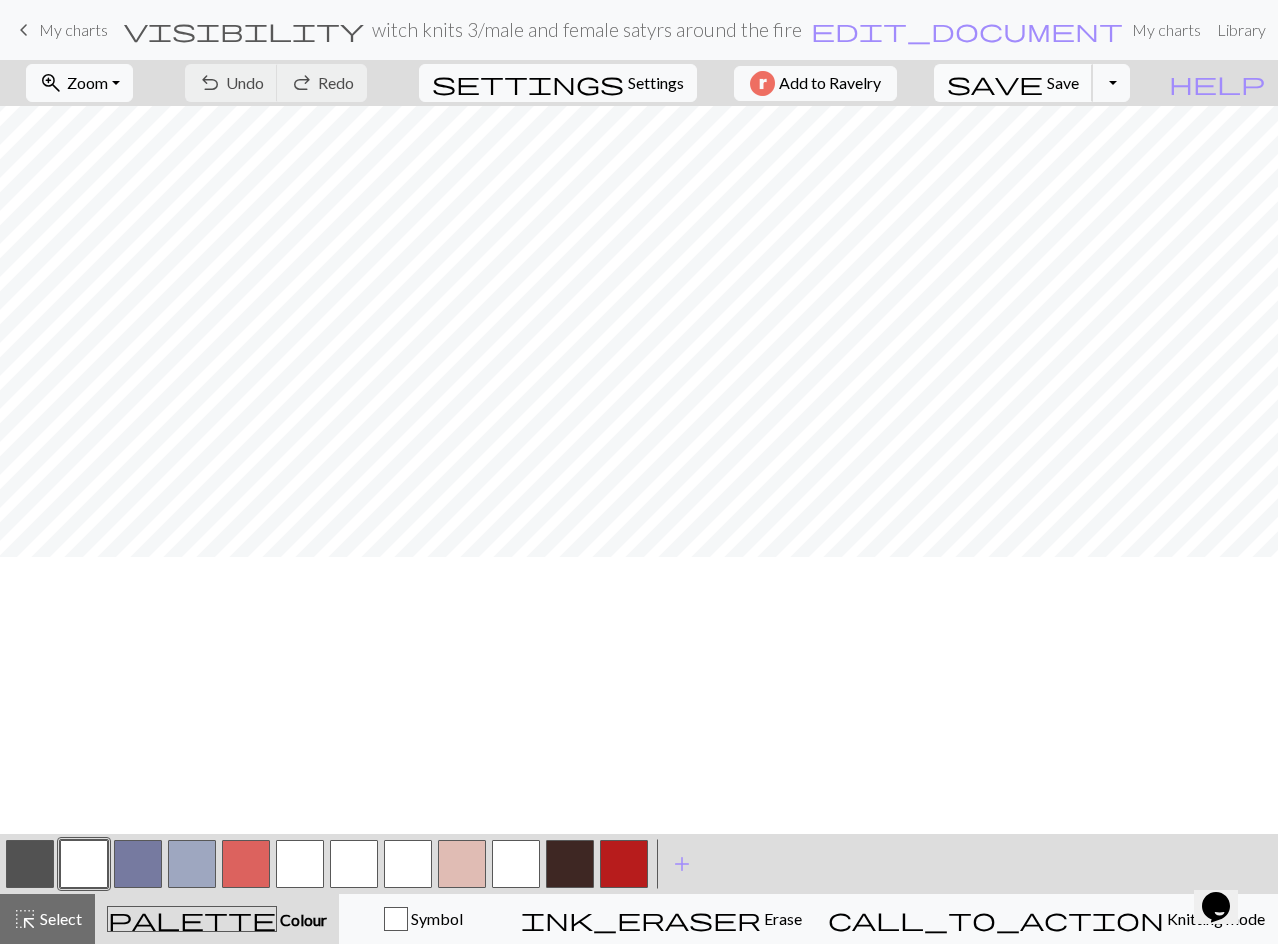 scroll, scrollTop: 0, scrollLeft: 0, axis: both 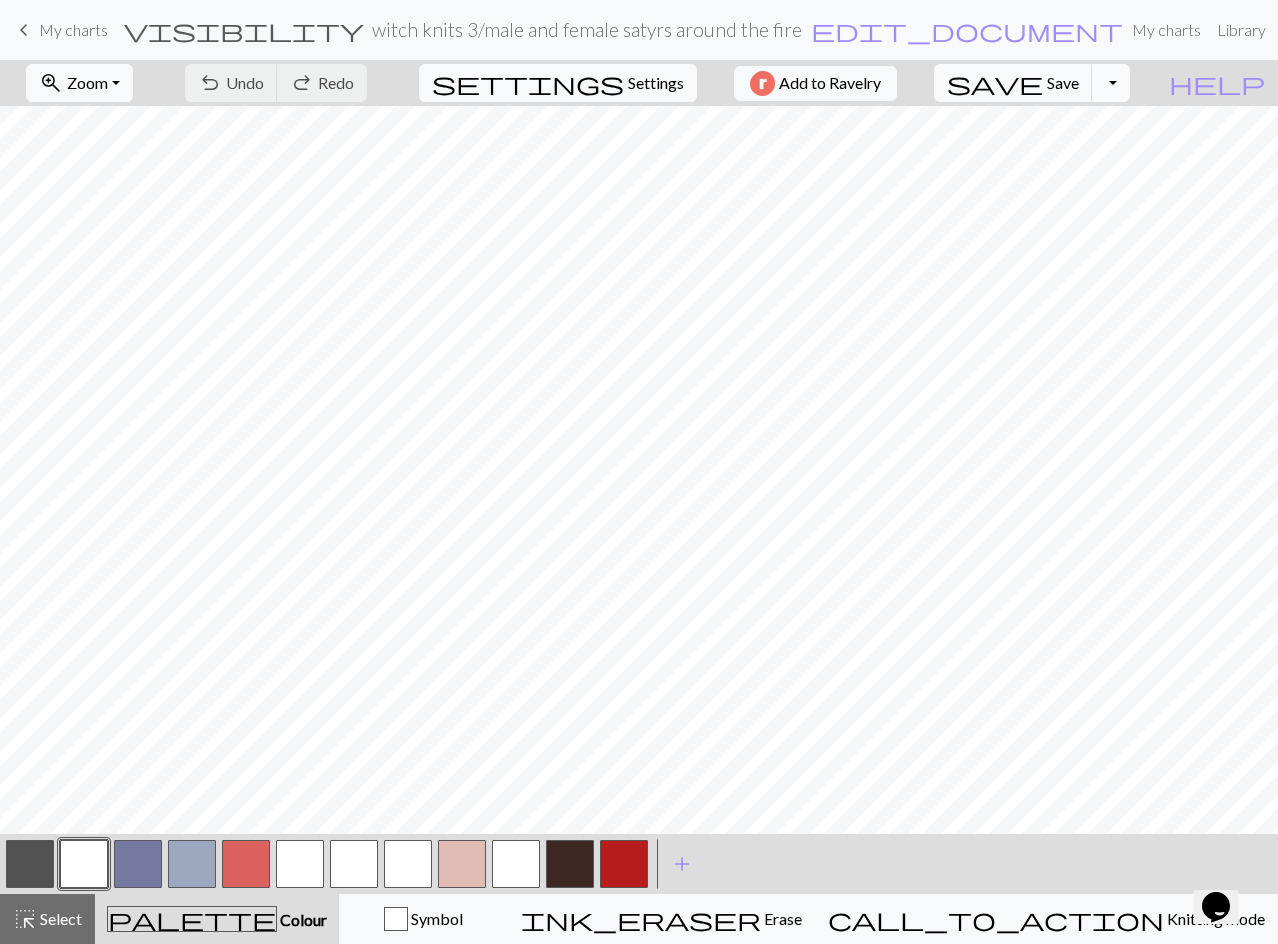 click on "Toggle Dropdown" at bounding box center [1111, 83] 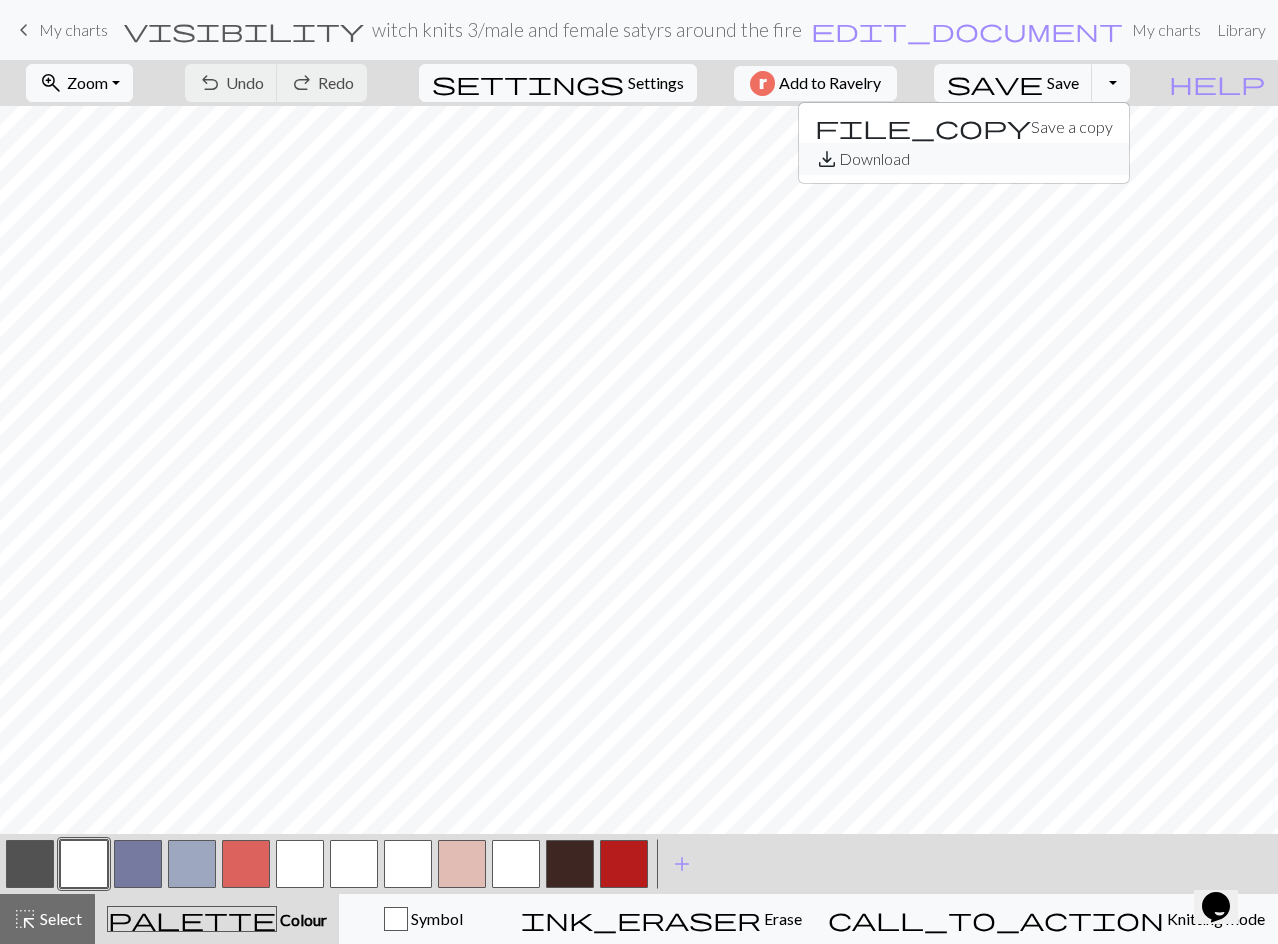 click on "save_alt  Download" at bounding box center (964, 159) 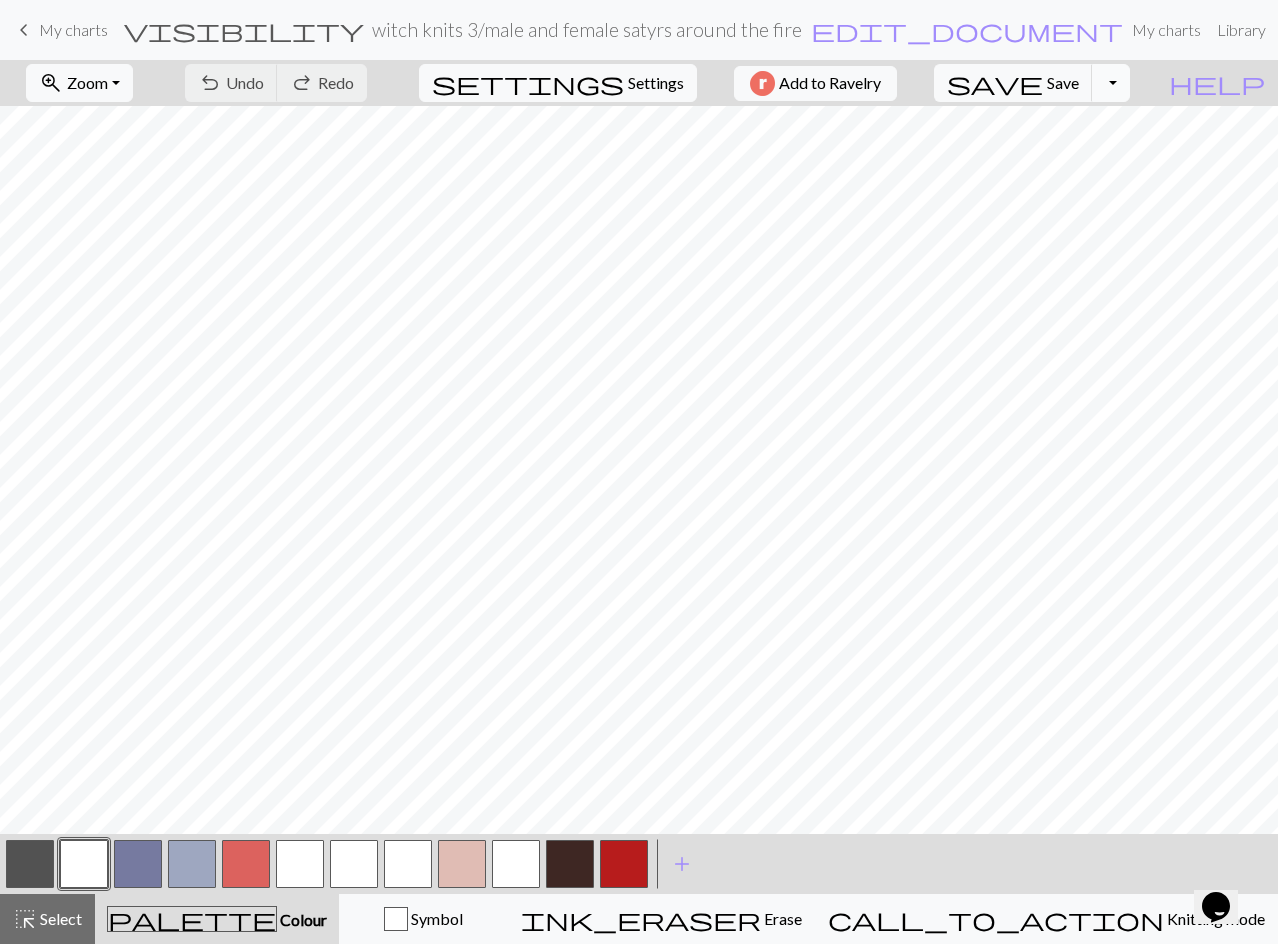 click on "Toggle Dropdown" at bounding box center (1111, 83) 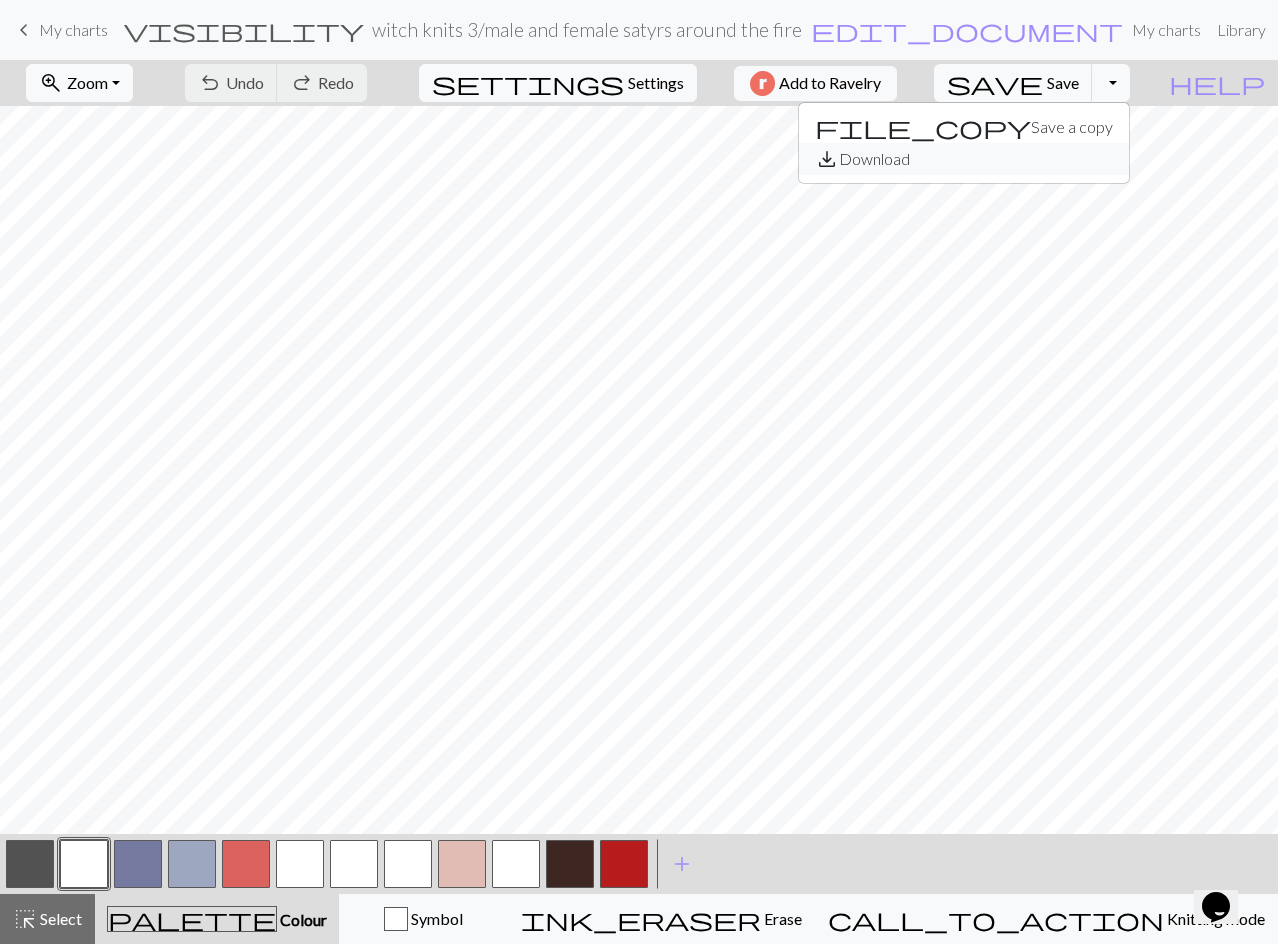 click on "save_alt  Download" at bounding box center [964, 159] 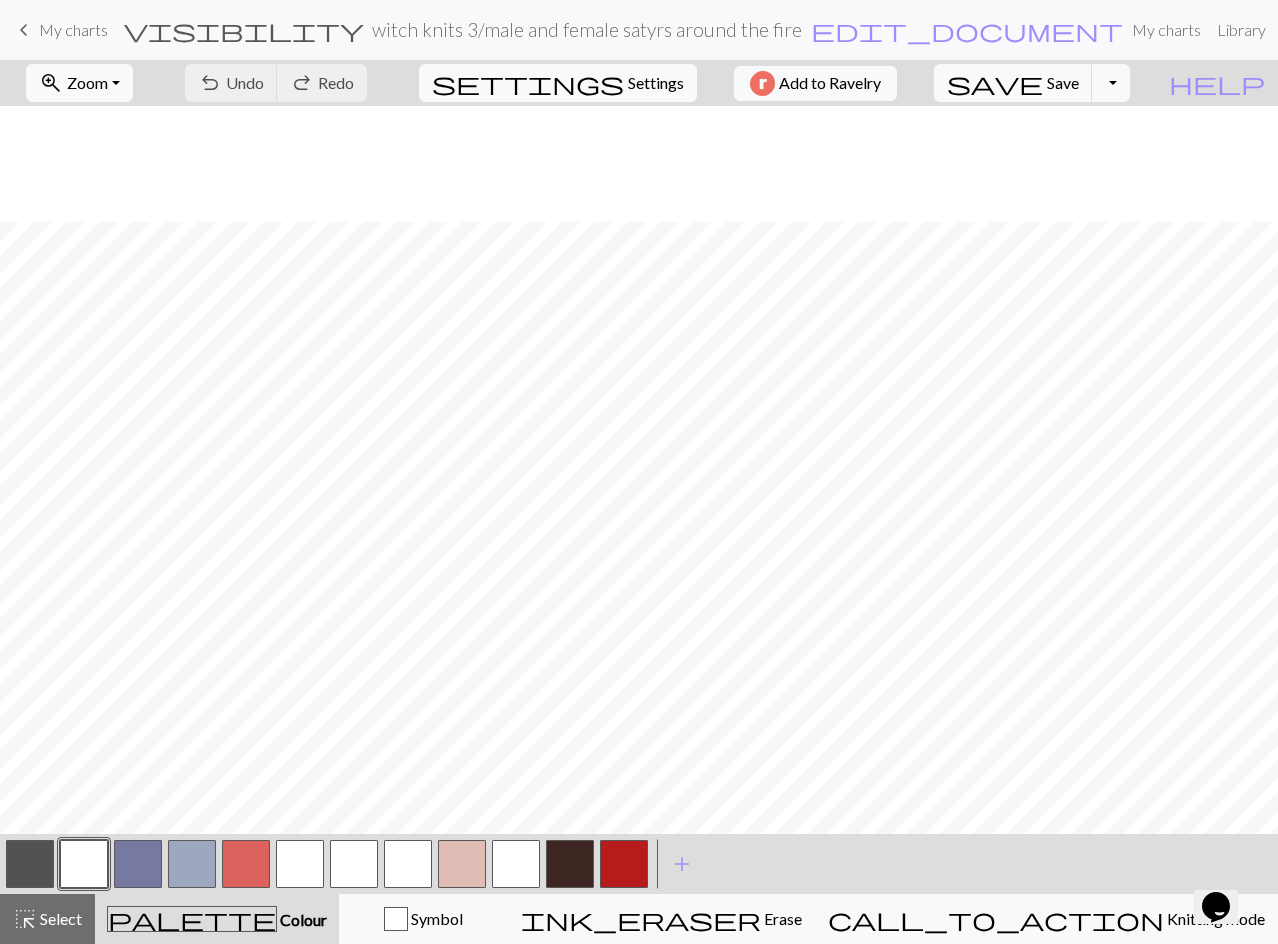 scroll, scrollTop: 777, scrollLeft: 0, axis: vertical 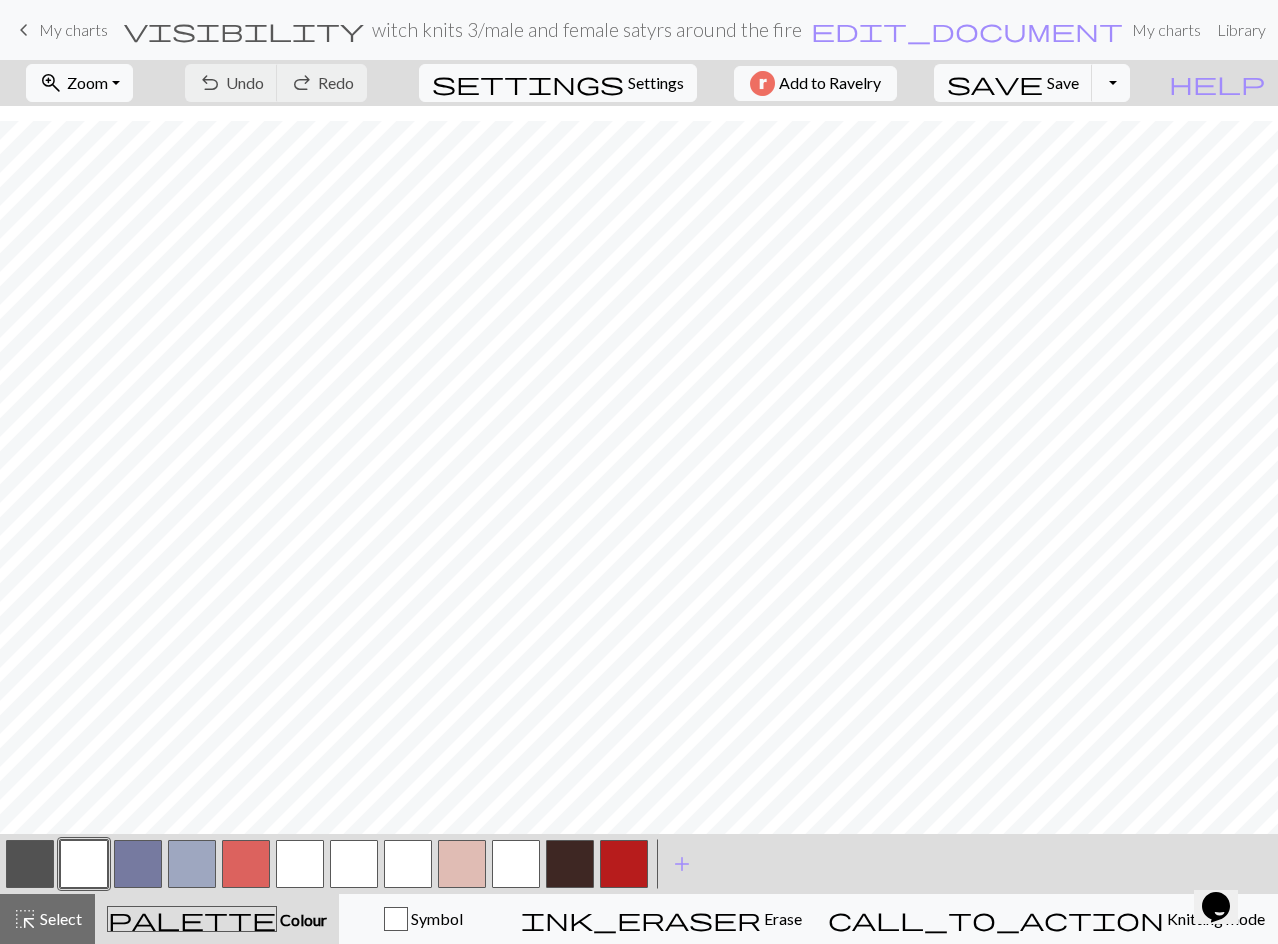 click at bounding box center [84, 864] 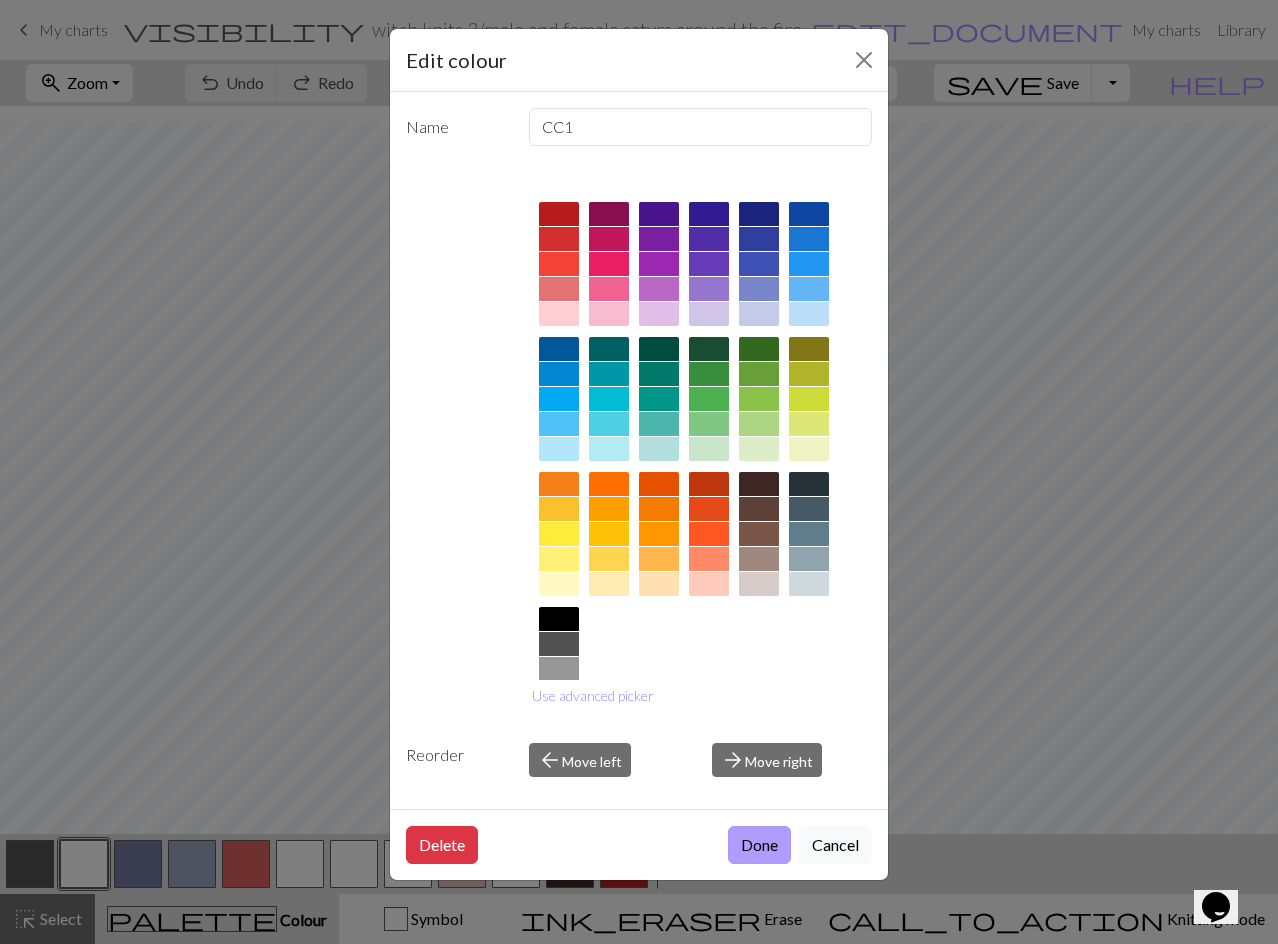 click on "Done" at bounding box center [759, 845] 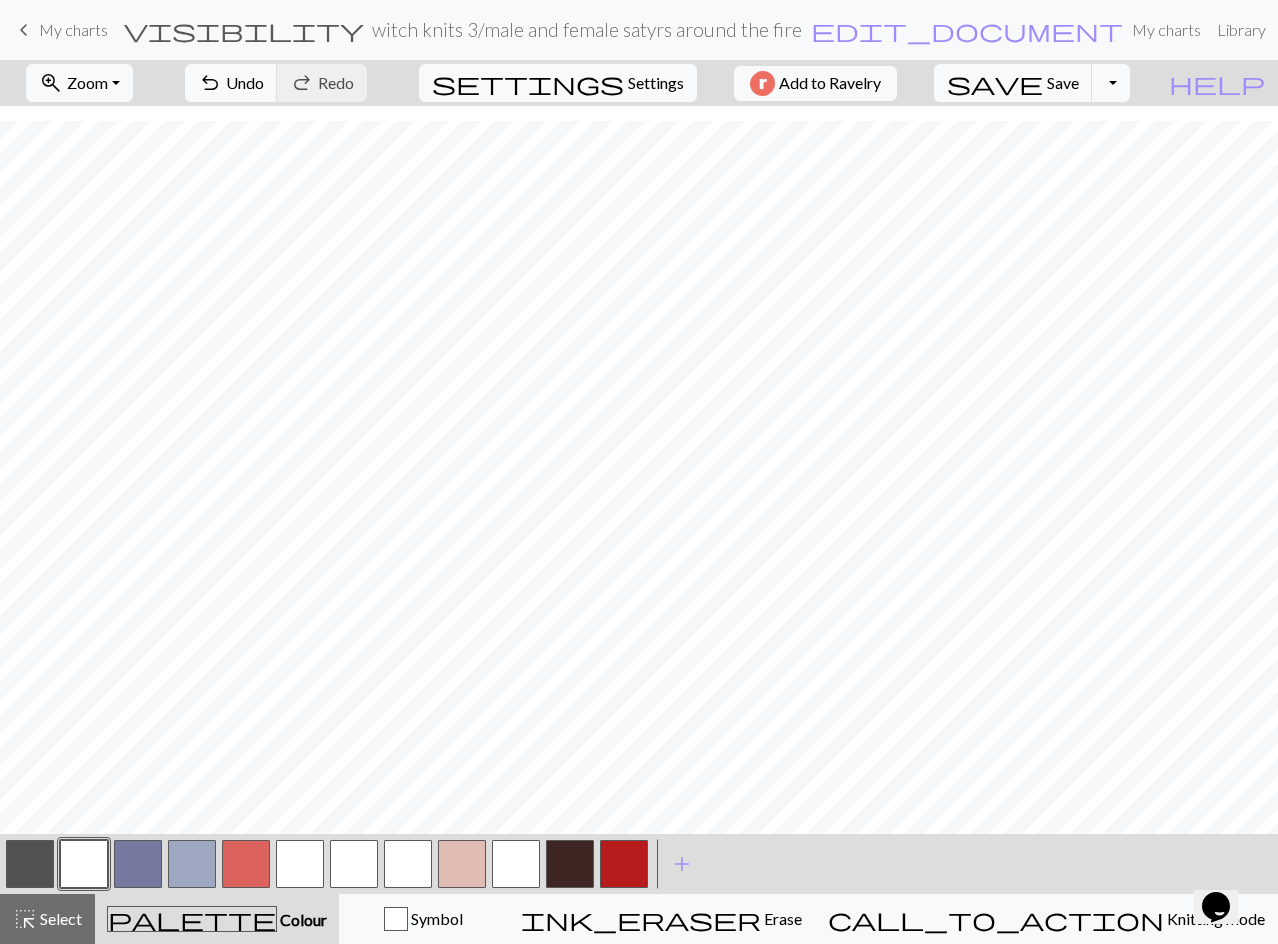 click at bounding box center (30, 864) 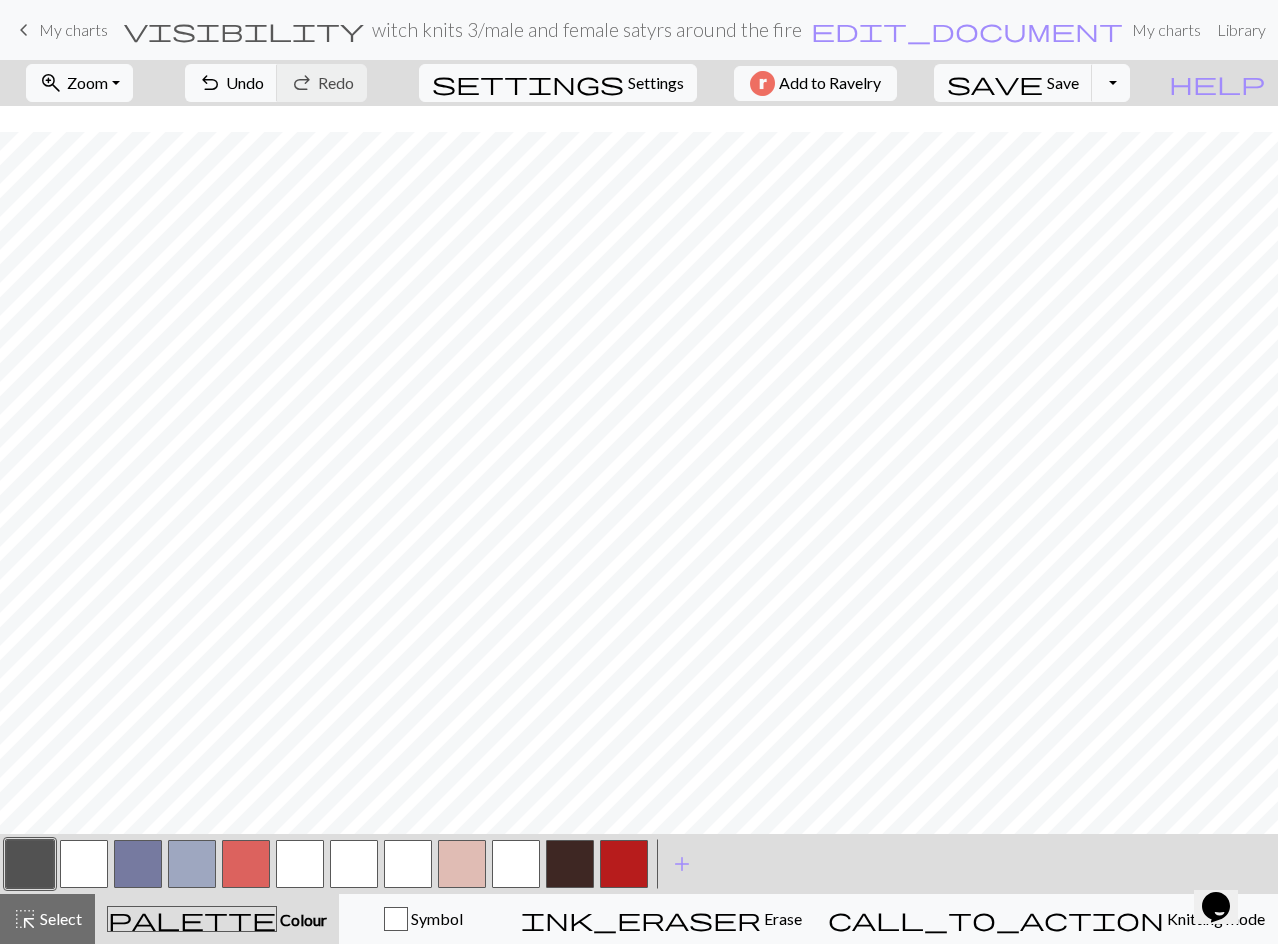scroll, scrollTop: 777, scrollLeft: 0, axis: vertical 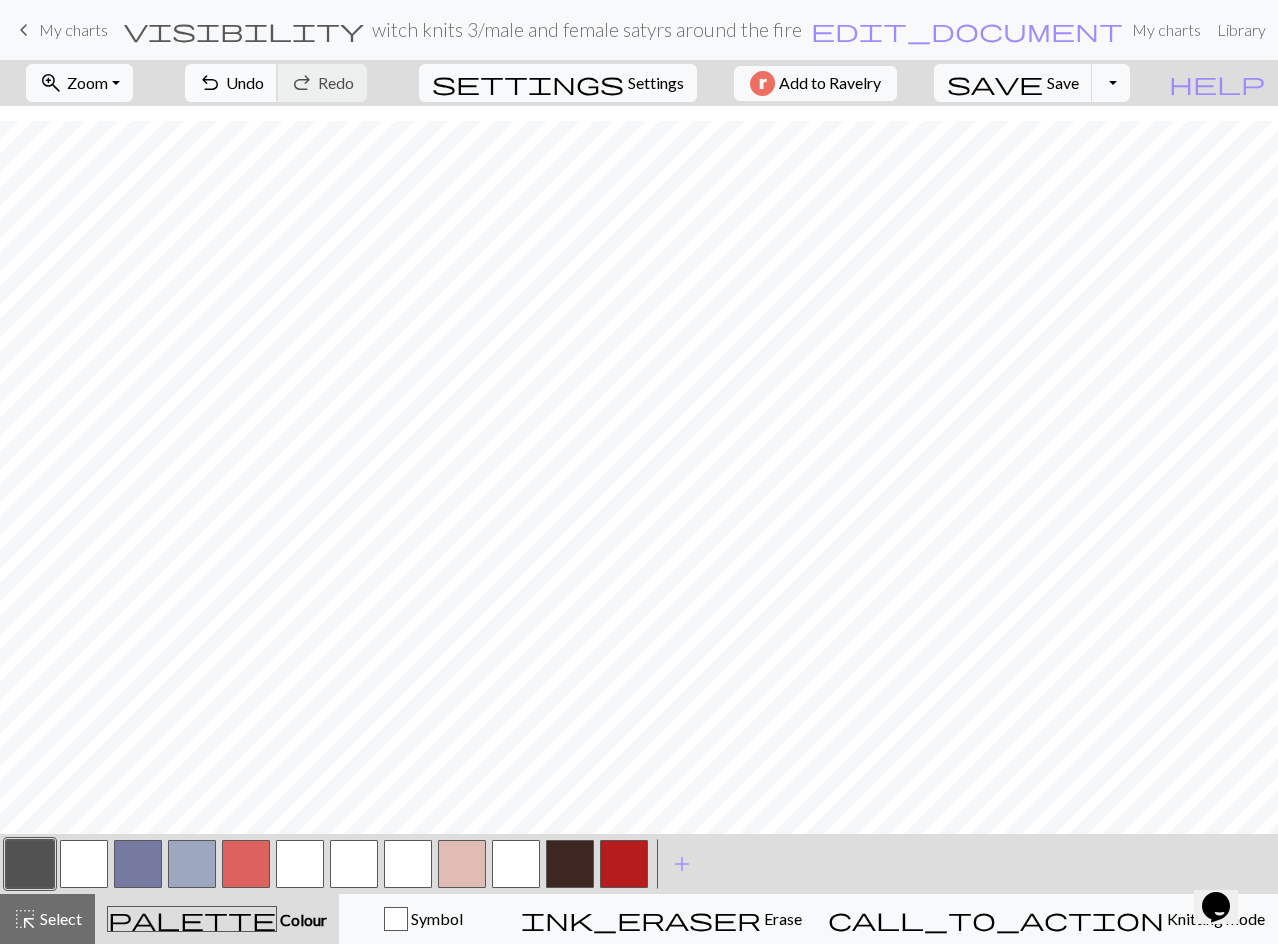 click on "undo Undo Undo" at bounding box center (231, 83) 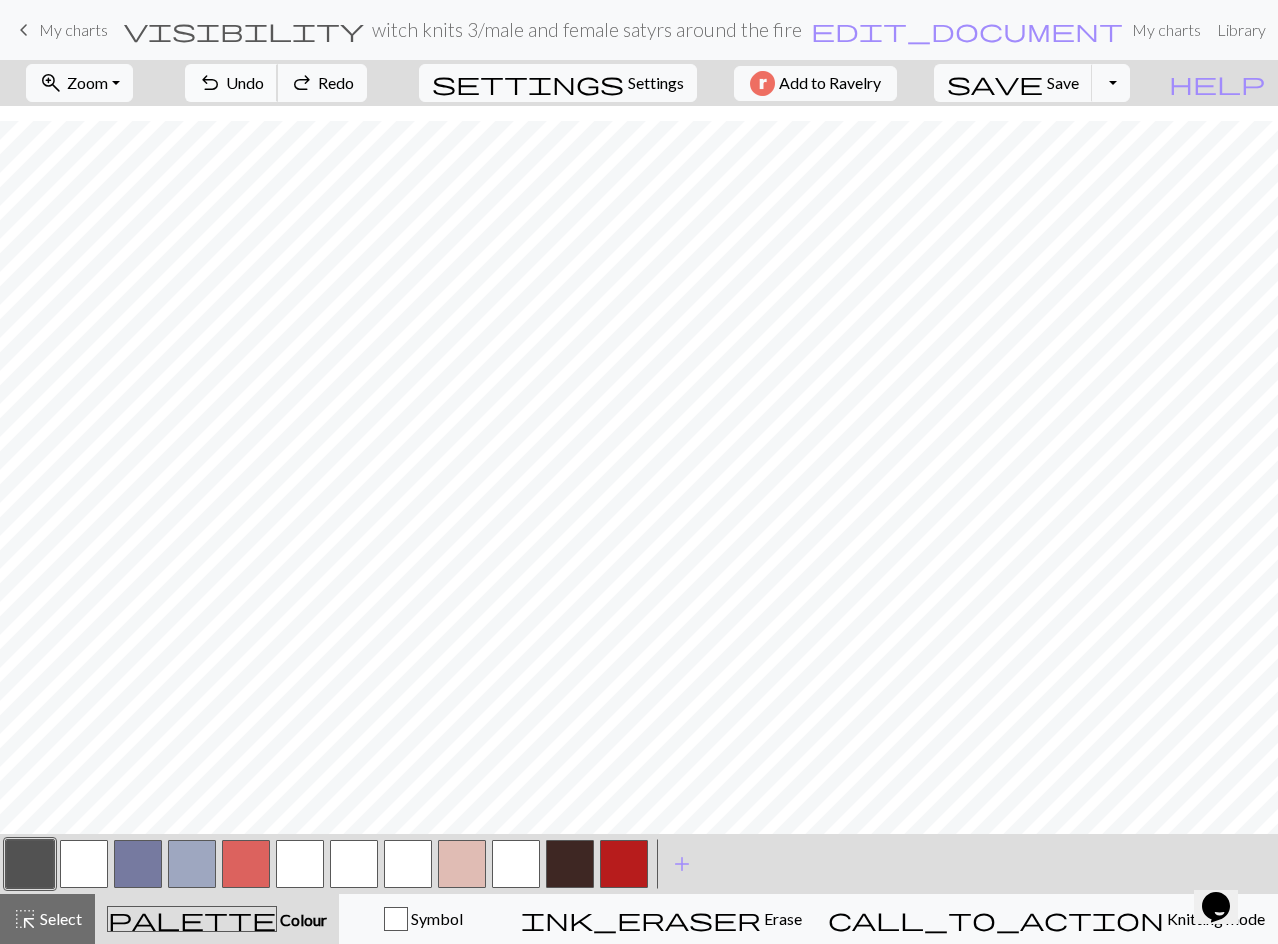 click on "undo Undo Undo" at bounding box center (231, 83) 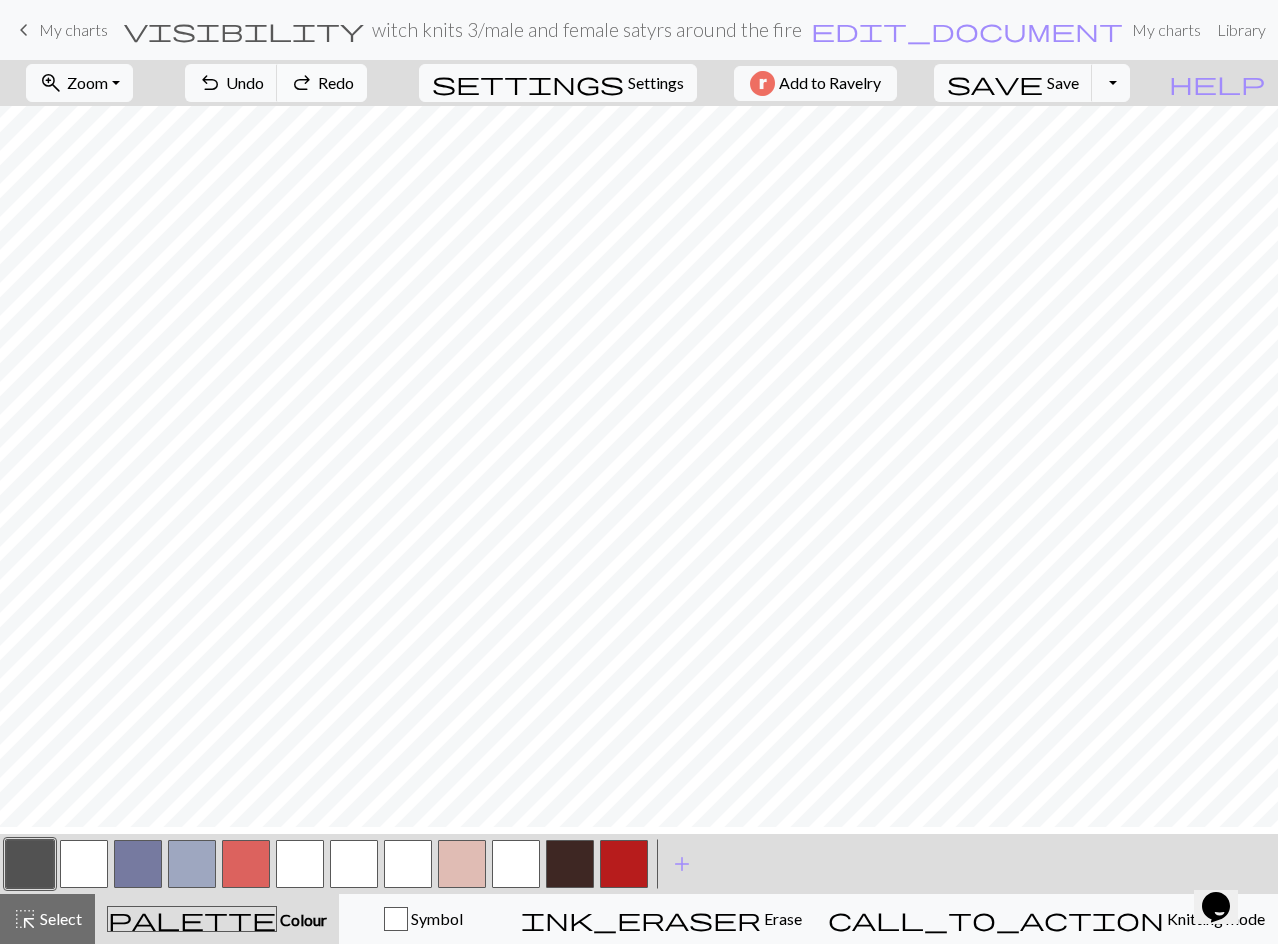scroll, scrollTop: 0, scrollLeft: 0, axis: both 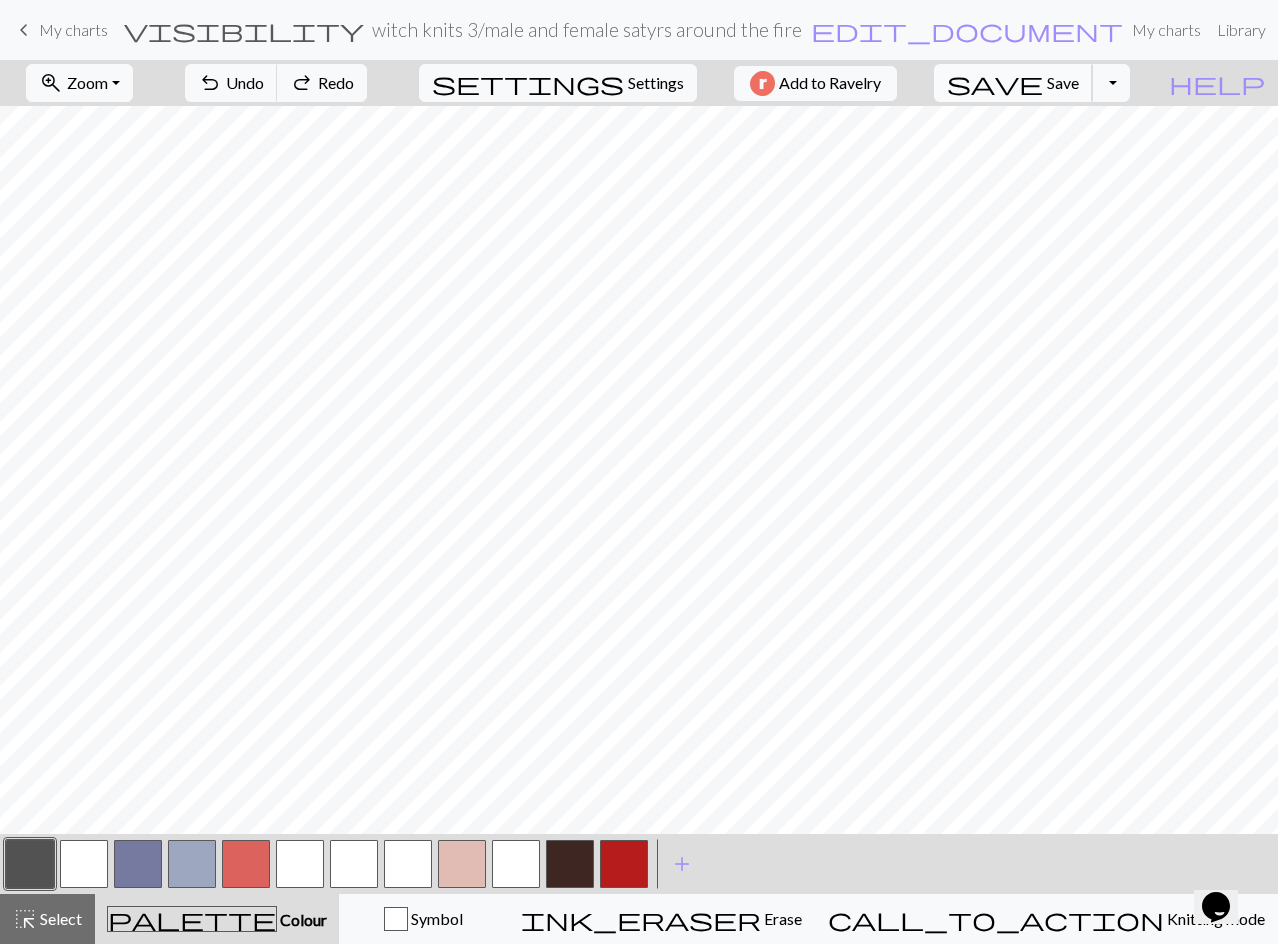click on "save Save Save" at bounding box center (1013, 83) 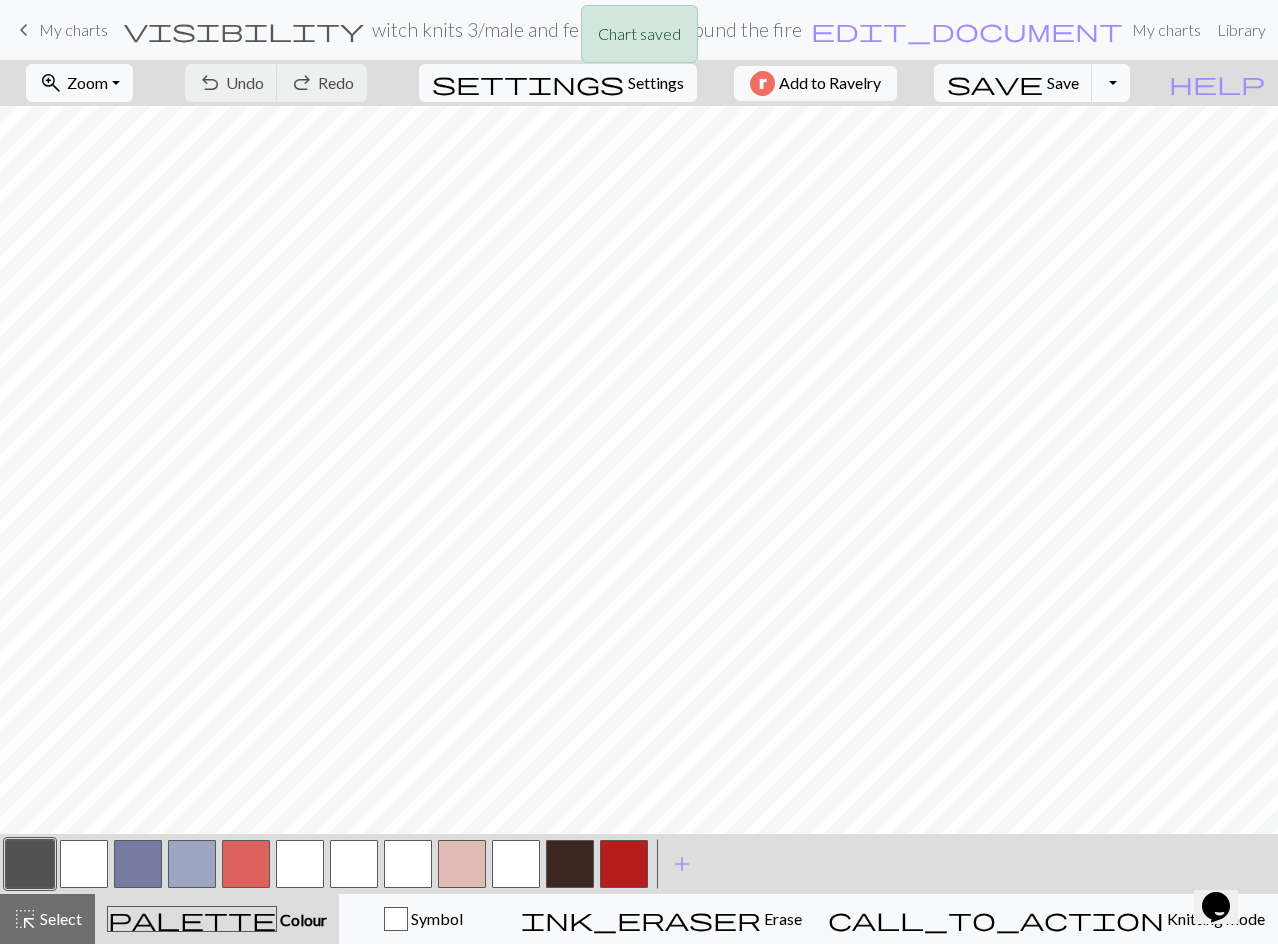 click on "Toggle Dropdown" at bounding box center [1111, 83] 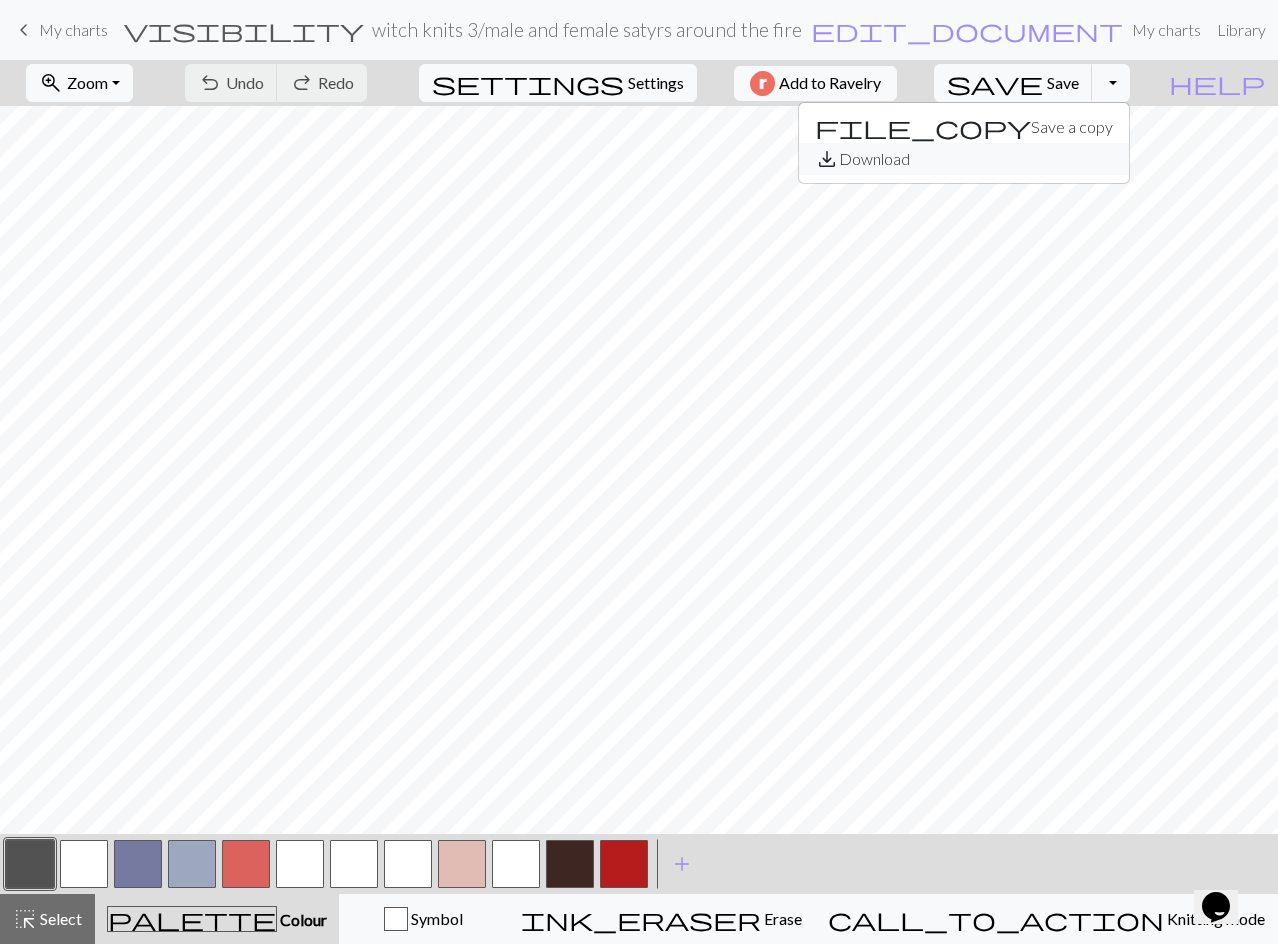 click on "save_alt  Download" at bounding box center (964, 159) 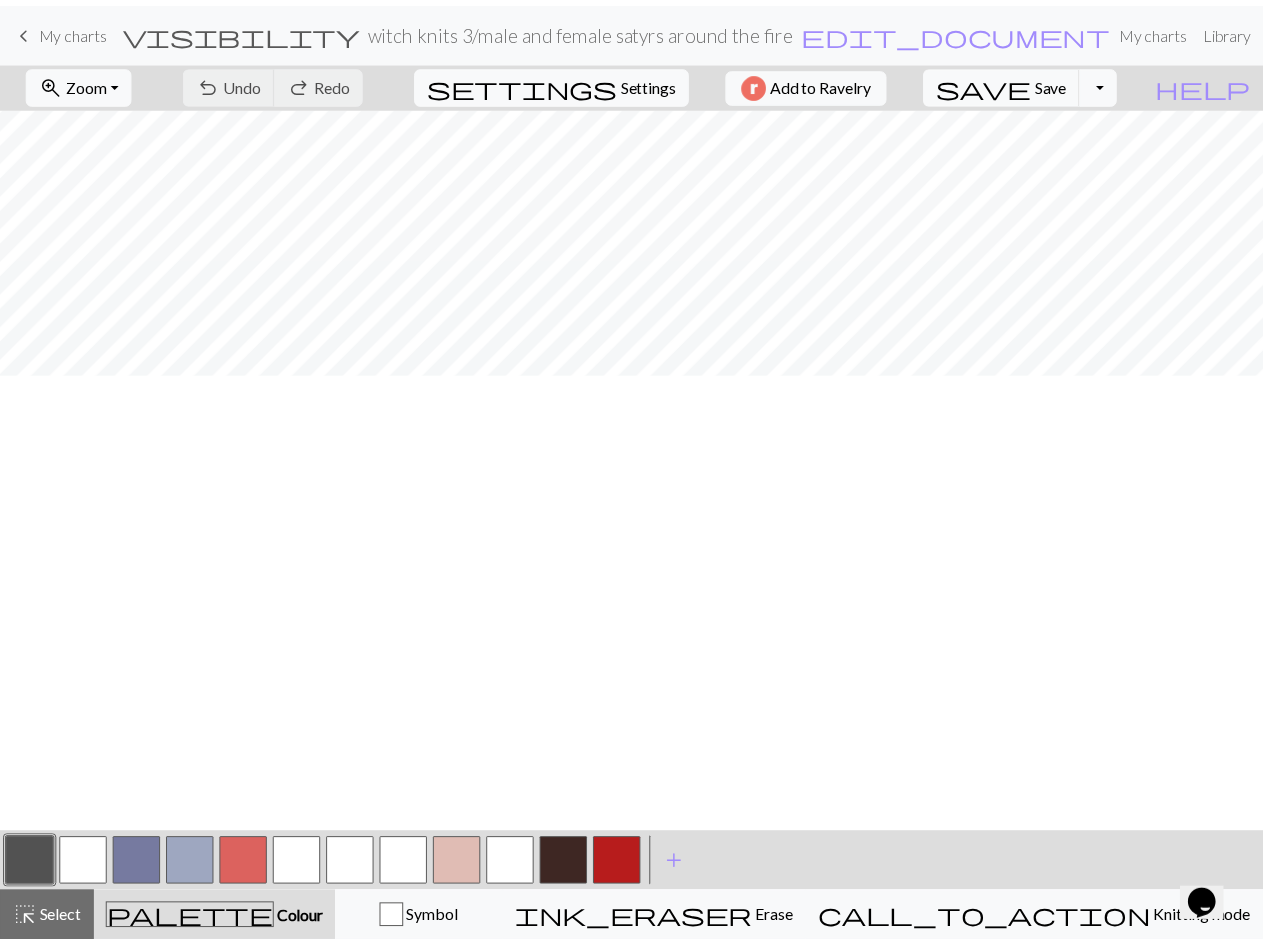 scroll, scrollTop: 77, scrollLeft: 0, axis: vertical 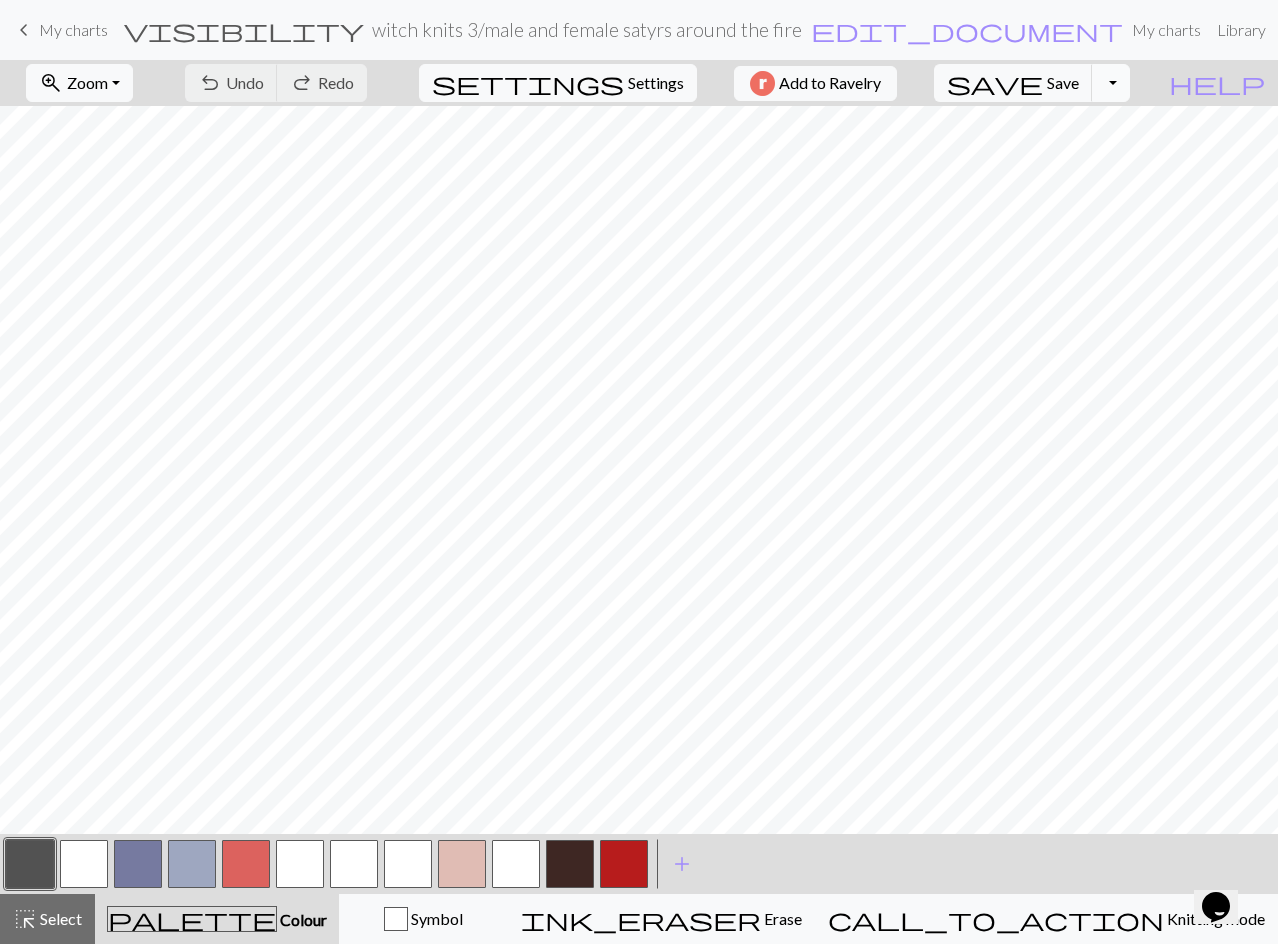click on "Toggle Dropdown" at bounding box center (1111, 83) 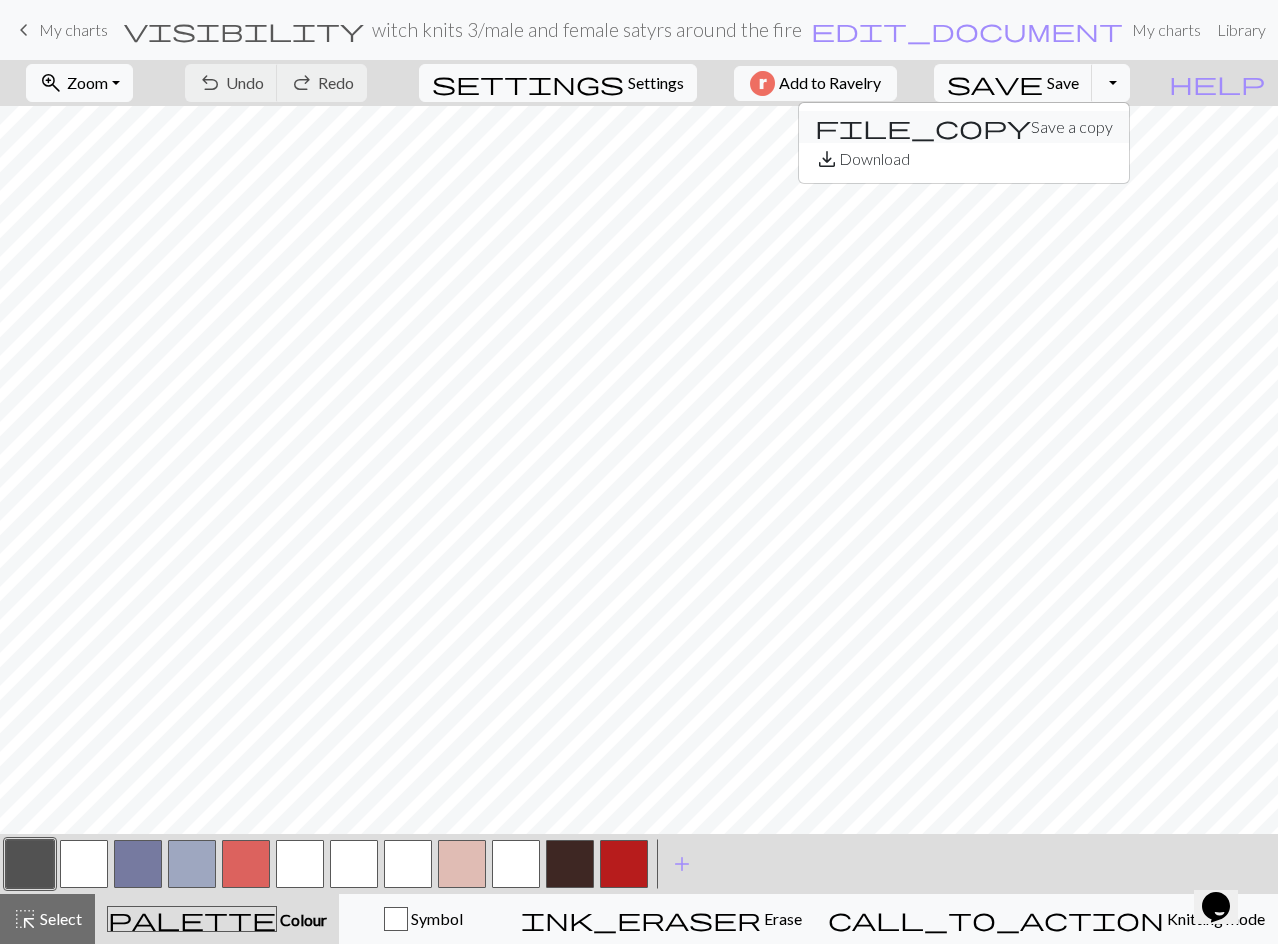 click on "file_copy  Save a copy" at bounding box center (964, 127) 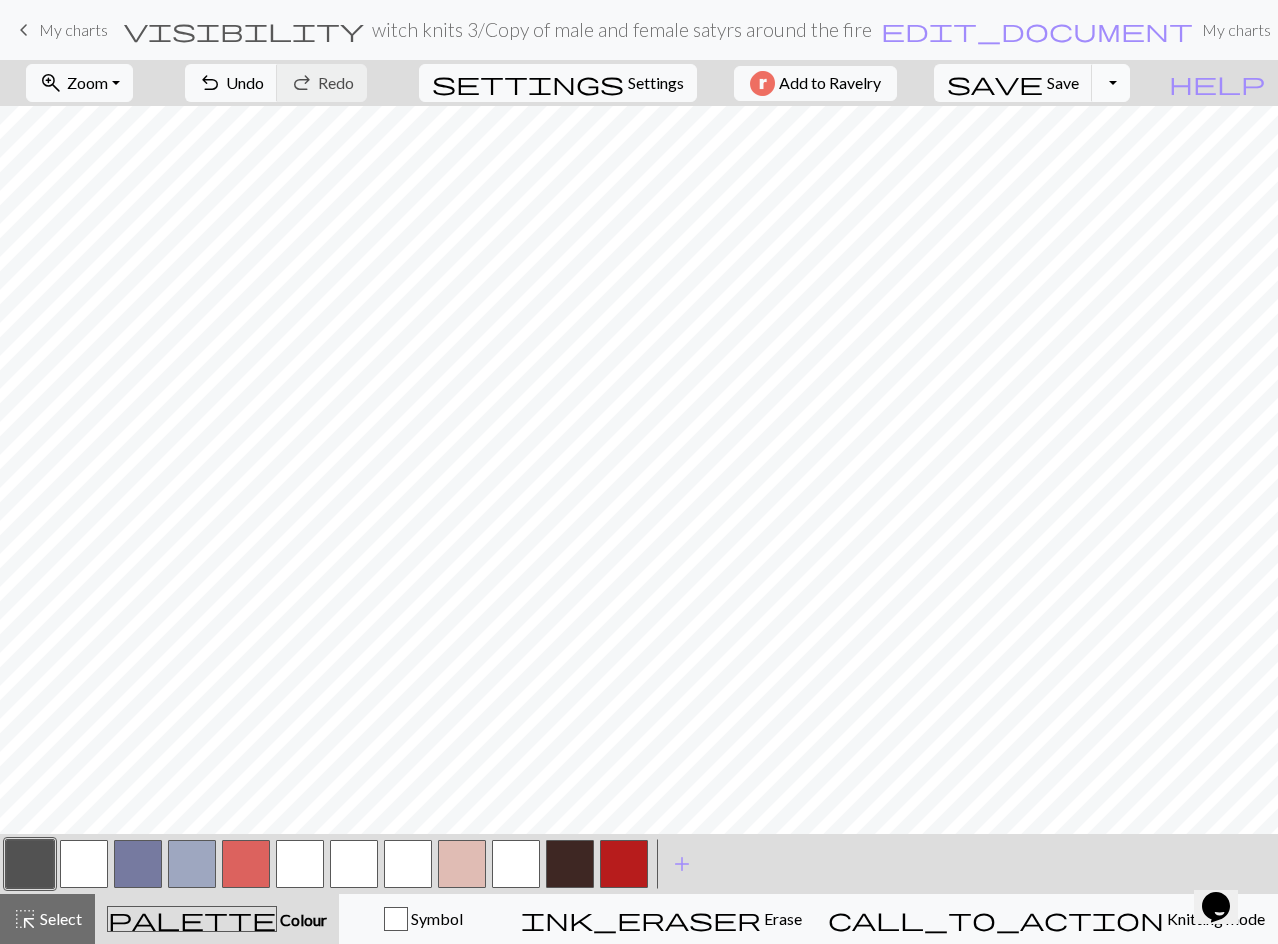 click on "Toggle Dropdown" at bounding box center (1111, 83) 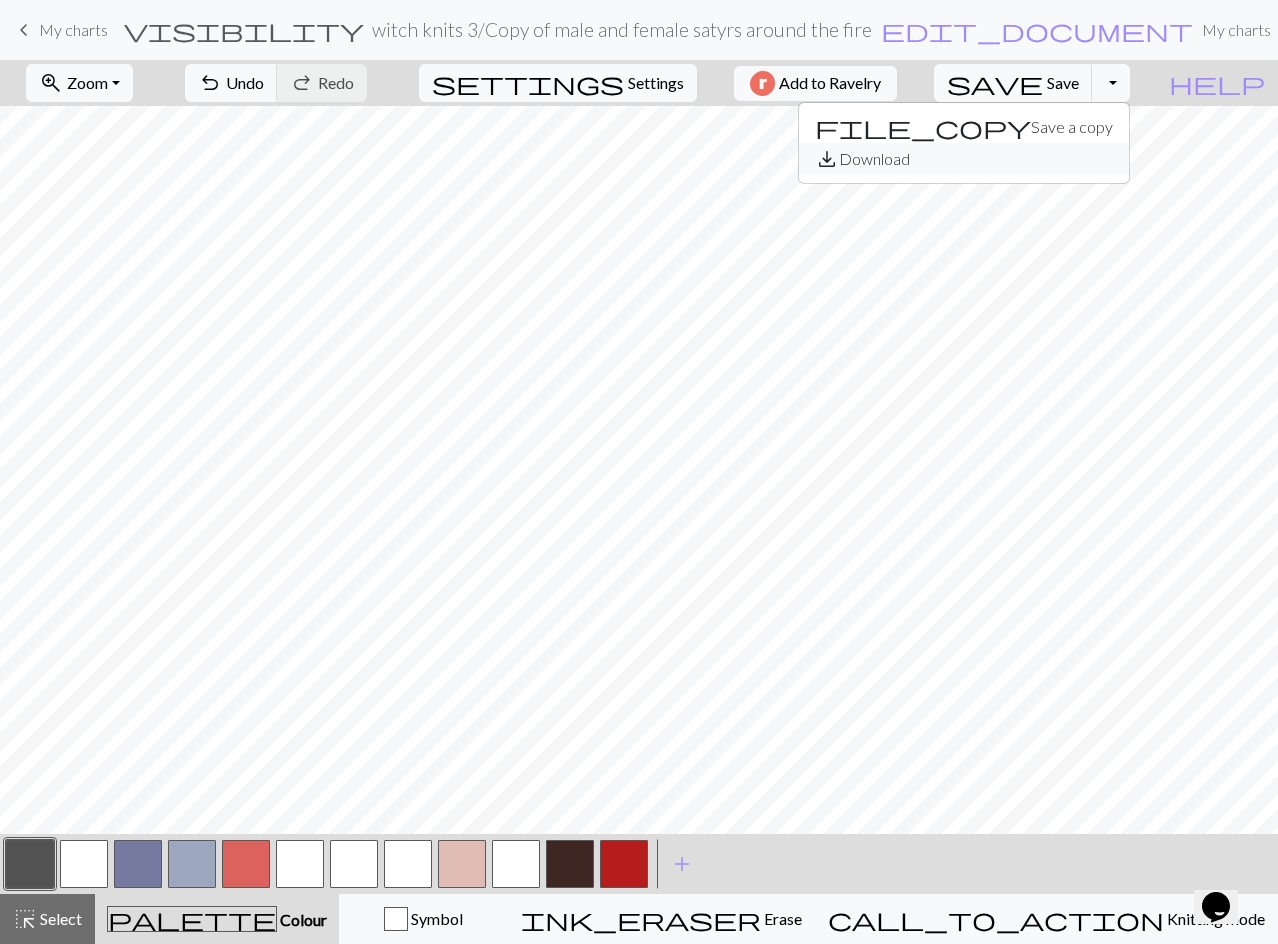 click on "save_alt  Download" at bounding box center [964, 159] 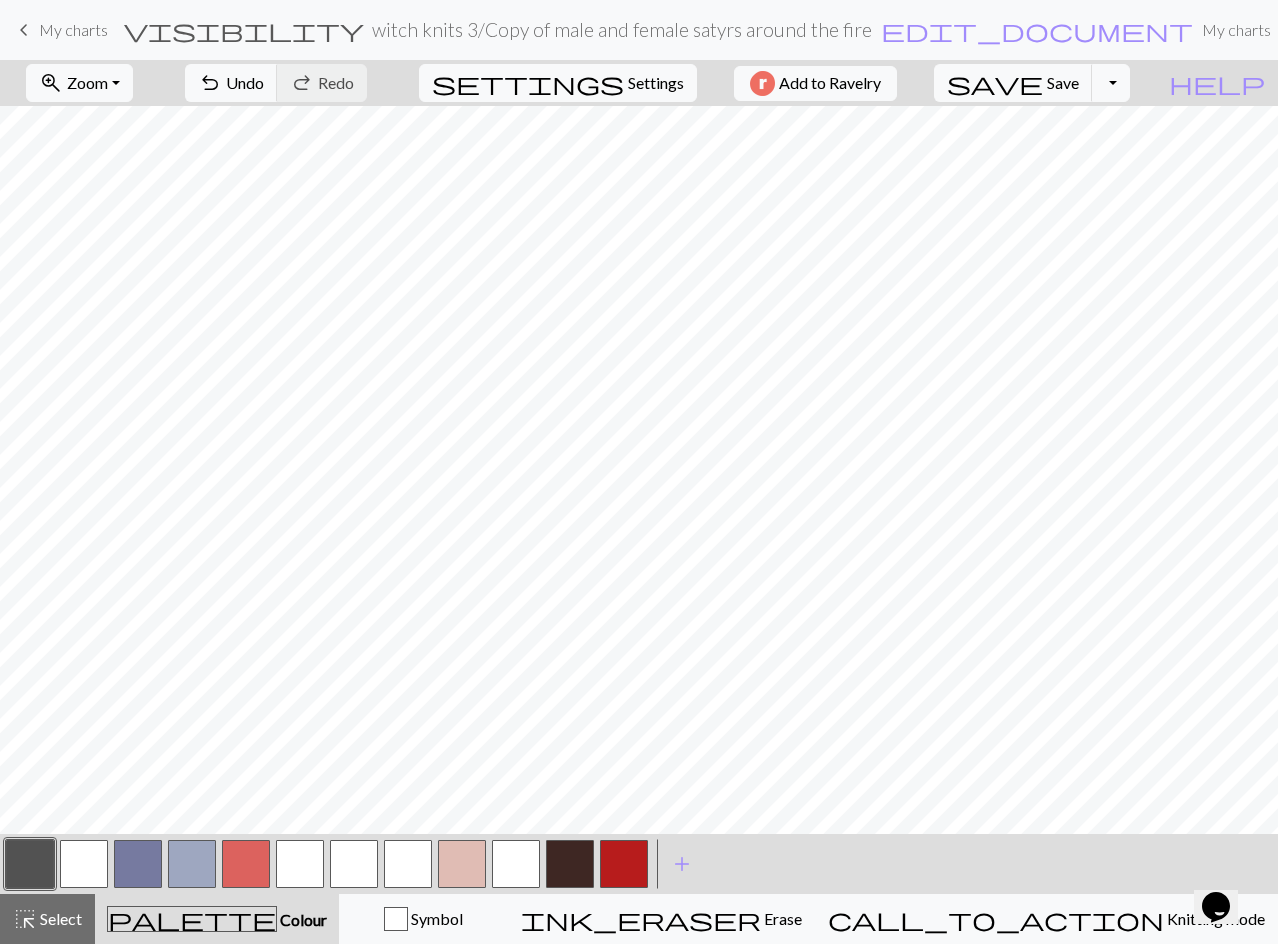 click on "My charts" at bounding box center (73, 29) 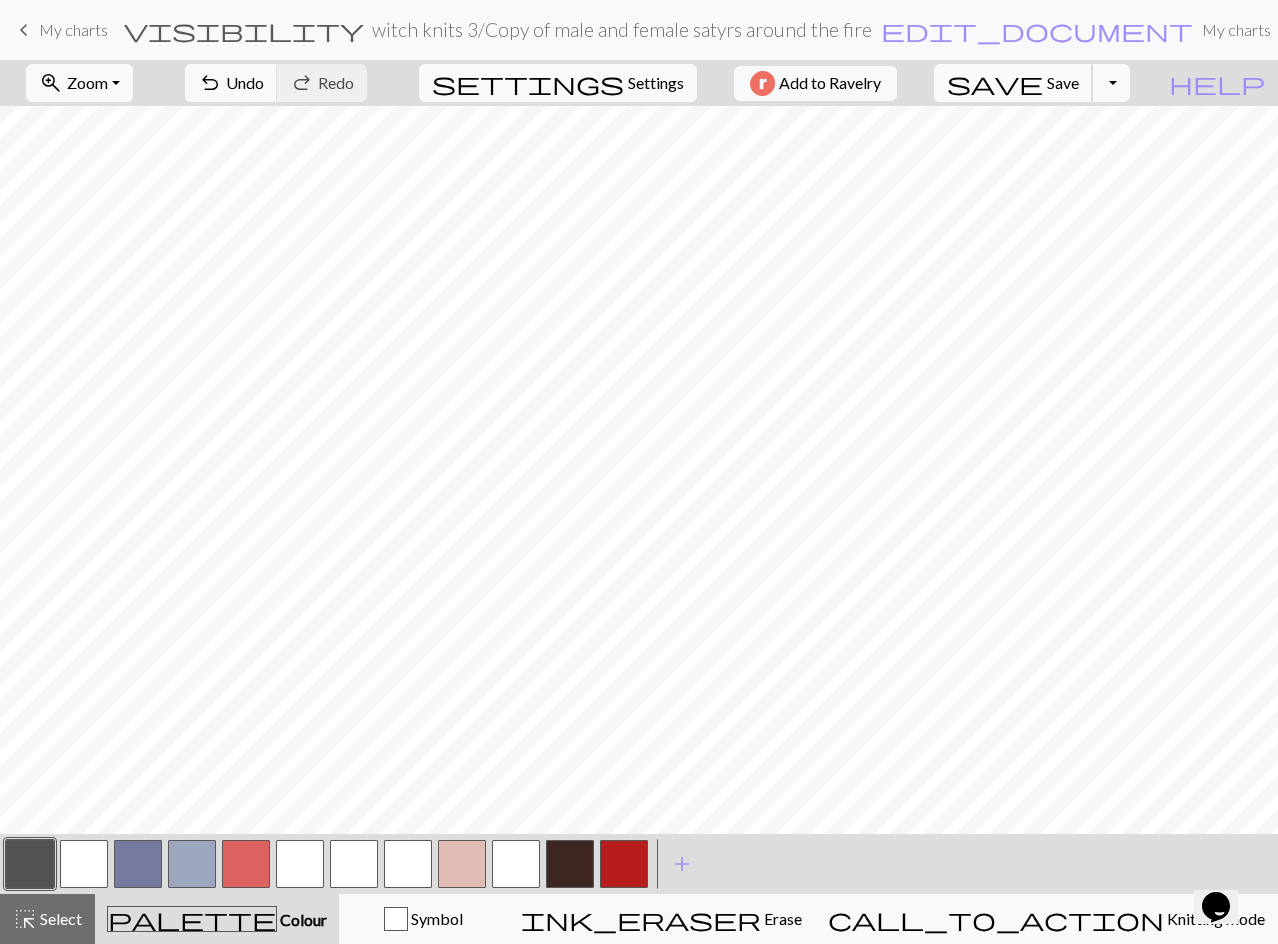 click on "save" at bounding box center [995, 83] 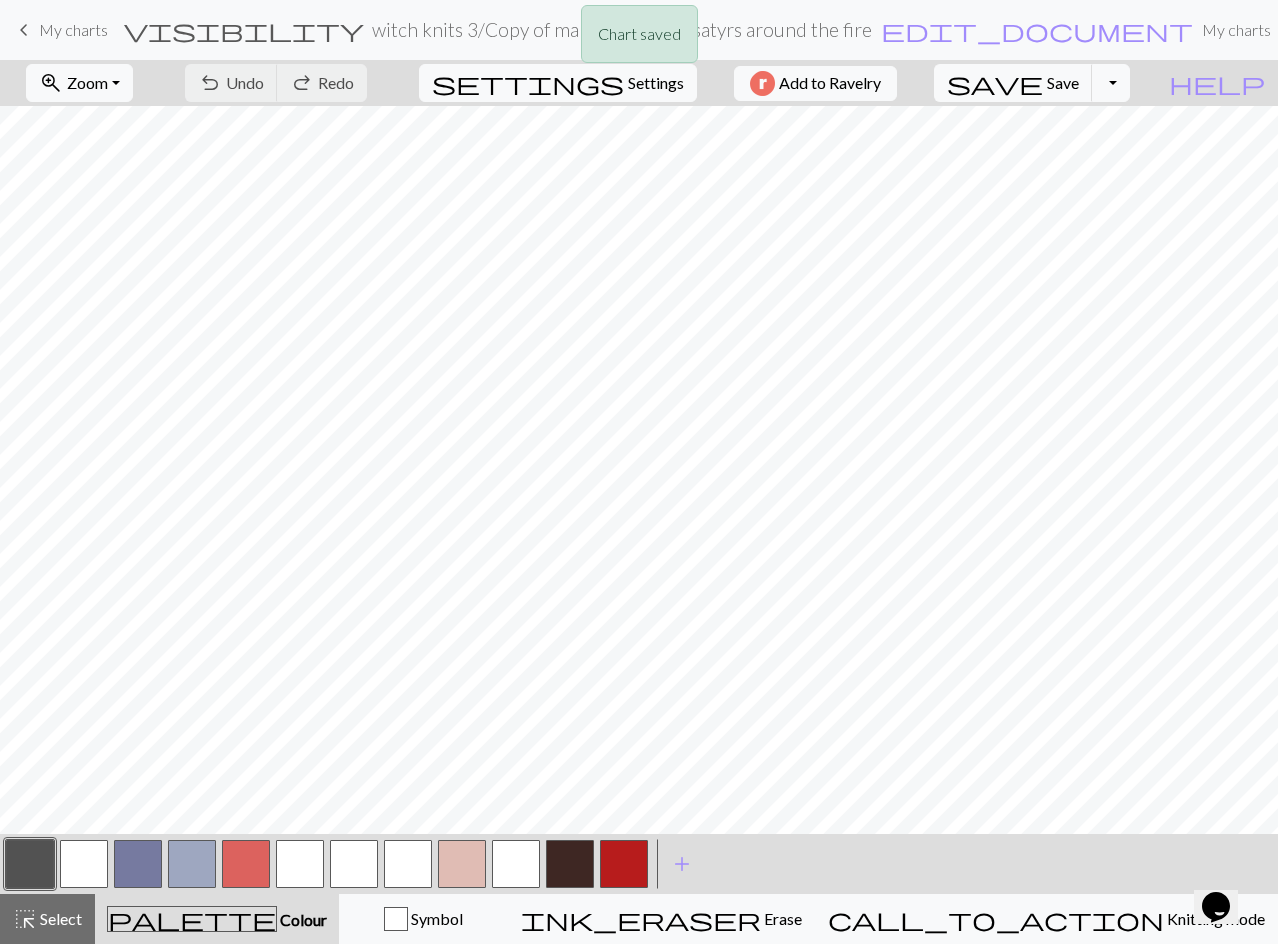 click on "Chart saved" at bounding box center [639, 39] 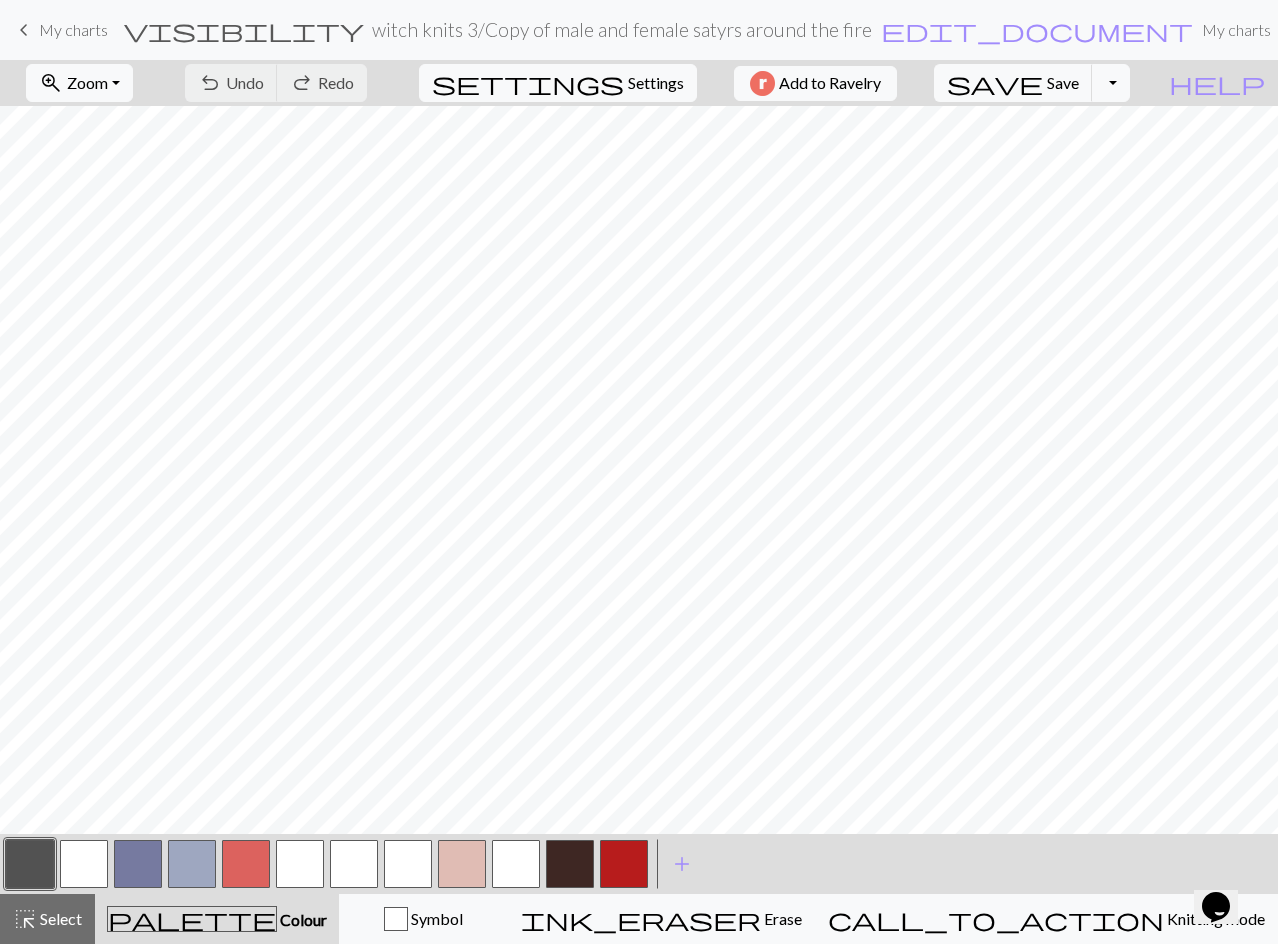 click on "My charts" at bounding box center [73, 29] 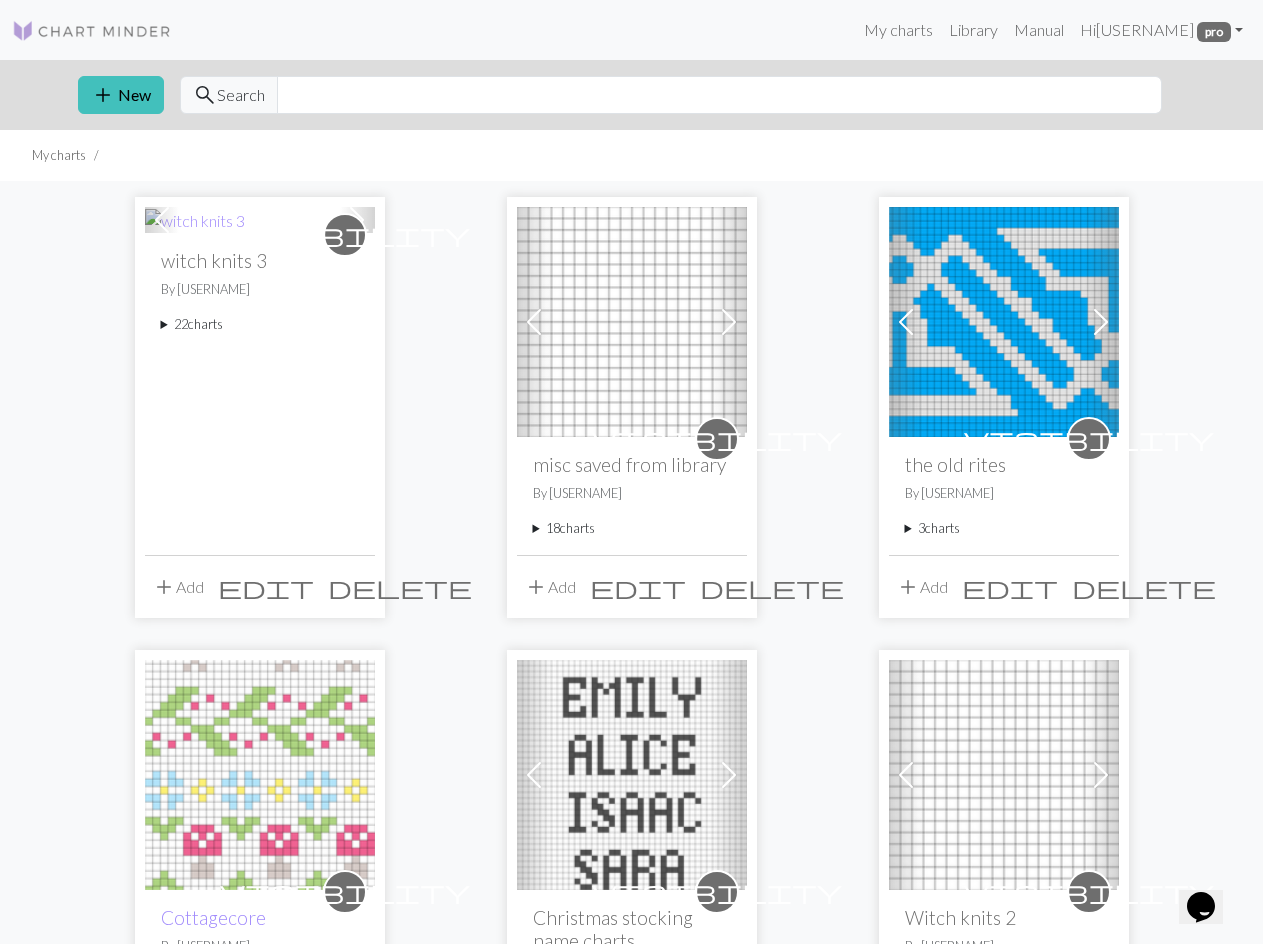 click on "[NUMBER]  charts" at bounding box center (260, 324) 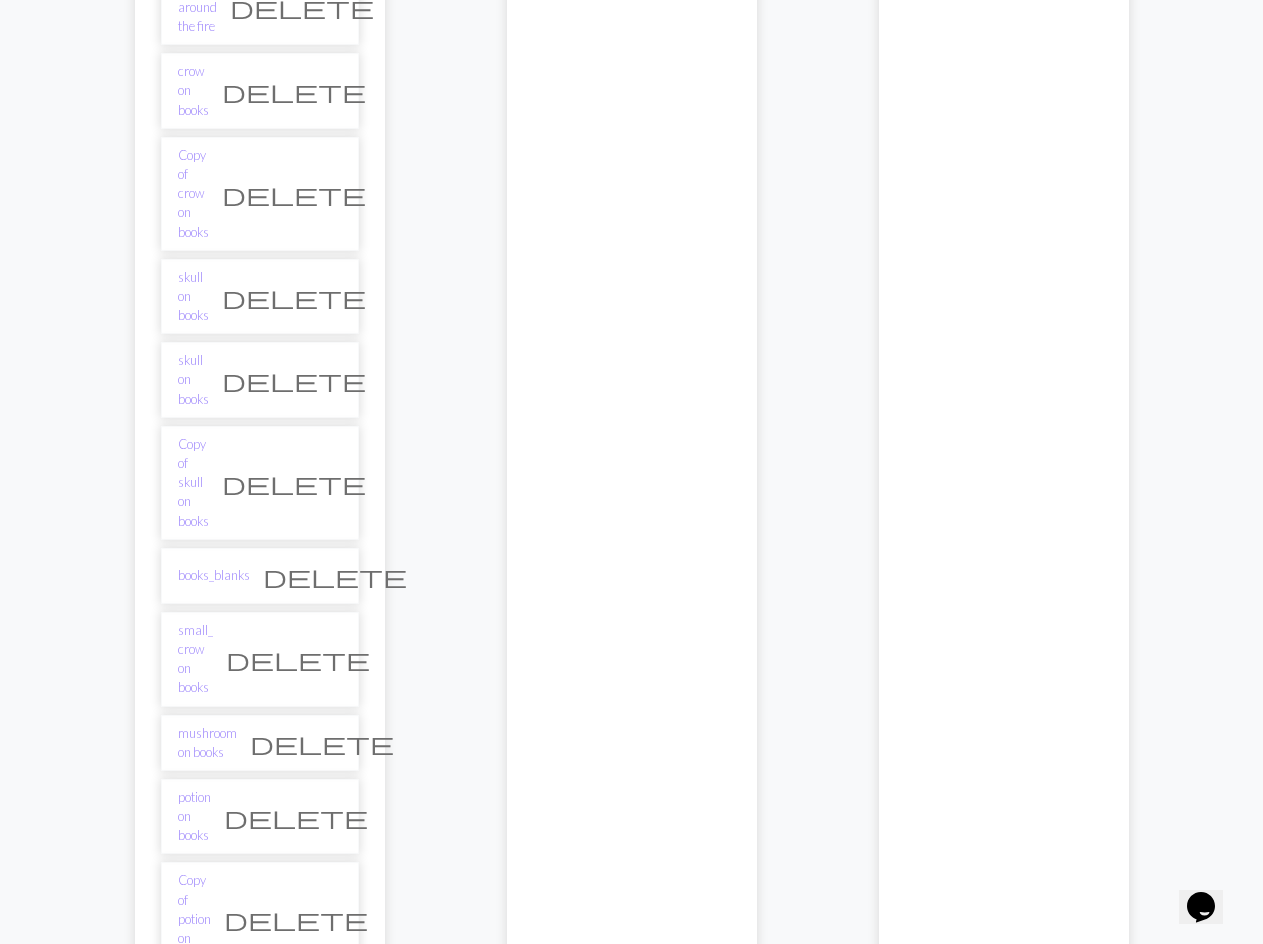 scroll, scrollTop: 1100, scrollLeft: 0, axis: vertical 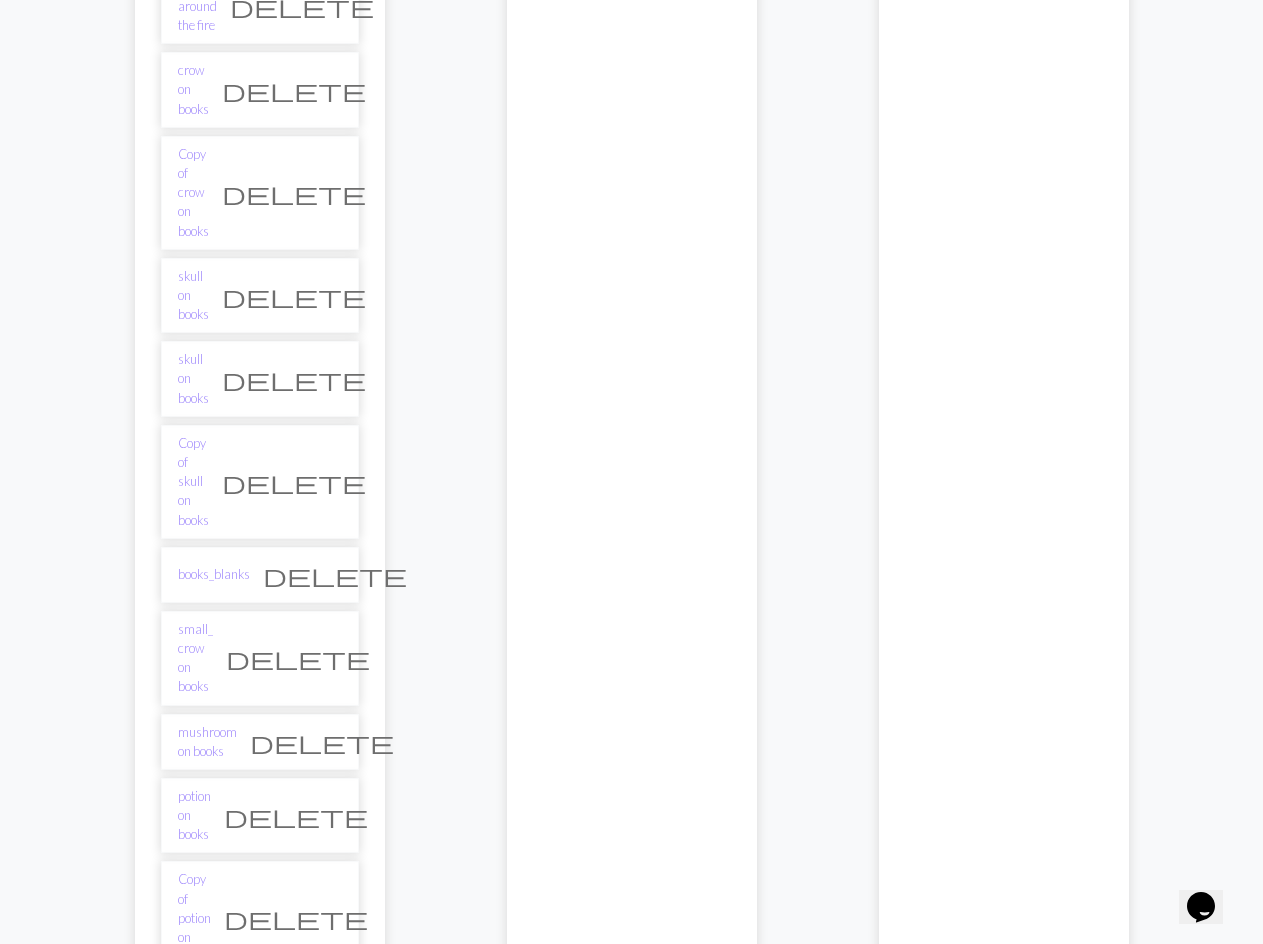 click on "Copy of male and female satyrs around the fire" at bounding box center [197, 1322] 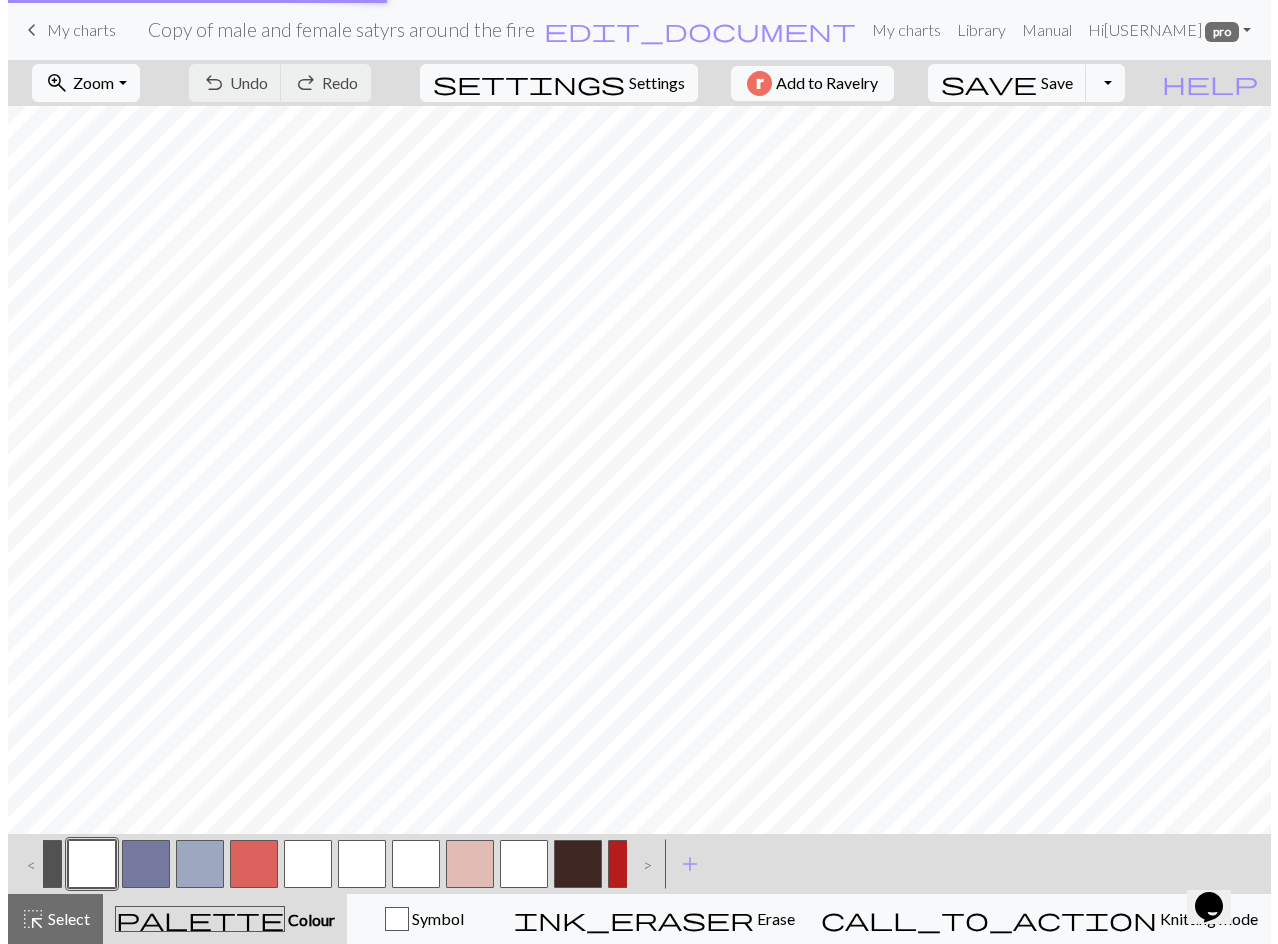 scroll, scrollTop: 0, scrollLeft: 0, axis: both 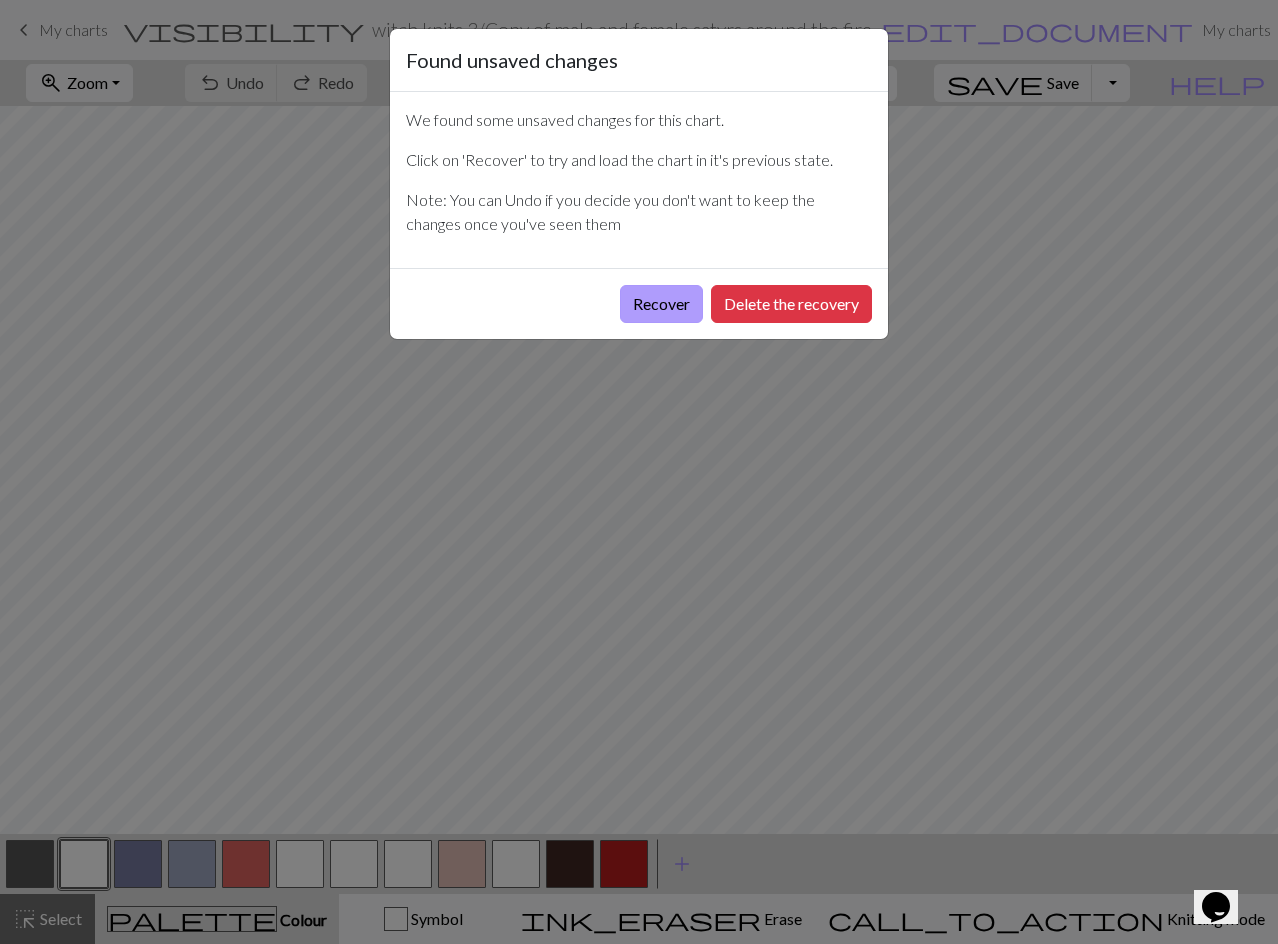 click on "Recover" at bounding box center [661, 304] 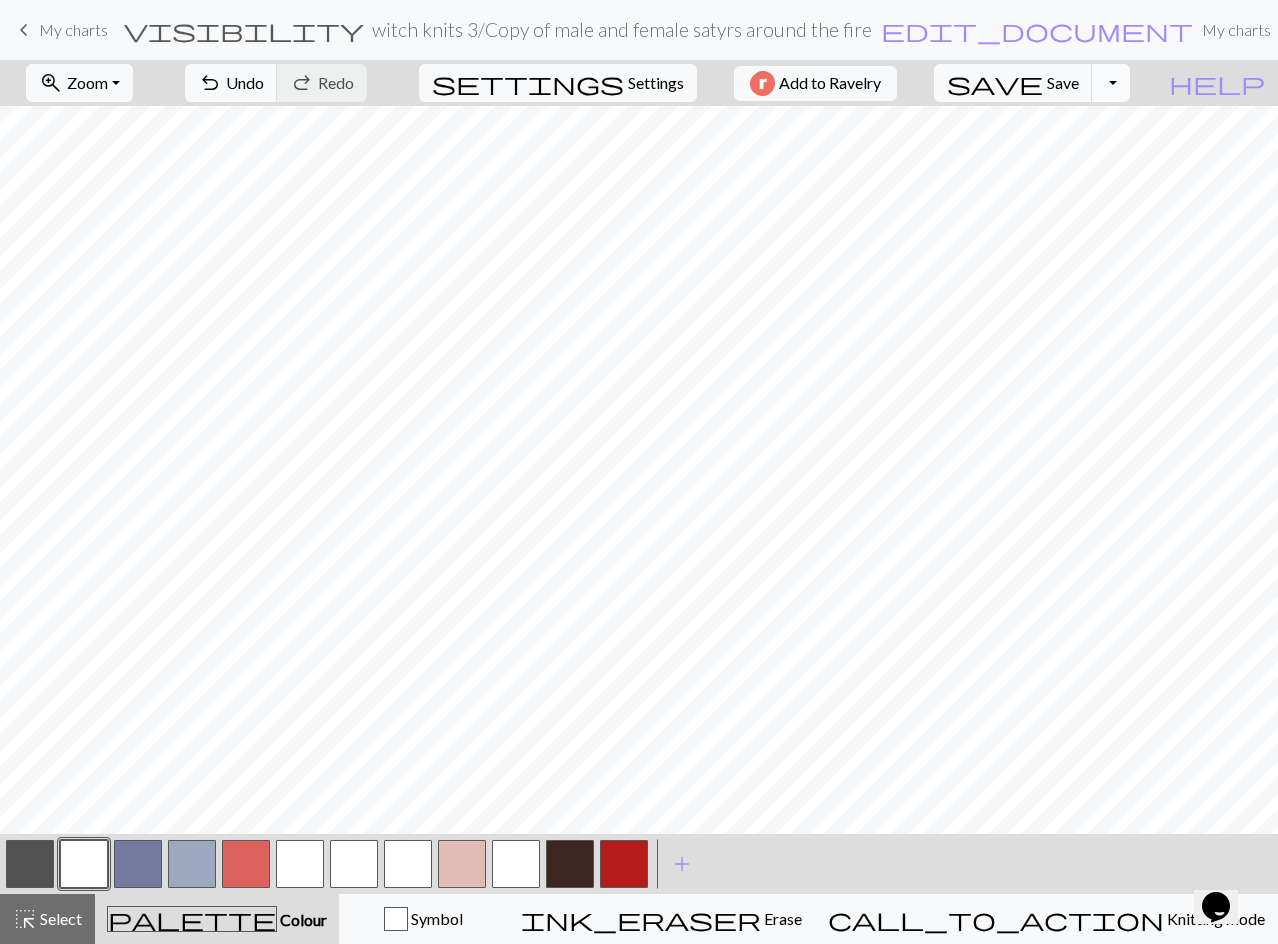 click on "Toggle Dropdown" at bounding box center [1111, 83] 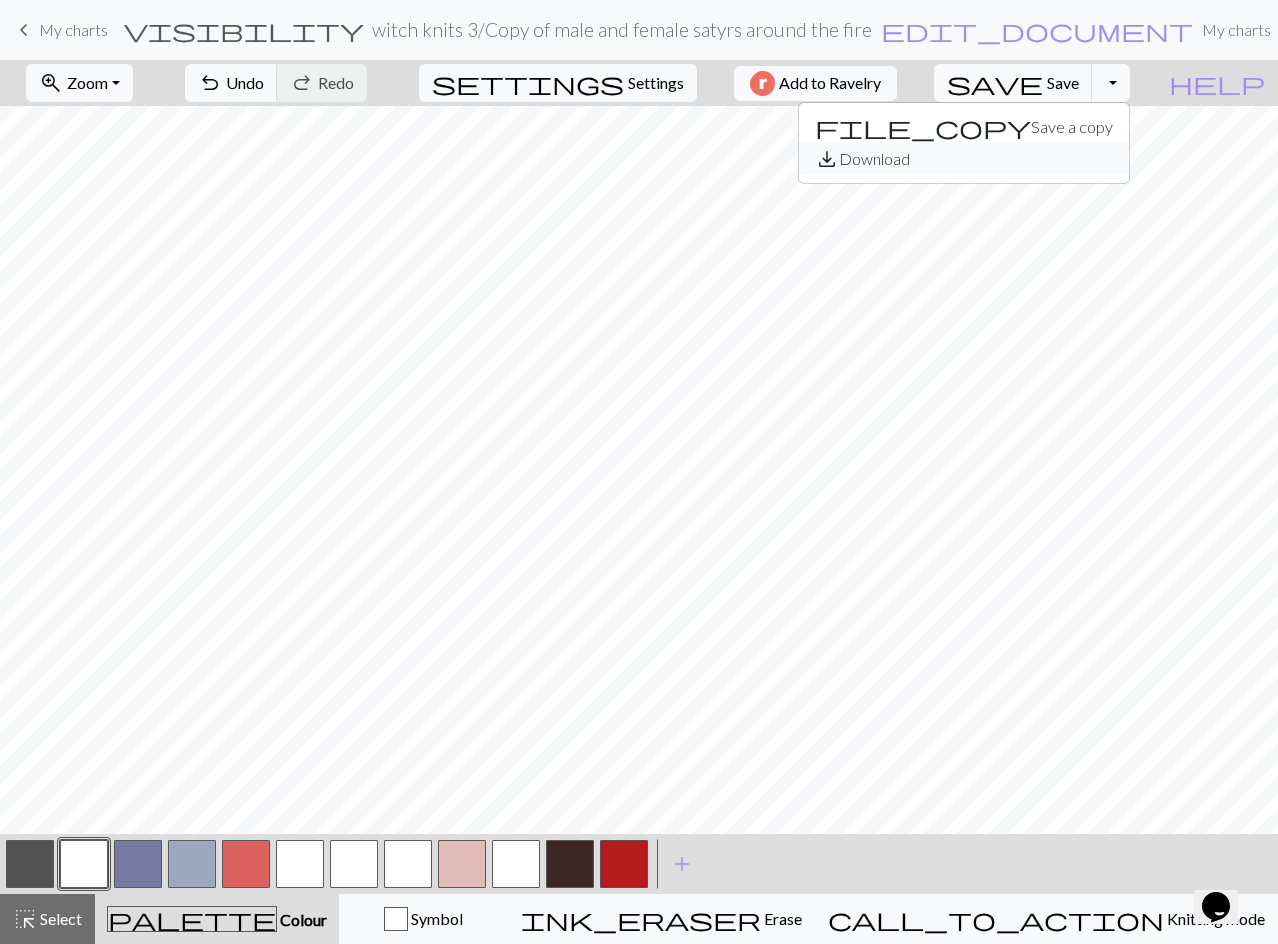 click on "save_alt  Download" at bounding box center (964, 159) 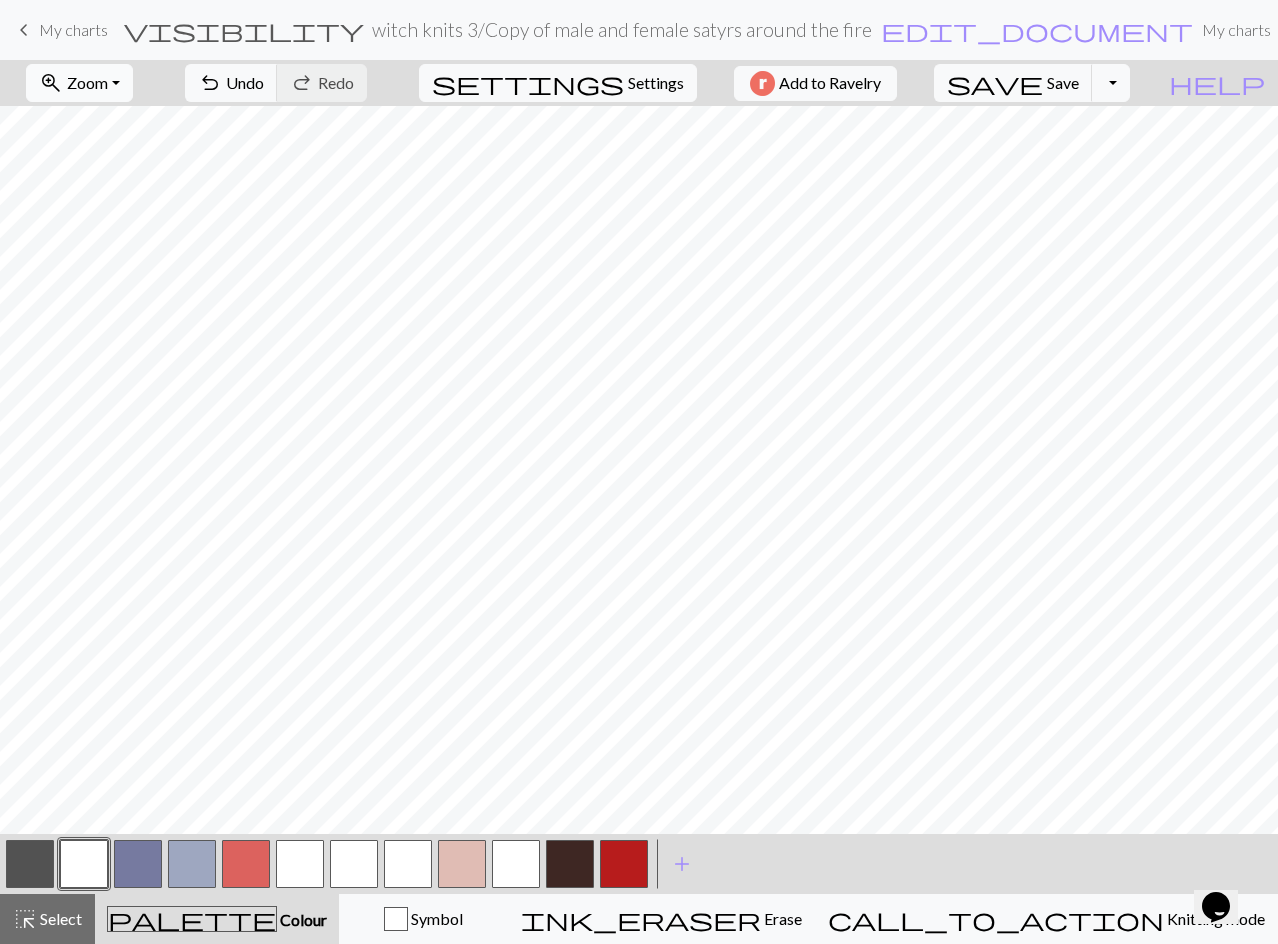 click on "zoom_in Zoom Zoom" at bounding box center [79, 83] 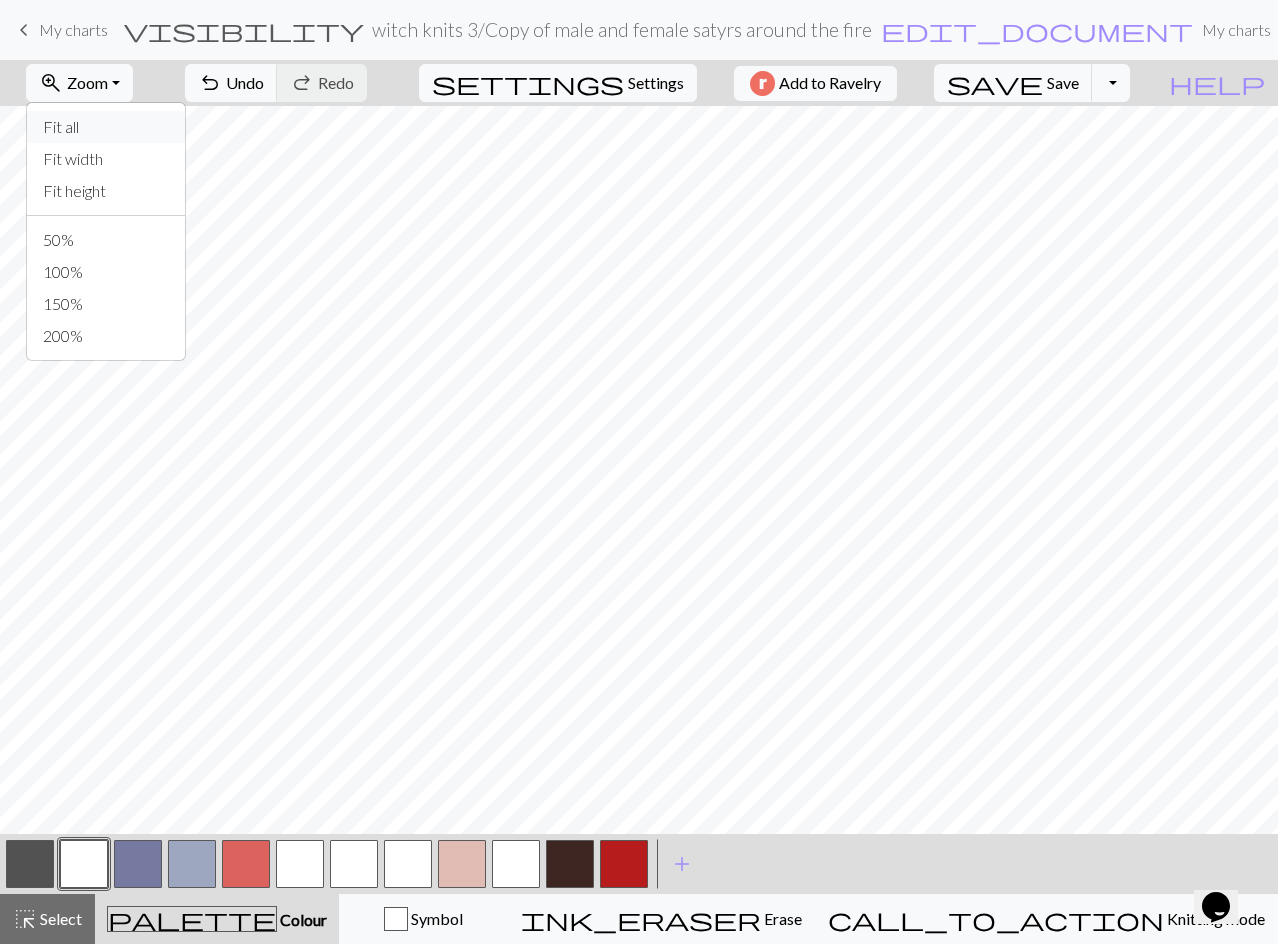 click on "Fit all" at bounding box center (106, 127) 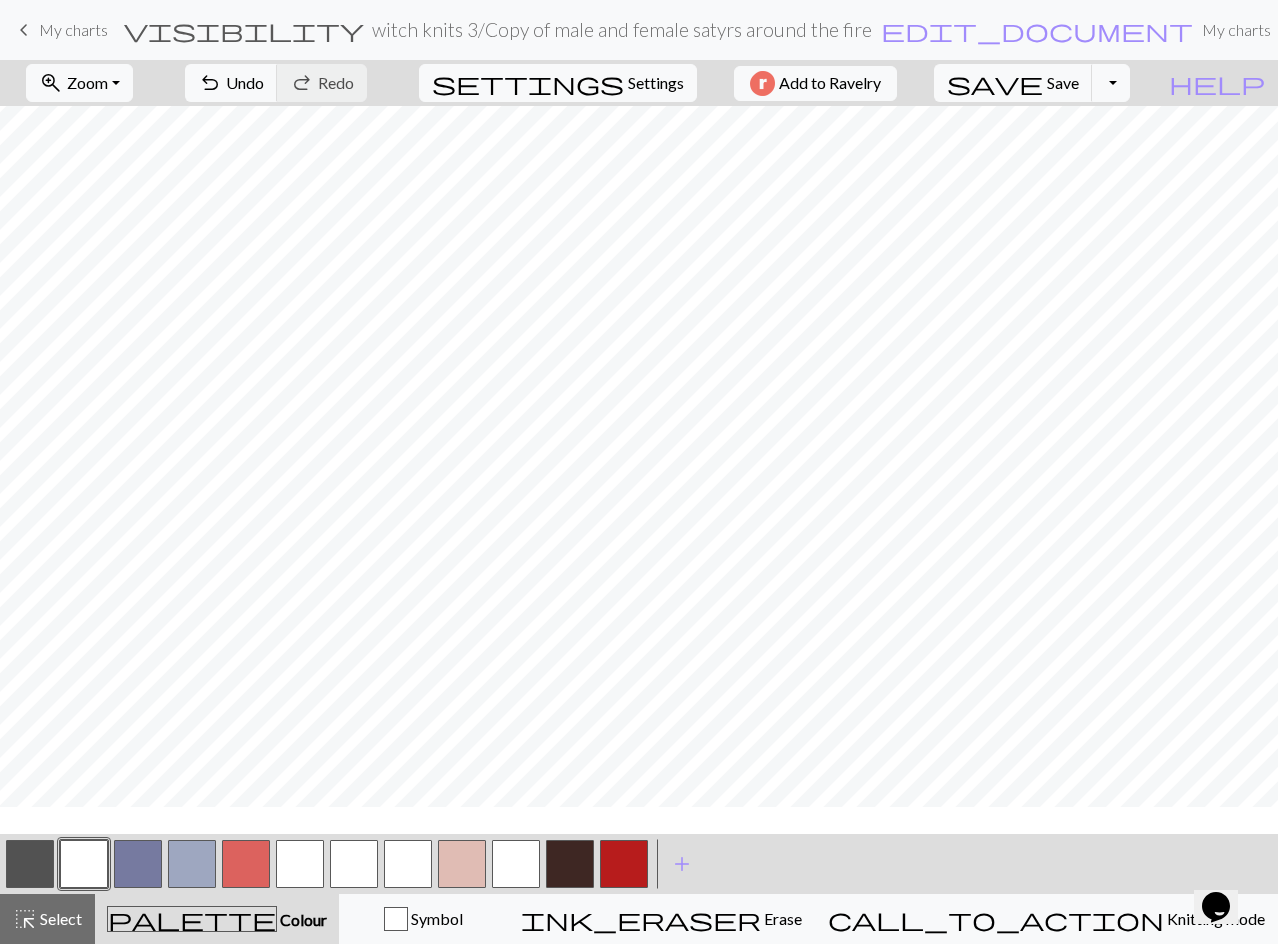 scroll, scrollTop: 0, scrollLeft: 0, axis: both 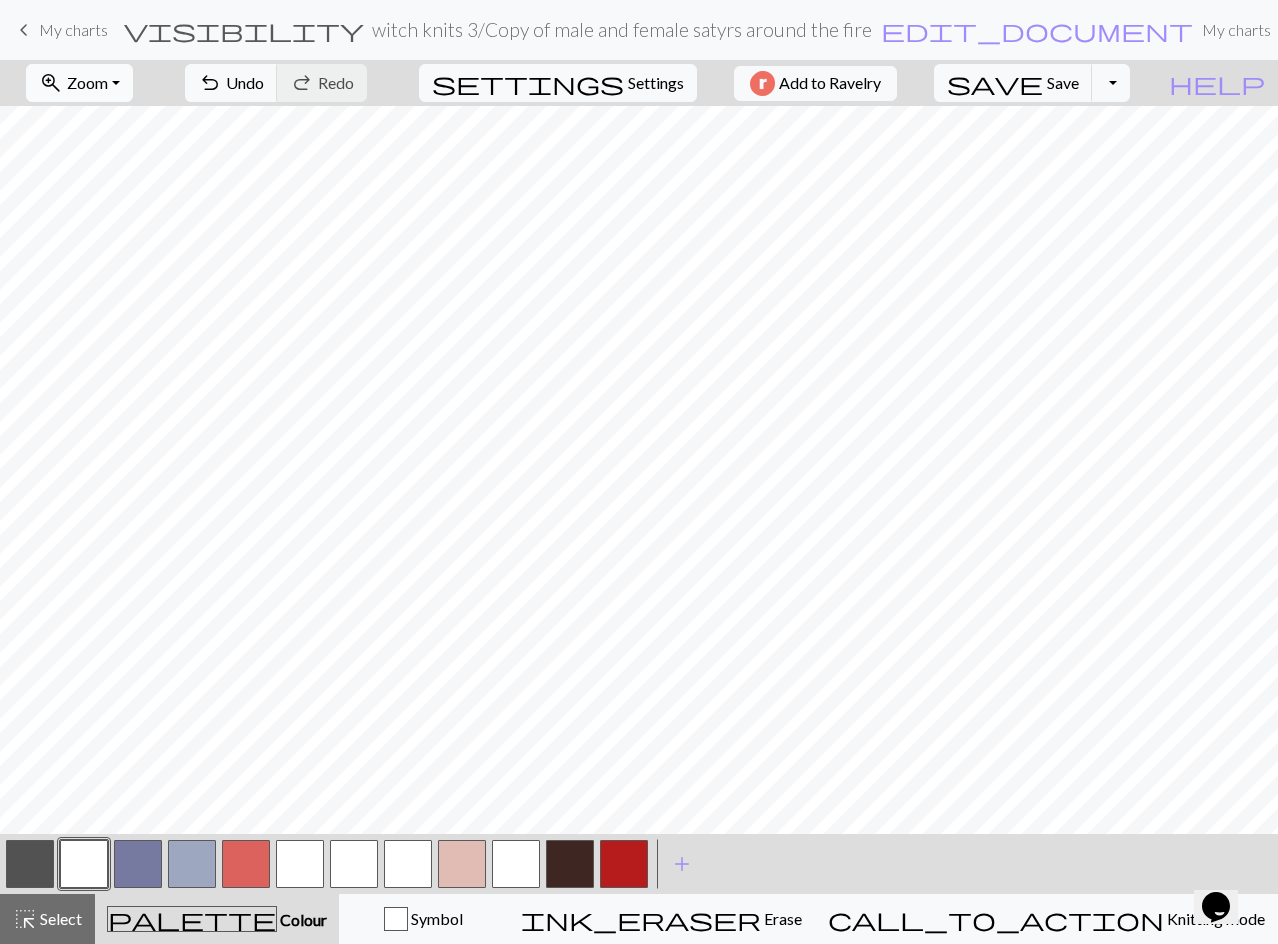 click on "Zoom" at bounding box center [87, 82] 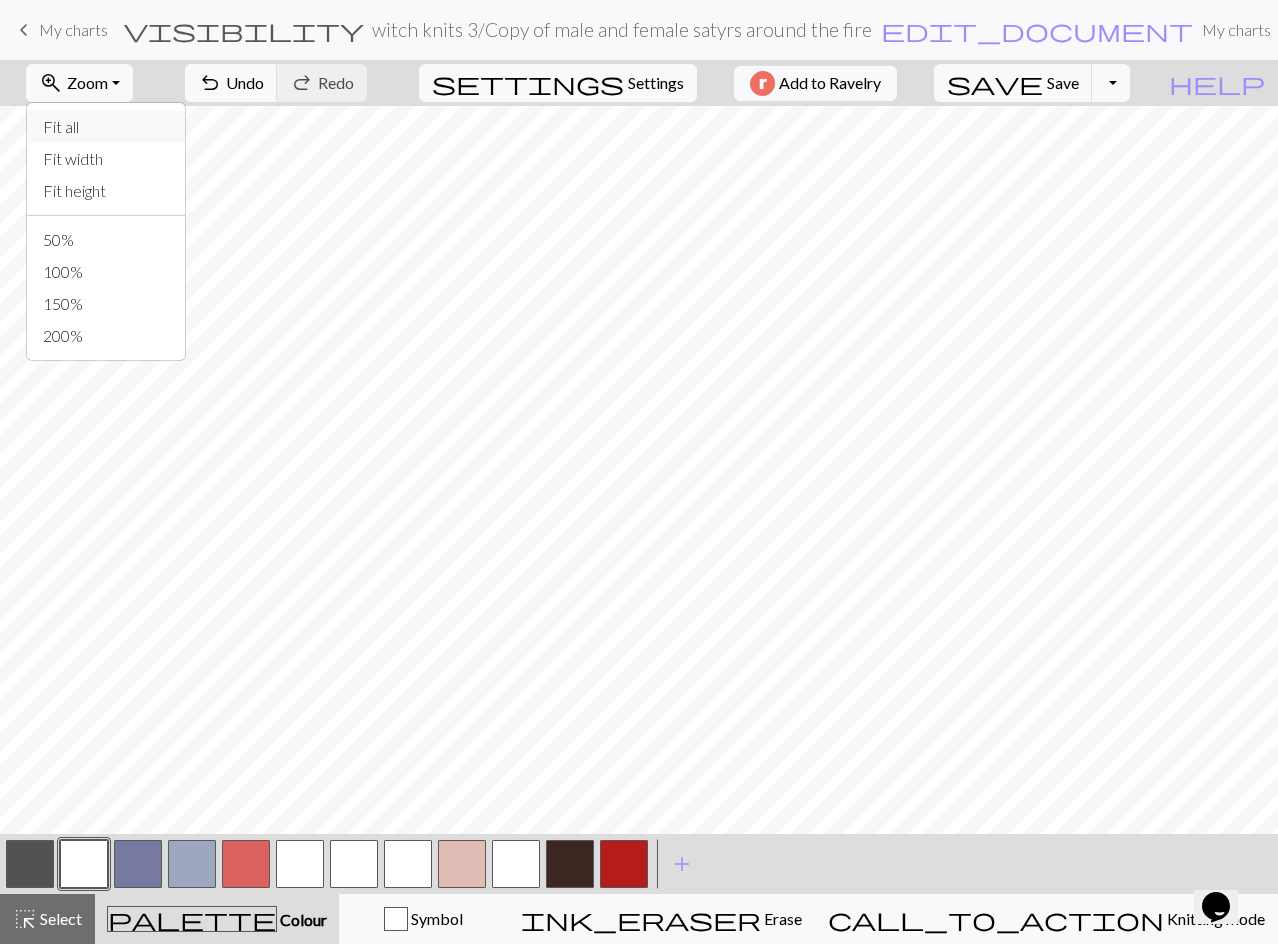 click on "Fit all" at bounding box center (106, 127) 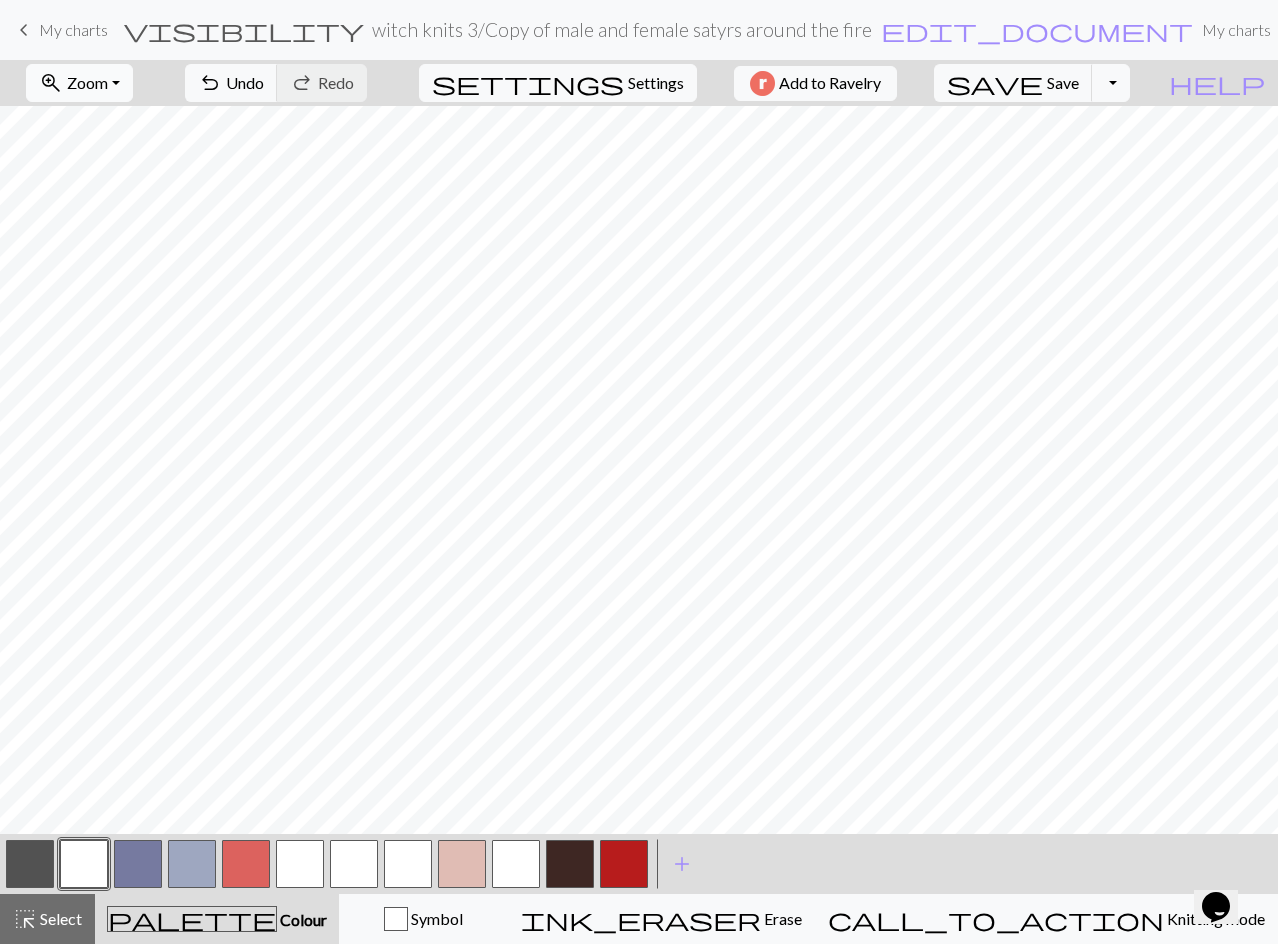click on "Zoom" at bounding box center (87, 82) 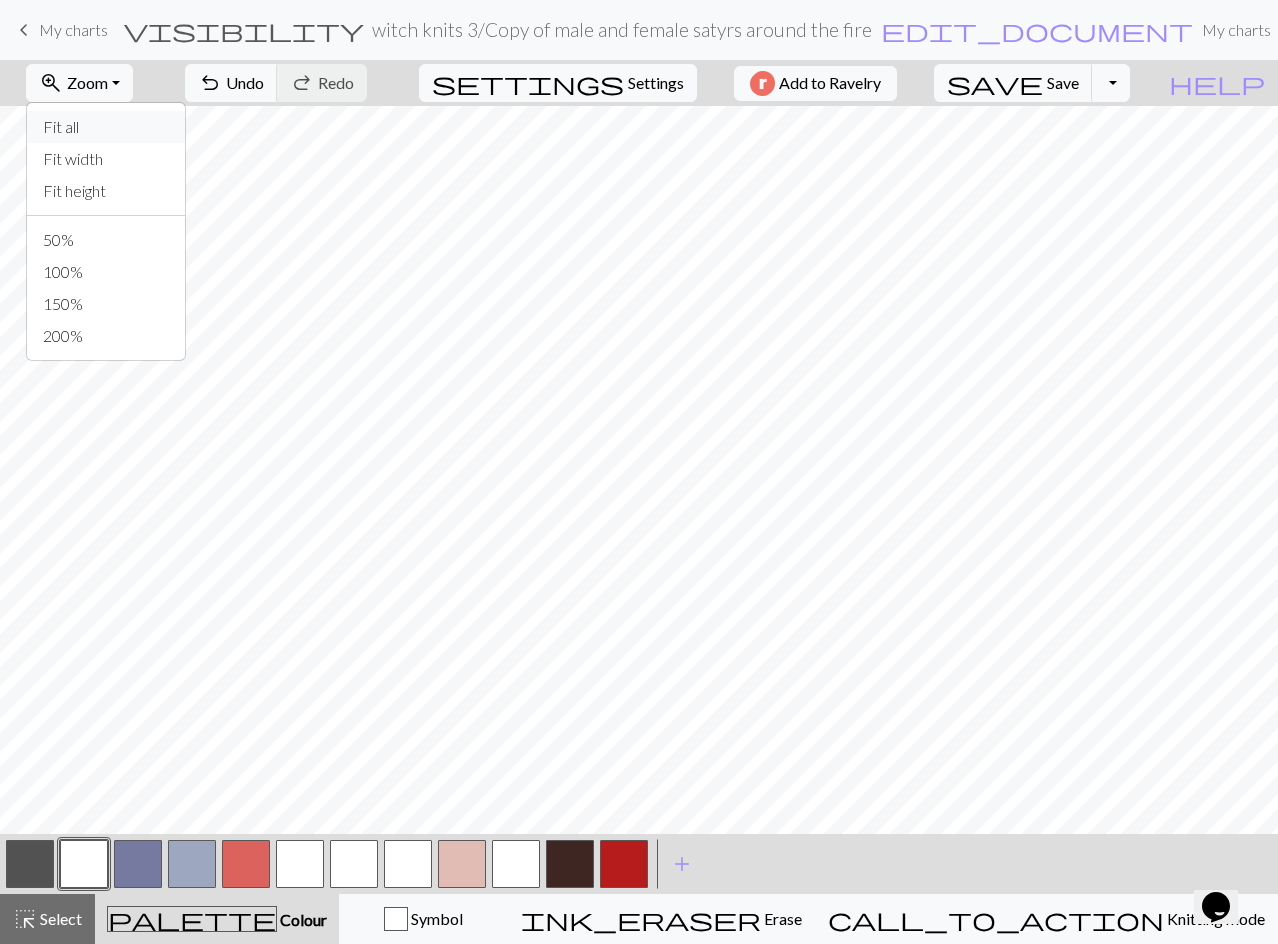 click on "Fit all" at bounding box center [106, 127] 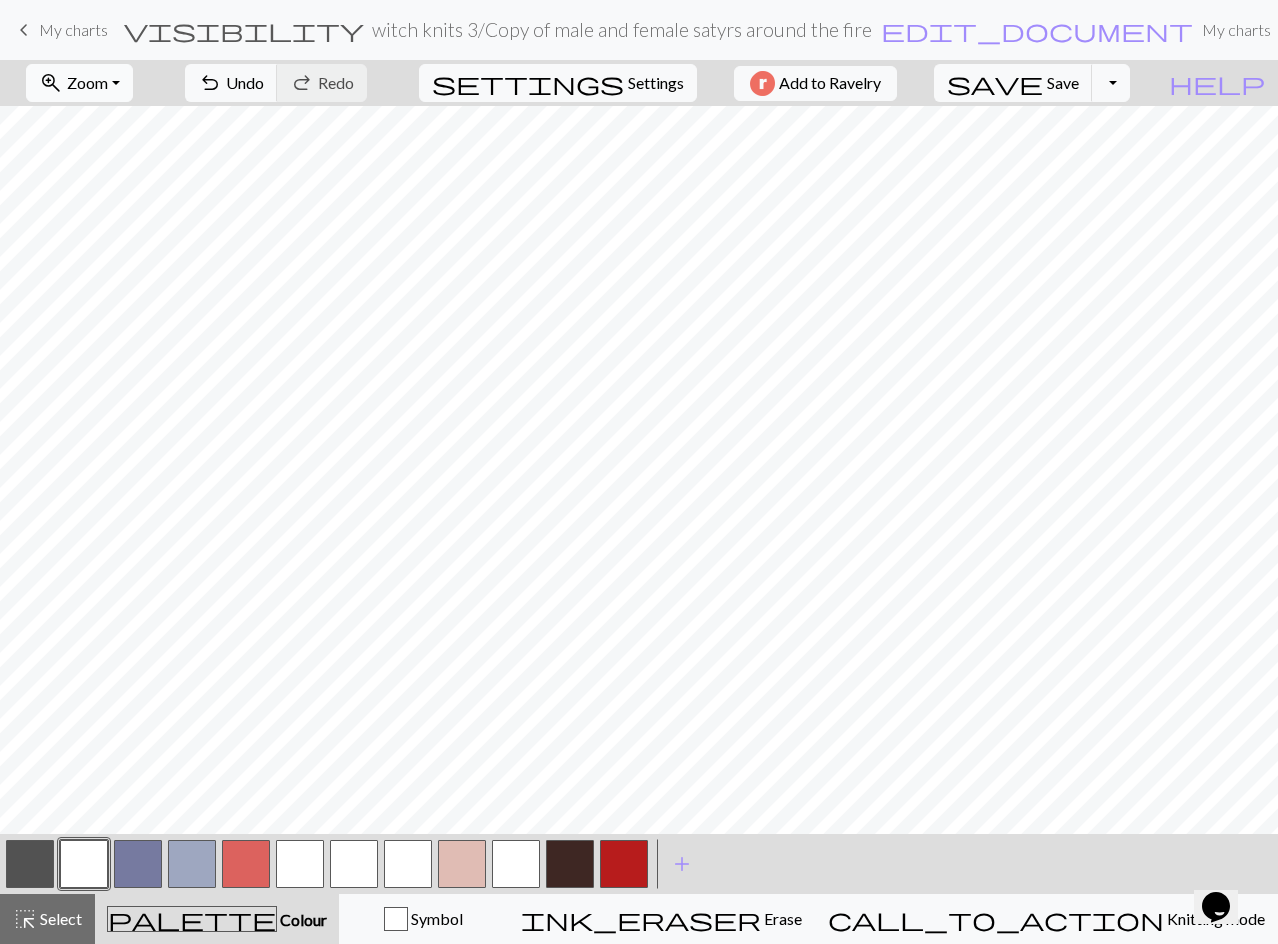 click on "Zoom" at bounding box center (87, 82) 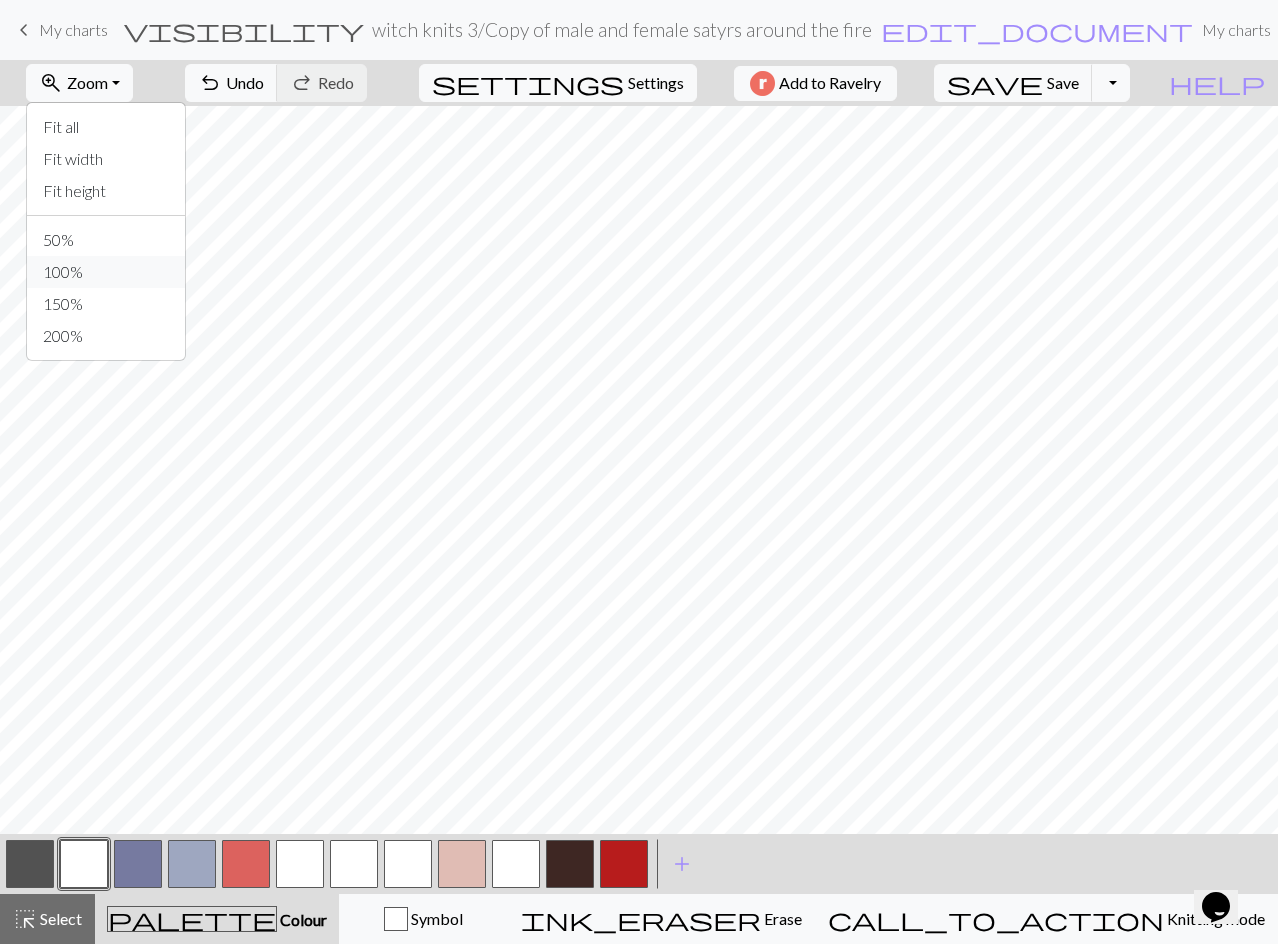 click on "100%" at bounding box center [106, 272] 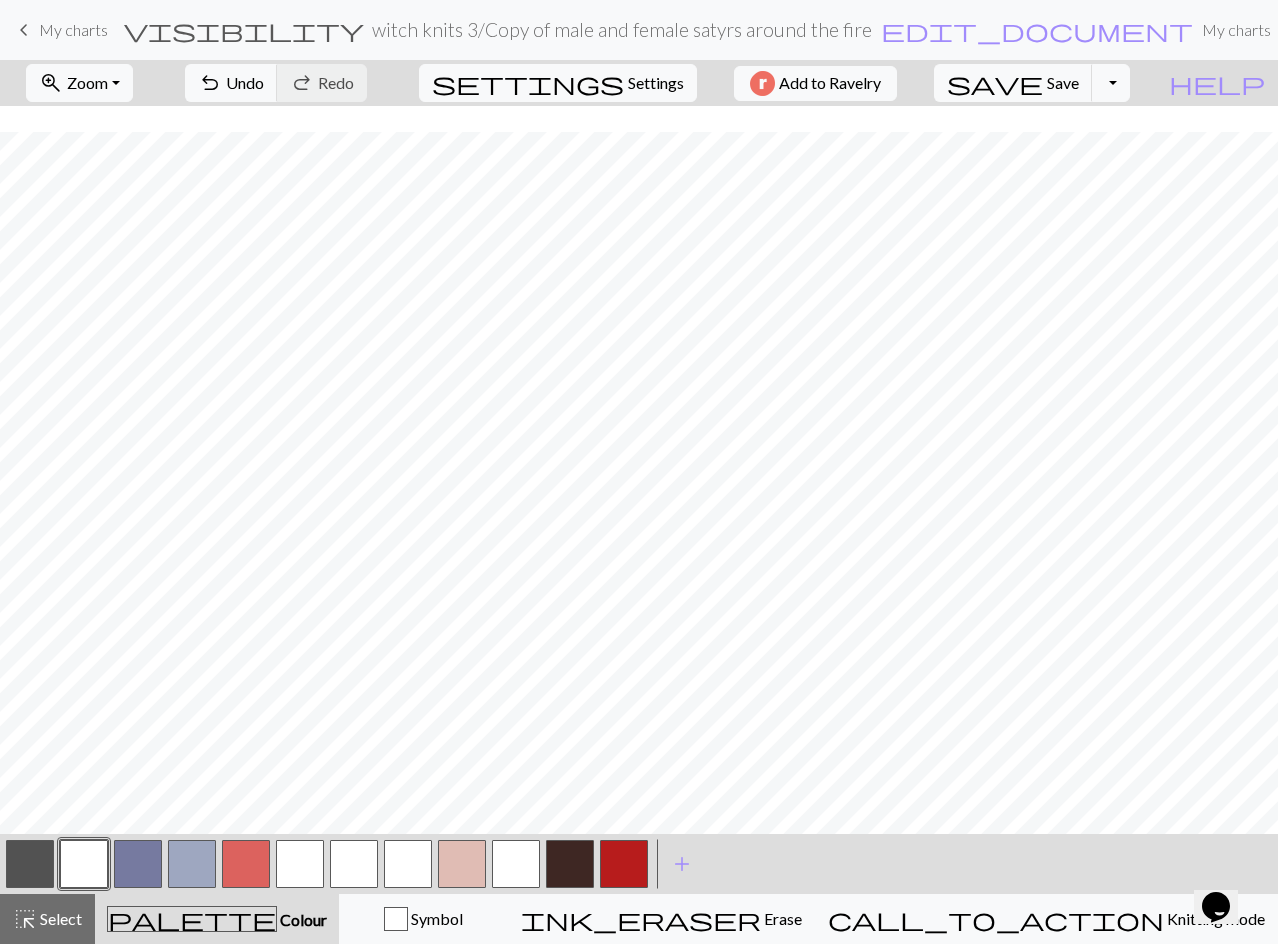 scroll, scrollTop: 100, scrollLeft: 0, axis: vertical 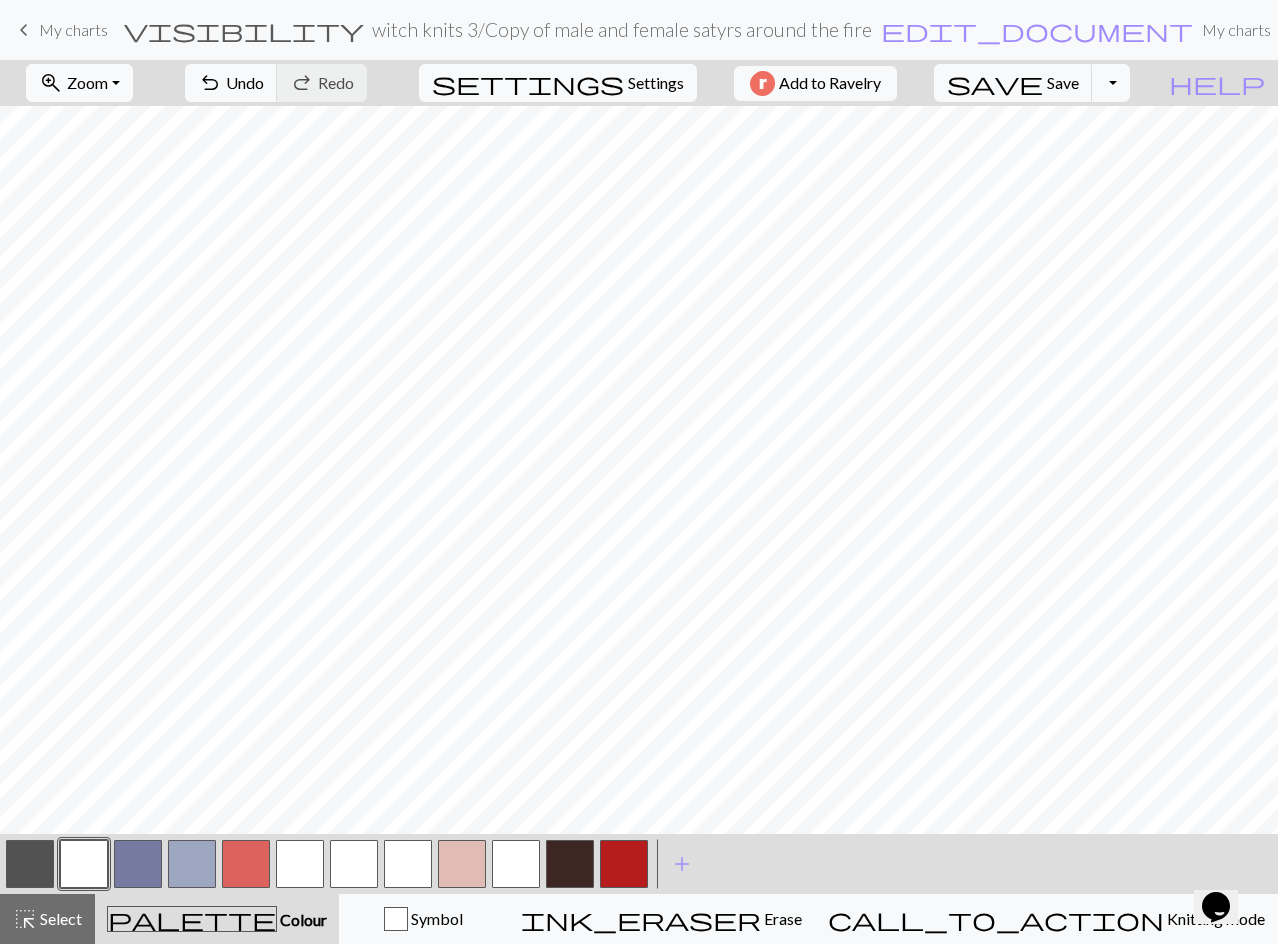 click on "Zoom" at bounding box center [87, 82] 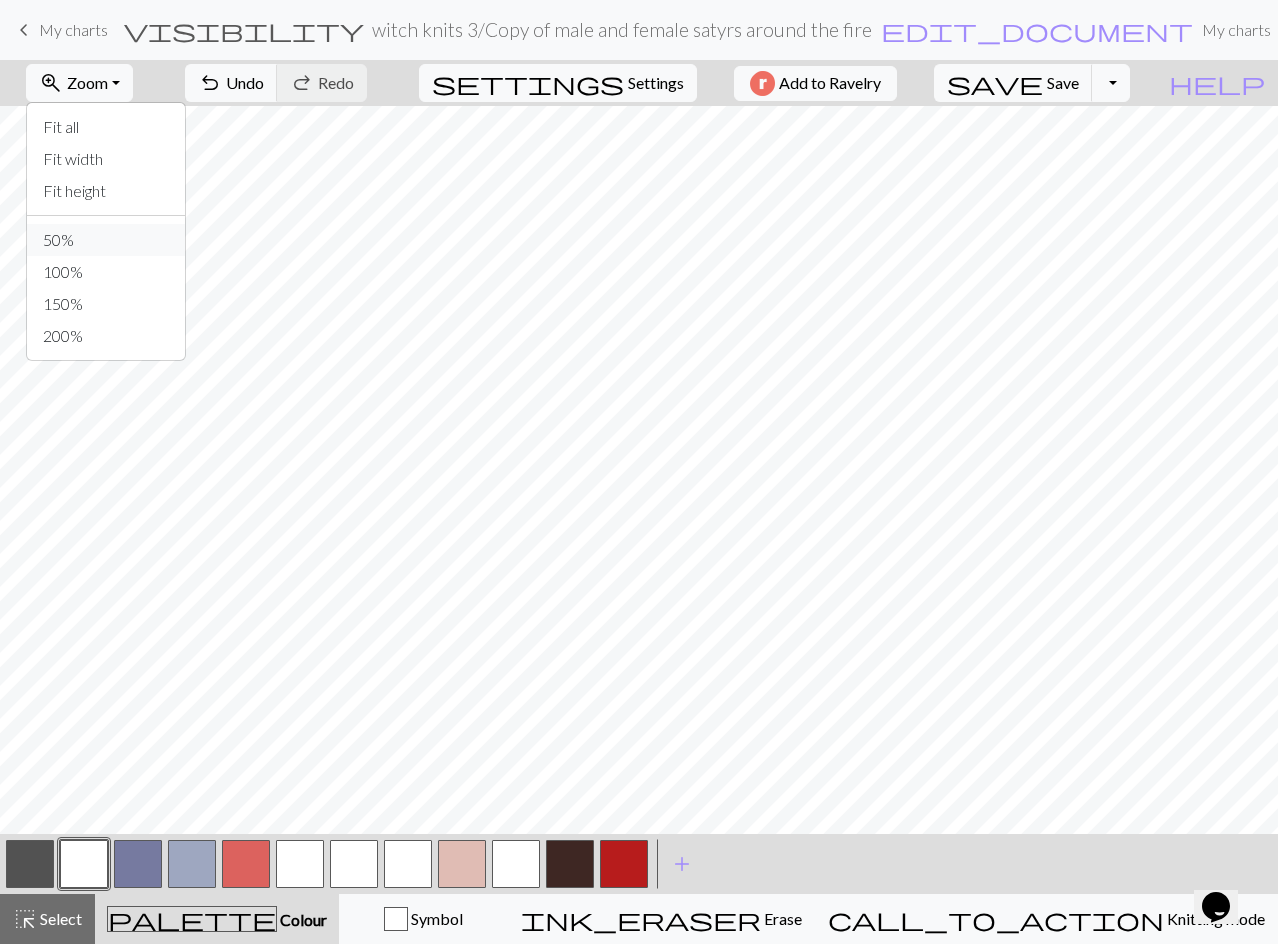 click on "50%" at bounding box center (106, 240) 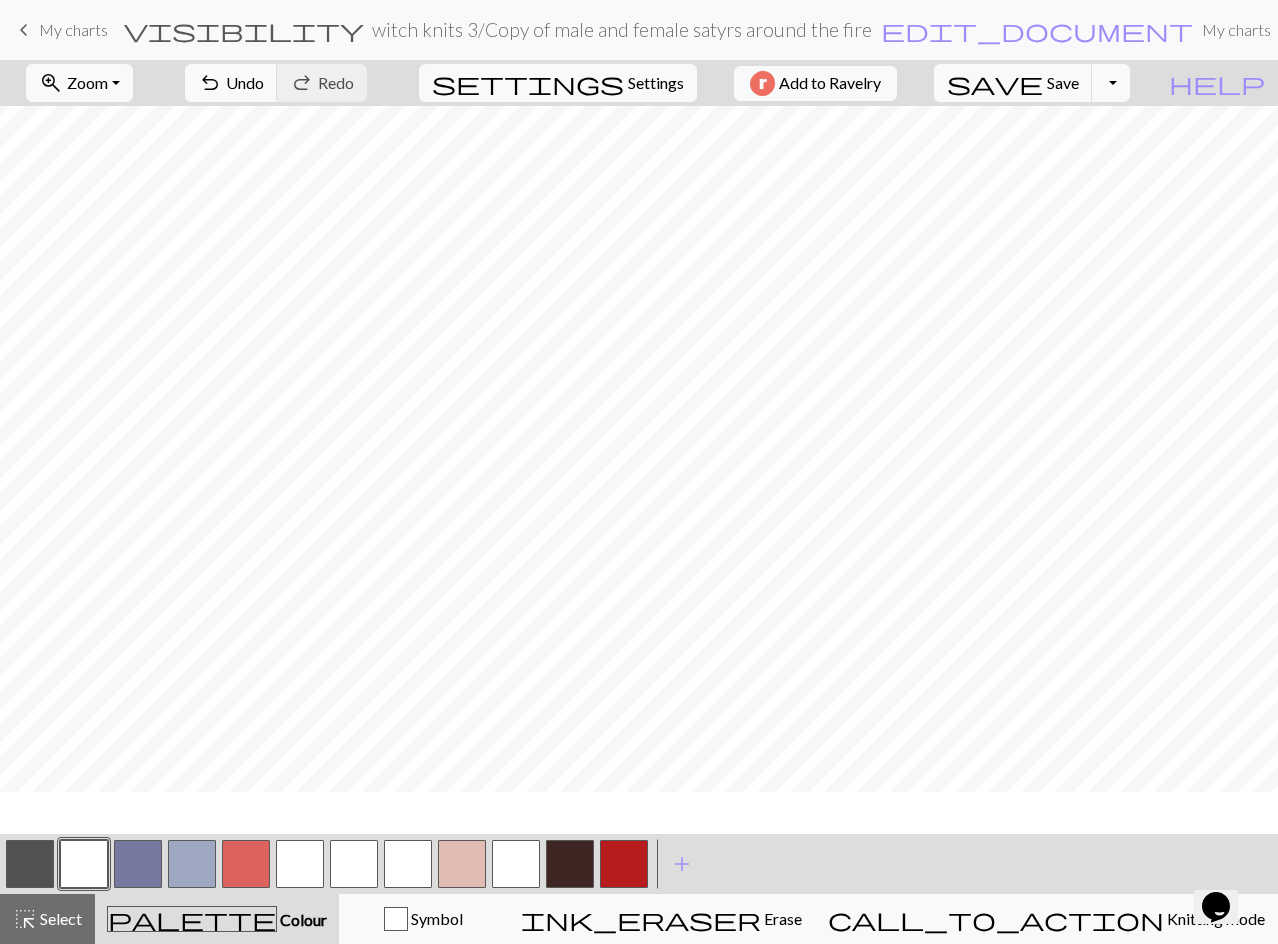 scroll, scrollTop: 0, scrollLeft: 0, axis: both 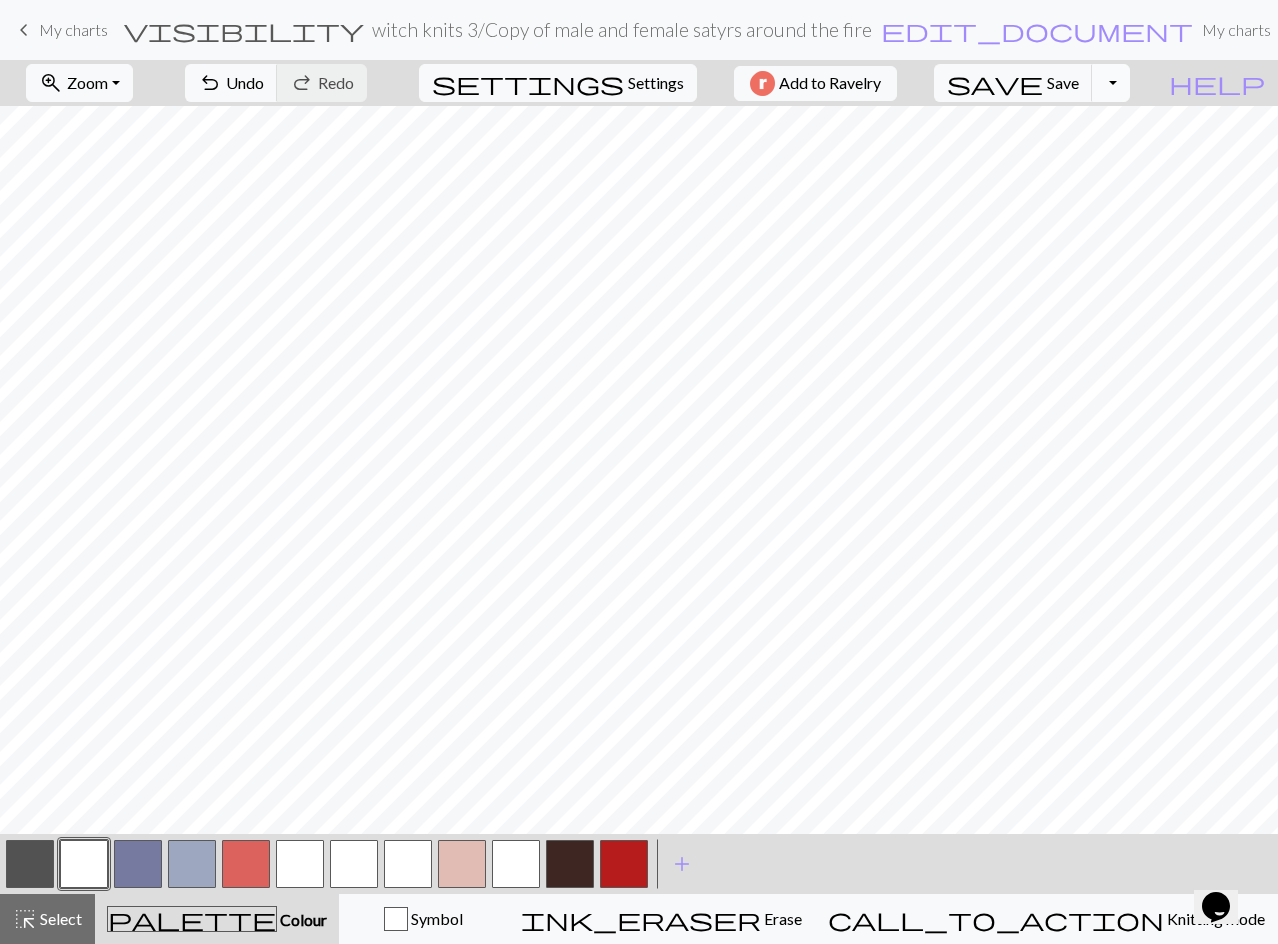 click on "Toggle Dropdown" at bounding box center (1111, 83) 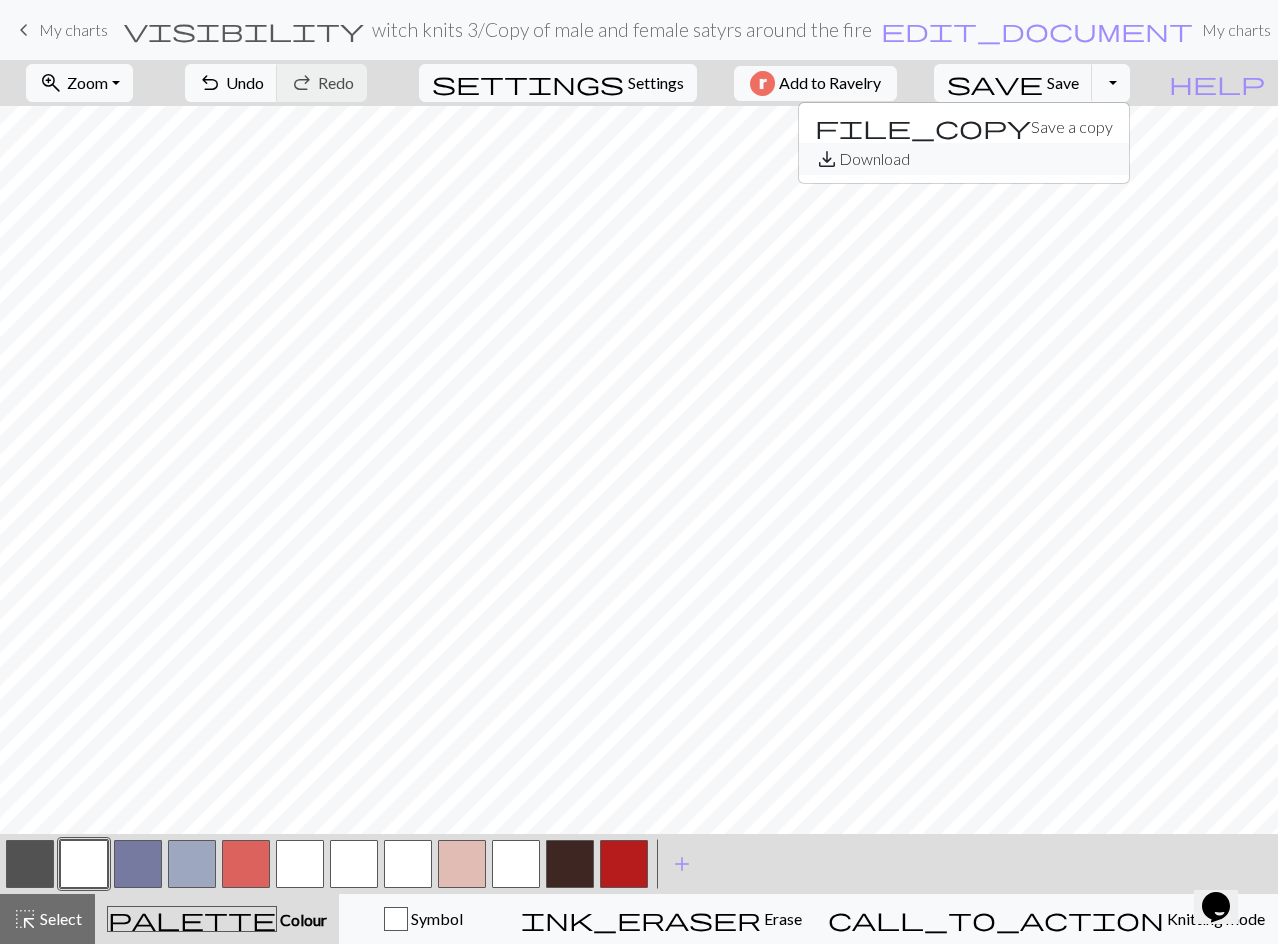 click on "save_alt  Download" at bounding box center [964, 159] 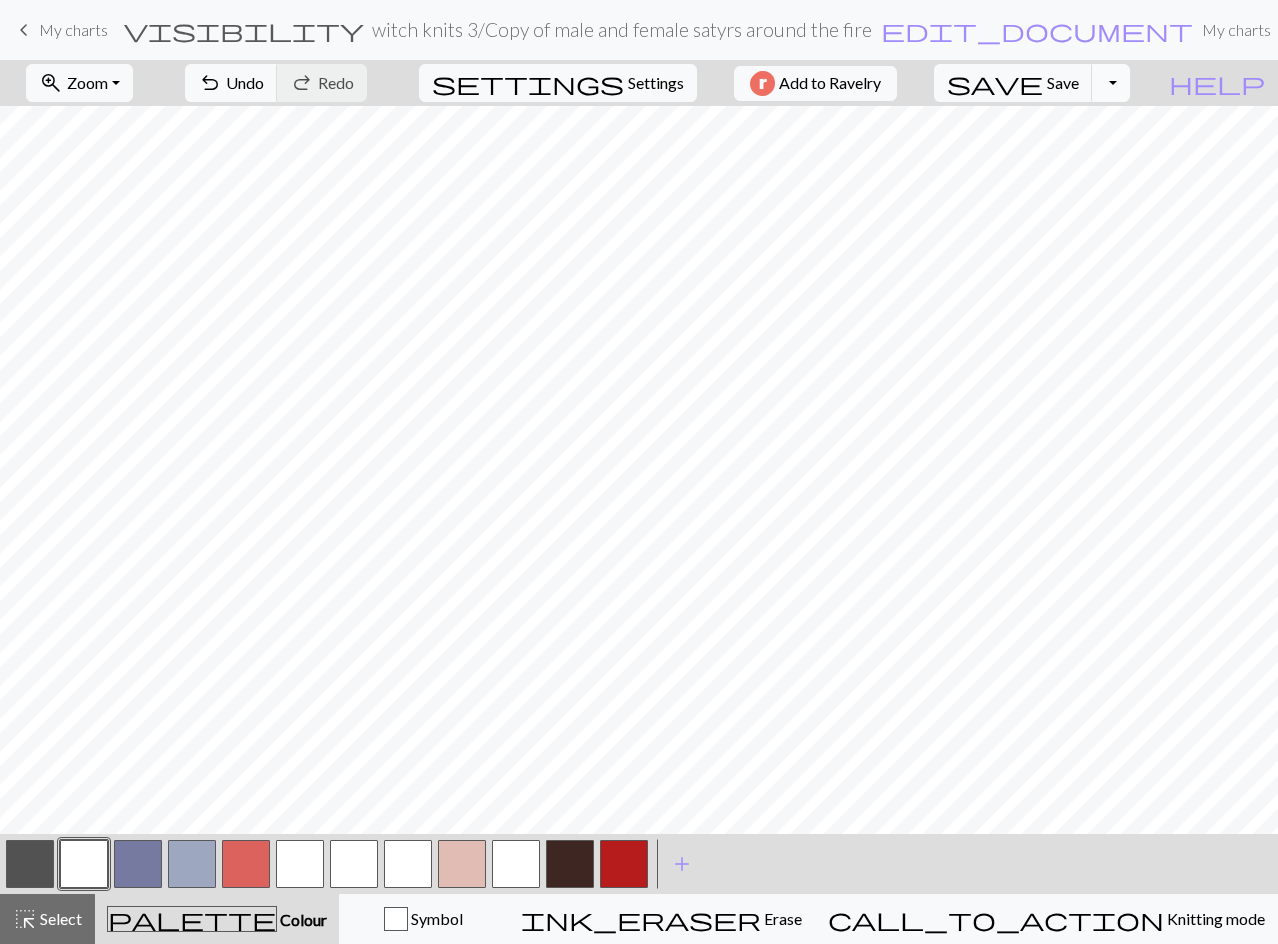 click on "Toggle Dropdown" at bounding box center (1111, 83) 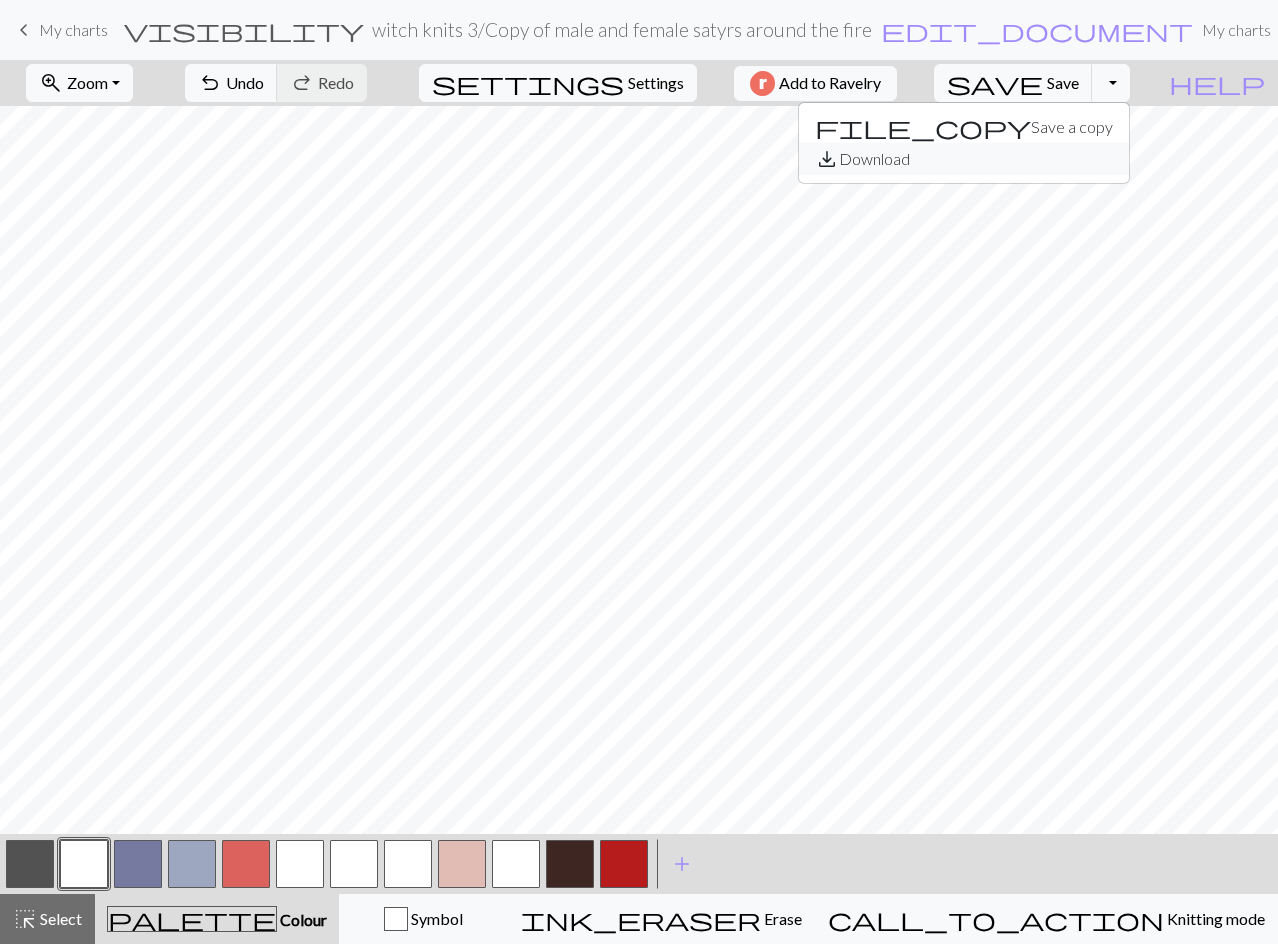 click on "save_alt  Download" at bounding box center (964, 159) 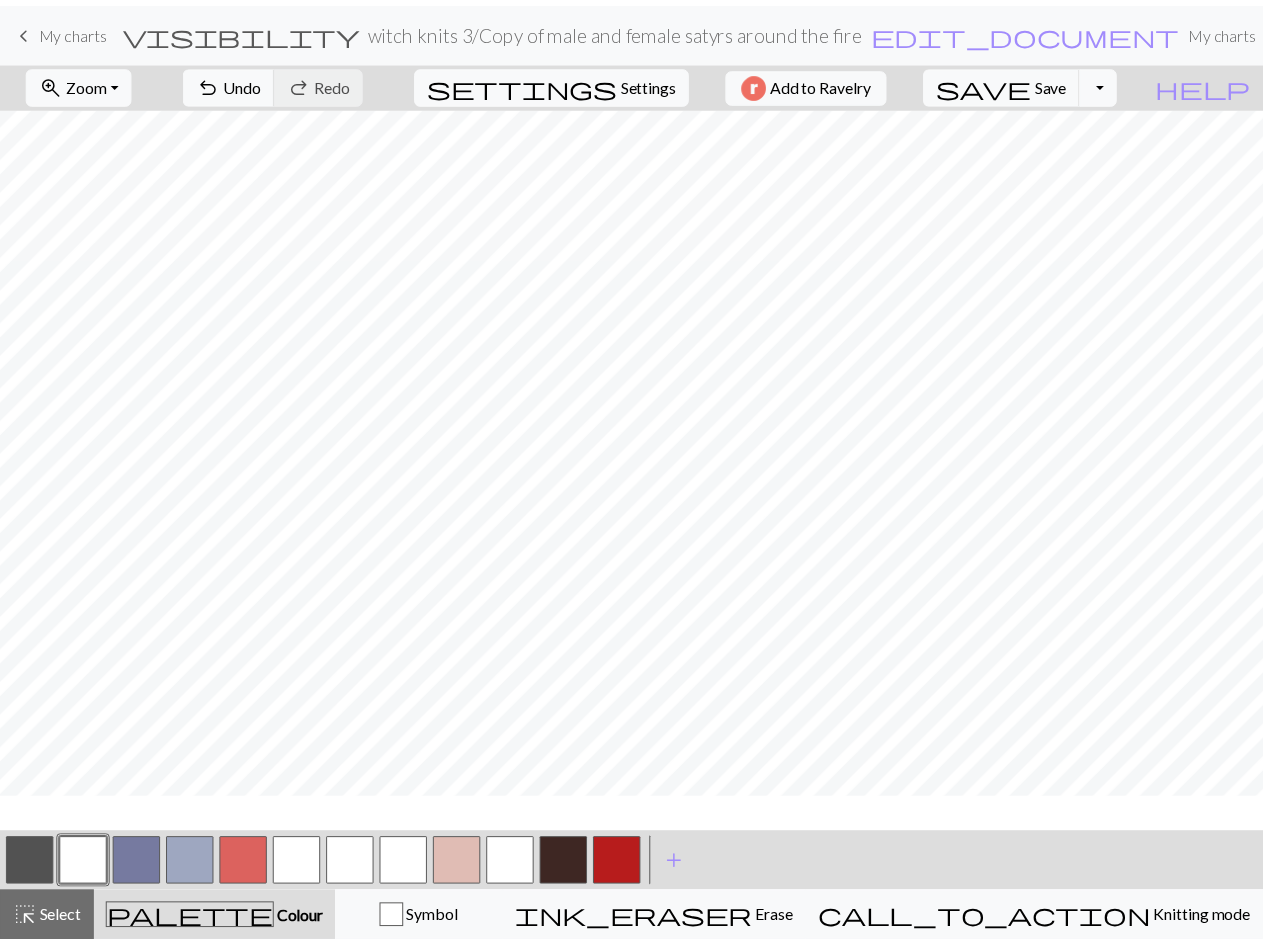 scroll, scrollTop: 0, scrollLeft: 0, axis: both 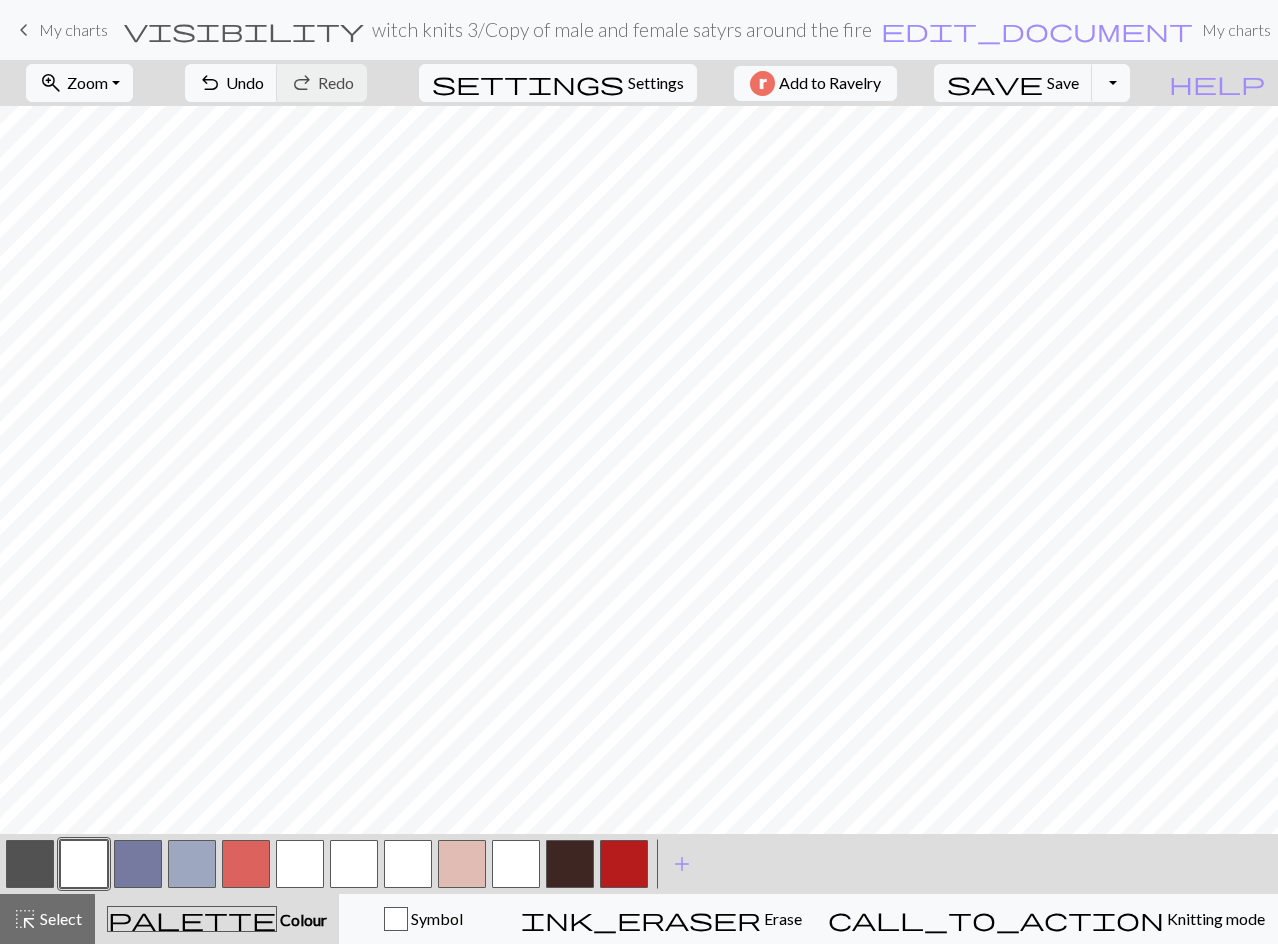 click on "witch knits 3  /  Copy of male and female satyrs around the fire" at bounding box center [622, 29] 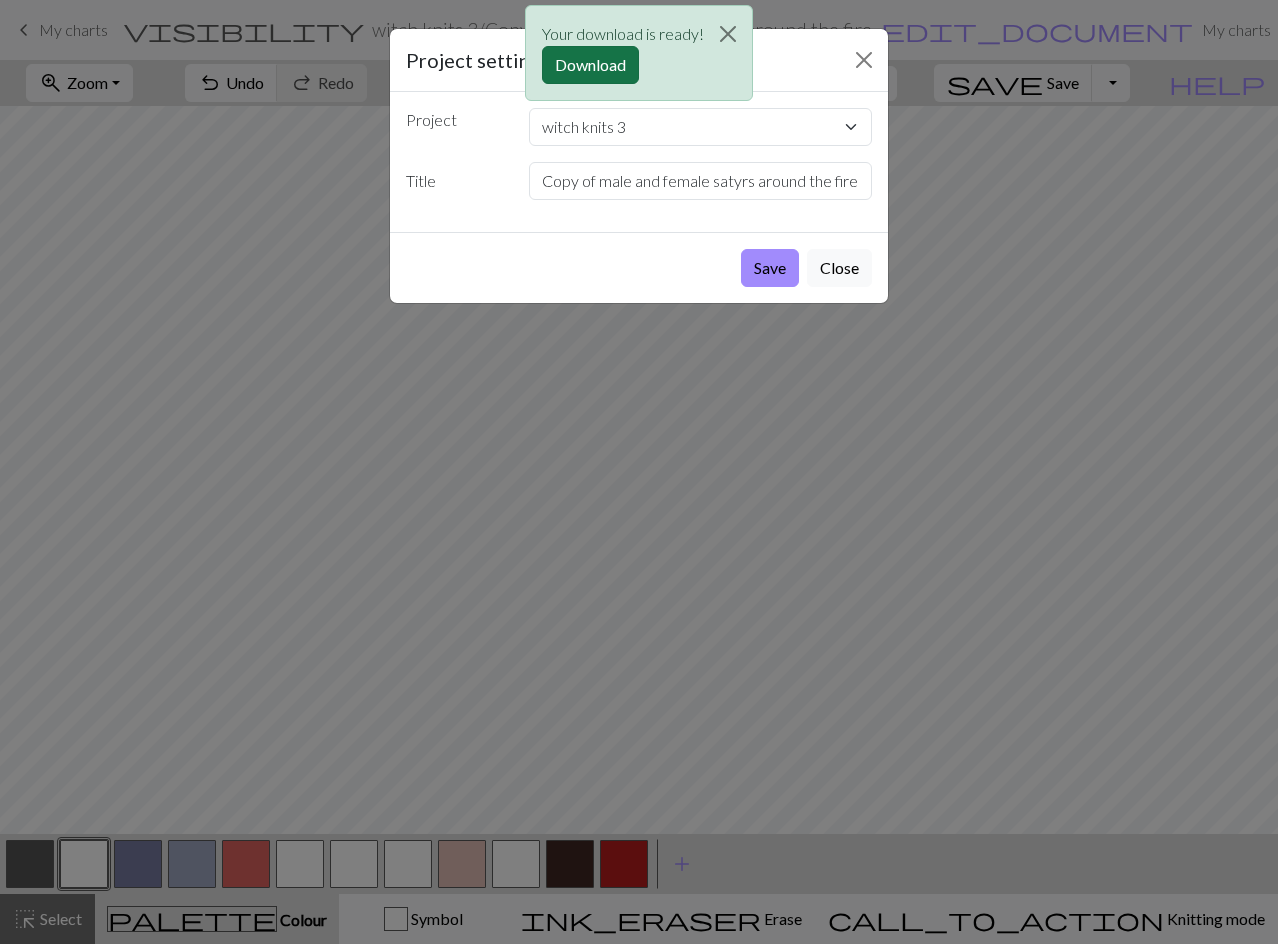 click on "Download" at bounding box center (590, 65) 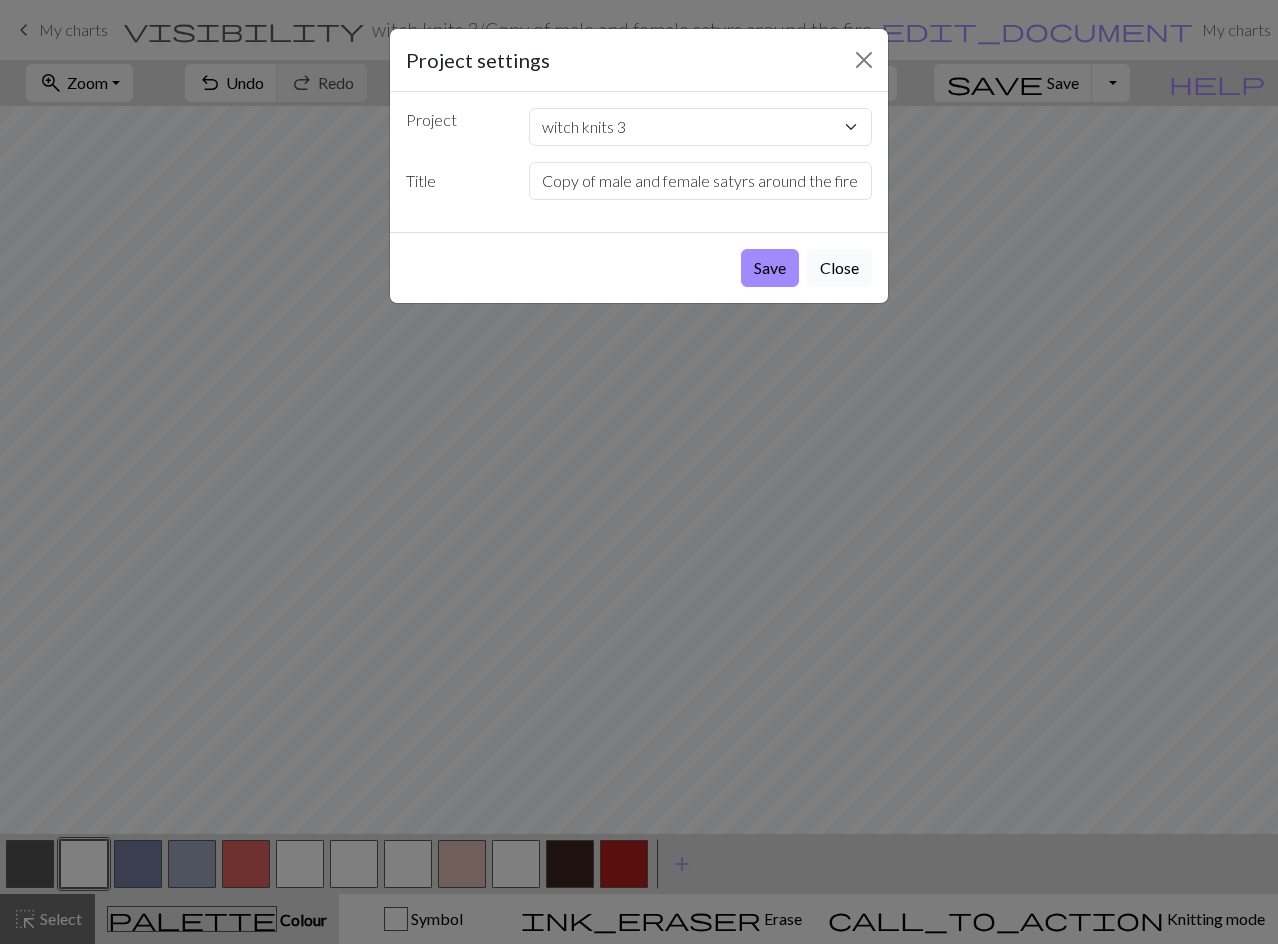 click on "Close" at bounding box center [839, 268] 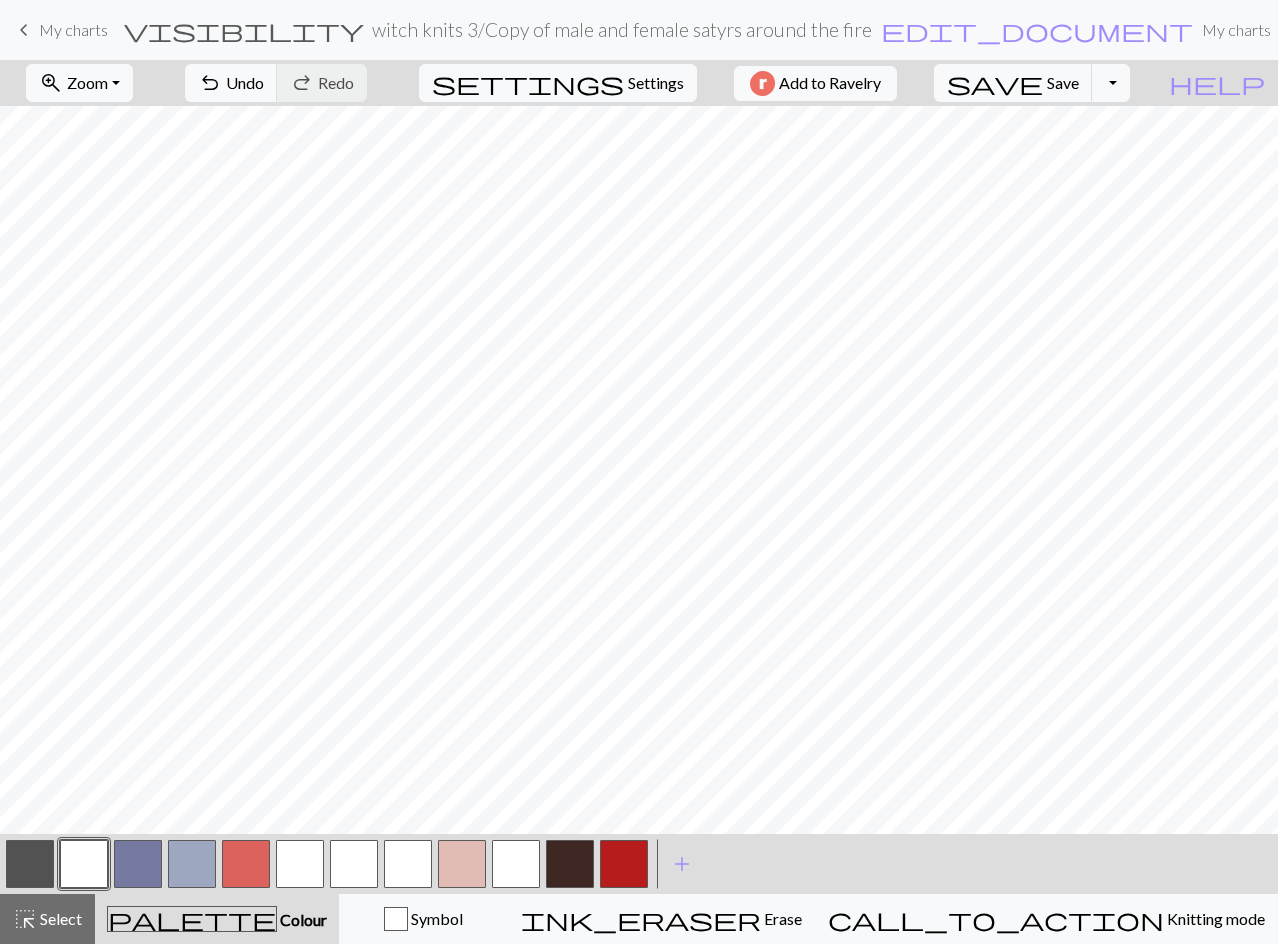 click on "My charts" at bounding box center (73, 29) 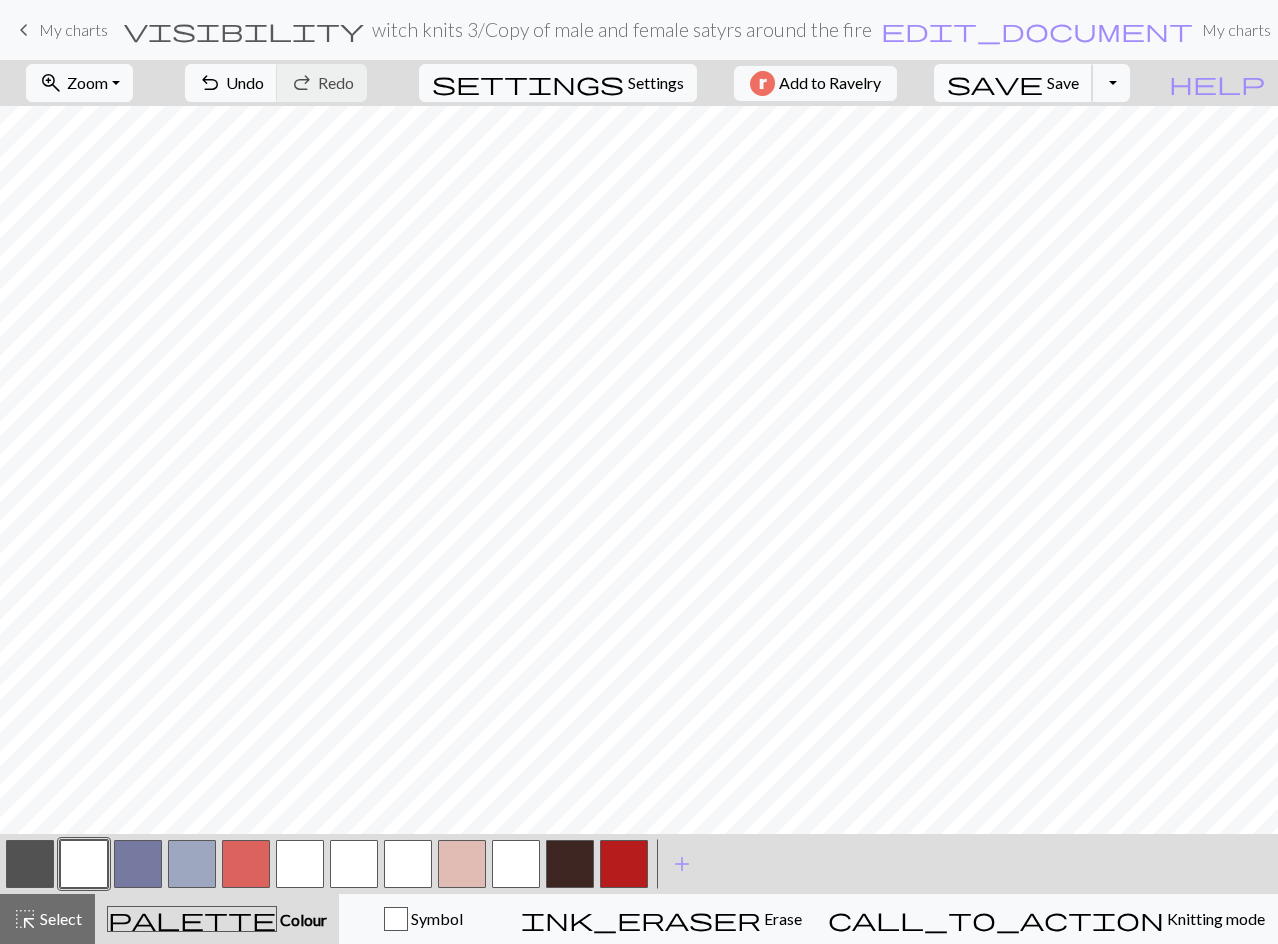 click on "save" at bounding box center (995, 83) 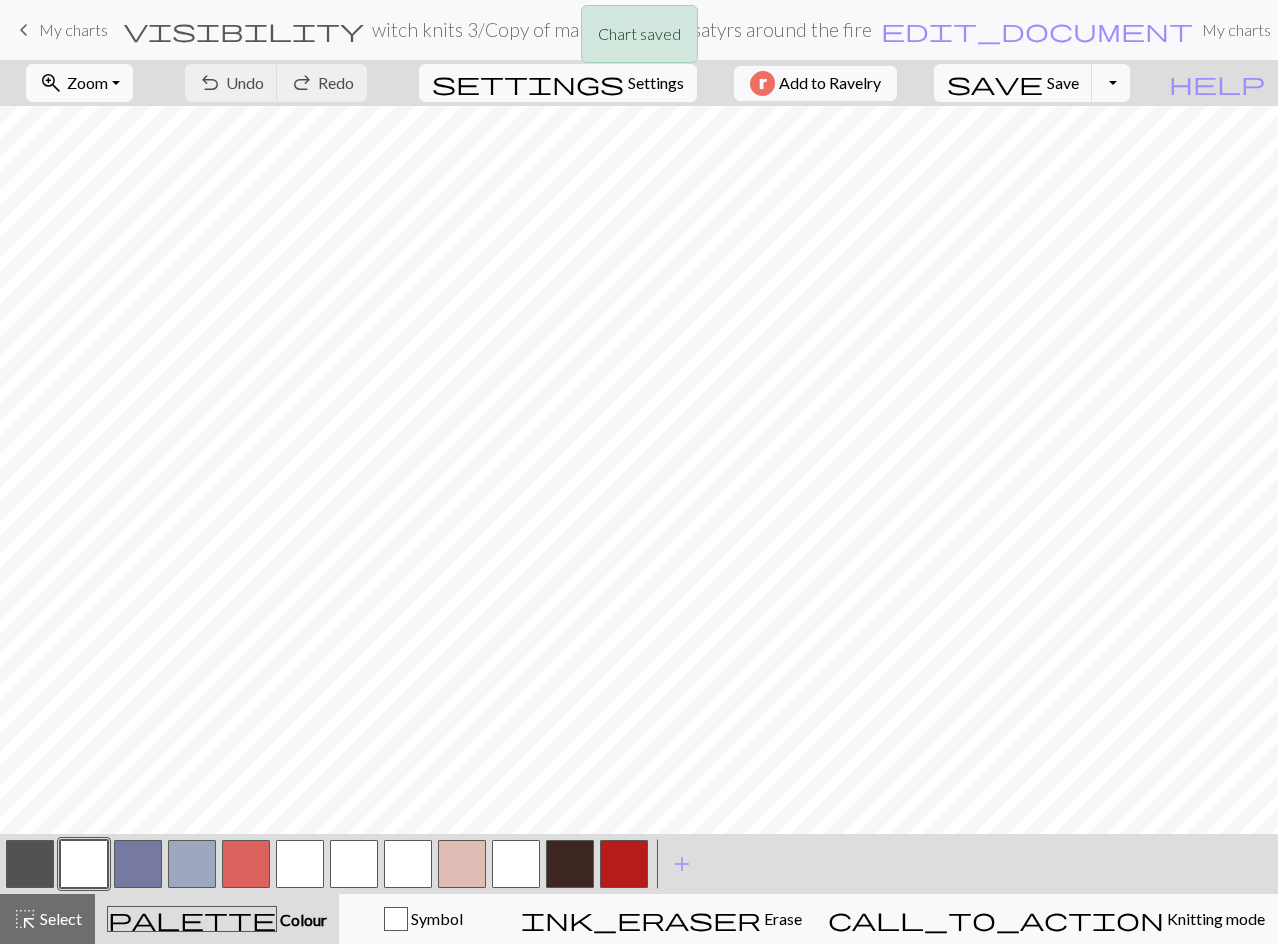 click on "Chart saved" at bounding box center [639, 39] 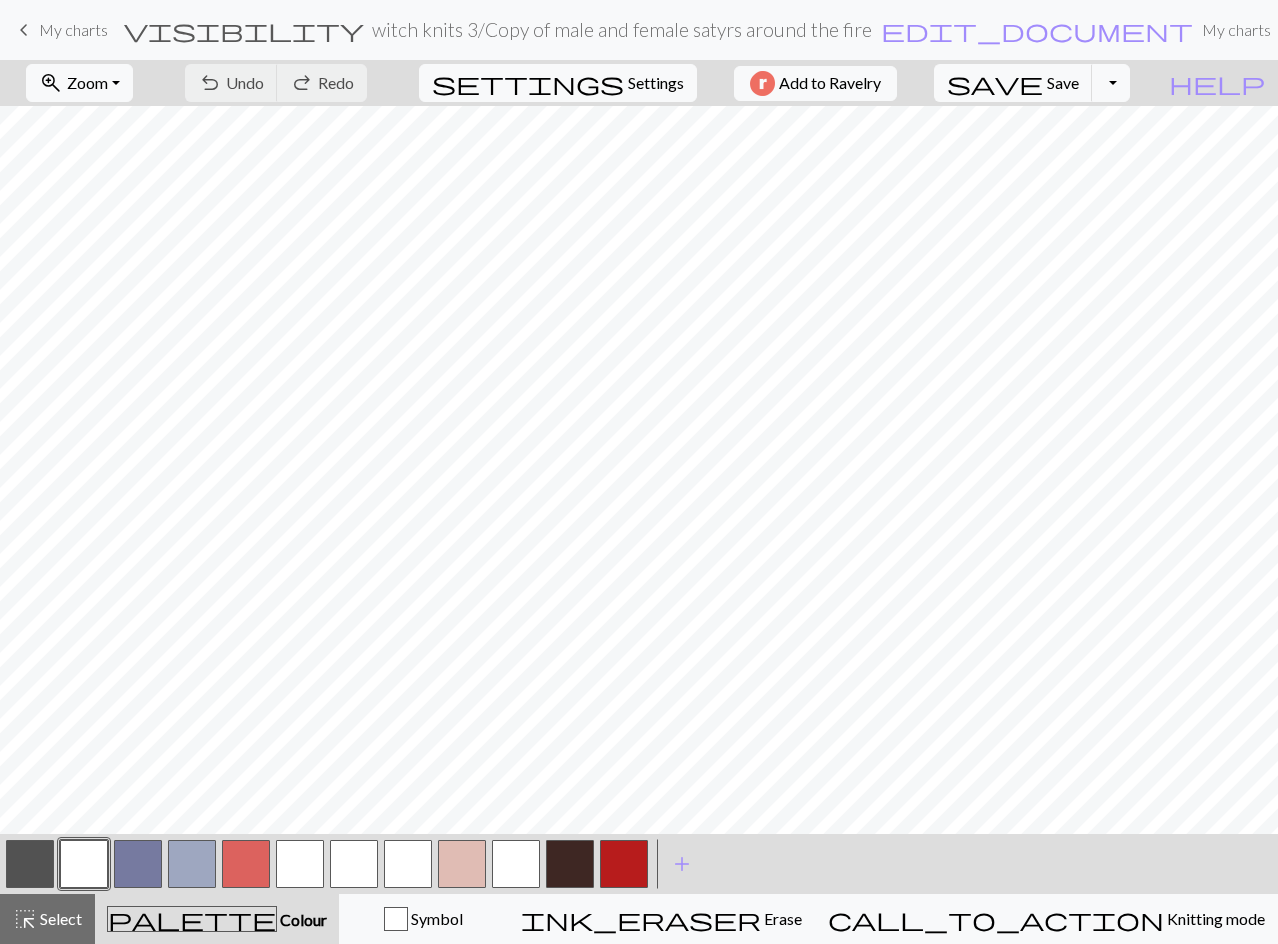 click on "My charts" at bounding box center (73, 29) 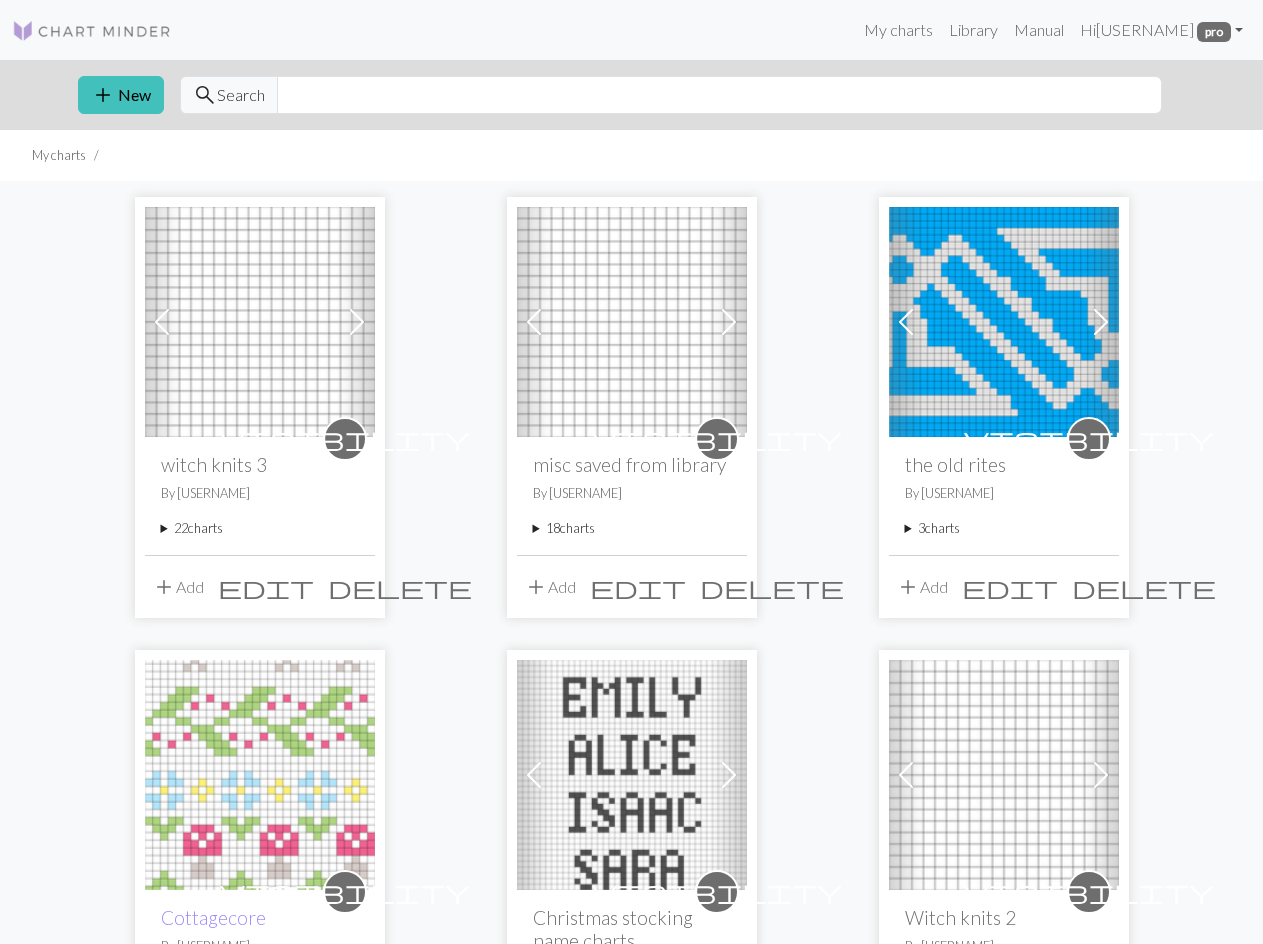 click on "visibility witch knits 3 By [USERNAME] [NUMBER] charts witch knits 3 delete four elements repeatable delete Copy of four elements repeatable delete Copy of Copy of four elements repeatable delete Dark four elements repeatable delete Light four elements repeatable delete satyrs around the fire delete woman holding hands delete satyrs around the fire delete crow on books delete Copy of crow on books delete skull on books delete skull on books delete Copy of skull on books delete books_blanks delete small_ crow on books delete mushroom on books delete potion on books delete Copy of potion on books delete Copy of satyrs around the fire delete male and female satyrs around the fire delete Copy of male and female satyrs around the fire delete" at bounding box center (260, 495) 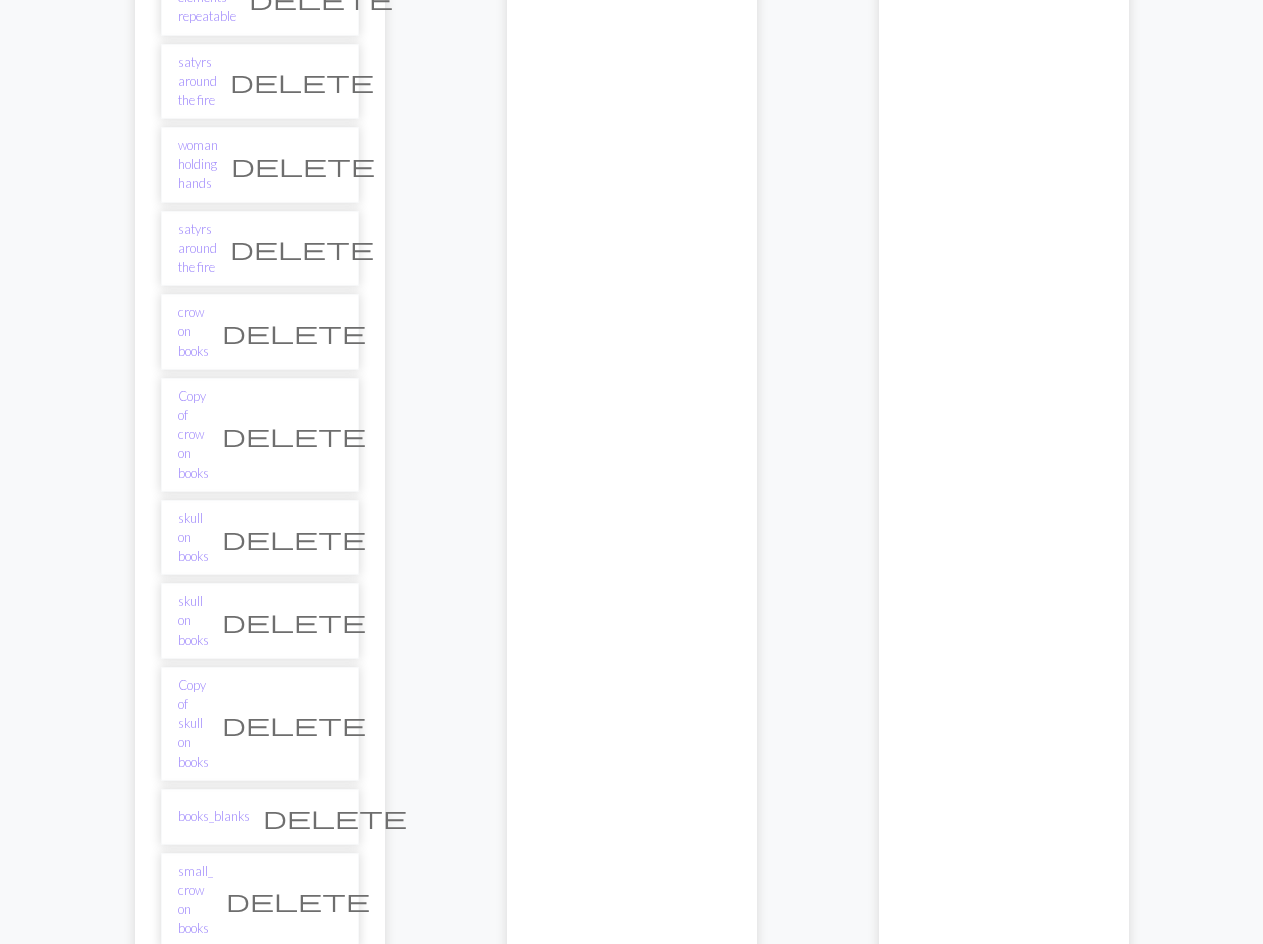 scroll, scrollTop: 1200, scrollLeft: 0, axis: vertical 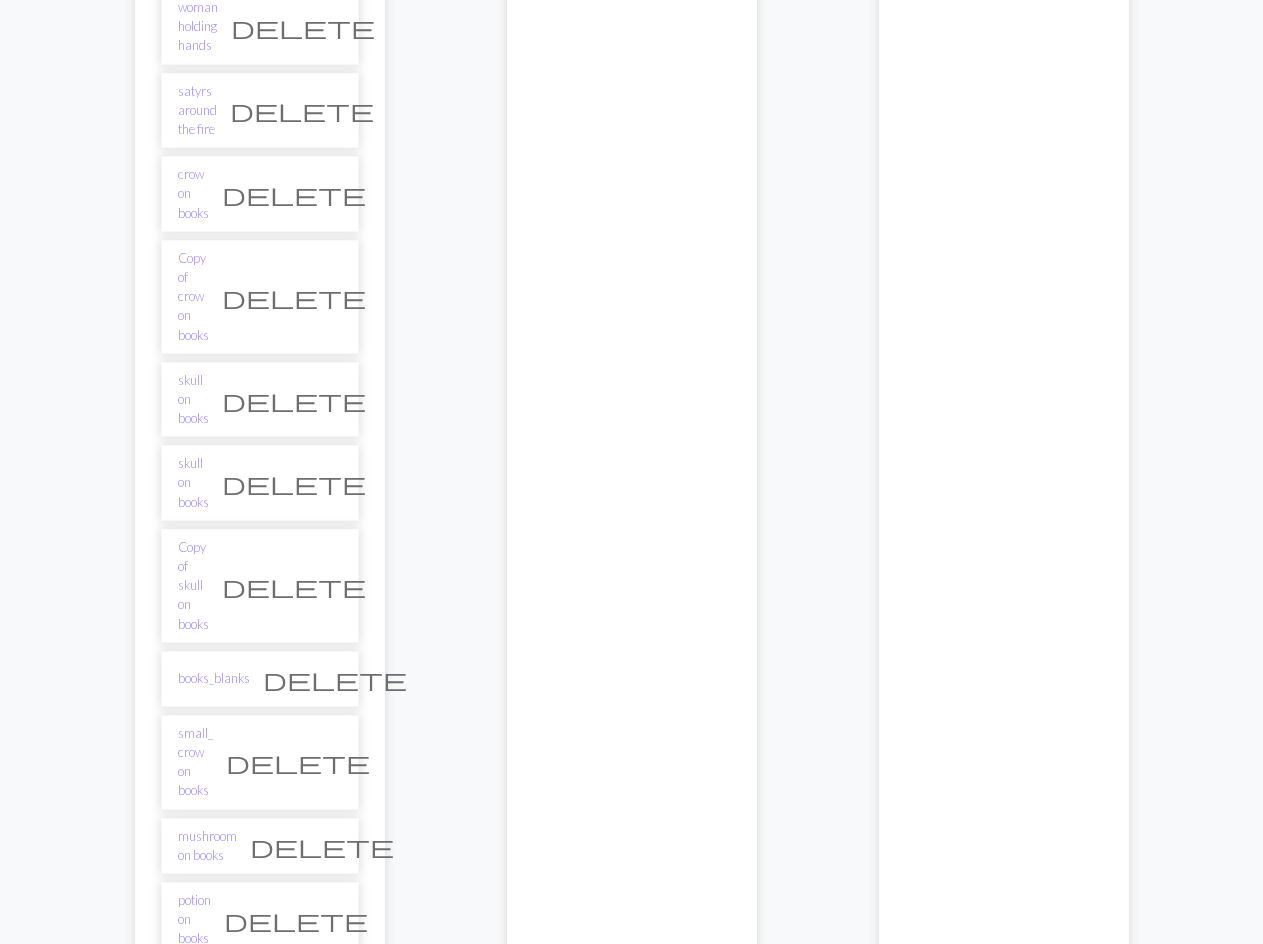 click on "Copy of satyrs around the fire" at bounding box center [197, 1144] 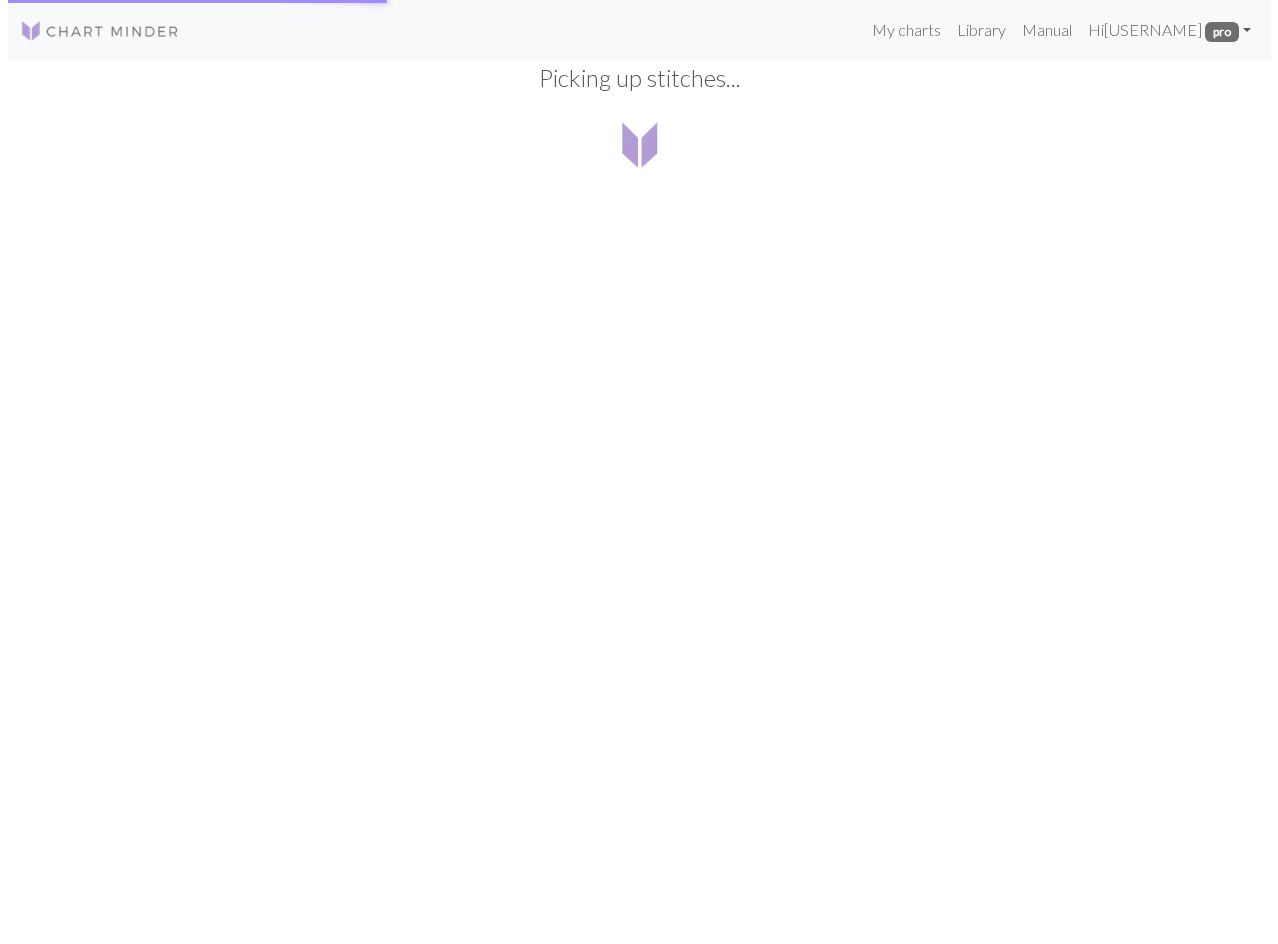 scroll, scrollTop: 0, scrollLeft: 0, axis: both 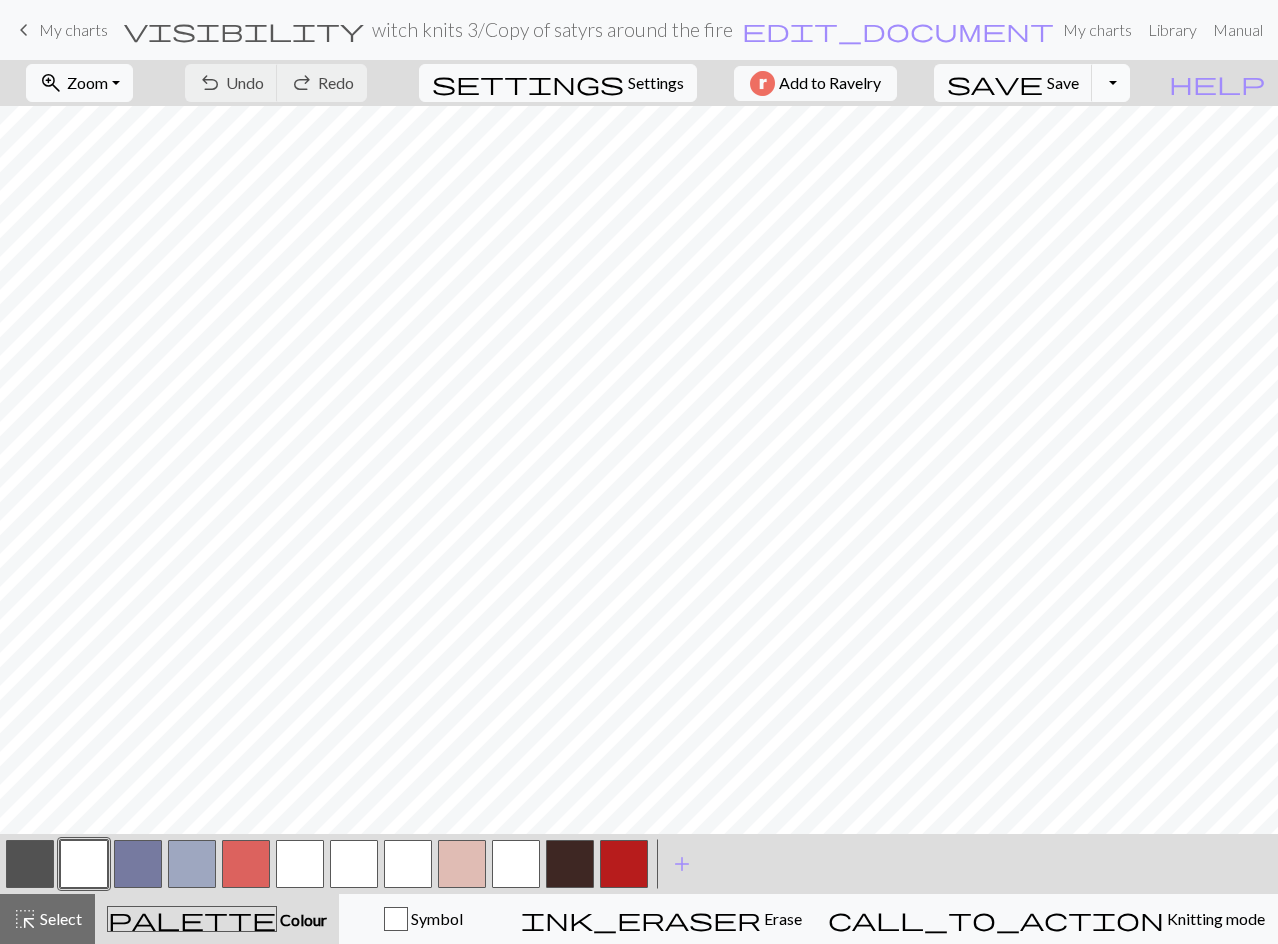 click on "Toggle Dropdown" at bounding box center [1111, 83] 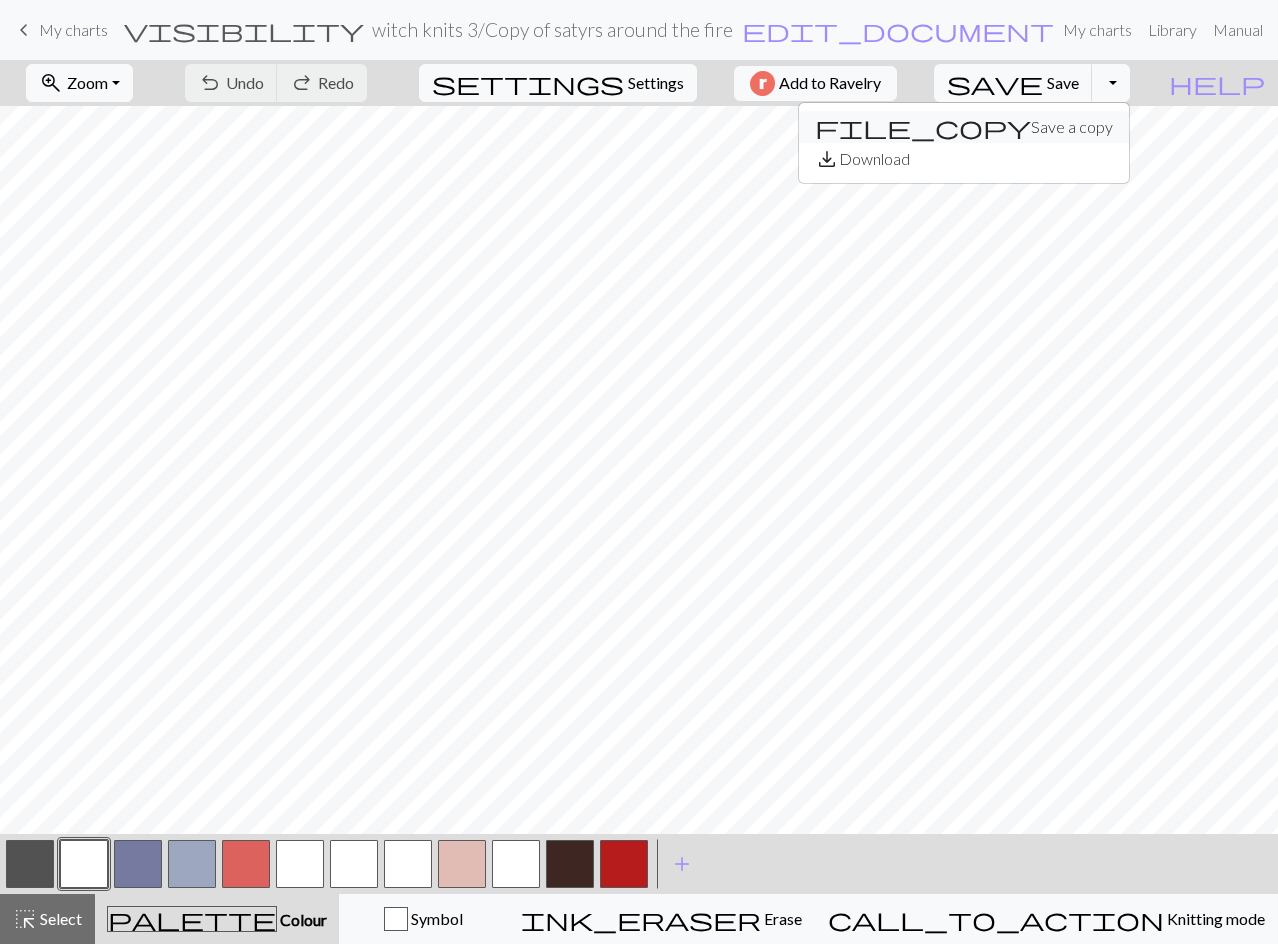 click on "file_copy  Save a copy" at bounding box center (964, 127) 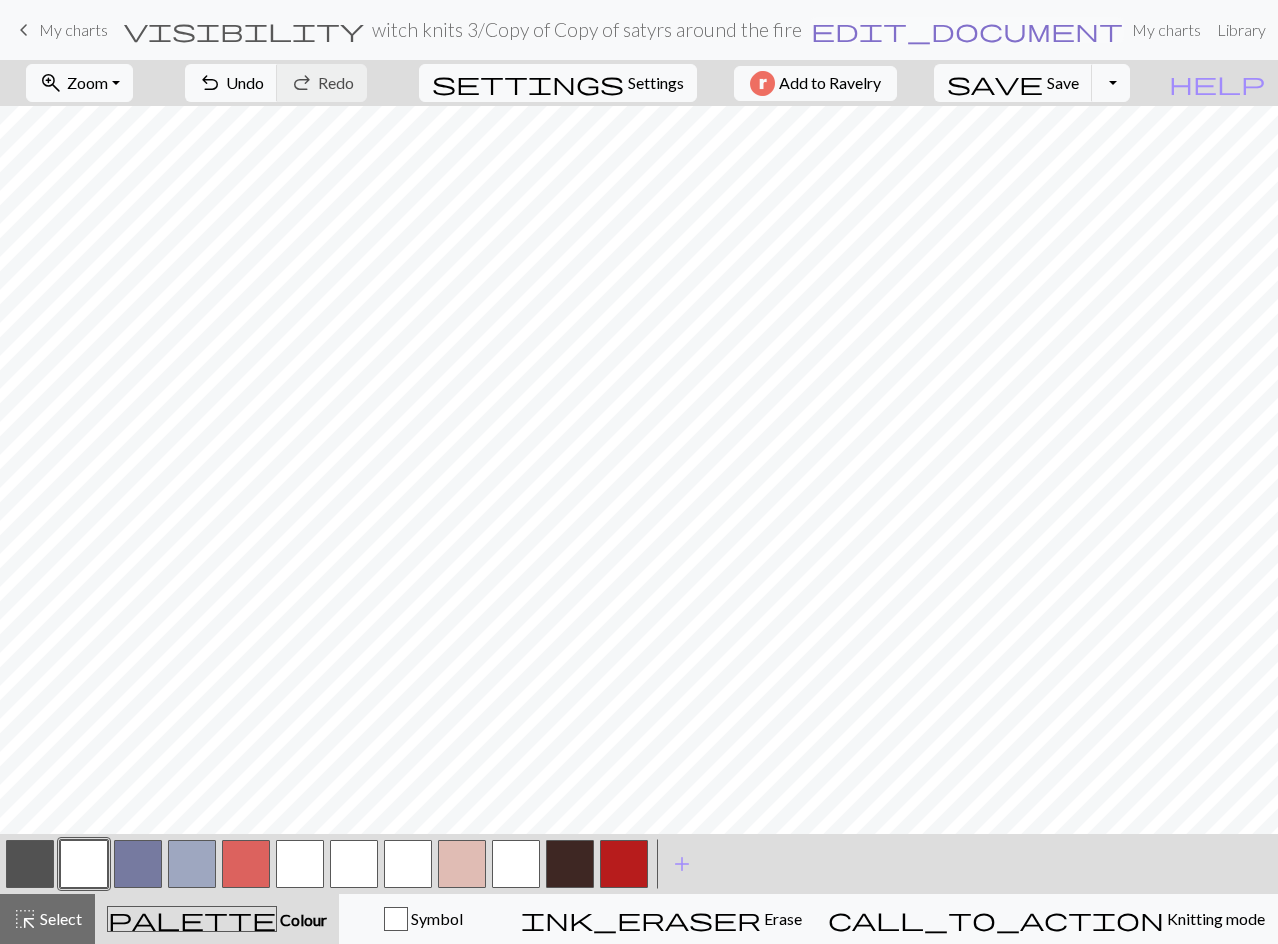click on "edit_document" at bounding box center (967, 30) 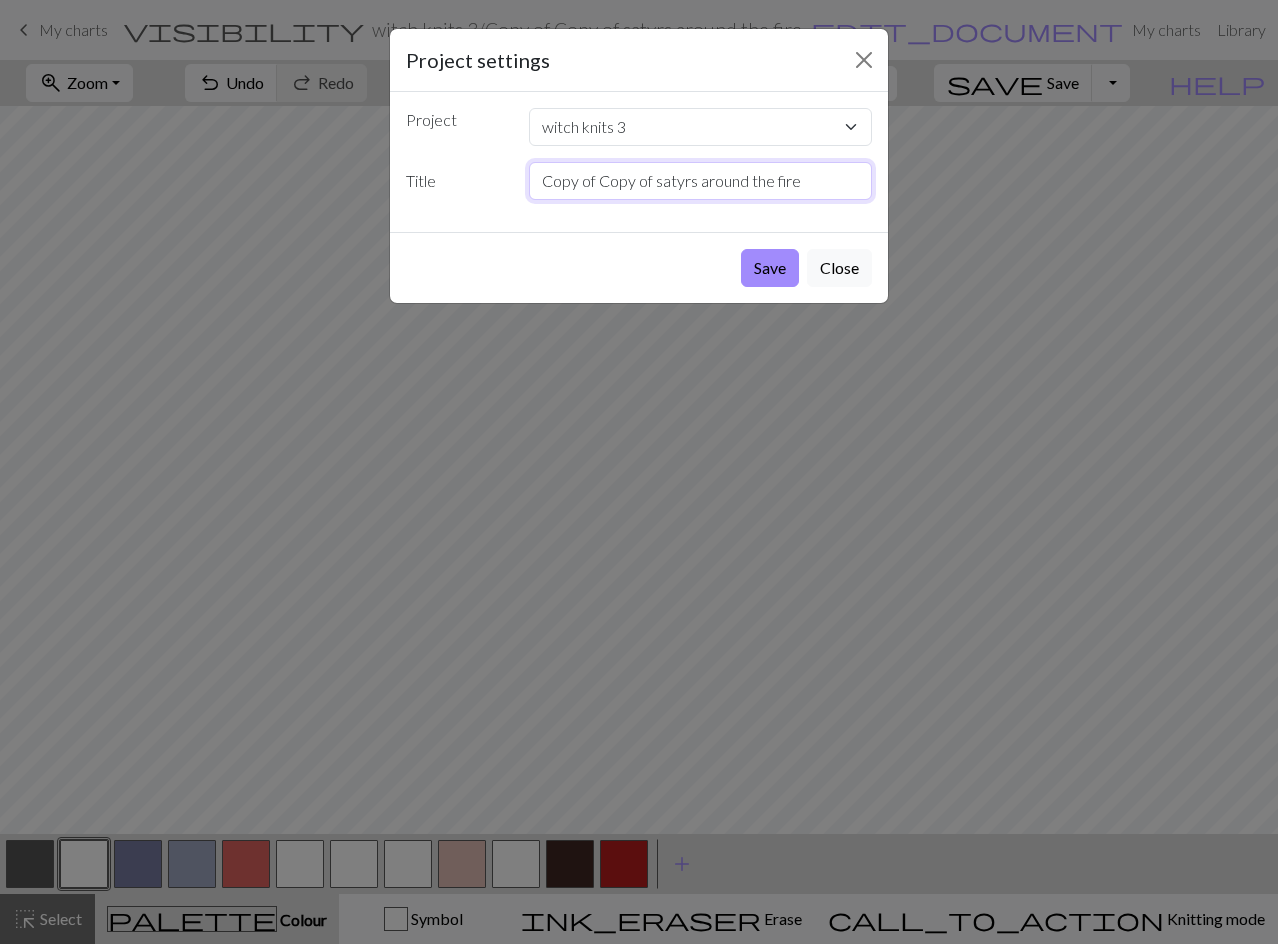 drag, startPoint x: 793, startPoint y: 180, endPoint x: 535, endPoint y: 189, distance: 258.15692 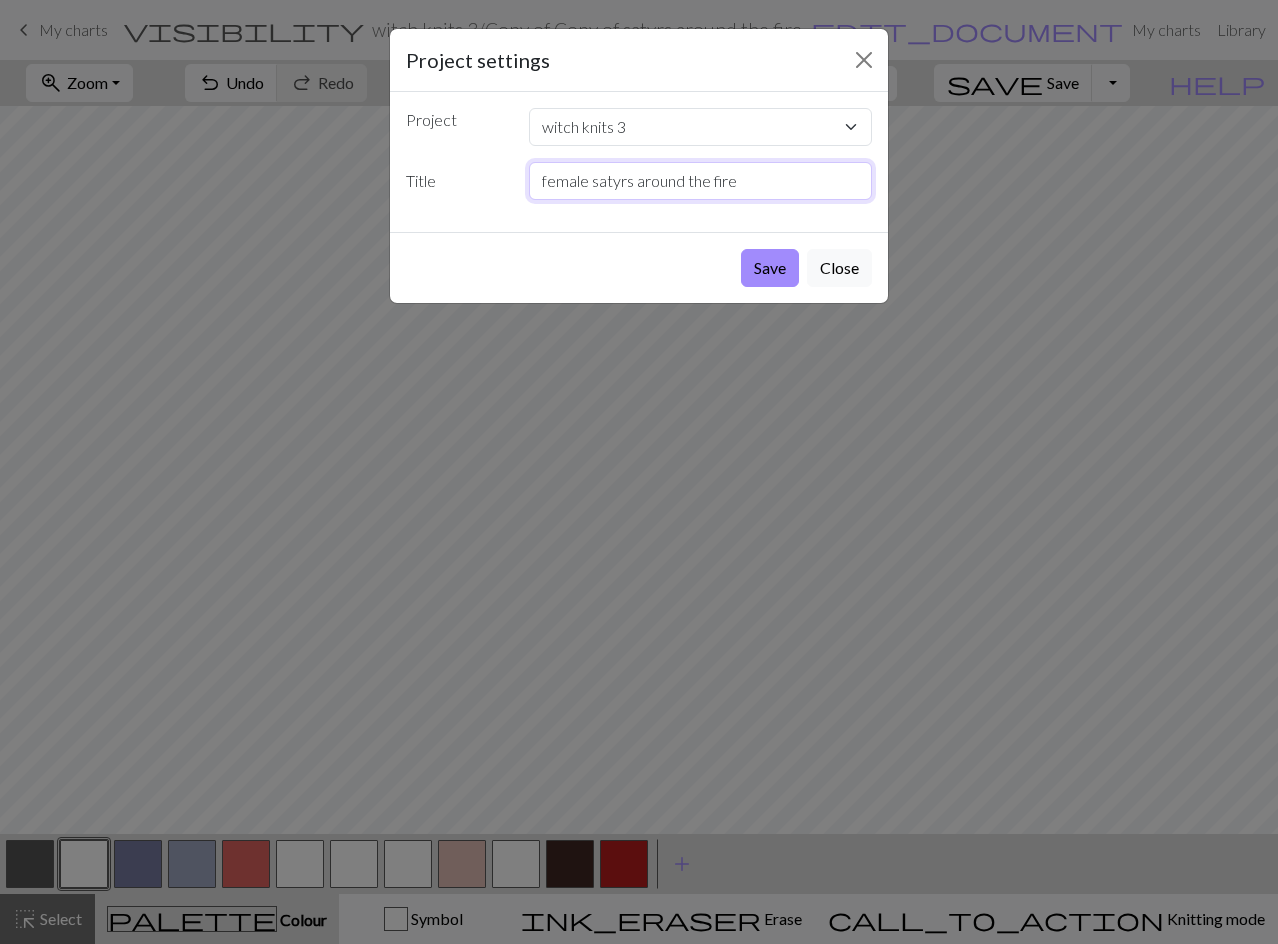 type on "female satyrs around the fire" 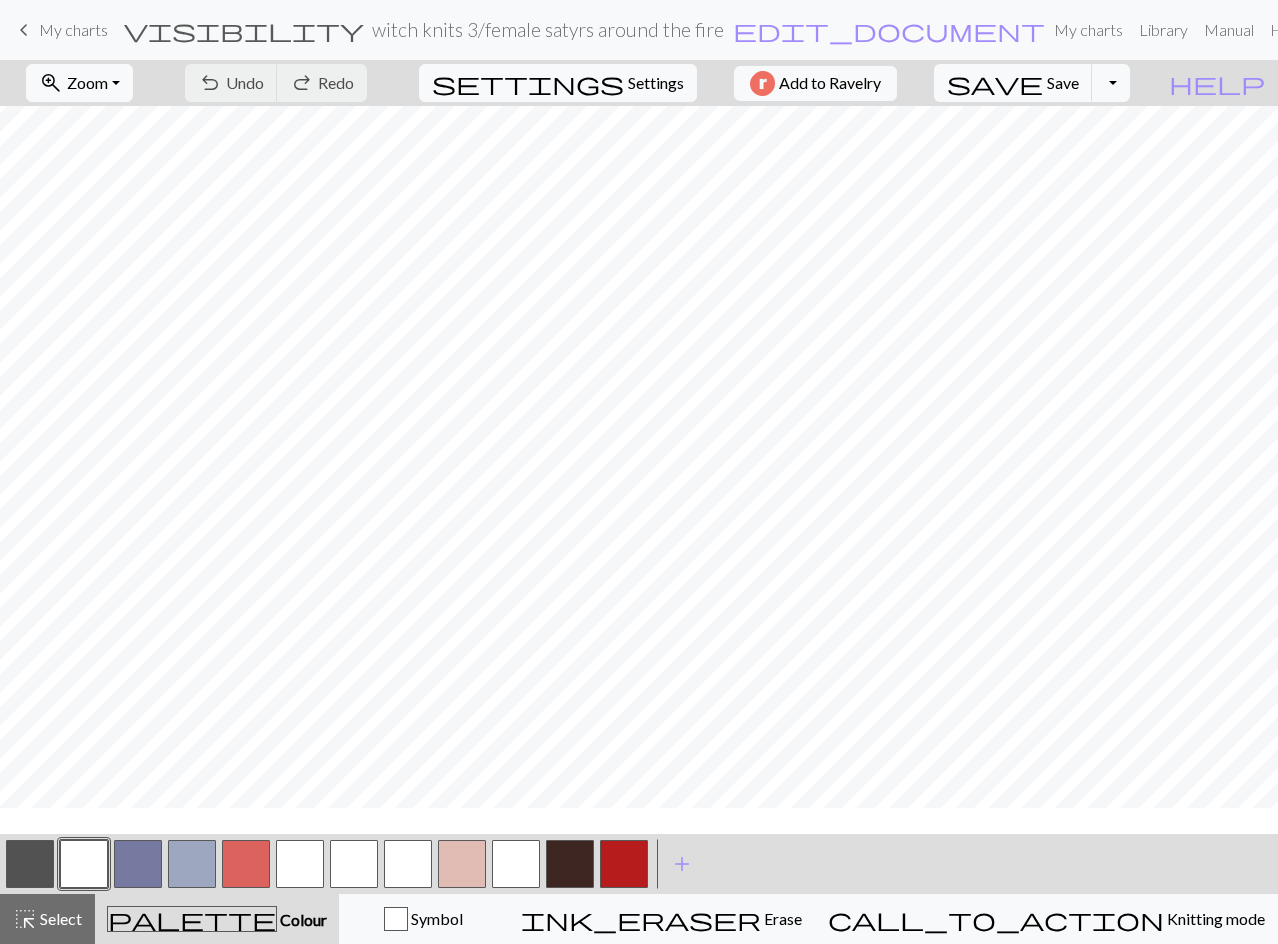 scroll, scrollTop: 0, scrollLeft: 0, axis: both 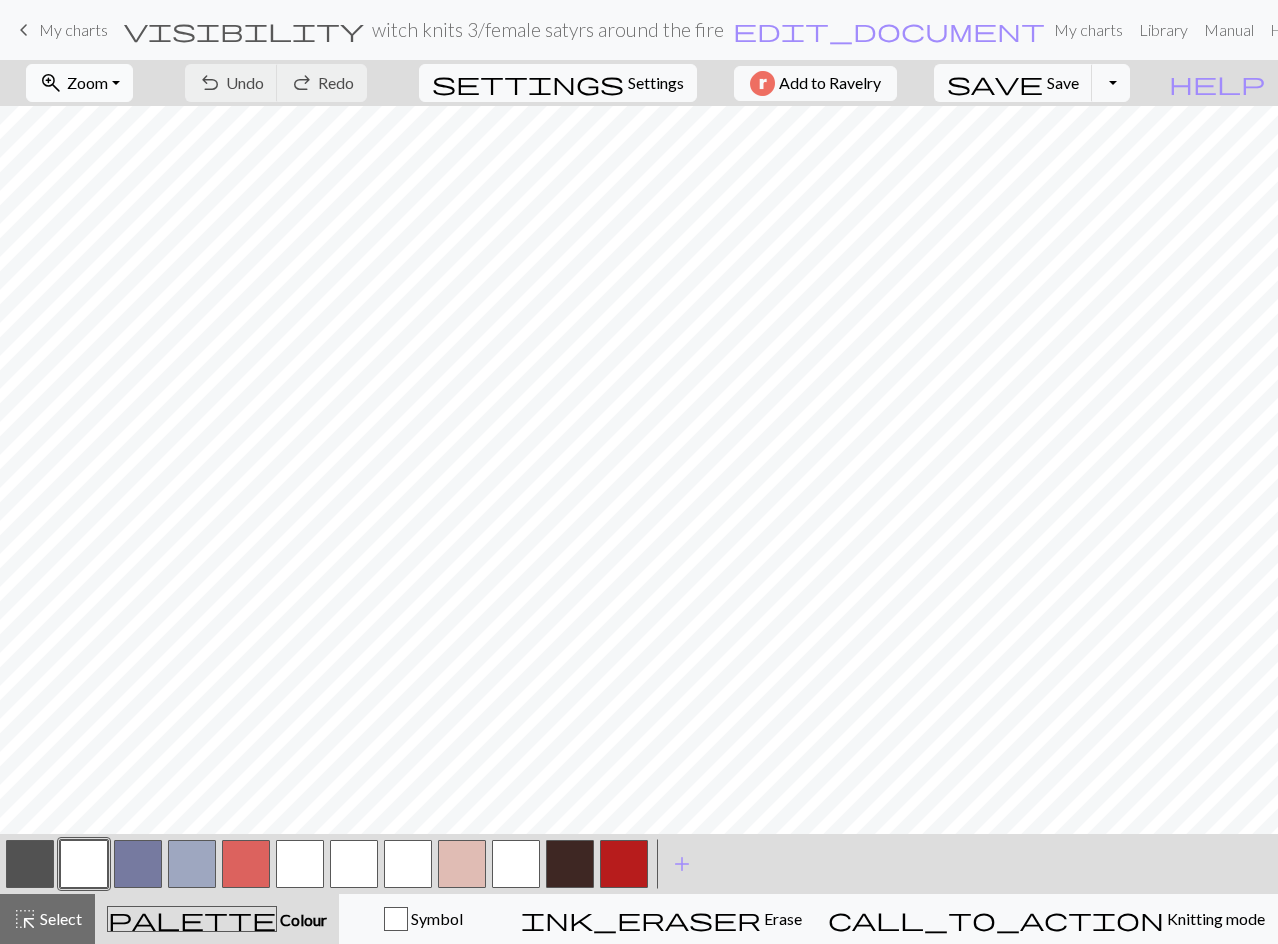 click on "zoom_in" at bounding box center (51, 83) 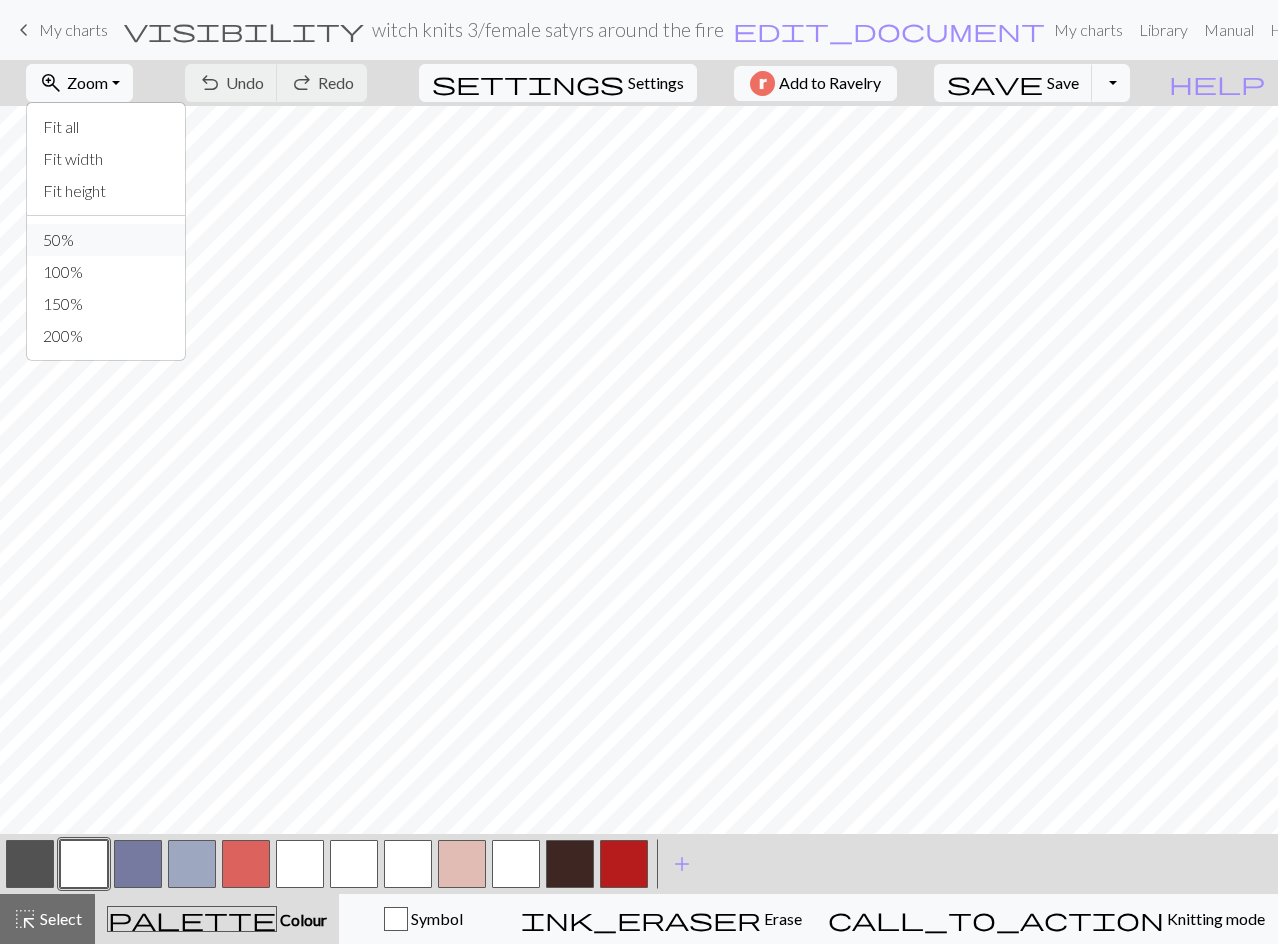 click on "50%" at bounding box center (106, 240) 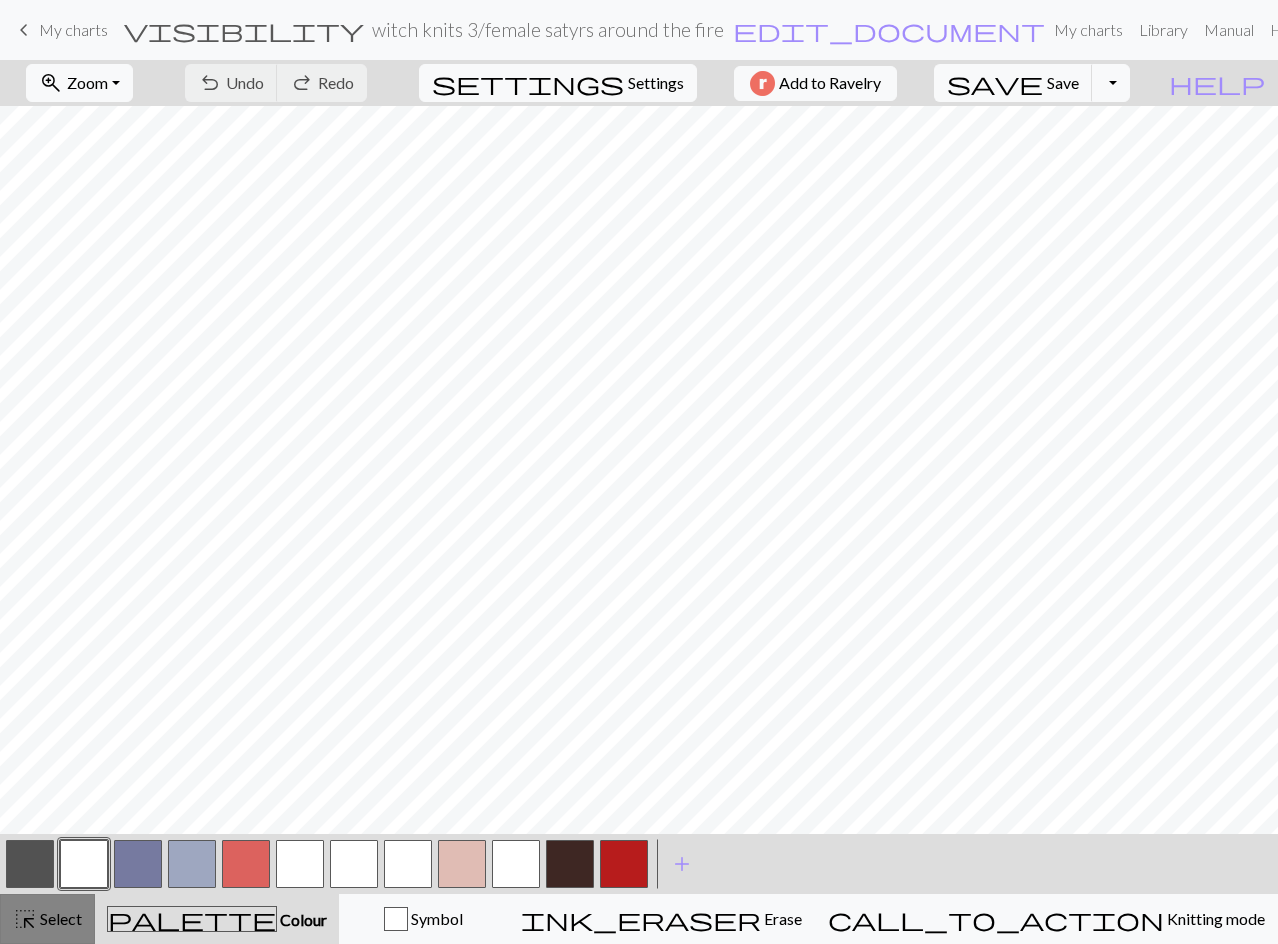 click on "Select" at bounding box center (59, 918) 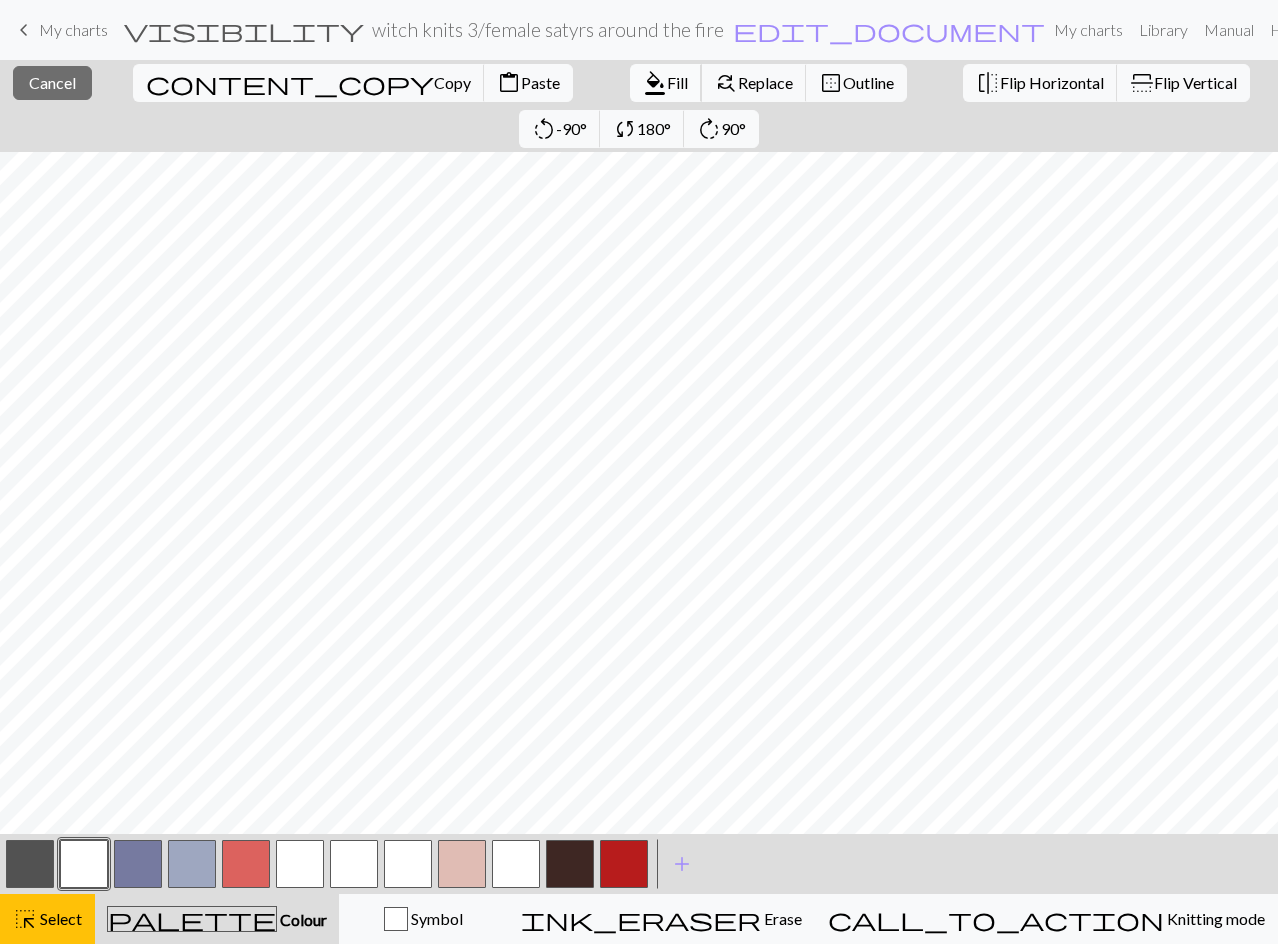 click on "Fill" at bounding box center [677, 82] 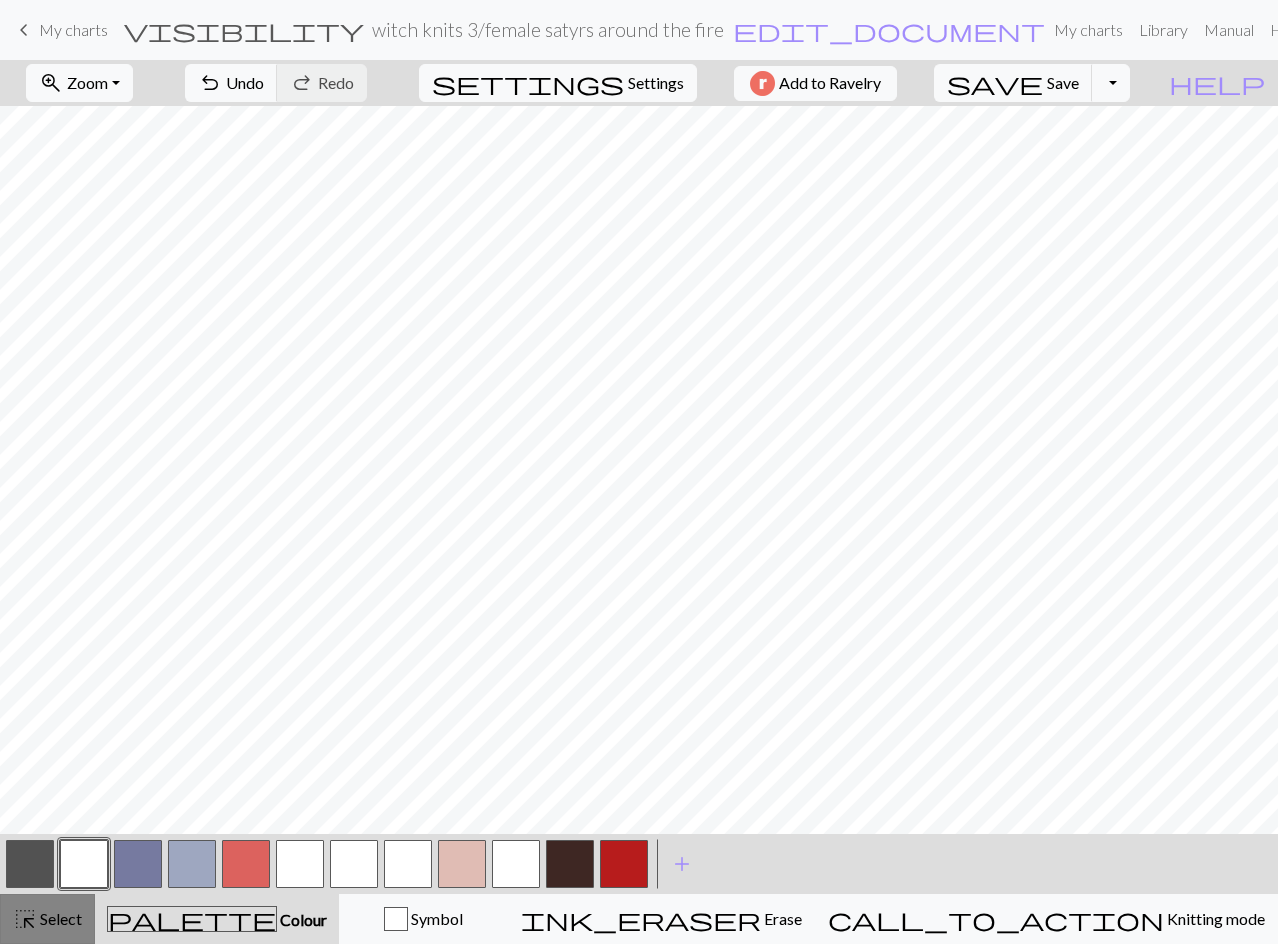 click on "highlight_alt" at bounding box center (25, 919) 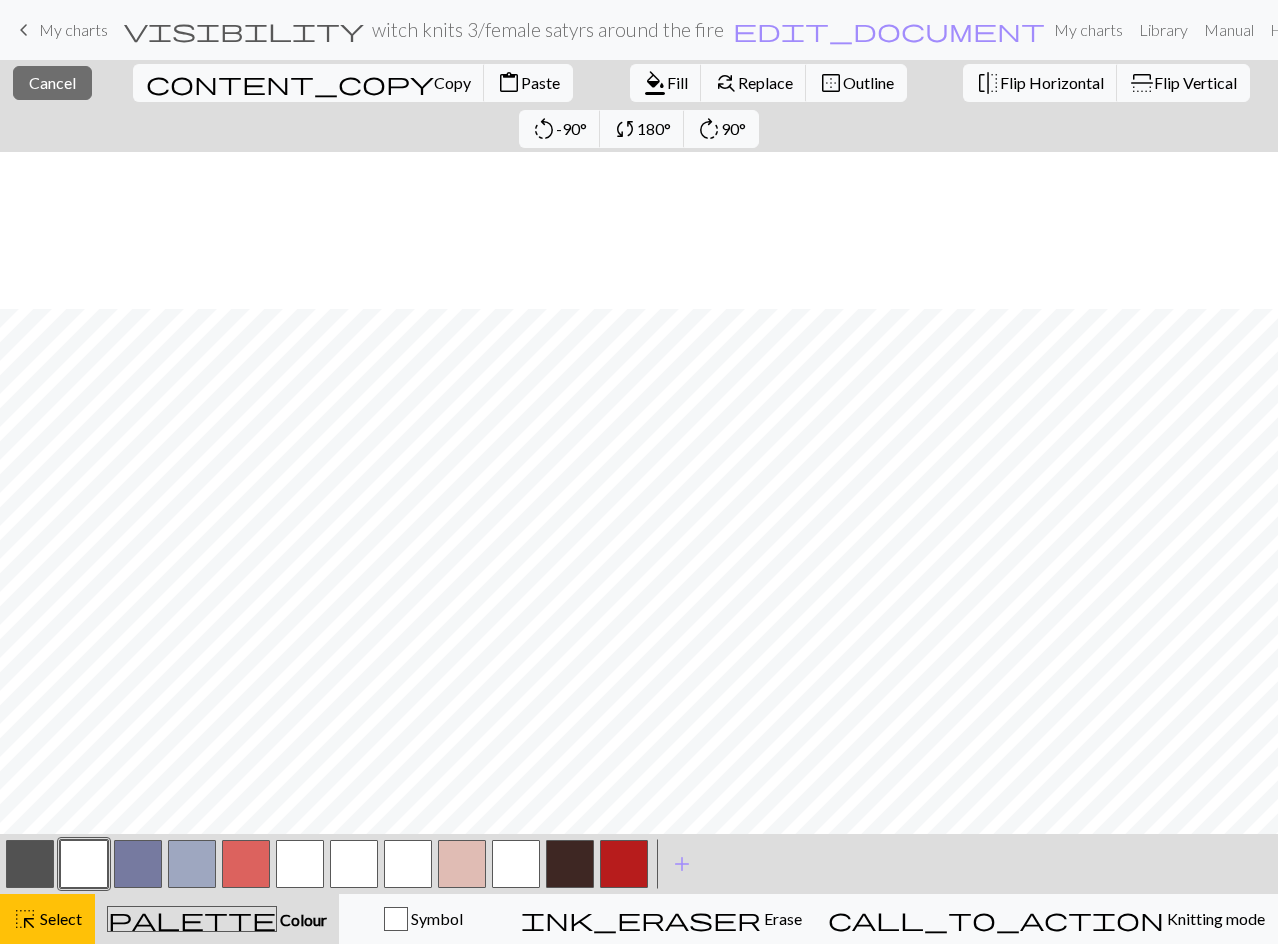 scroll, scrollTop: 200, scrollLeft: 0, axis: vertical 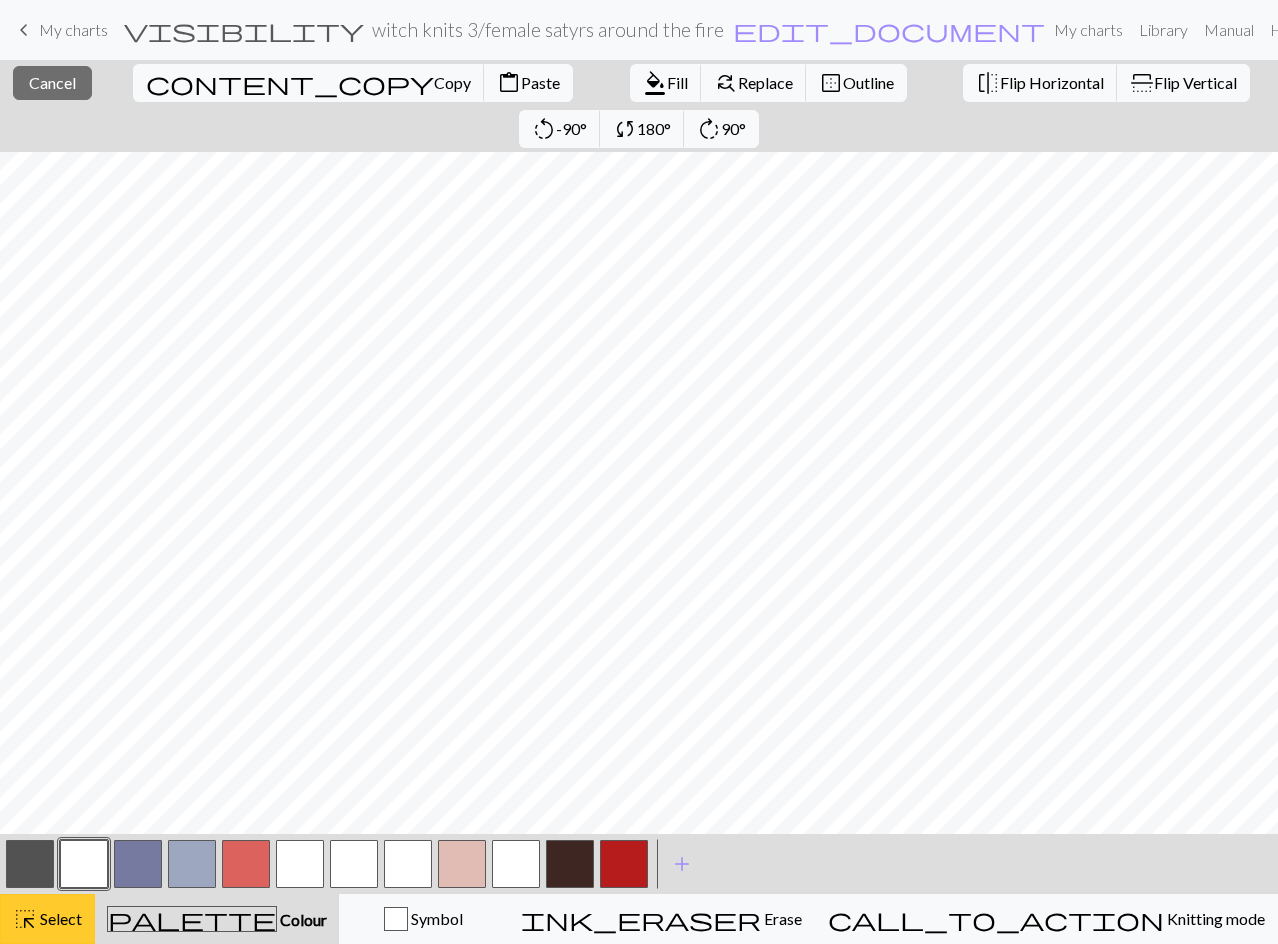 click on "Select" at bounding box center (59, 918) 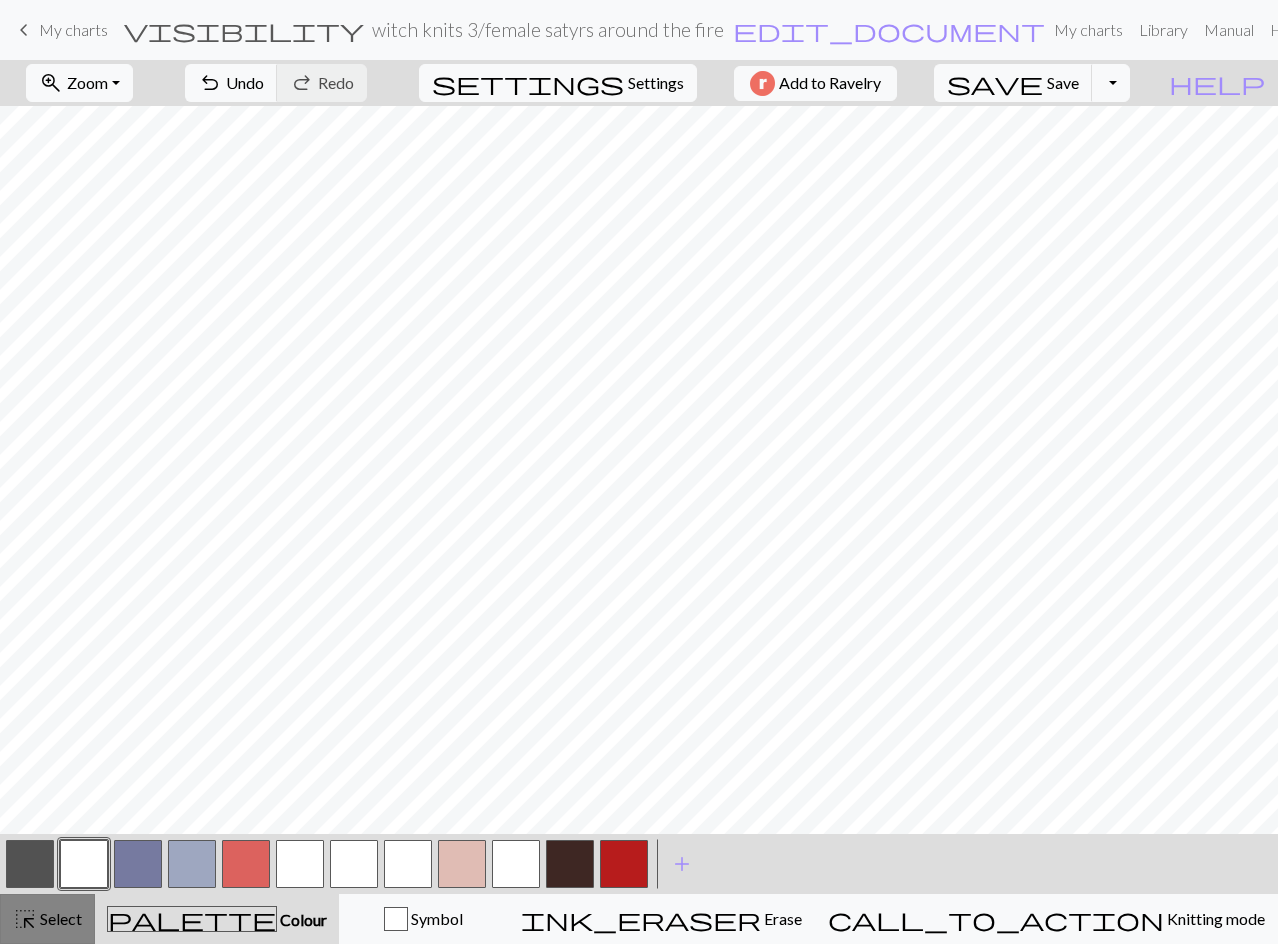 click on "Select" at bounding box center [59, 918] 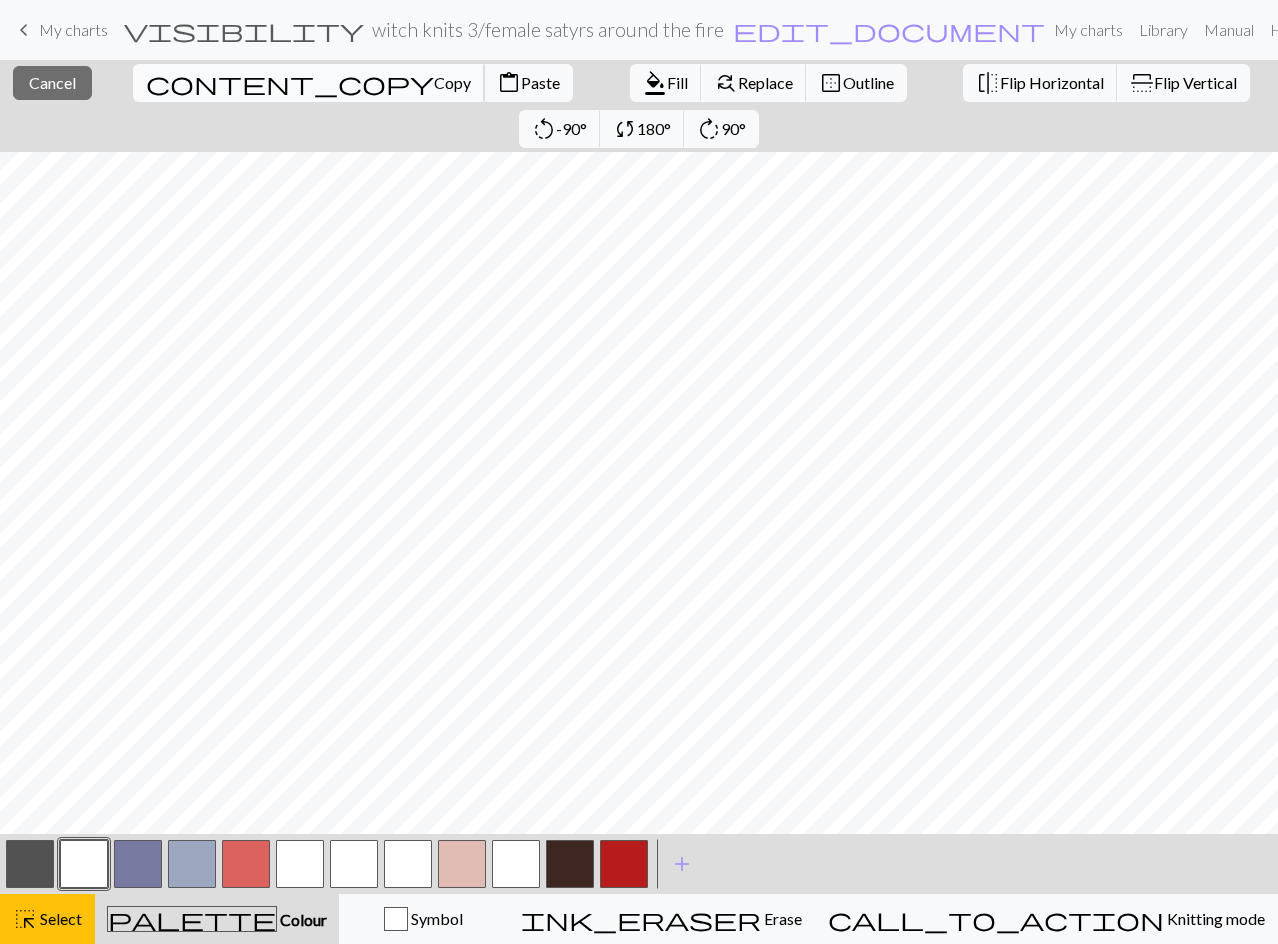 click on "Copy" at bounding box center (452, 82) 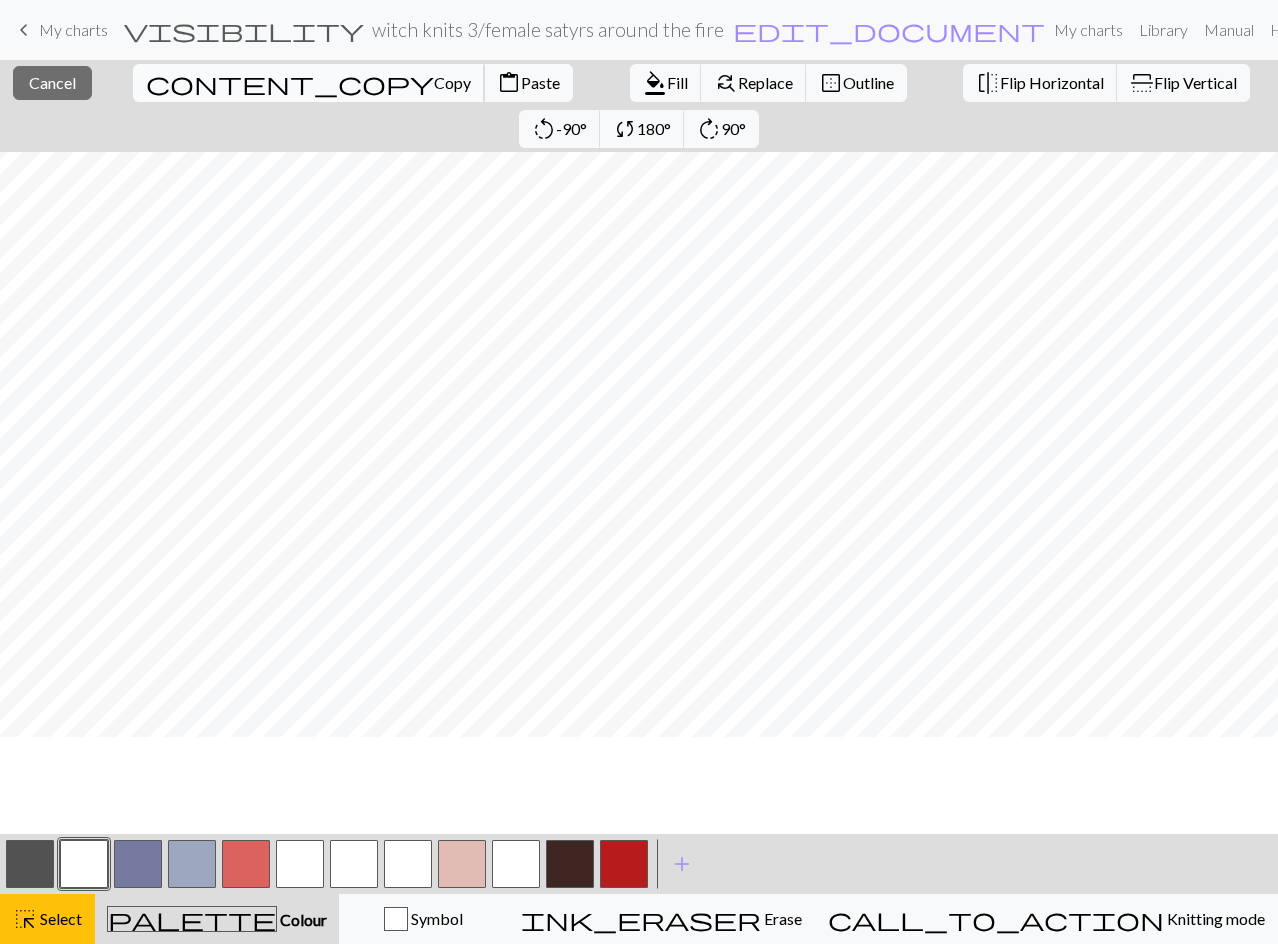 scroll, scrollTop: 0, scrollLeft: 0, axis: both 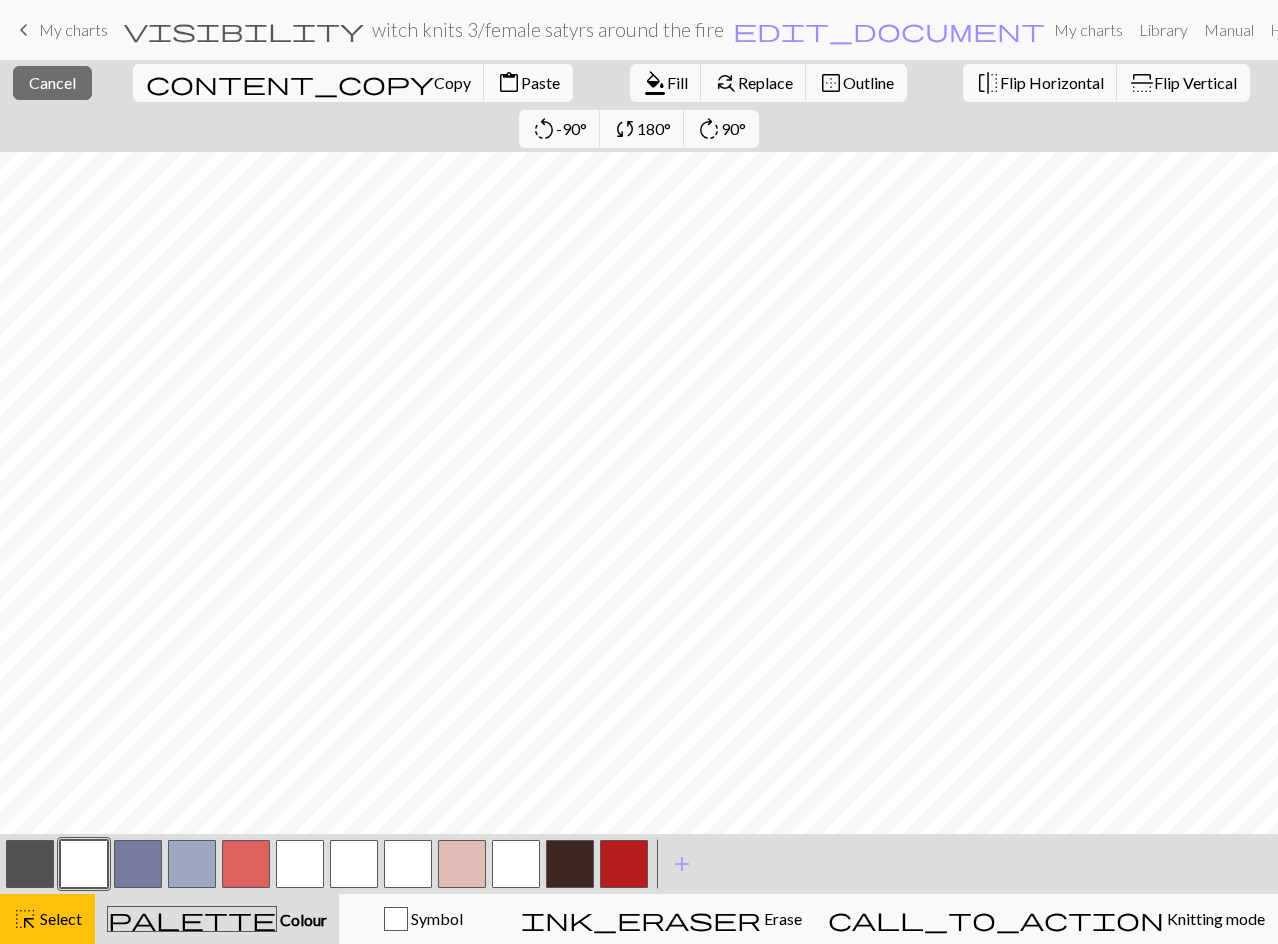 click on "content_paste  Paste" at bounding box center [528, 83] 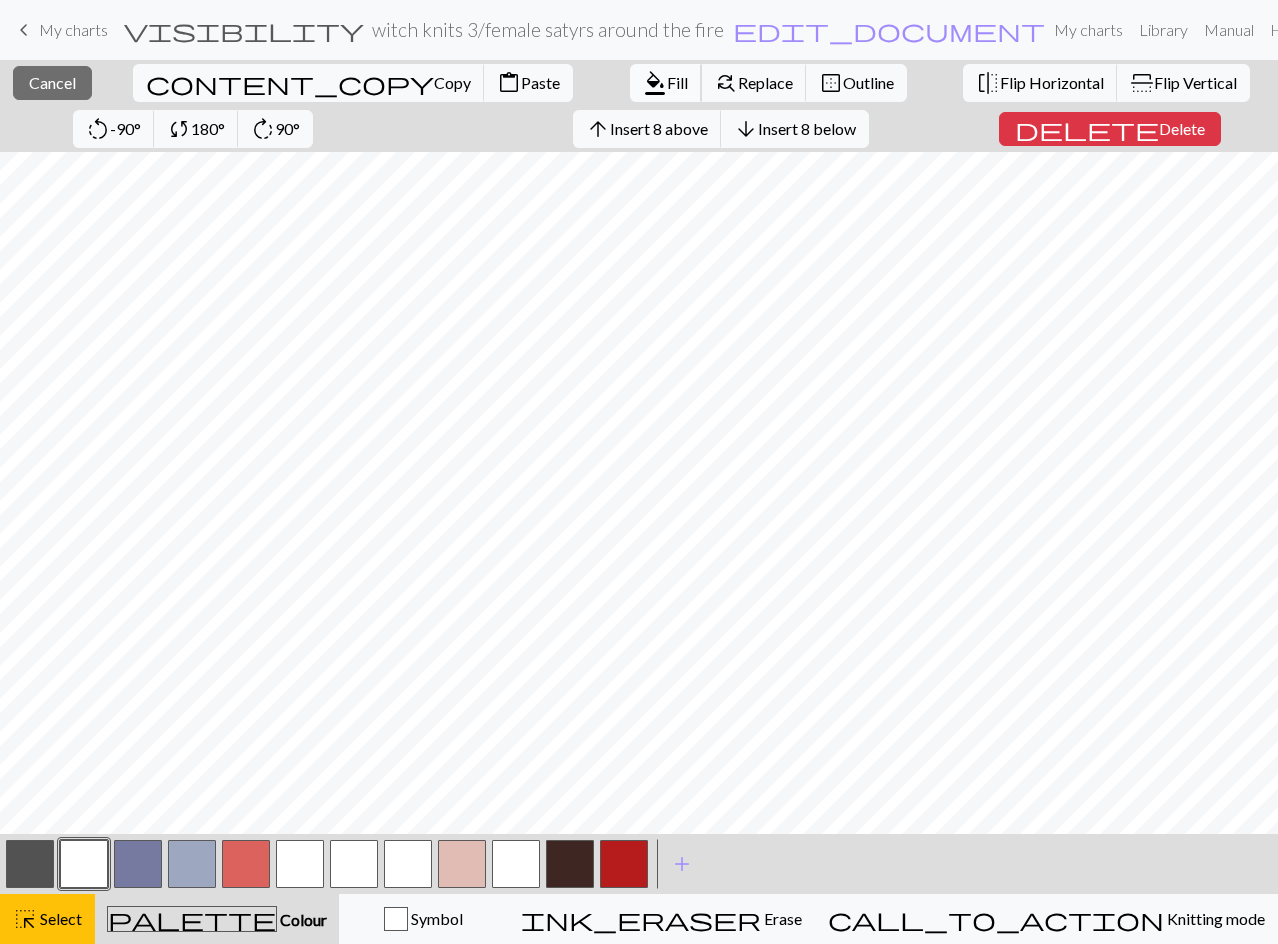 click on "Fill" at bounding box center (677, 82) 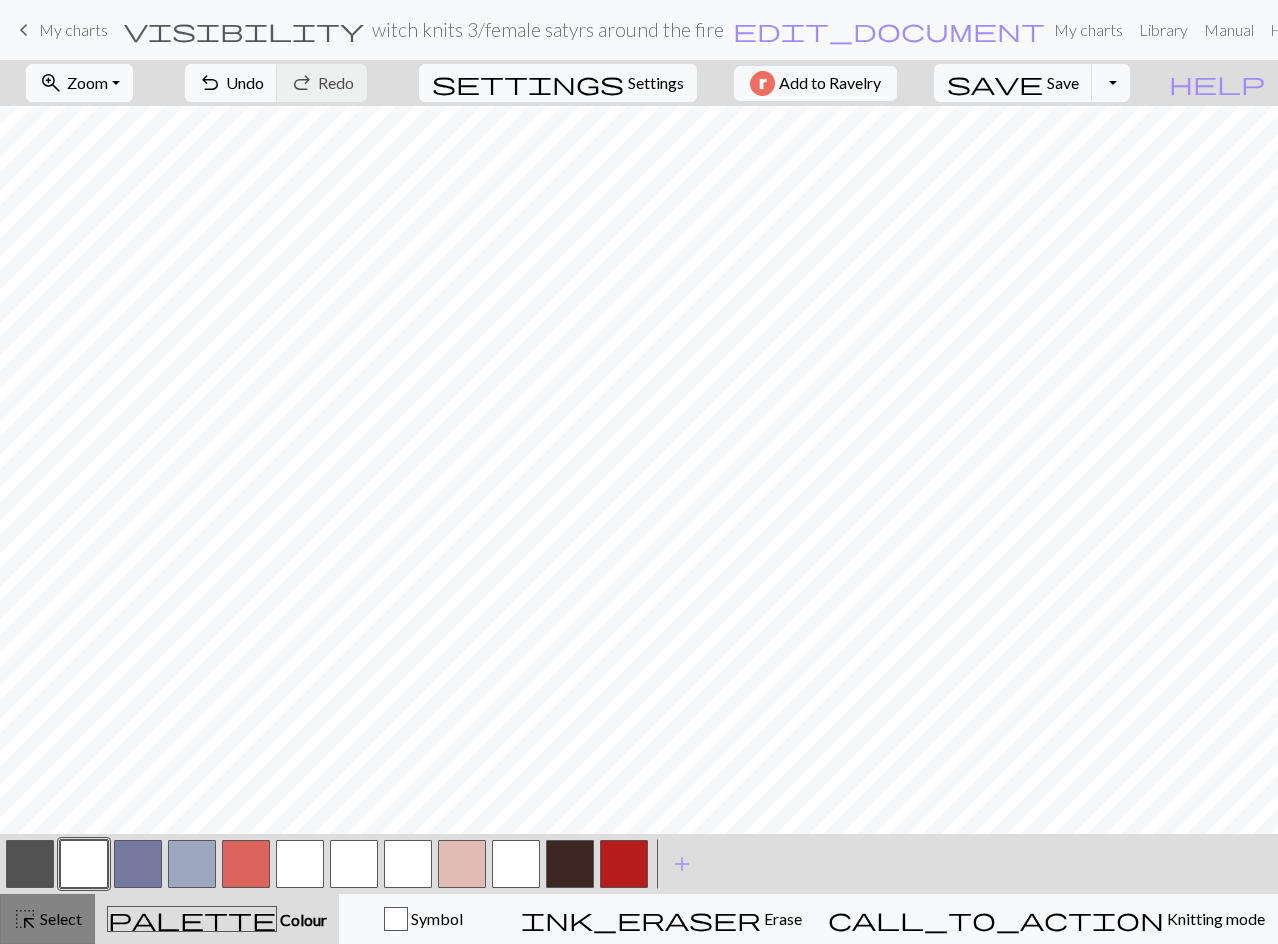 click on "Select" at bounding box center (59, 918) 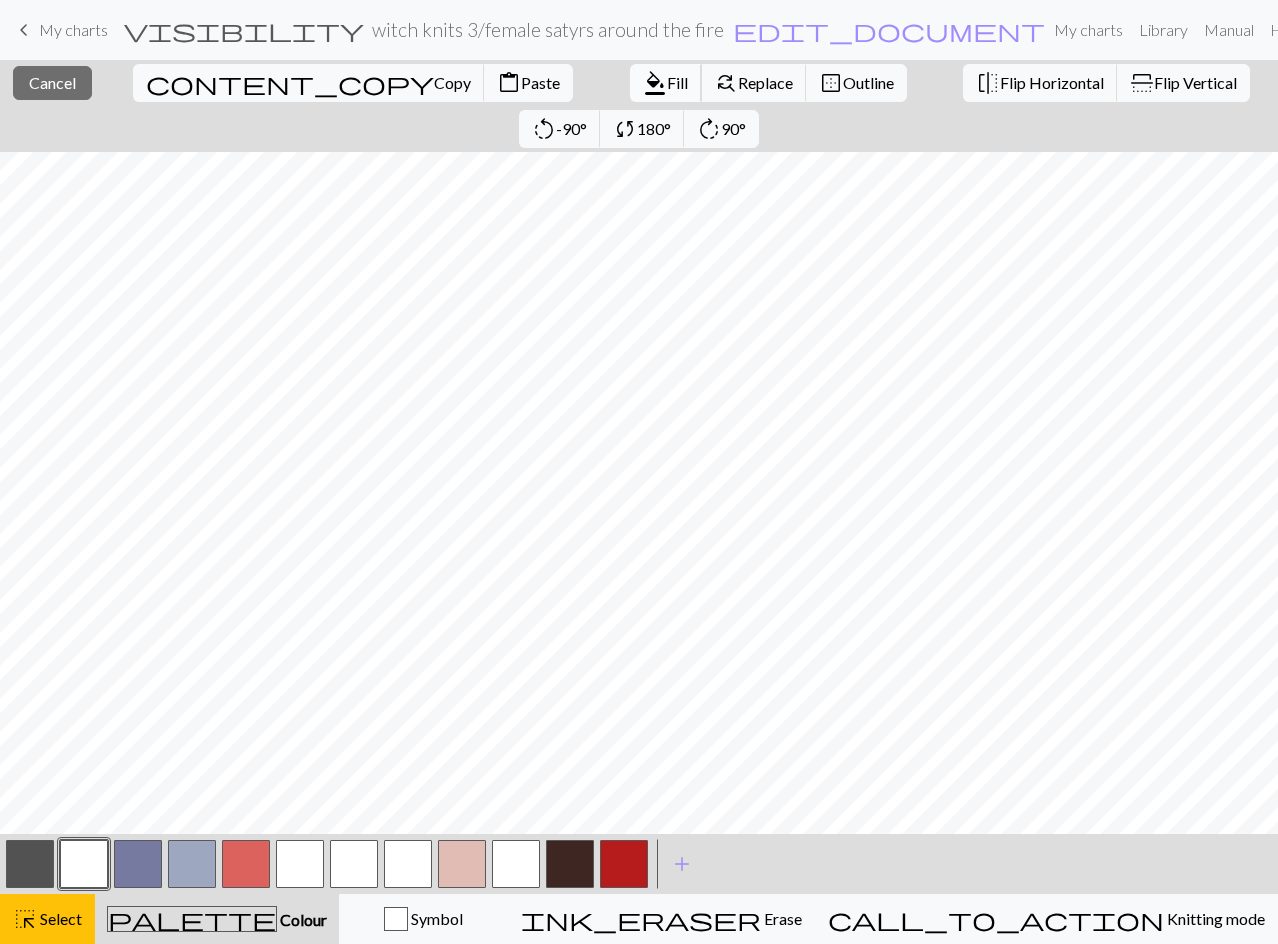 click on "format_color_fill" at bounding box center (655, 83) 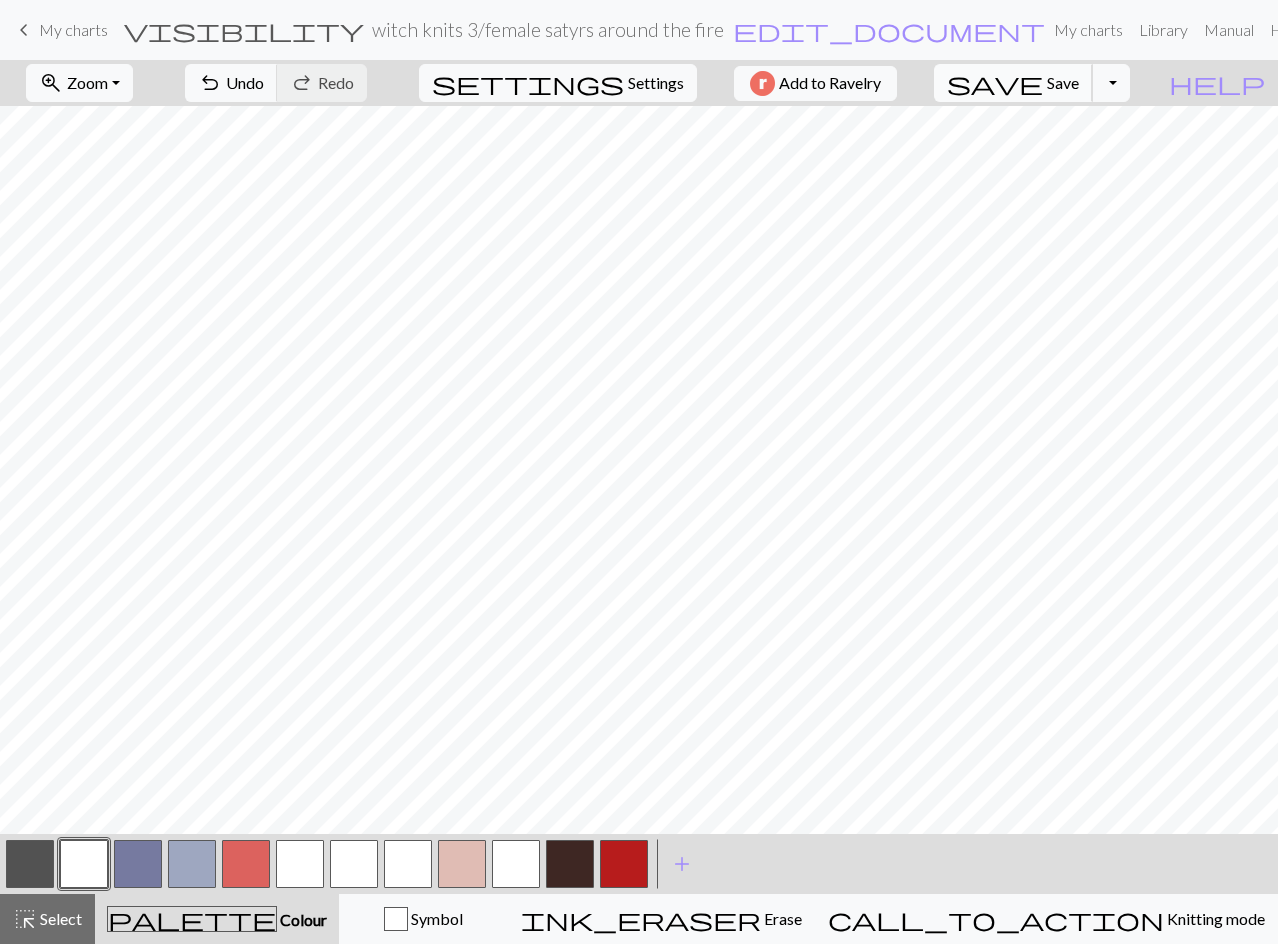 click on "Save" at bounding box center (1063, 82) 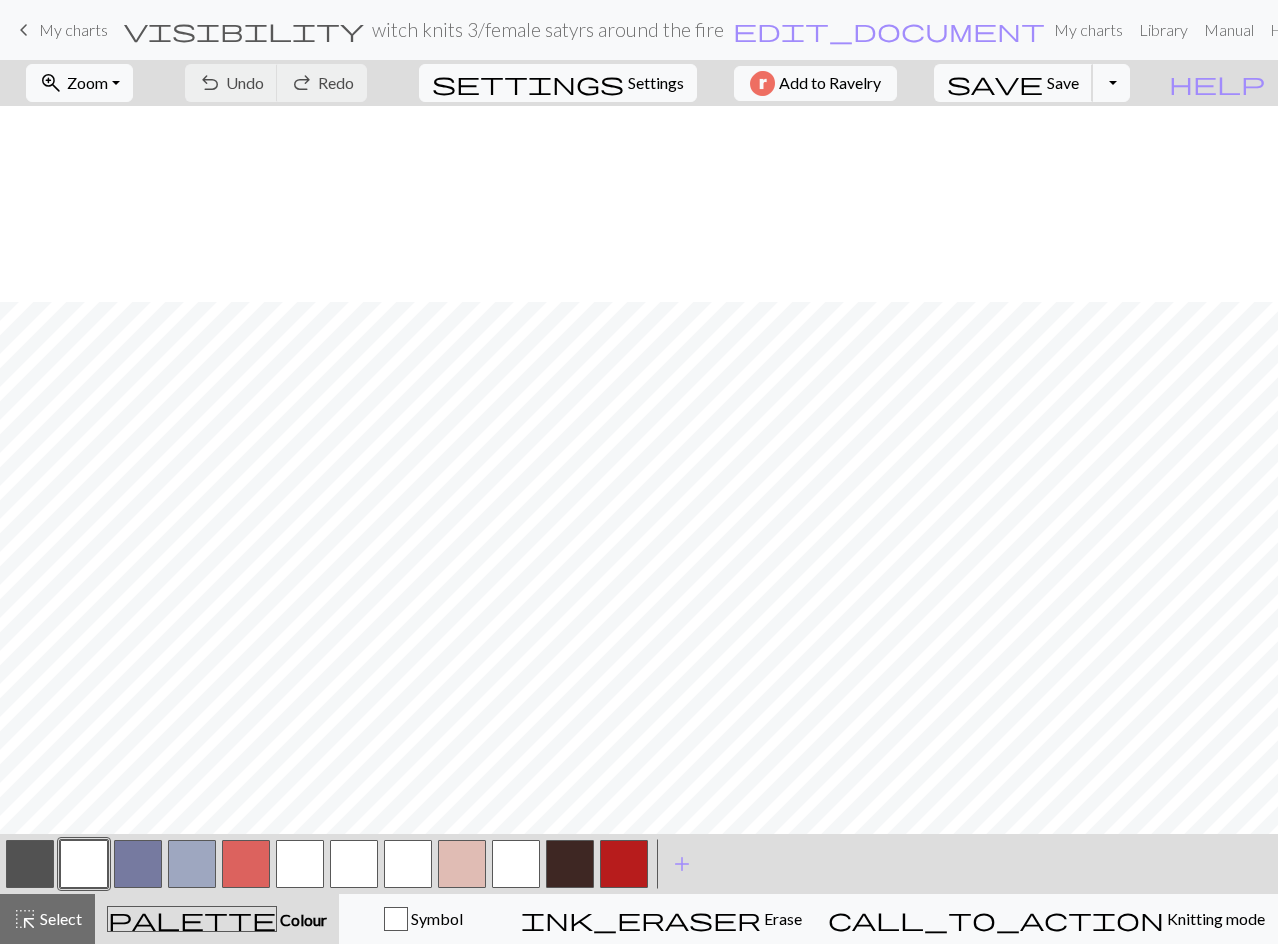 scroll, scrollTop: 400, scrollLeft: 0, axis: vertical 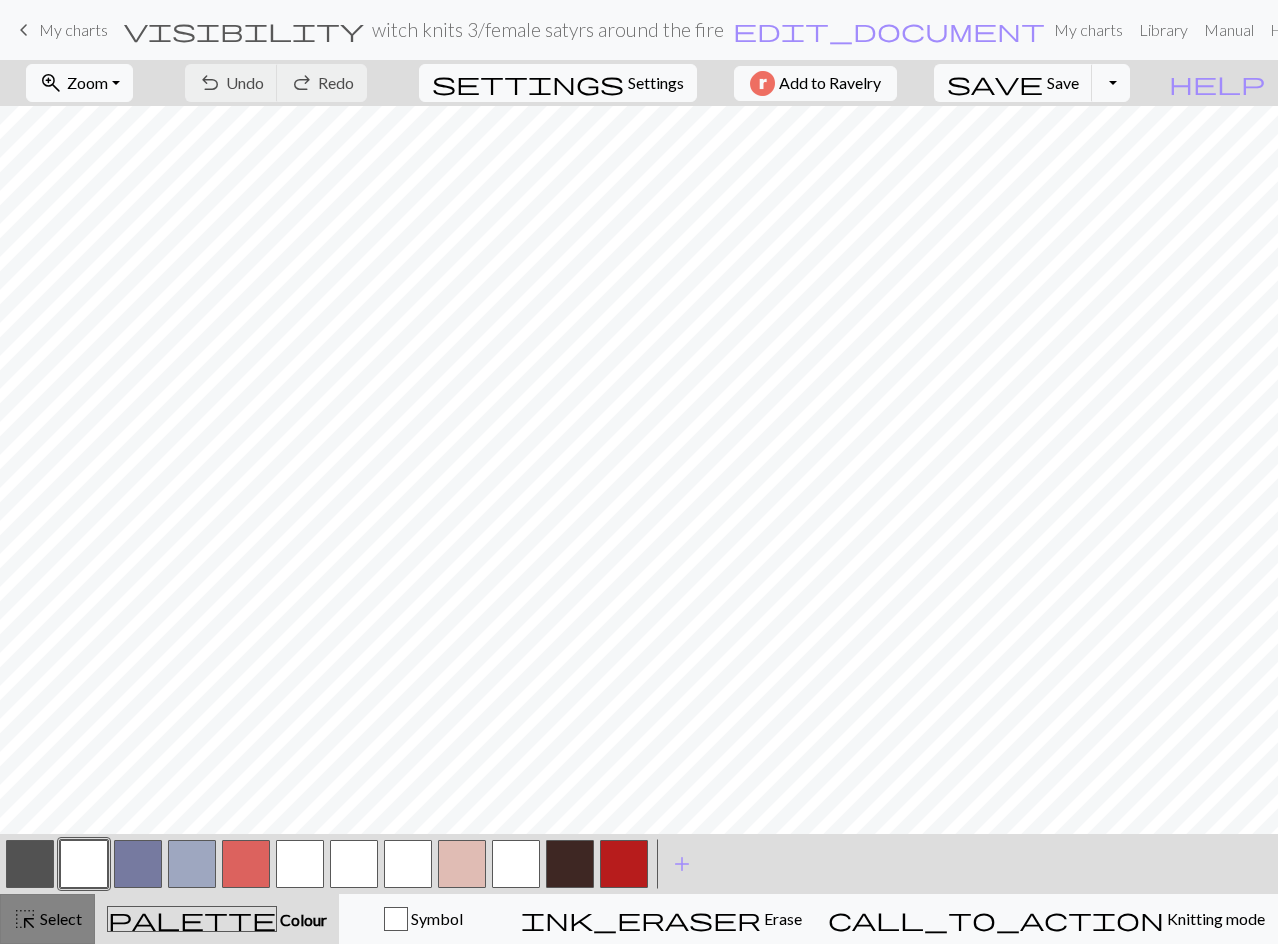 click on "Select" at bounding box center (59, 918) 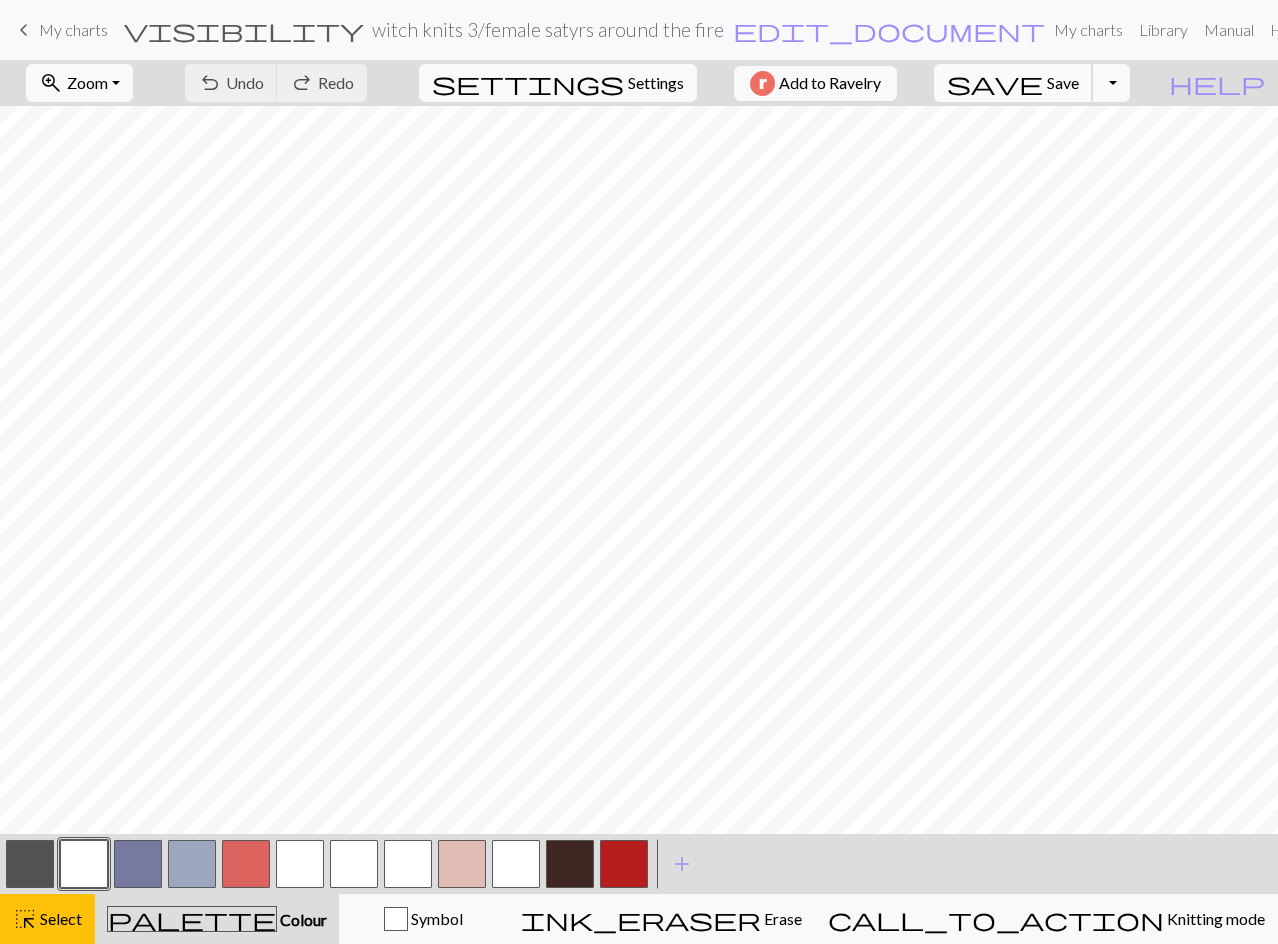 click on "save" at bounding box center (995, 83) 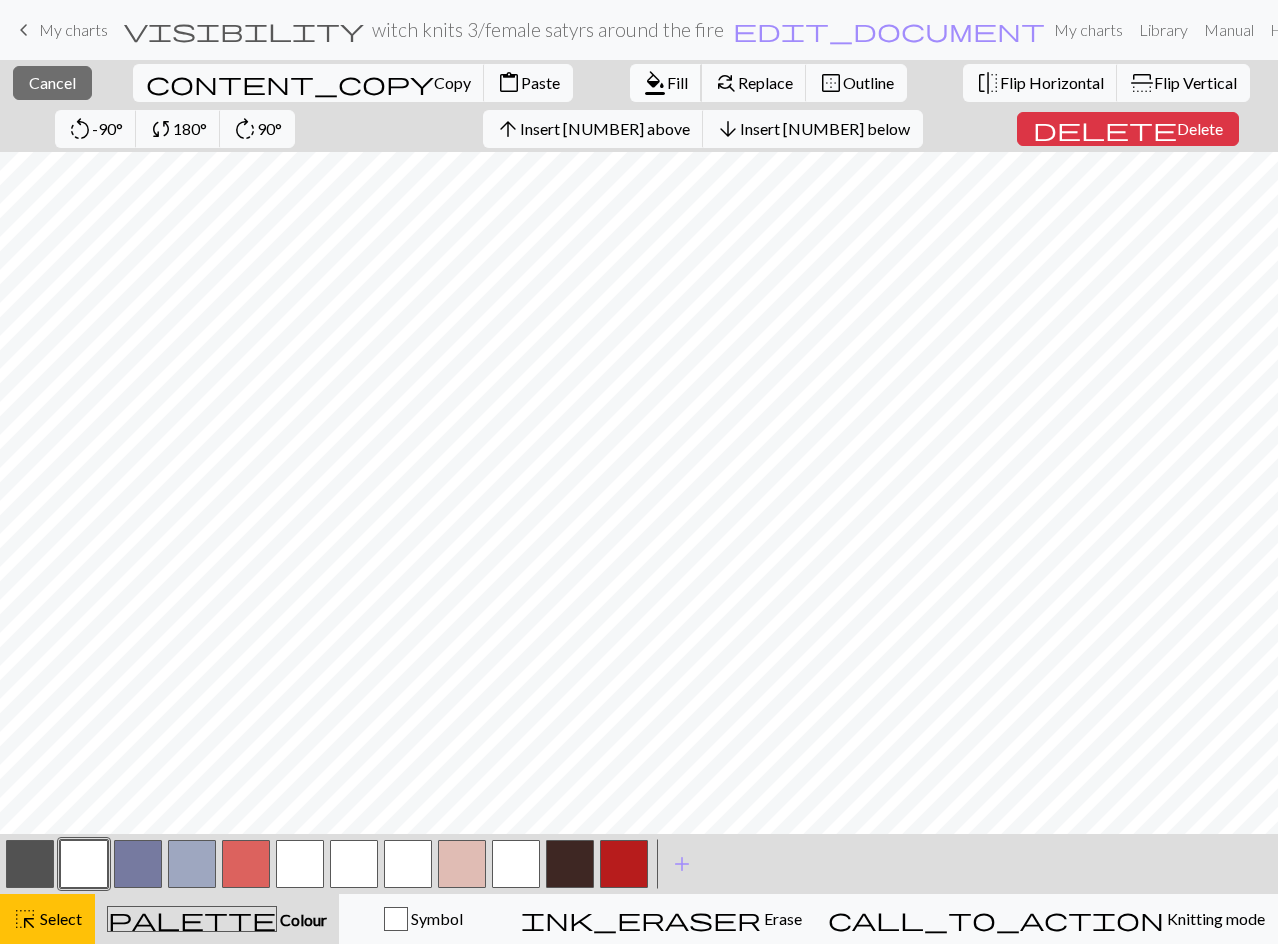 click on "format_color_fill" at bounding box center [655, 83] 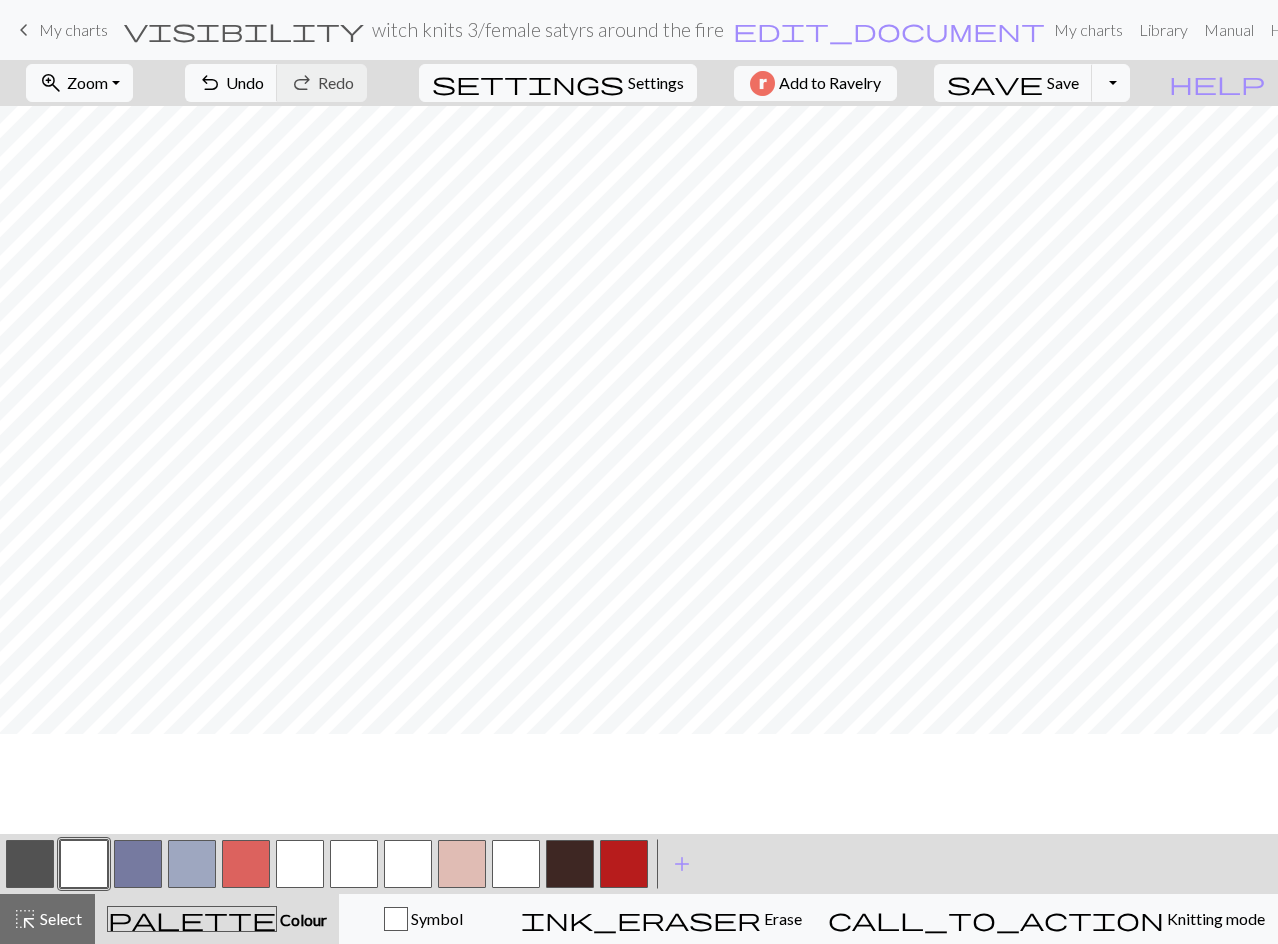 scroll, scrollTop: 0, scrollLeft: 0, axis: both 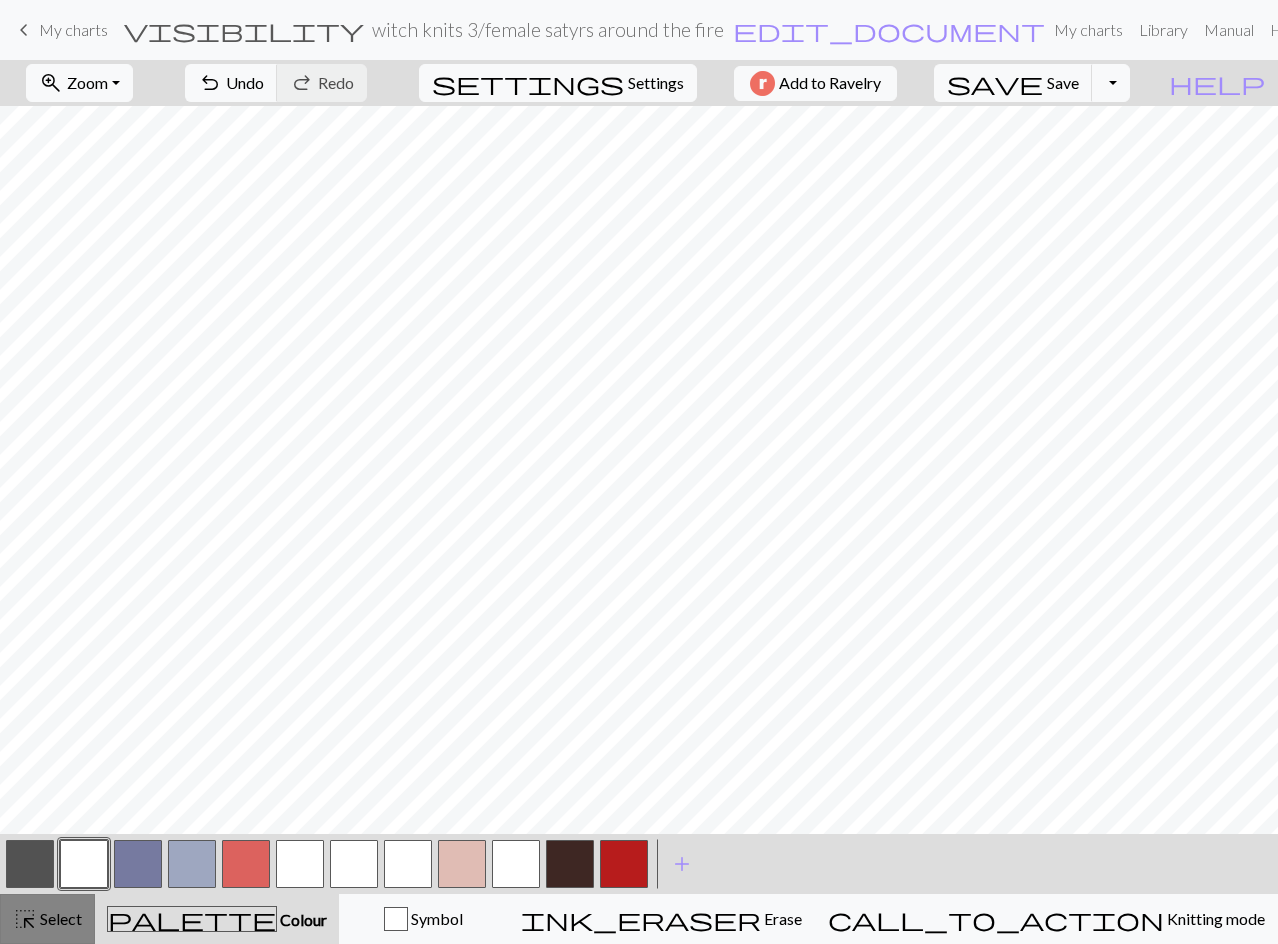 click on "Select" at bounding box center (59, 918) 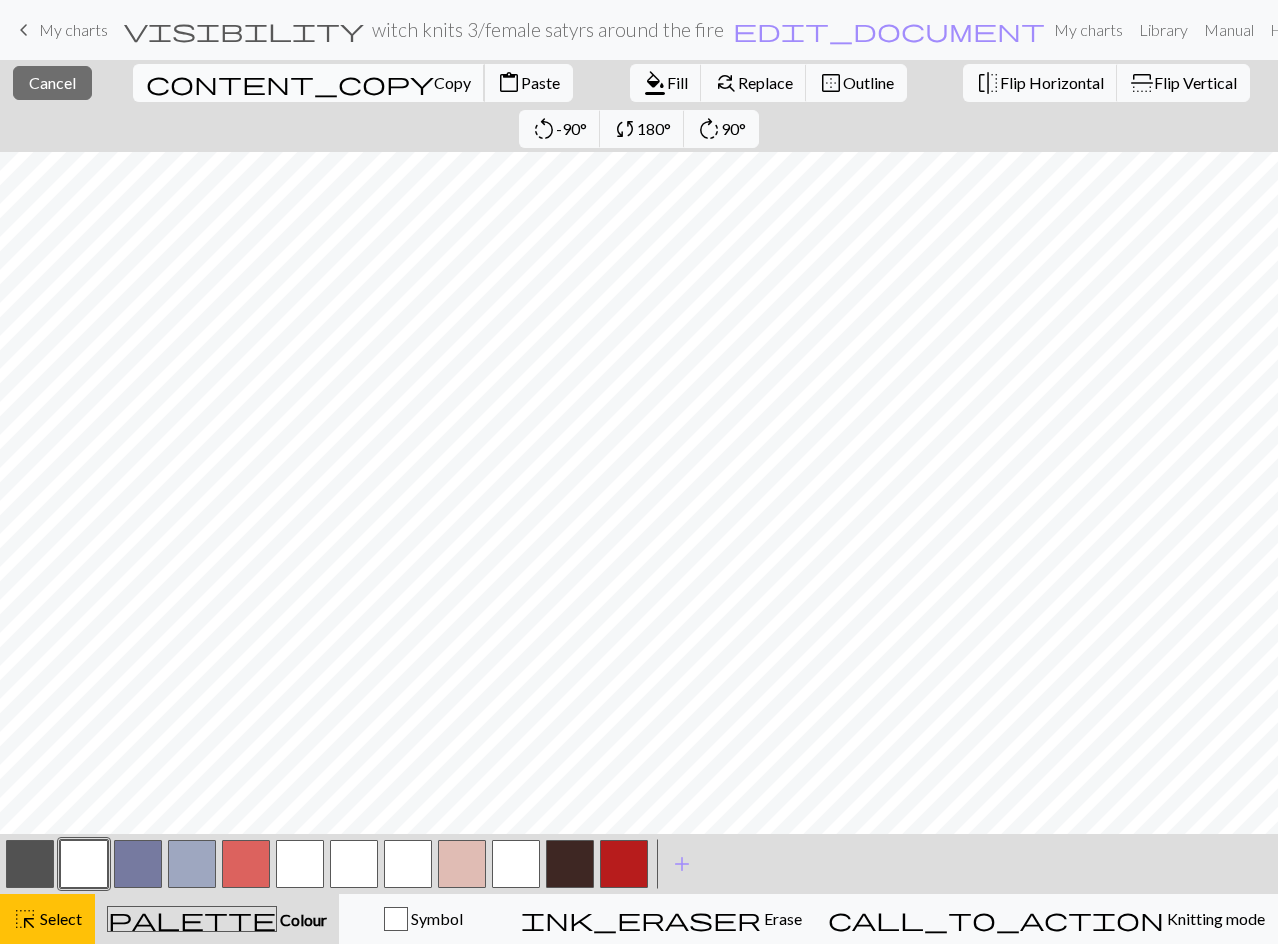 click on "Copy" at bounding box center [452, 82] 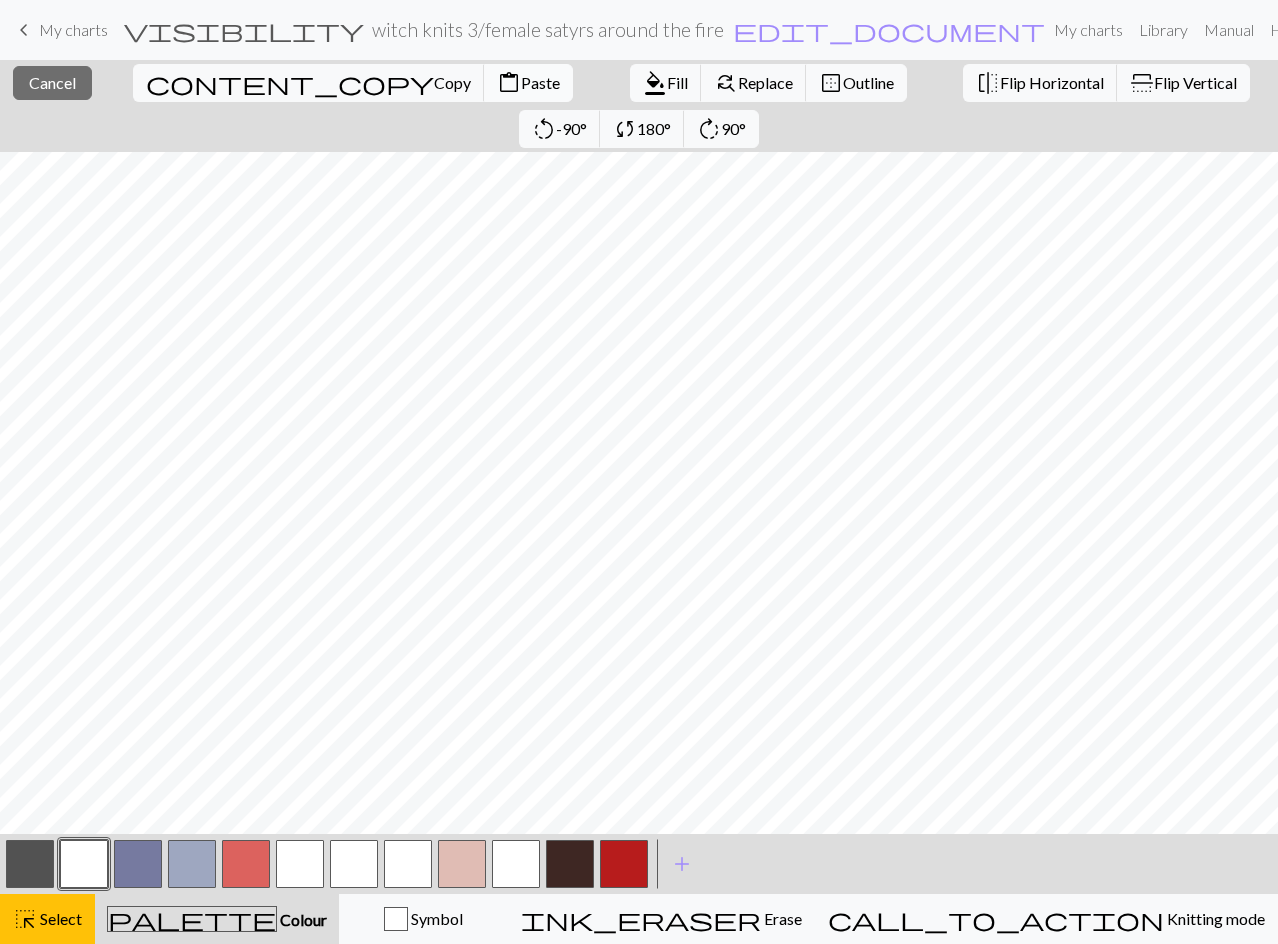 click on "Paste" at bounding box center [540, 82] 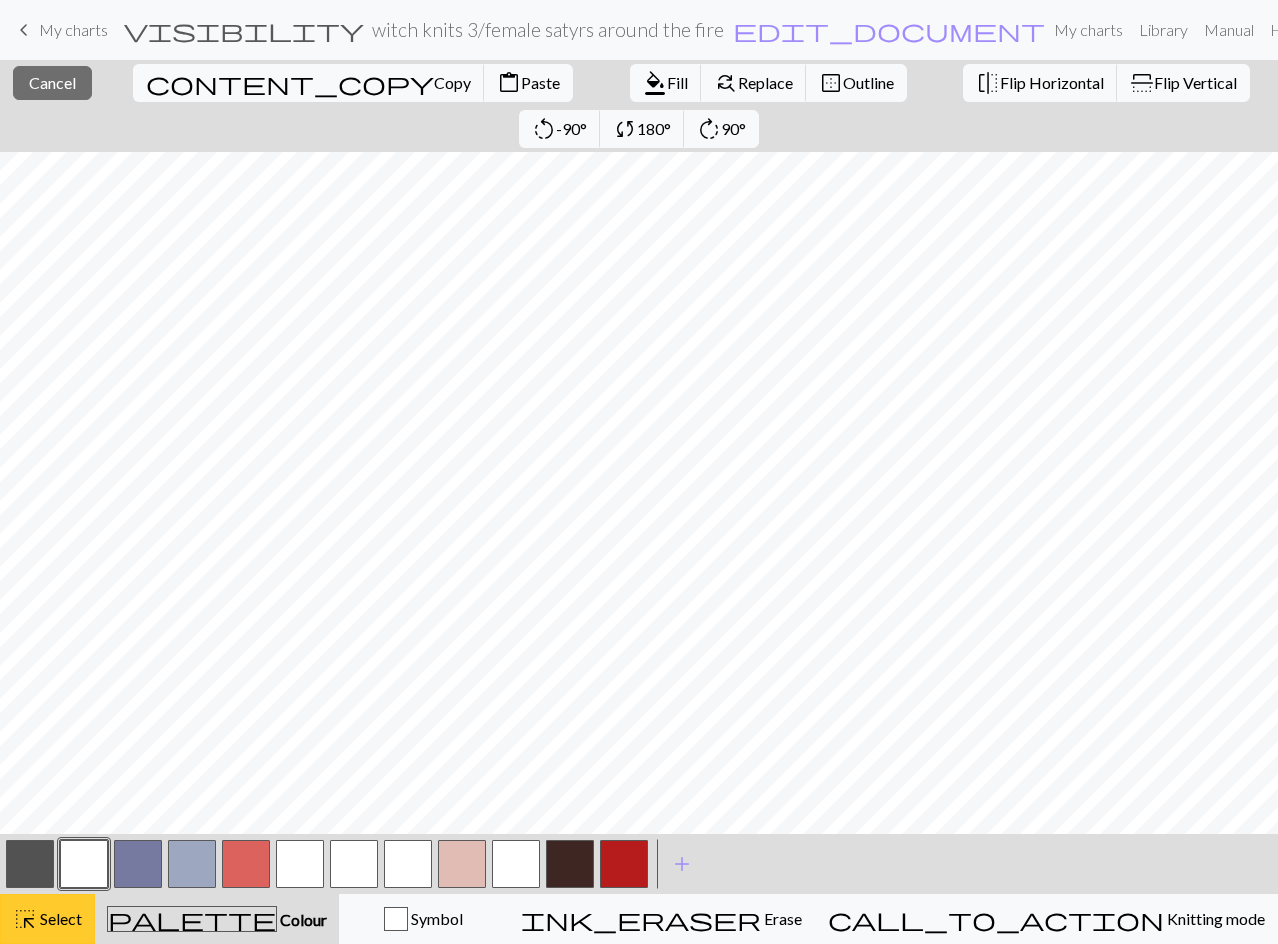 click on "Select" at bounding box center (59, 918) 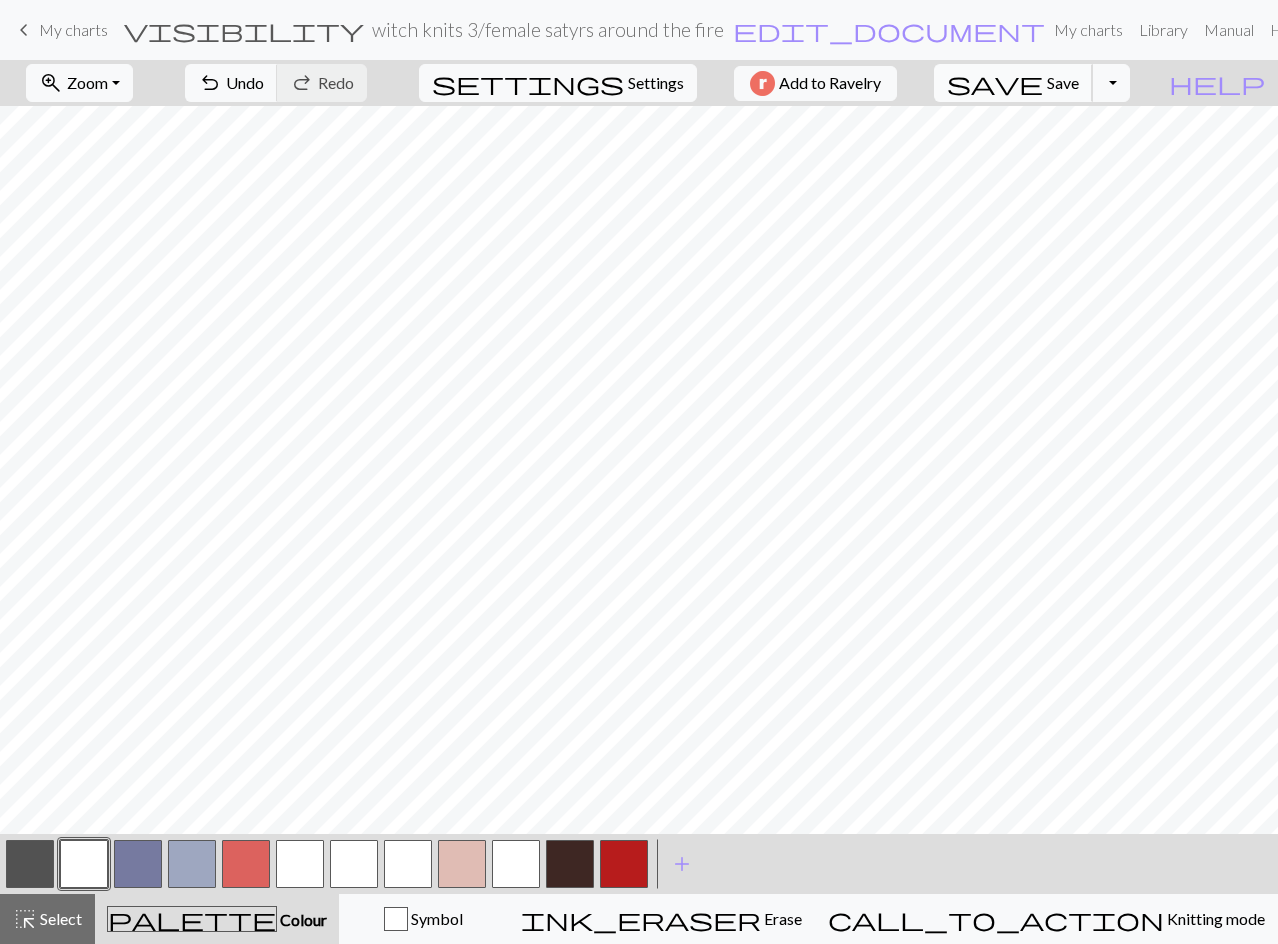 click on "save" at bounding box center (995, 83) 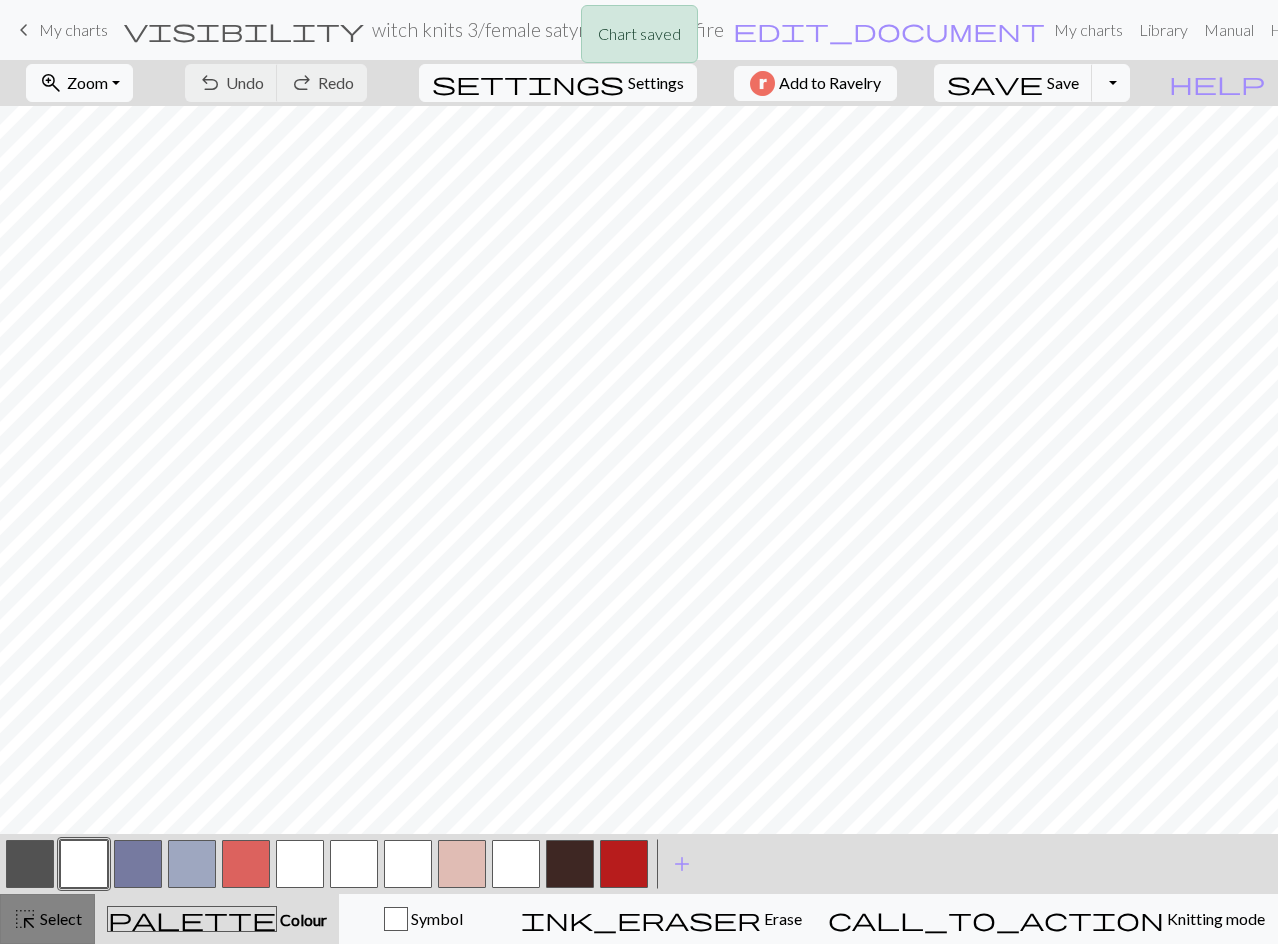 click on "highlight_alt   Select   Select" at bounding box center (47, 919) 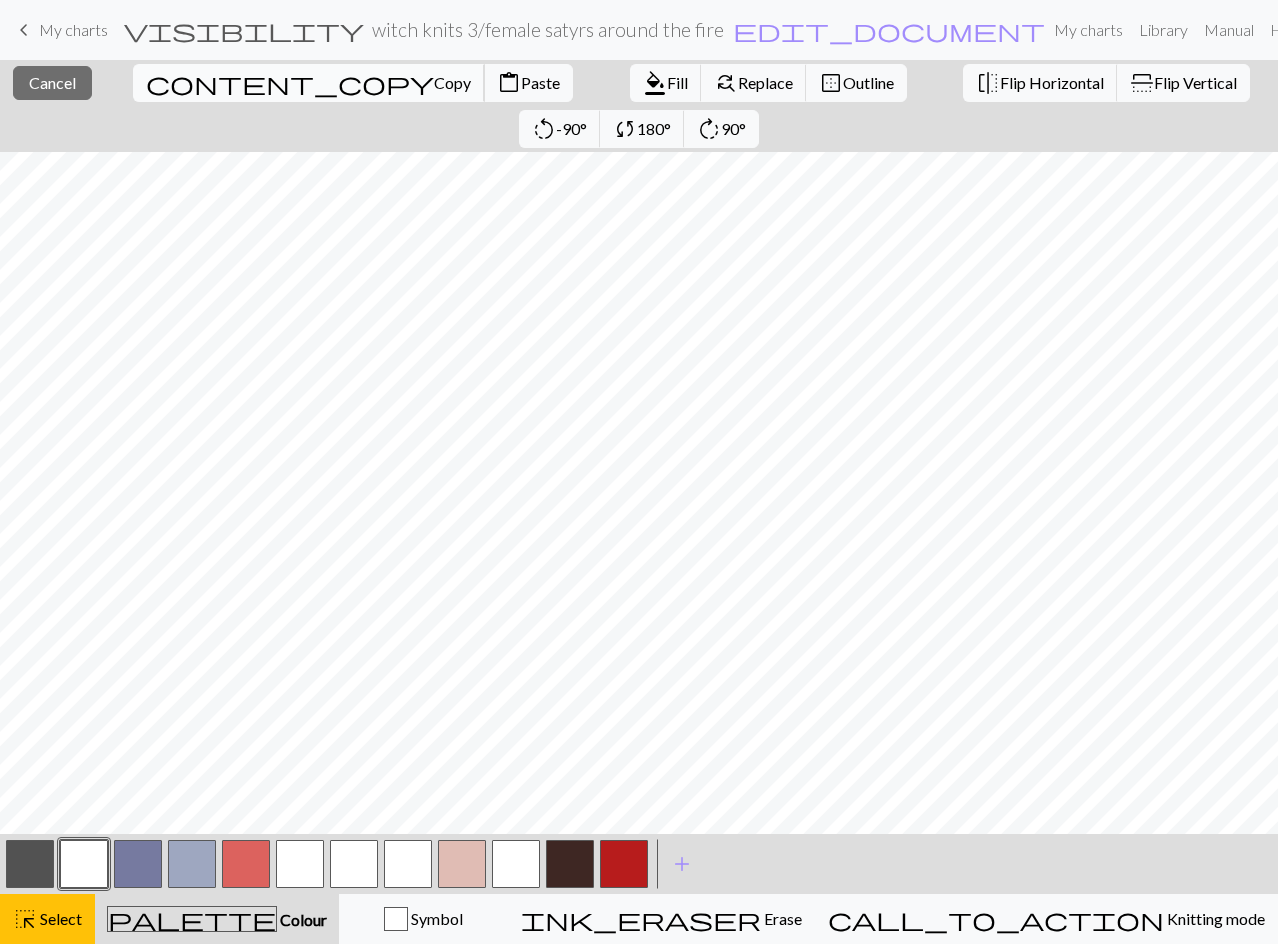 click on "Copy" at bounding box center [452, 82] 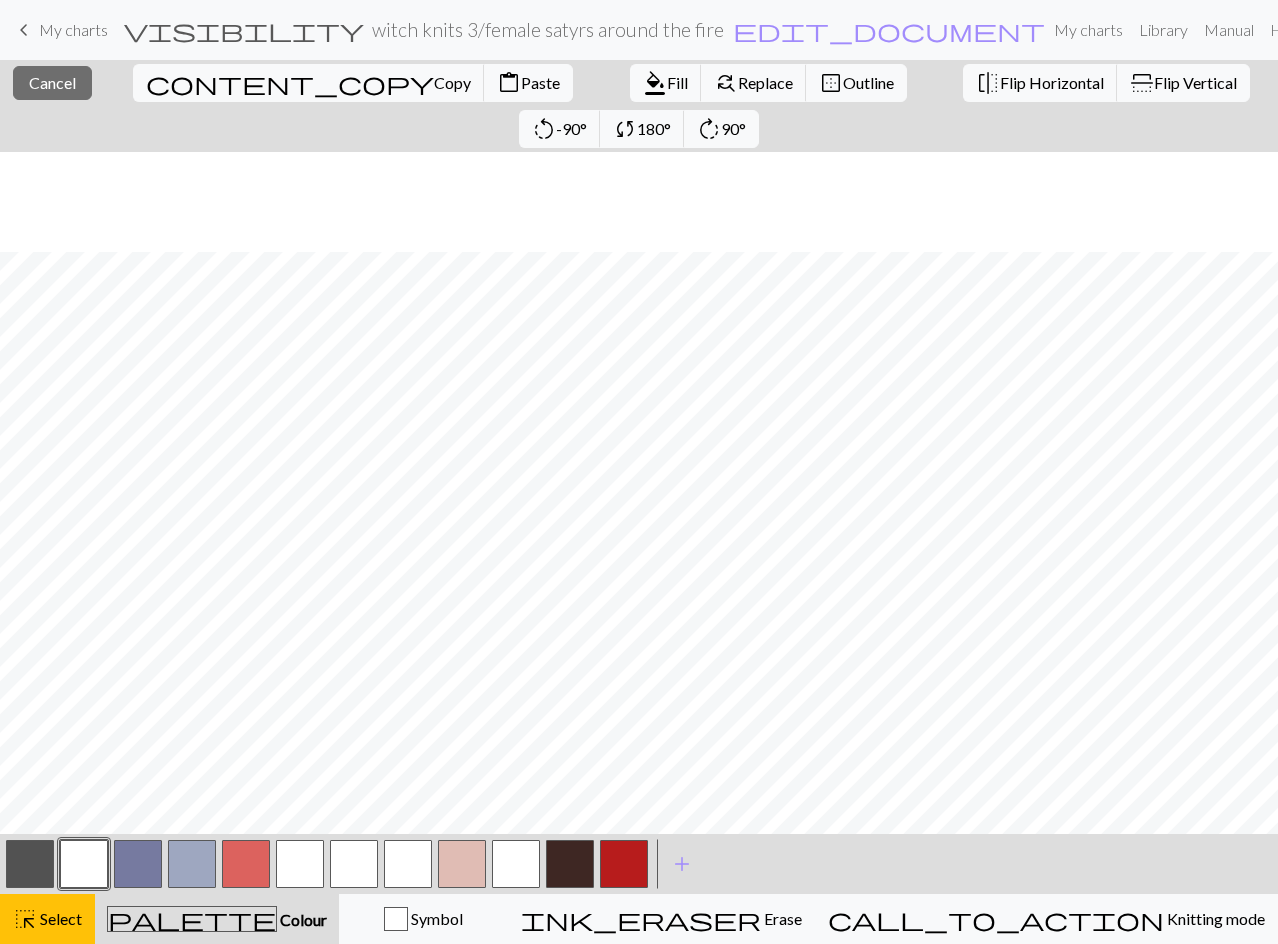 scroll, scrollTop: 200, scrollLeft: 0, axis: vertical 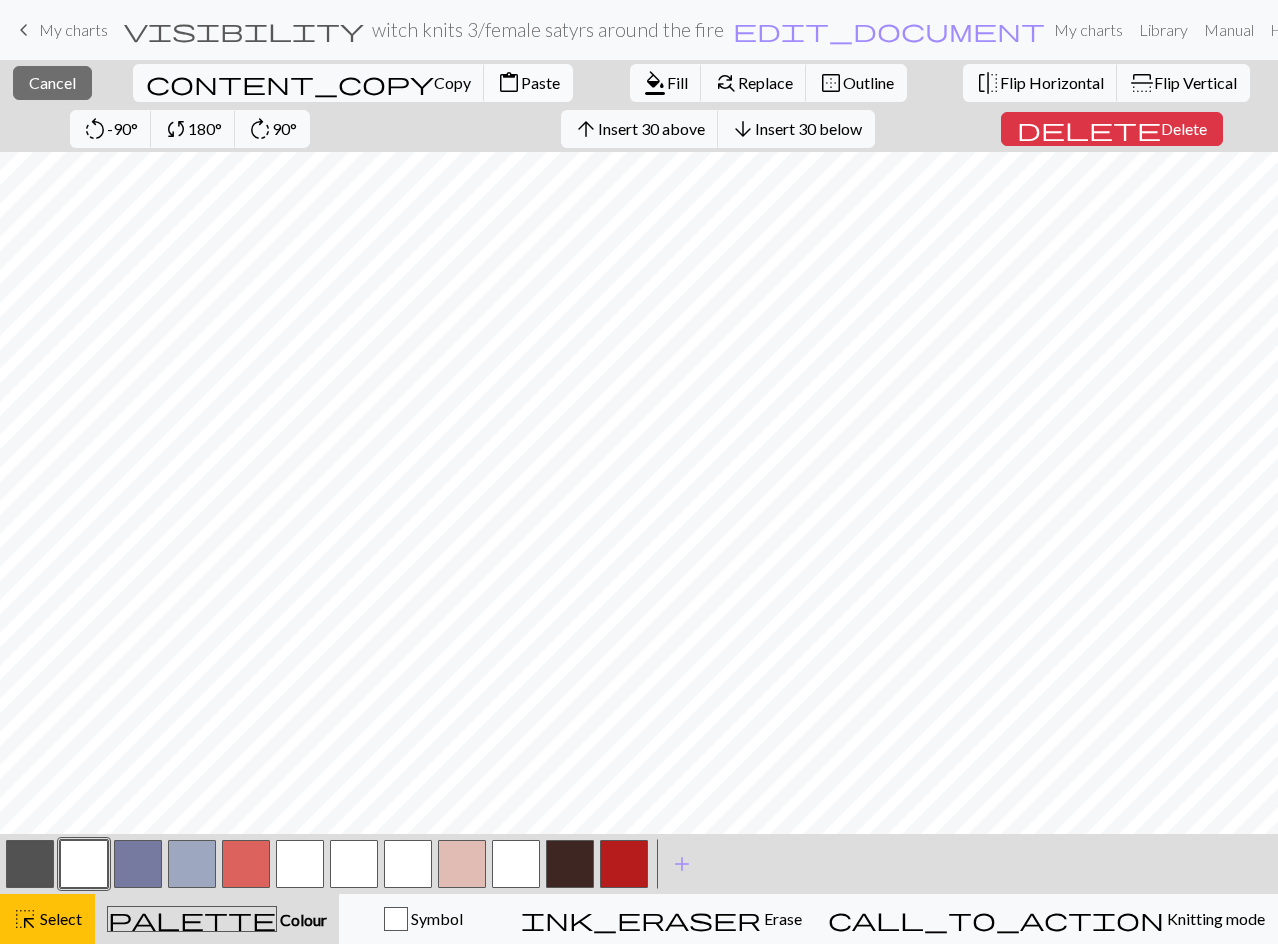 click on "Paste" at bounding box center [540, 82] 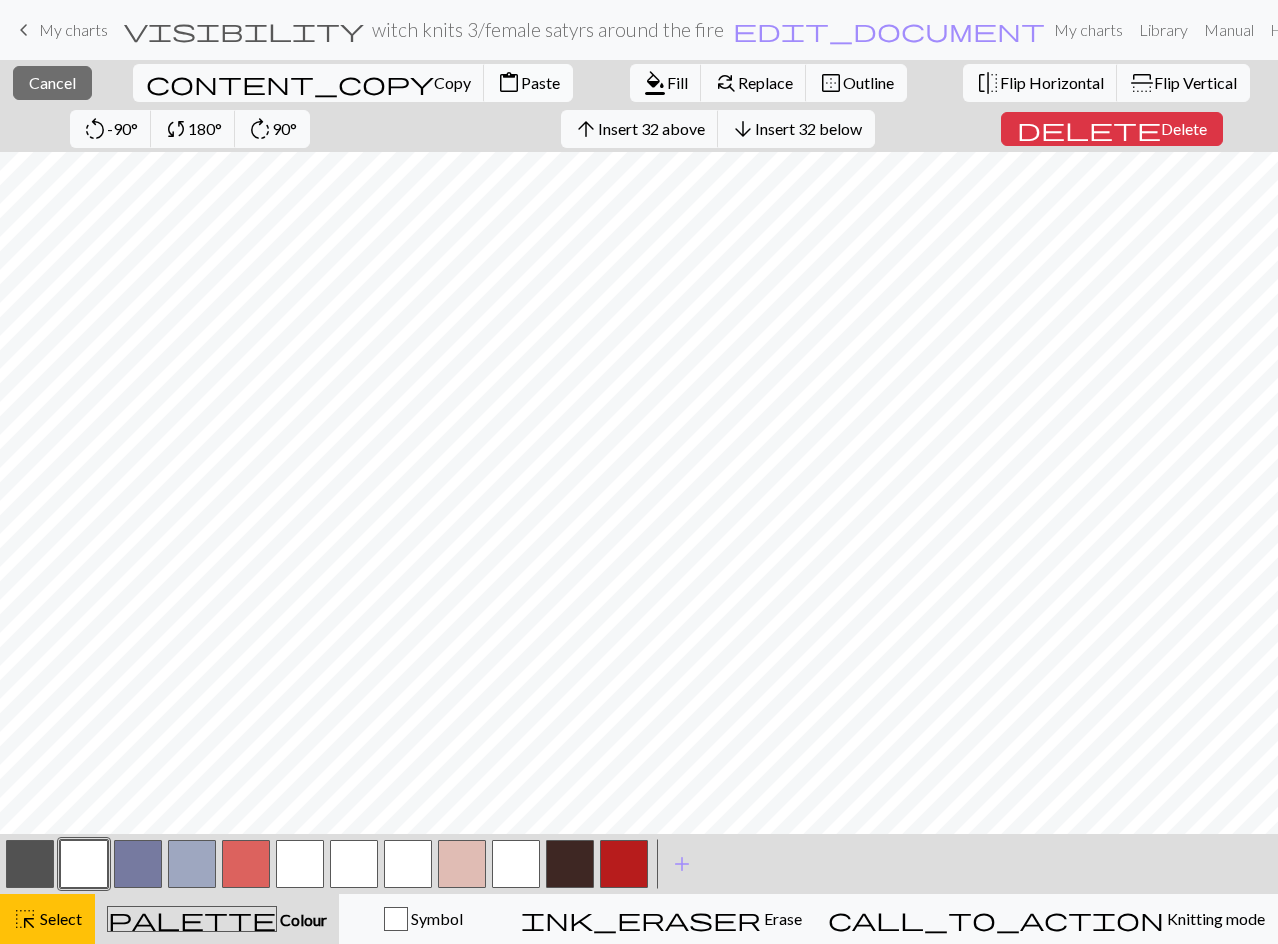 click on "Paste" at bounding box center [540, 82] 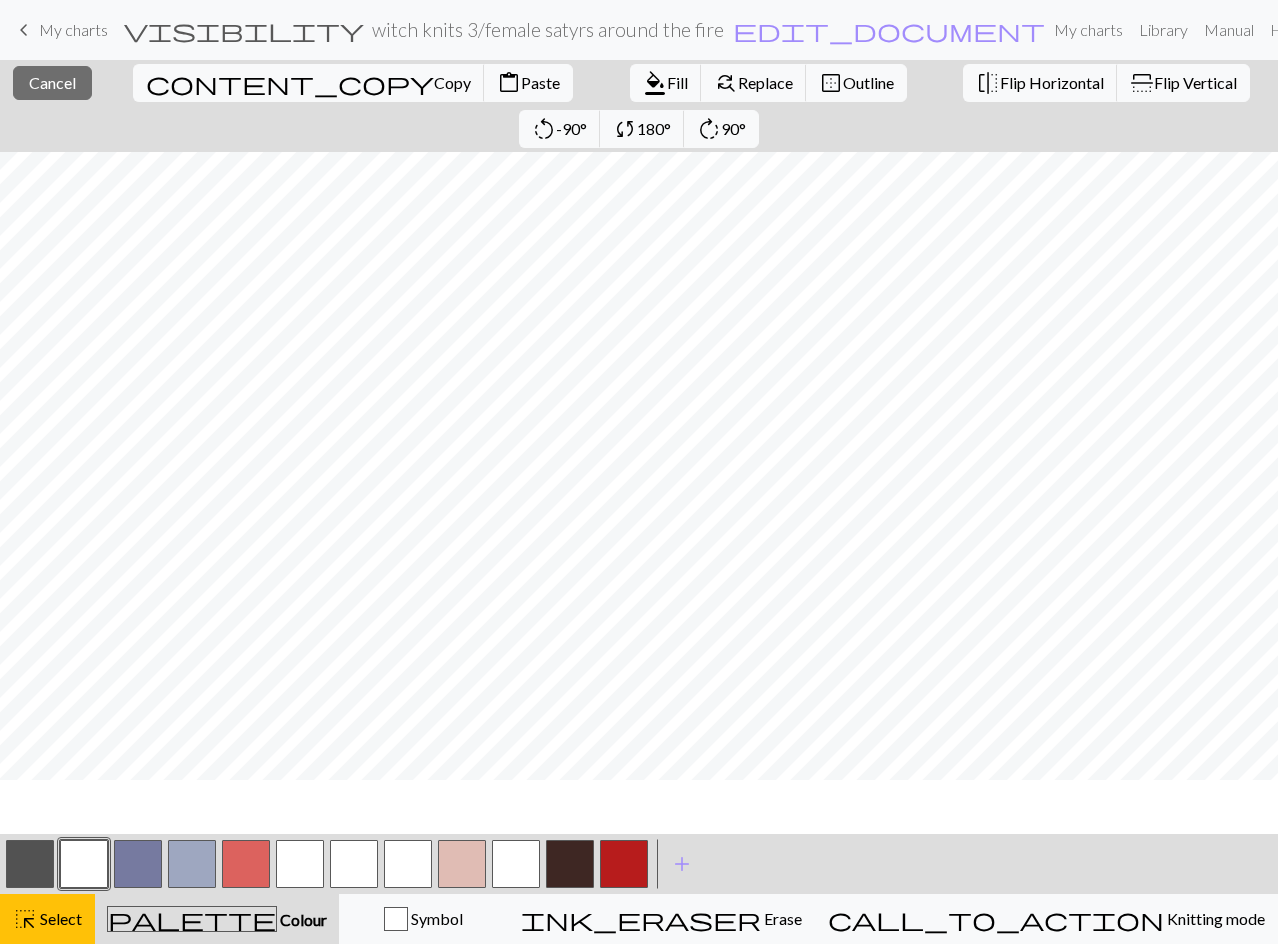 scroll, scrollTop: 0, scrollLeft: 0, axis: both 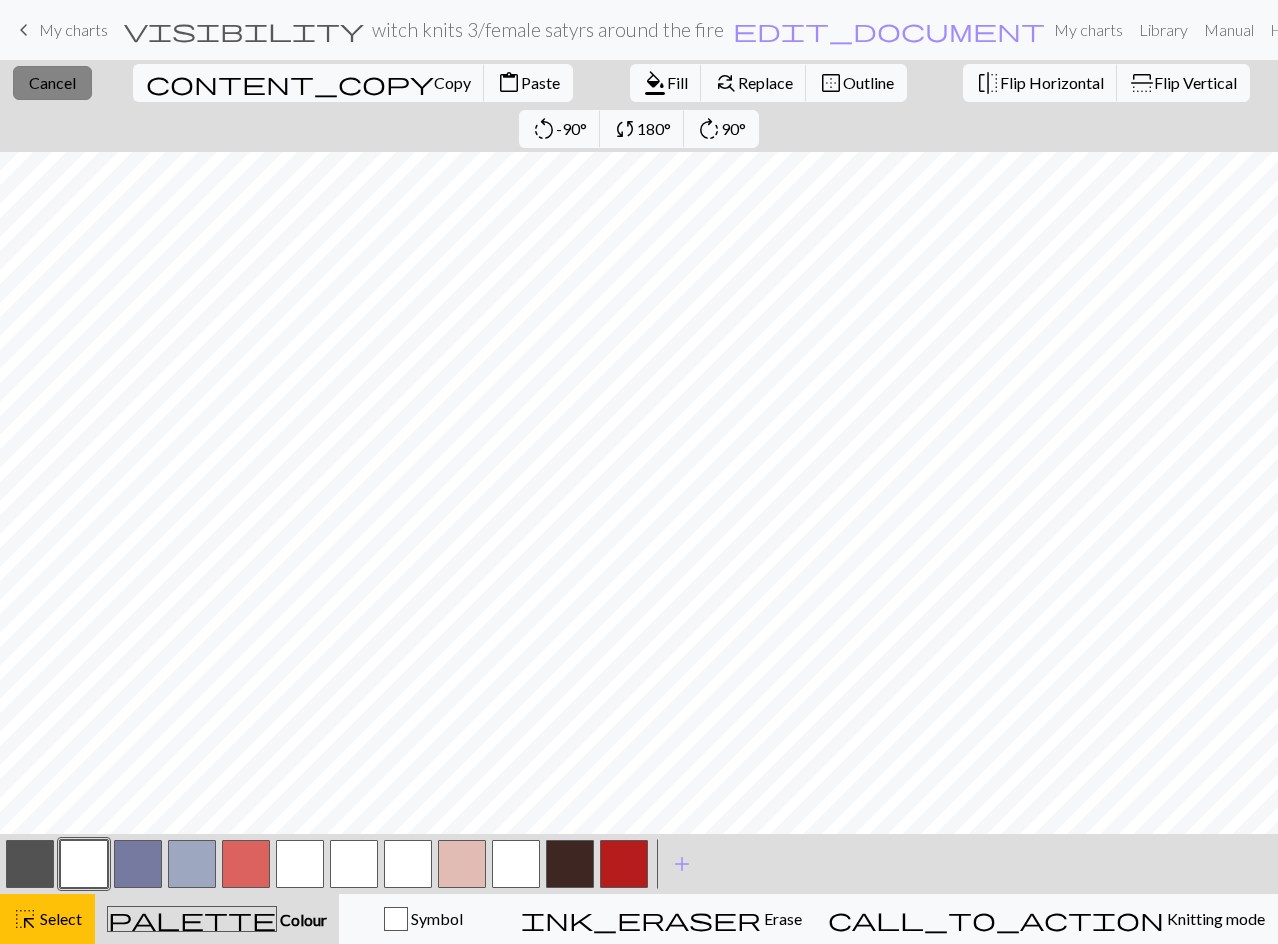 click on "Cancel" at bounding box center (52, 82) 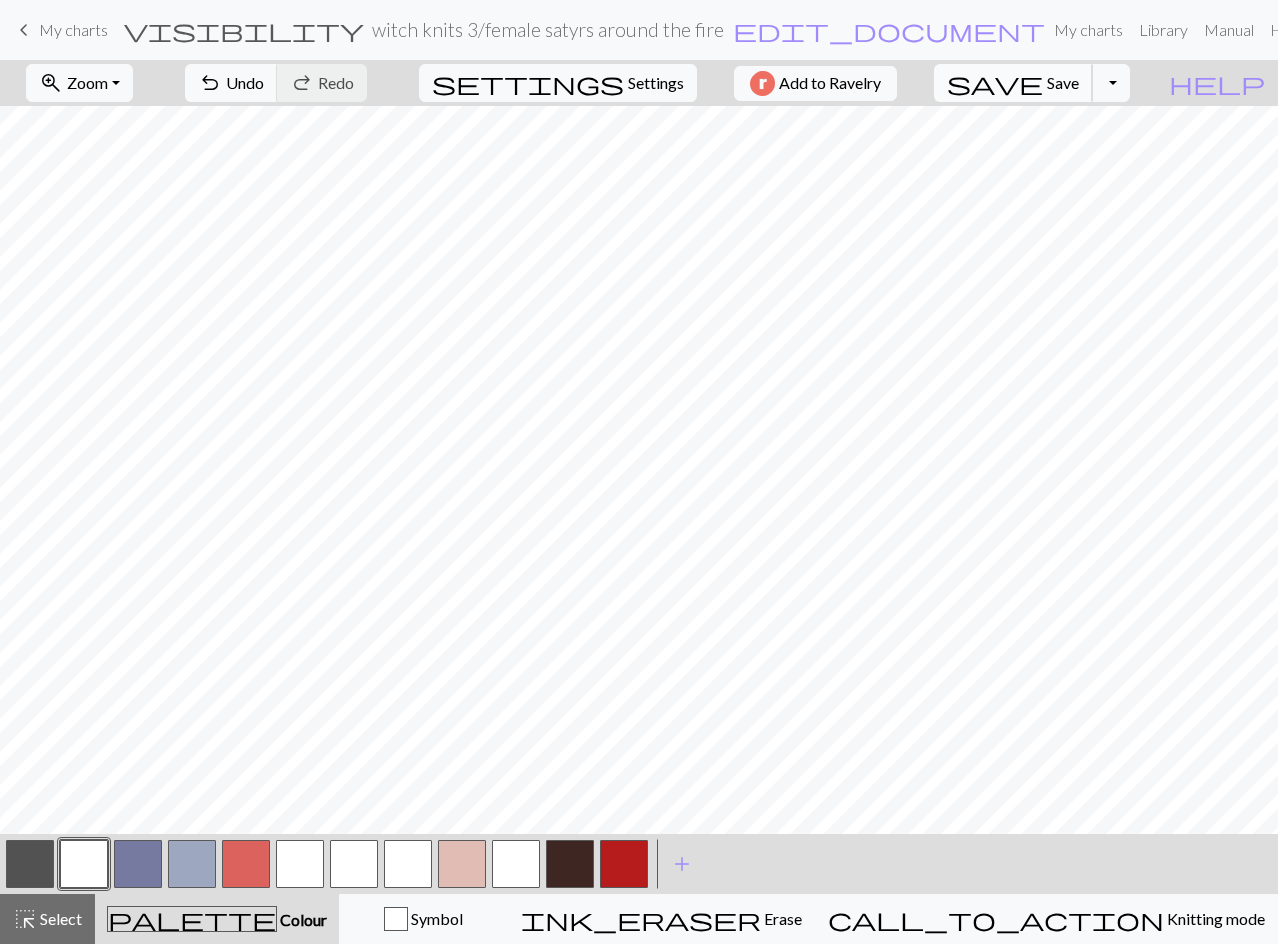 click on "Save" at bounding box center (1063, 82) 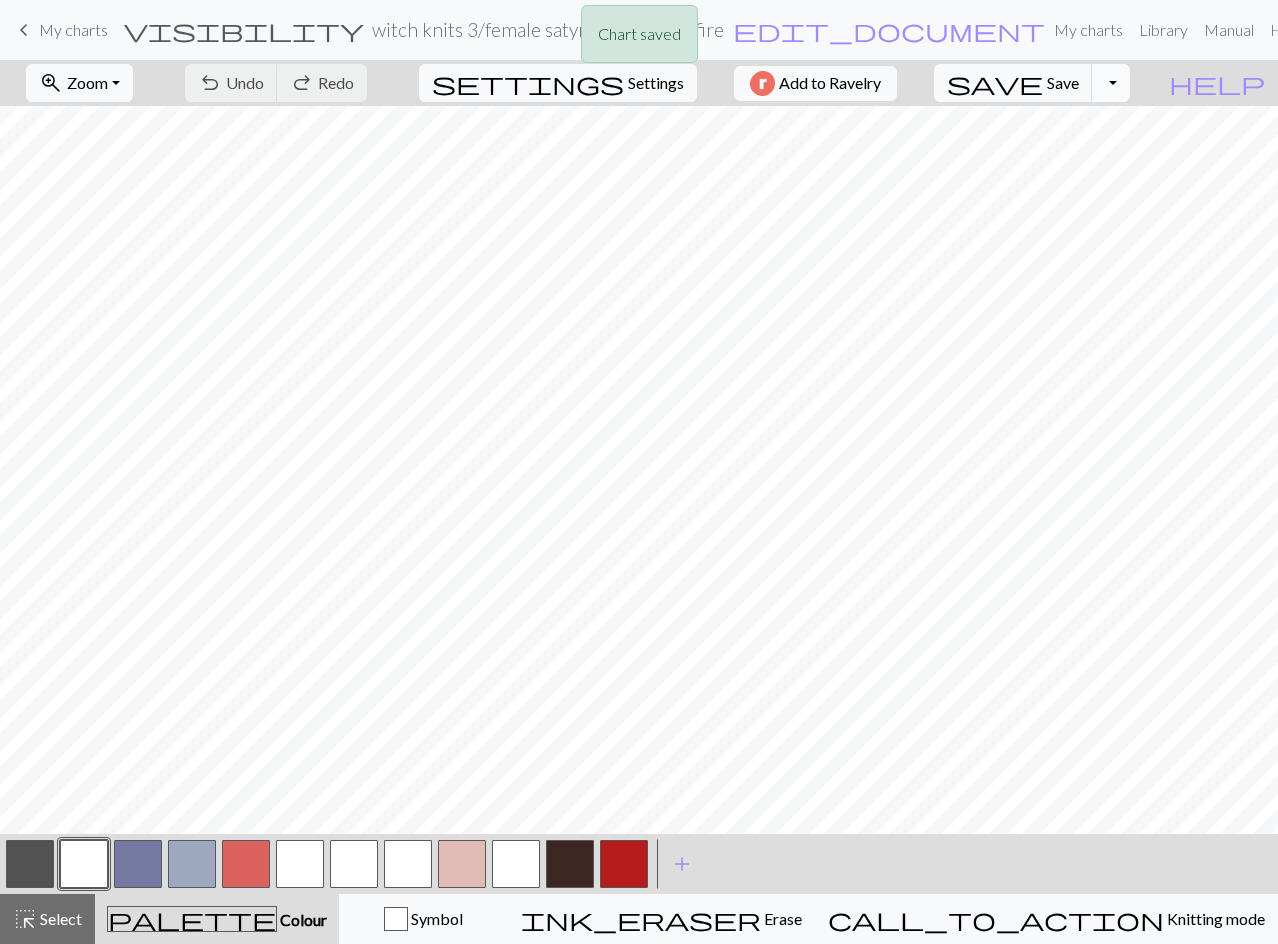 click on "Toggle Dropdown" at bounding box center (1111, 83) 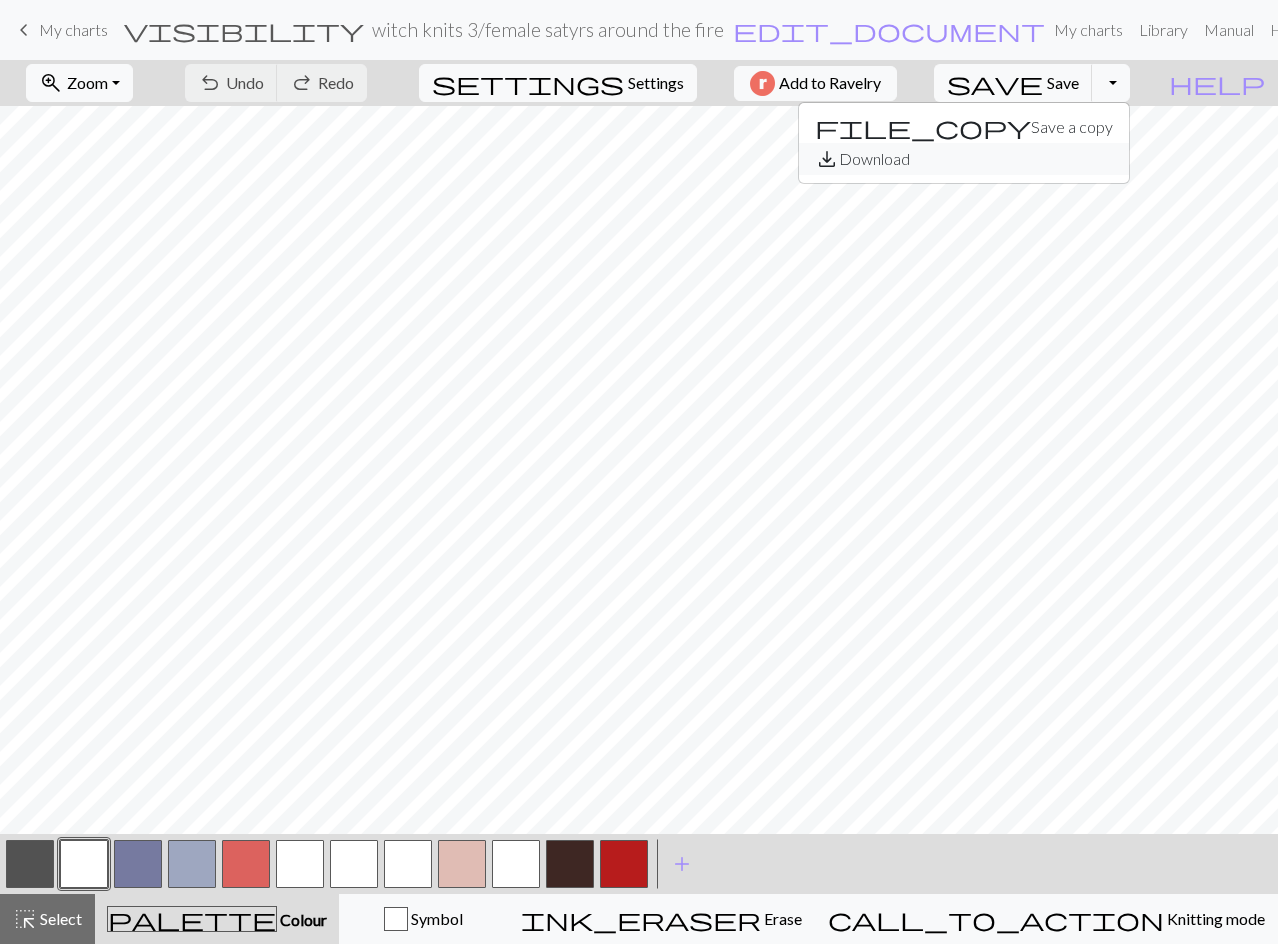click on "save_alt  Download" at bounding box center [964, 159] 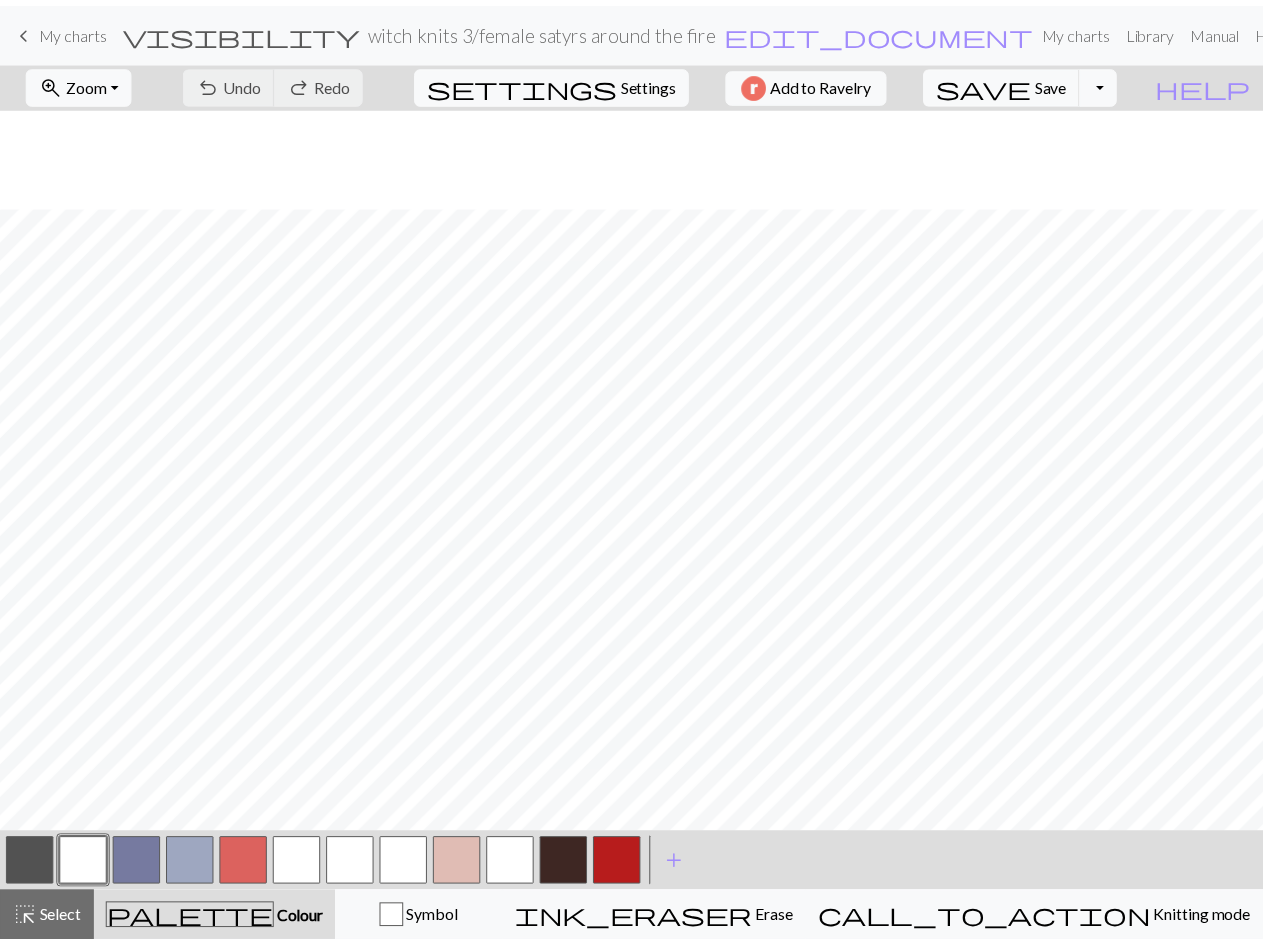 scroll, scrollTop: 100, scrollLeft: 0, axis: vertical 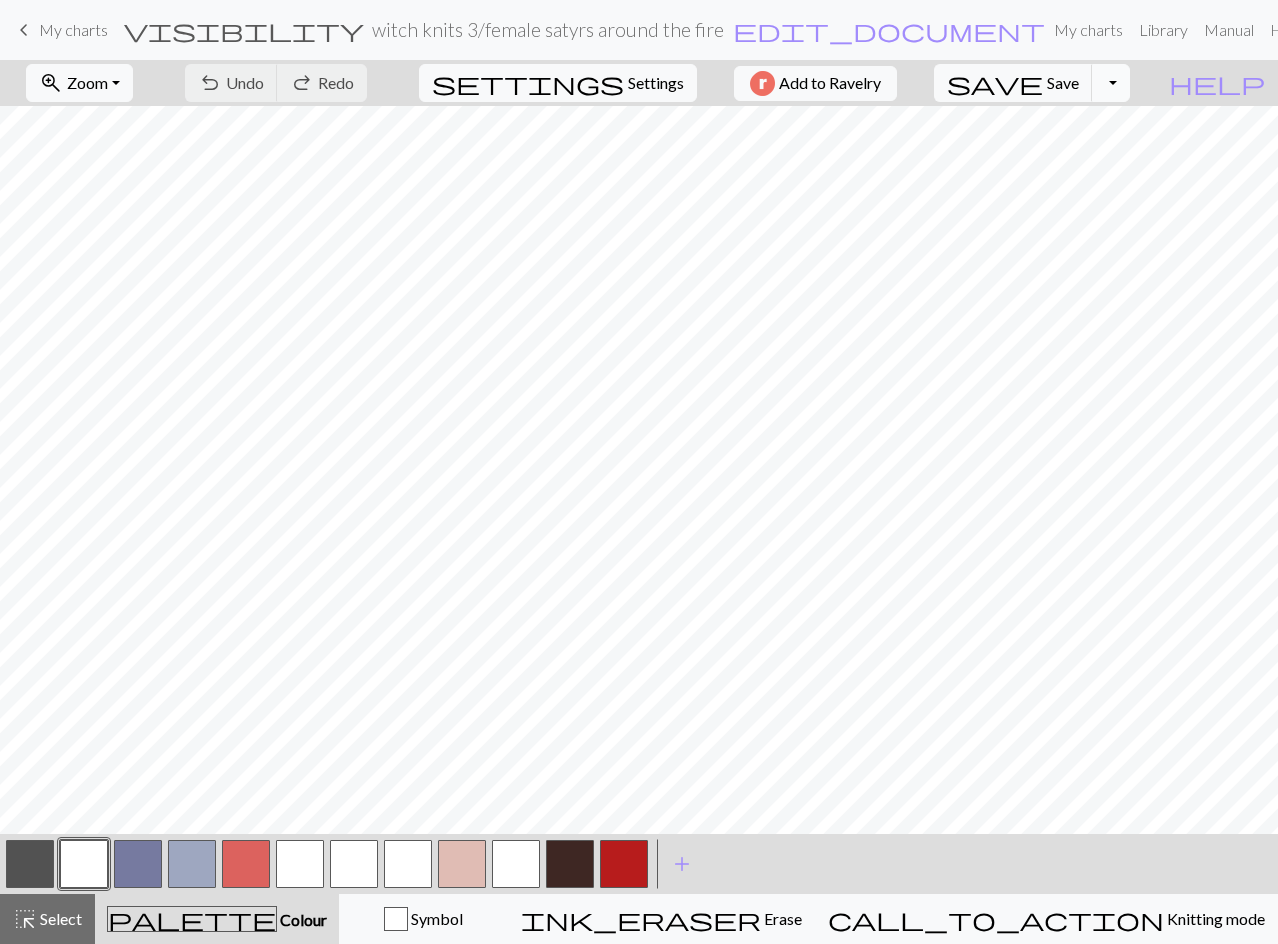 click on "Toggle Dropdown" at bounding box center (1111, 83) 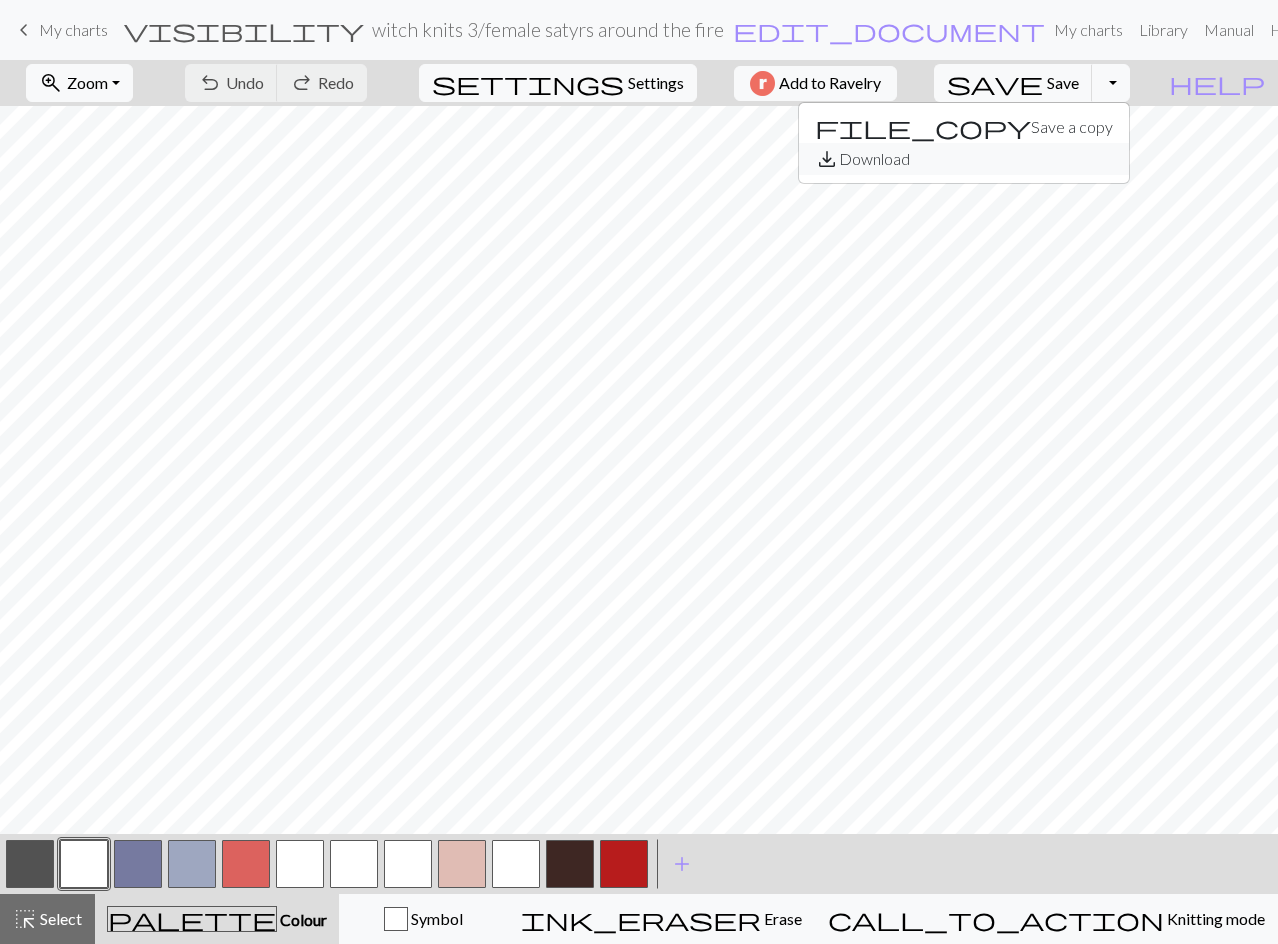 click on "save_alt  Download" at bounding box center [964, 159] 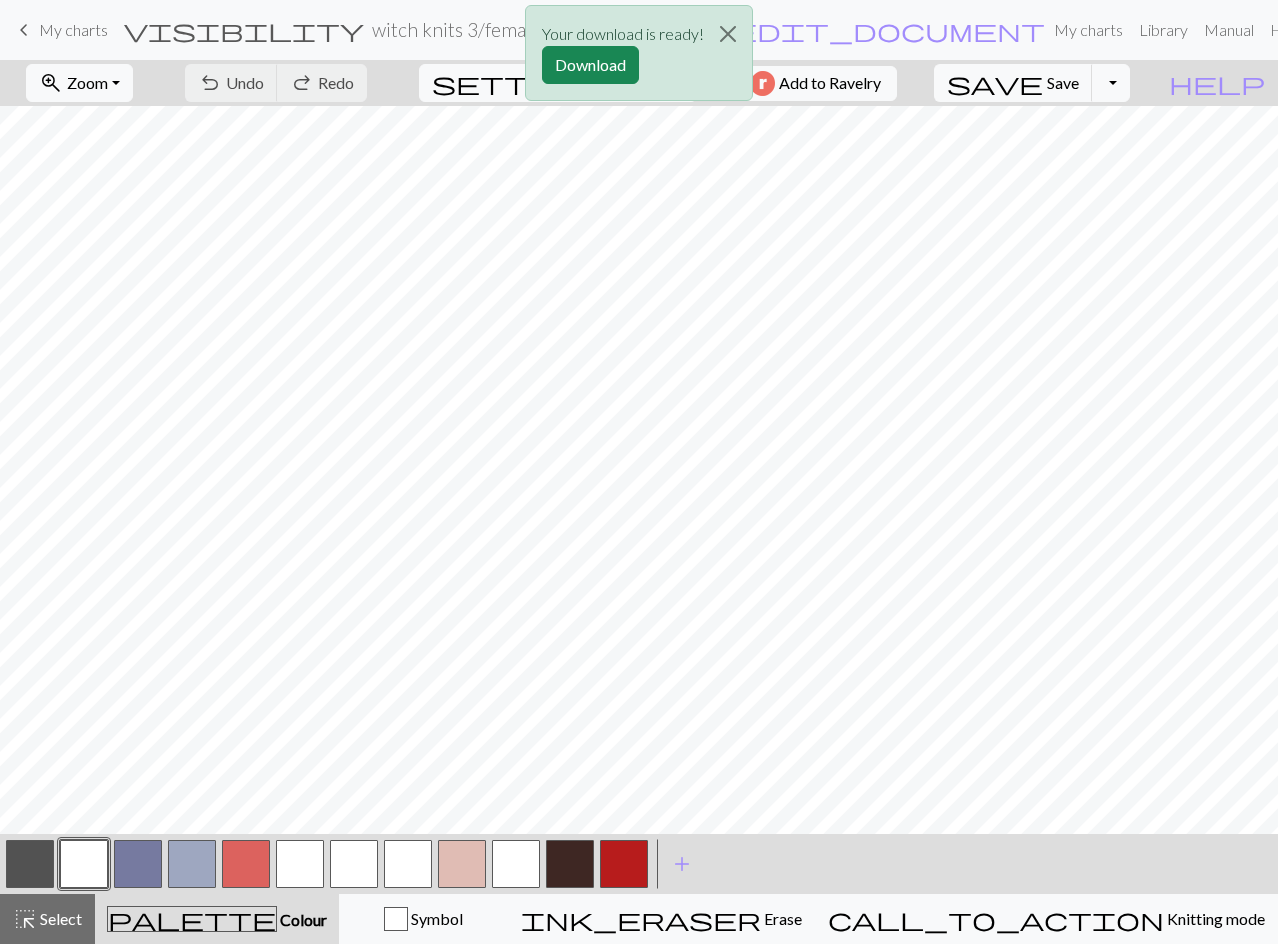 click on "Your download is ready!" at bounding box center (623, 34) 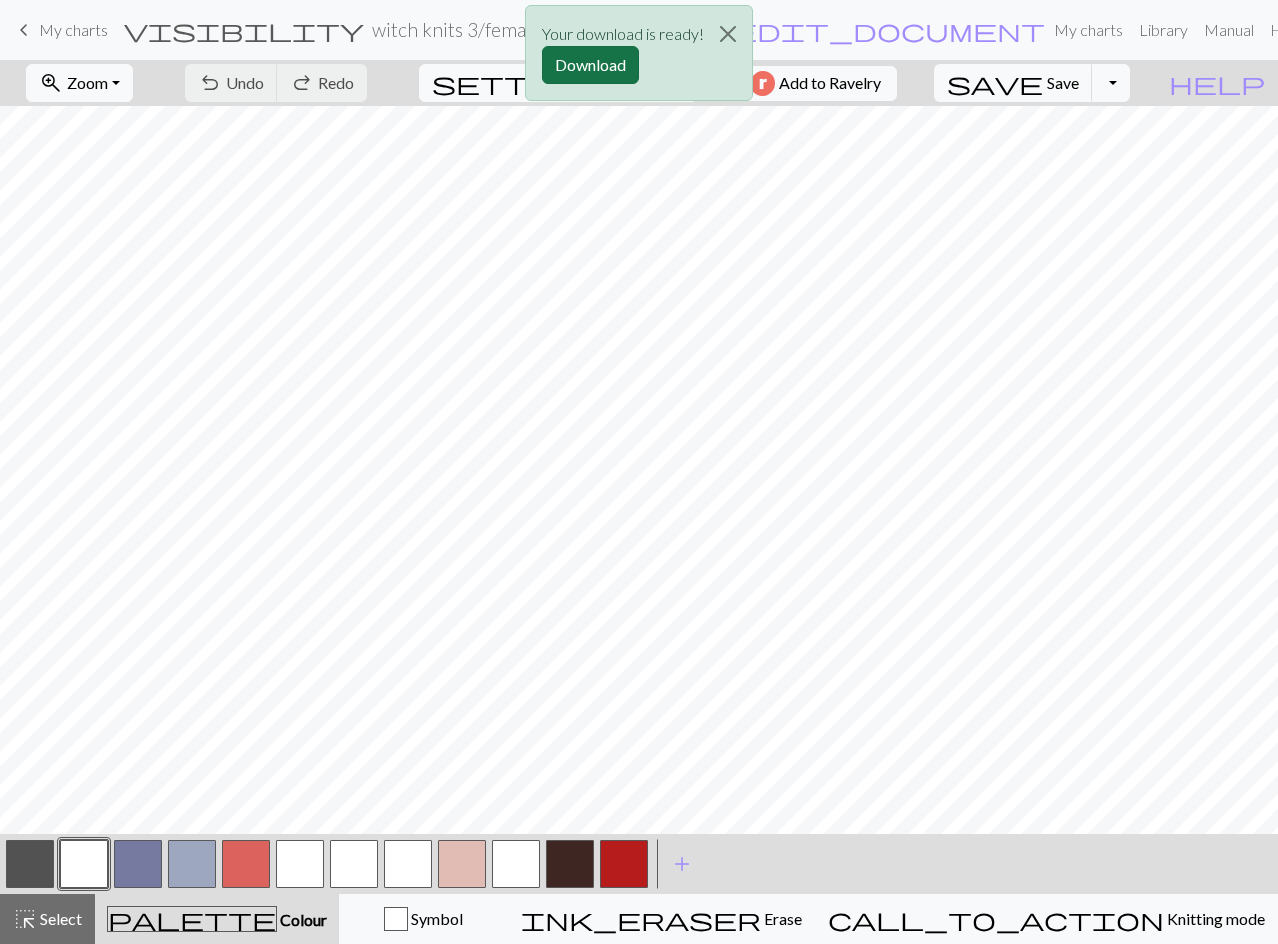 click on "Download" at bounding box center [590, 65] 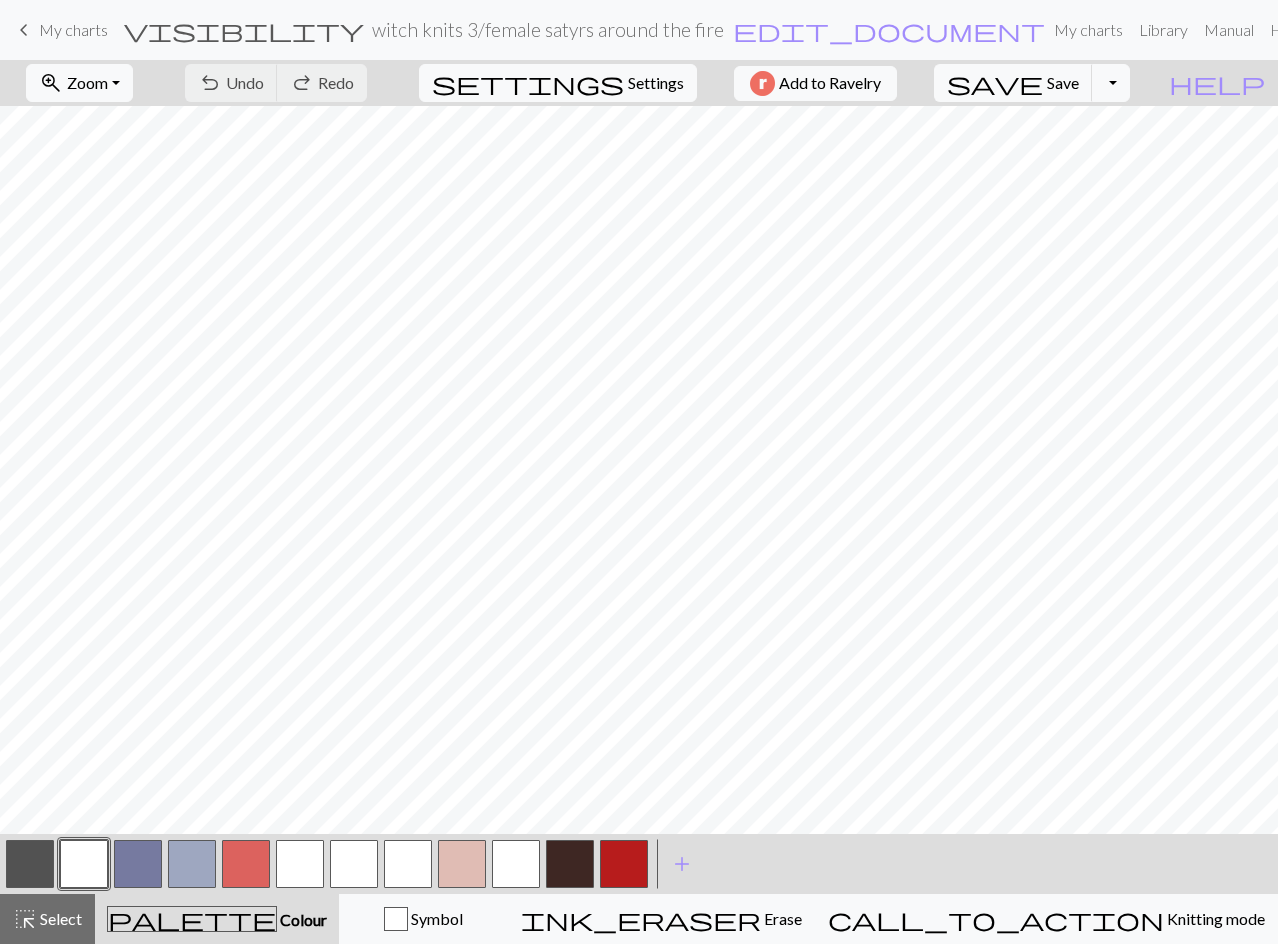 click on "This website uses cookies to ensure you get the best experience on our website. Learn more Got it! keyboard_arrow_left My charts visibility witch knits 3 / female satyrs around the fire edit_document Edit settings My charts Library Manual Hi [USERNAME] pro Account settings Logout zoom_in Zoom Zoom Fit all Fit width Fit height 50% 100% 150% 200% undo Undo Undo redo Redo Redo settings Settings Add to Ravelry save Save Save Toggle Dropdown file_copy Save a copy save_alt Download help Show me around < > add Add a colour highlight_alt Select Select palette Colour Colour Symbol ink_eraser Erase Erase call_to_action Knitting mode Knitting mode Copy of satyrs around the fire | Chart Minder" at bounding box center [639, 472] 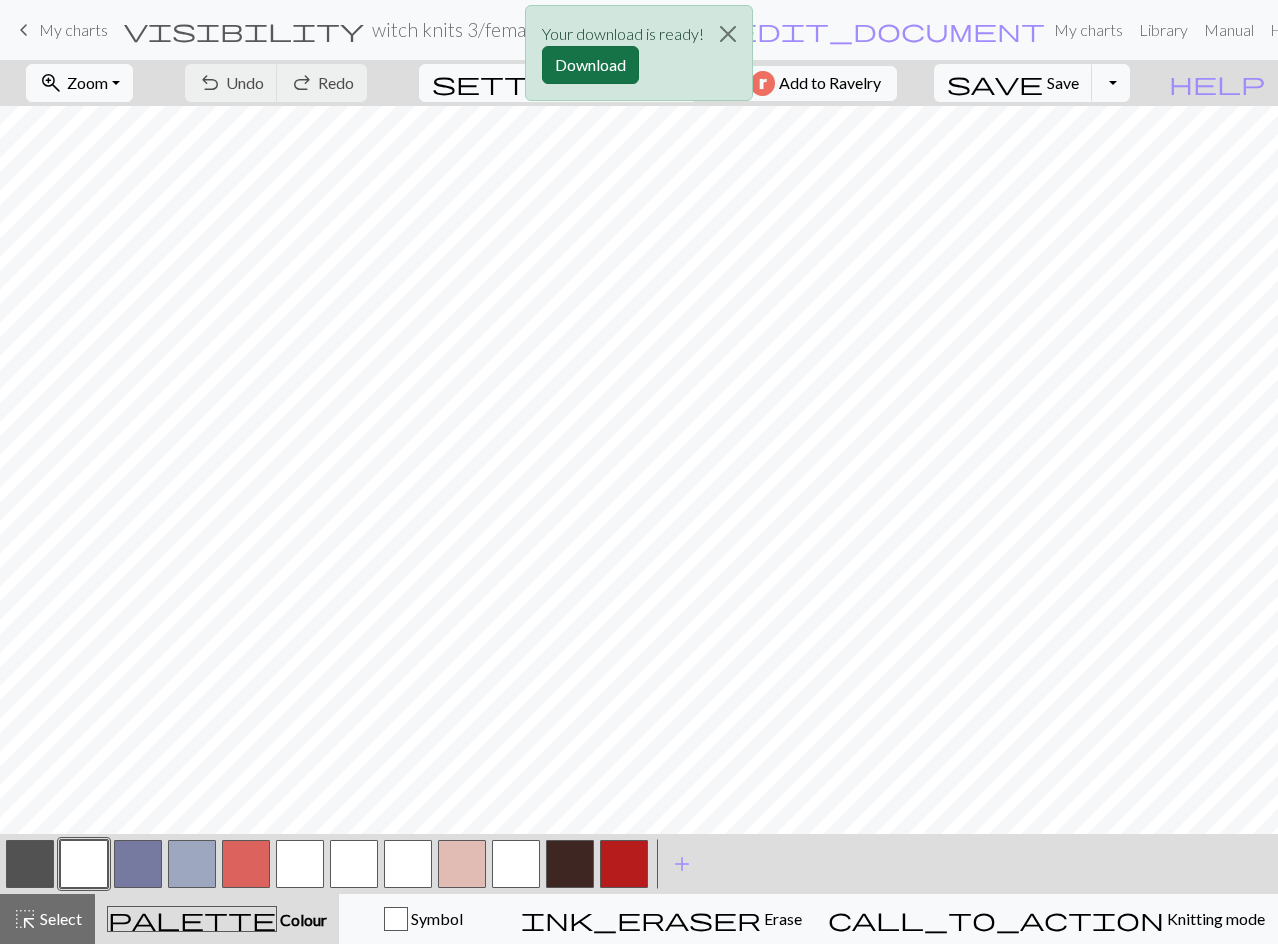 click on "Download" at bounding box center (590, 65) 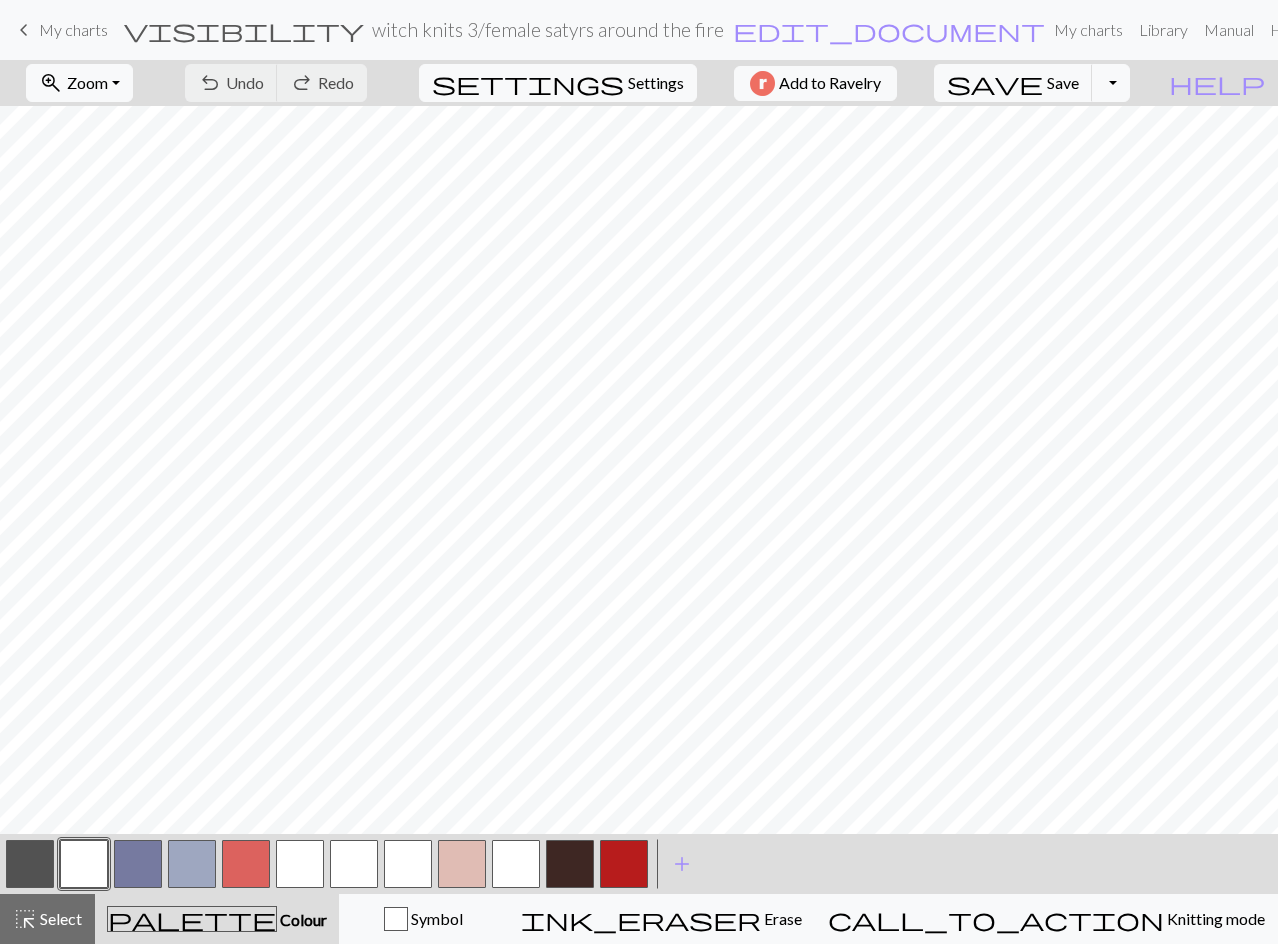 click on "My charts" at bounding box center [73, 29] 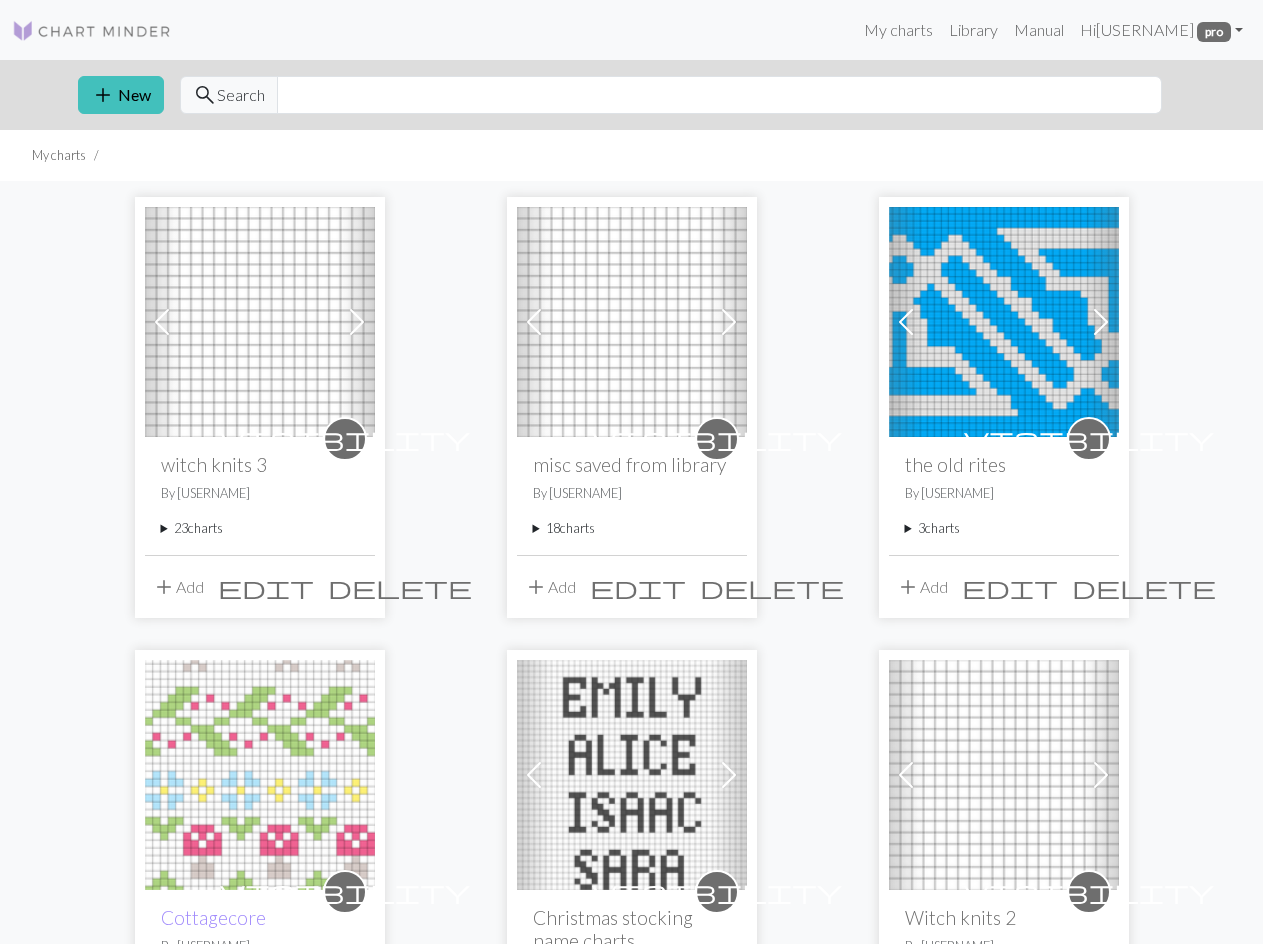 click on "[NUMBER]  charts" at bounding box center (260, 528) 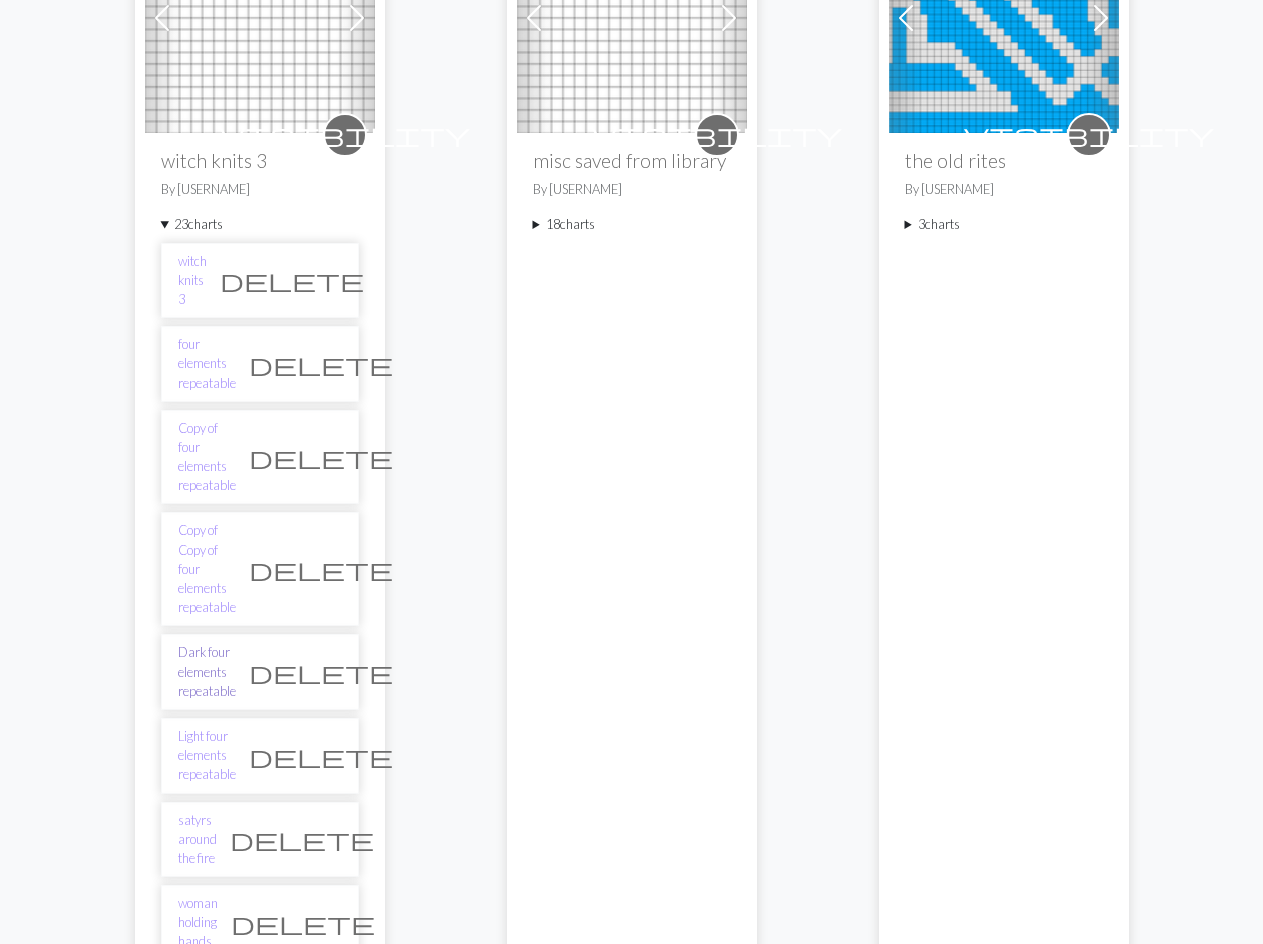 scroll, scrollTop: 400, scrollLeft: 0, axis: vertical 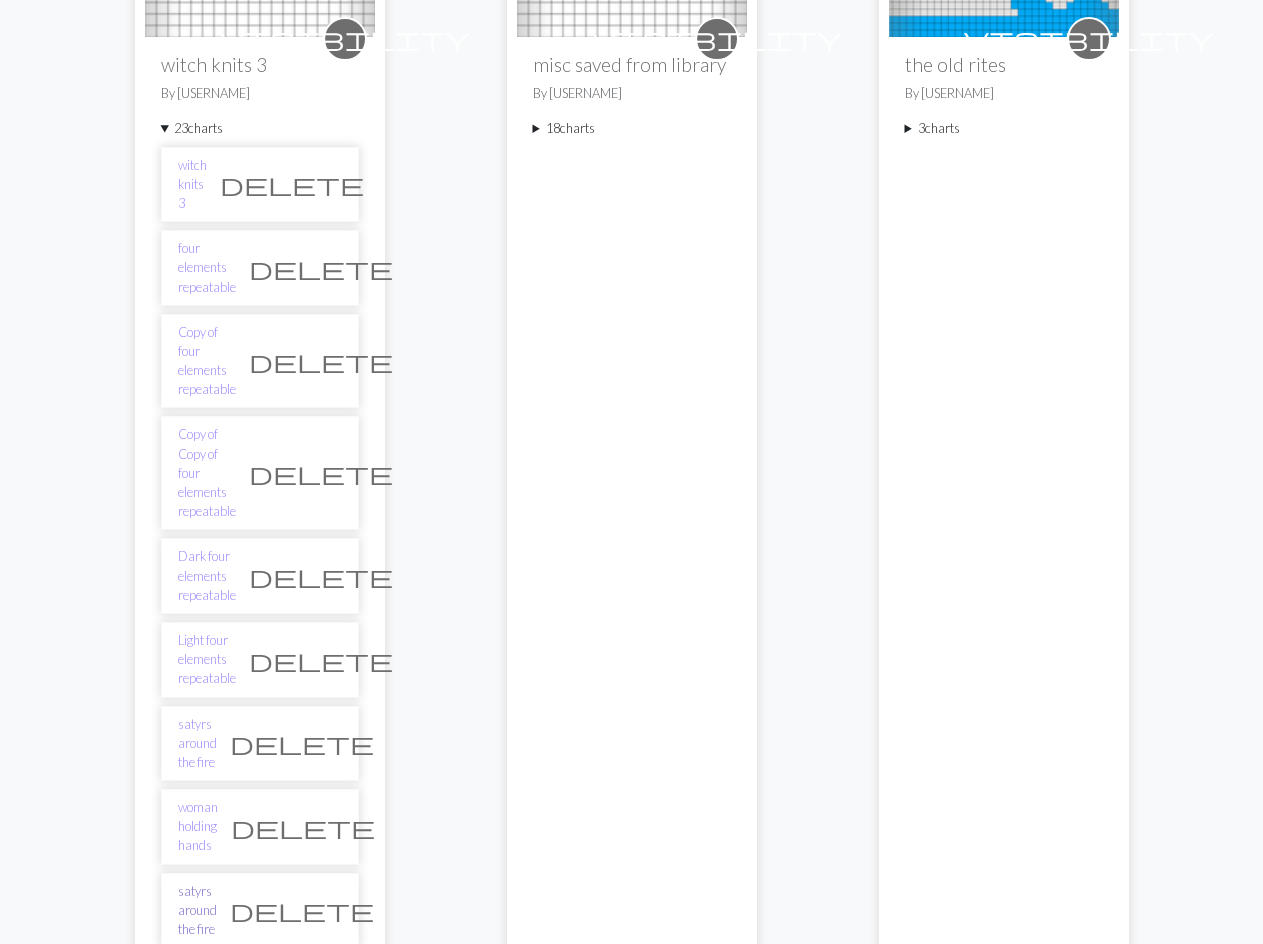 click on "satyrs around the fire" at bounding box center [197, 911] 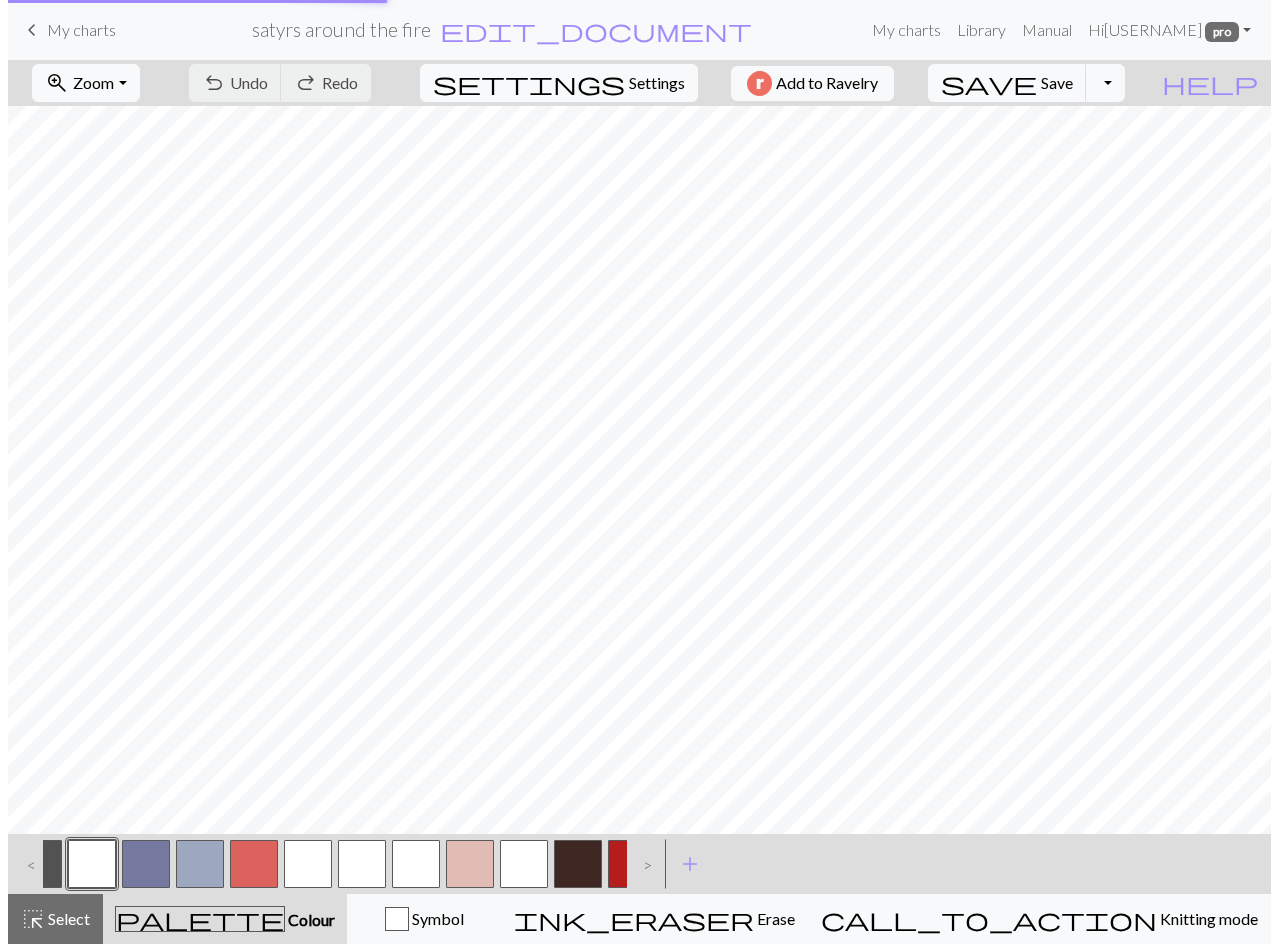 scroll, scrollTop: 0, scrollLeft: 0, axis: both 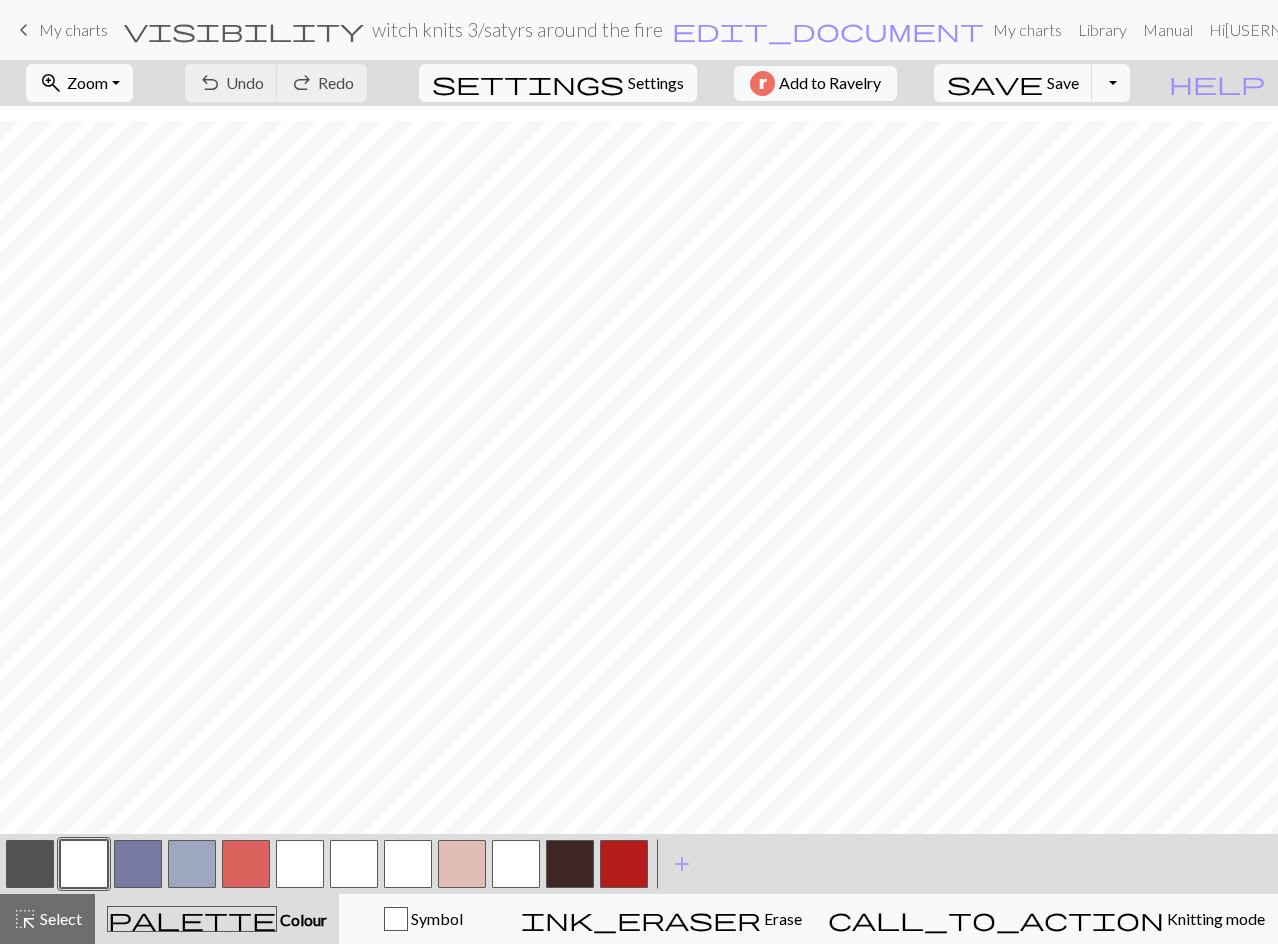 click on "My charts" at bounding box center (73, 29) 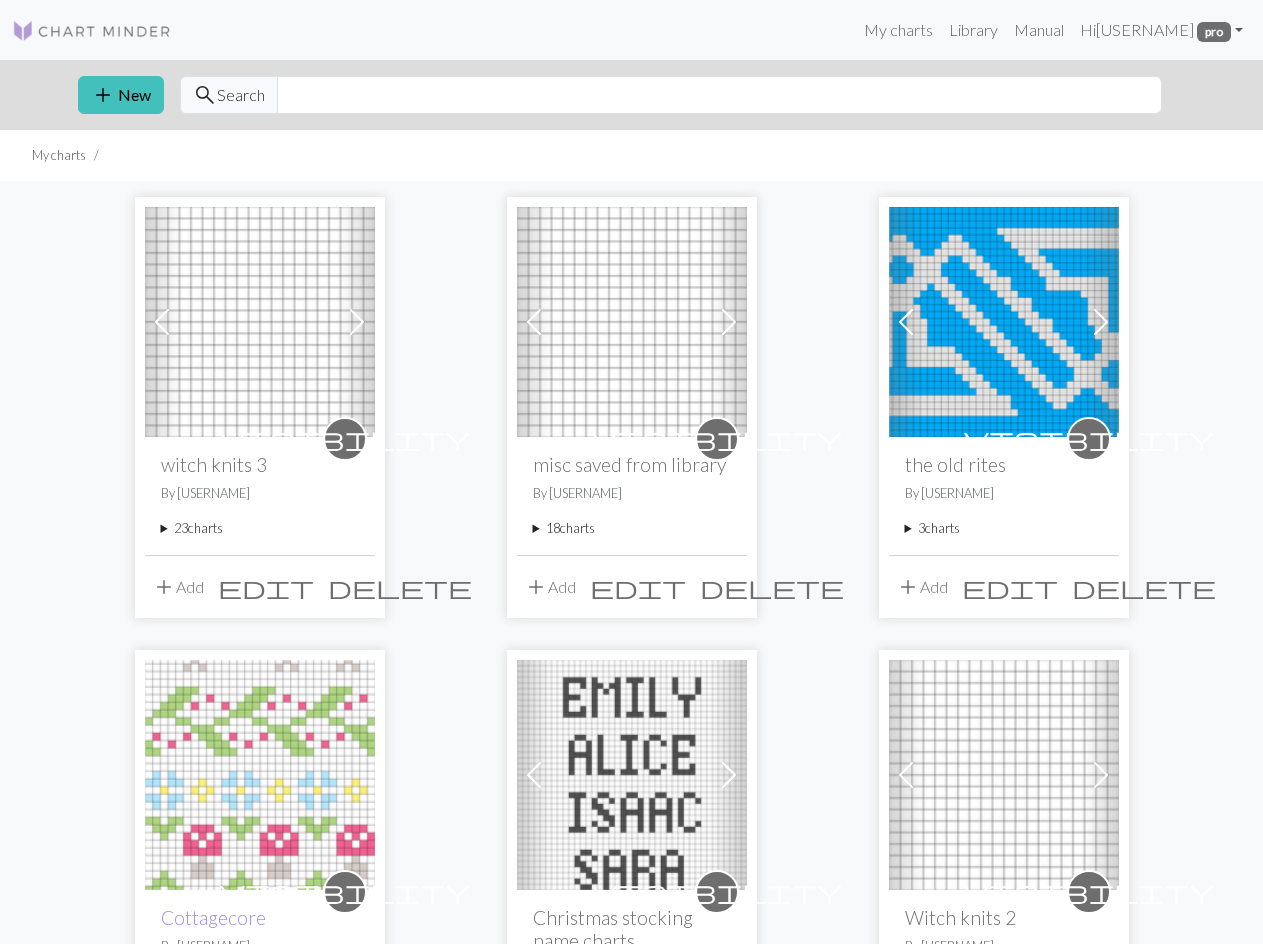 click on "[NUMBER]  charts" at bounding box center (260, 528) 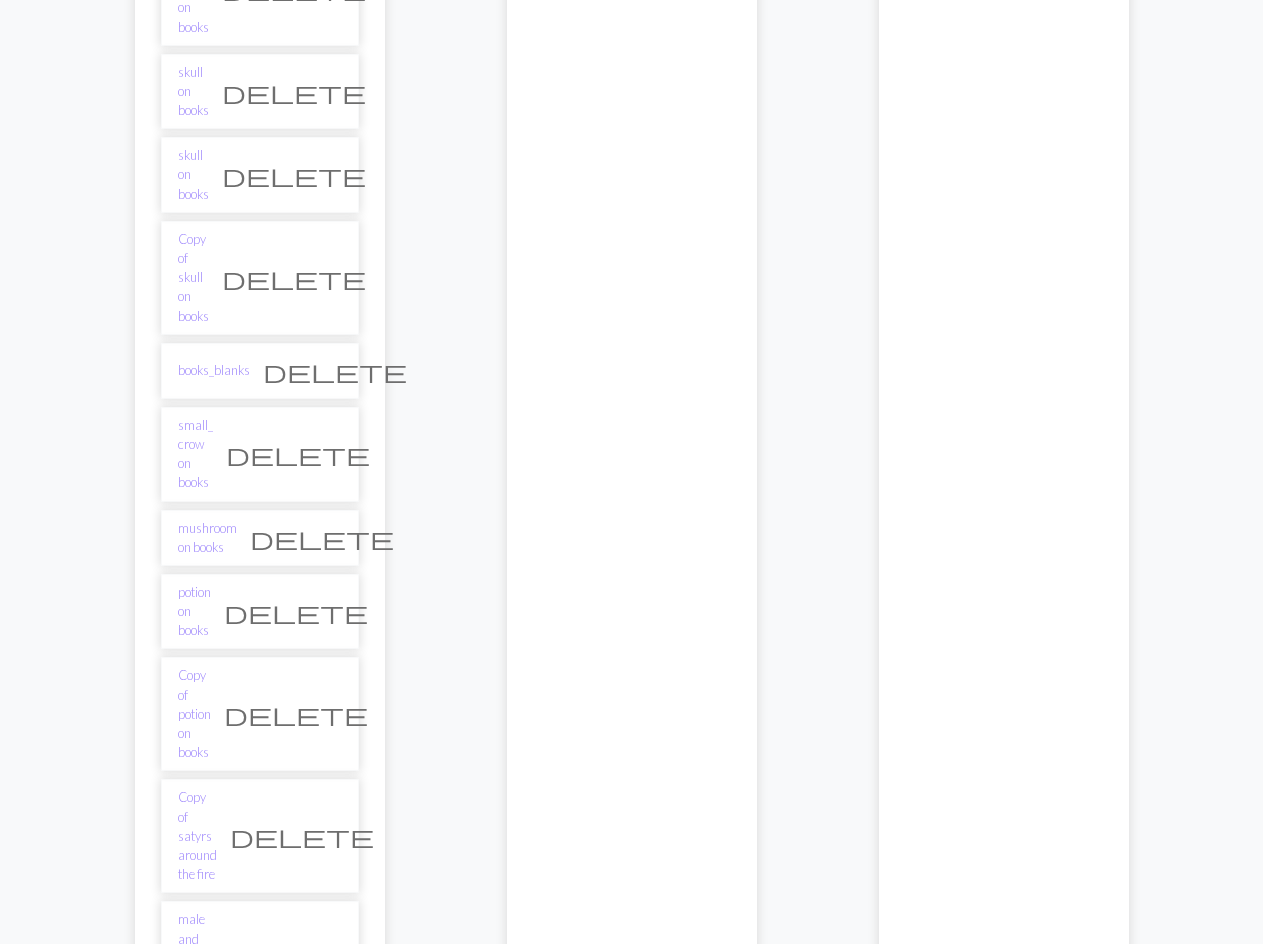scroll, scrollTop: 1500, scrollLeft: 0, axis: vertical 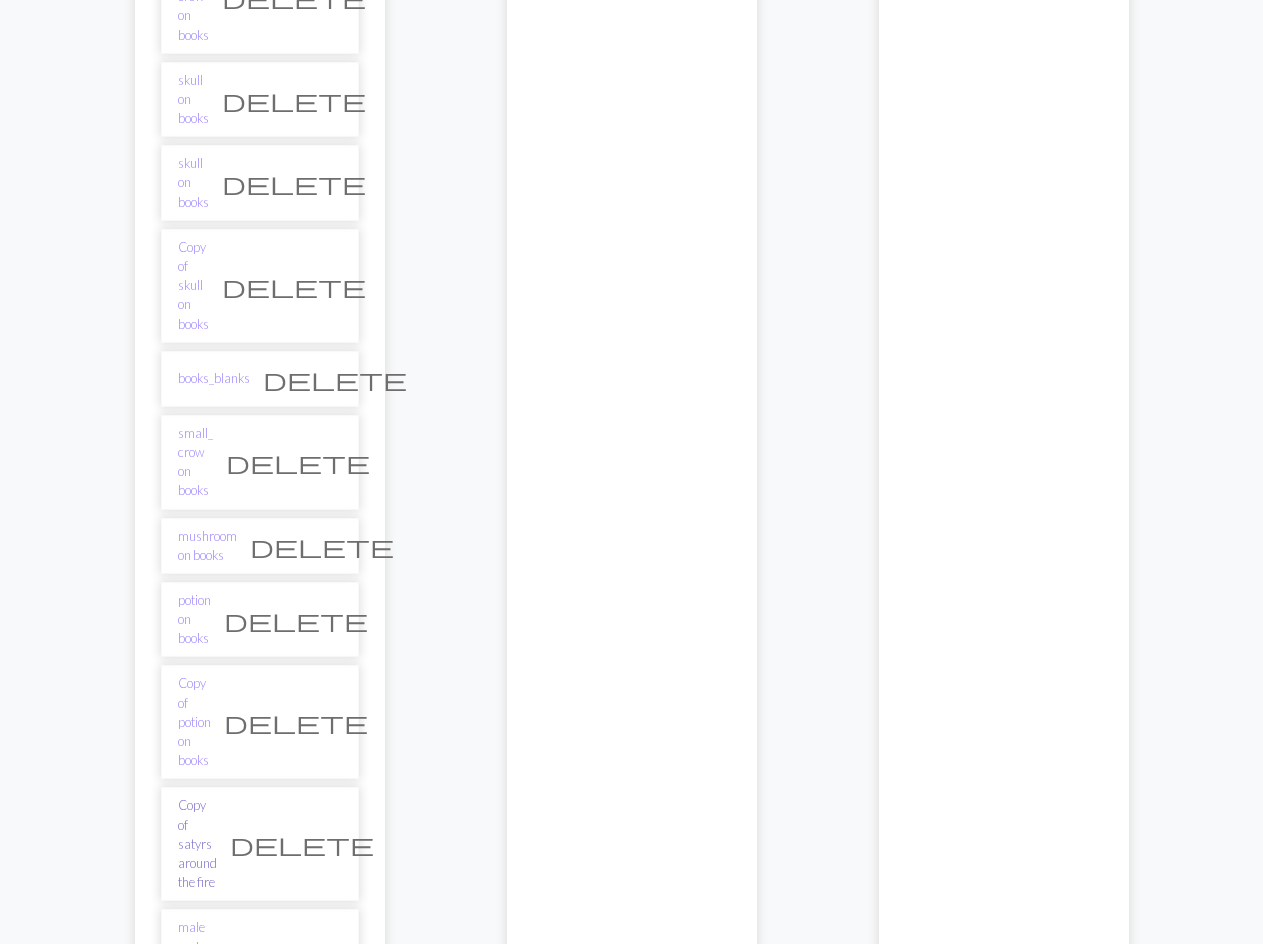 click on "Copy of satyrs around the fire" at bounding box center [197, 844] 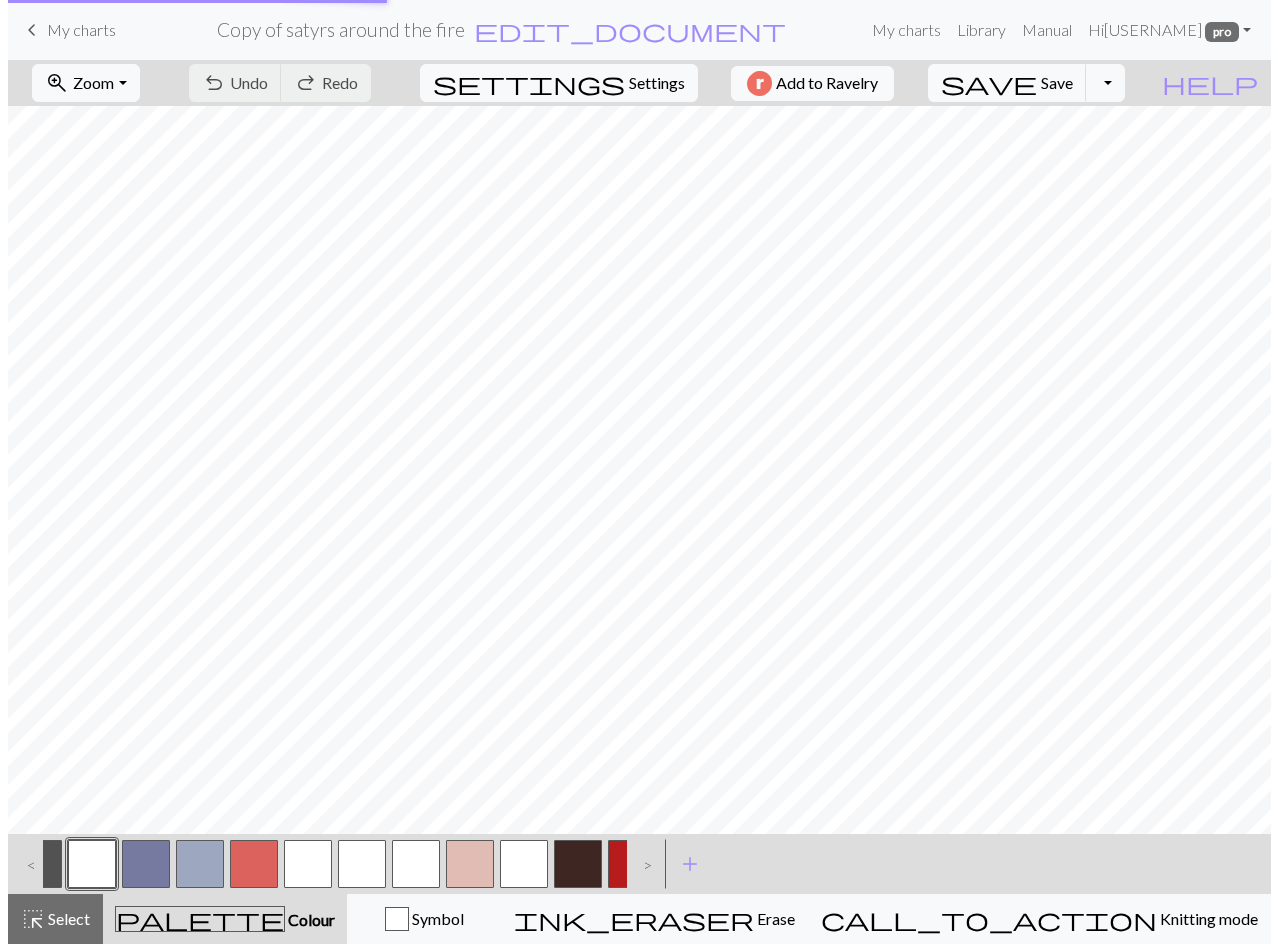 scroll, scrollTop: 0, scrollLeft: 0, axis: both 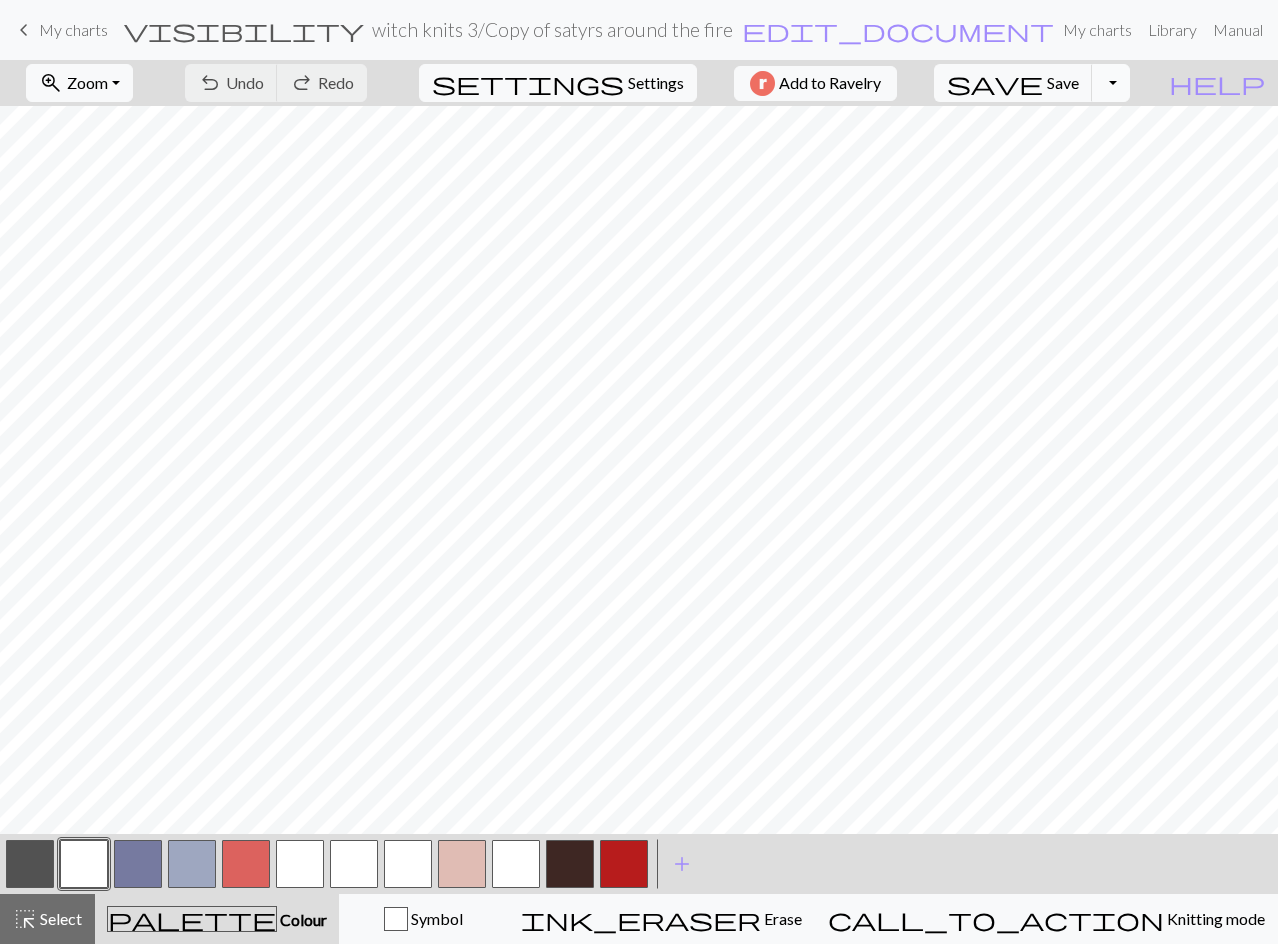 click on "Toggle Dropdown" at bounding box center (1111, 83) 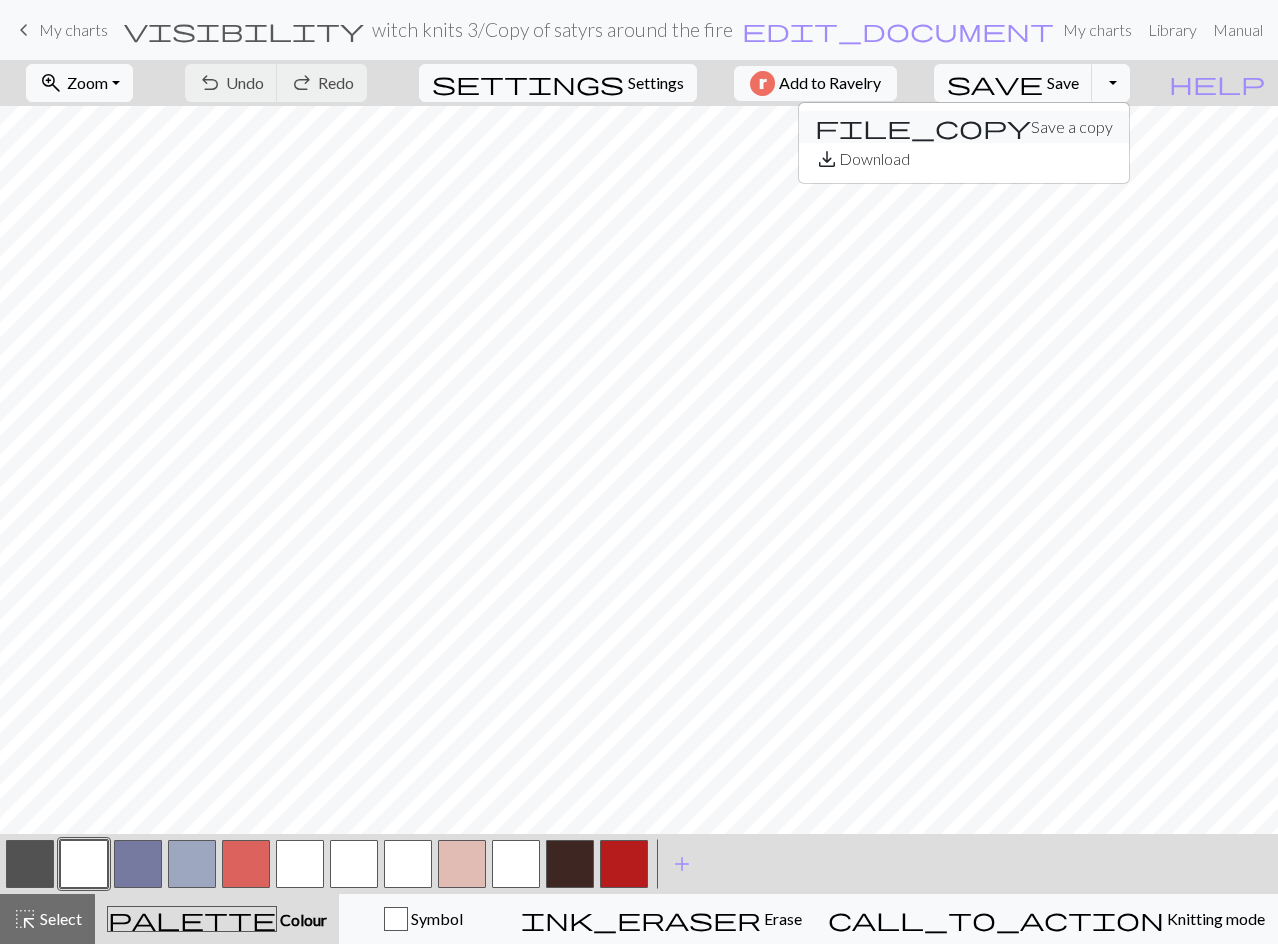 click on "file_copy  Save a copy" at bounding box center [964, 127] 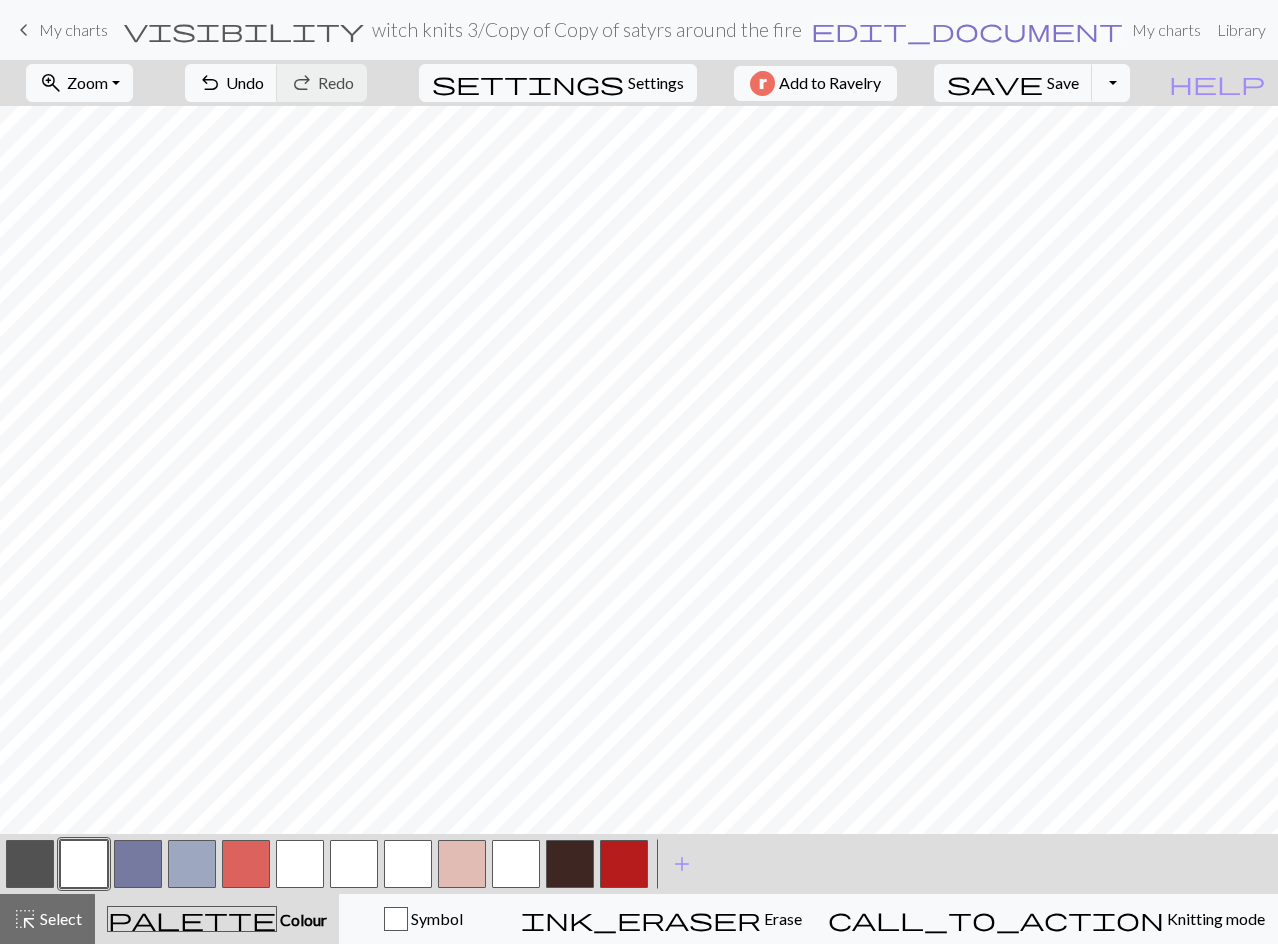 click on "edit_document" at bounding box center (967, 30) 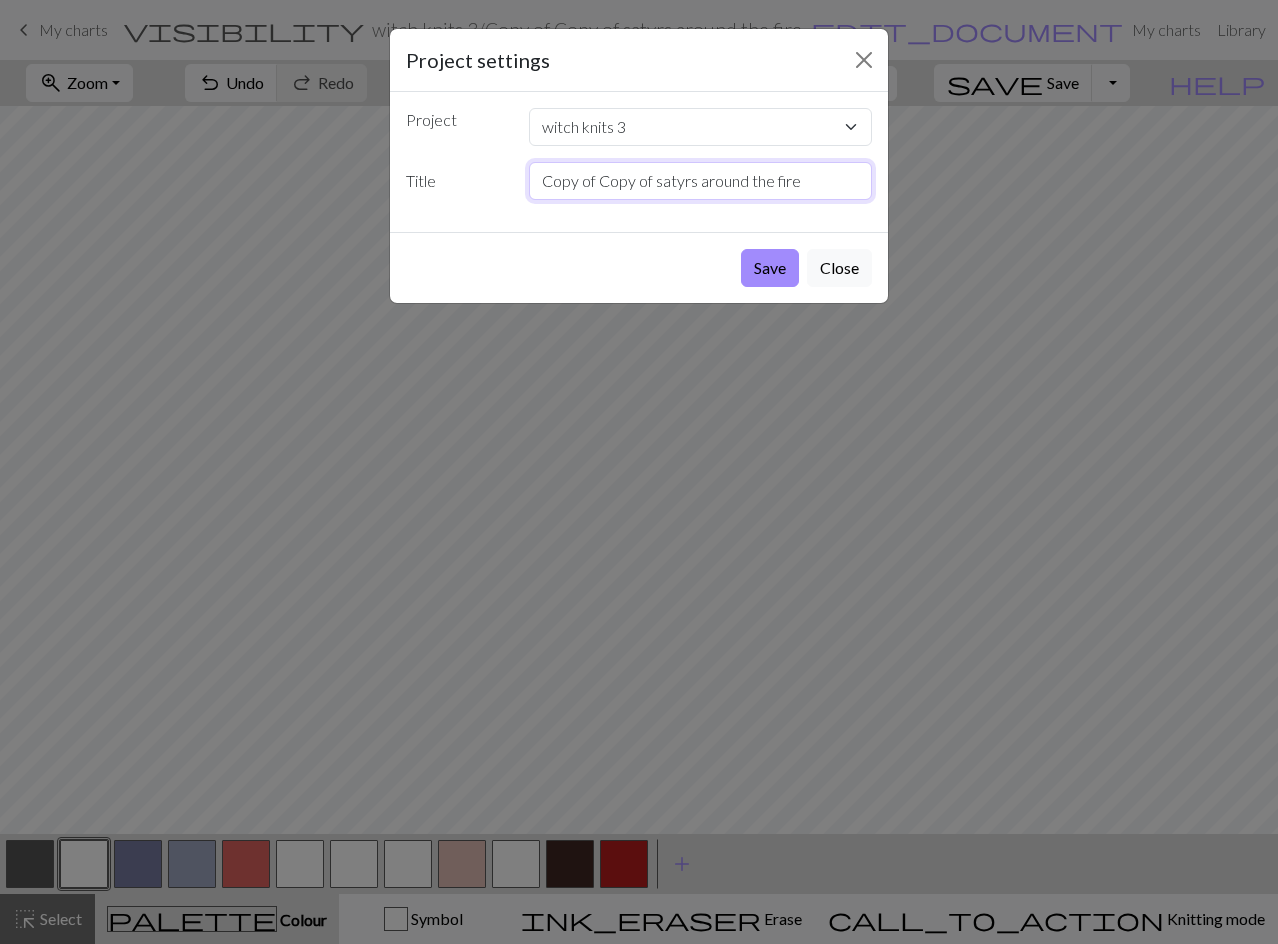 drag, startPoint x: 834, startPoint y: 185, endPoint x: 541, endPoint y: 212, distance: 294.2414 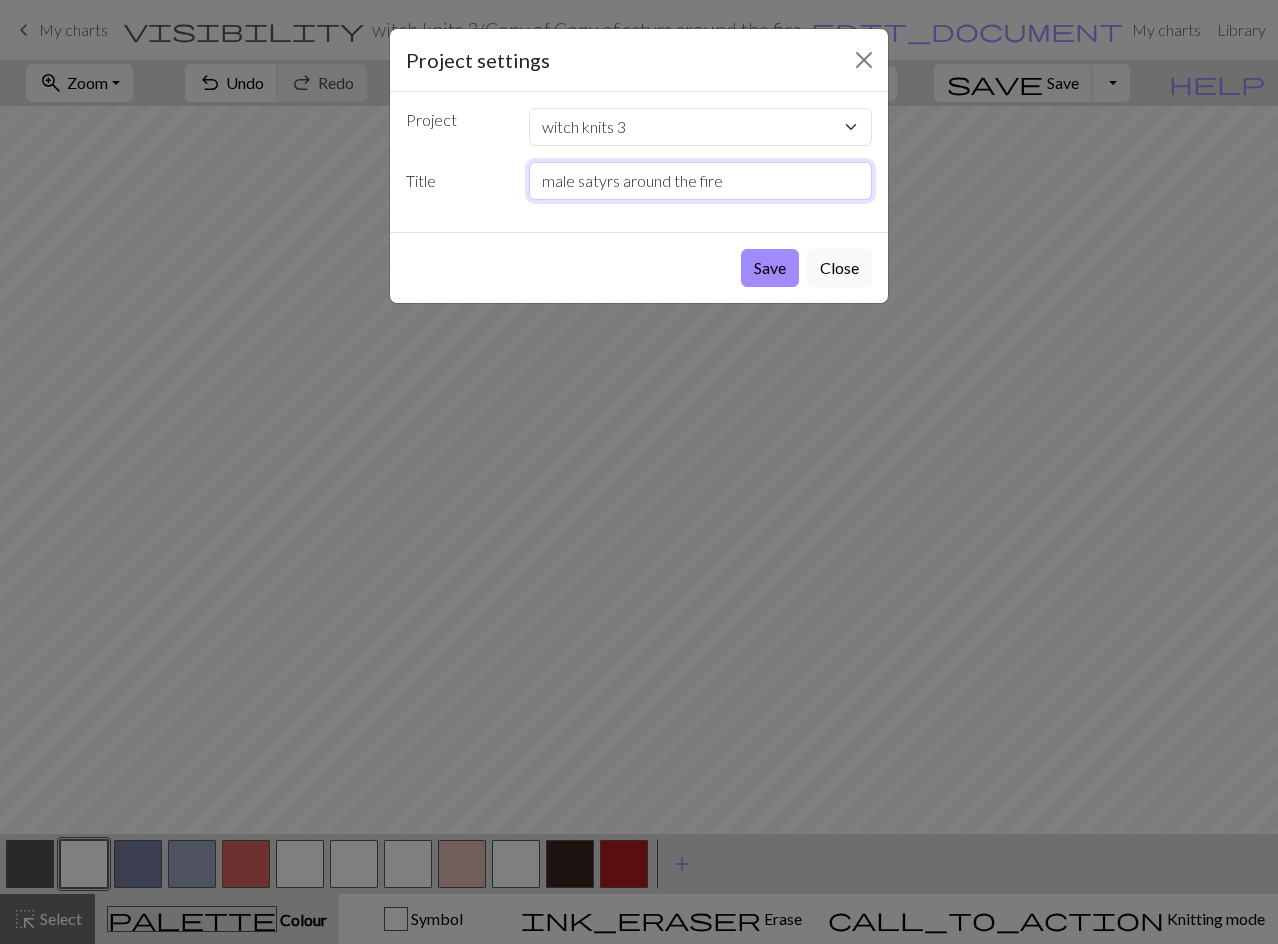 type on "male satyrs around the fire" 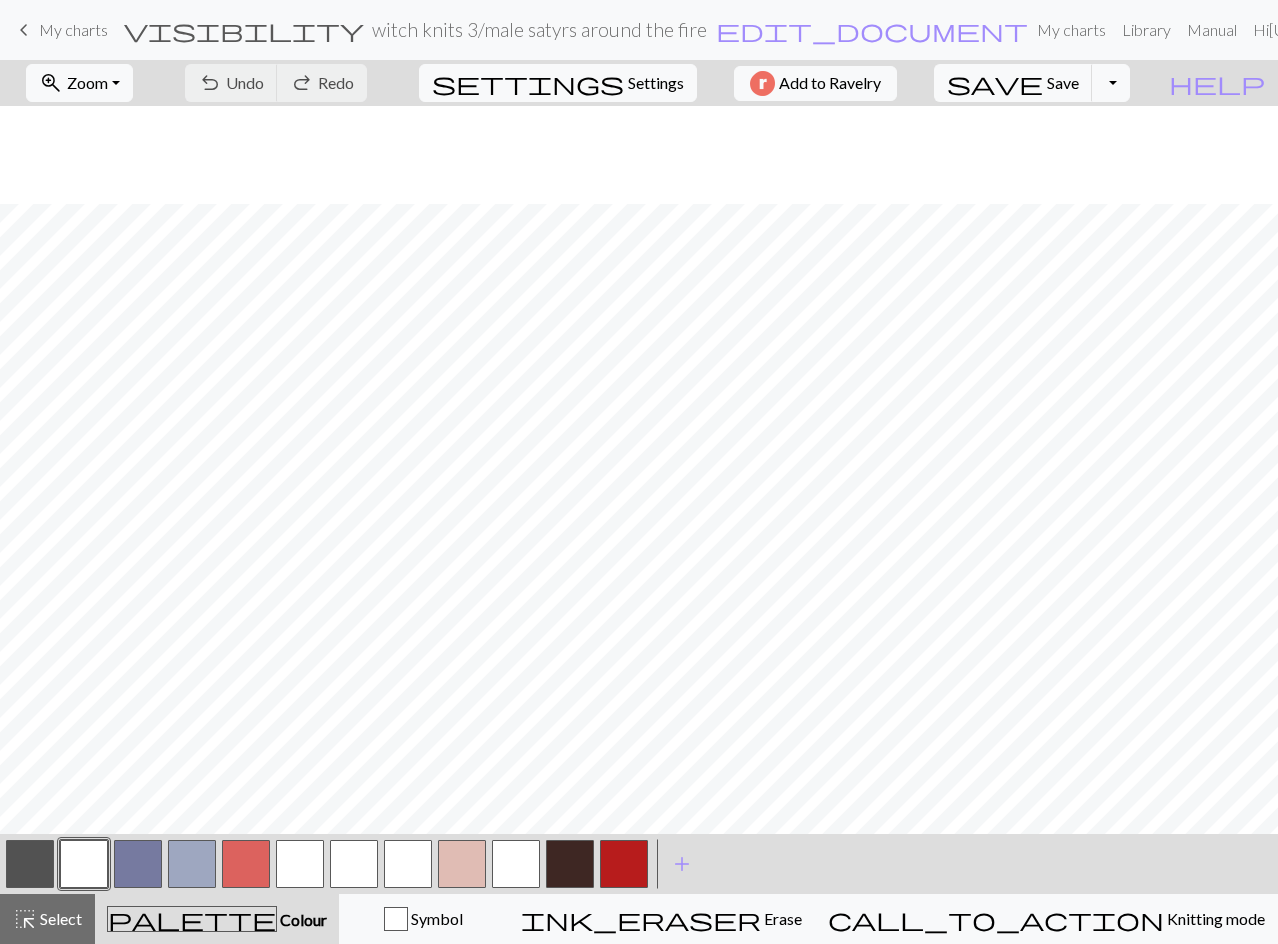 scroll, scrollTop: 977, scrollLeft: 0, axis: vertical 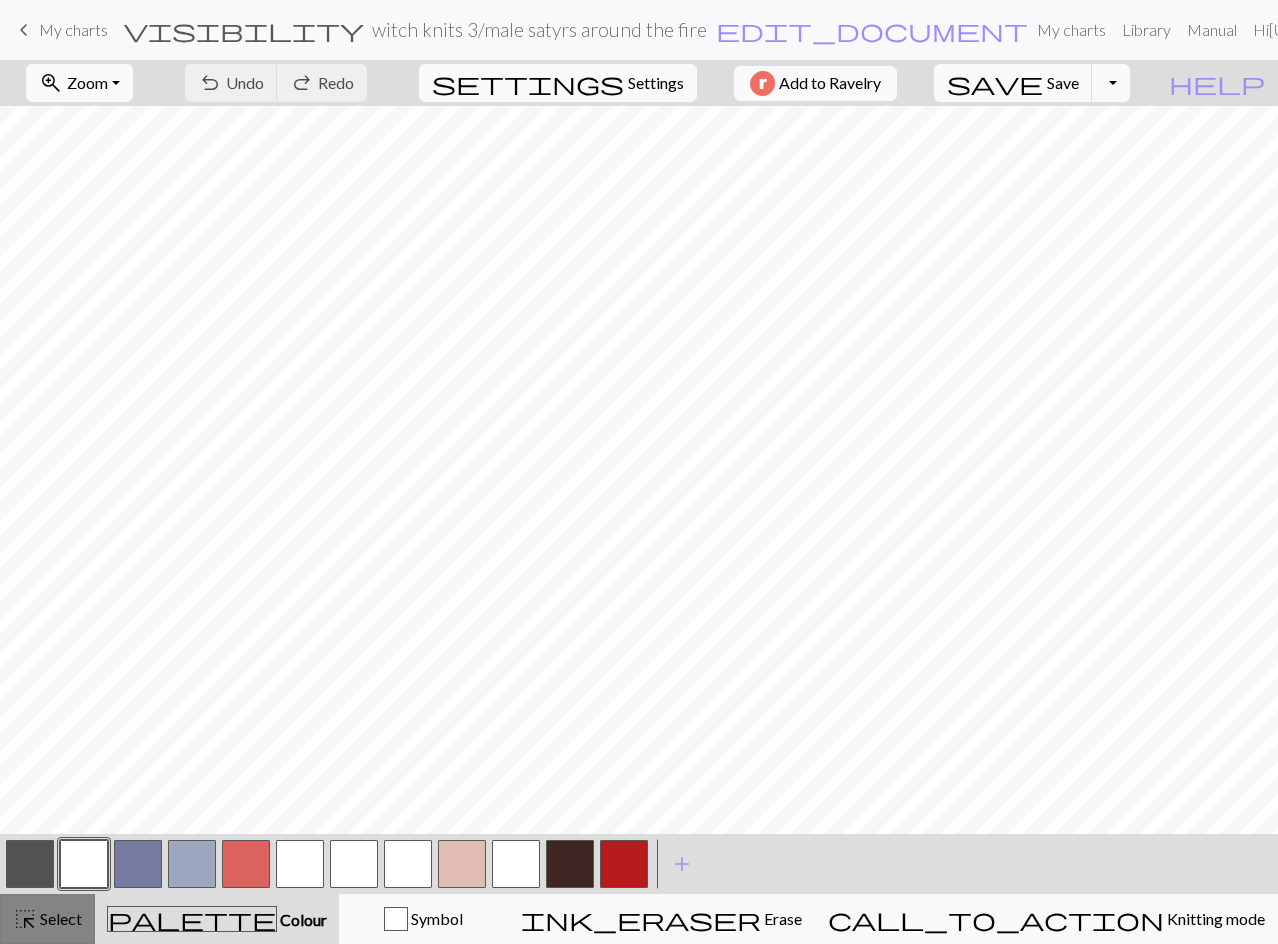 click on "Select" at bounding box center [59, 918] 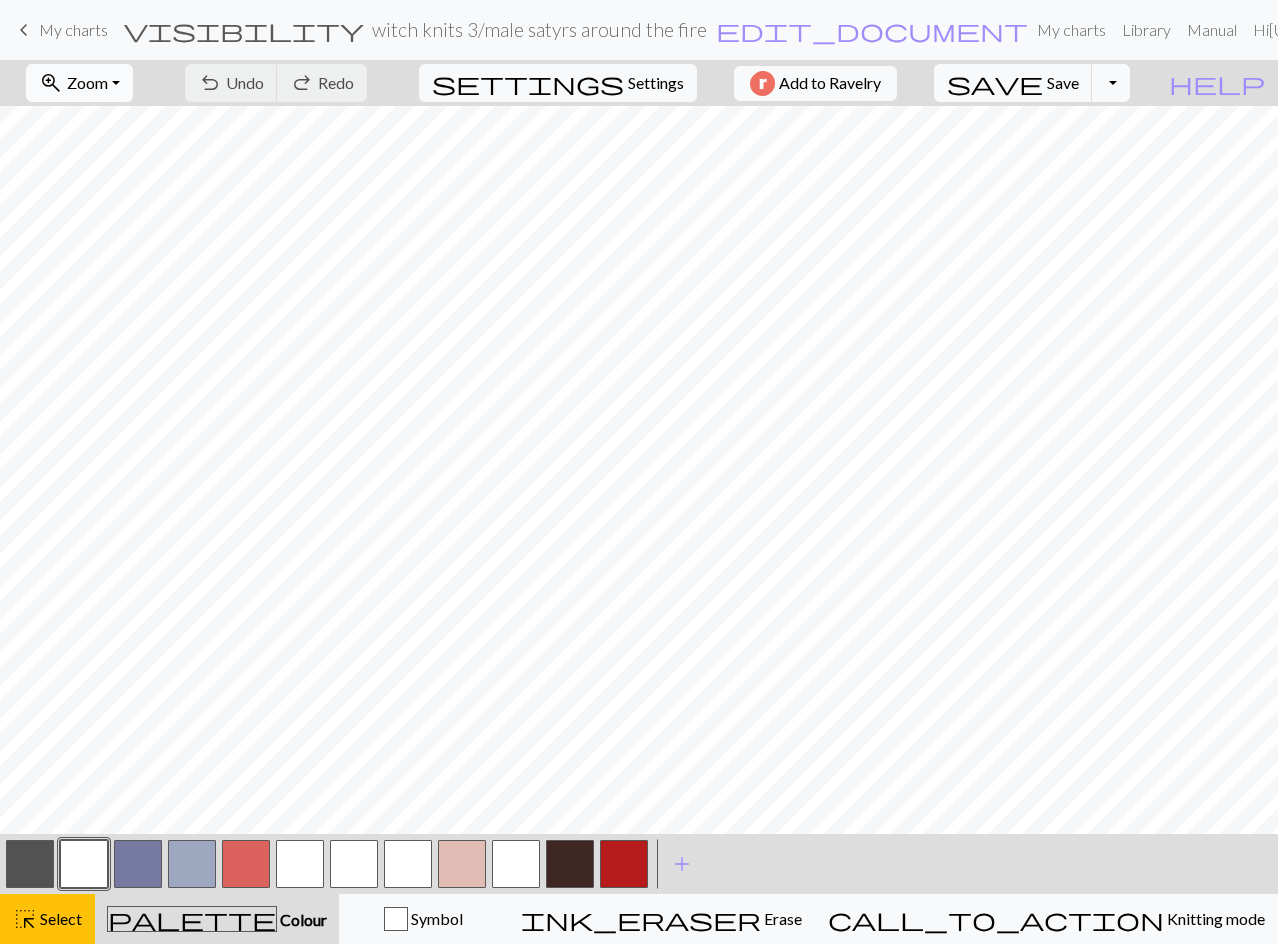 click on "Zoom" at bounding box center [87, 82] 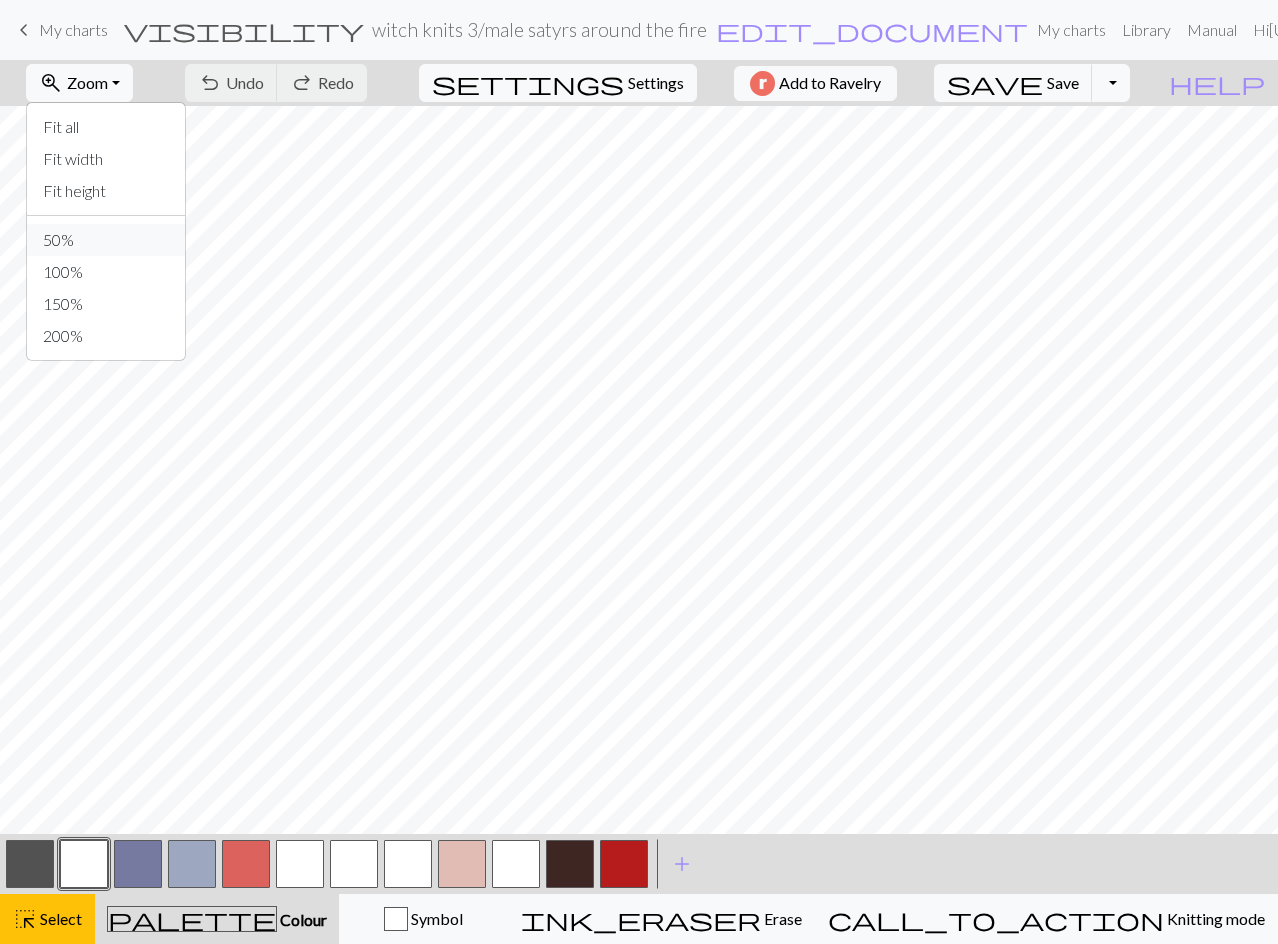 click on "50%" at bounding box center [106, 240] 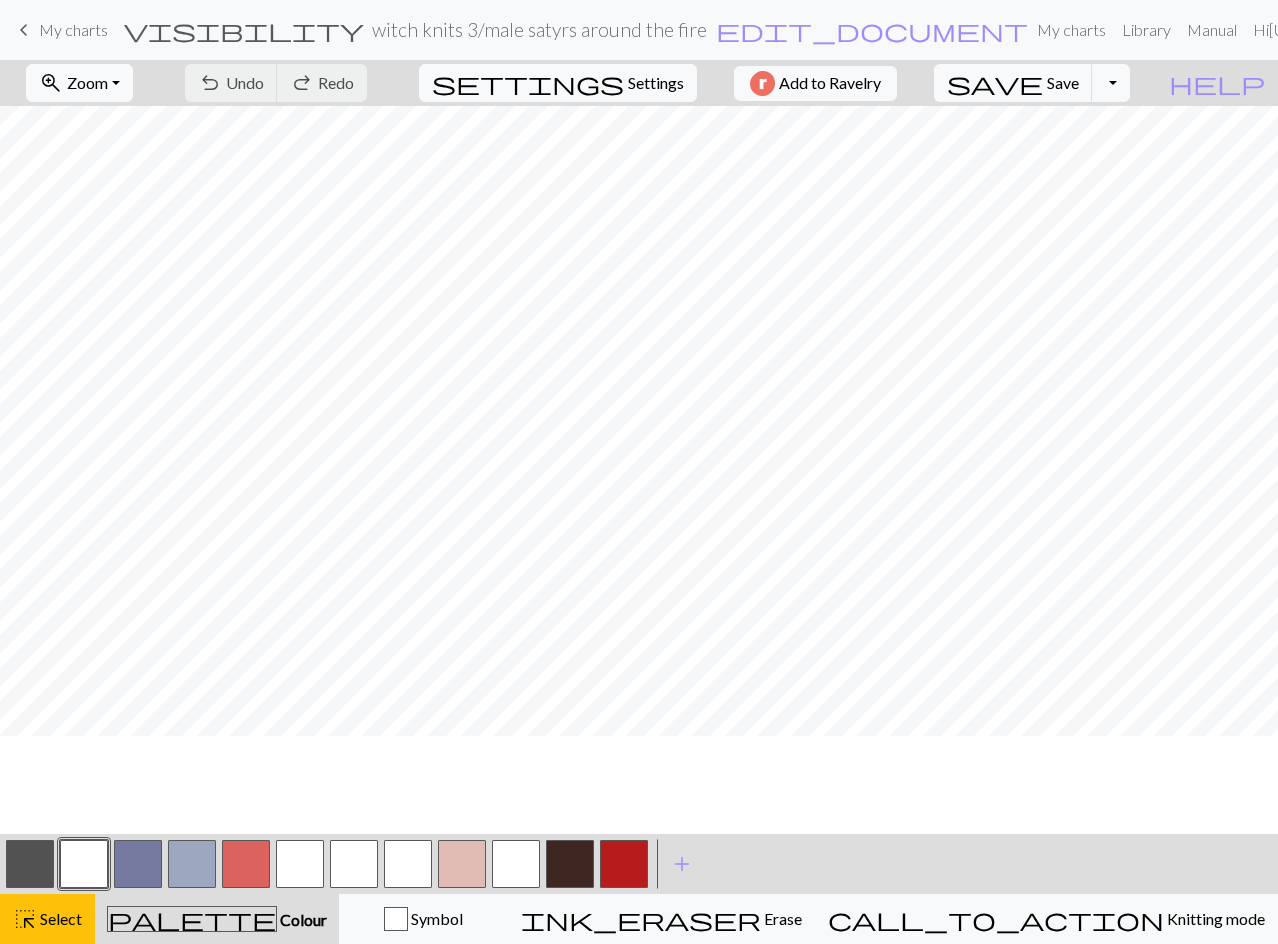 scroll, scrollTop: 207, scrollLeft: 0, axis: vertical 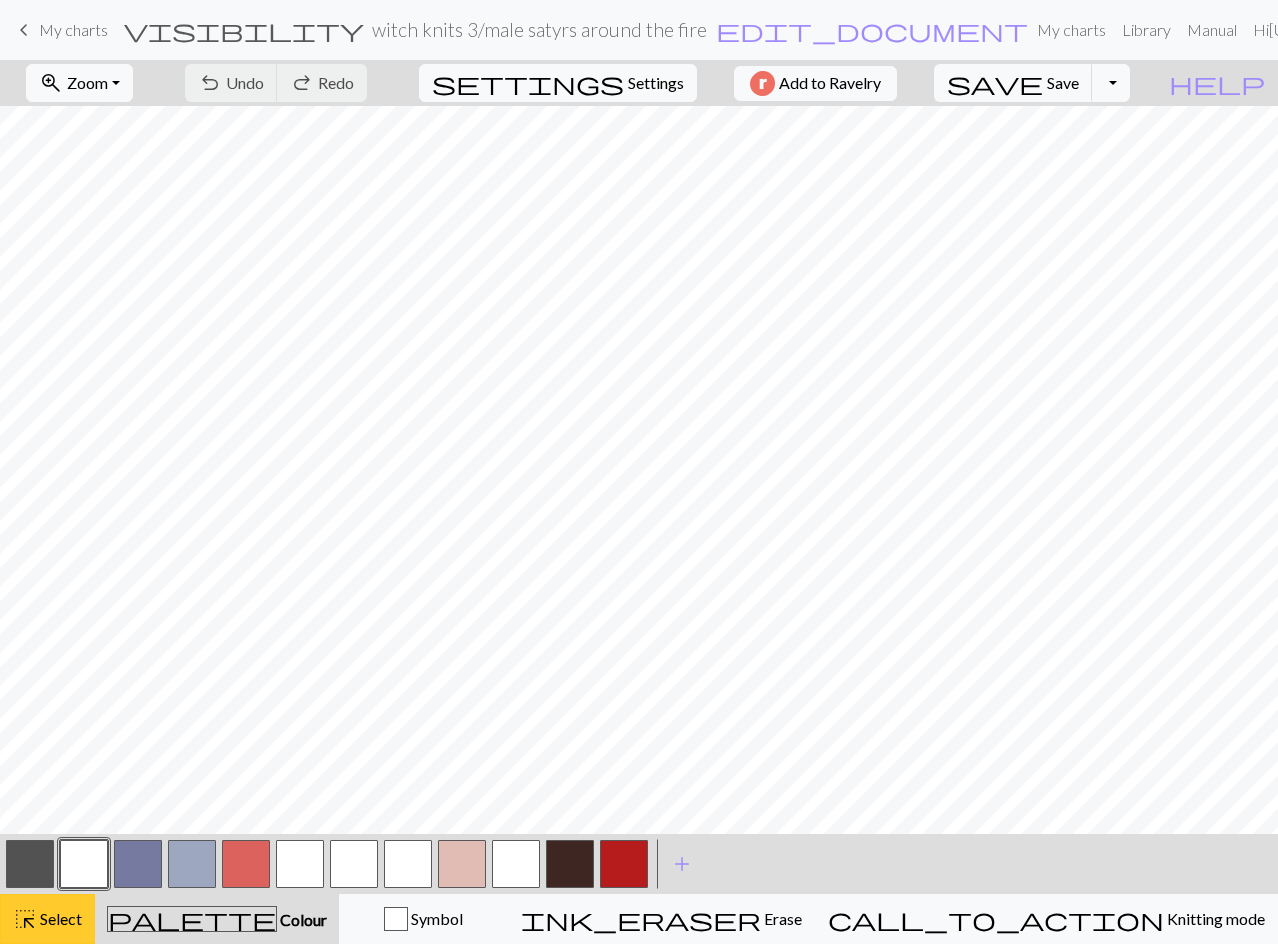 click on "Select" at bounding box center (59, 918) 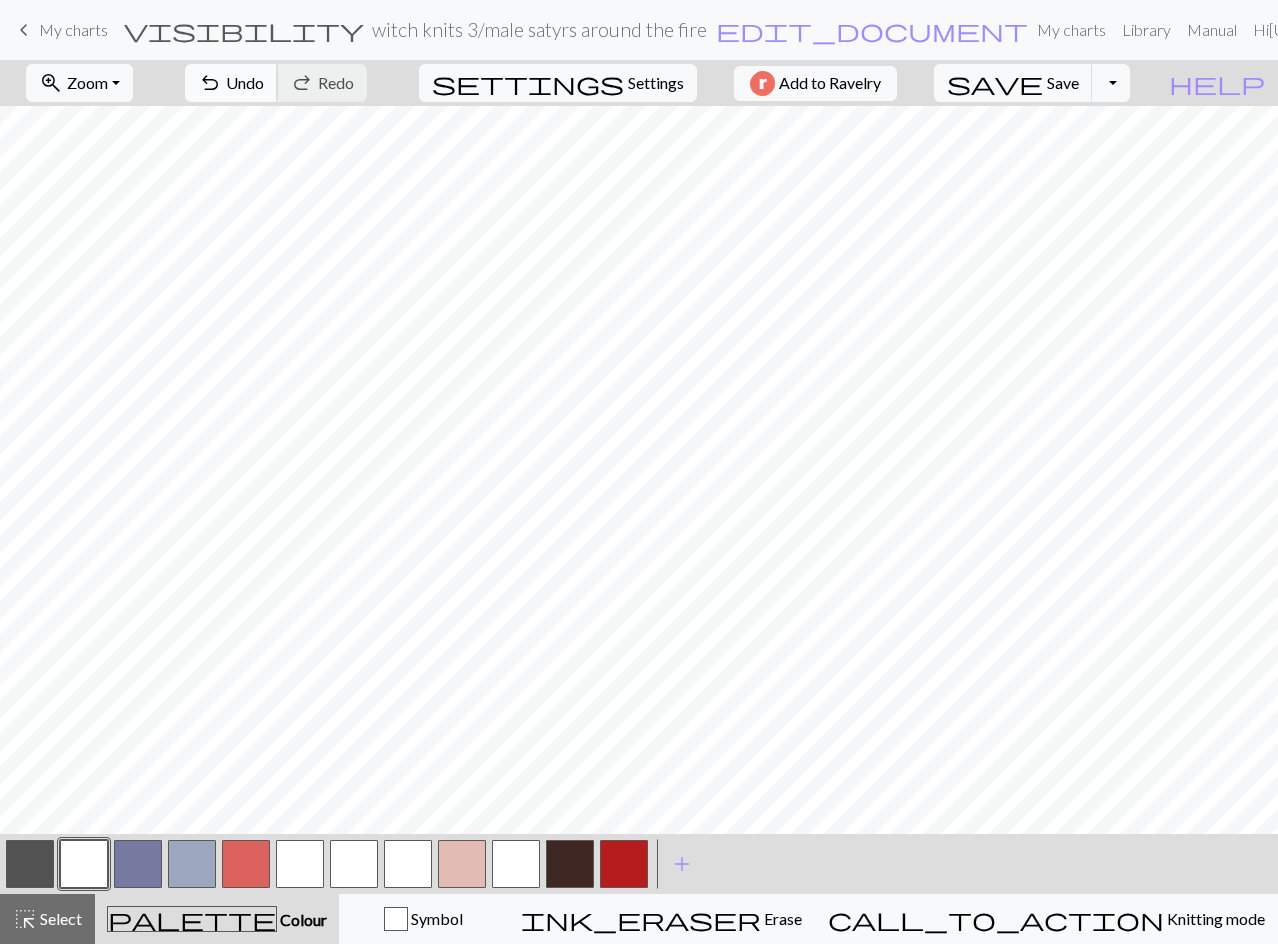 click on "Undo" at bounding box center [245, 82] 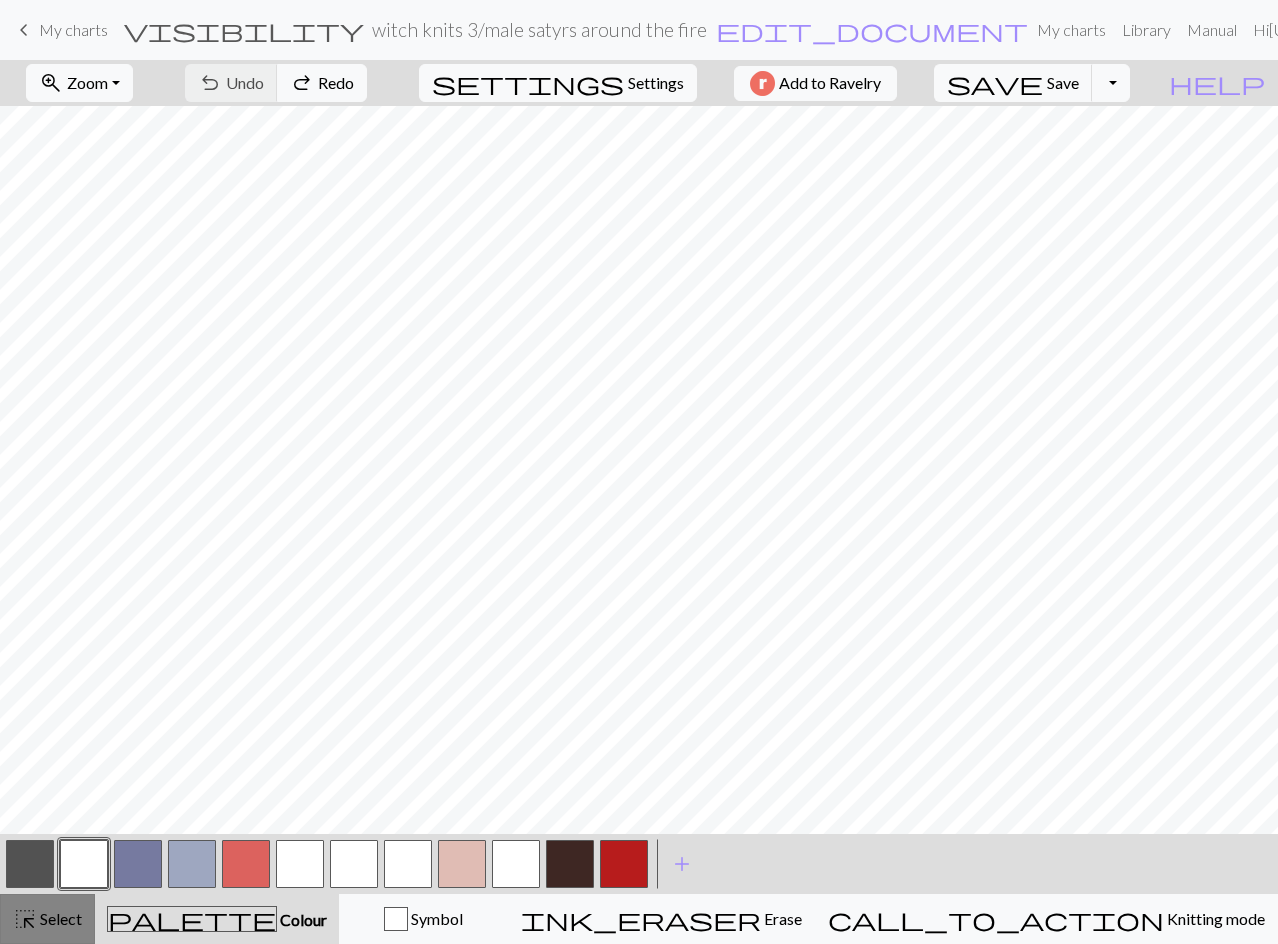 click on "Select" at bounding box center (59, 918) 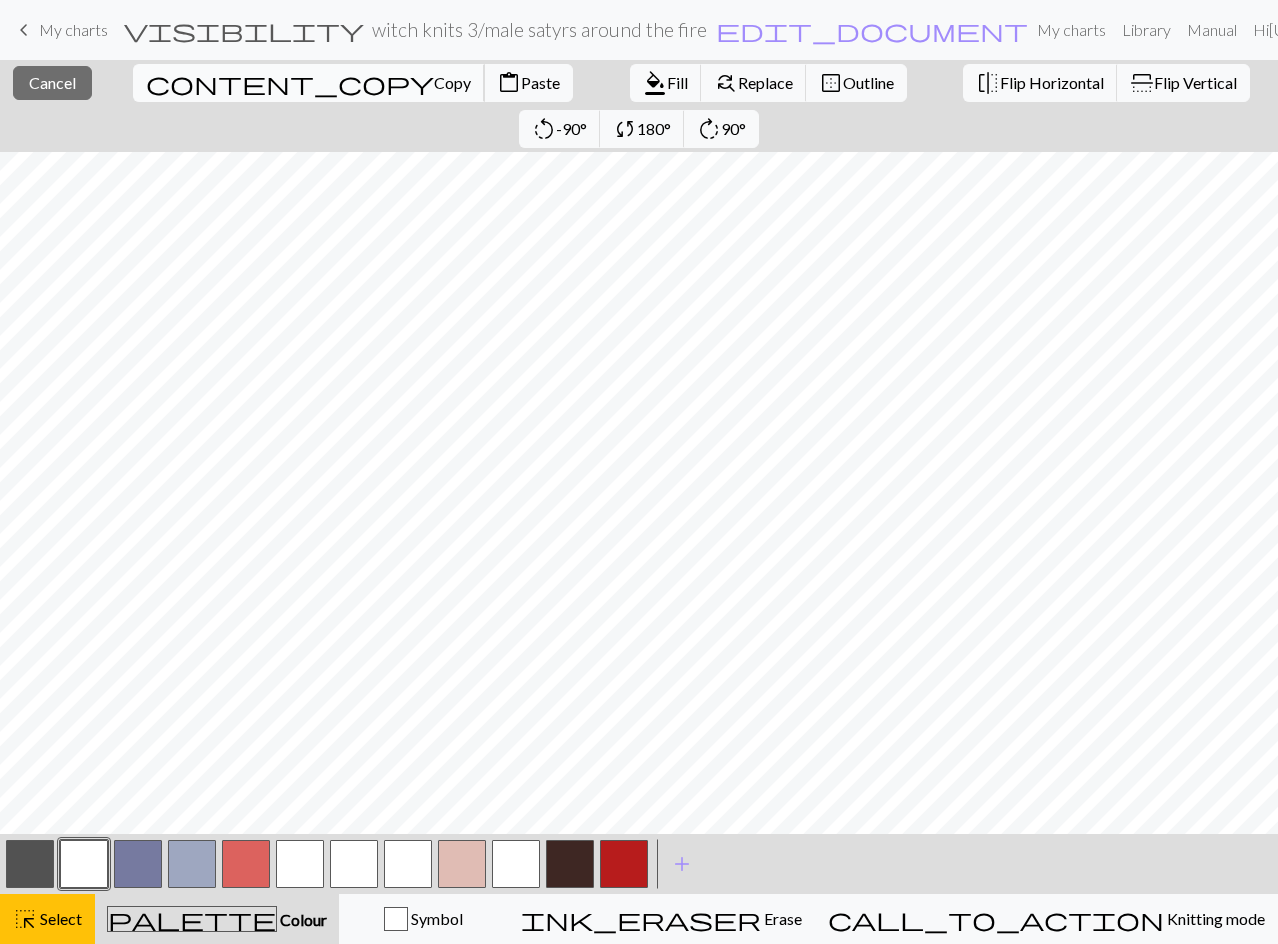 click on "Copy" at bounding box center (452, 82) 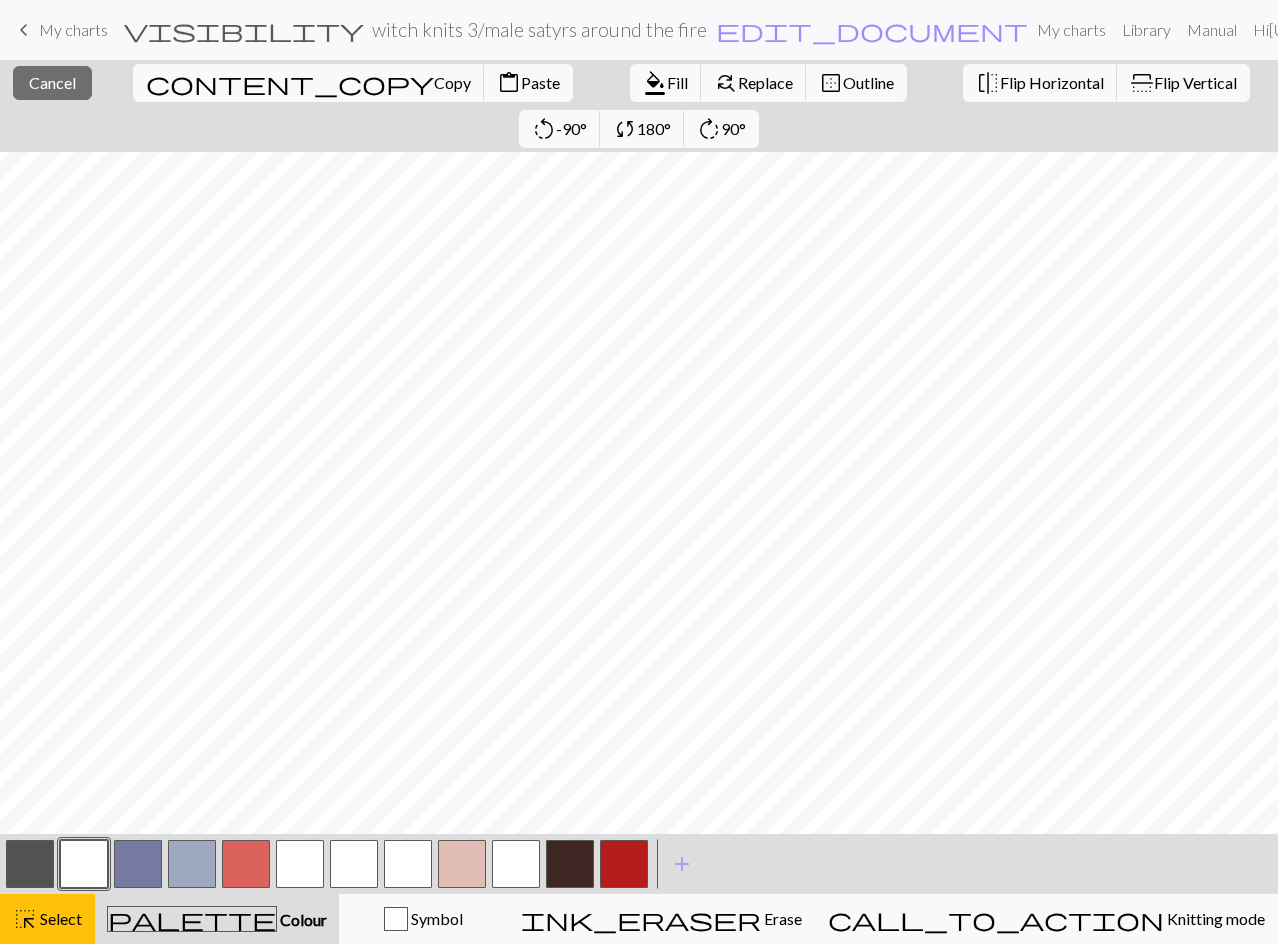 scroll, scrollTop: 0, scrollLeft: 0, axis: both 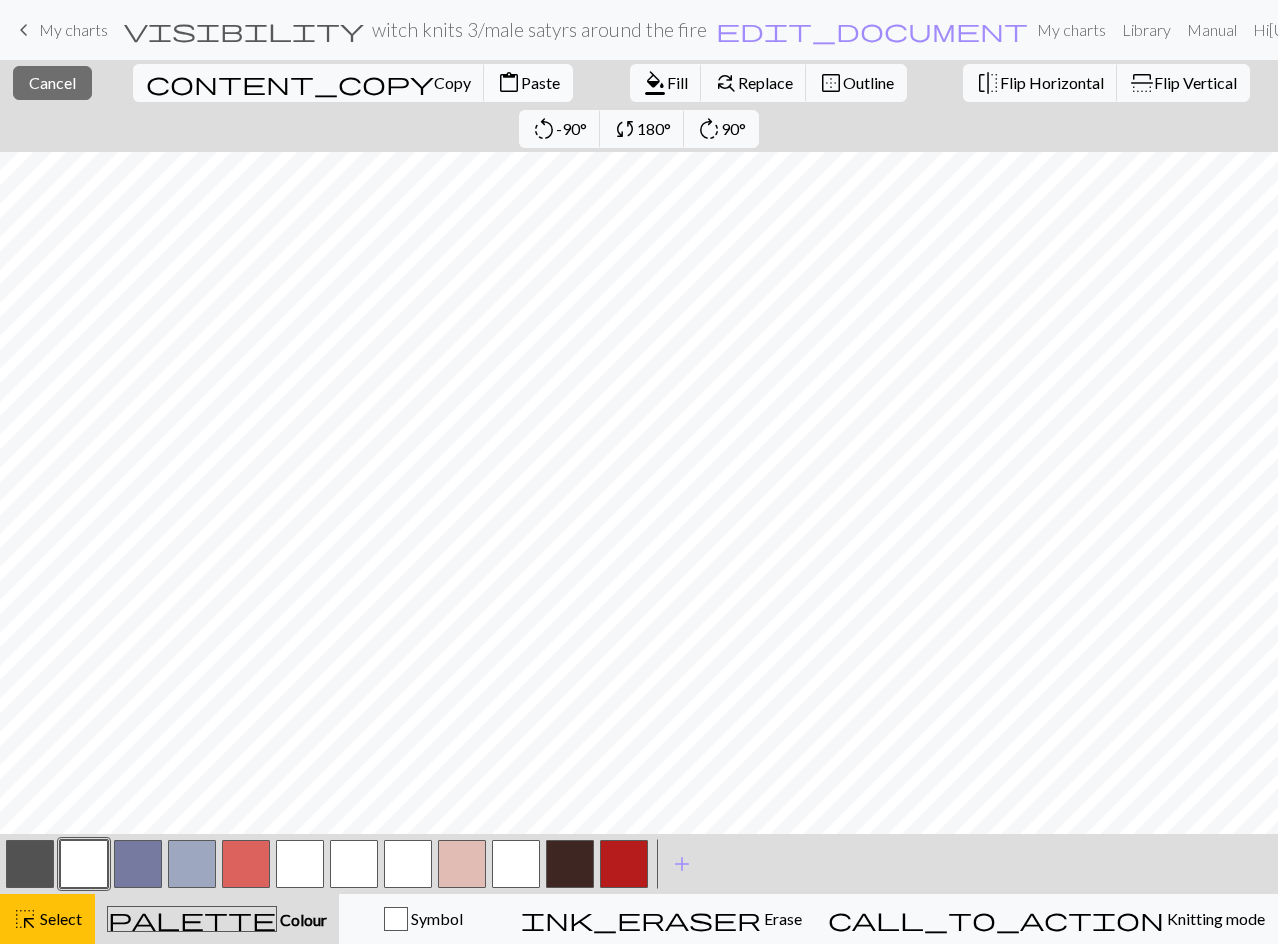 click on "Paste" at bounding box center (540, 82) 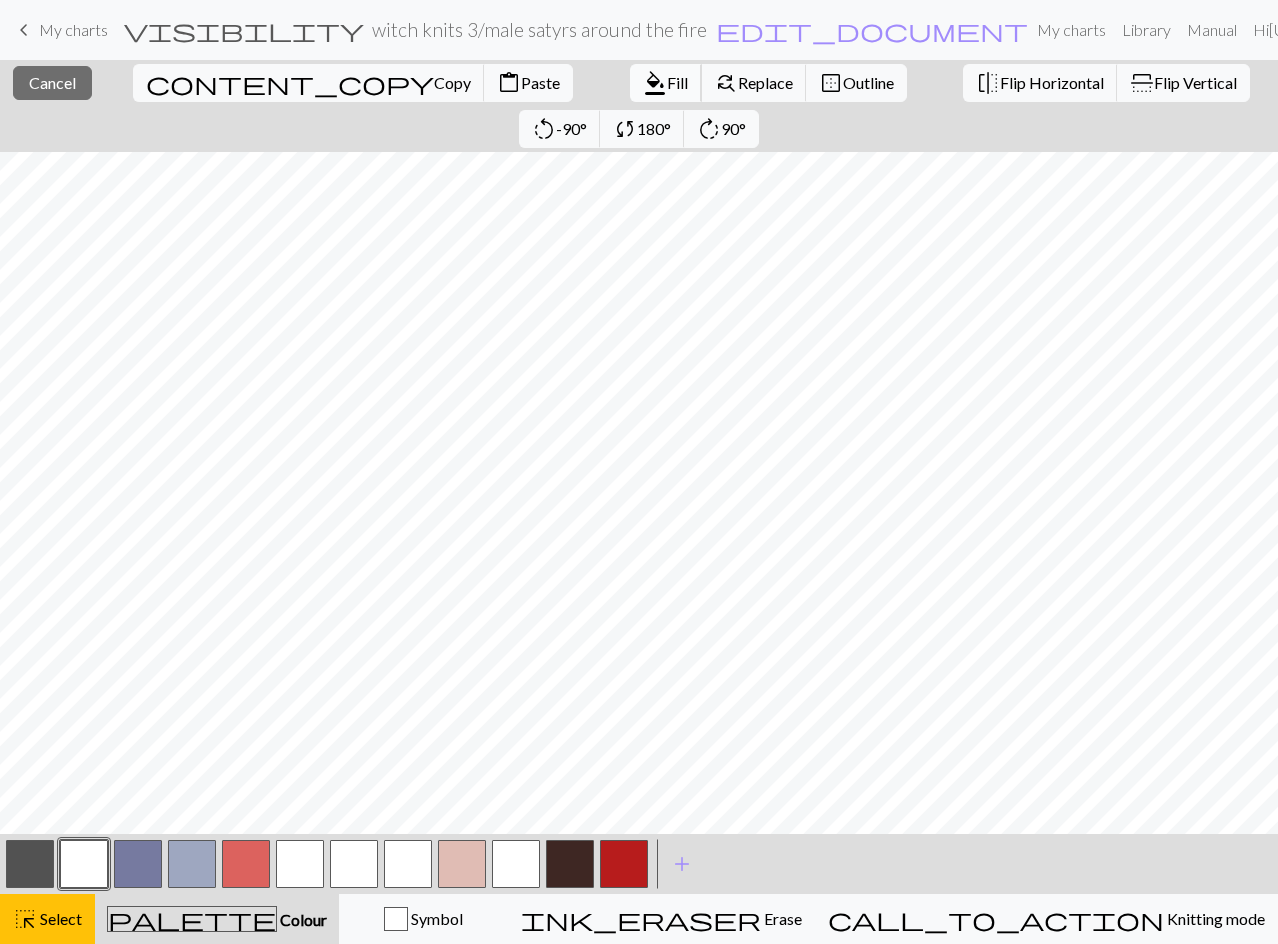 click on "format_color_fill  Fill" at bounding box center [666, 83] 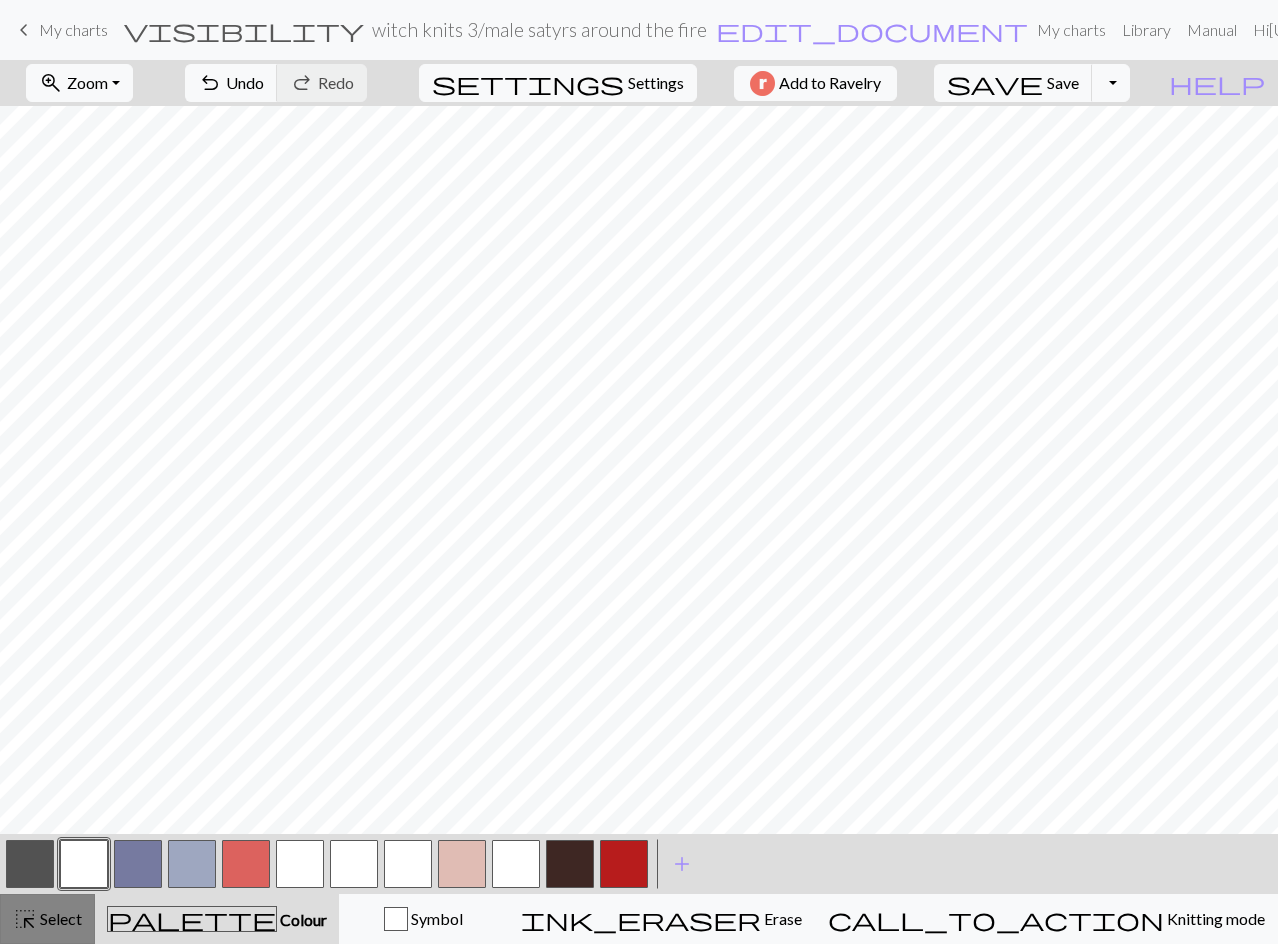 click on "highlight_alt" at bounding box center (25, 919) 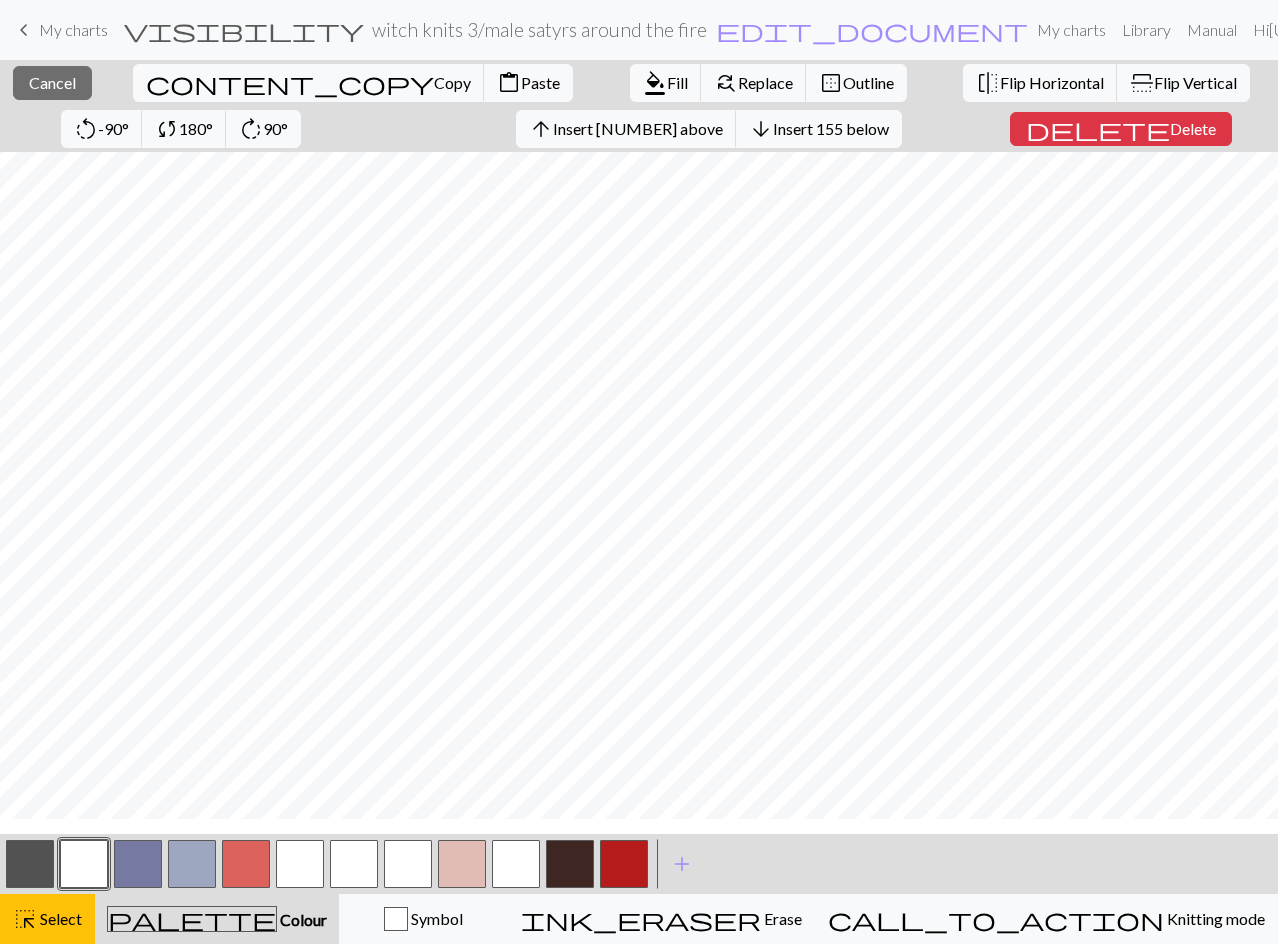 scroll, scrollTop: 0, scrollLeft: 0, axis: both 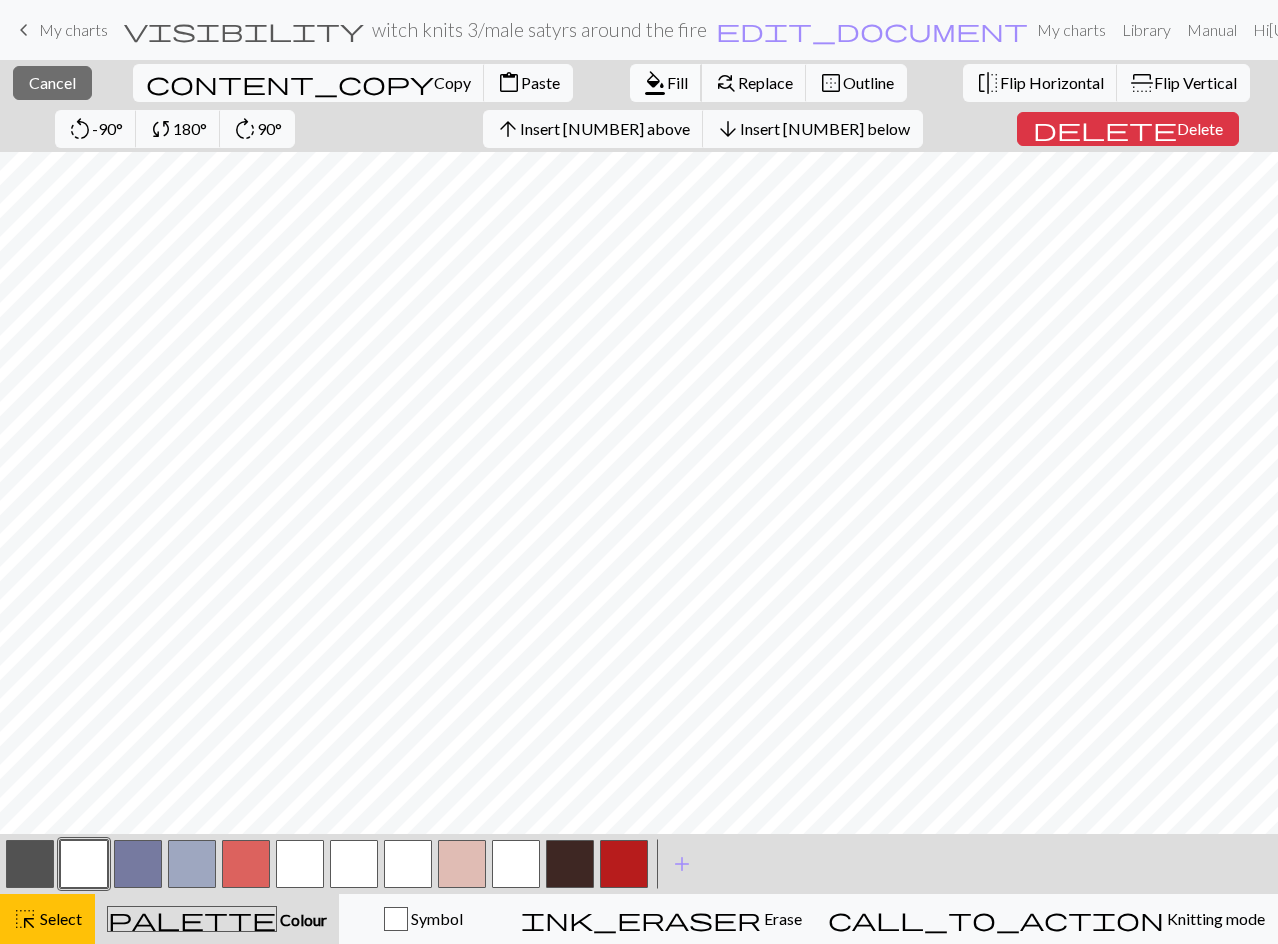click on "Fill" at bounding box center [677, 82] 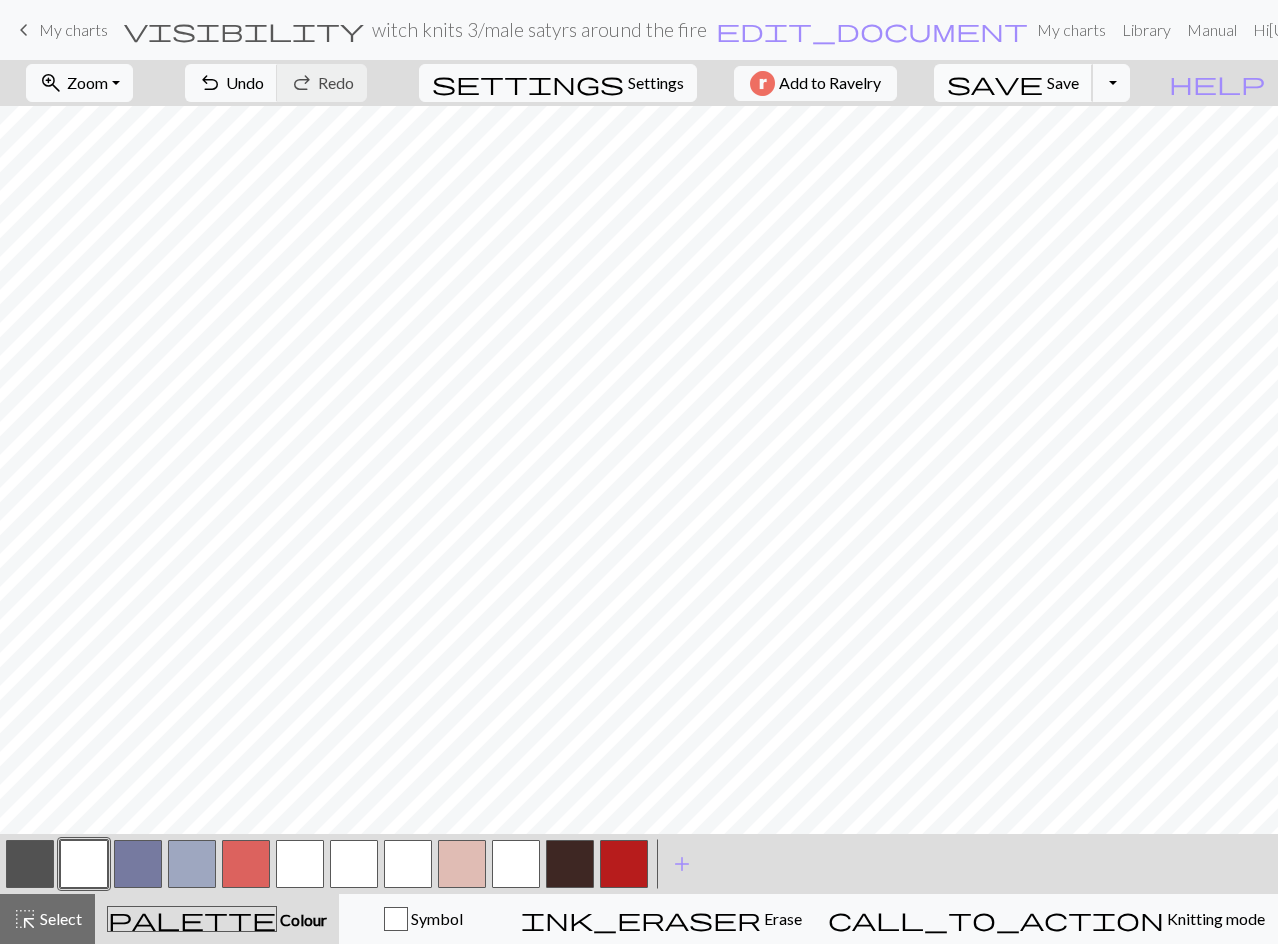 click on "Save" at bounding box center [1063, 82] 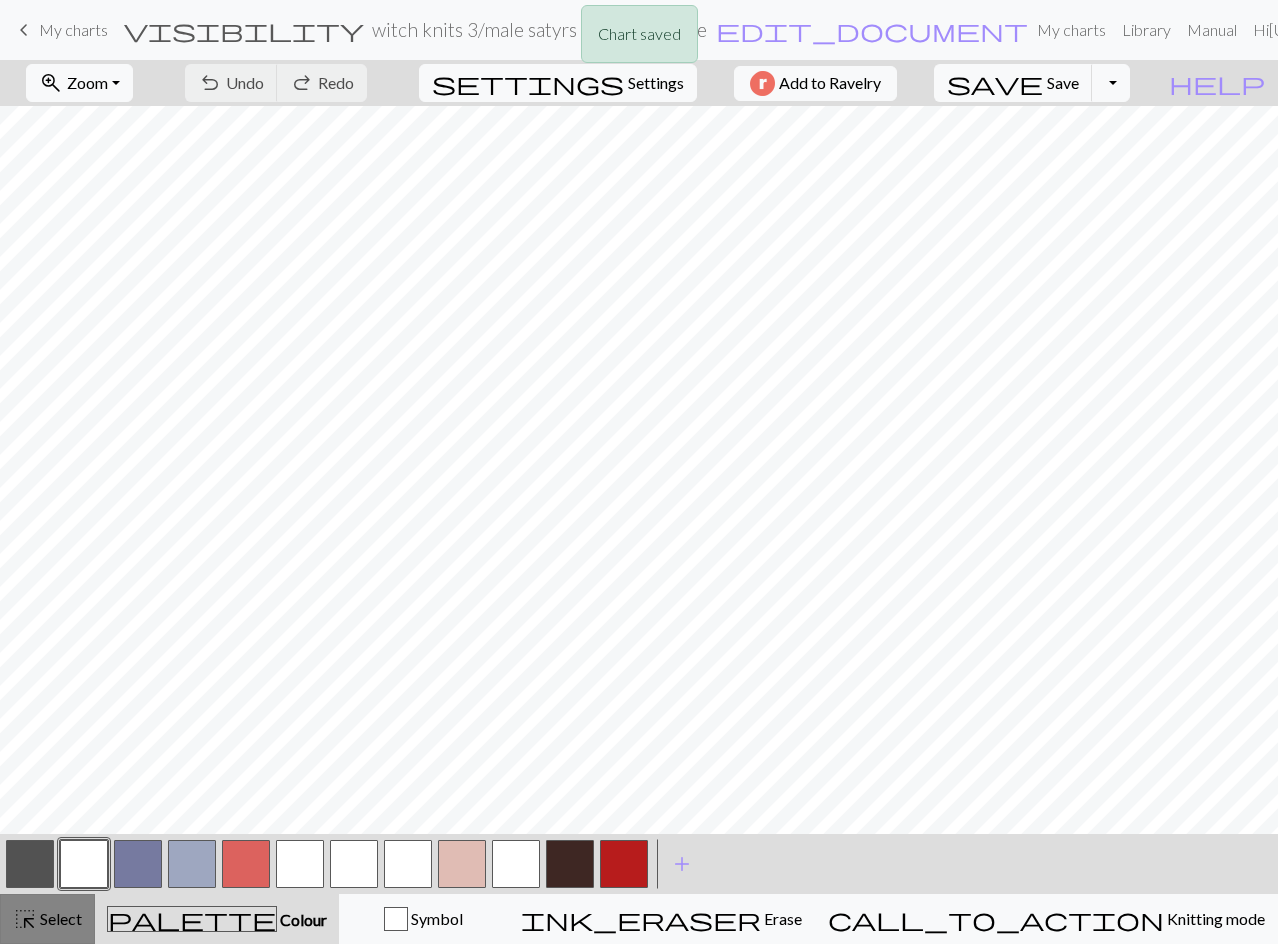 drag, startPoint x: 41, startPoint y: 918, endPoint x: 58, endPoint y: 911, distance: 18.384777 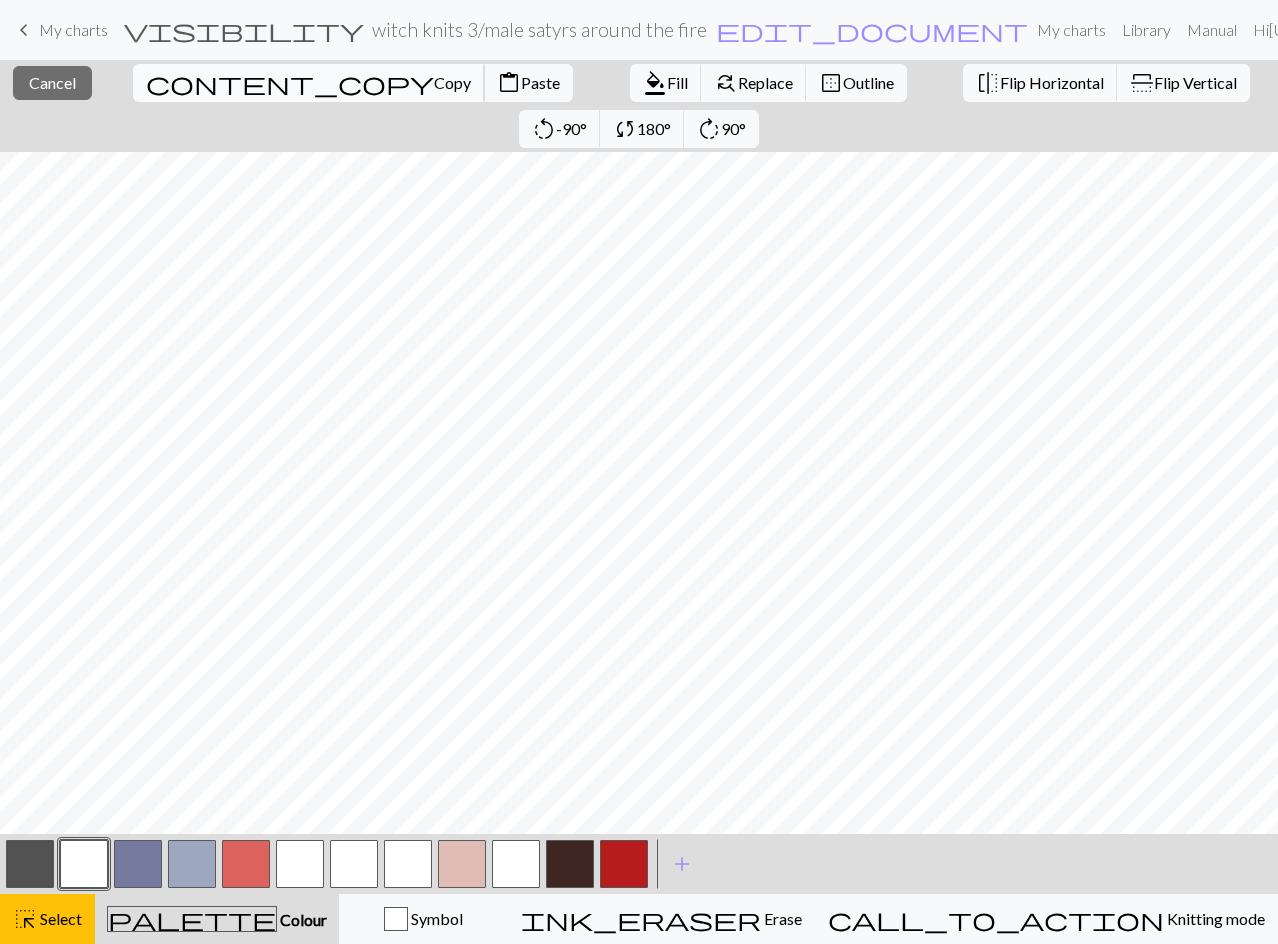 click on "Copy" at bounding box center (452, 82) 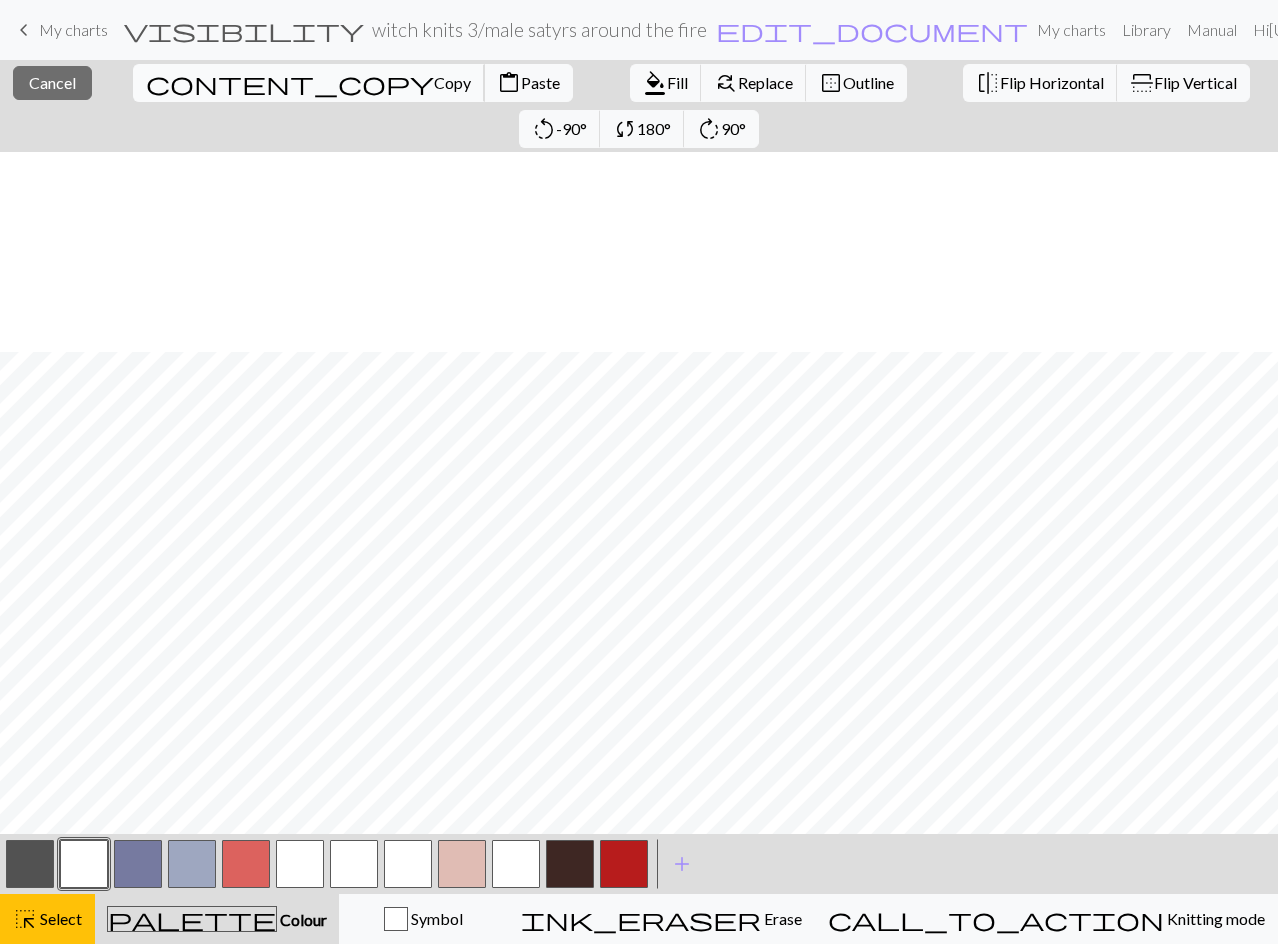 scroll, scrollTop: 200, scrollLeft: 0, axis: vertical 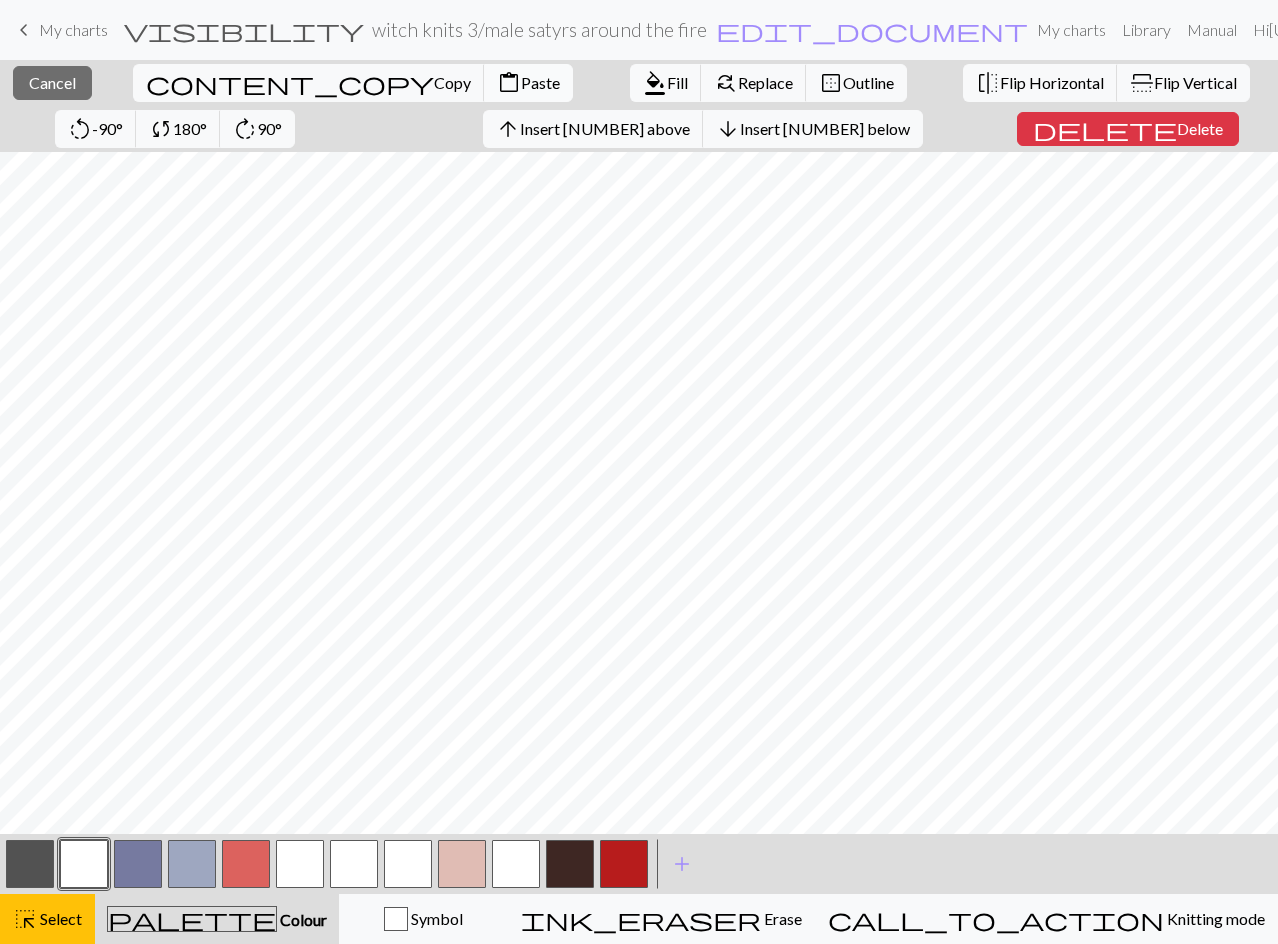 click on "content_paste  Paste" at bounding box center [528, 83] 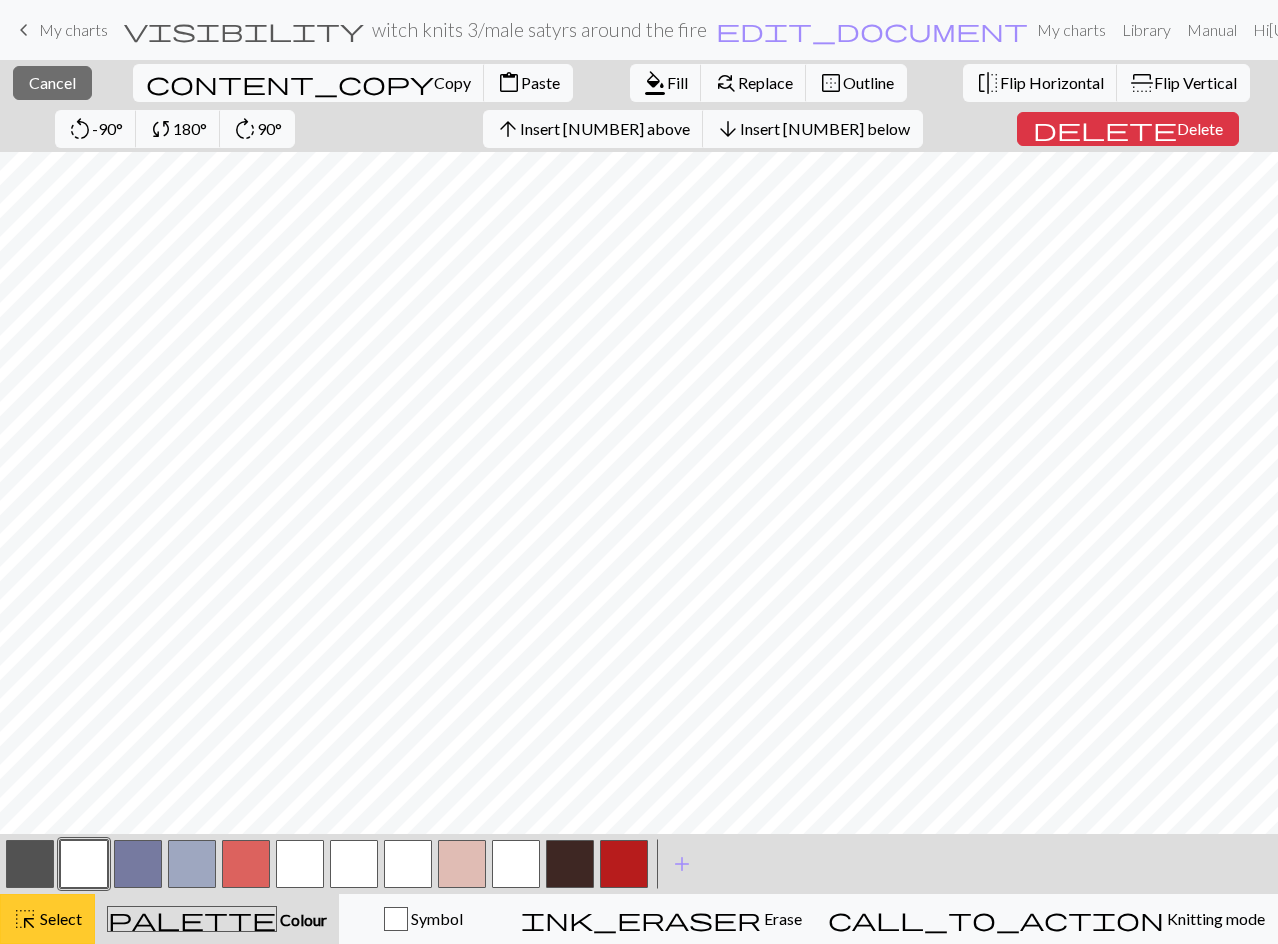 click on "Select" at bounding box center [59, 918] 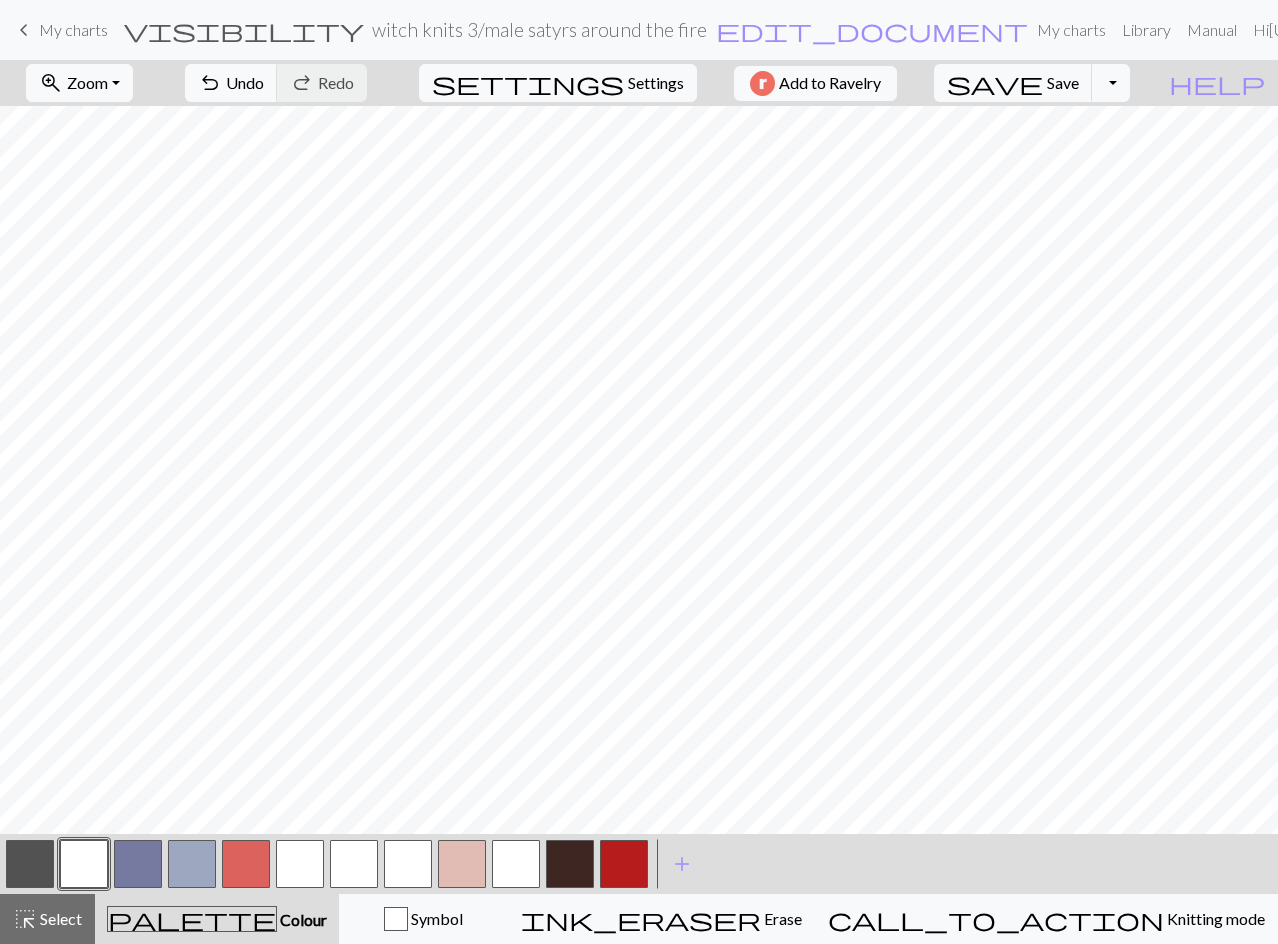 click at bounding box center (84, 864) 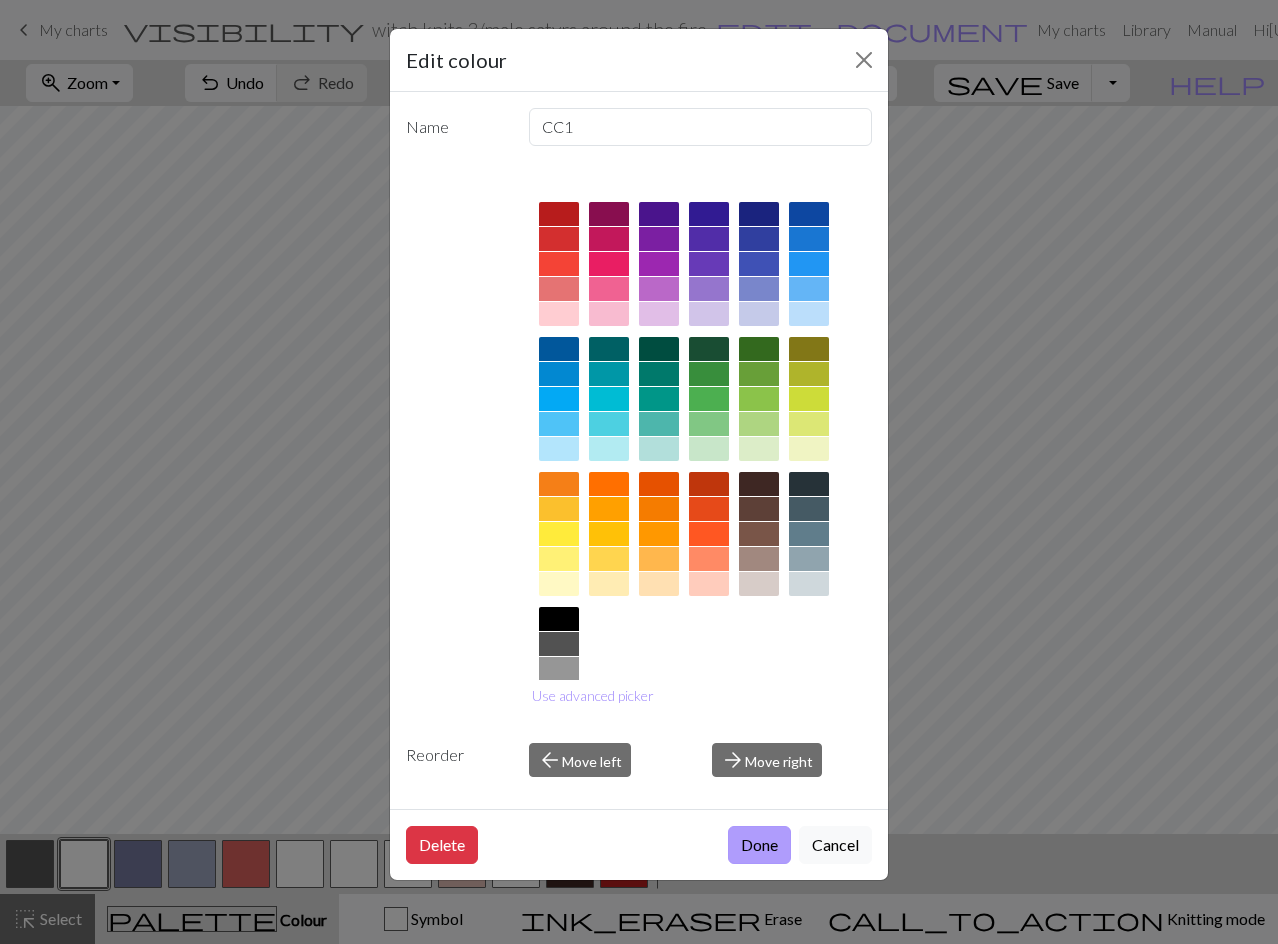 click on "Done" at bounding box center [759, 845] 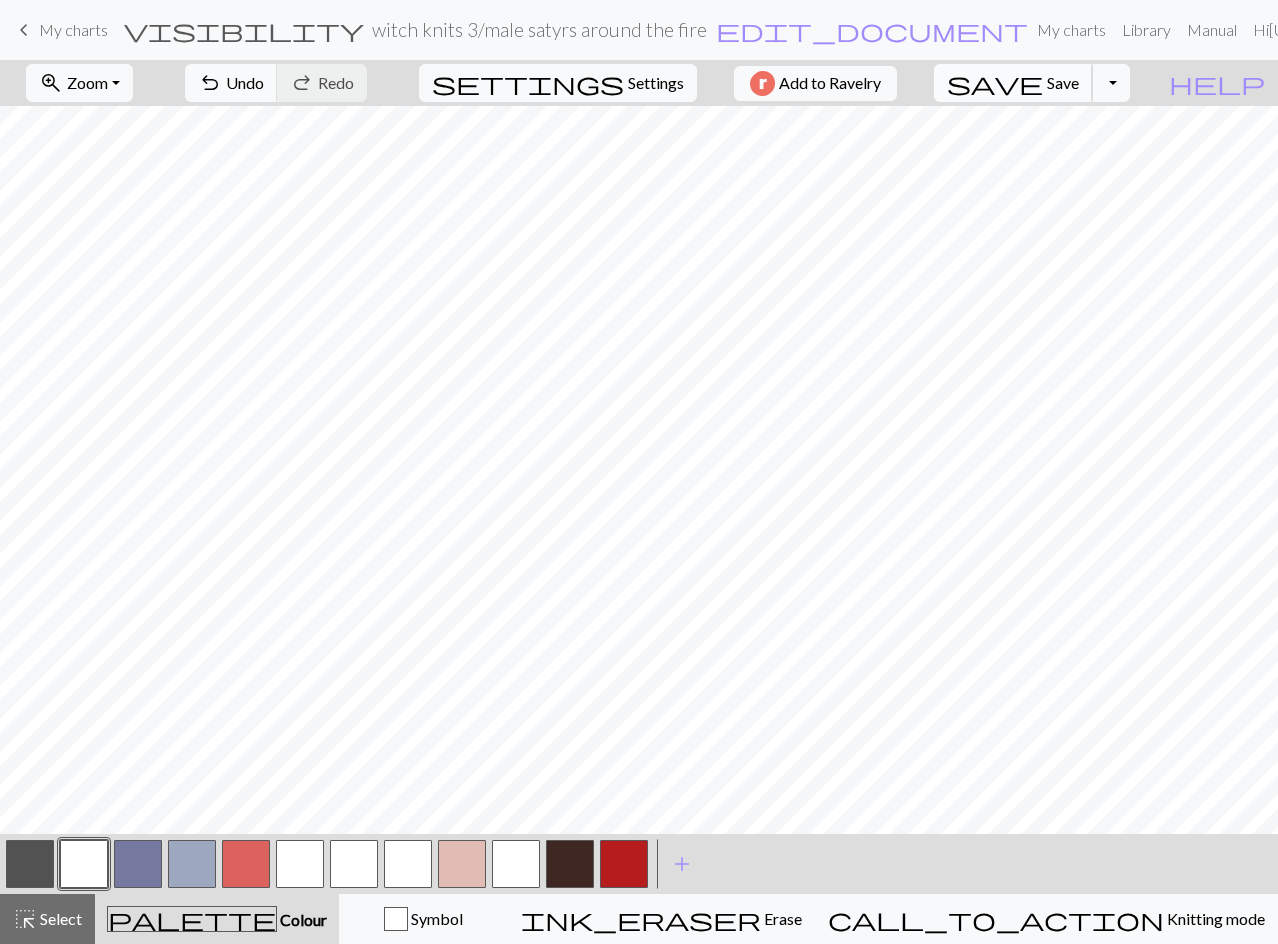 click on "save Save Save" at bounding box center [1013, 83] 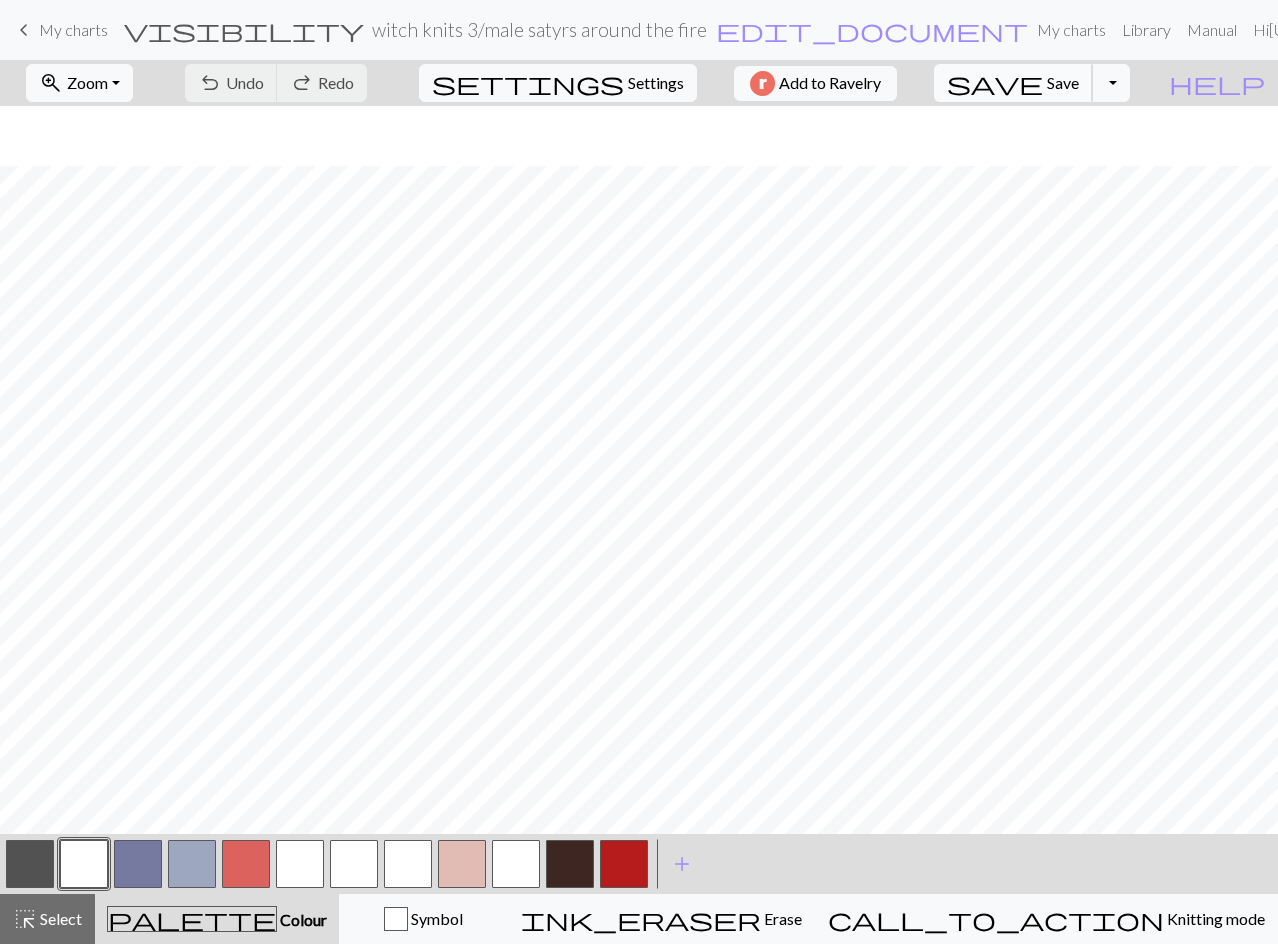 scroll, scrollTop: 100, scrollLeft: 0, axis: vertical 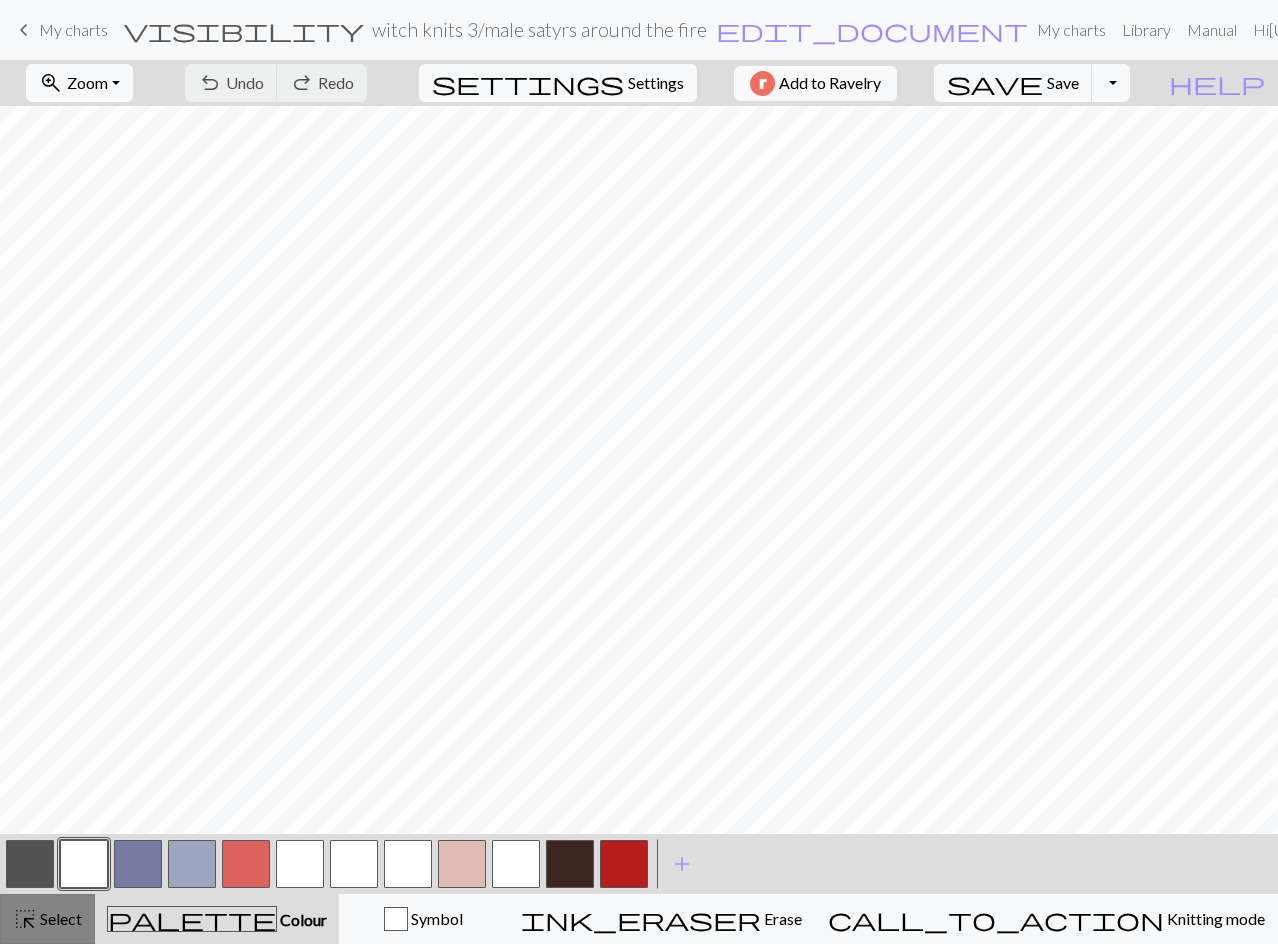 click on "Select" at bounding box center [59, 918] 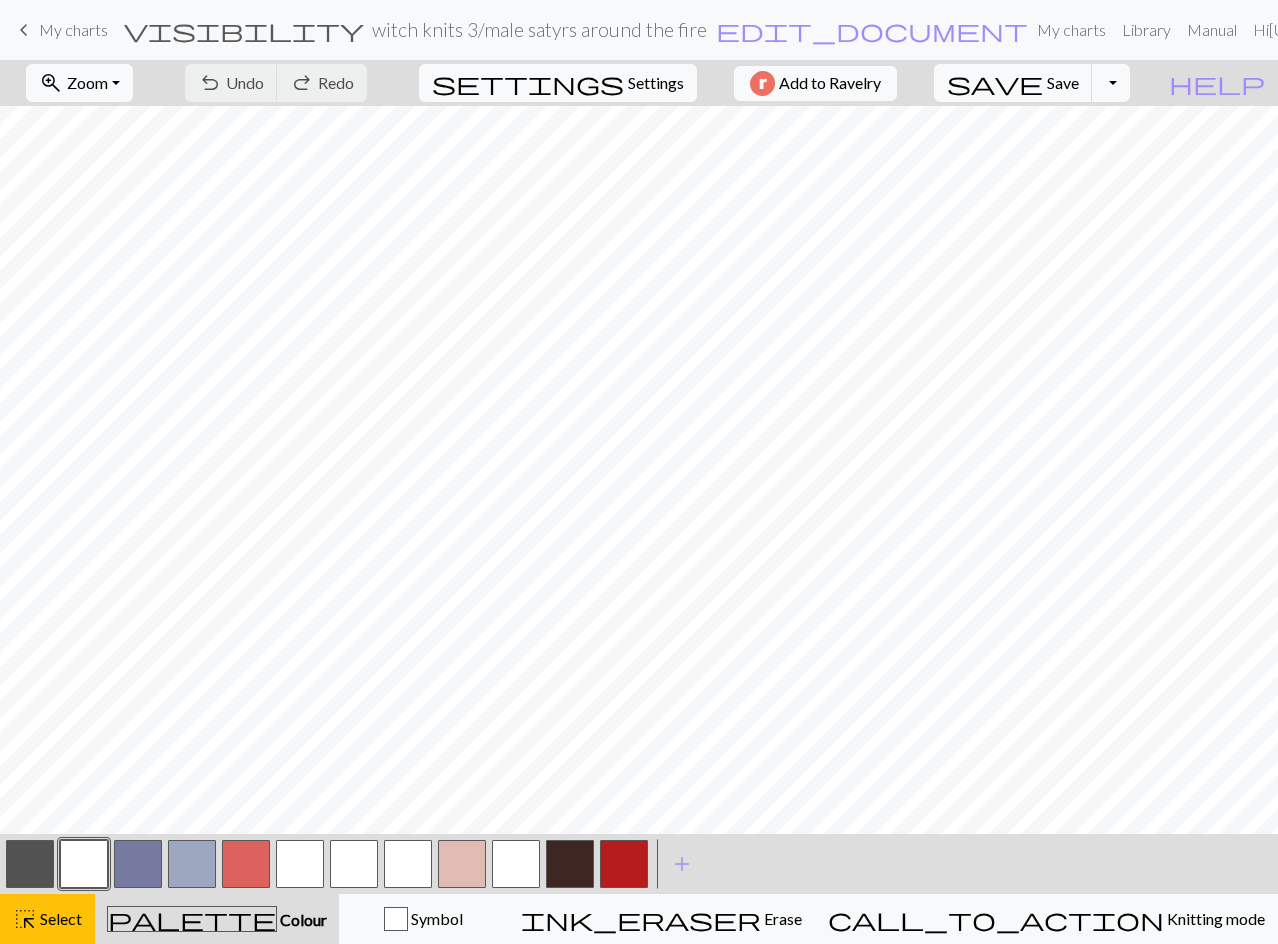 scroll, scrollTop: 0, scrollLeft: 0, axis: both 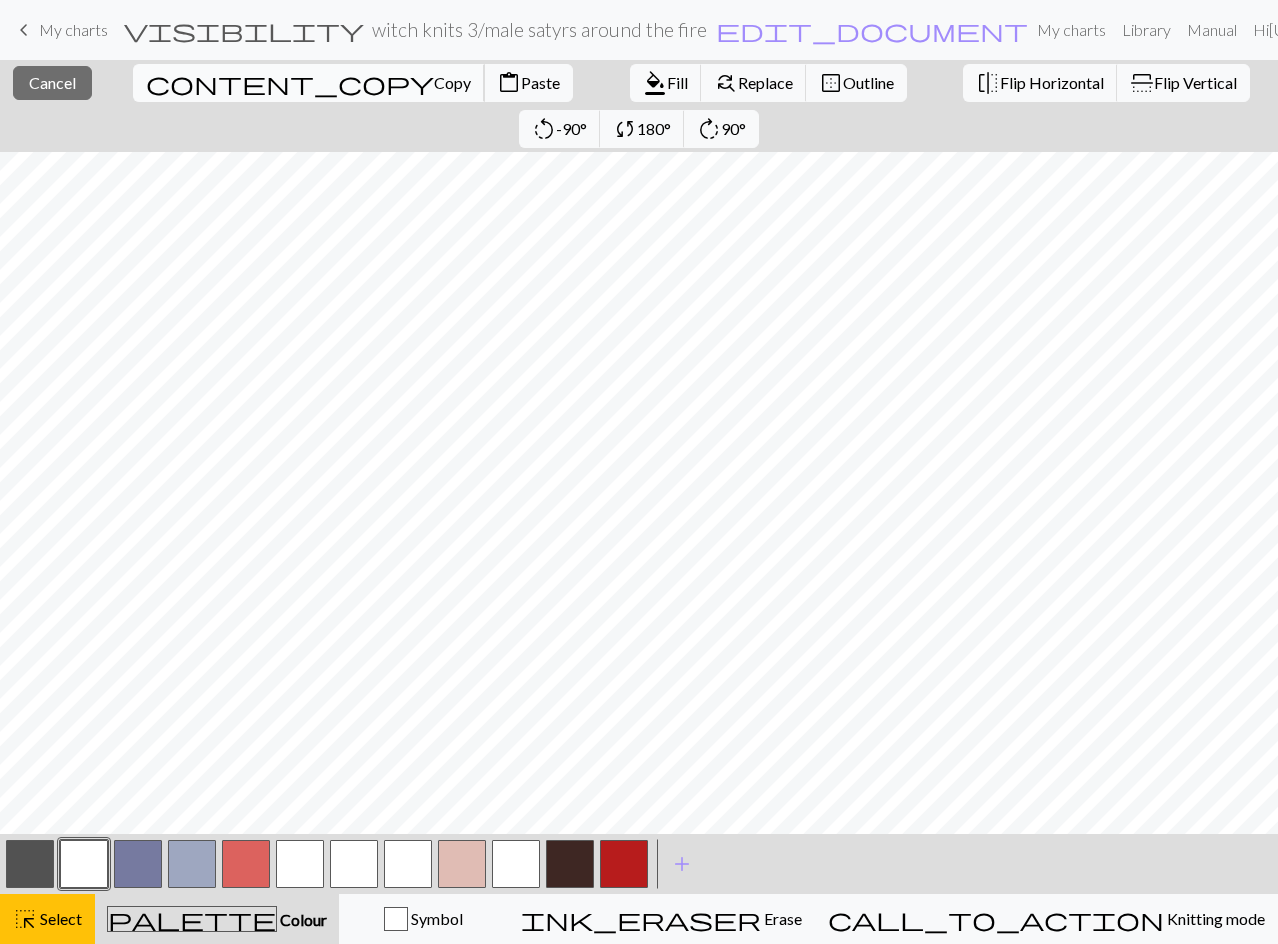 click on "Copy" at bounding box center (452, 82) 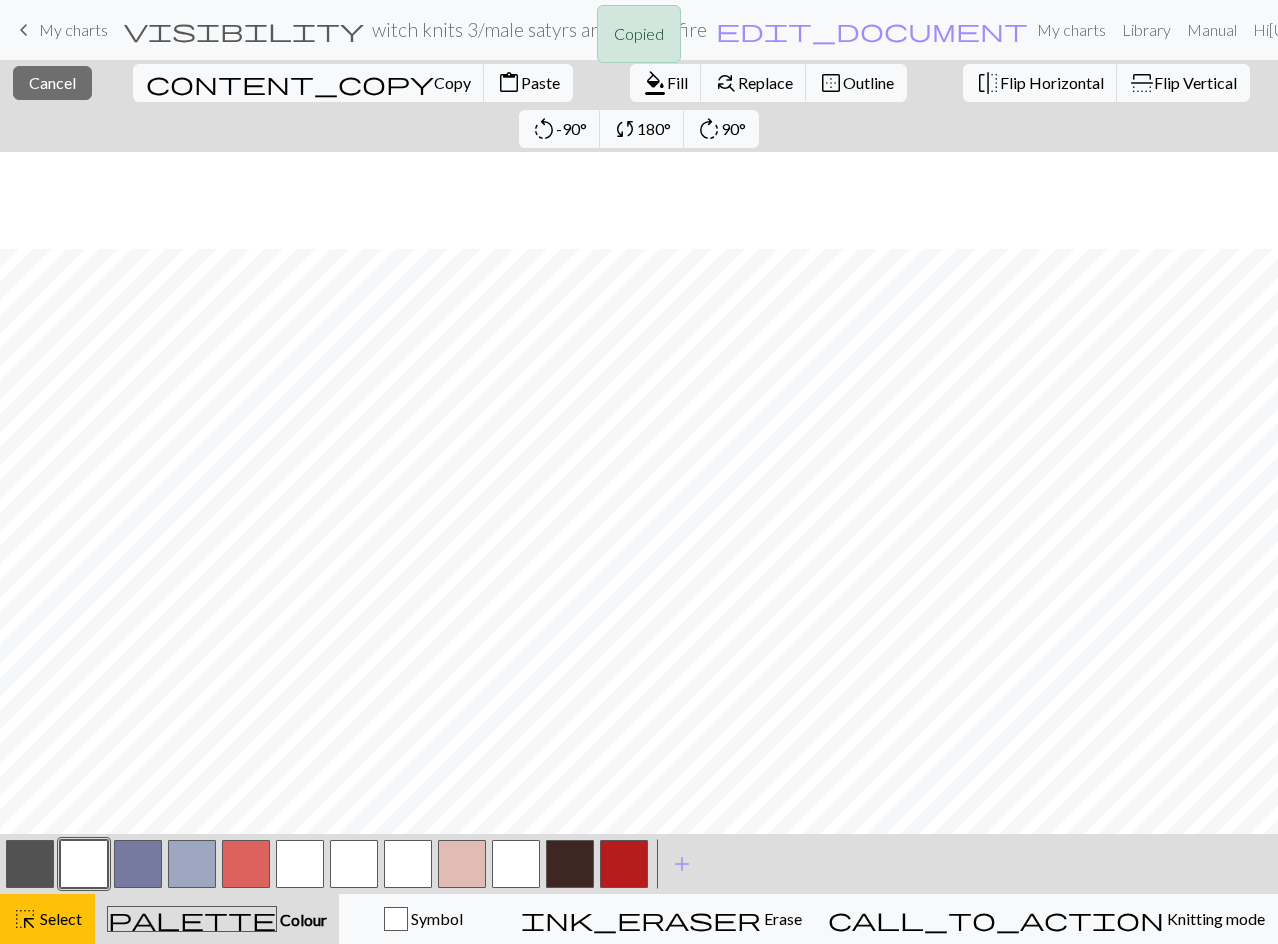 scroll, scrollTop: 100, scrollLeft: 0, axis: vertical 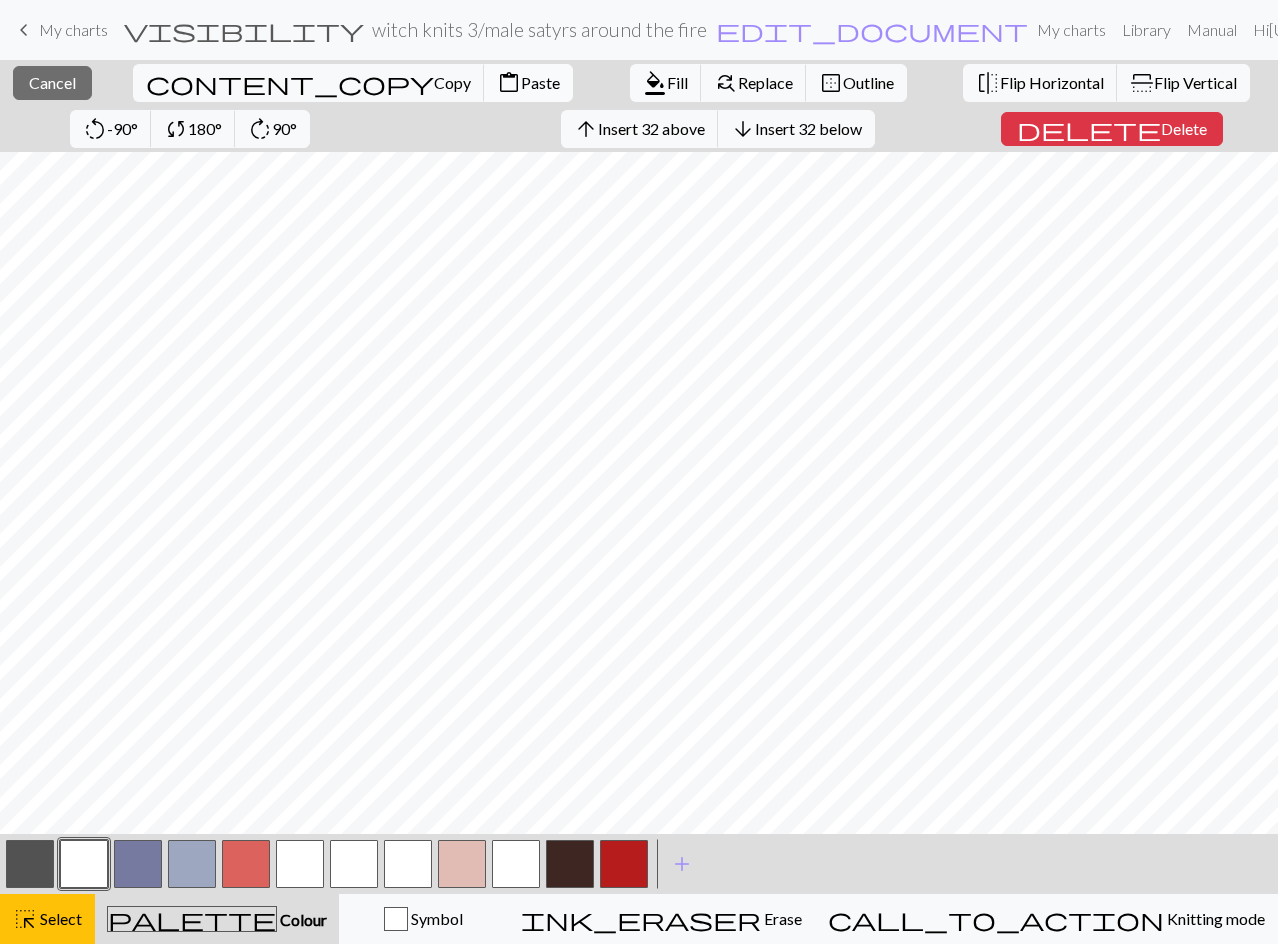 click on "Paste" at bounding box center [540, 82] 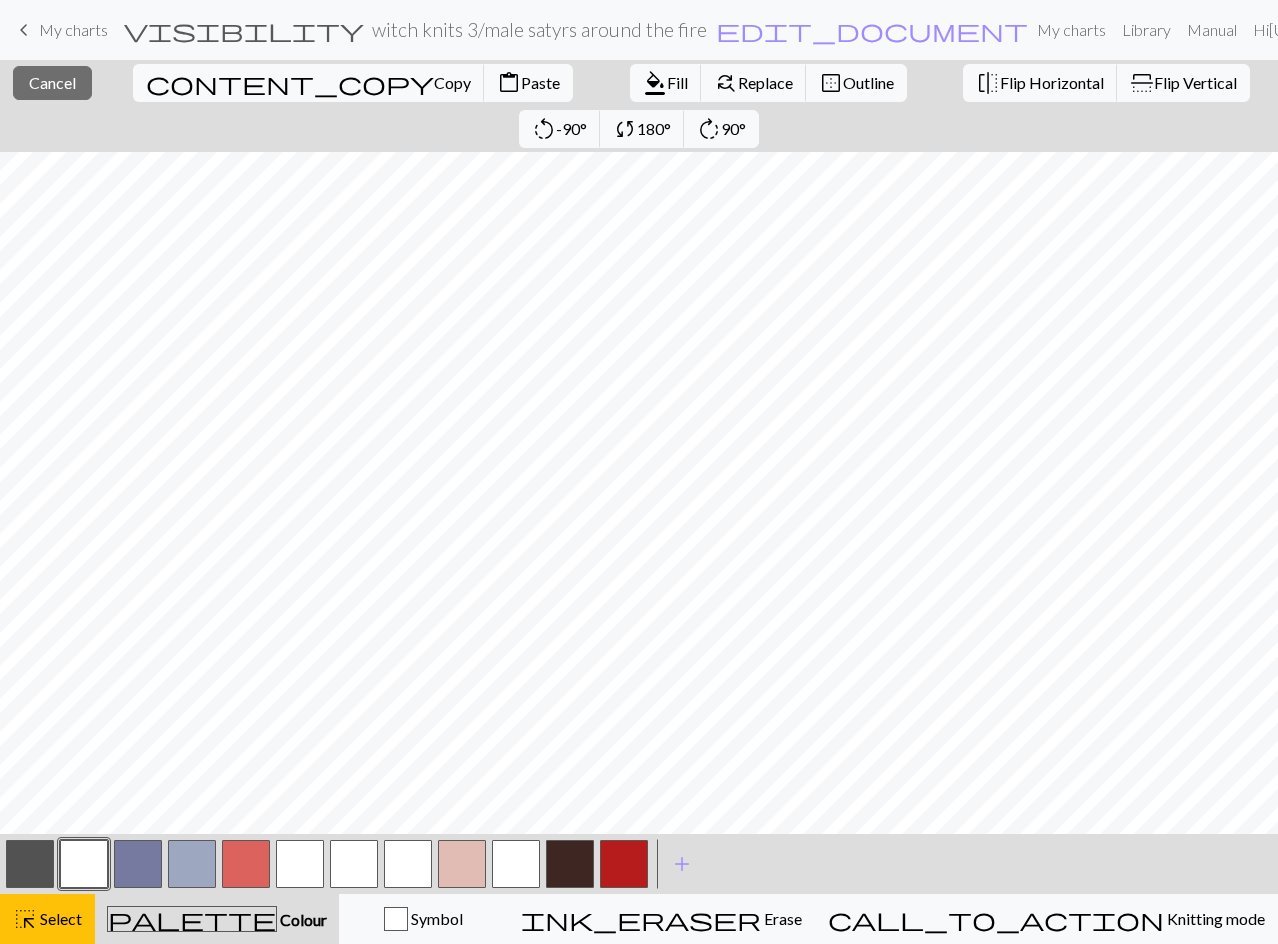 drag, startPoint x: 47, startPoint y: 911, endPoint x: 154, endPoint y: 880, distance: 111.40018 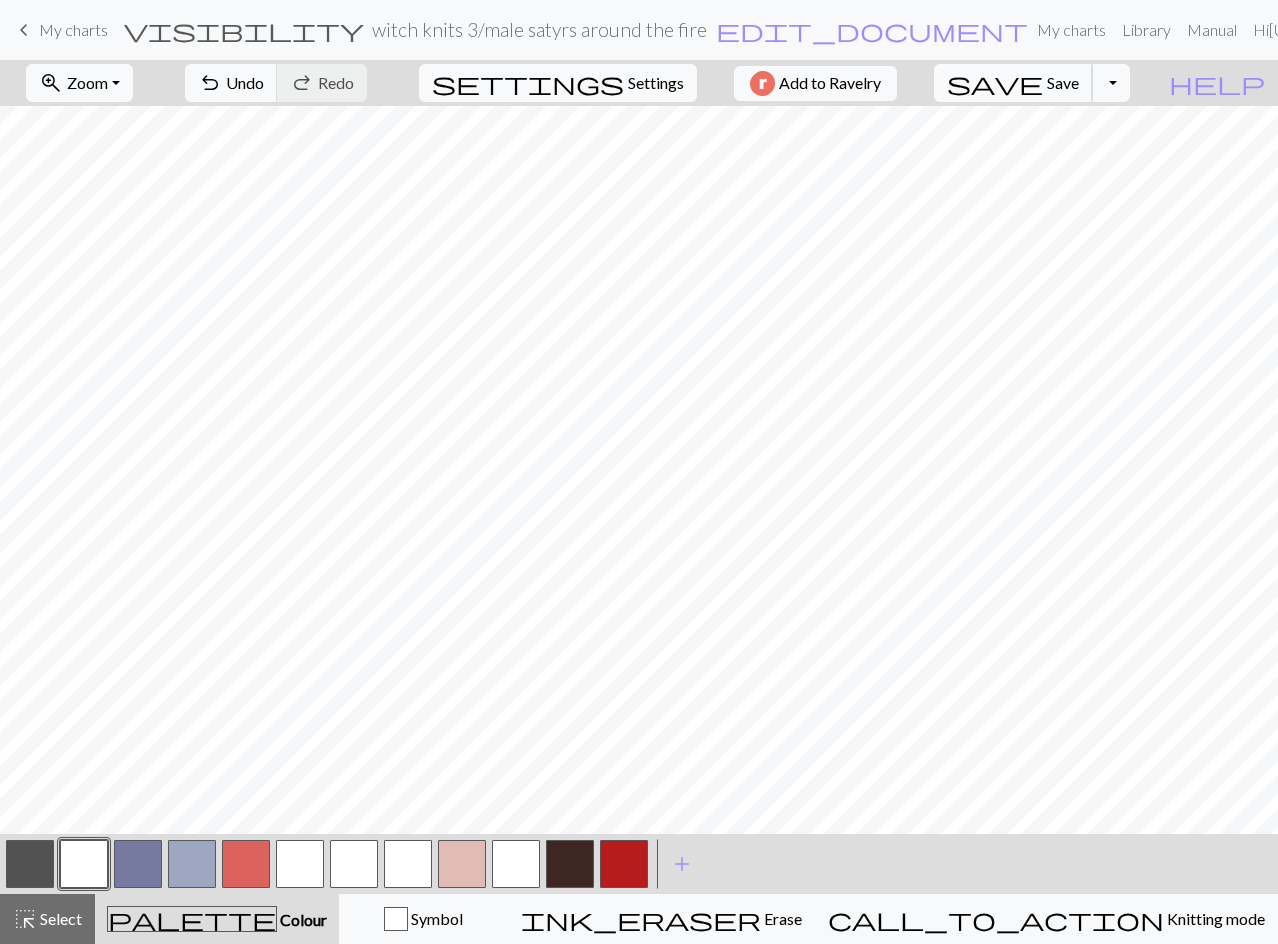 click on "save" at bounding box center (995, 83) 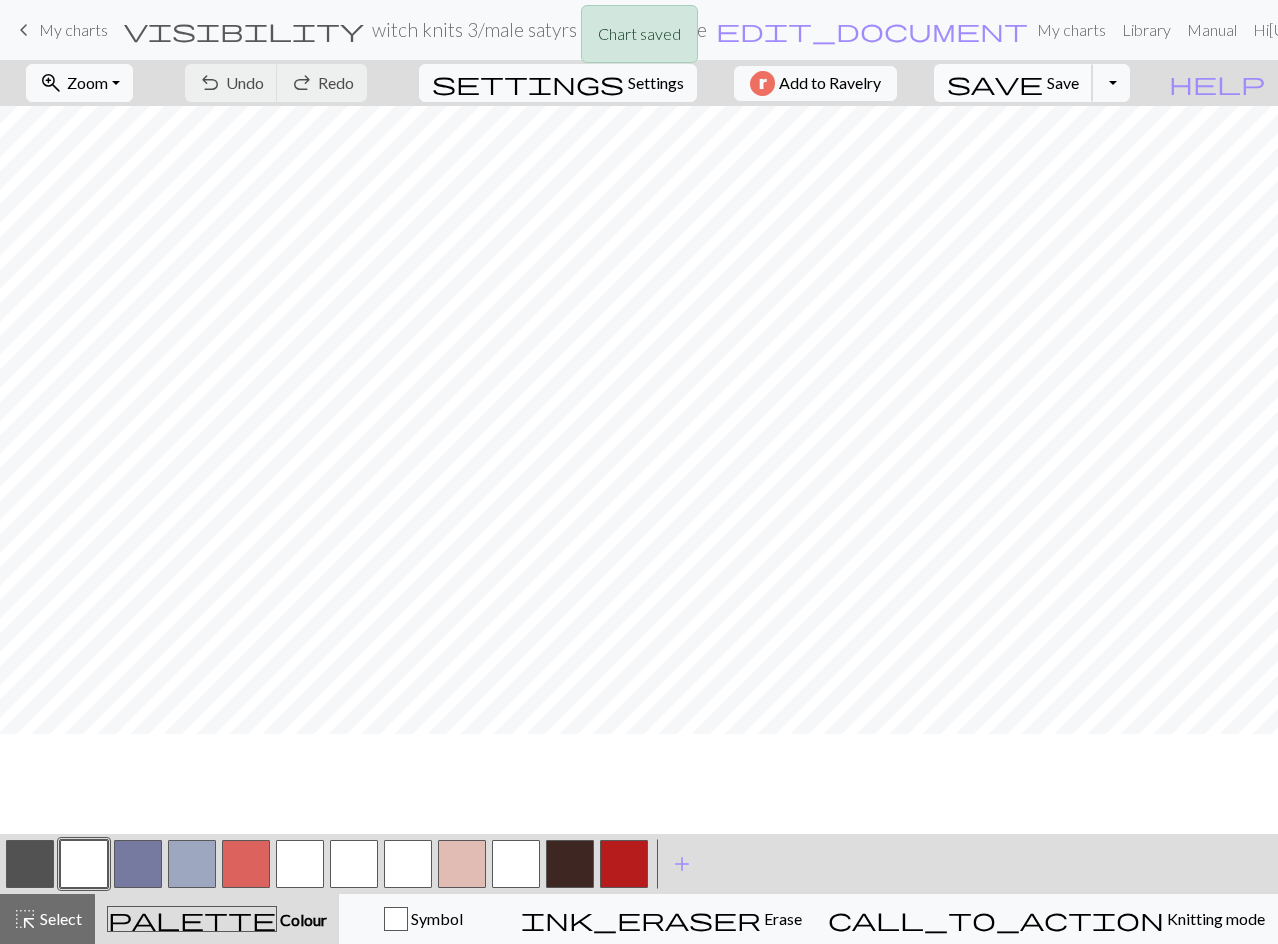 scroll, scrollTop: 0, scrollLeft: 0, axis: both 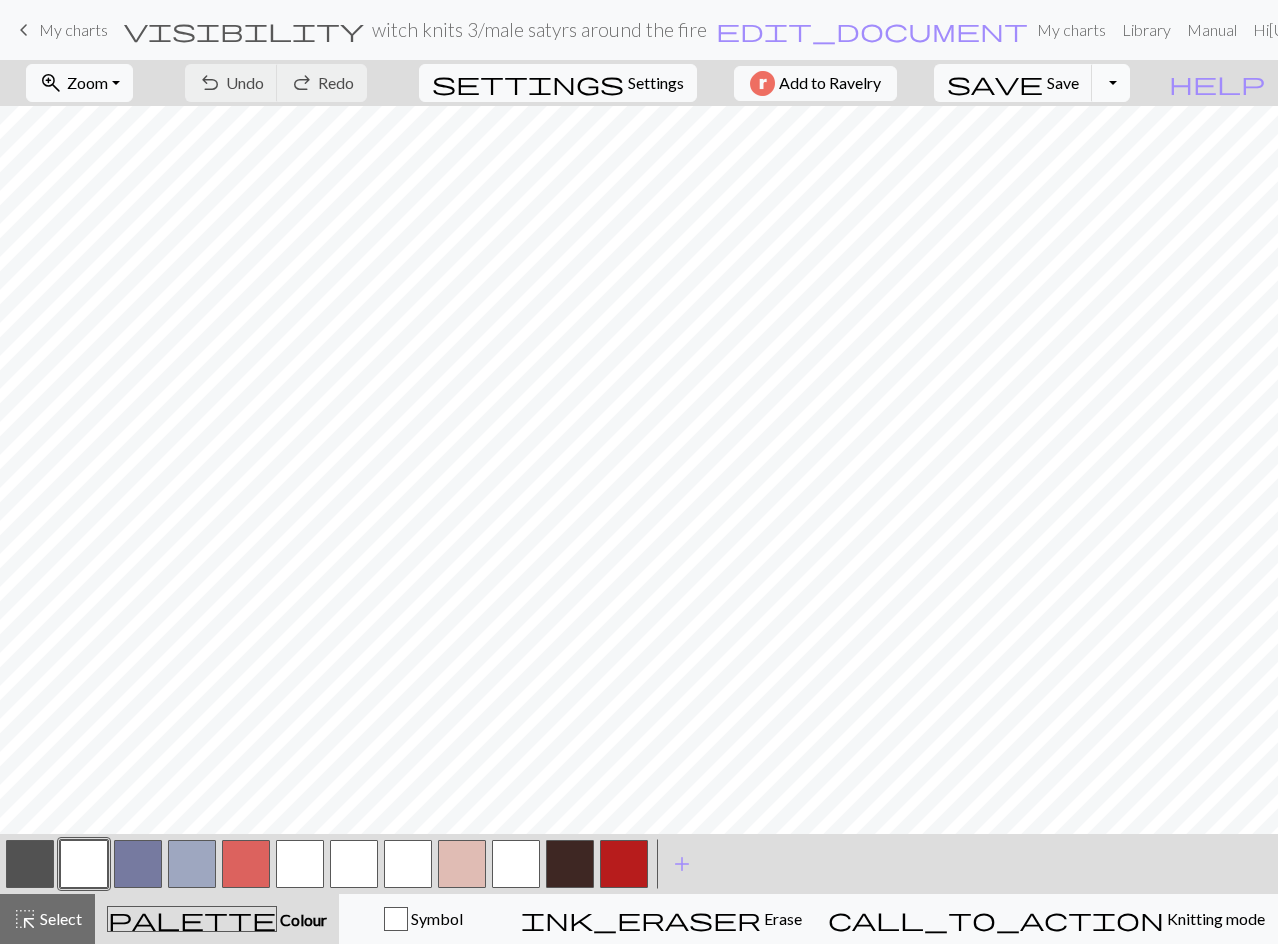 click on "Toggle Dropdown" at bounding box center [1111, 83] 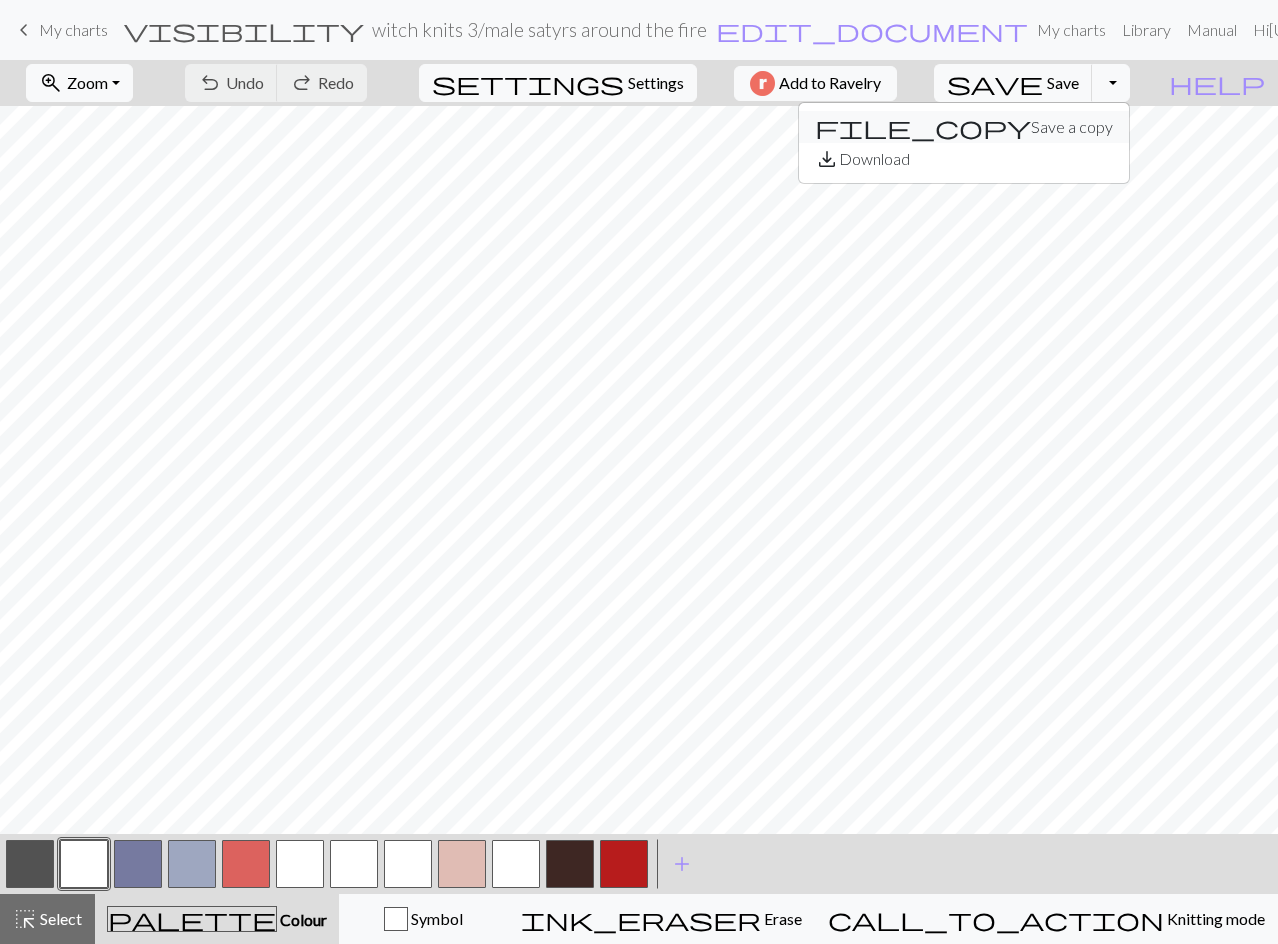click on "file_copy  Save a copy" at bounding box center [964, 127] 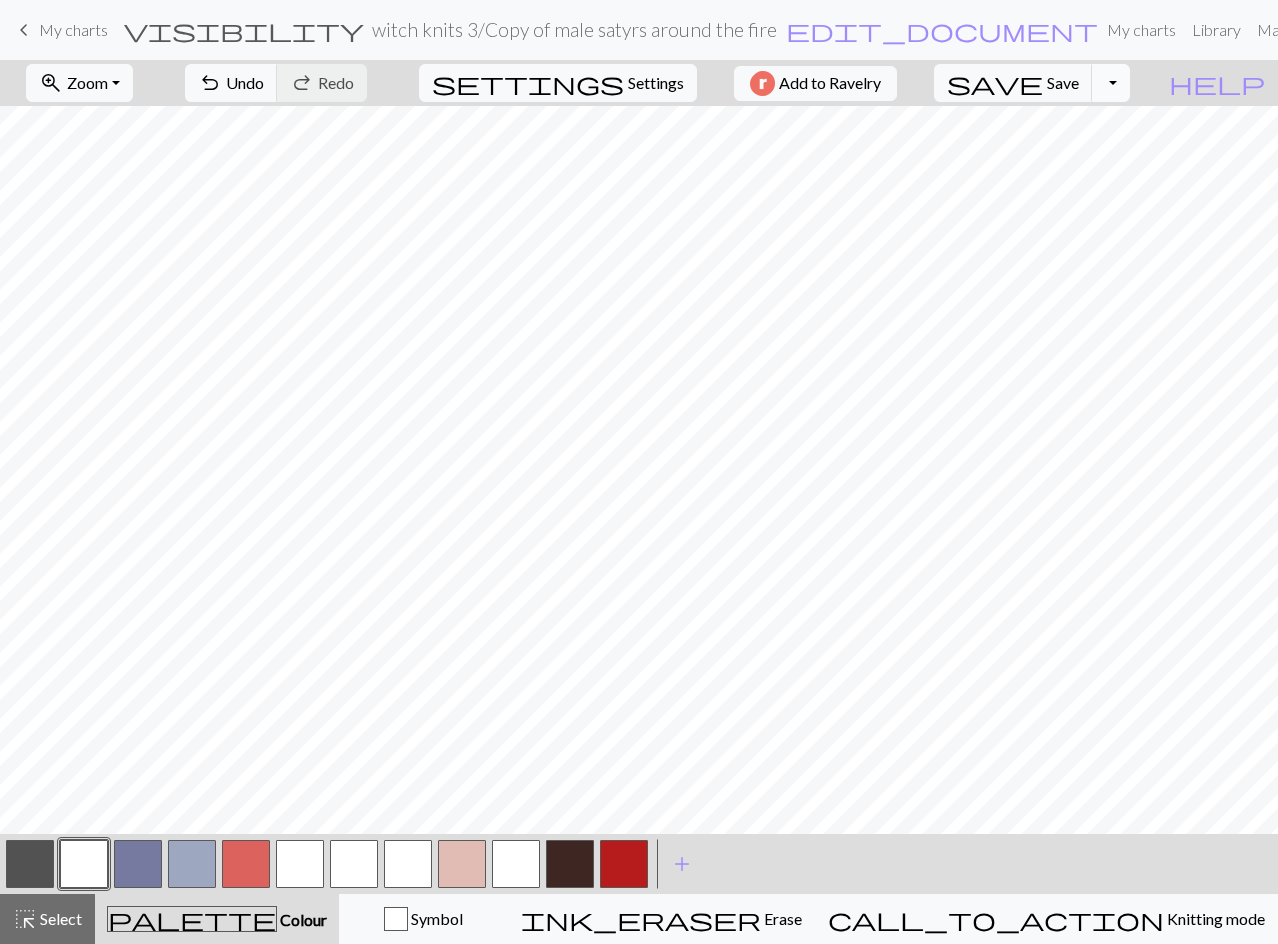 click on "Toggle Dropdown" at bounding box center (1111, 83) 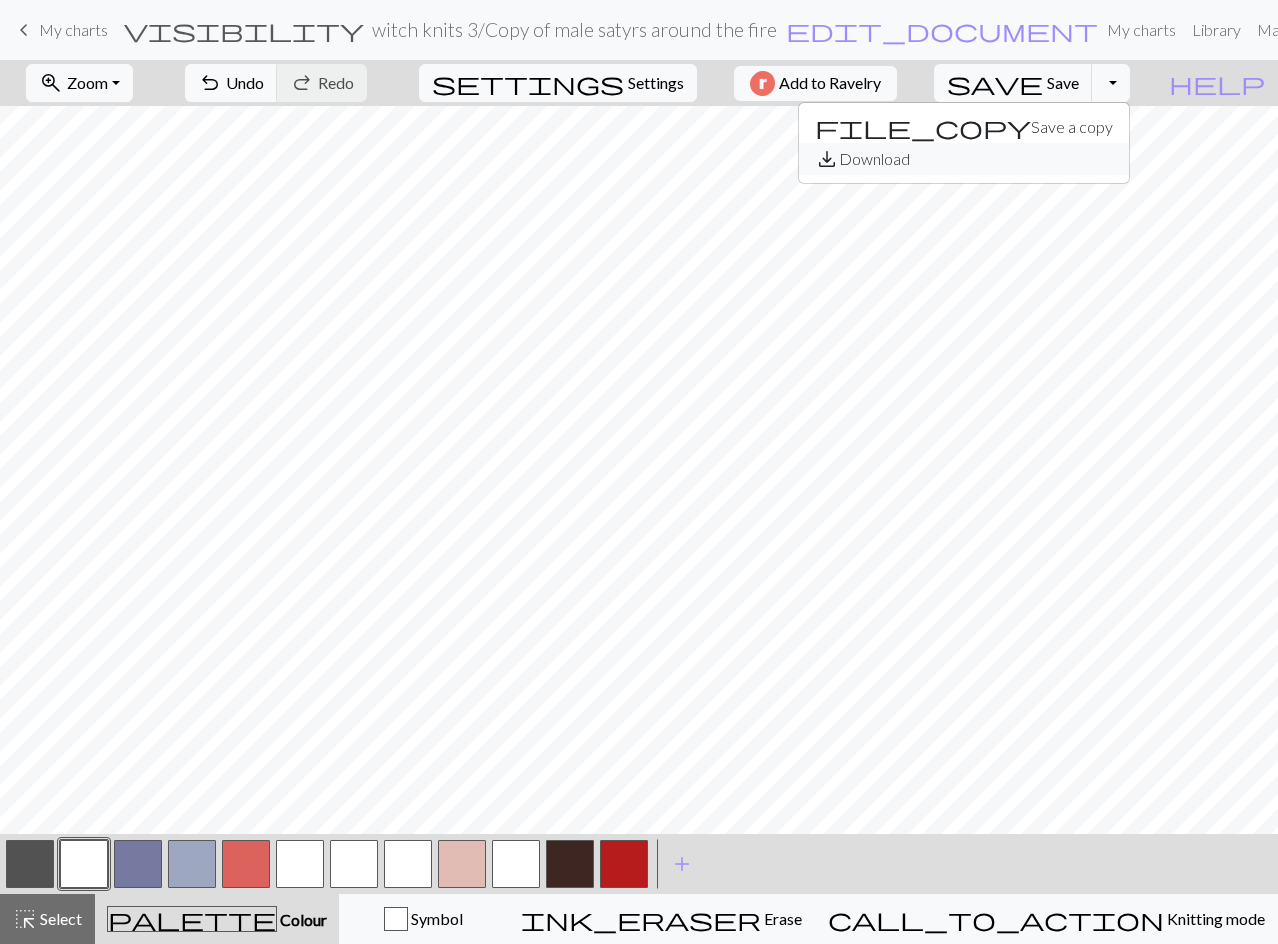 click on "save_alt  Download" at bounding box center (964, 159) 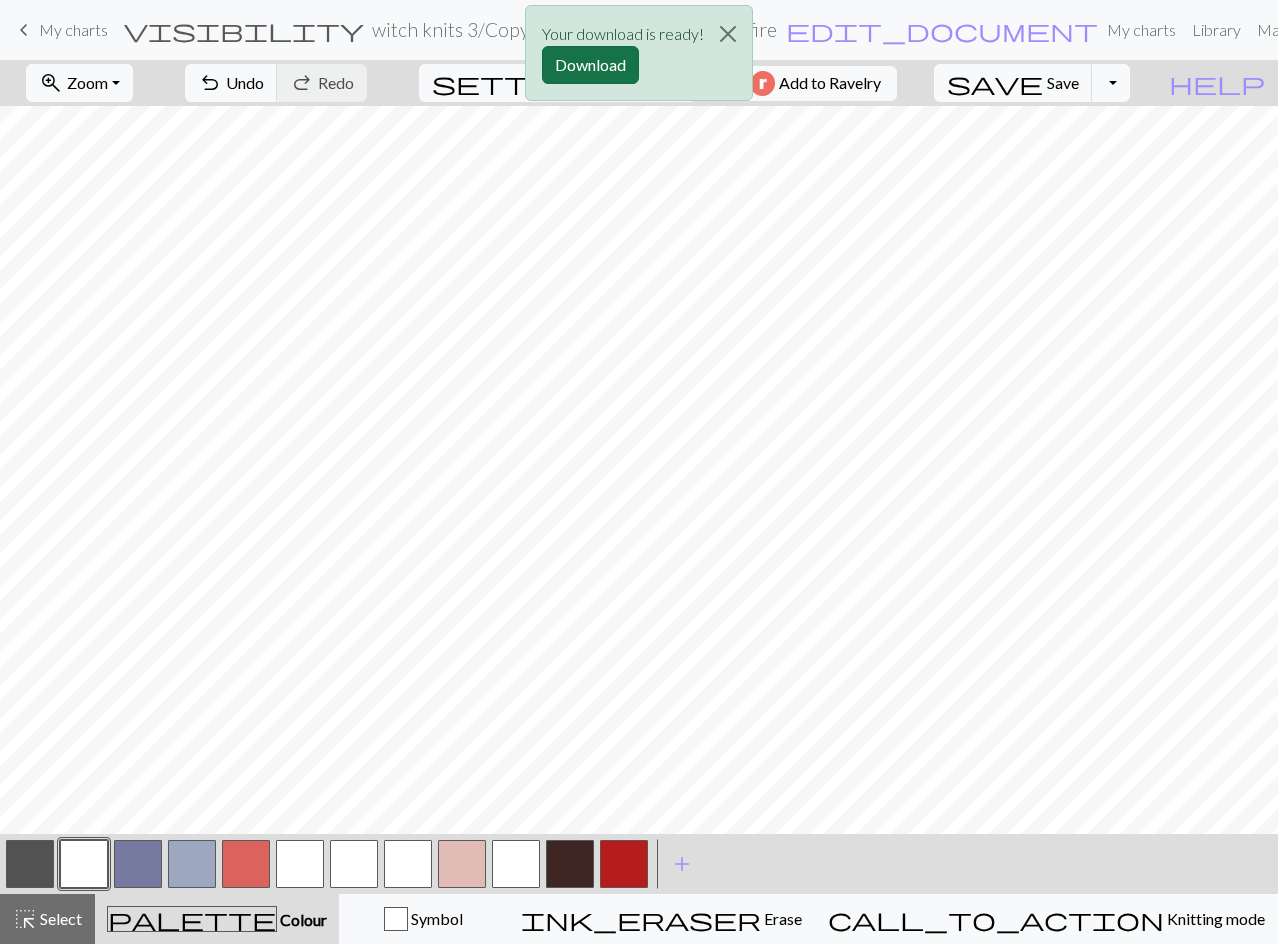 click on "Download" at bounding box center [590, 65] 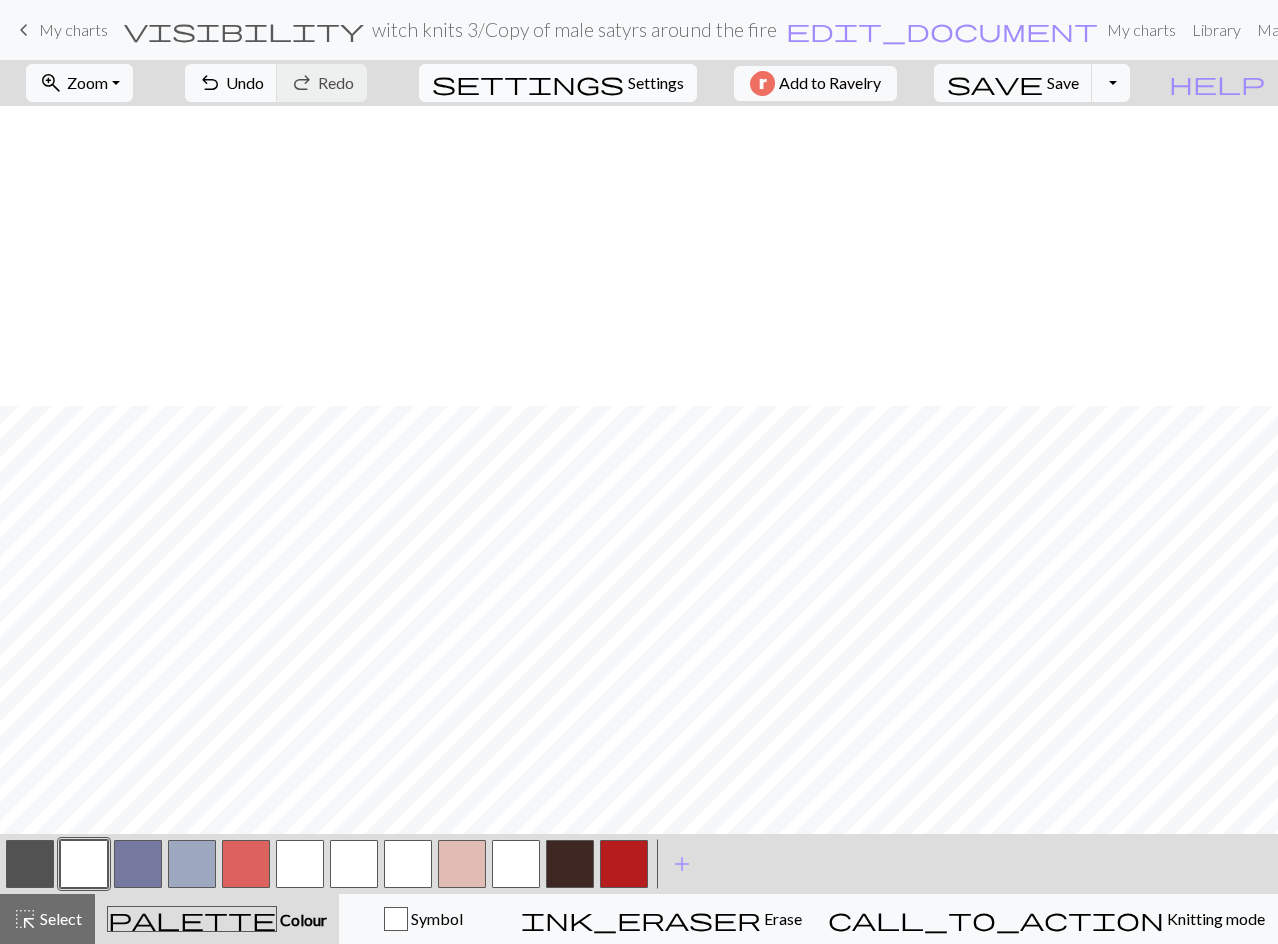 scroll, scrollTop: 300, scrollLeft: 0, axis: vertical 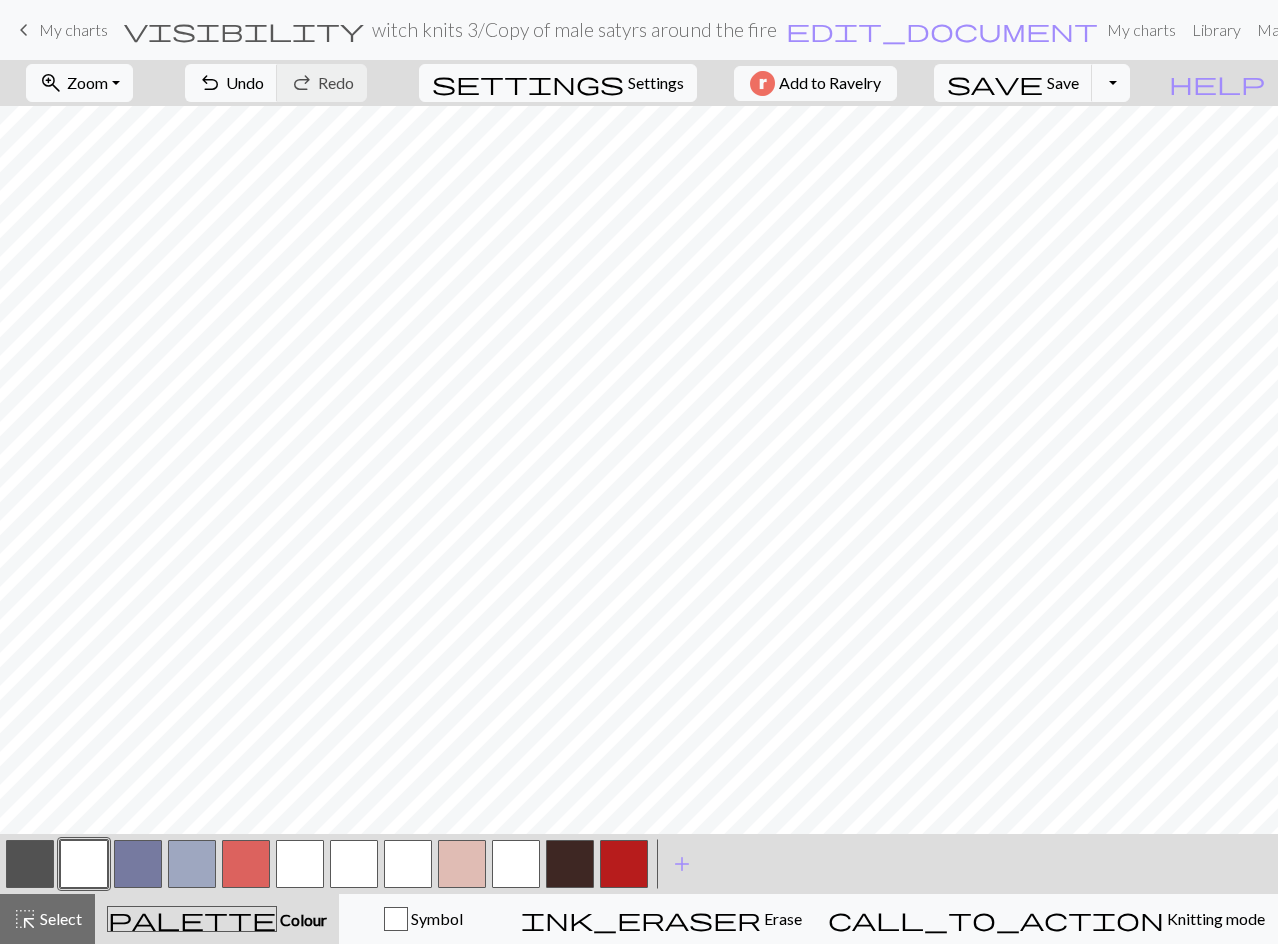 click on "My charts" at bounding box center [73, 29] 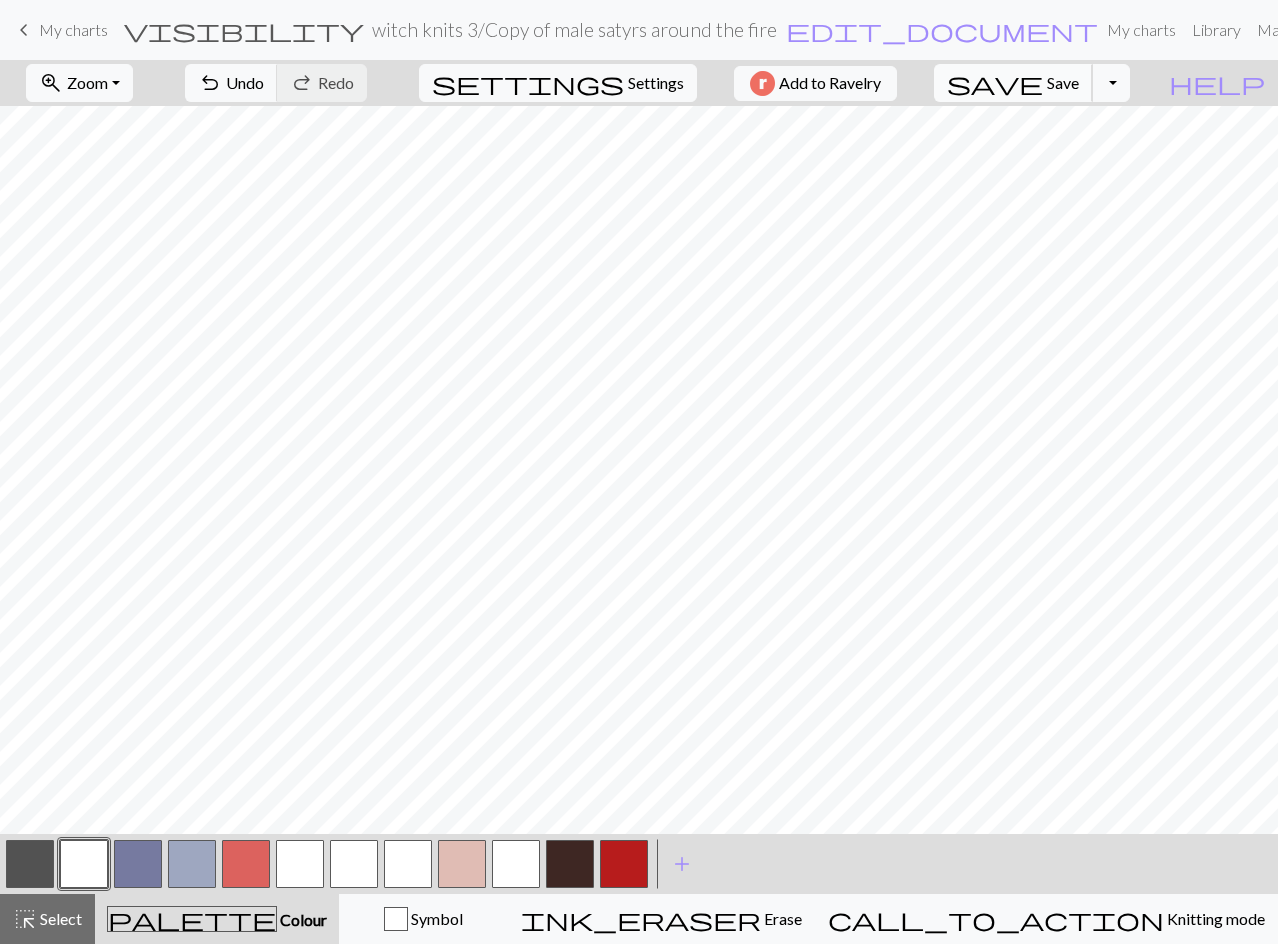 click on "Save" at bounding box center [1063, 82] 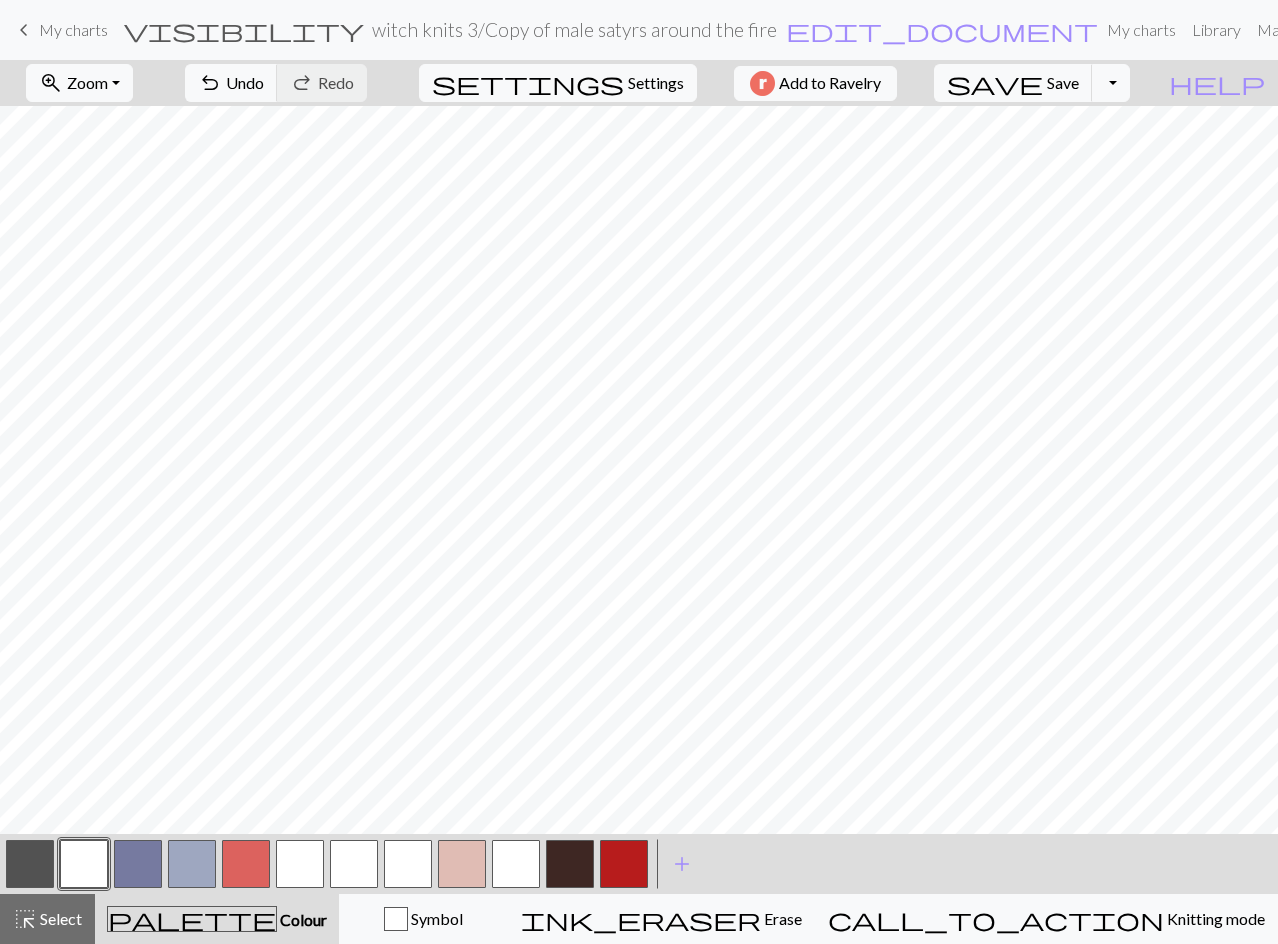 click on "My charts" at bounding box center (73, 29) 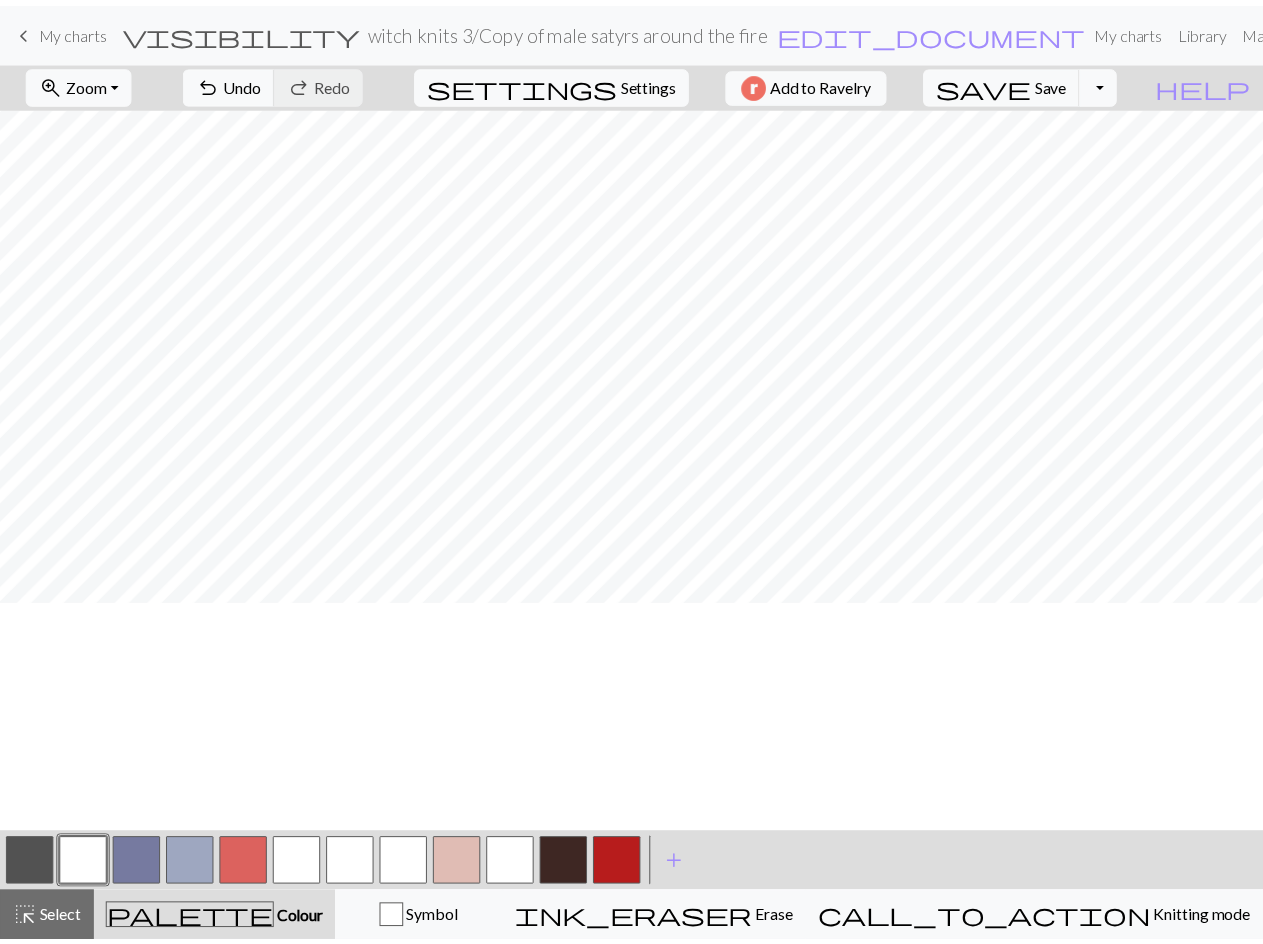 scroll, scrollTop: 0, scrollLeft: 0, axis: both 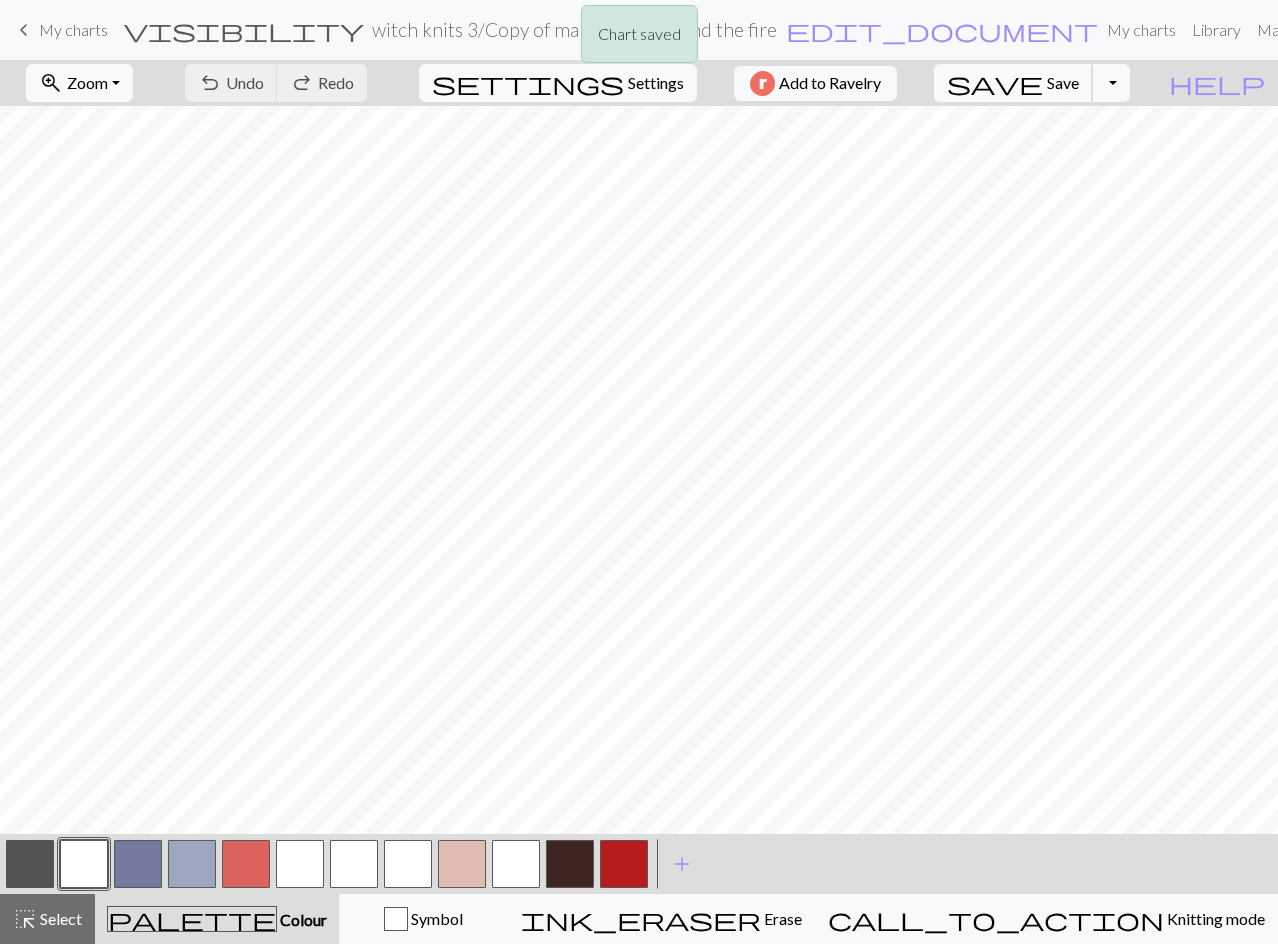 click on "Save" at bounding box center (1063, 82) 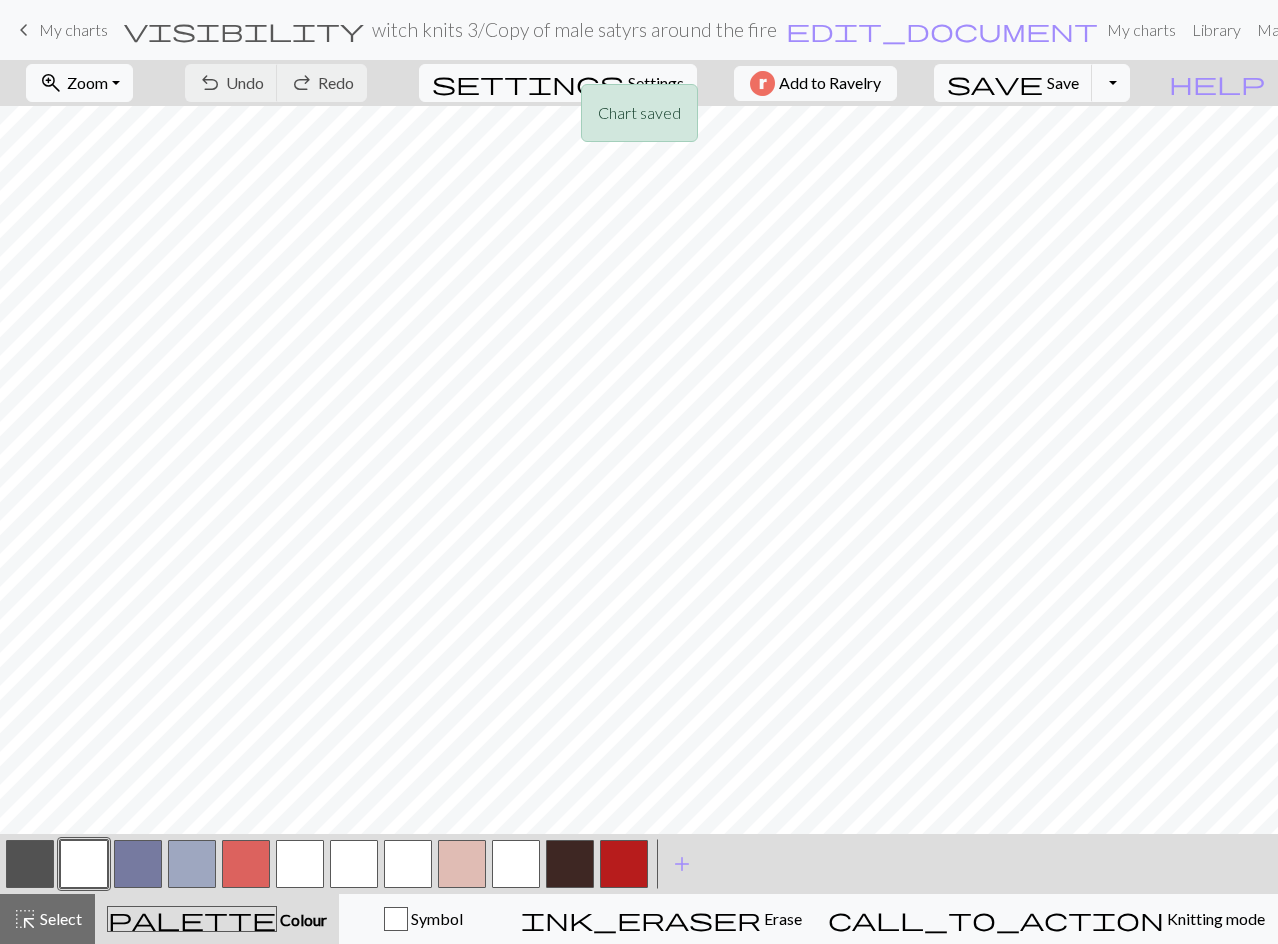 click on "Chart saved Chart saved" at bounding box center [639, 79] 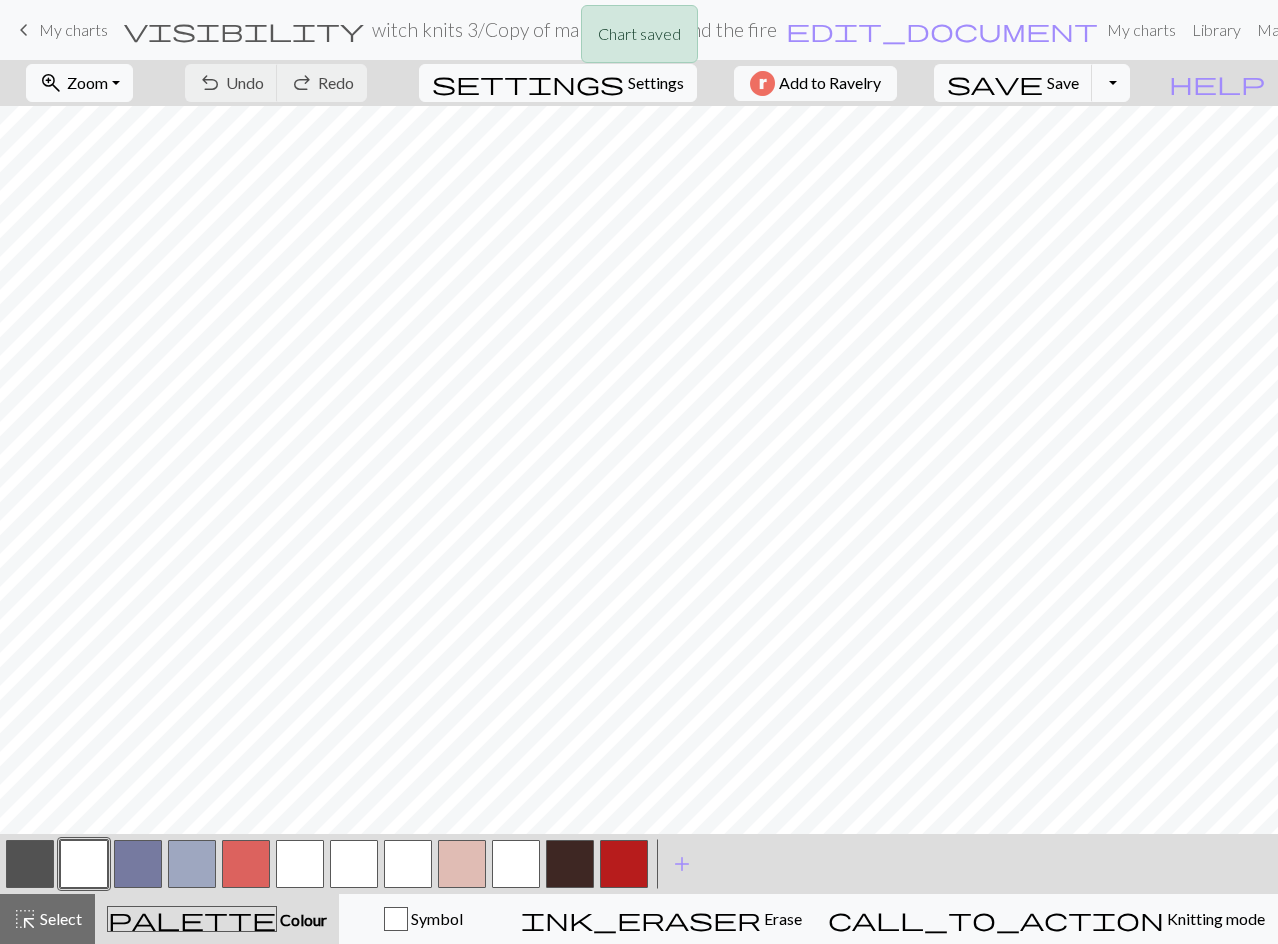 click on "Chart saved" at bounding box center [639, 39] 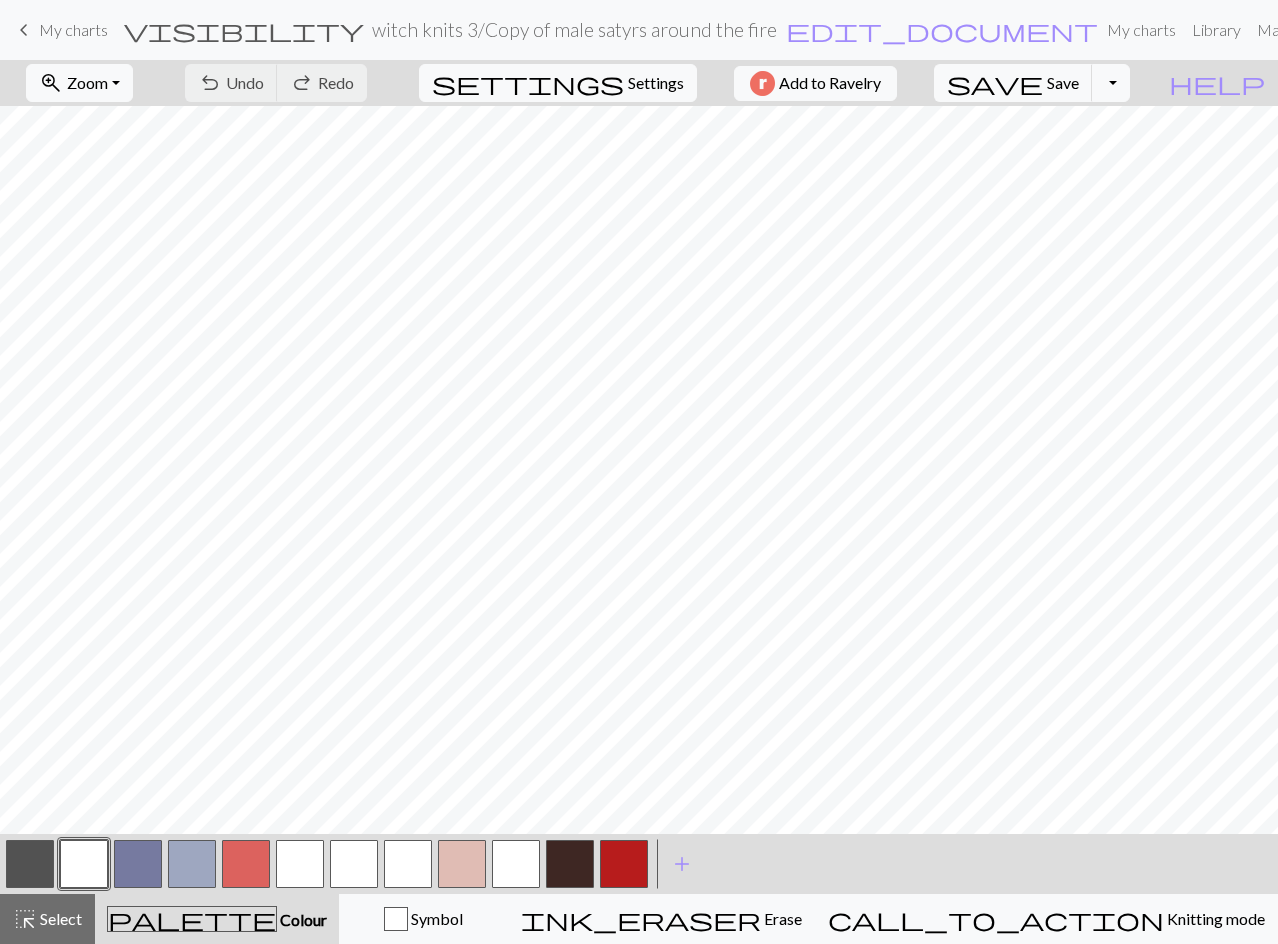 click on "My charts" at bounding box center (73, 29) 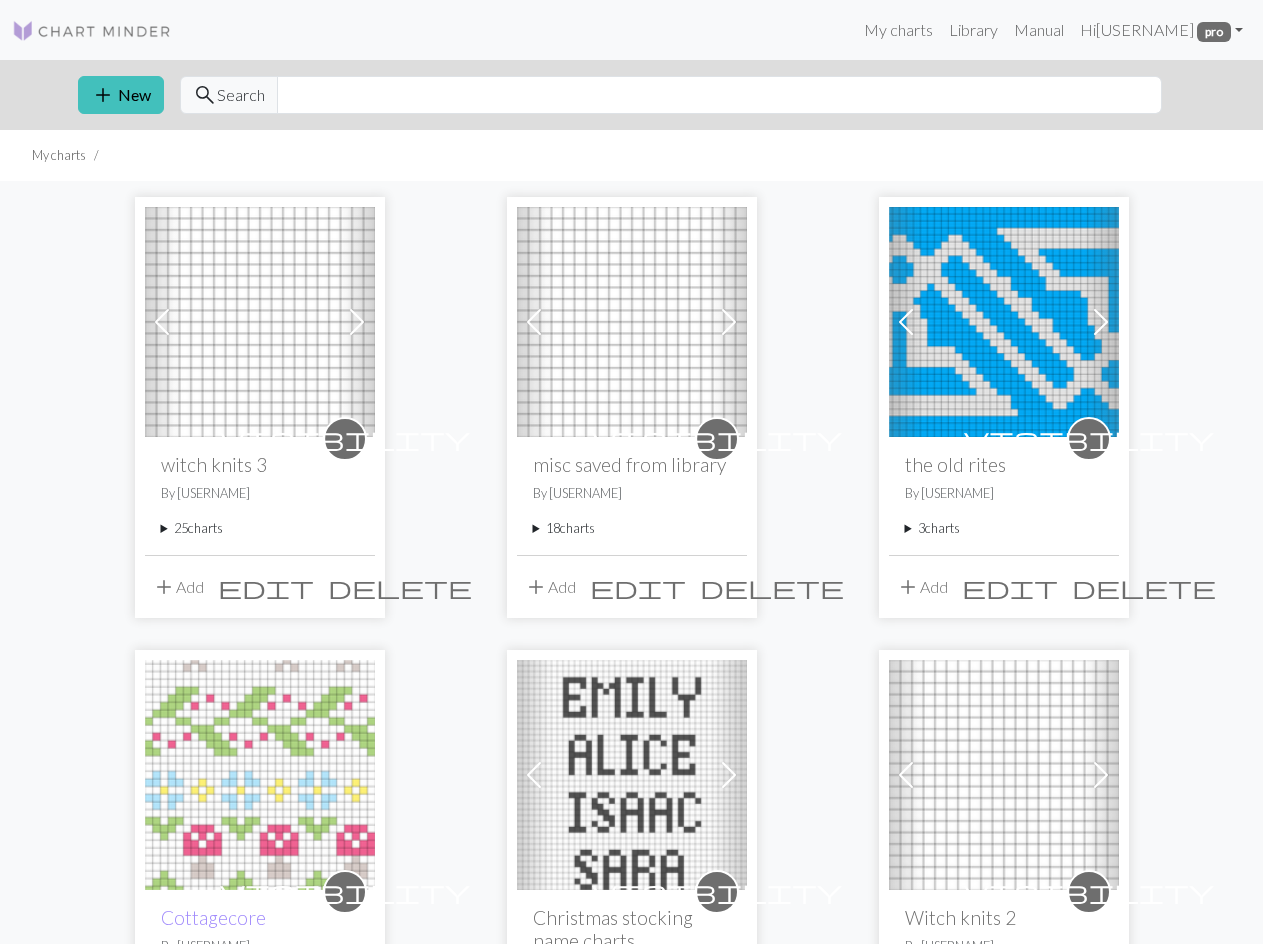 click on "[NUMBER]  charts" at bounding box center [260, 528] 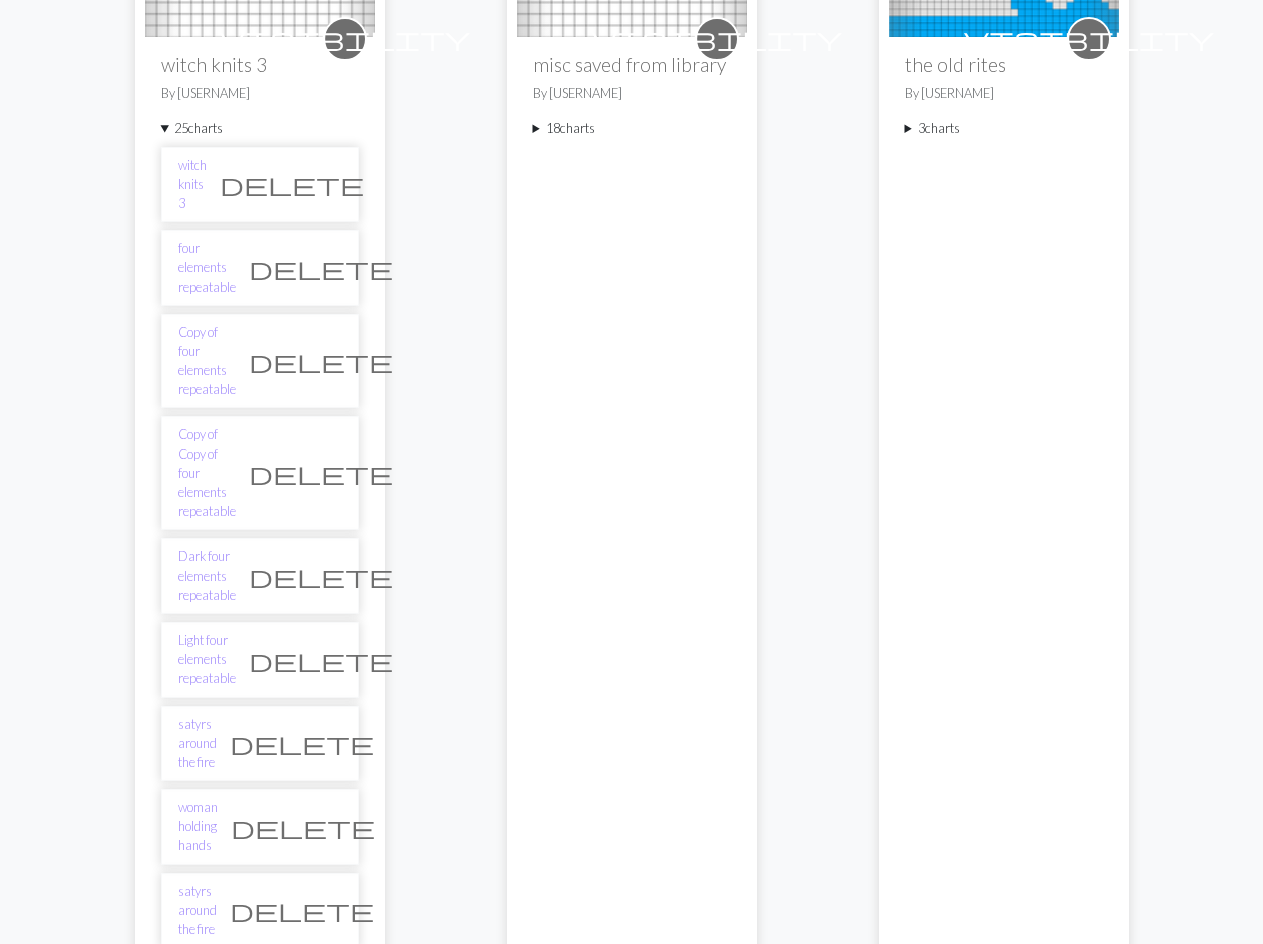scroll, scrollTop: 0, scrollLeft: 0, axis: both 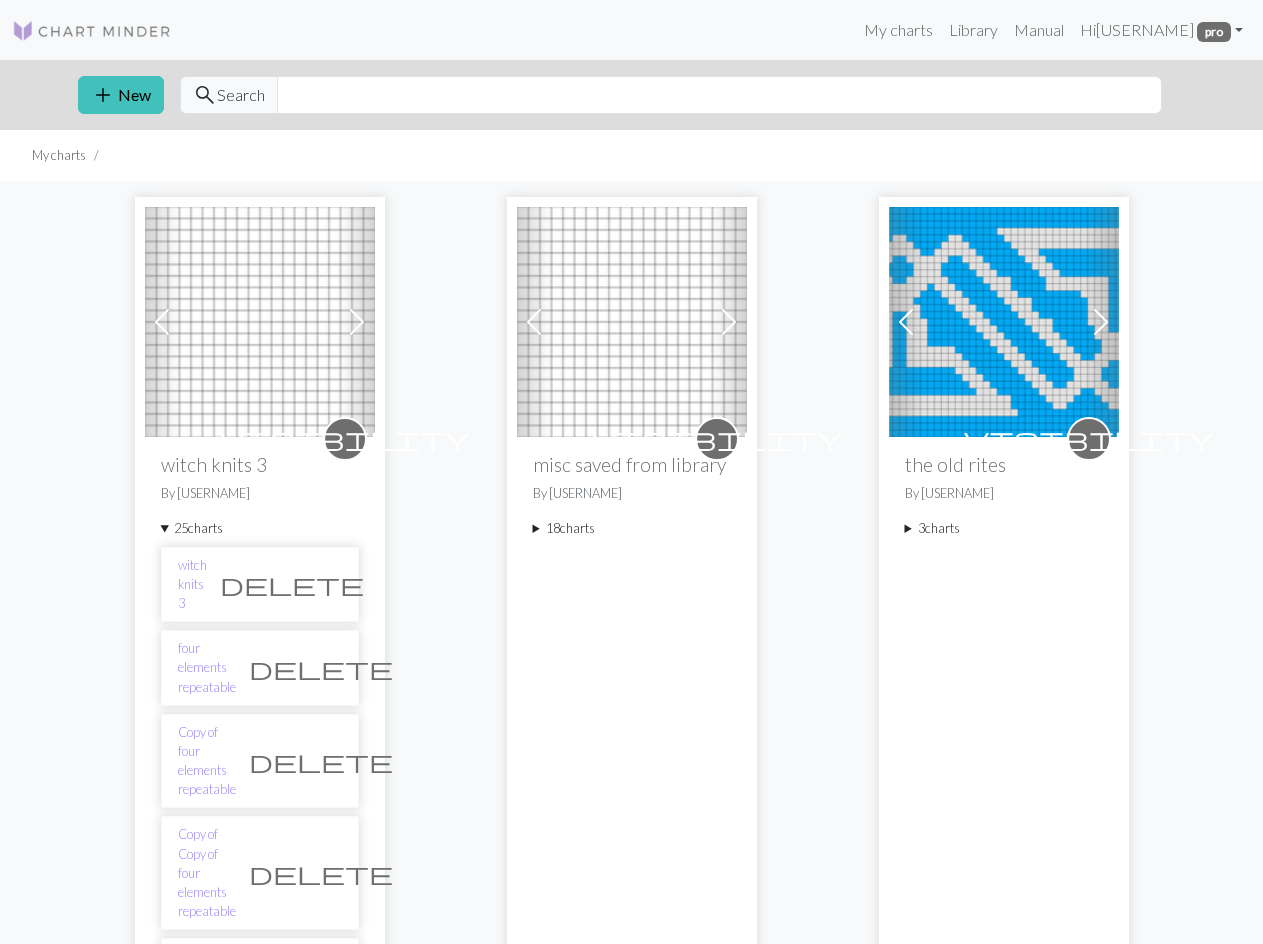 click at bounding box center (92, 30) 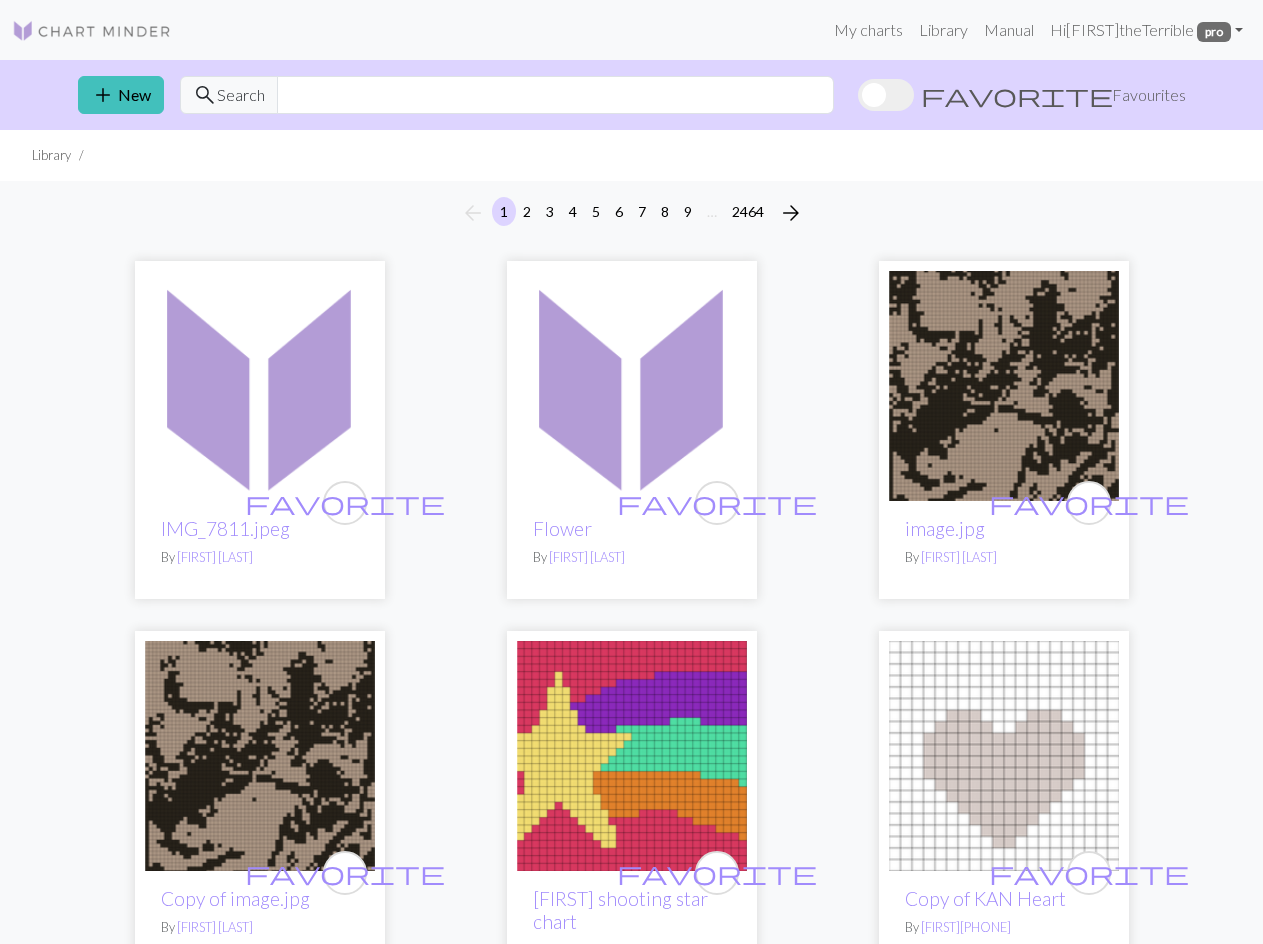 scroll, scrollTop: 0, scrollLeft: 0, axis: both 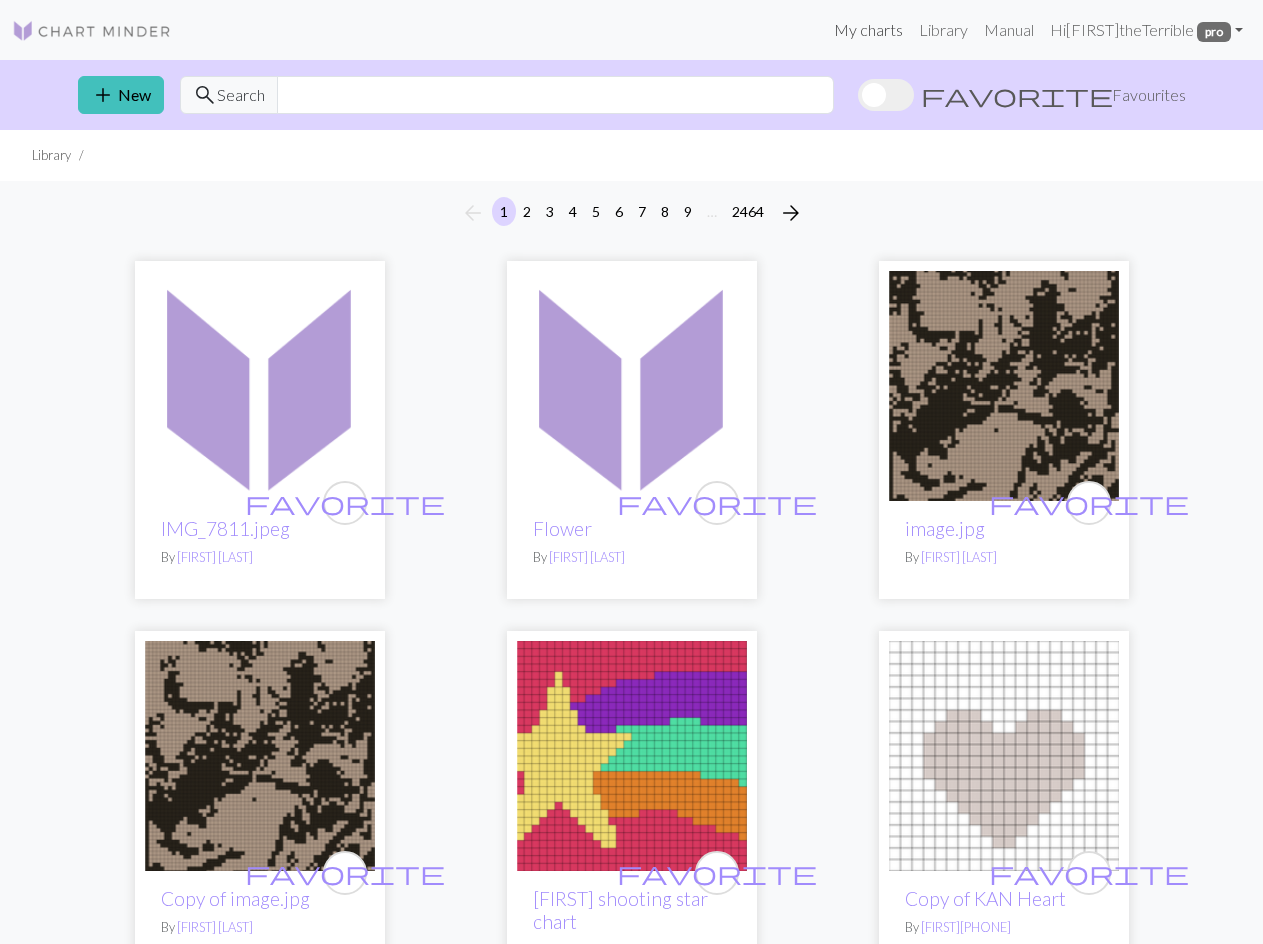 click on "My charts" at bounding box center (868, 30) 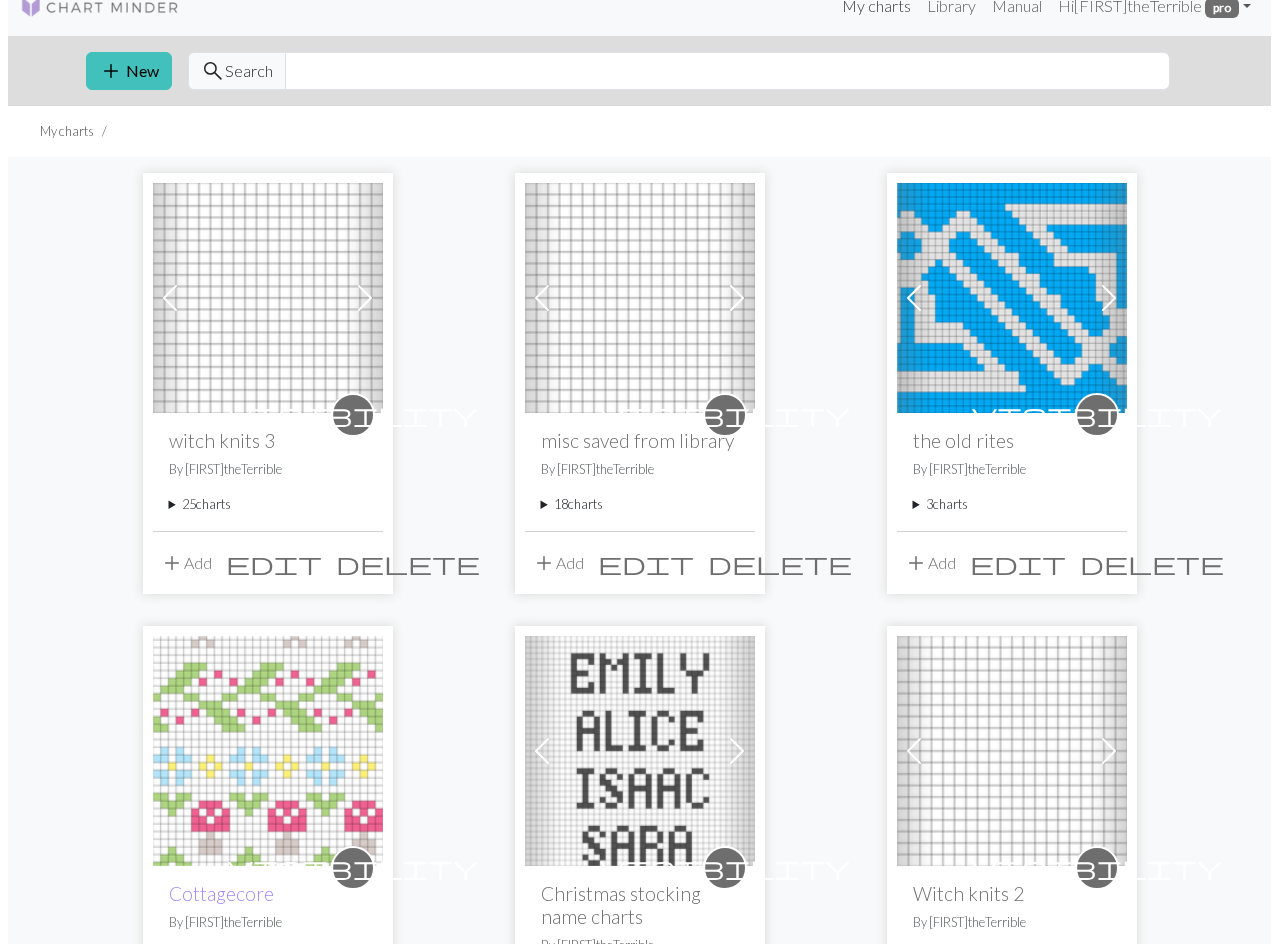 scroll, scrollTop: 0, scrollLeft: 0, axis: both 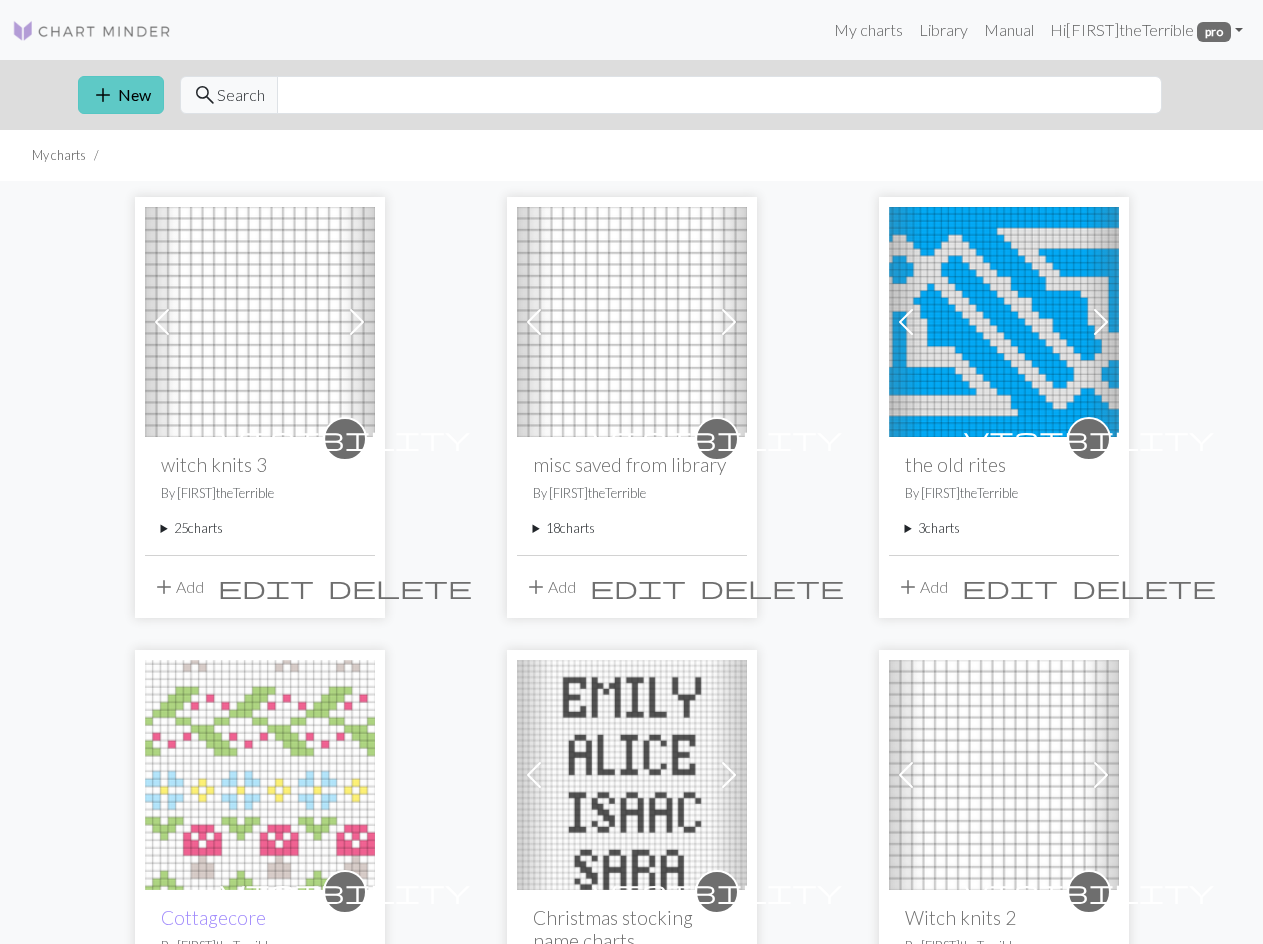 click on "add   New" at bounding box center [121, 95] 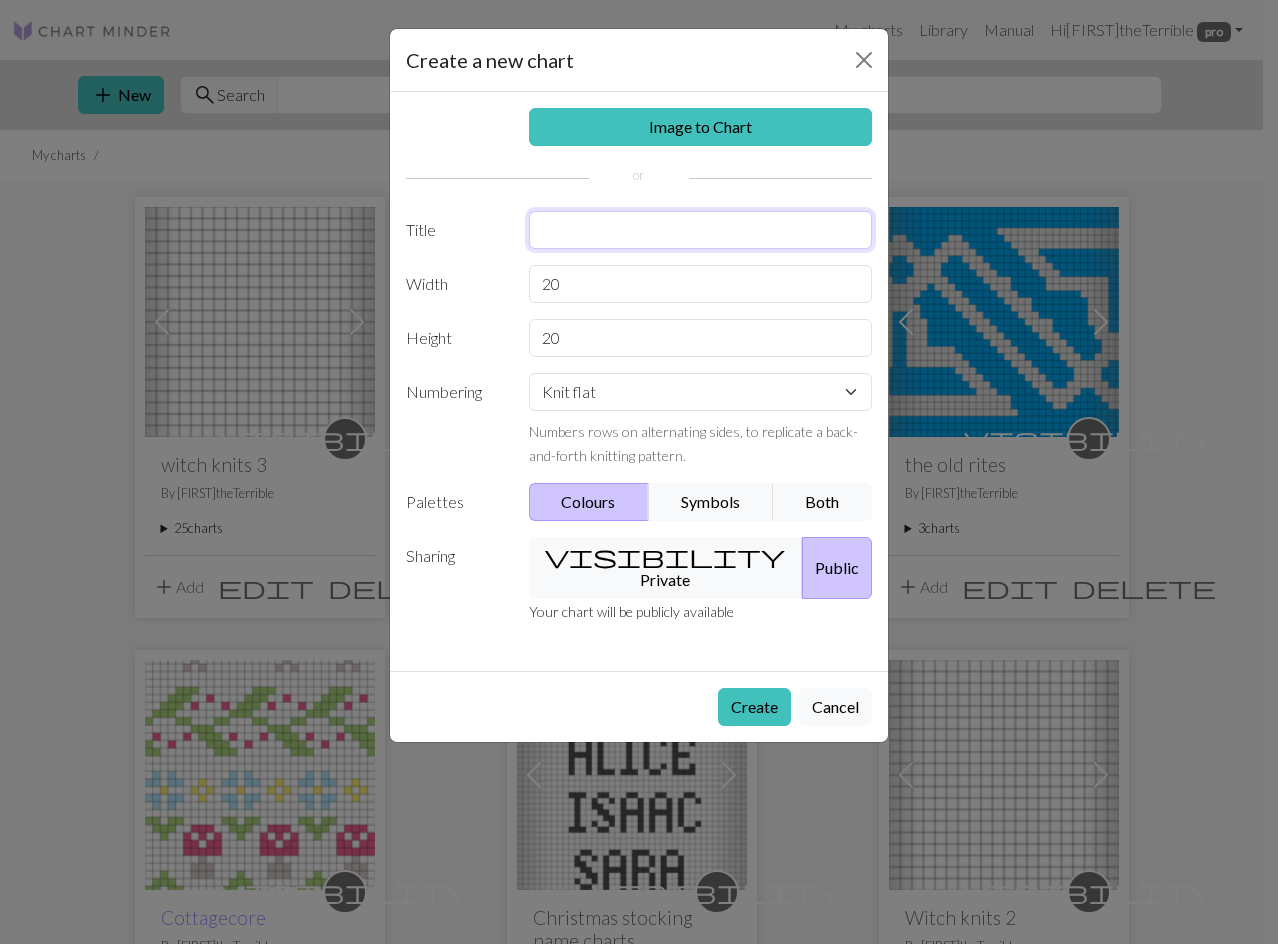 click at bounding box center [701, 230] 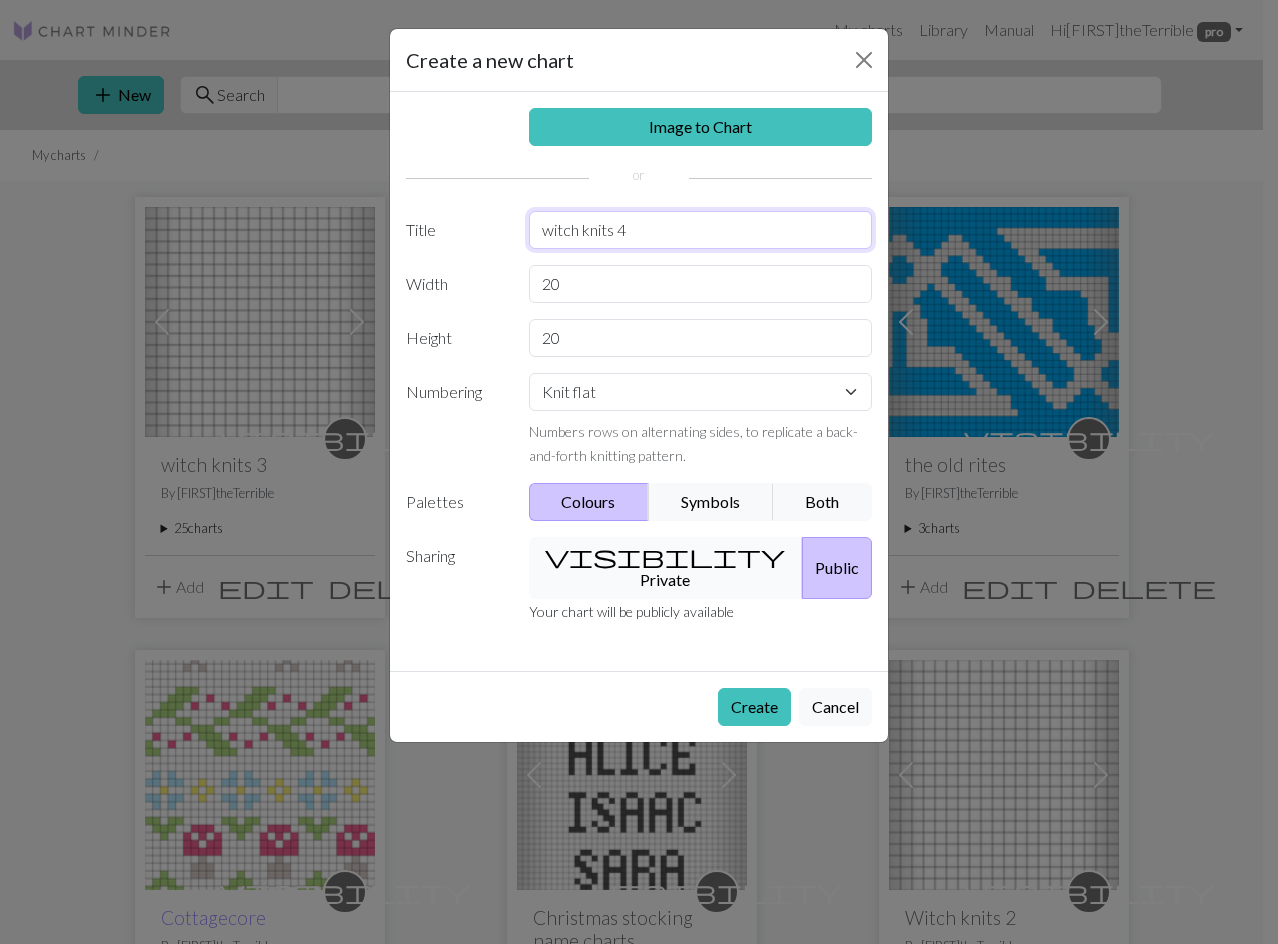 type on "witch knits 4" 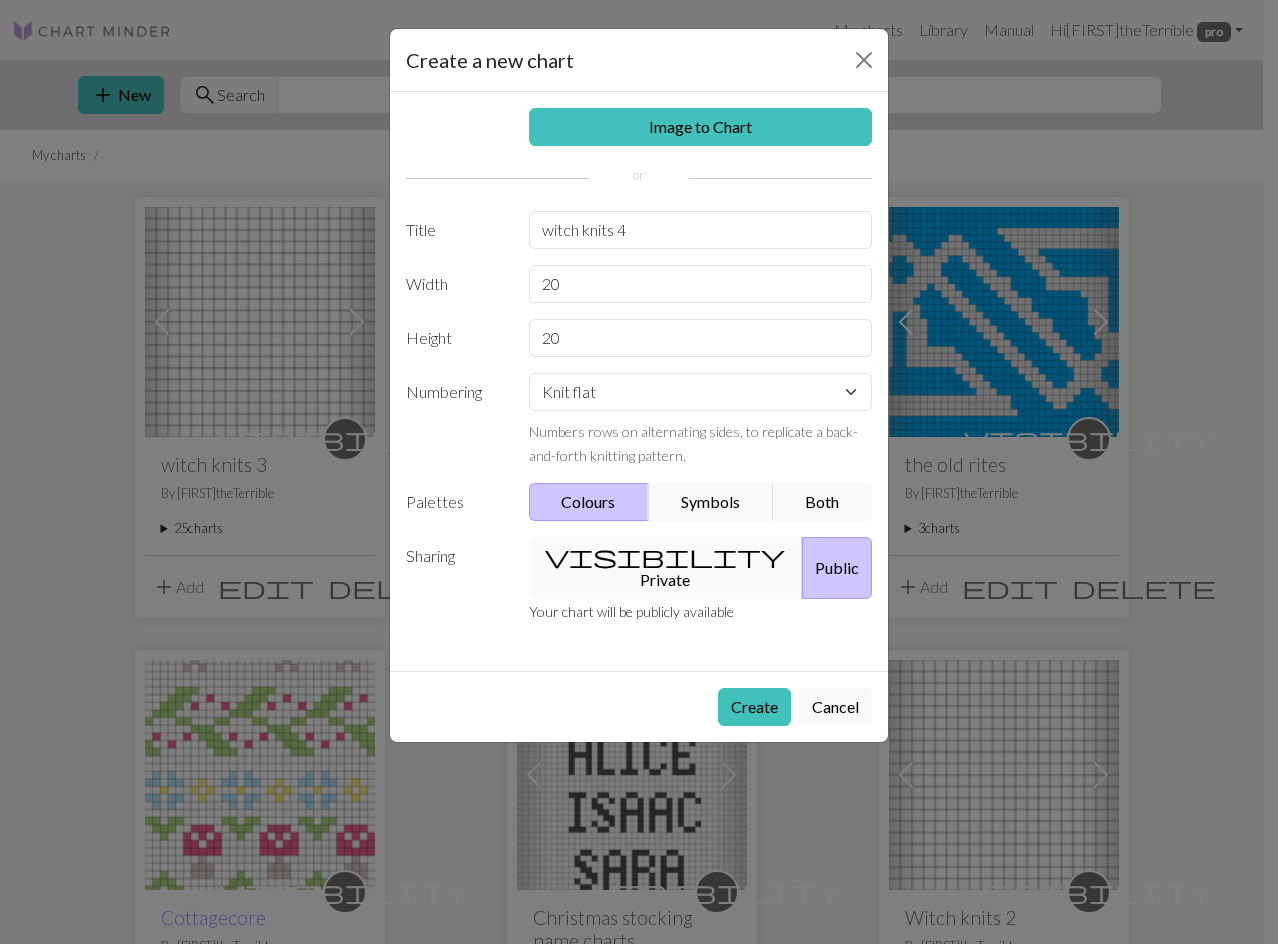 click on "visibility  Private" at bounding box center (666, 568) 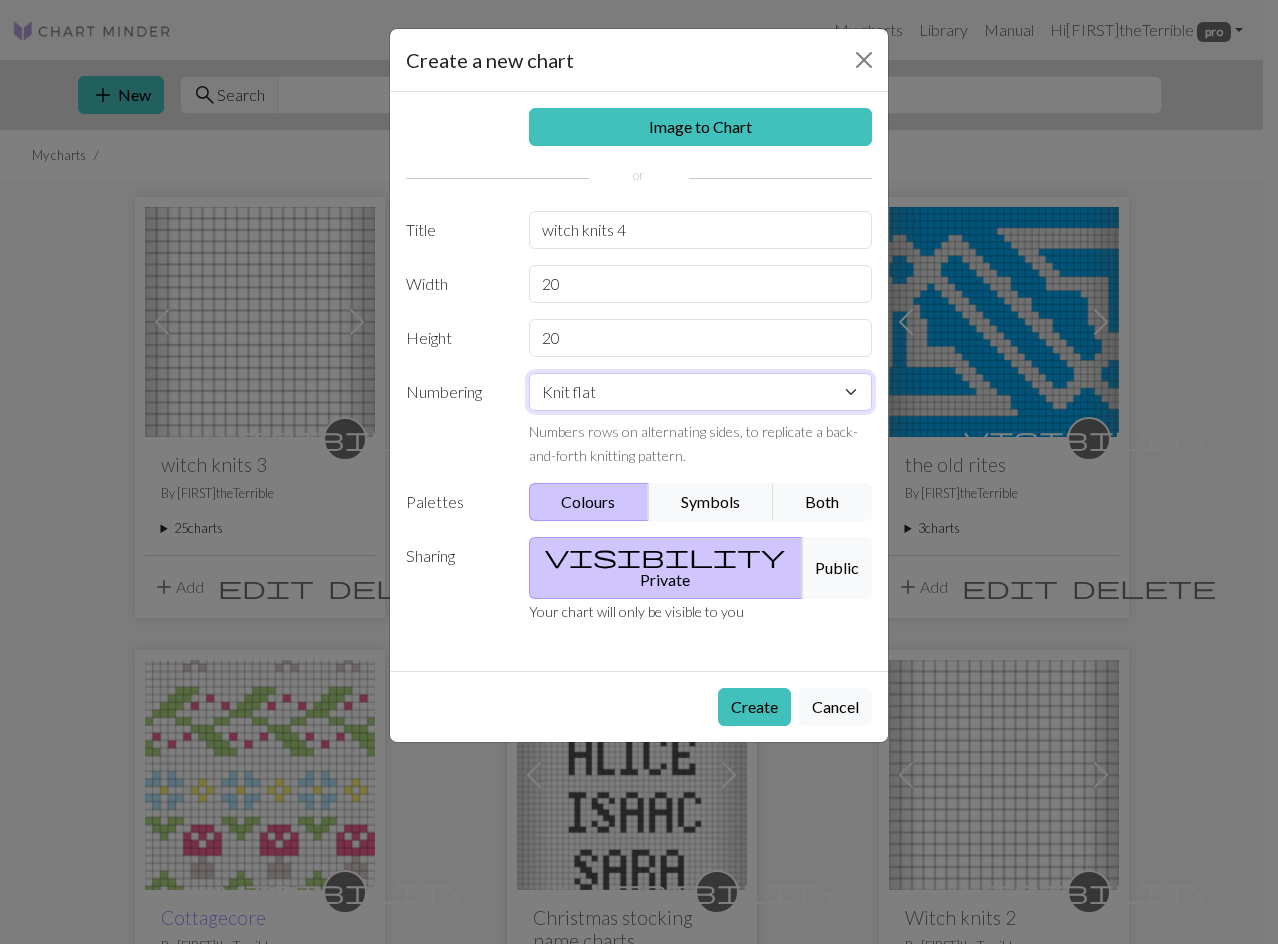 click on "Knit flat Knit in the round Lace knitting Cross stitch" at bounding box center (701, 392) 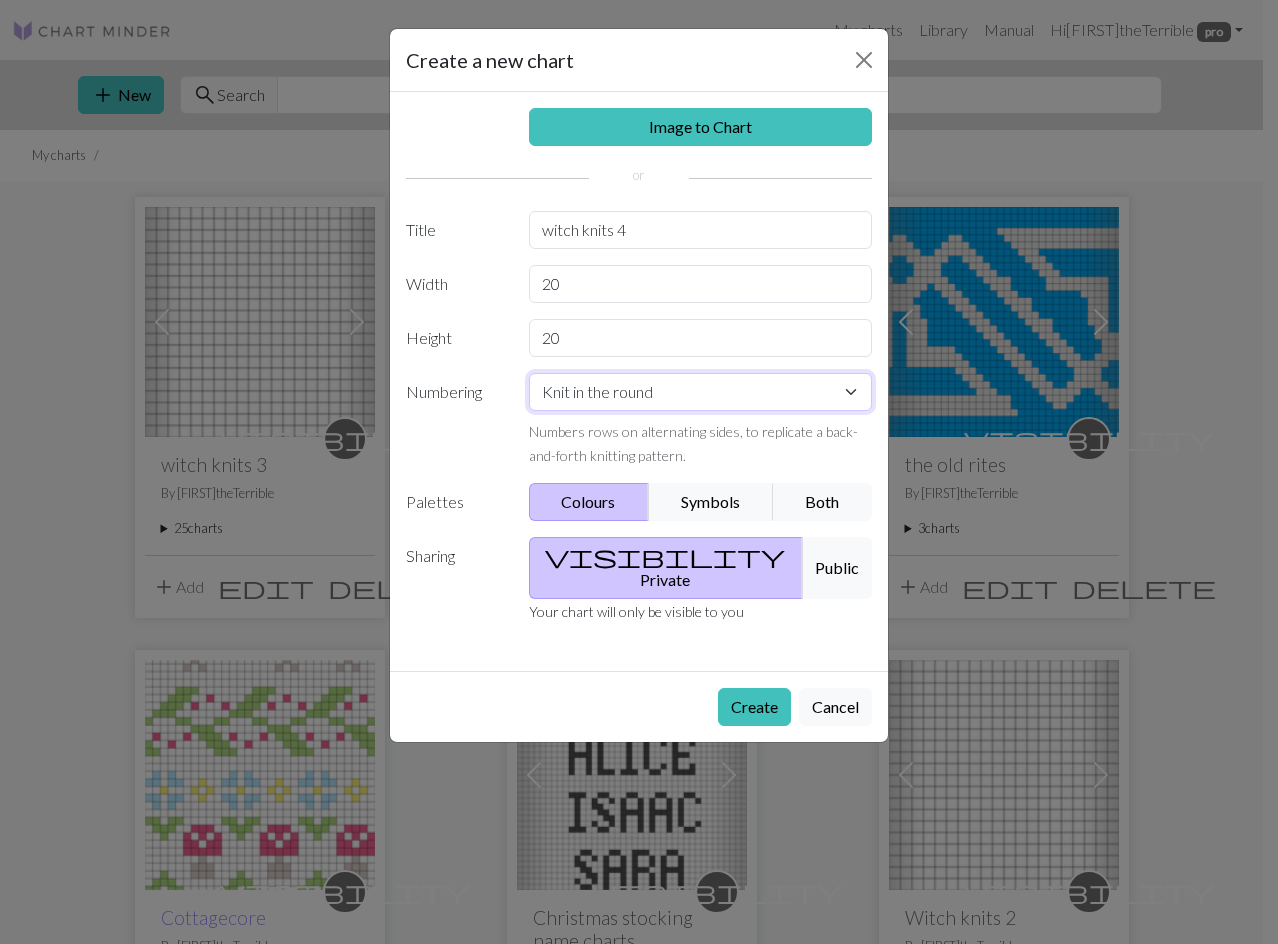 click on "Knit flat Knit in the round Lace knitting Cross stitch" at bounding box center [701, 392] 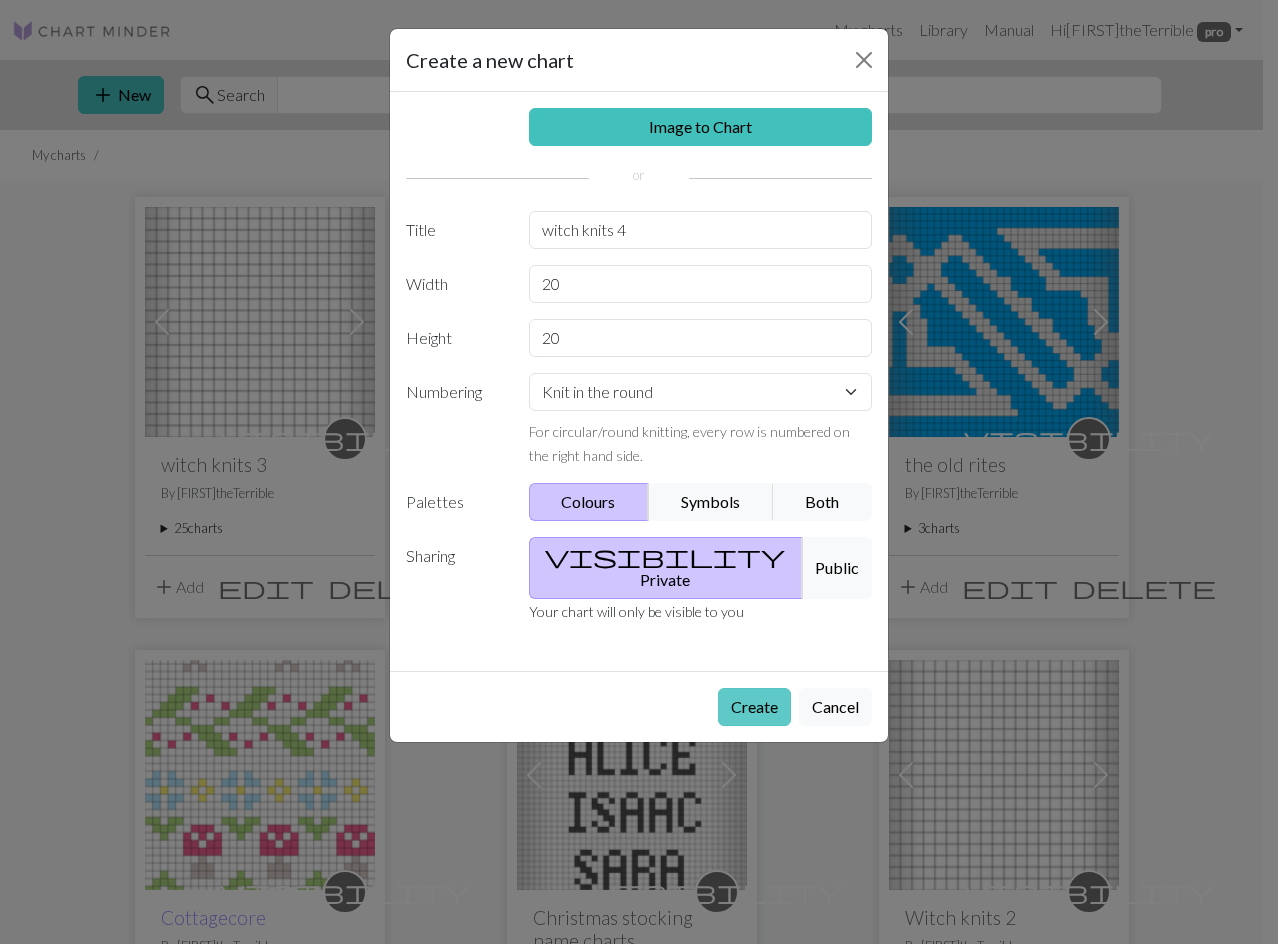 click on "Create" at bounding box center (754, 707) 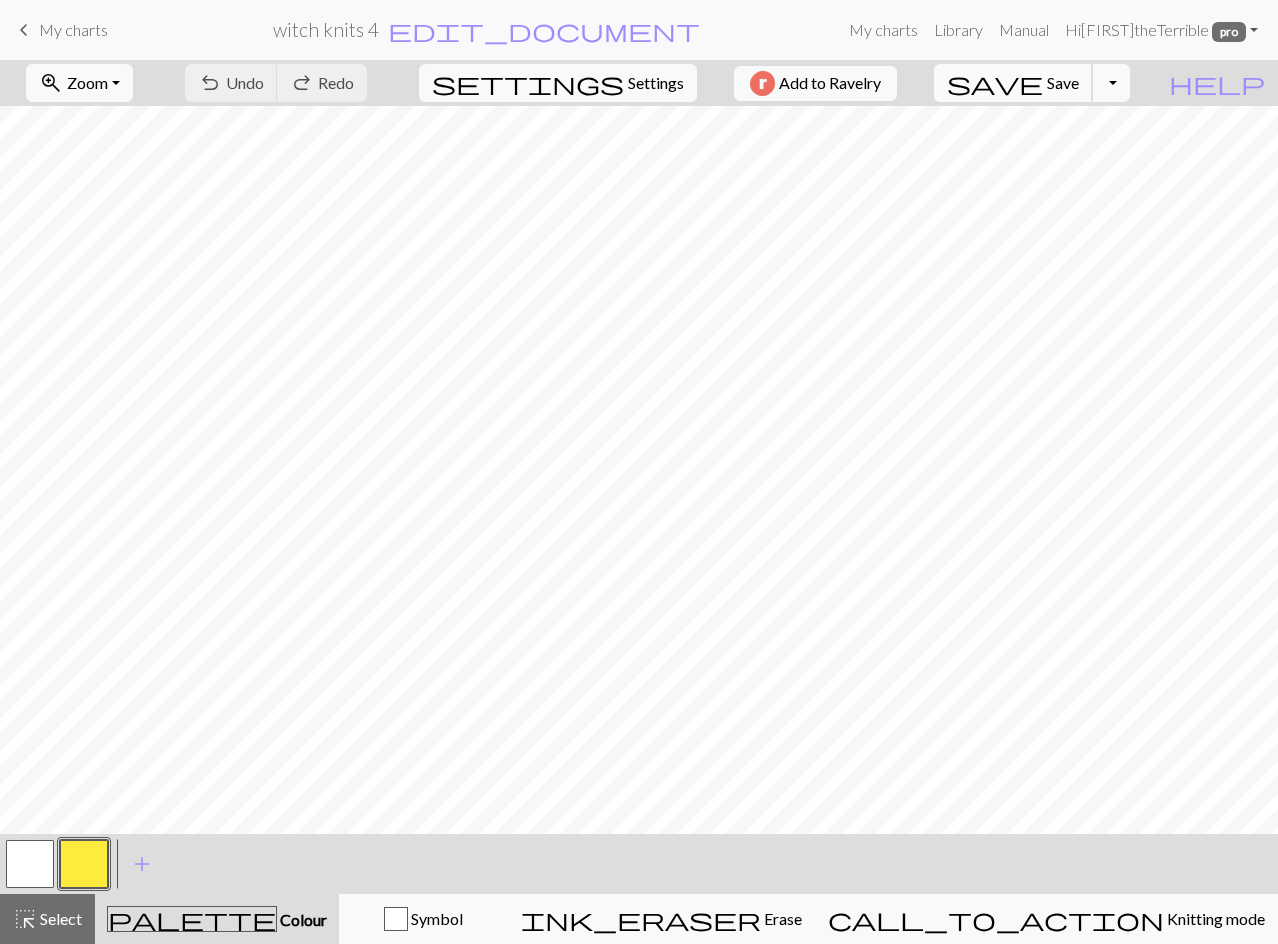 click on "save" at bounding box center (995, 83) 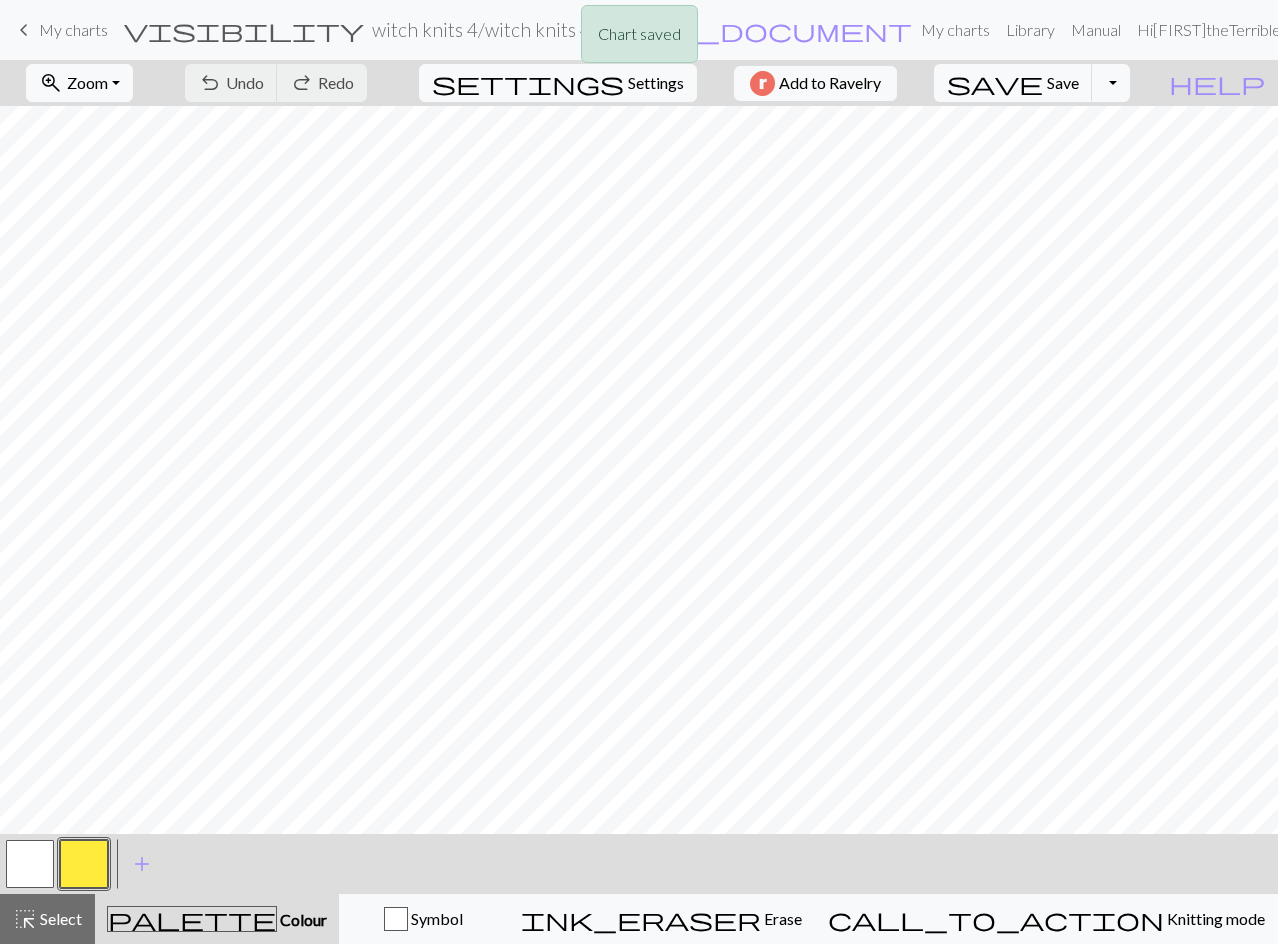 click on "Chart saved" at bounding box center [639, 39] 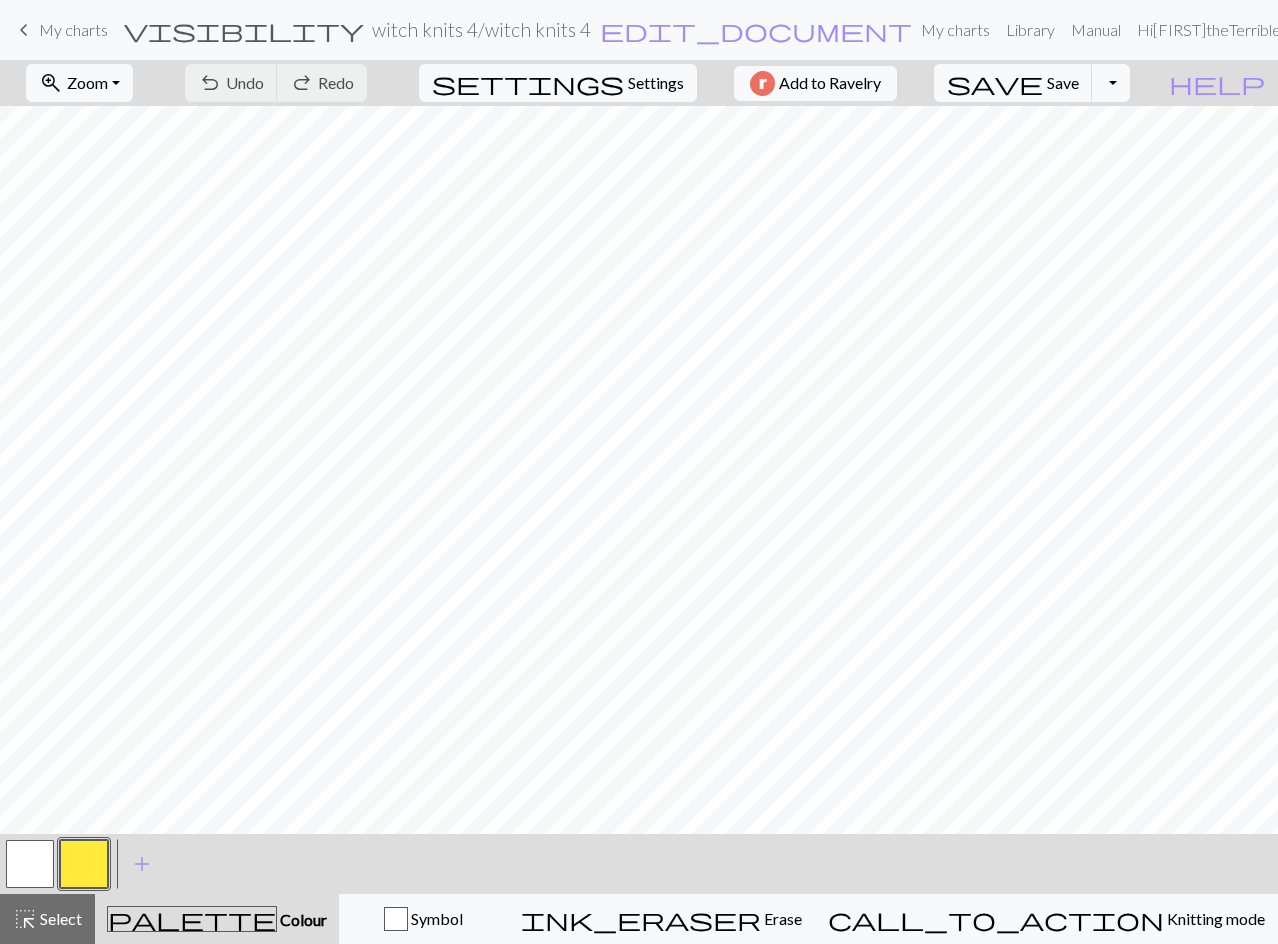 click on "My charts" at bounding box center (73, 29) 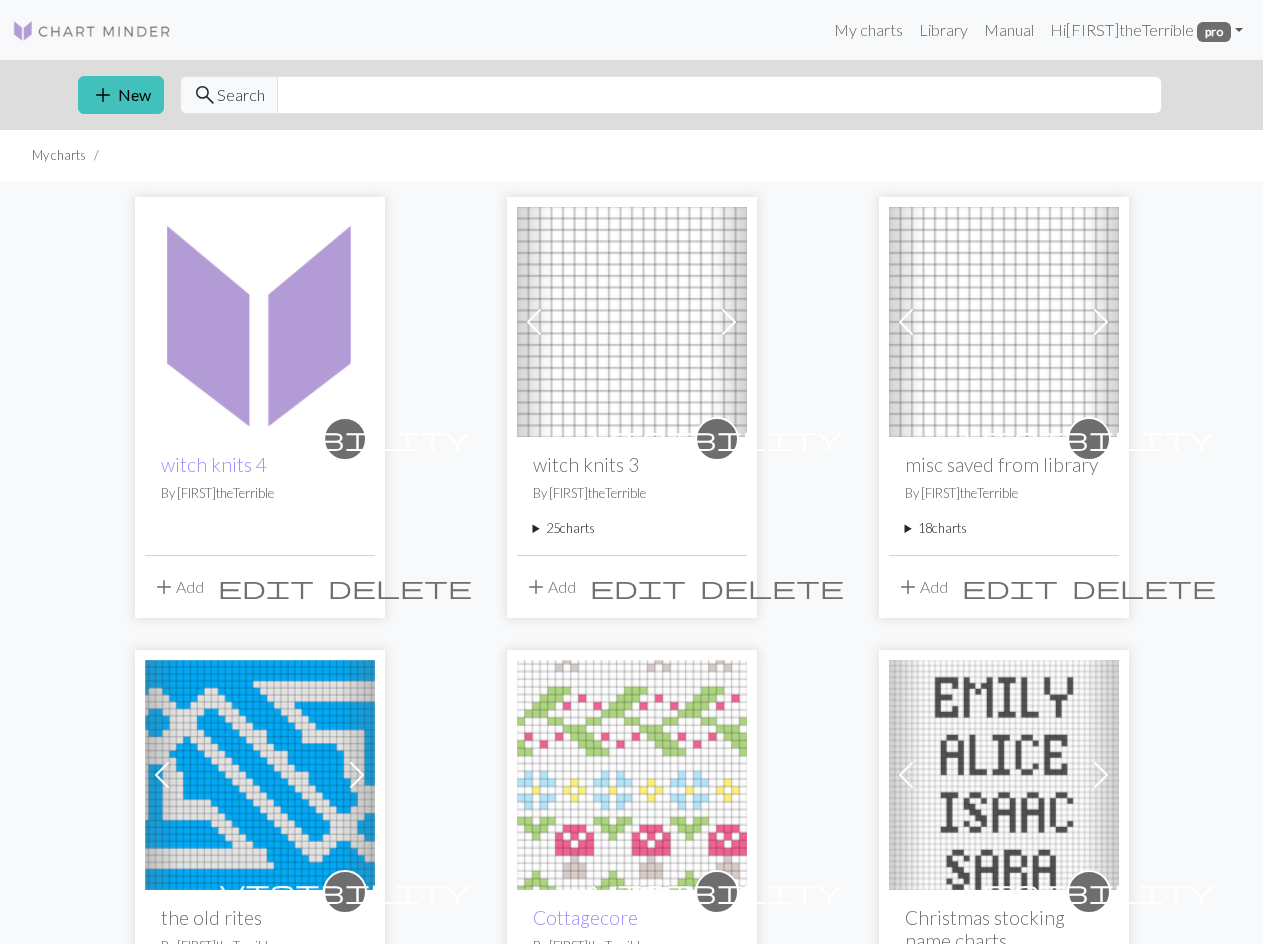 click on "add" at bounding box center (164, 587) 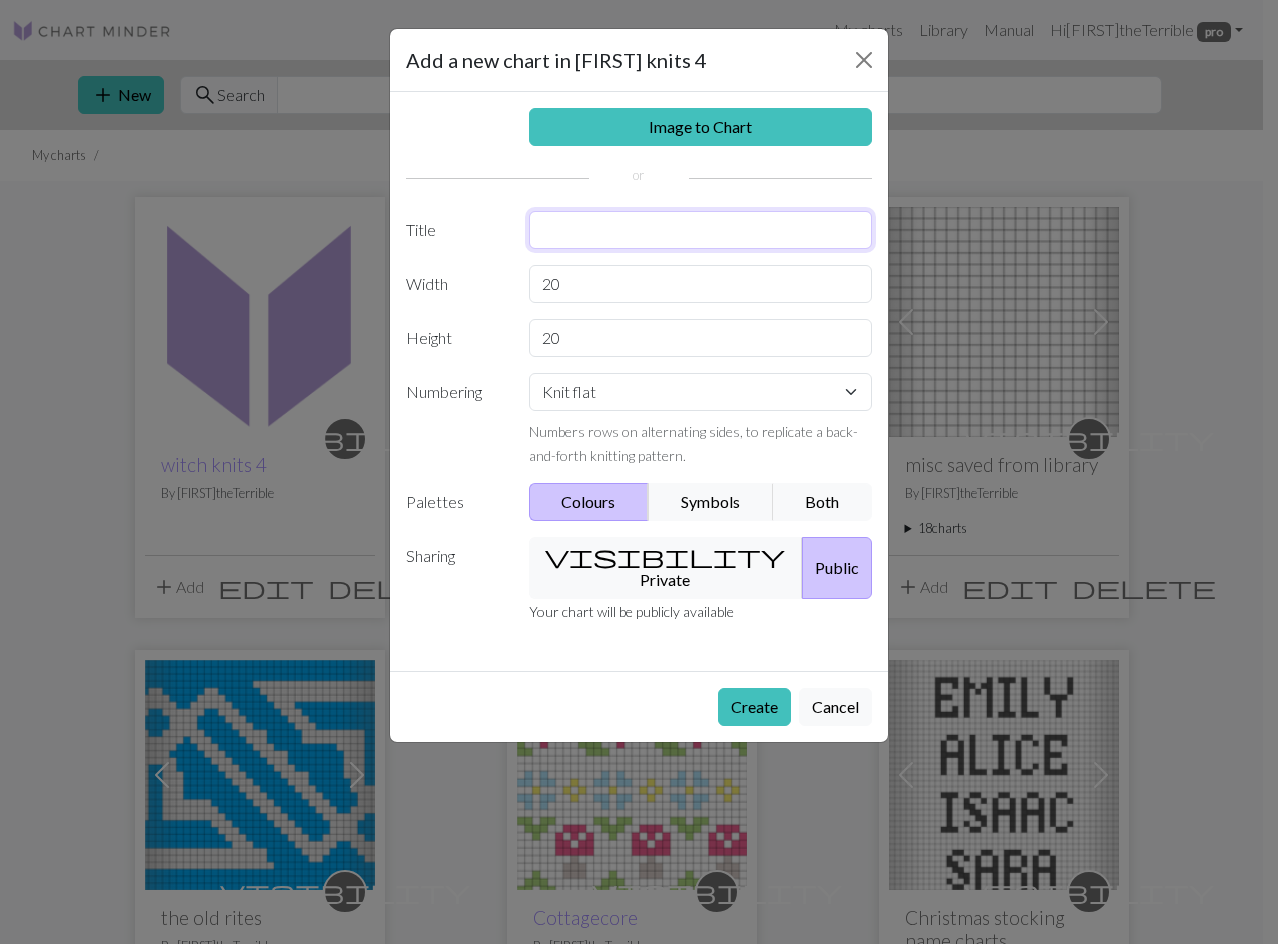 click at bounding box center [701, 230] 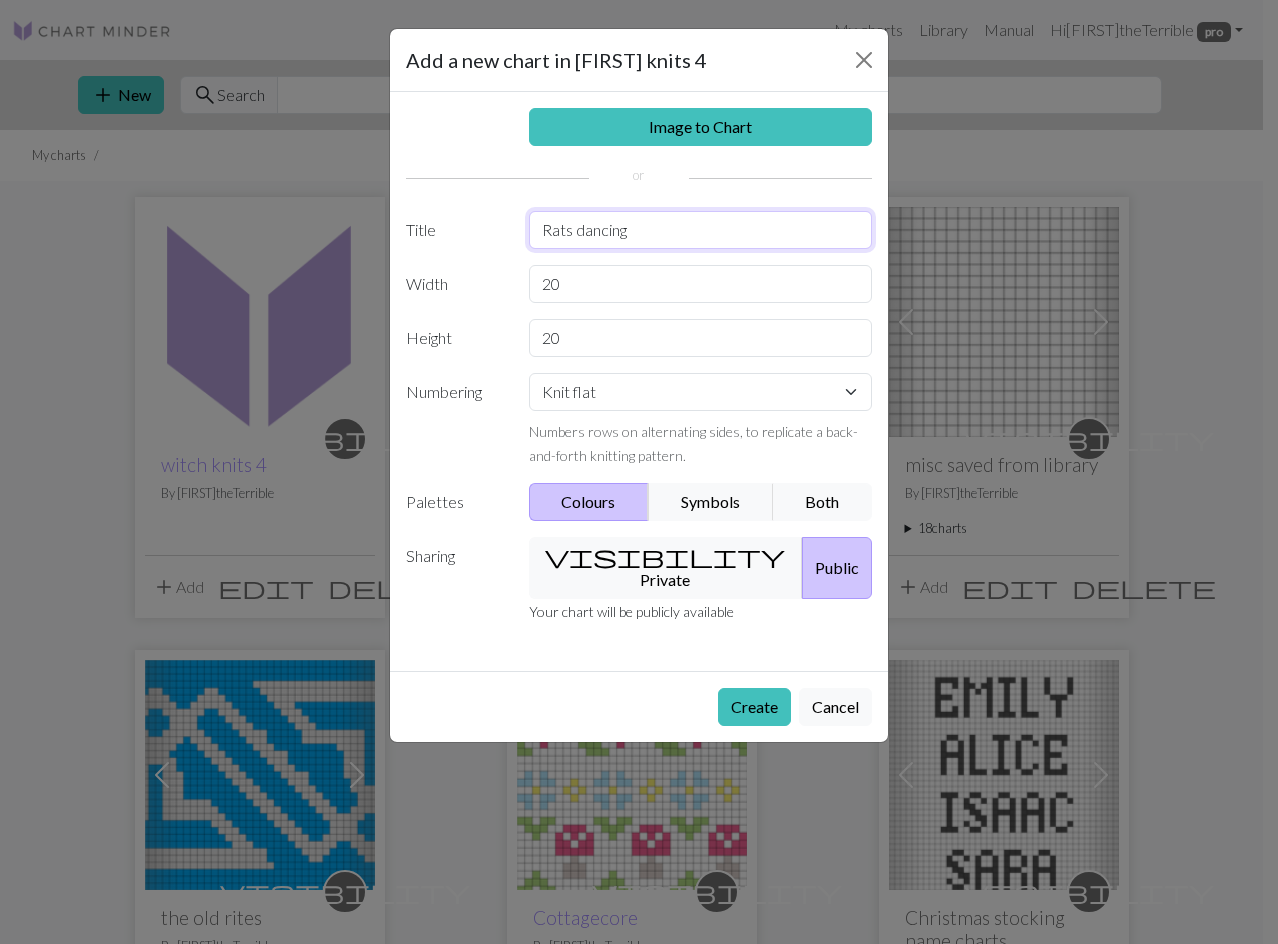 type on "Rats dancing" 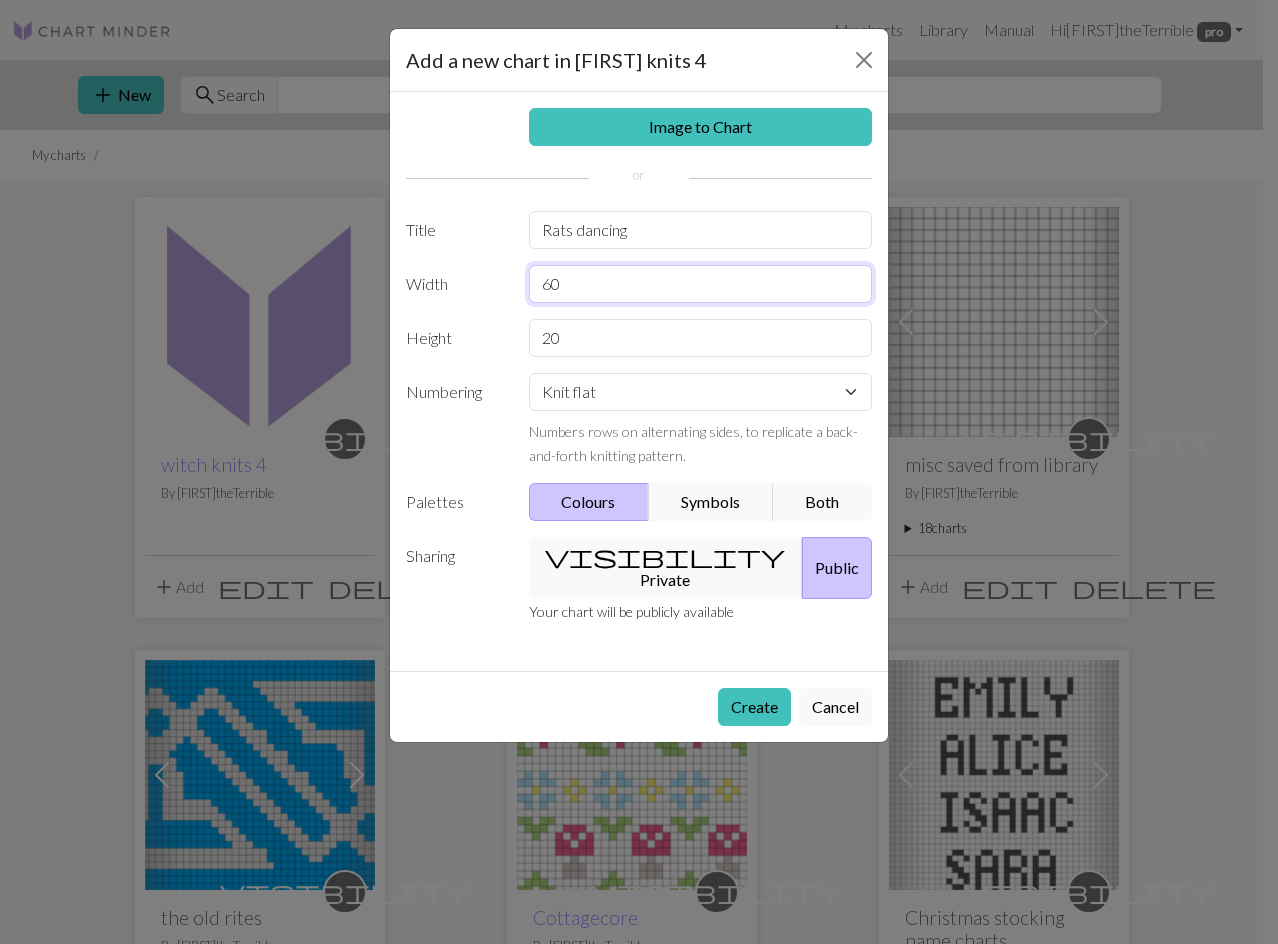 type on "60" 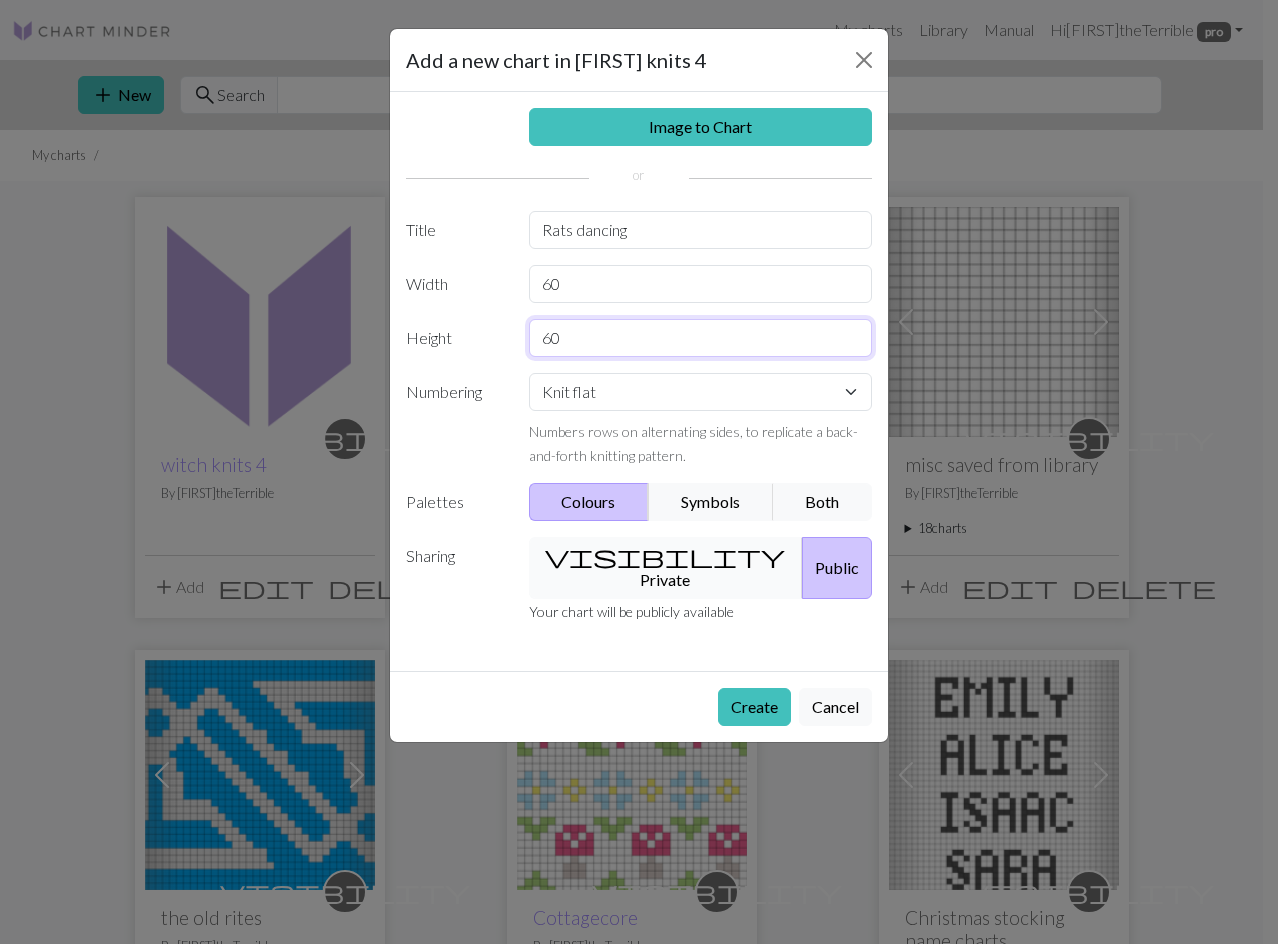 type on "60" 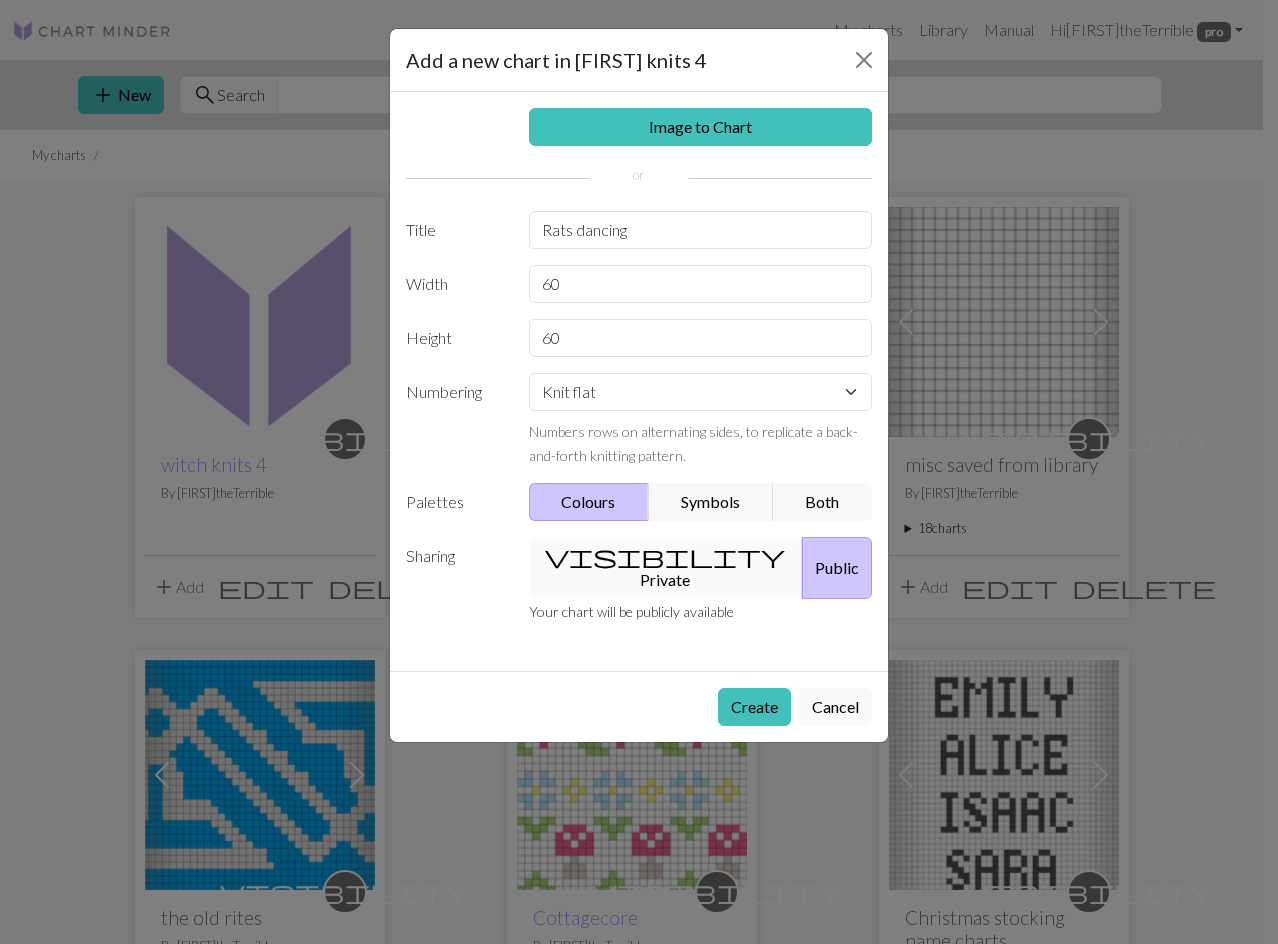 click on "visibility  Private" at bounding box center [666, 568] 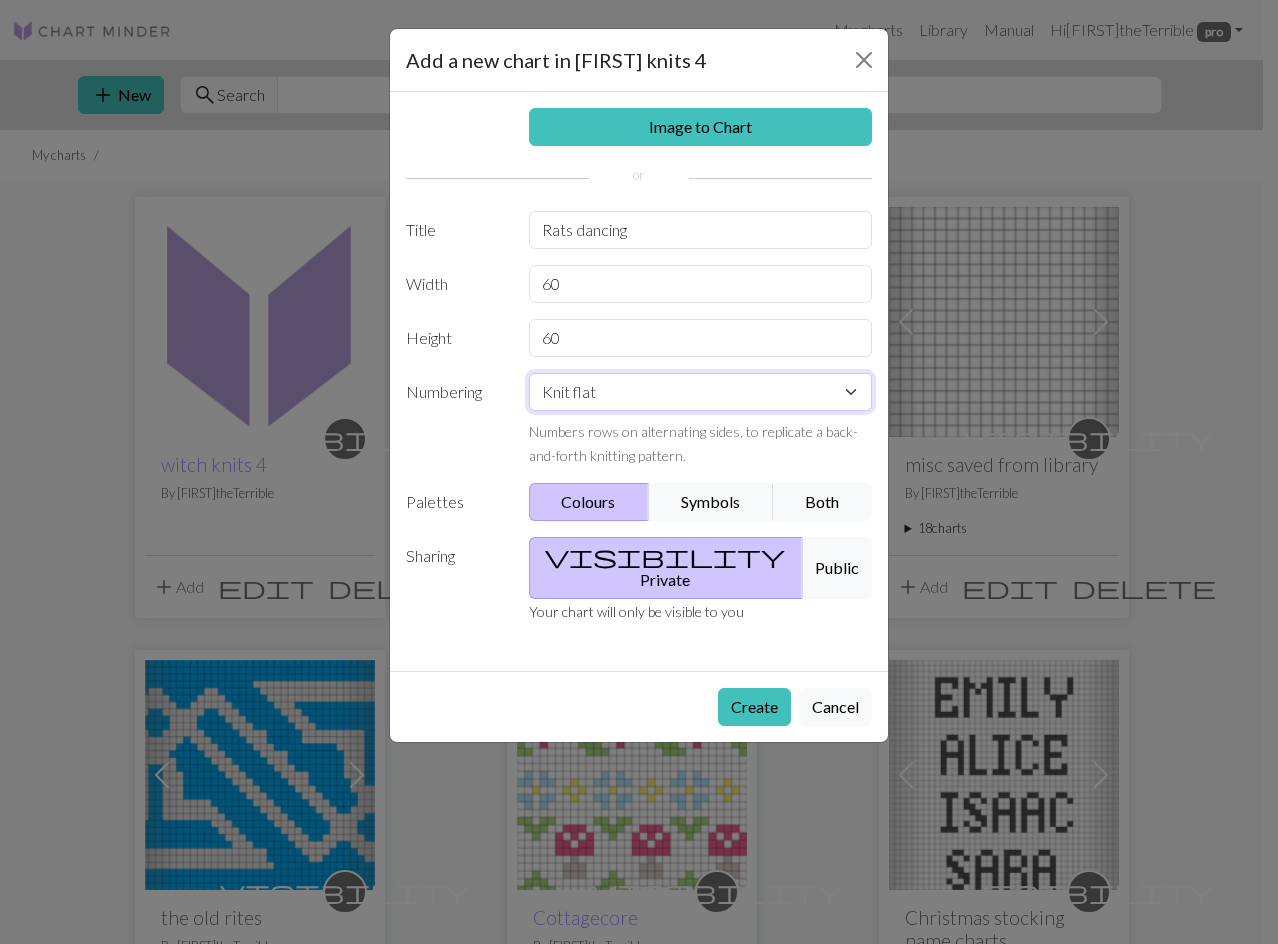 click on "Knit flat Knit in the round Lace knitting Cross stitch" at bounding box center (701, 392) 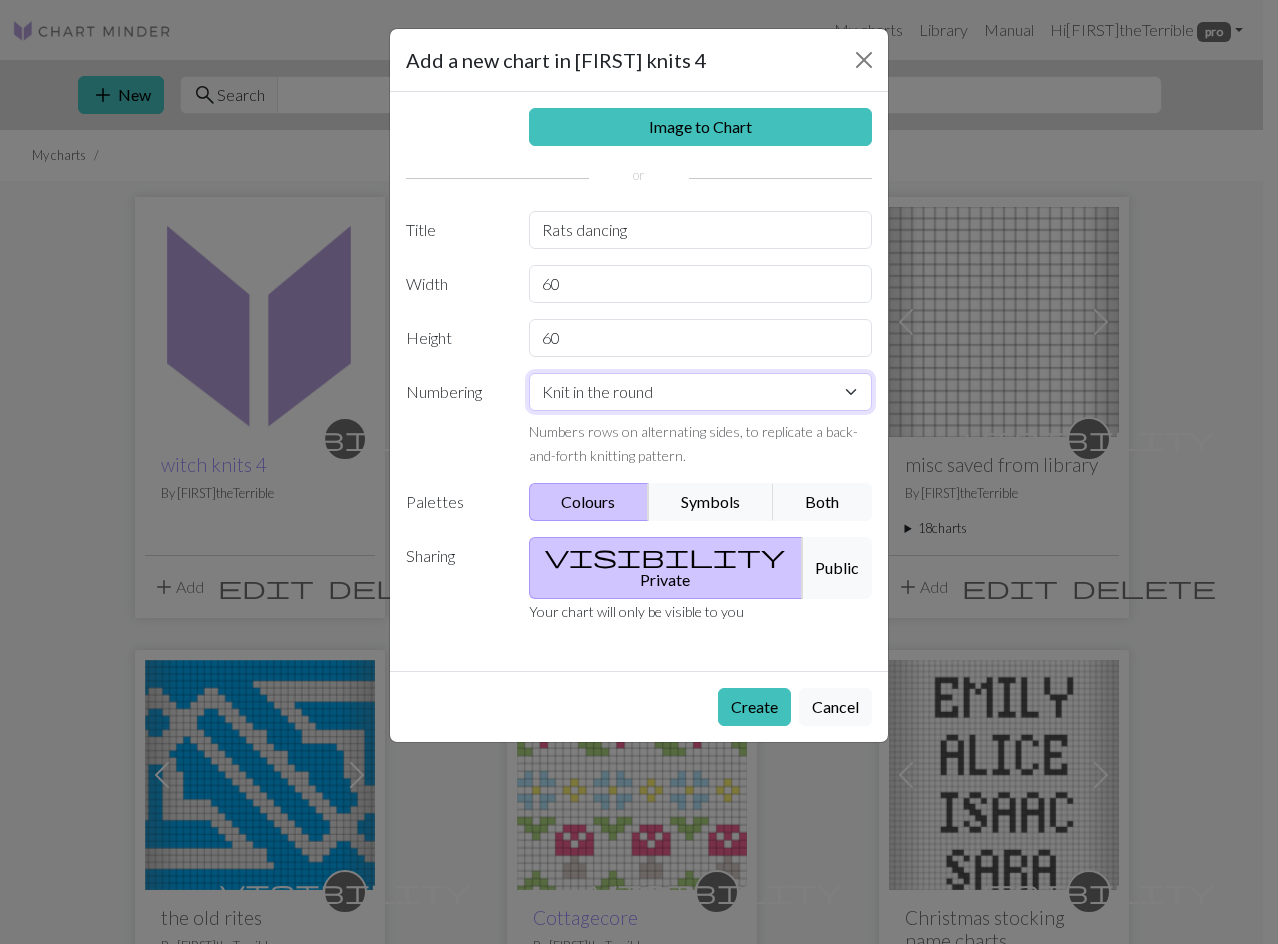 click on "Knit flat Knit in the round Lace knitting Cross stitch" at bounding box center [701, 392] 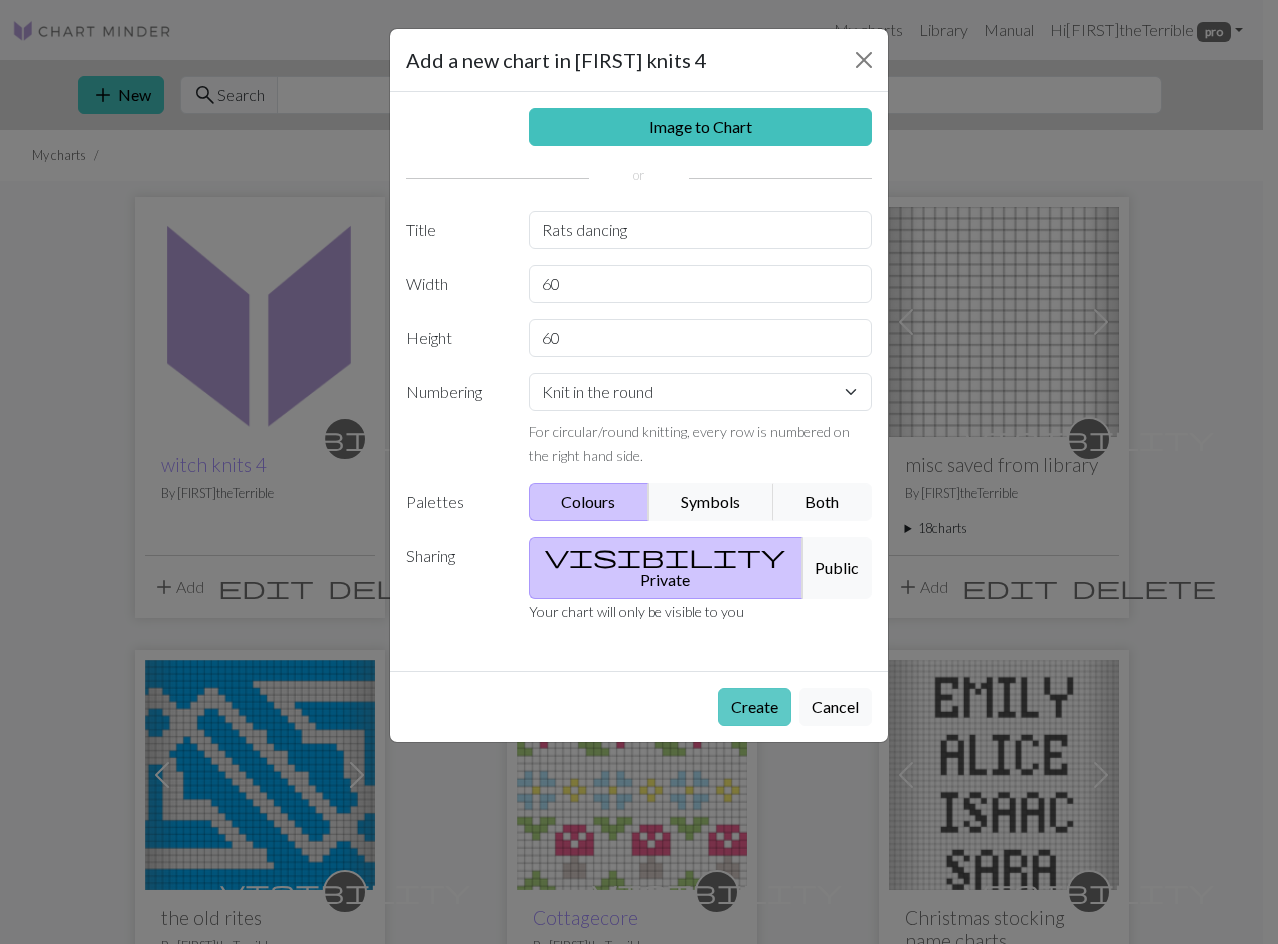 click on "Create" at bounding box center [754, 707] 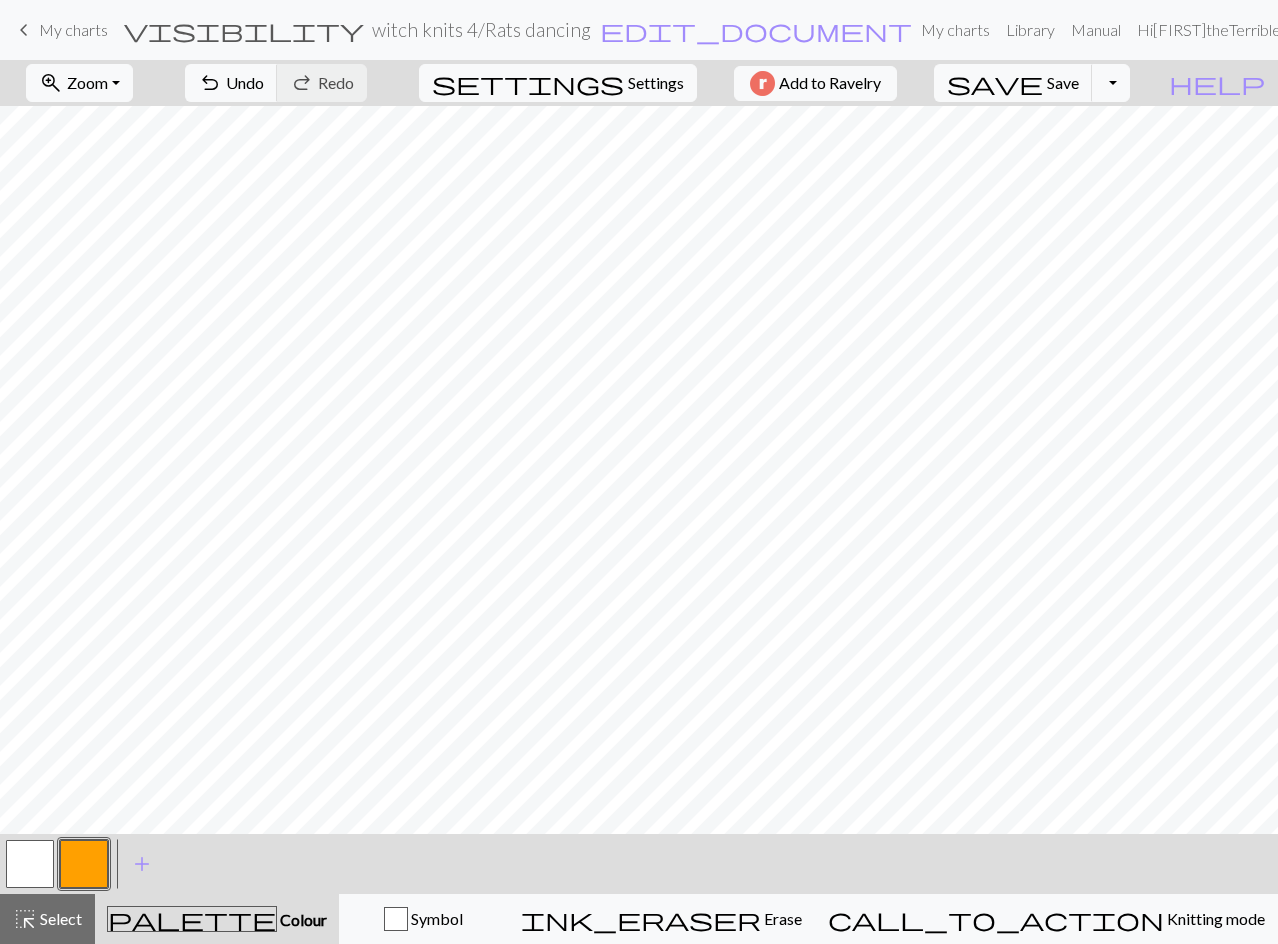 click on "My charts" at bounding box center (73, 29) 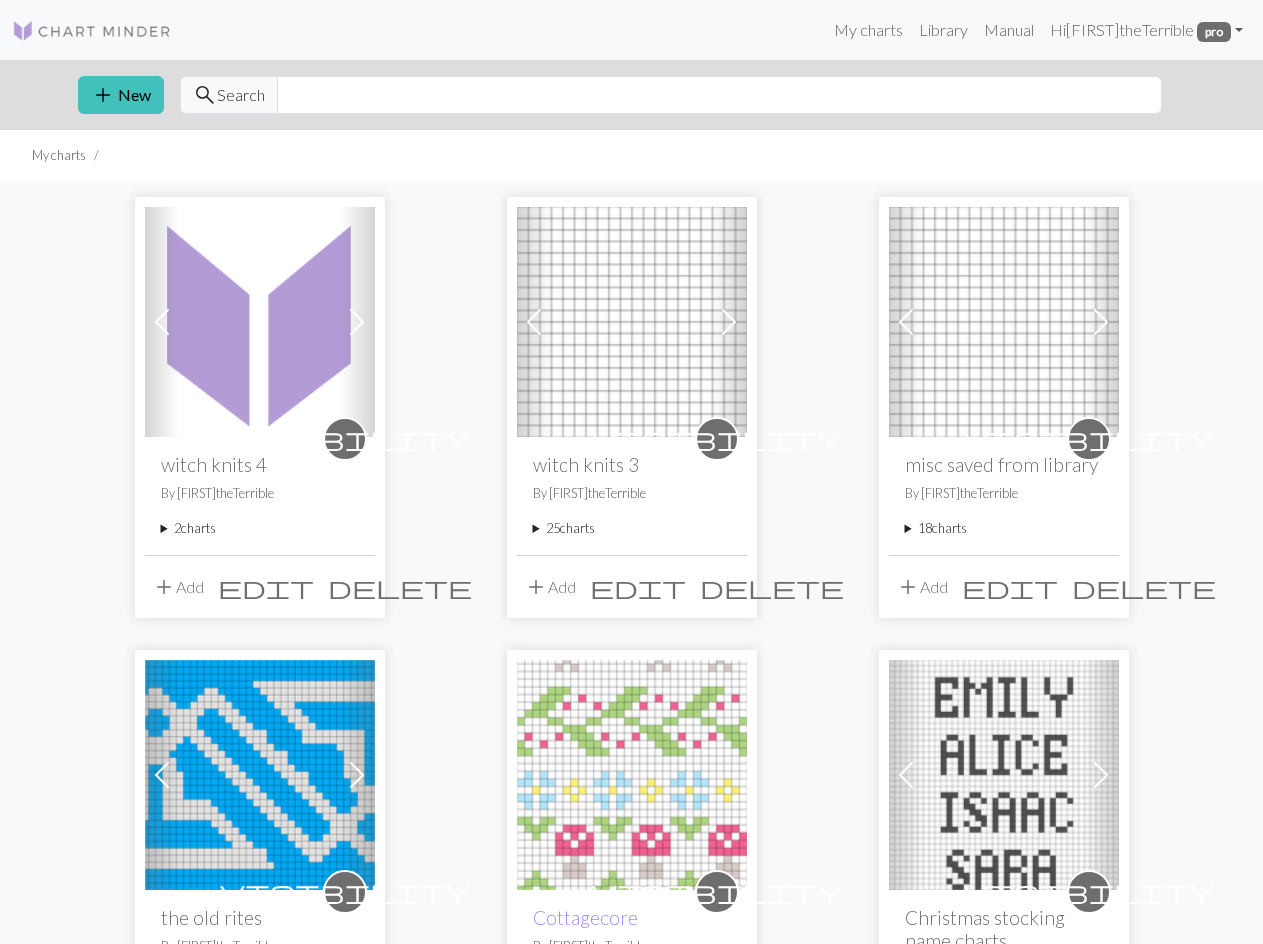 click on "add" at bounding box center [164, 587] 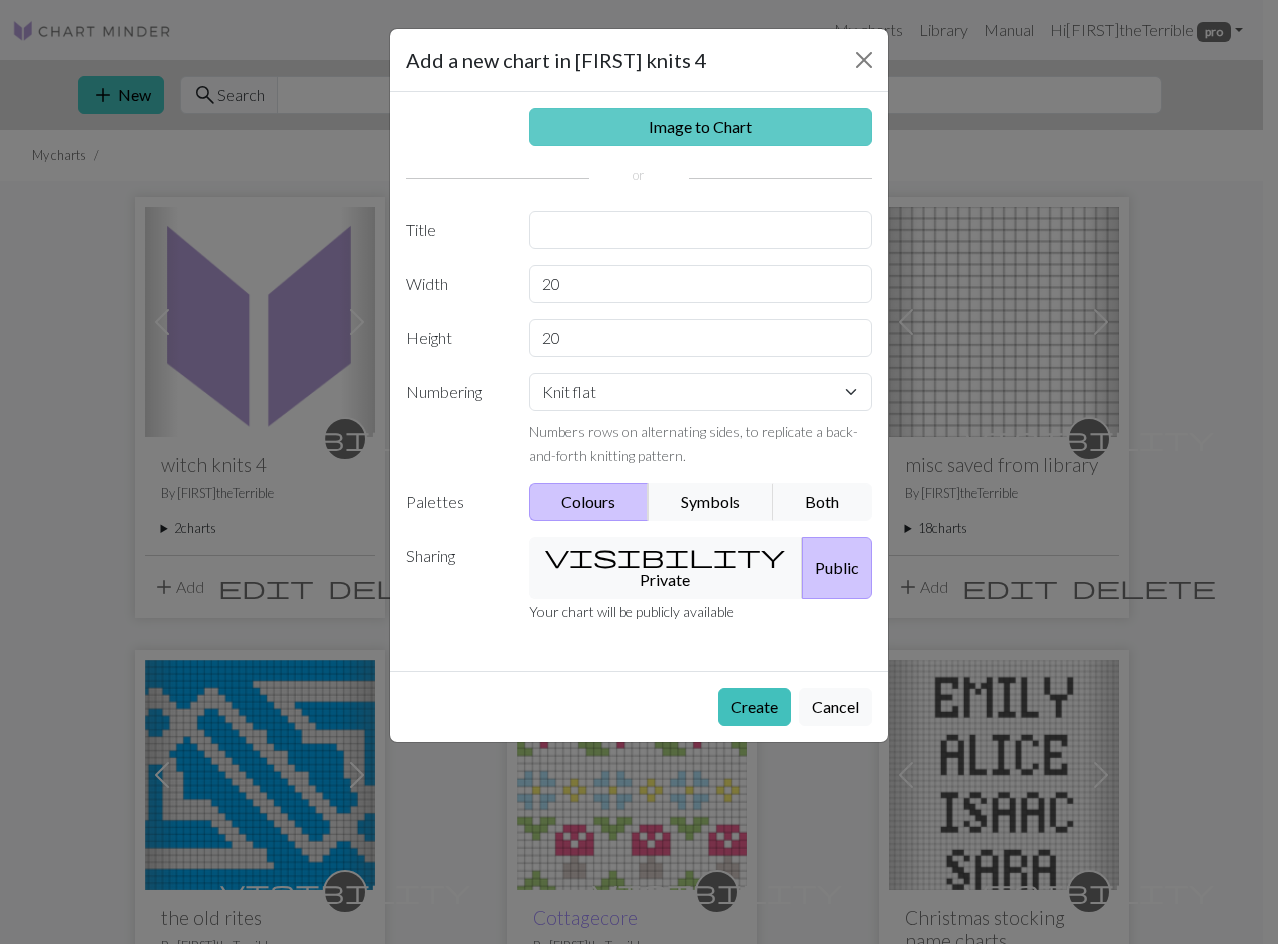 click on "Image to Chart" at bounding box center (701, 127) 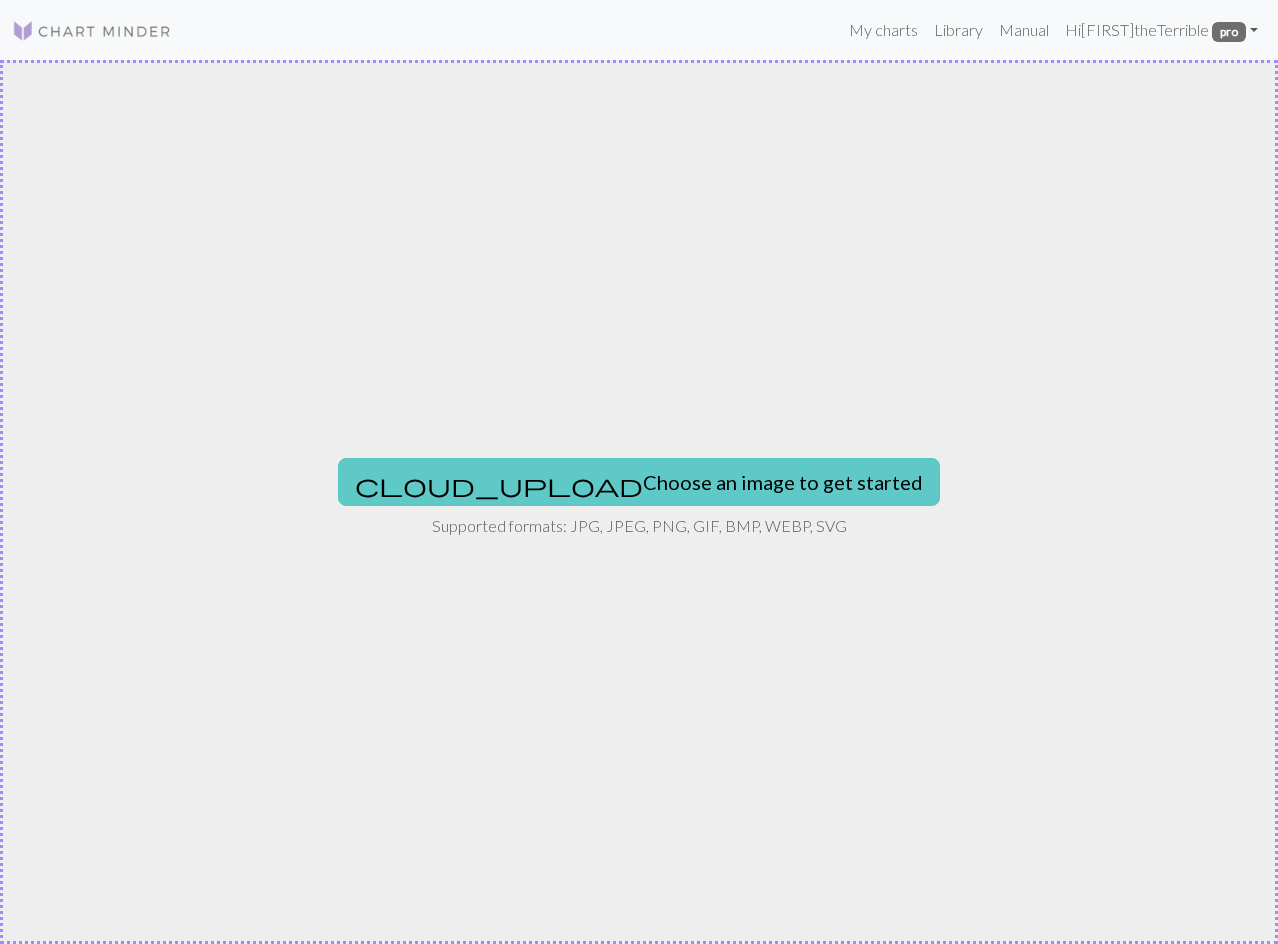 click on "cloud_upload  Choose an image to get started" at bounding box center (639, 482) 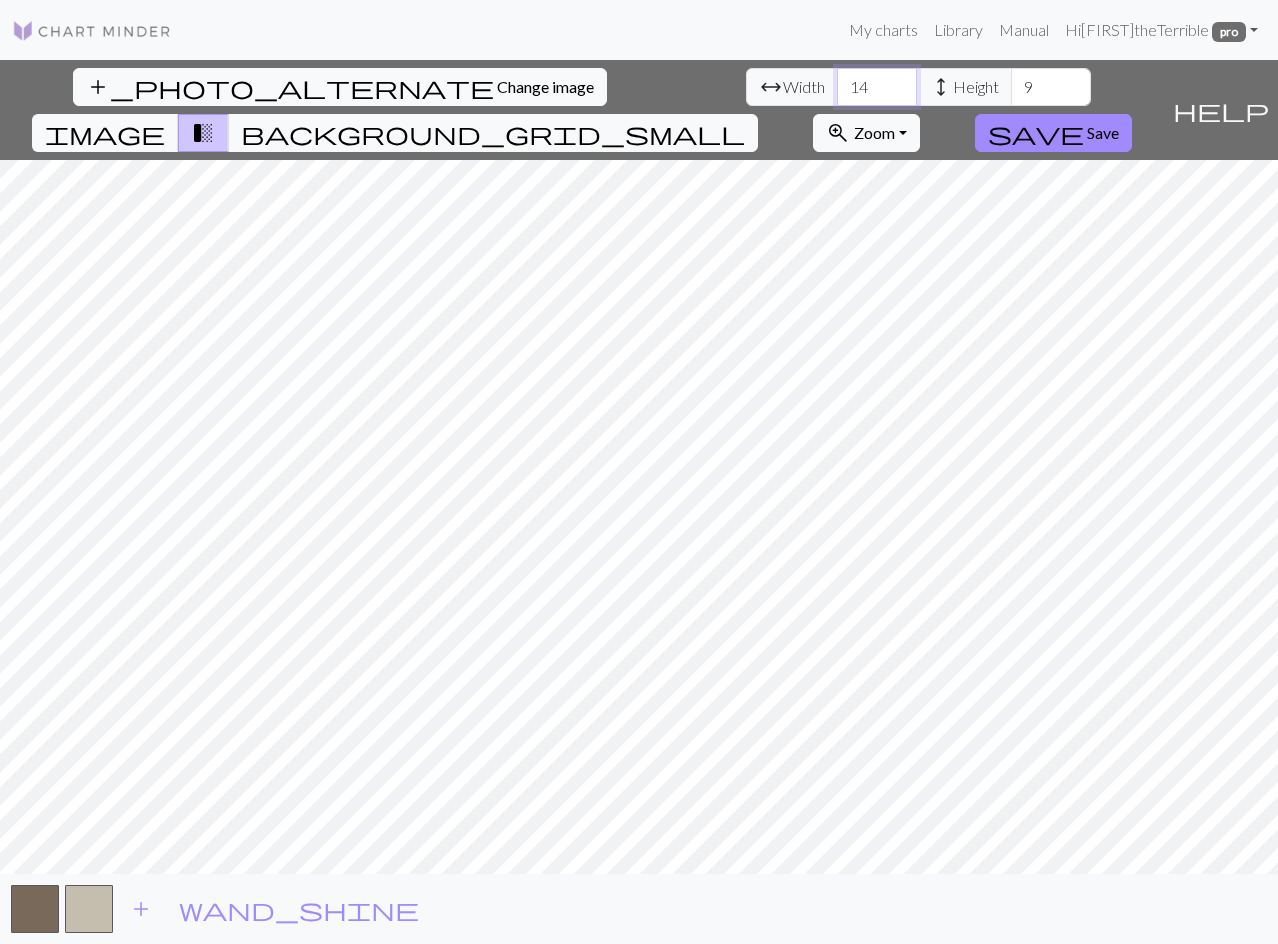 drag, startPoint x: 418, startPoint y: 87, endPoint x: 381, endPoint y: 89, distance: 37.054016 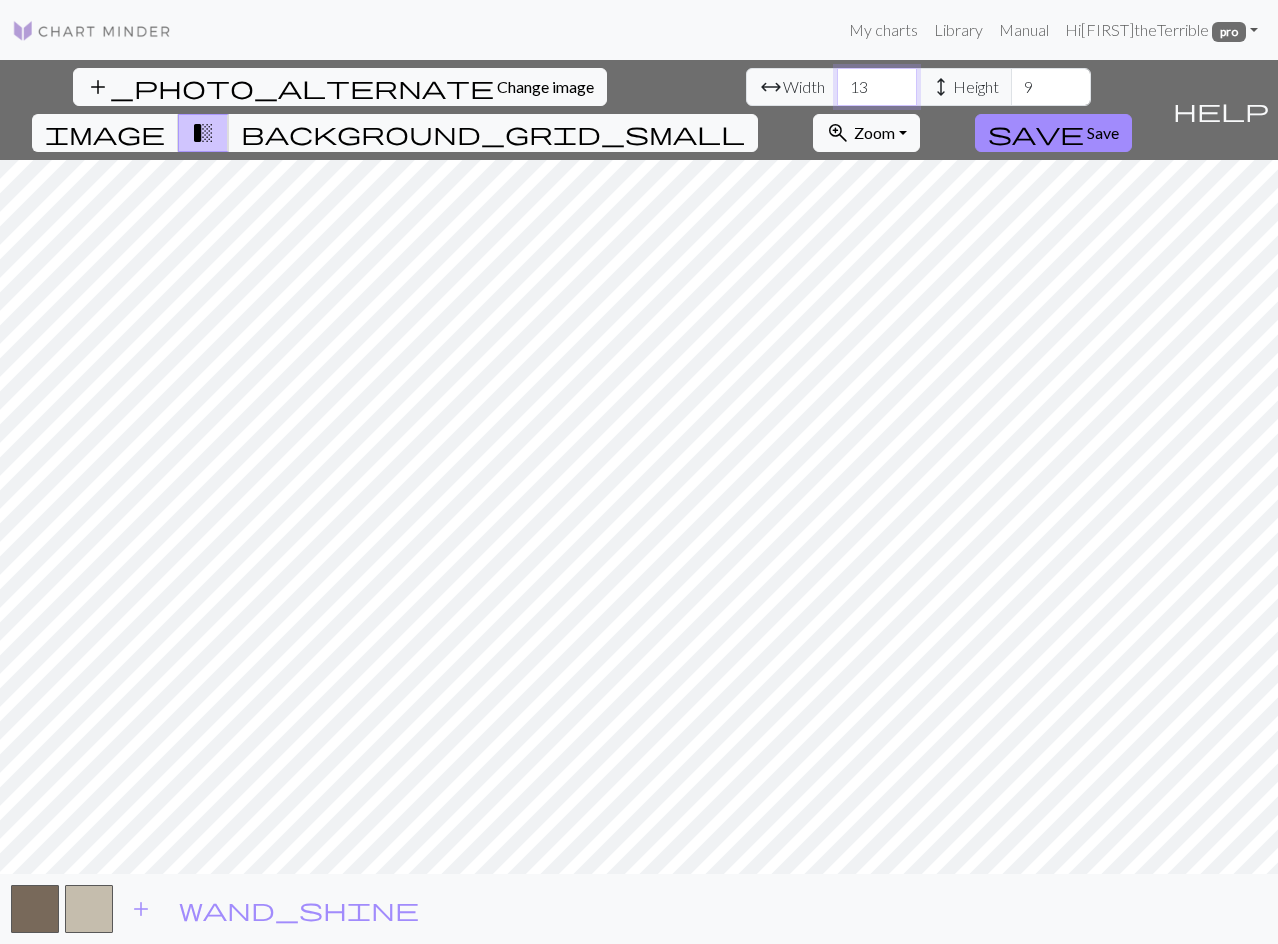 click on "13" at bounding box center [877, 87] 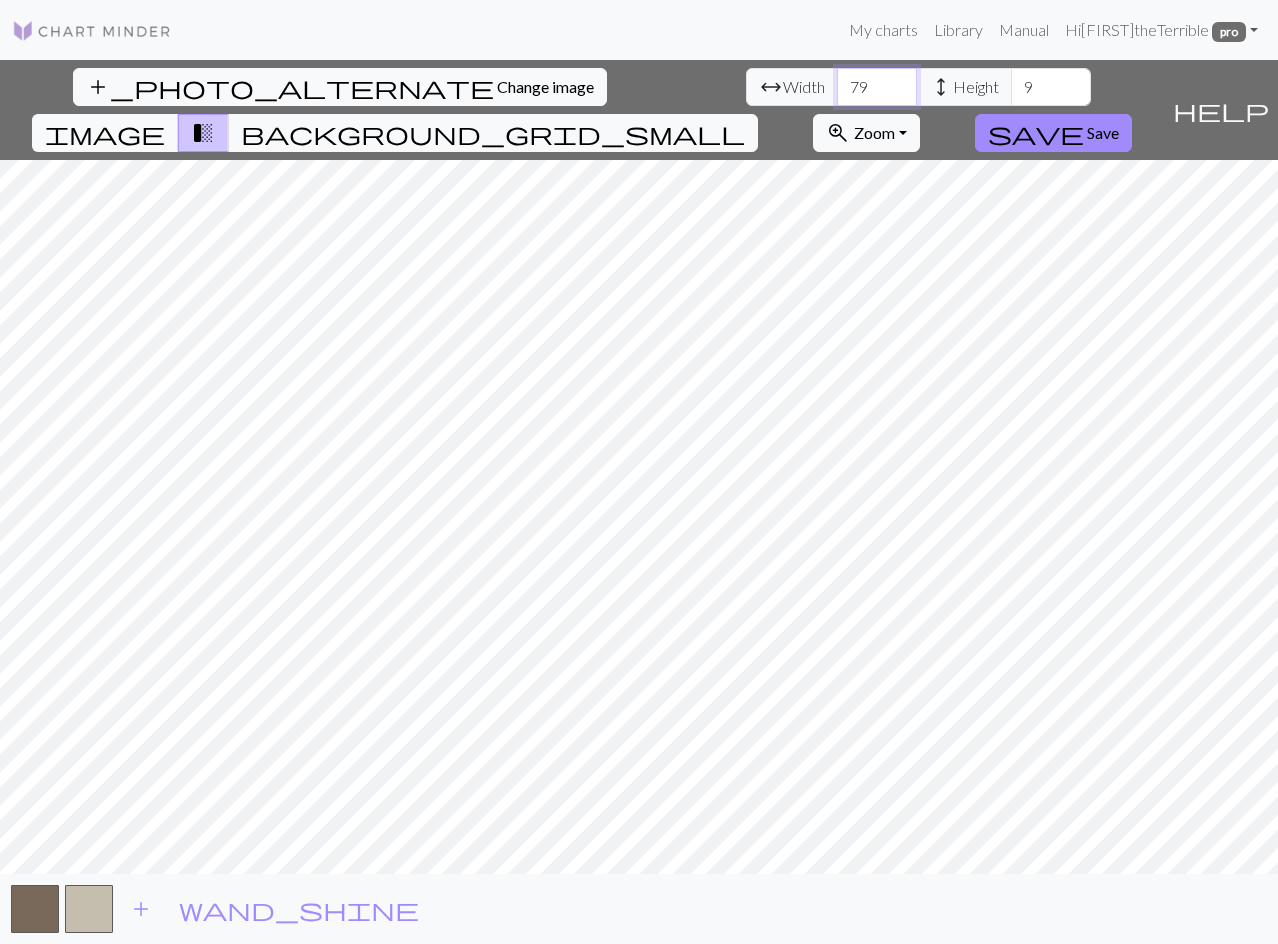 type on "79" 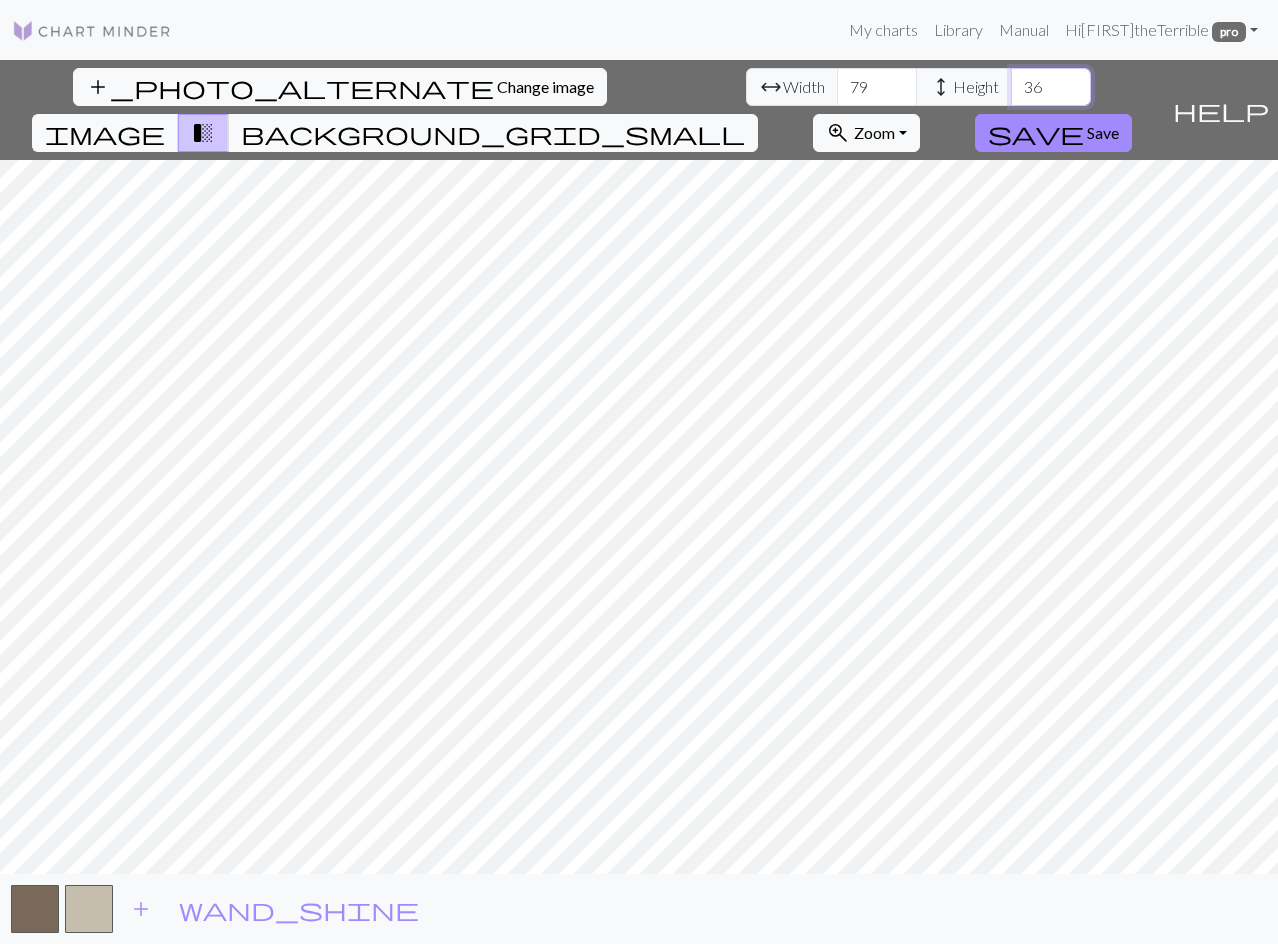 click on "36" at bounding box center [1051, 87] 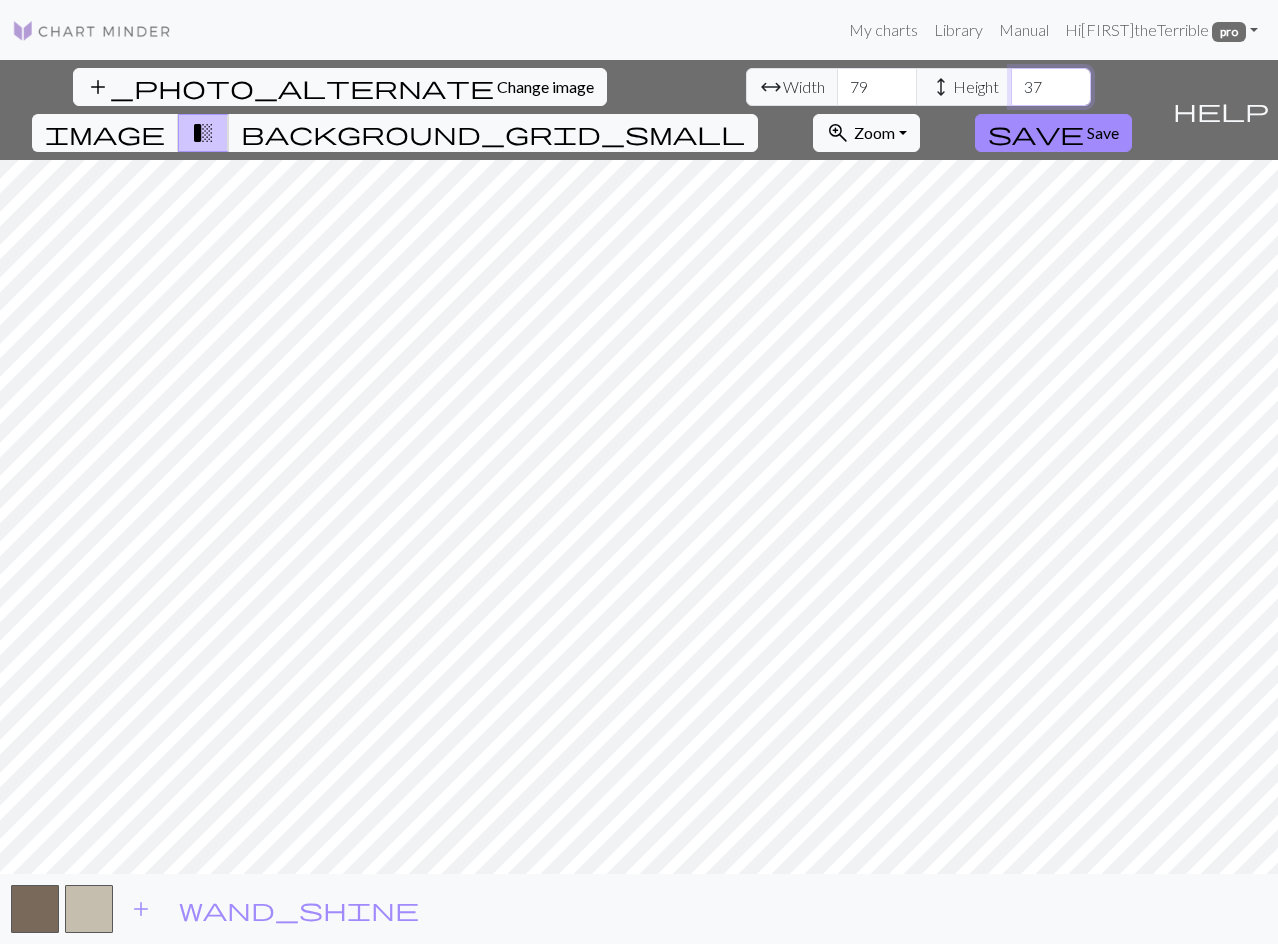 click on "37" at bounding box center [1051, 87] 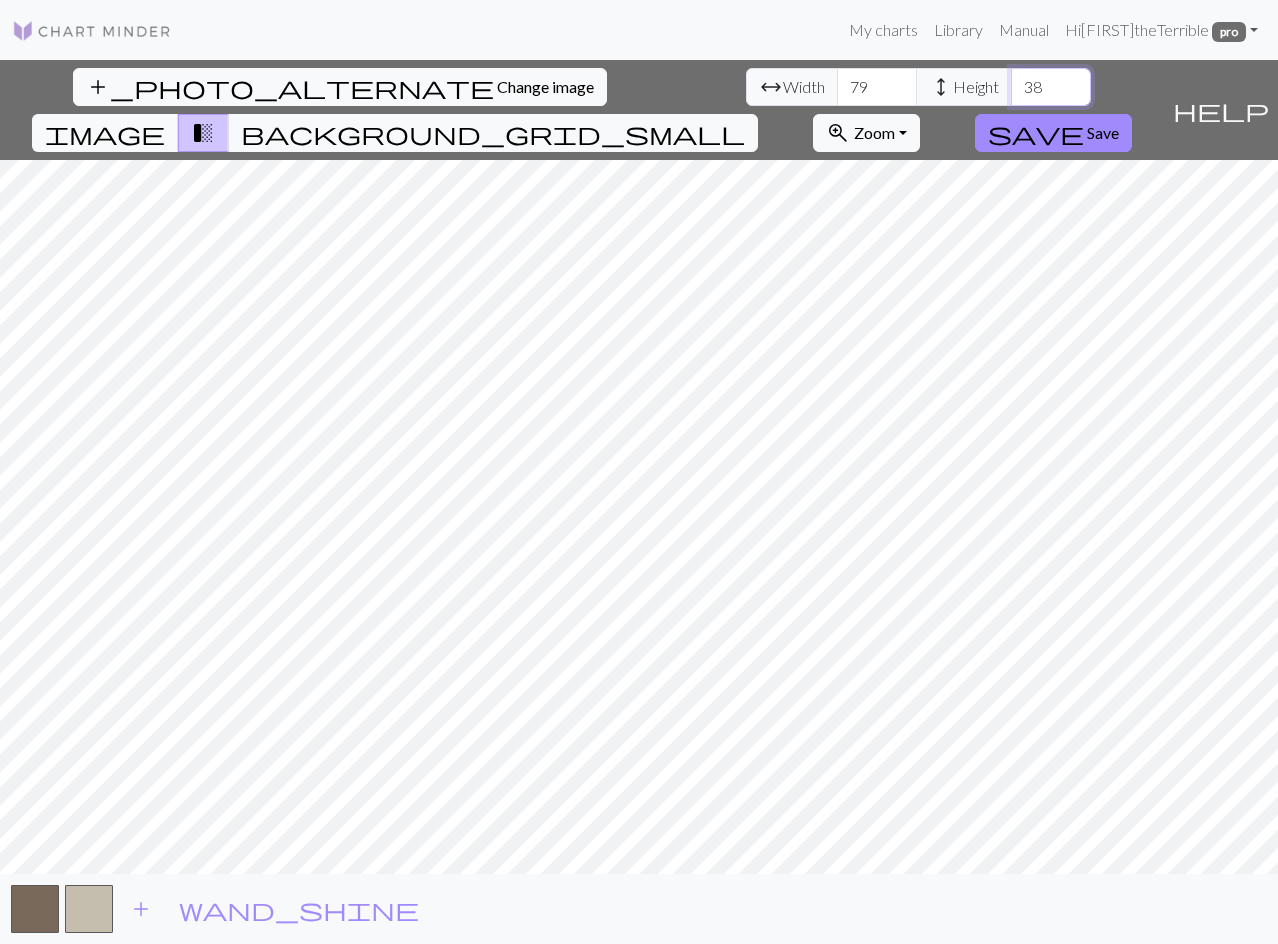 click on "38" at bounding box center (1051, 87) 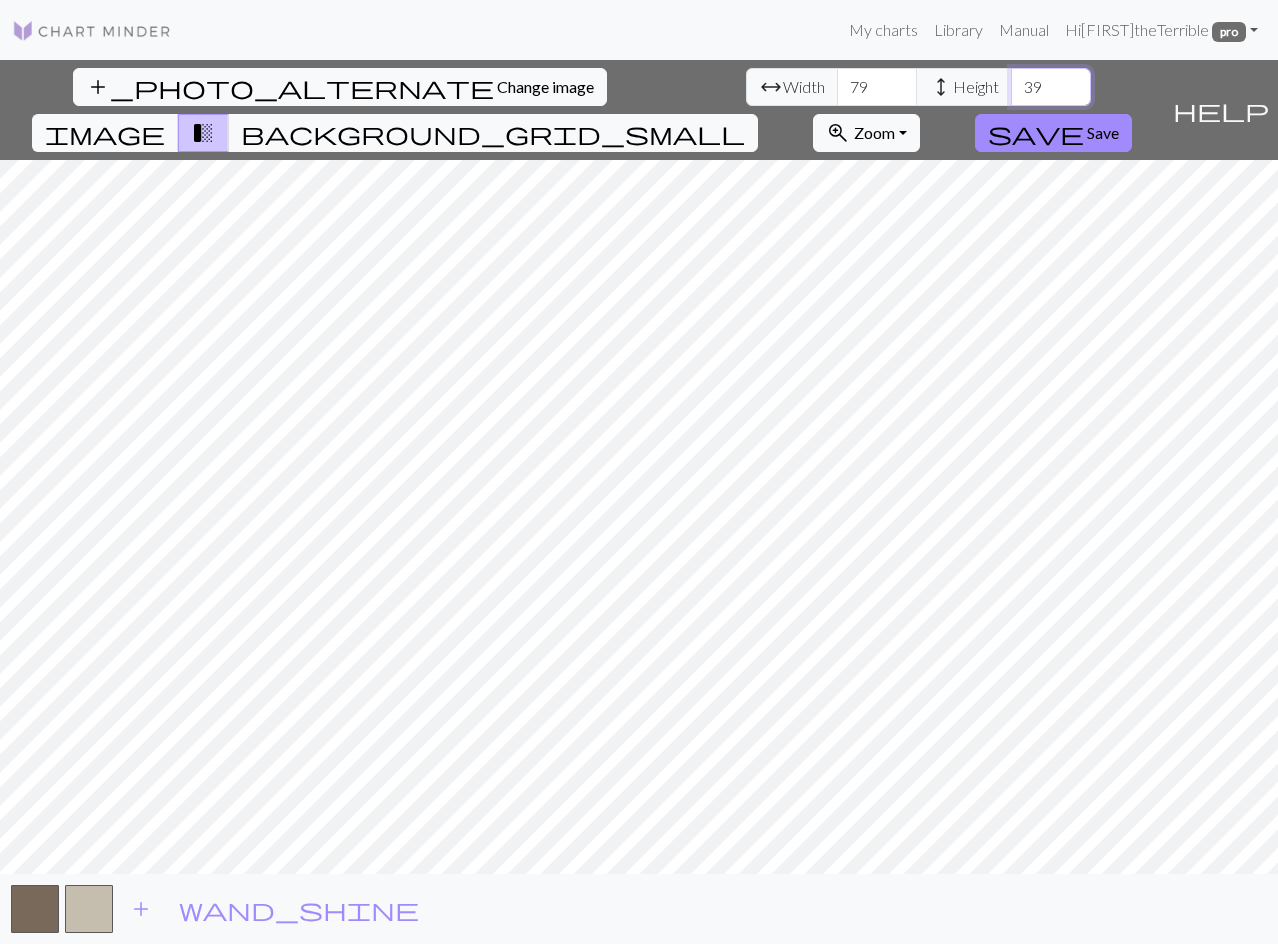 click on "39" at bounding box center (1051, 87) 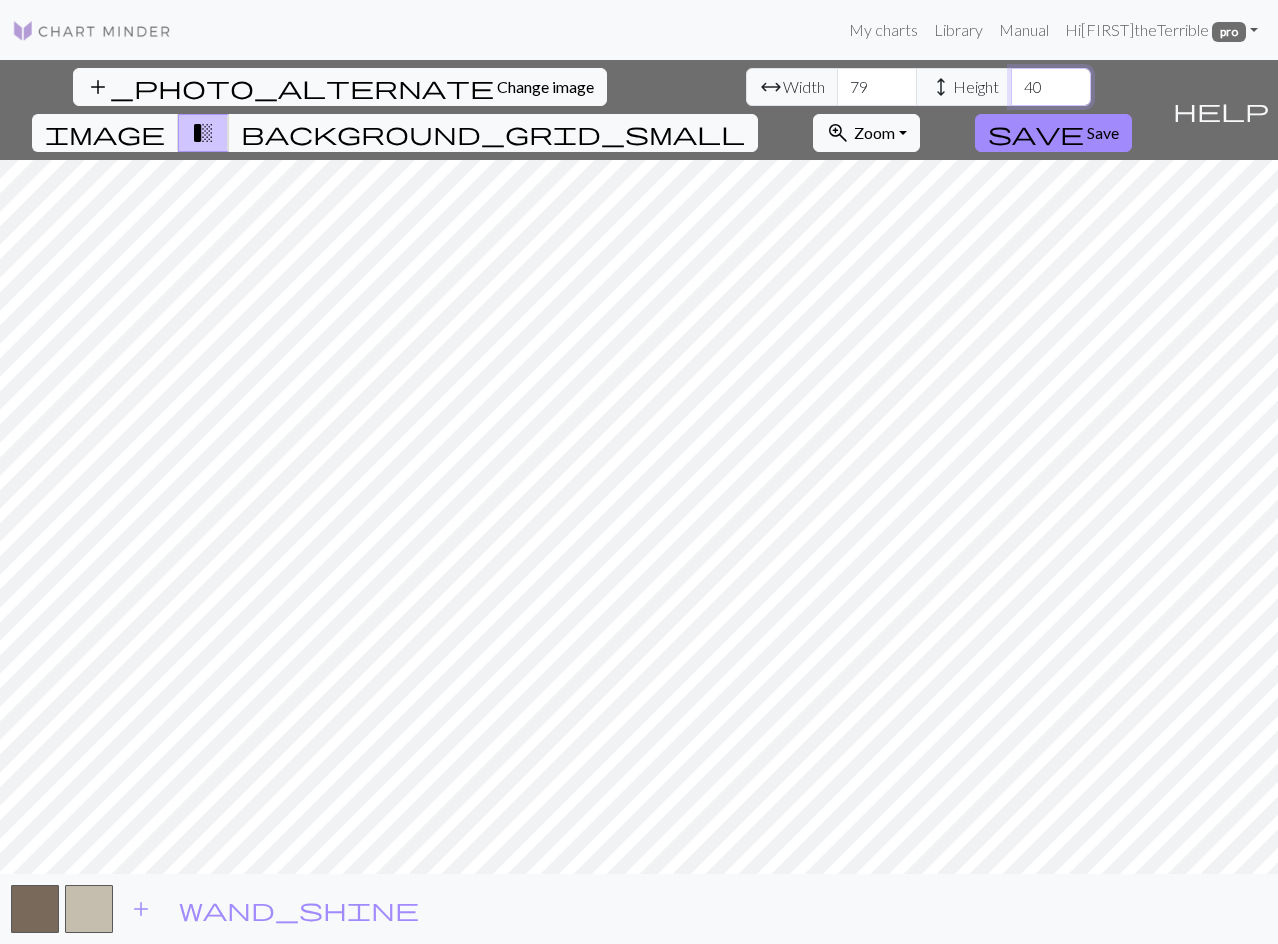 click on "40" at bounding box center (1051, 87) 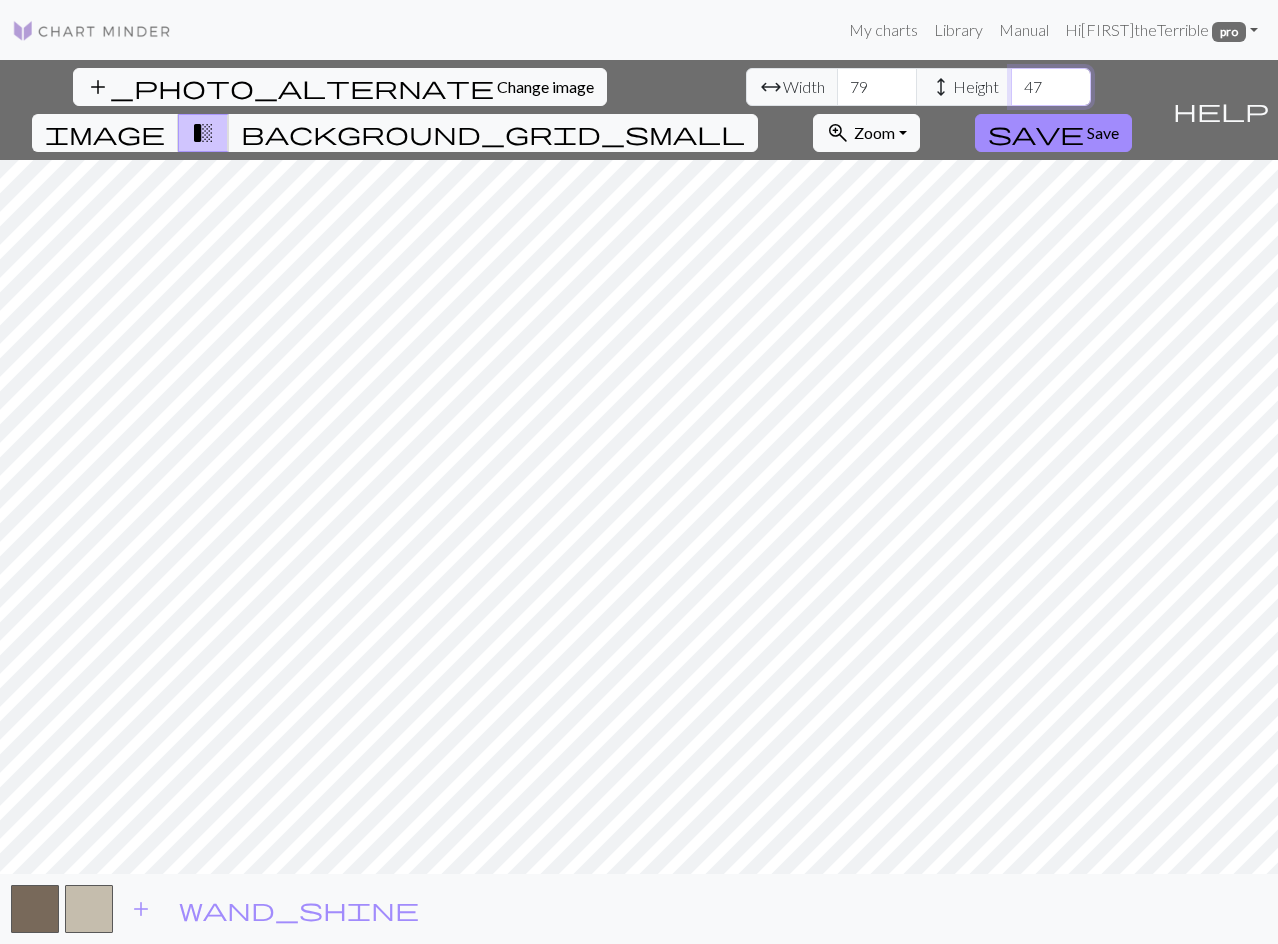 click on "48" at bounding box center [1051, 87] 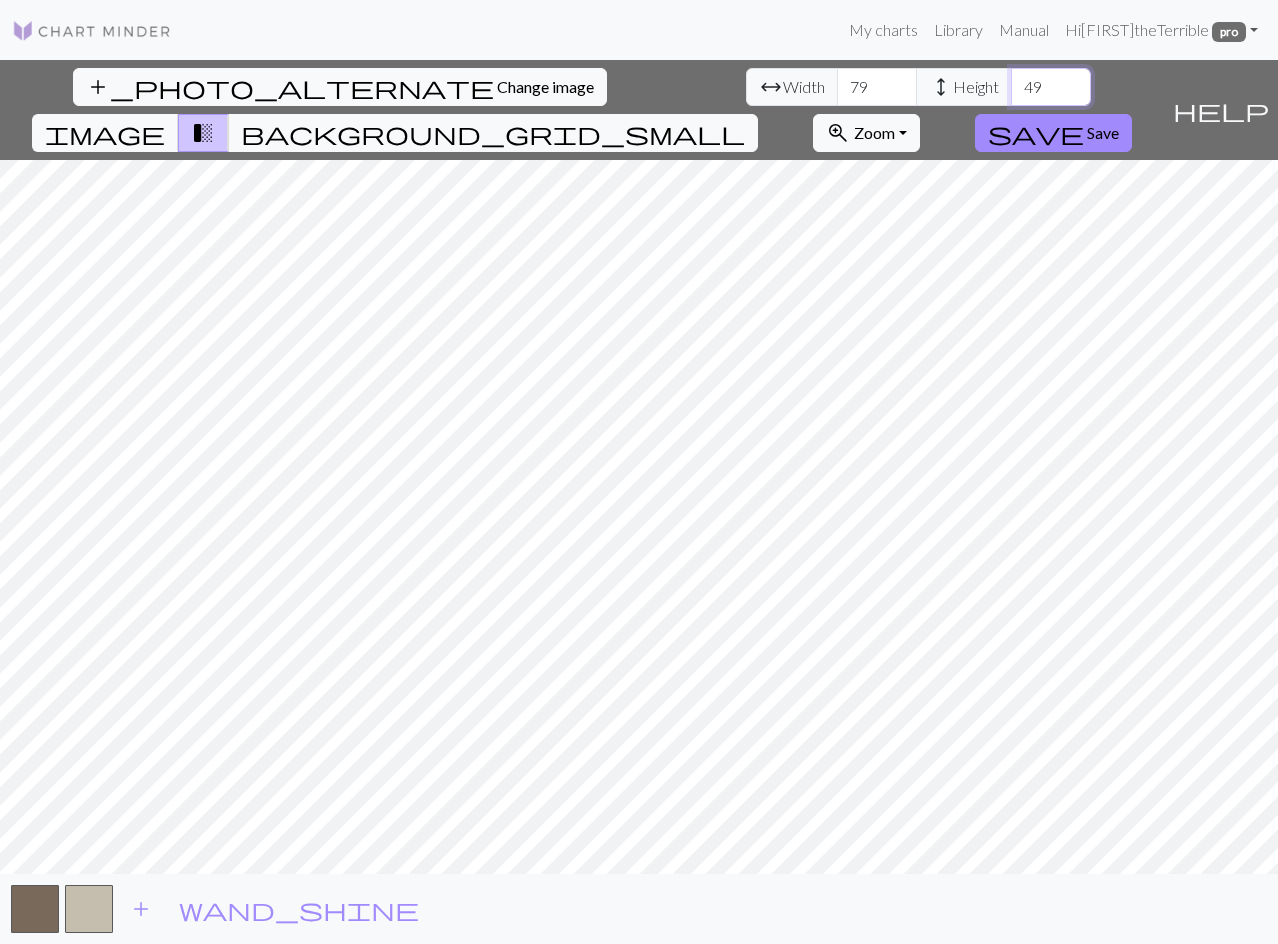click on "49" at bounding box center [1051, 87] 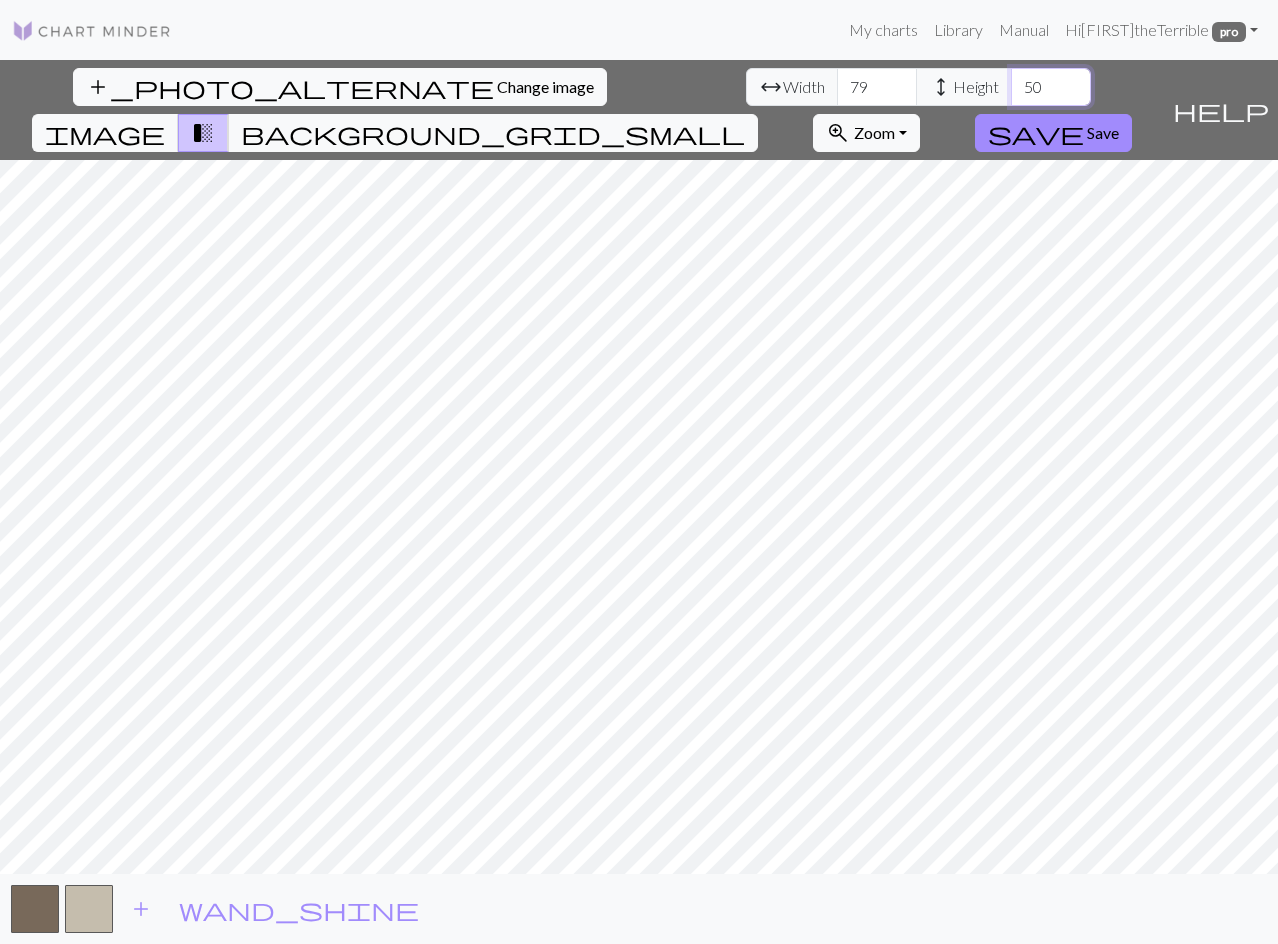 click on "50" at bounding box center (1051, 87) 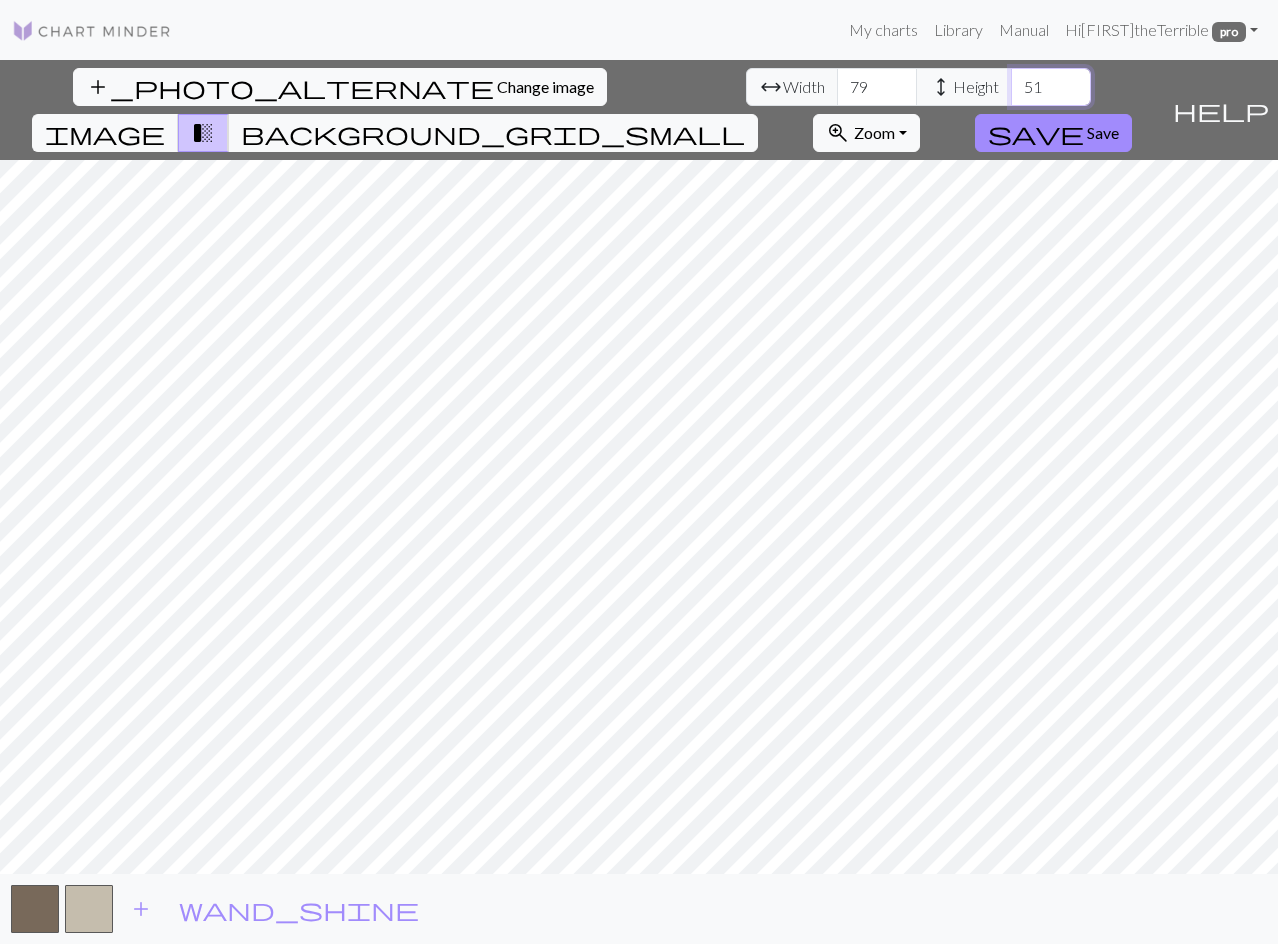 click on "51" at bounding box center (1051, 87) 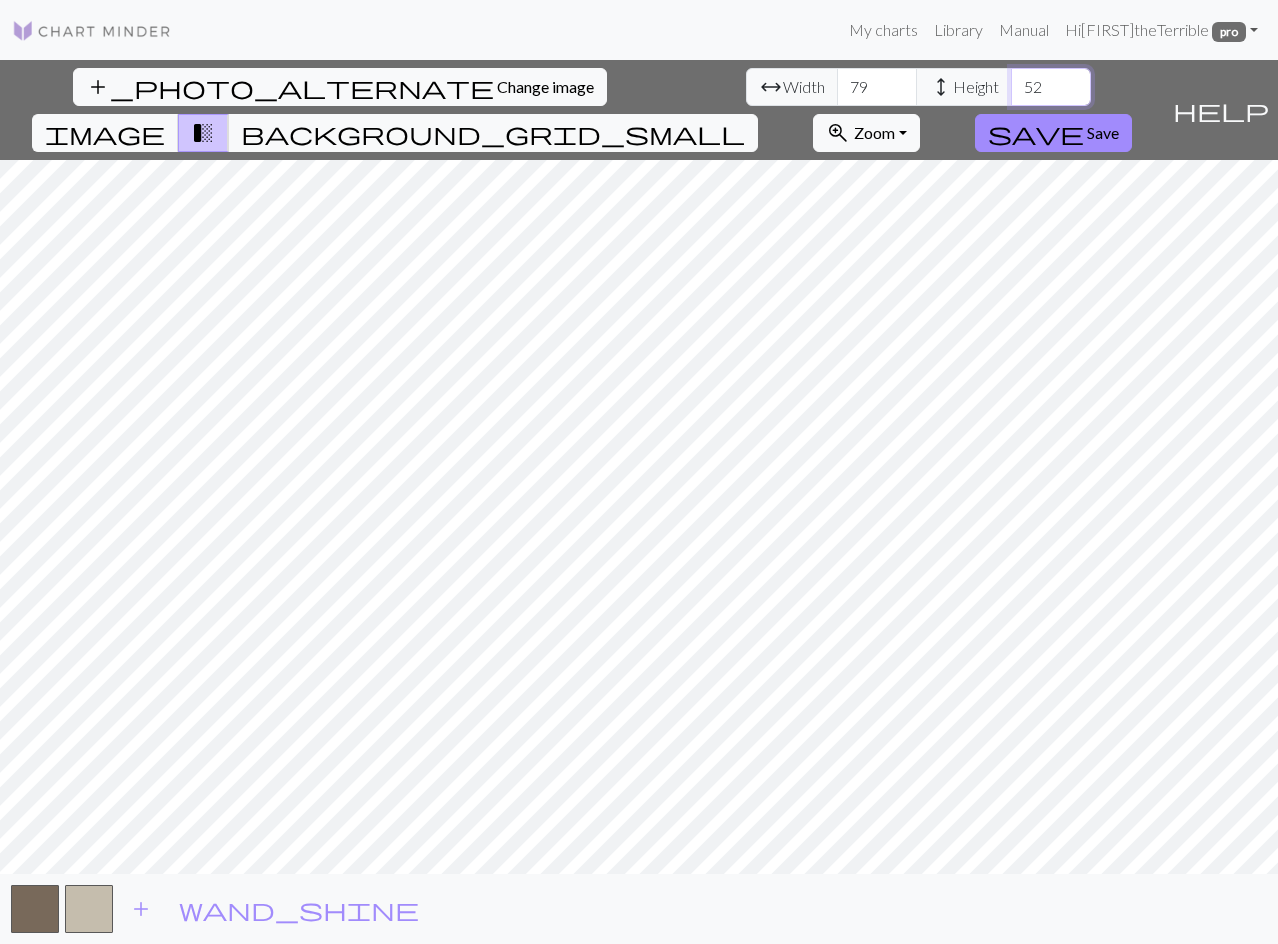 click on "52" at bounding box center (1051, 87) 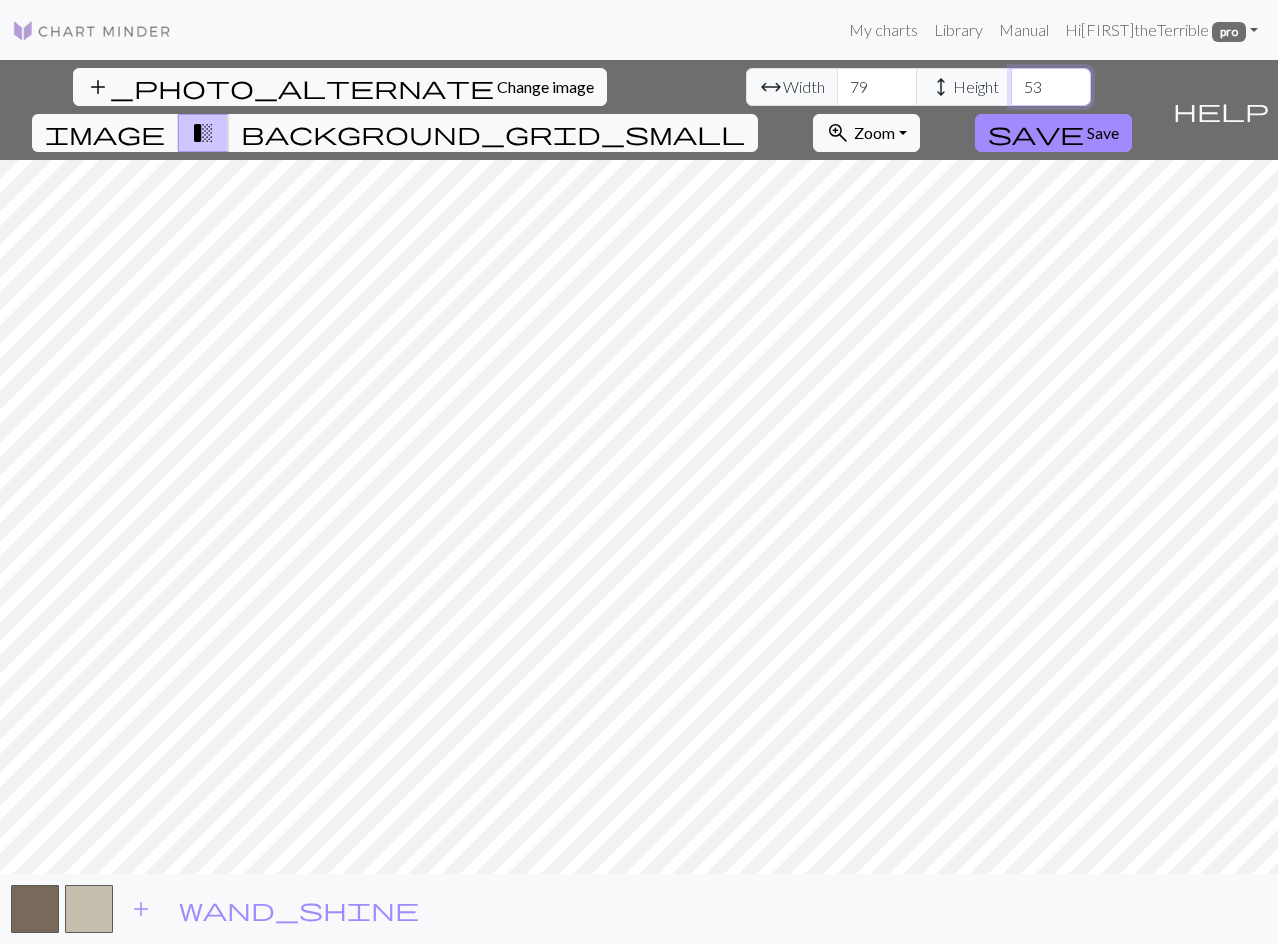 click on "53" at bounding box center [1051, 87] 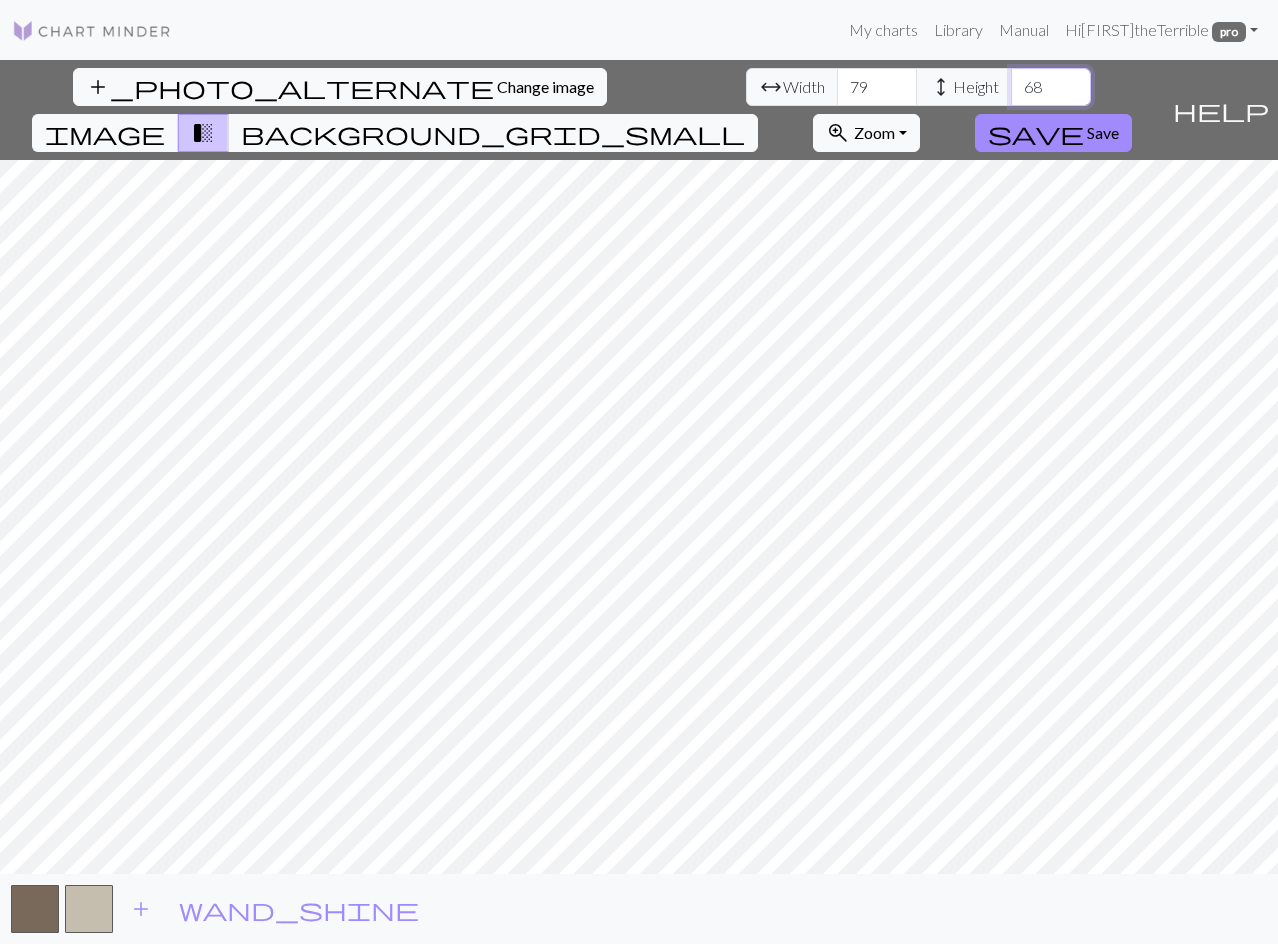 click on "69" at bounding box center [1051, 87] 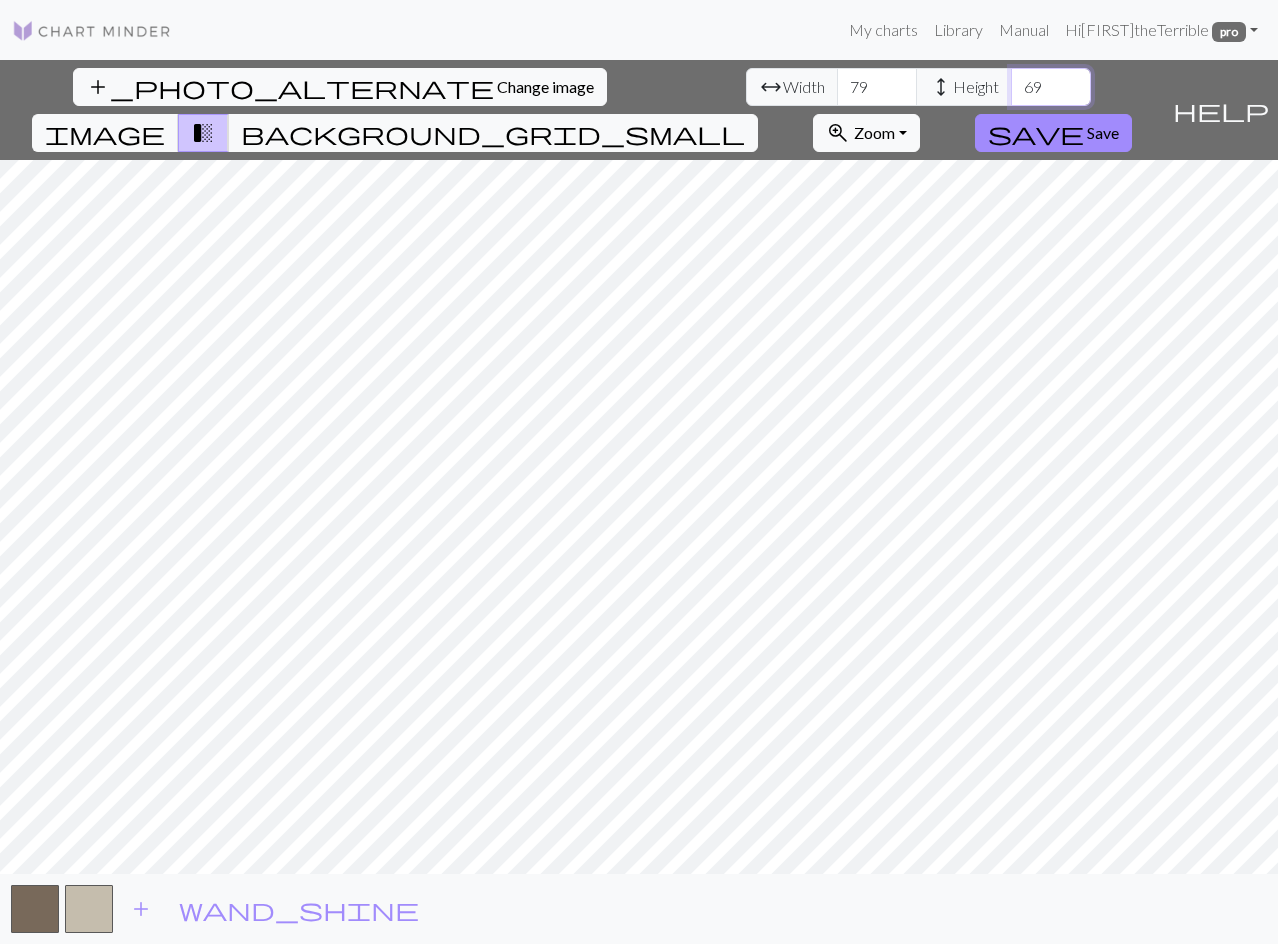 click on "70" at bounding box center (1051, 87) 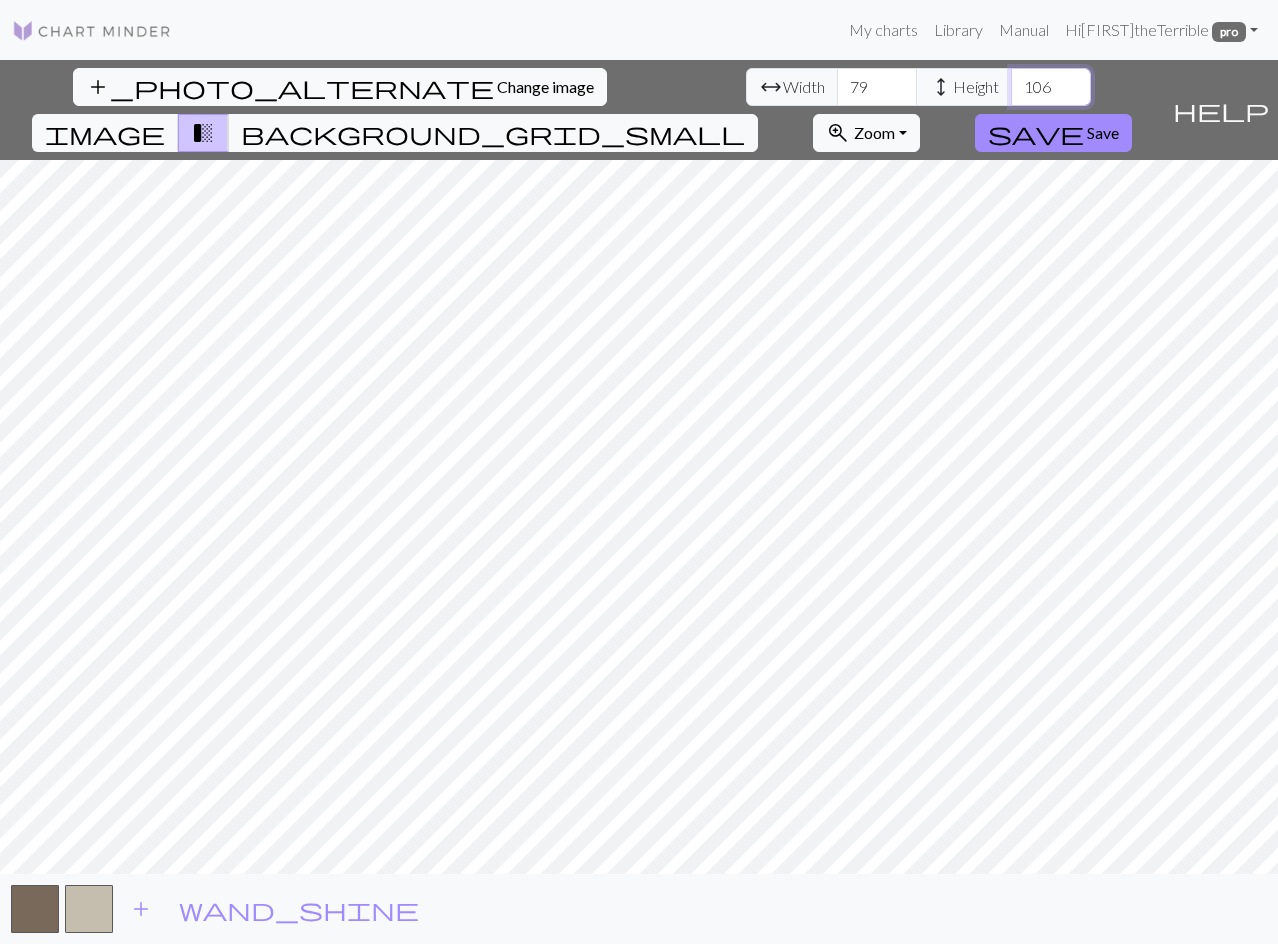 type on "106" 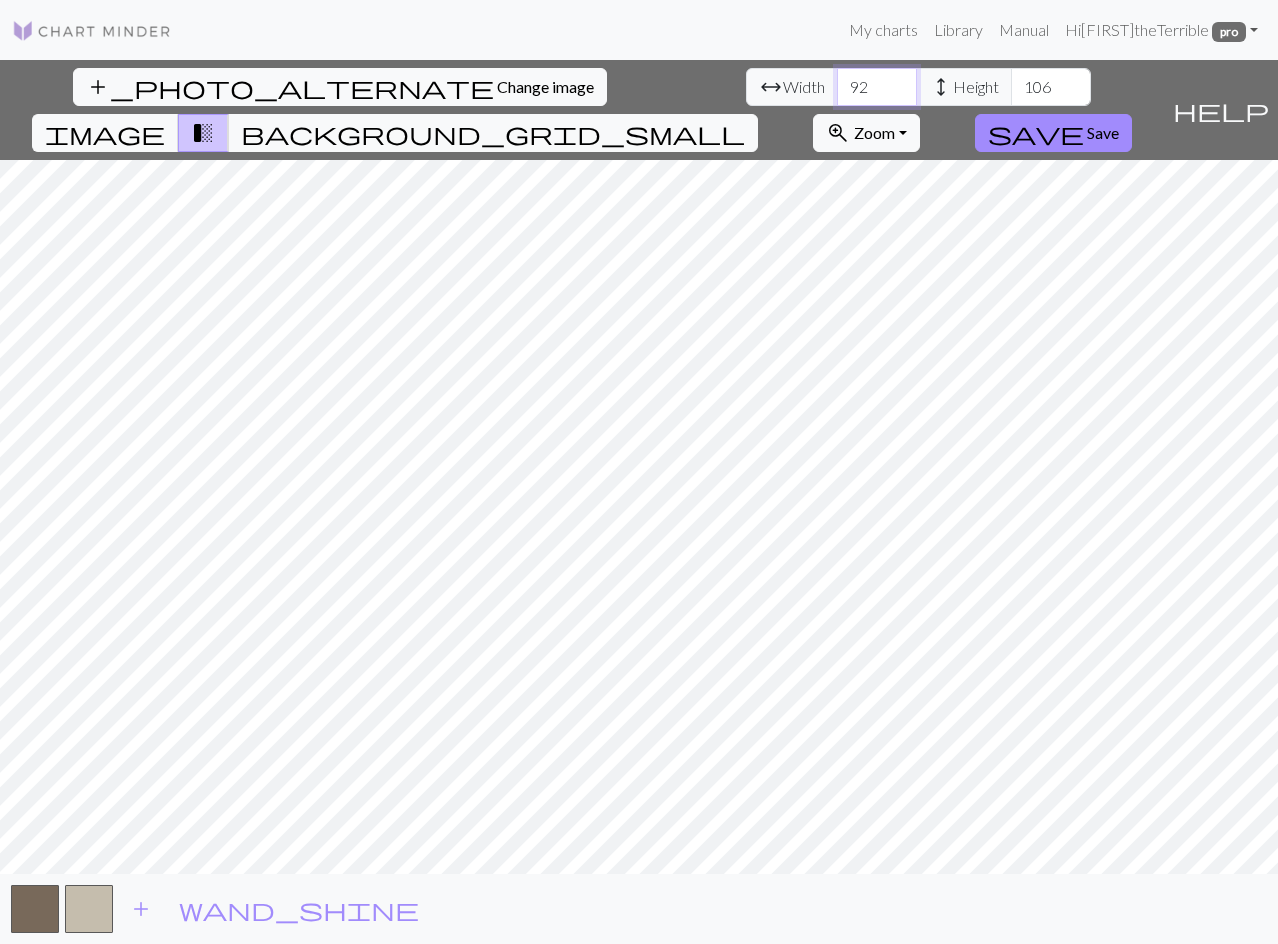 type on "93" 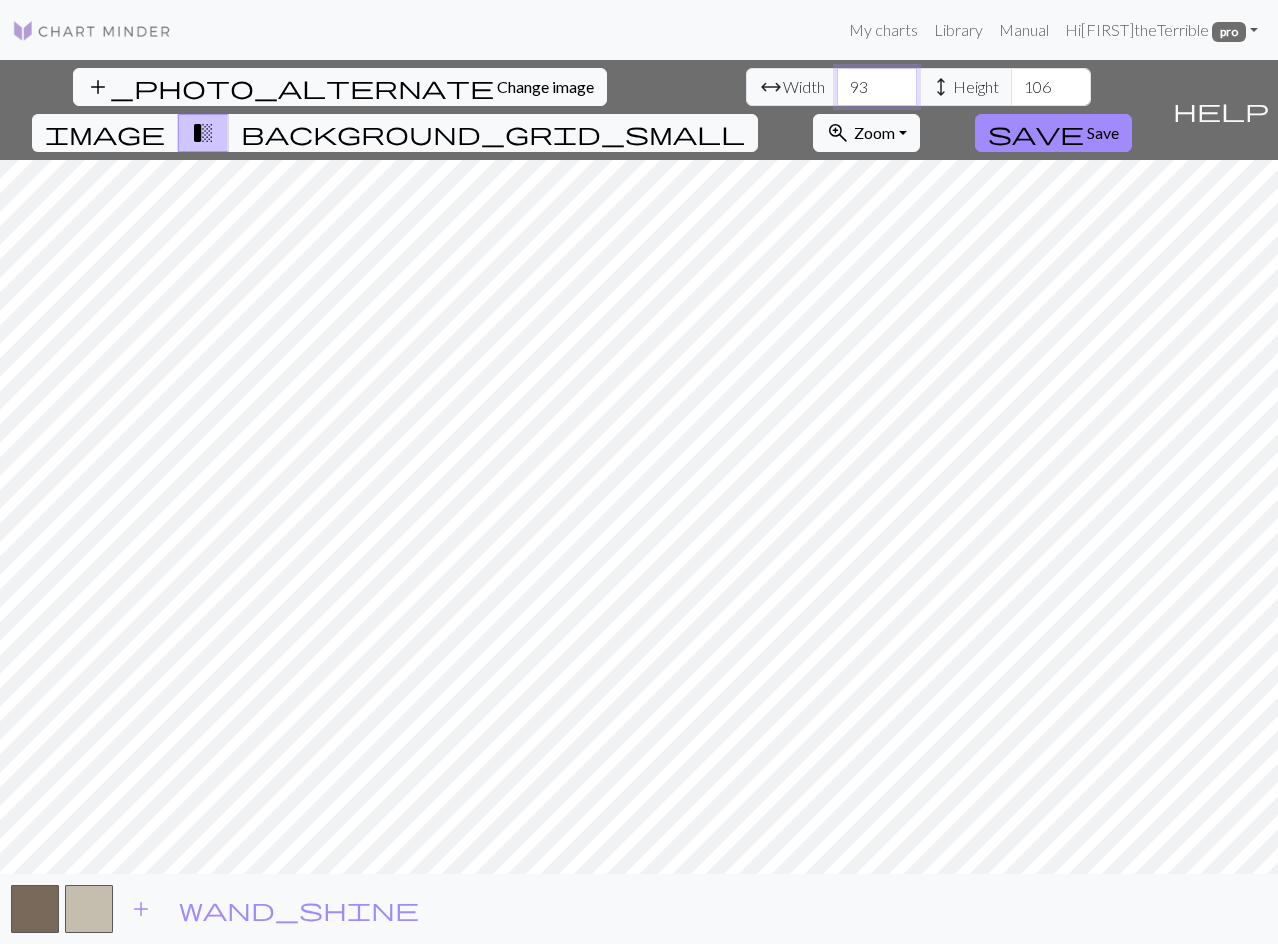 click on "93" at bounding box center [877, 87] 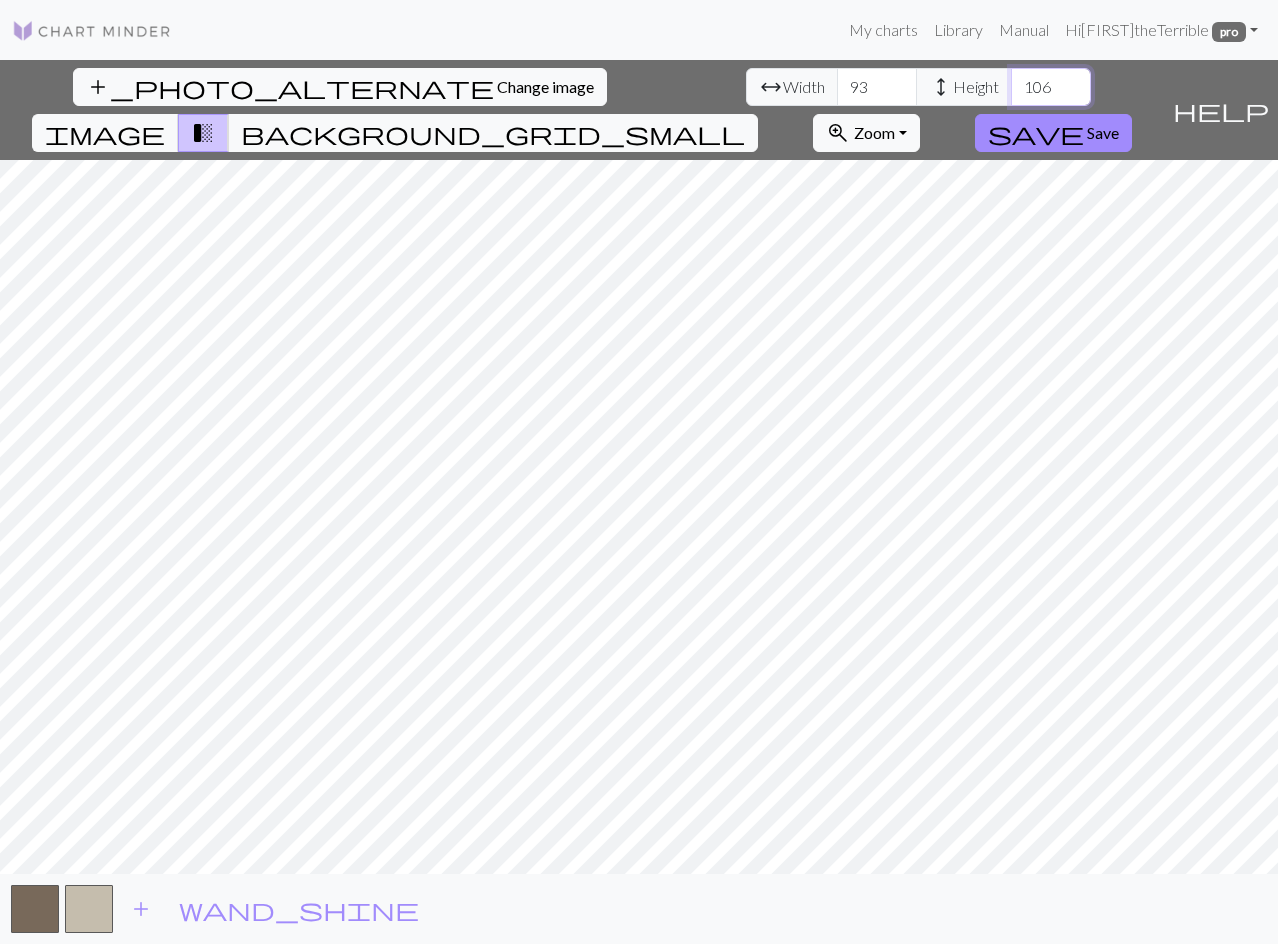 drag, startPoint x: 579, startPoint y: 86, endPoint x: 530, endPoint y: 85, distance: 49.010204 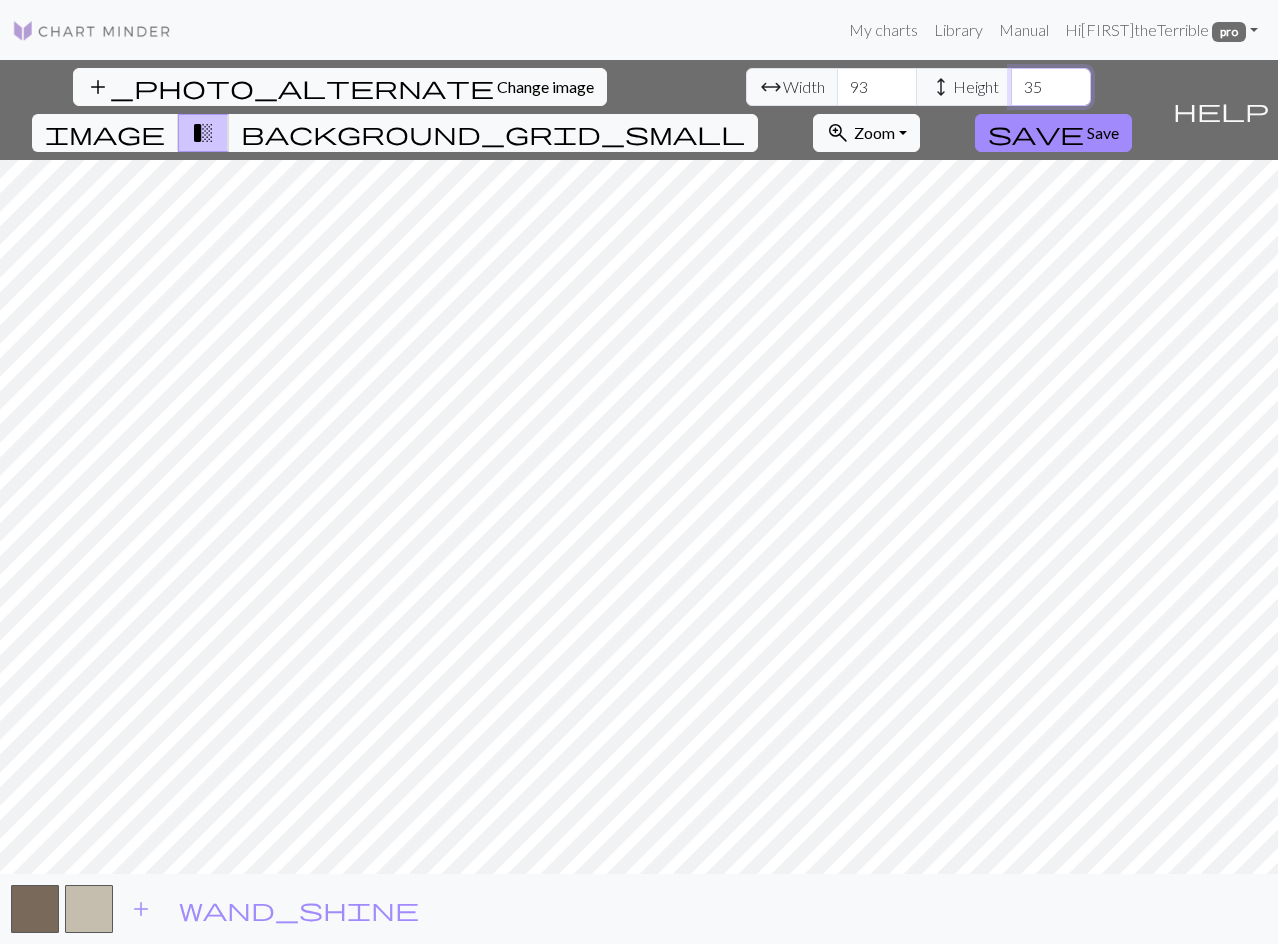 type on "35" 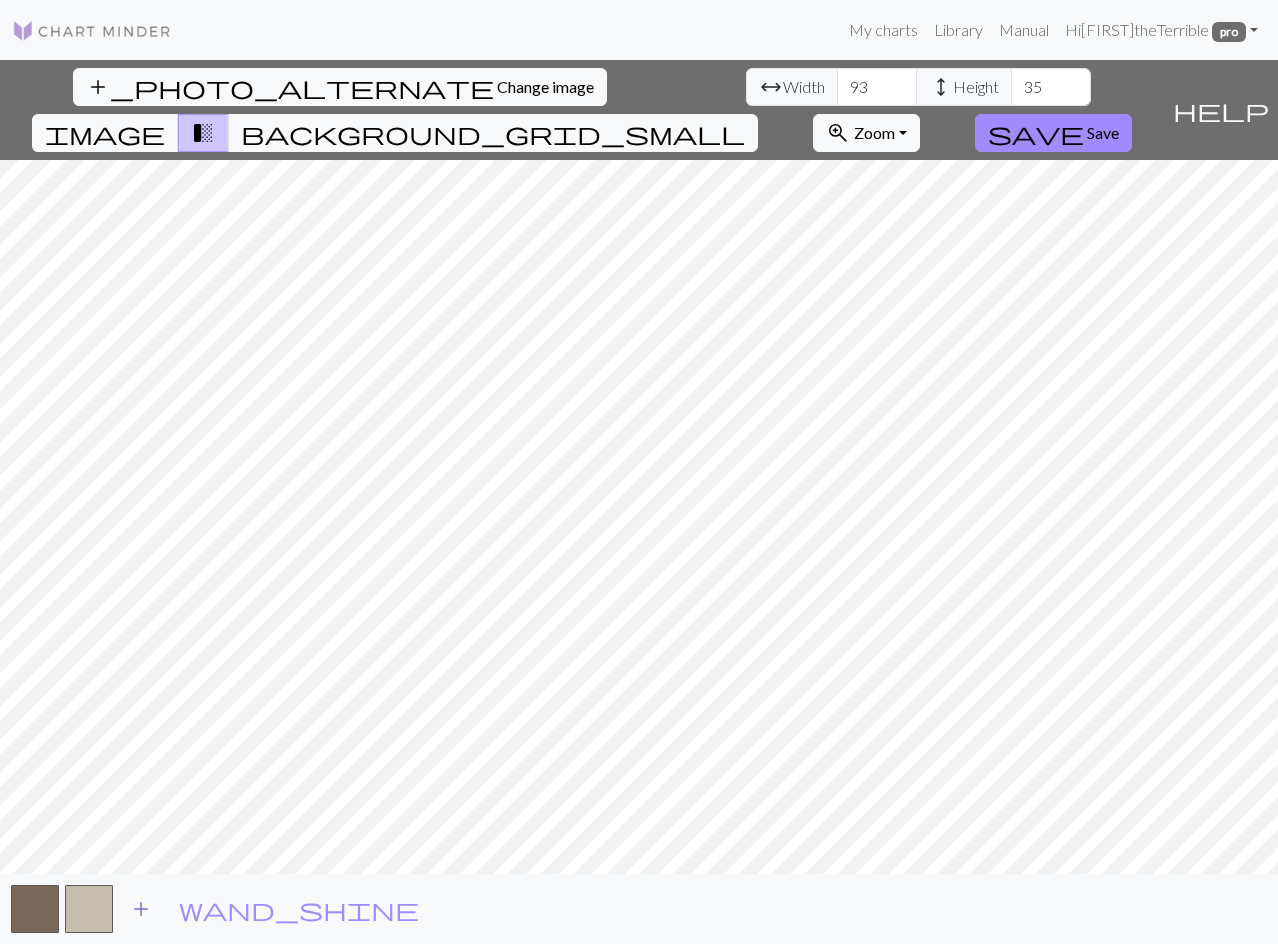 click on "add" at bounding box center (141, 909) 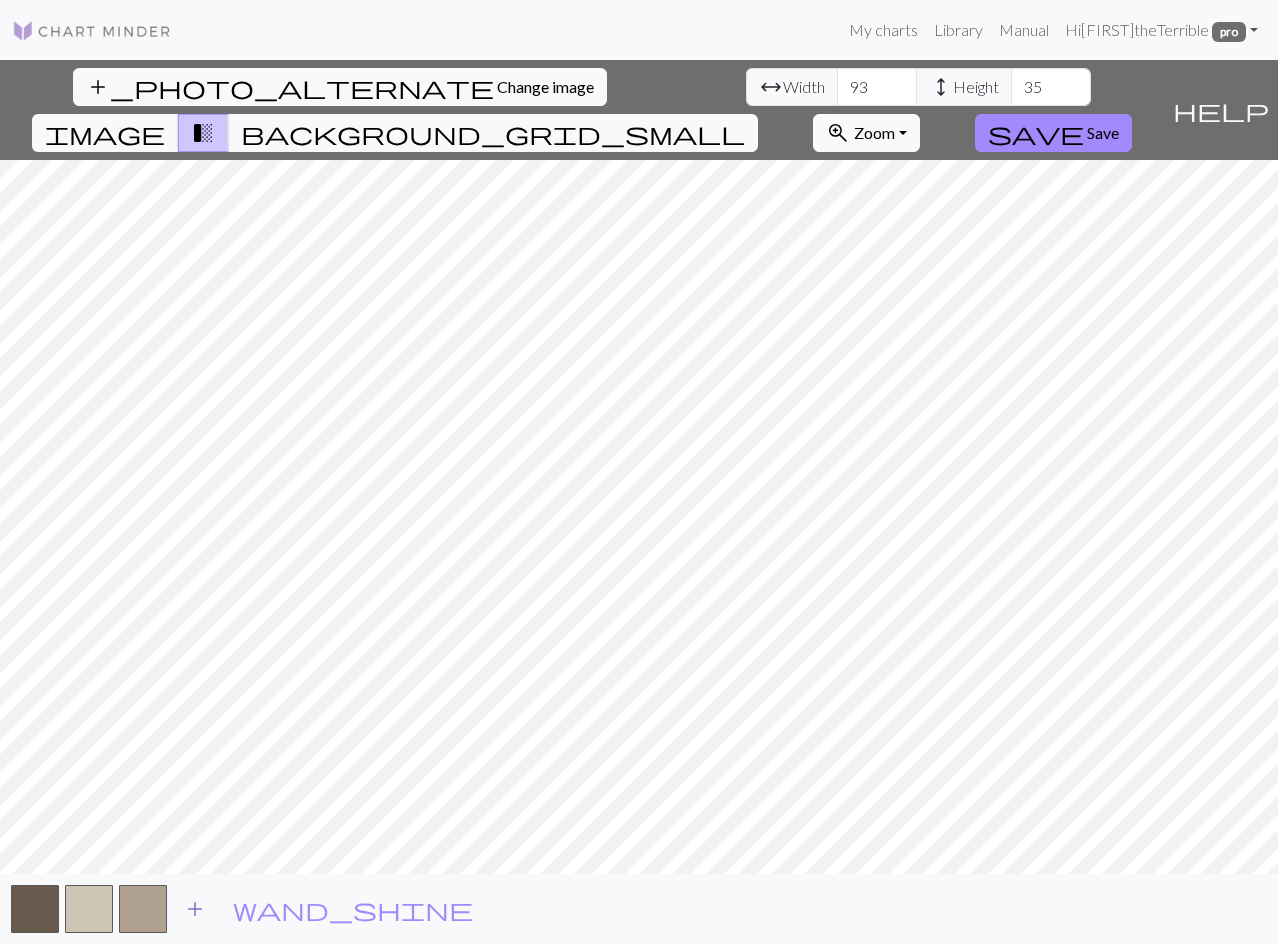 click at bounding box center (143, 909) 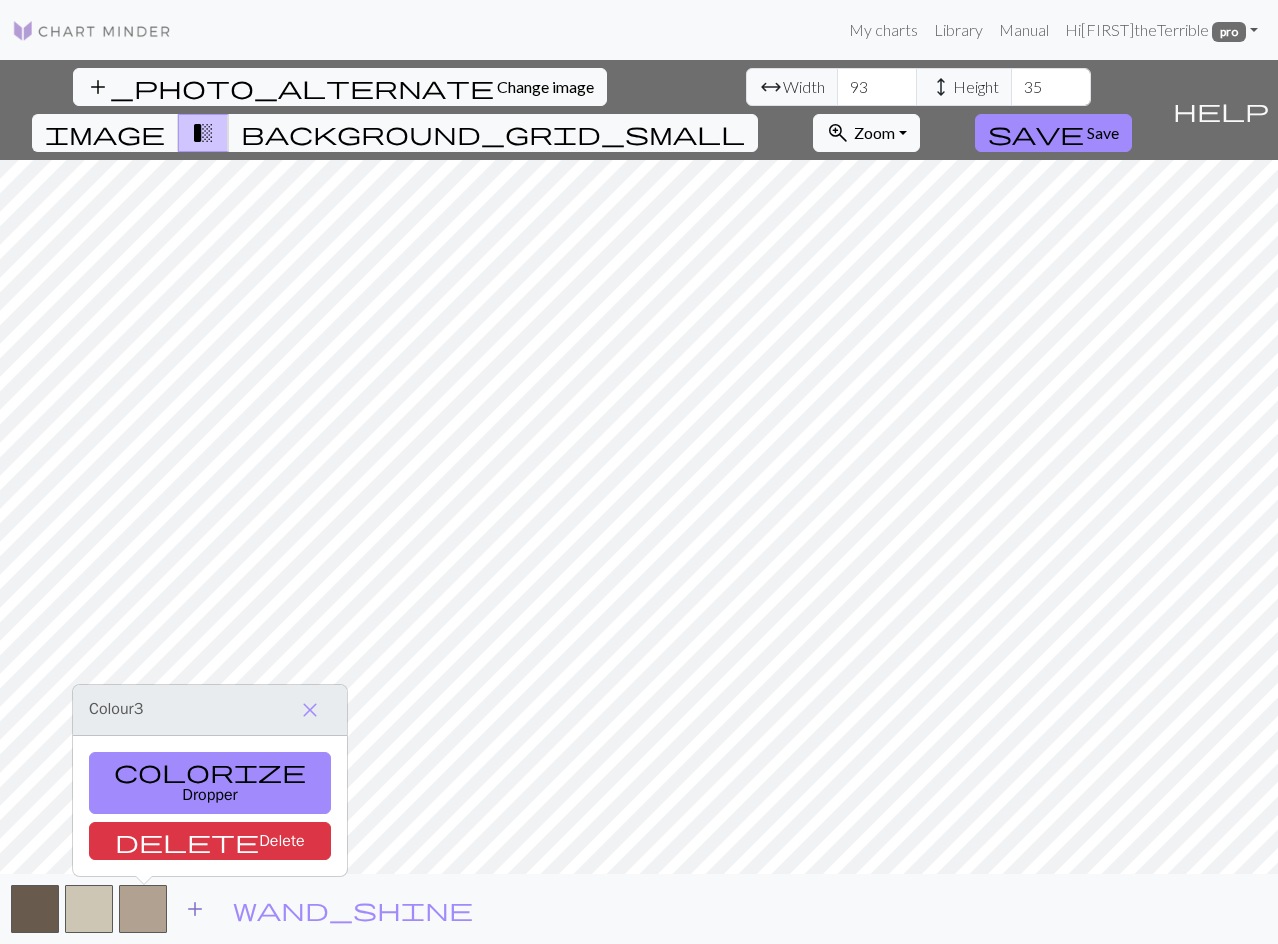 click on "add" at bounding box center (195, 909) 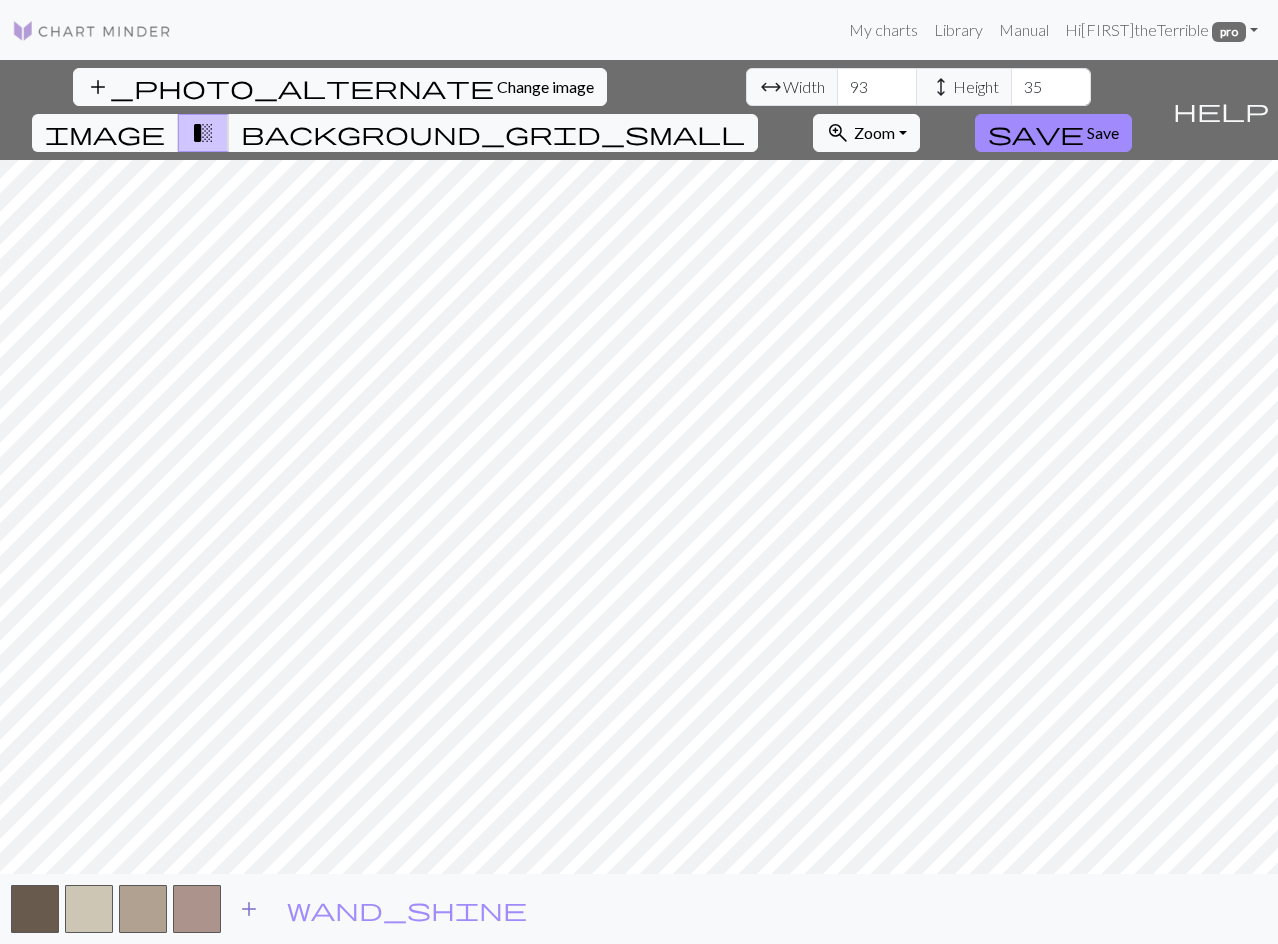 click on "add" at bounding box center [249, 909] 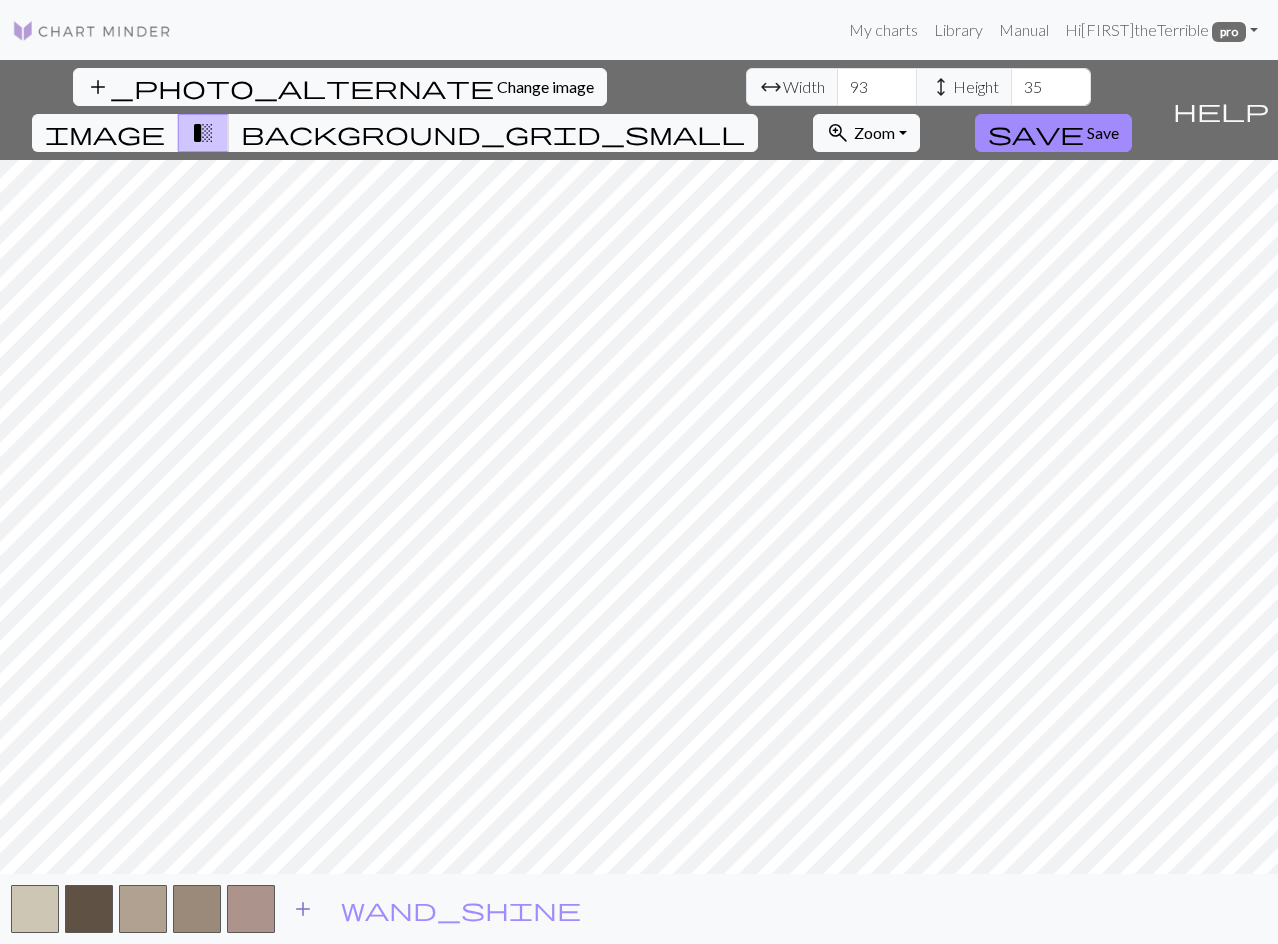 click on "add" at bounding box center [303, 909] 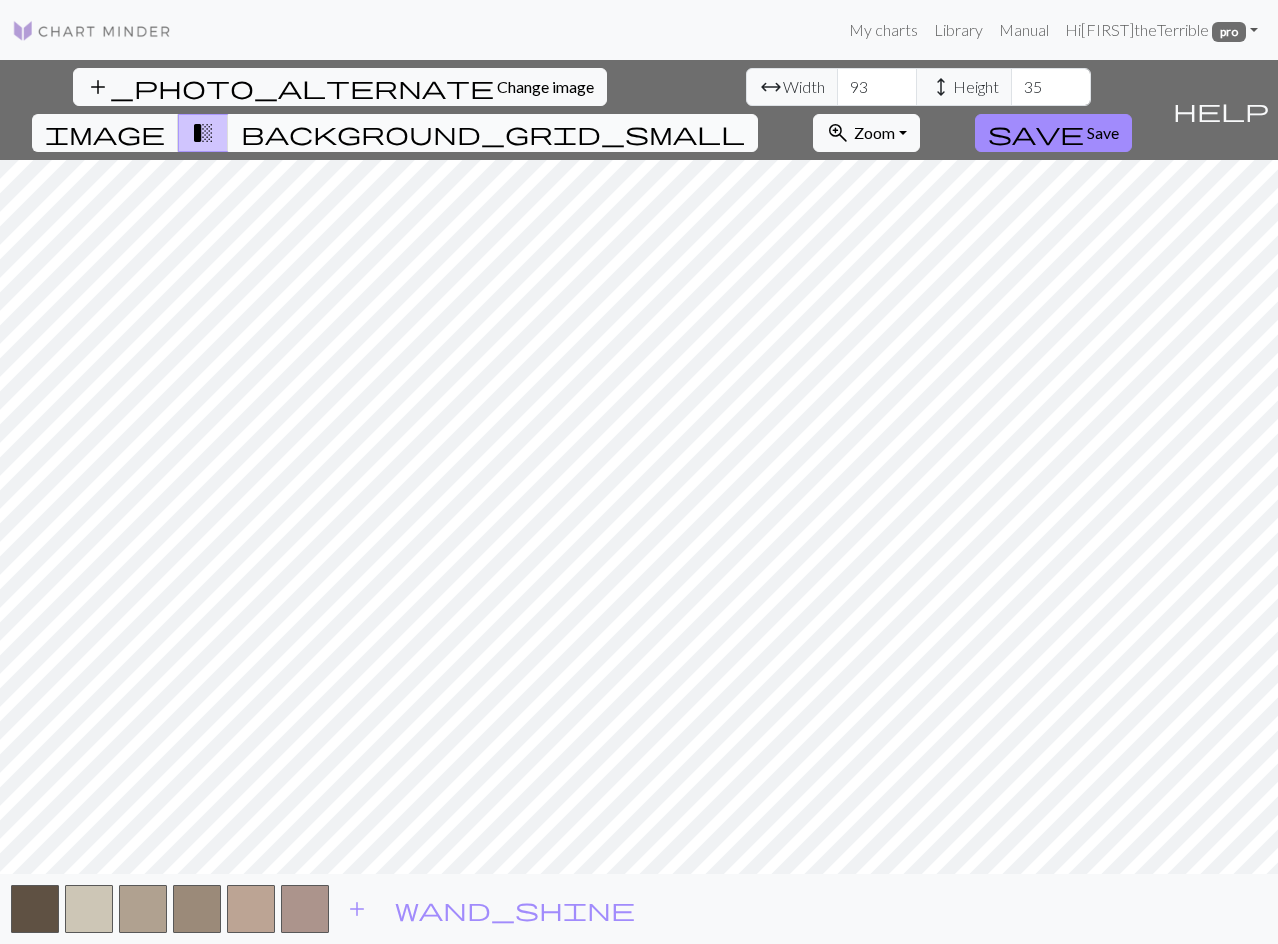click on "background_grid_small" at bounding box center (493, 133) 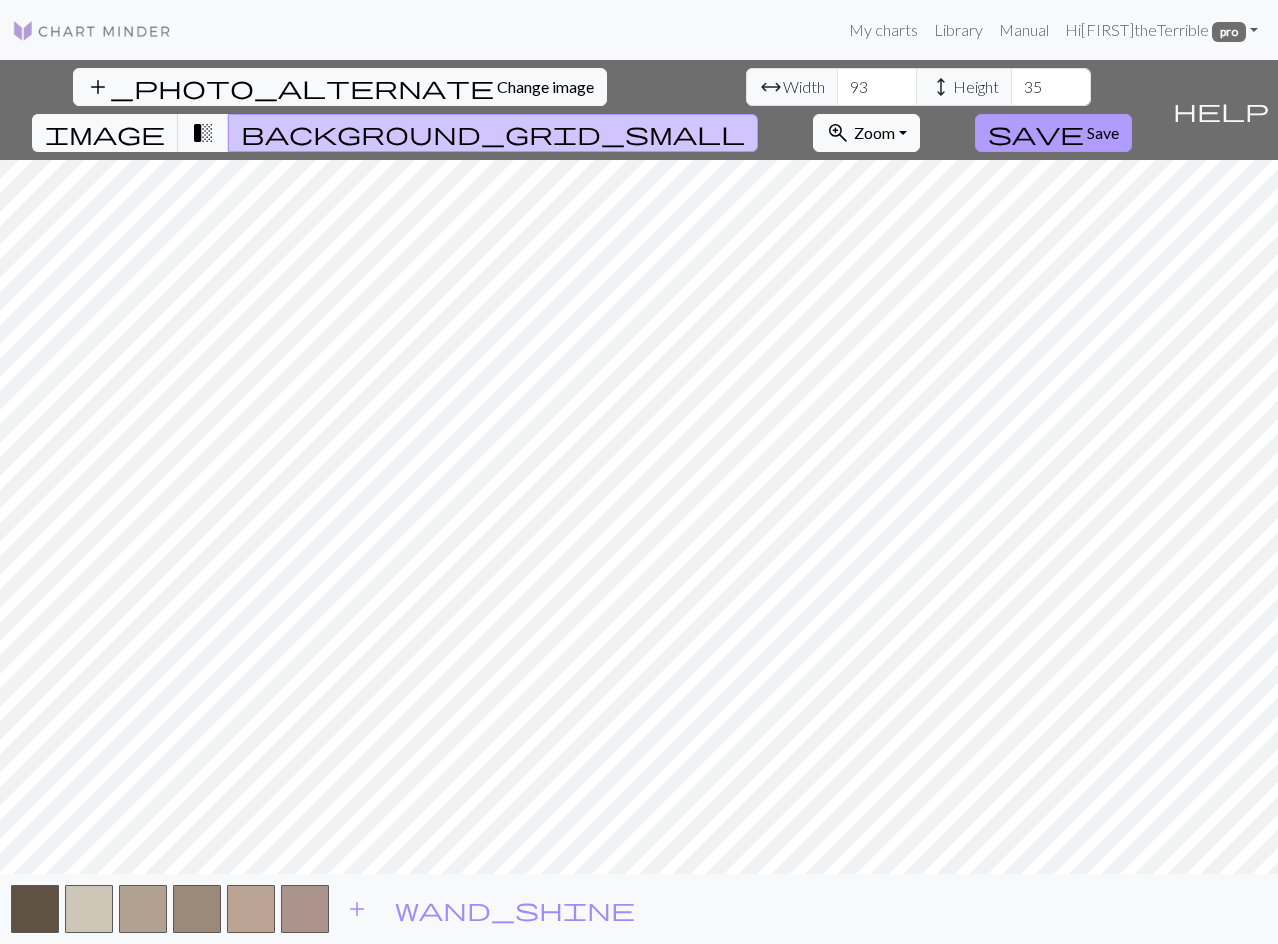 click on "save" at bounding box center [1036, 133] 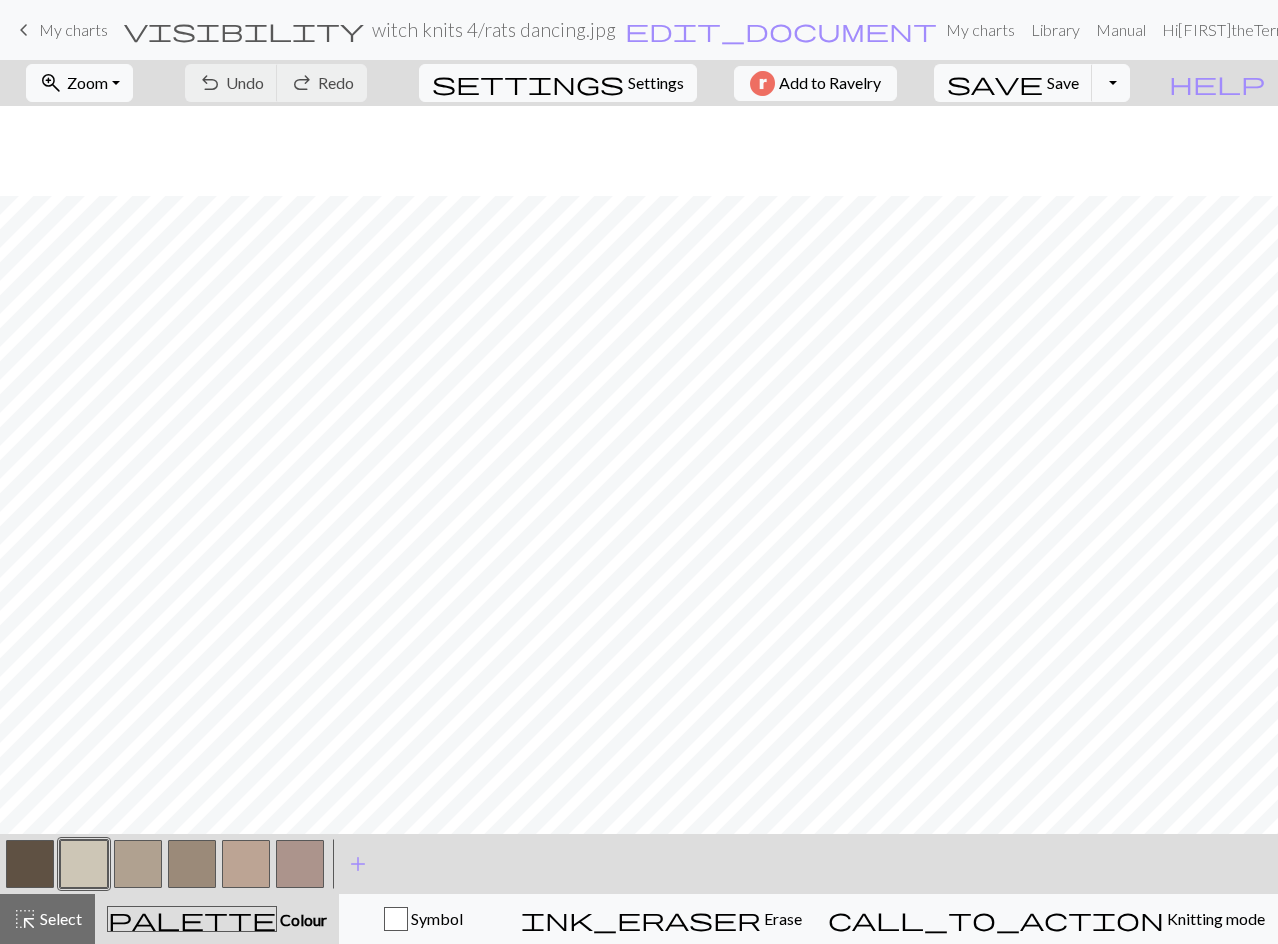 scroll, scrollTop: 118, scrollLeft: 0, axis: vertical 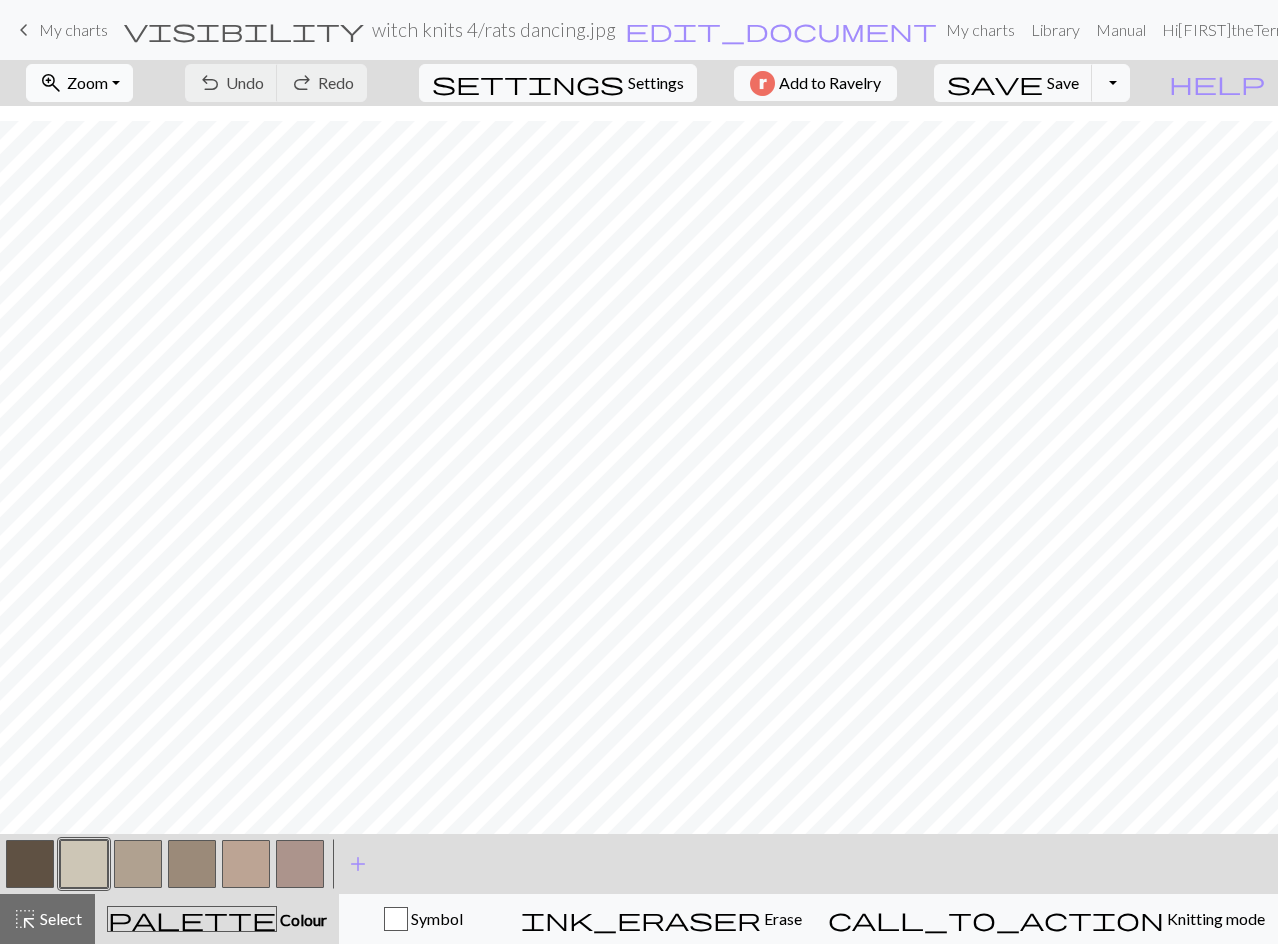 click on "Zoom" at bounding box center (87, 82) 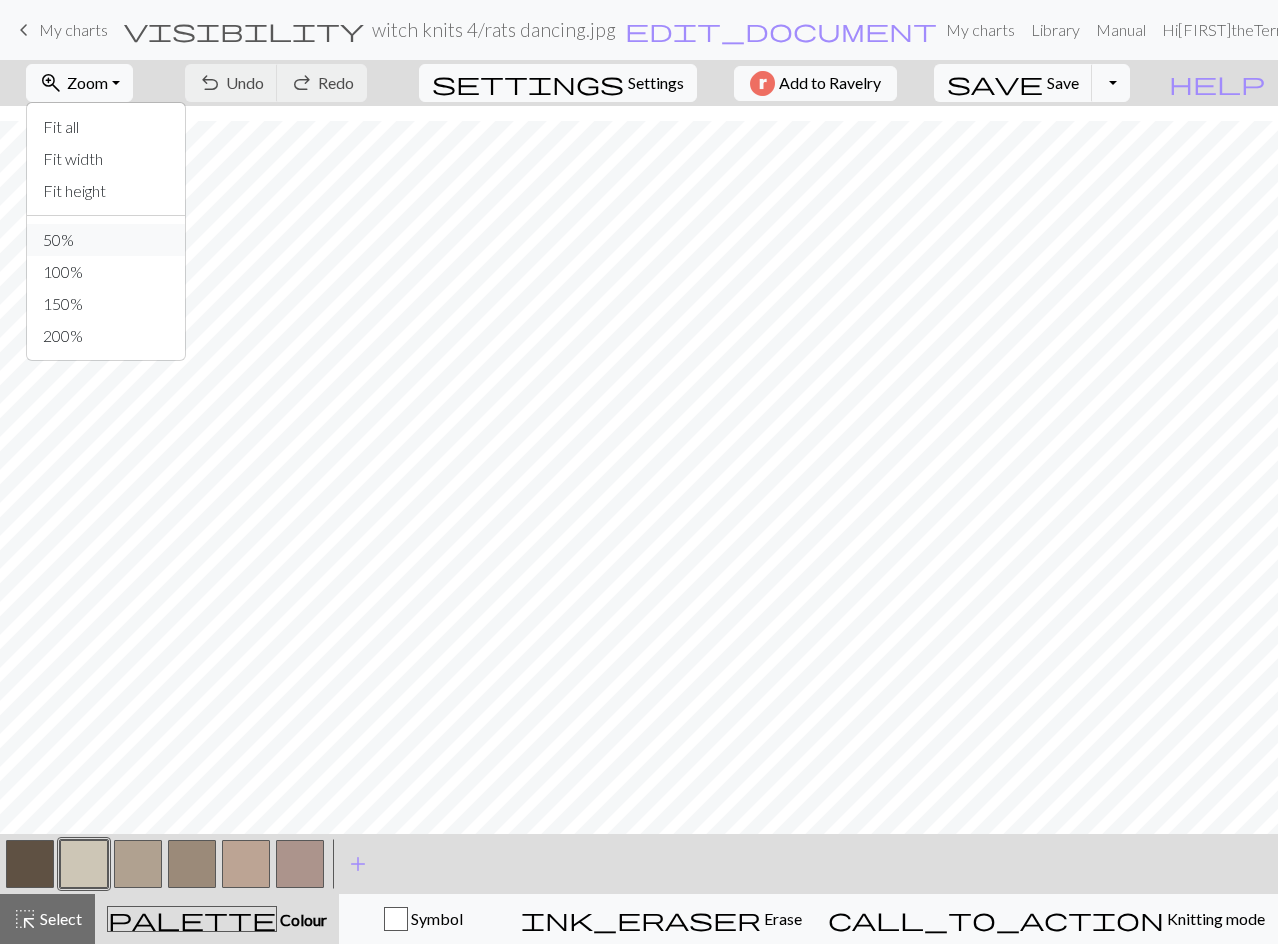 click on "50%" at bounding box center (106, 240) 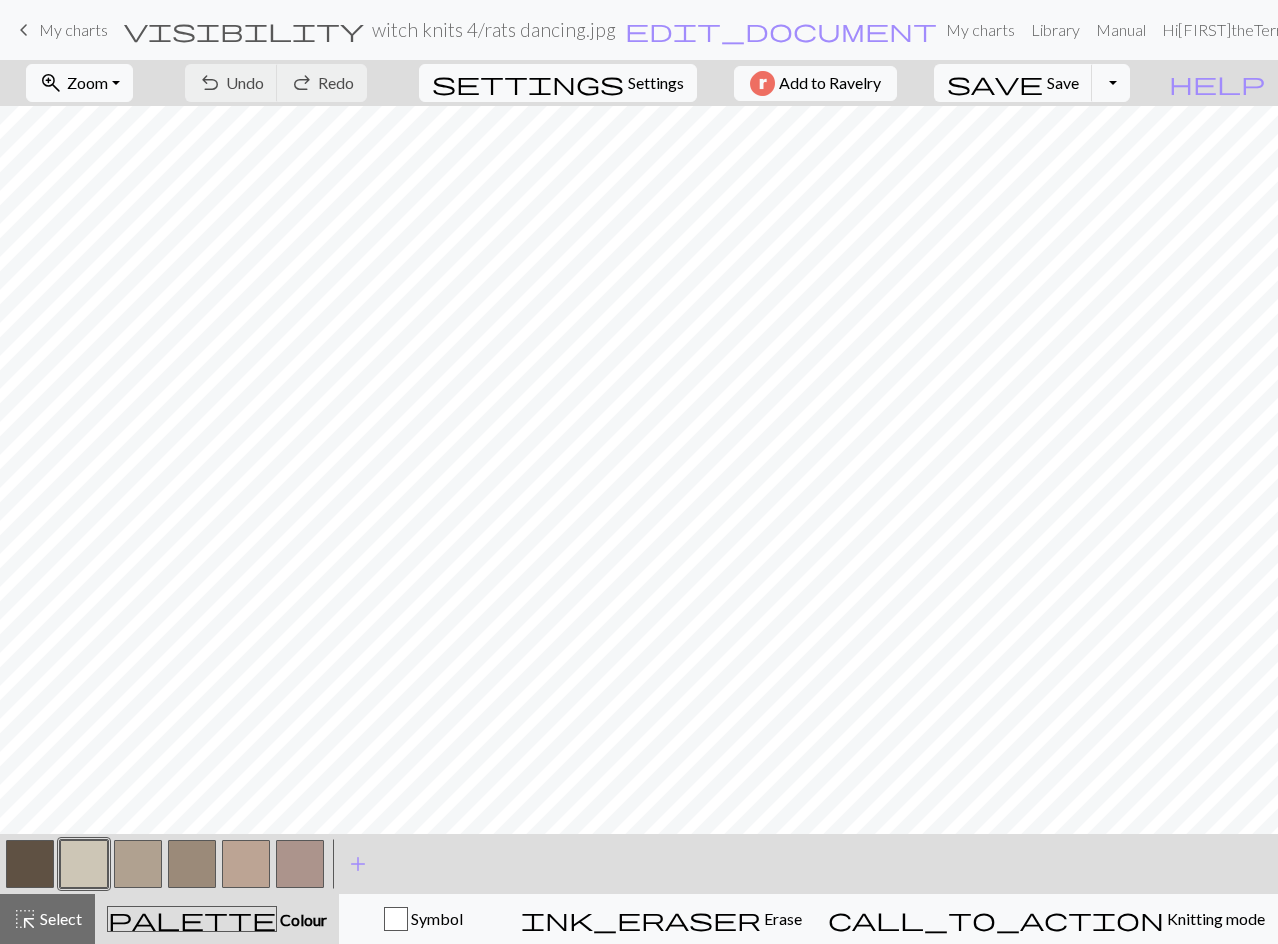 scroll, scrollTop: 0, scrollLeft: 0, axis: both 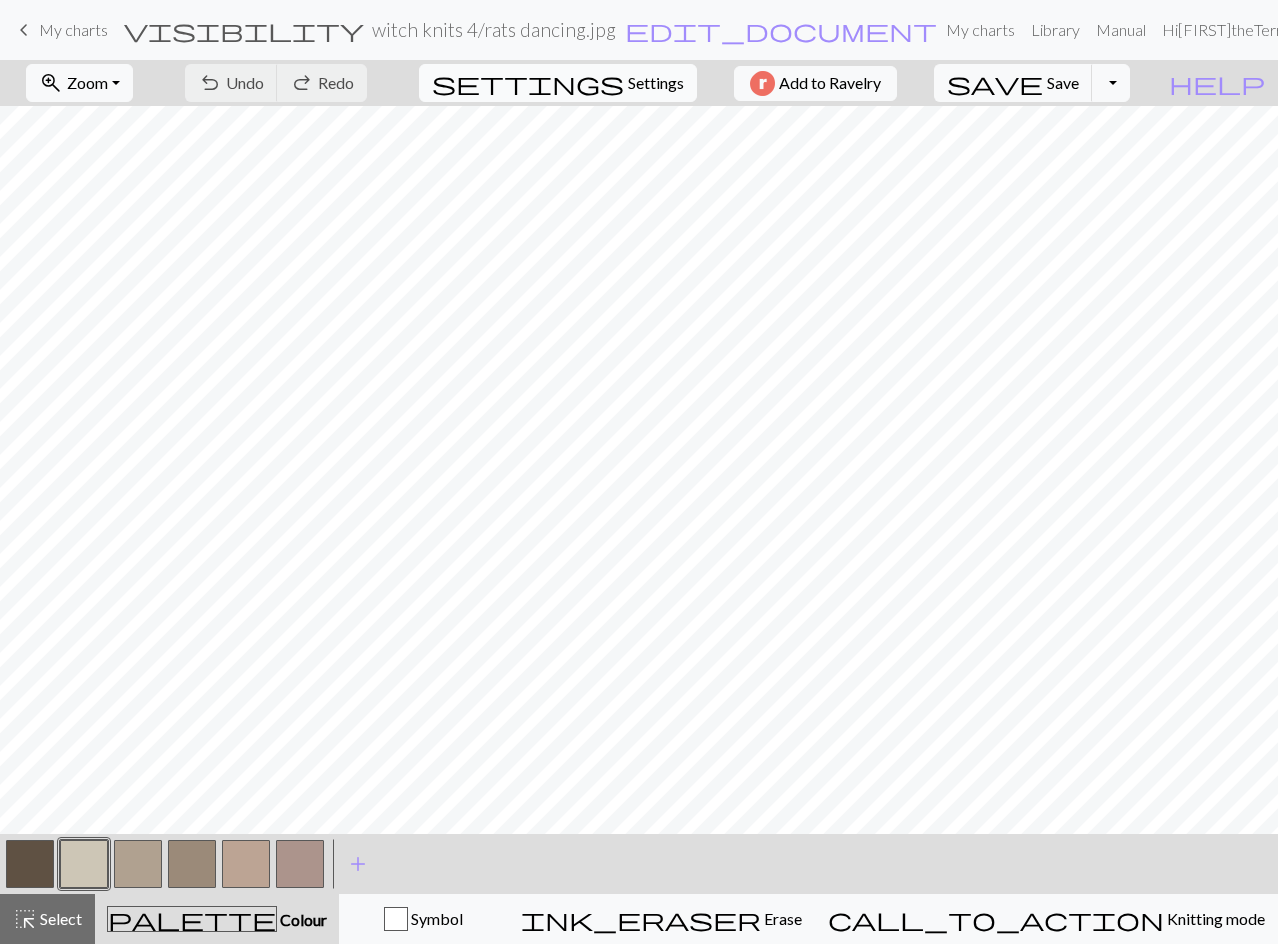 click on "Settings" at bounding box center (656, 83) 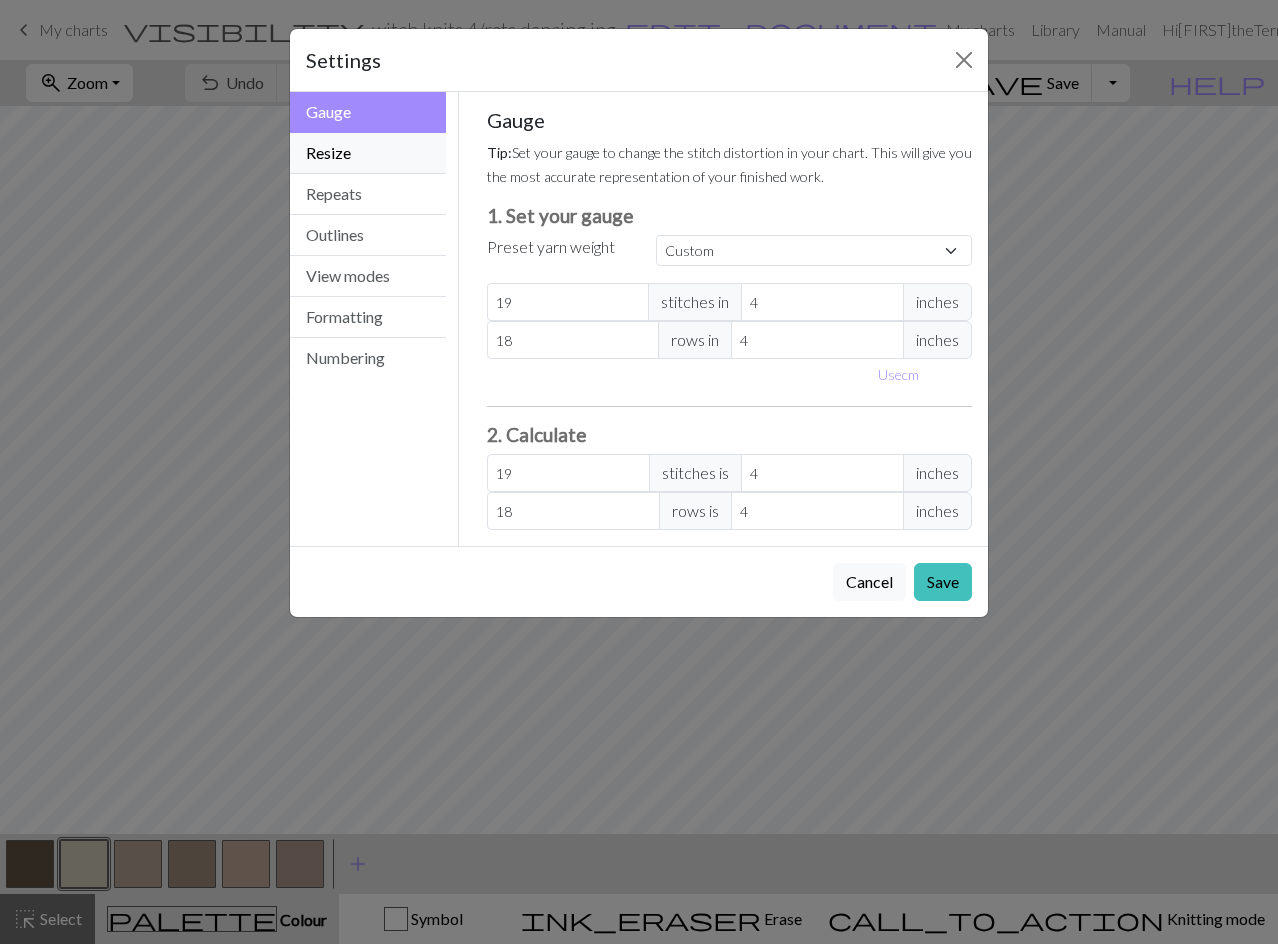 click on "Resize" at bounding box center (368, 153) 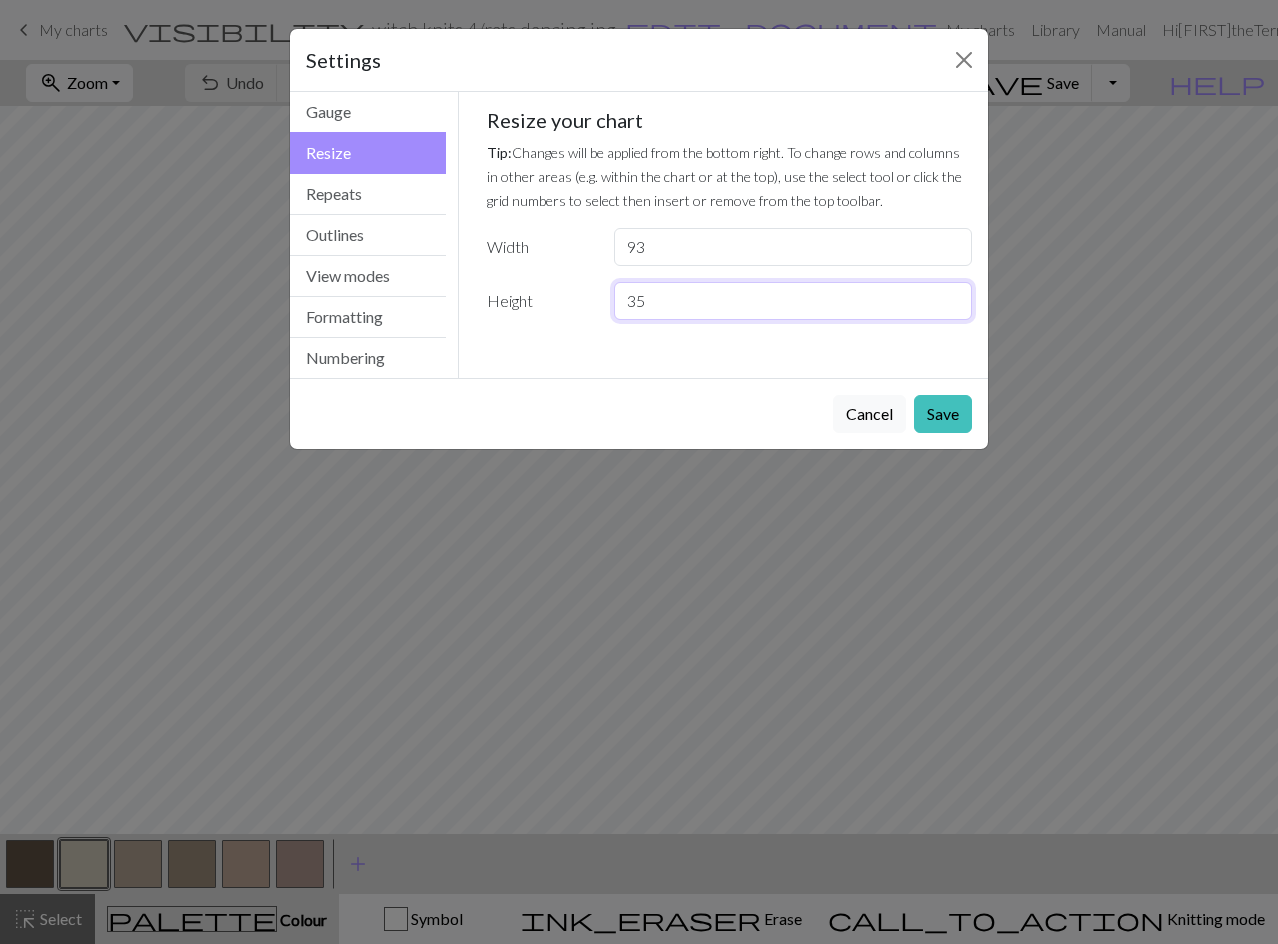 drag, startPoint x: 677, startPoint y: 306, endPoint x: 595, endPoint y: 311, distance: 82.1523 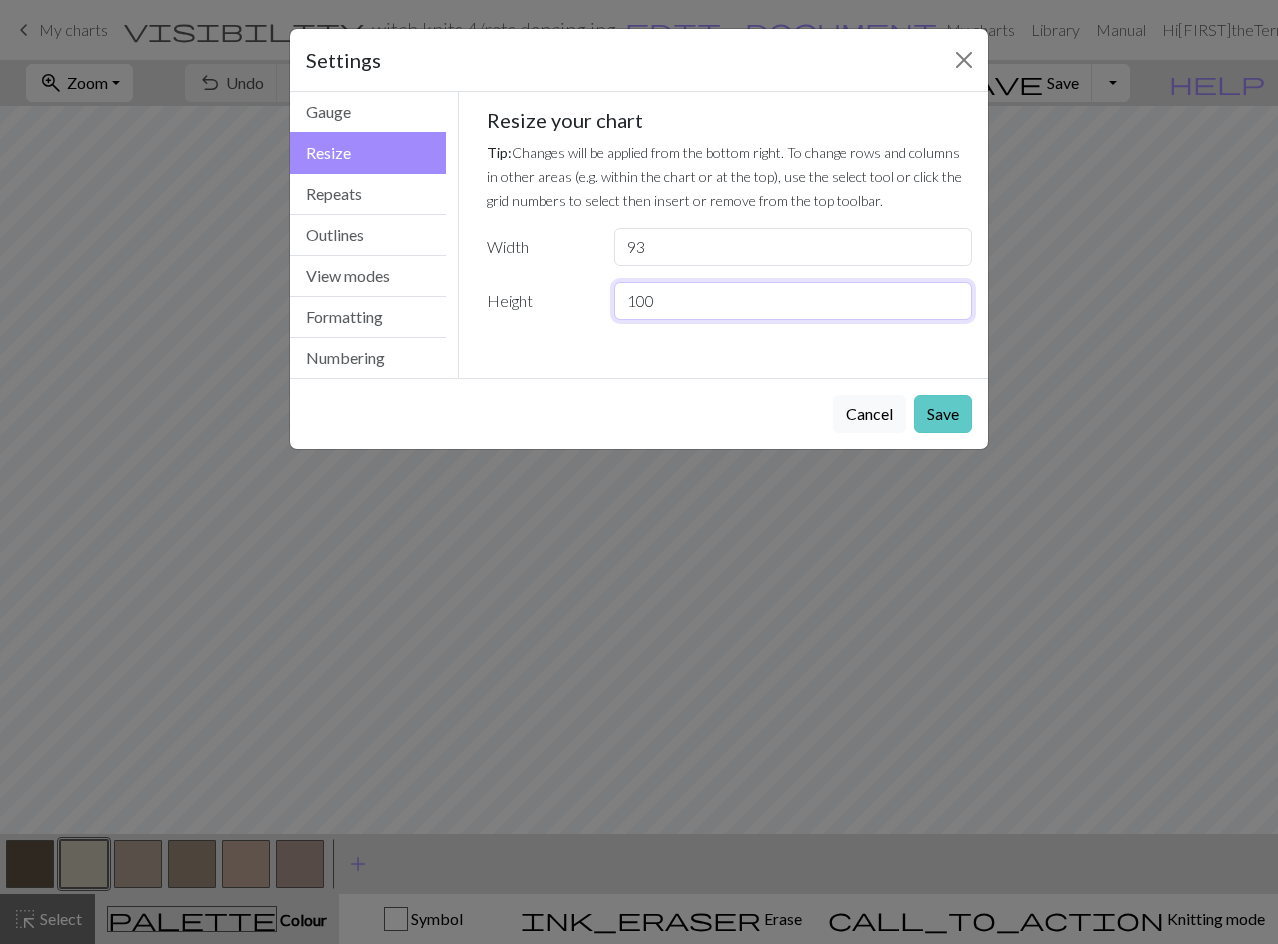 type on "100" 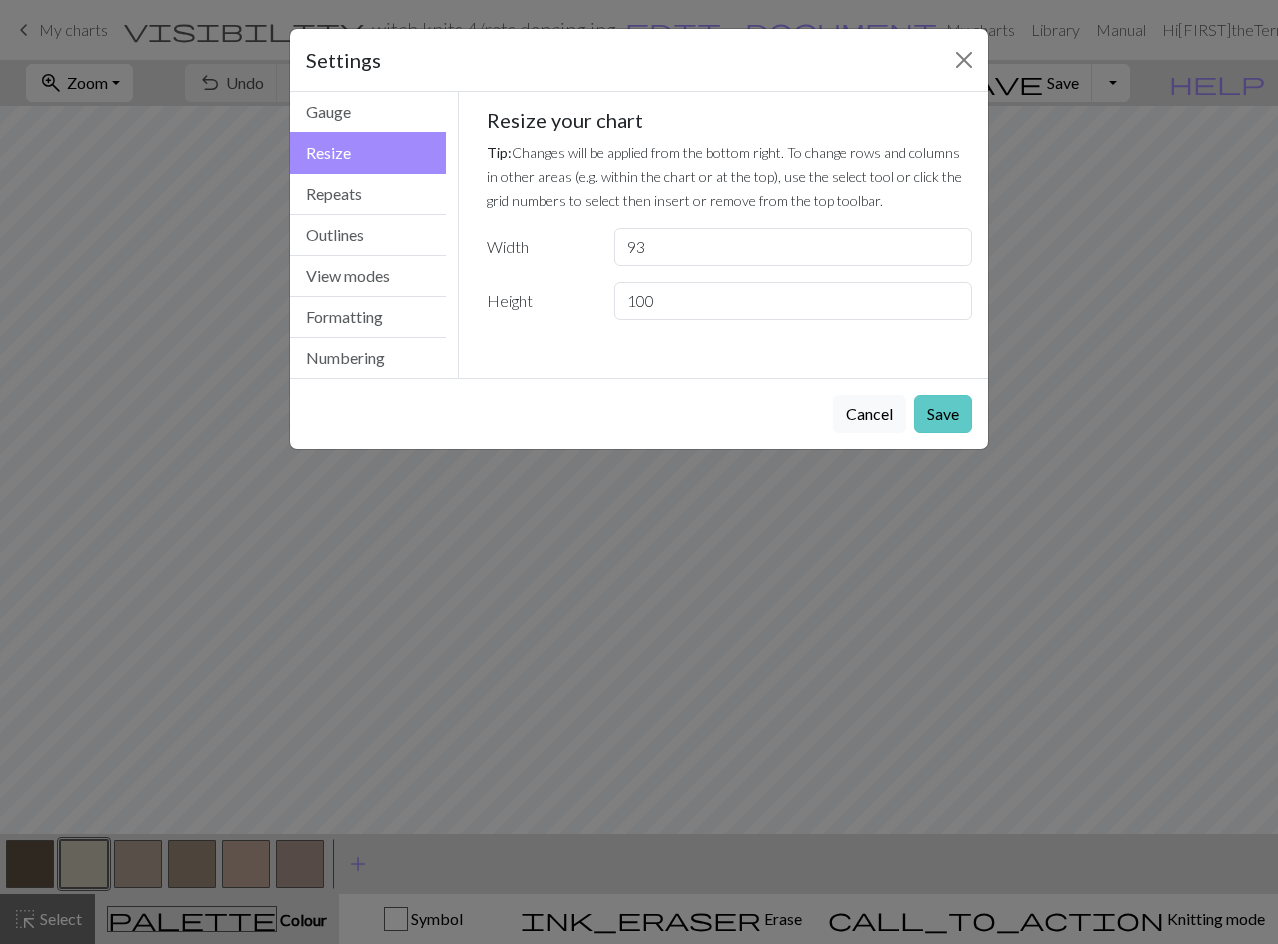 click on "Save" at bounding box center (943, 414) 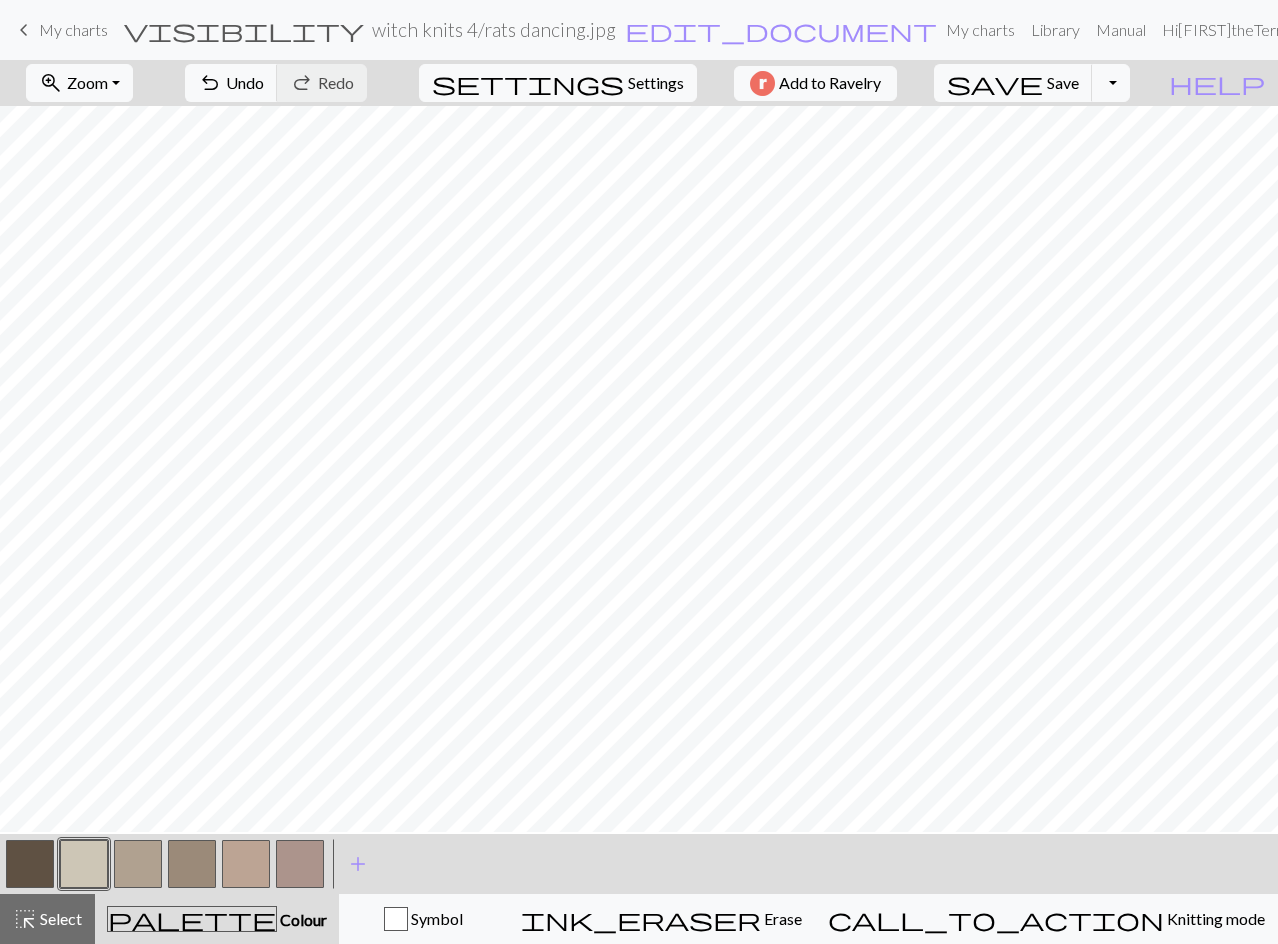 scroll, scrollTop: 0, scrollLeft: 0, axis: both 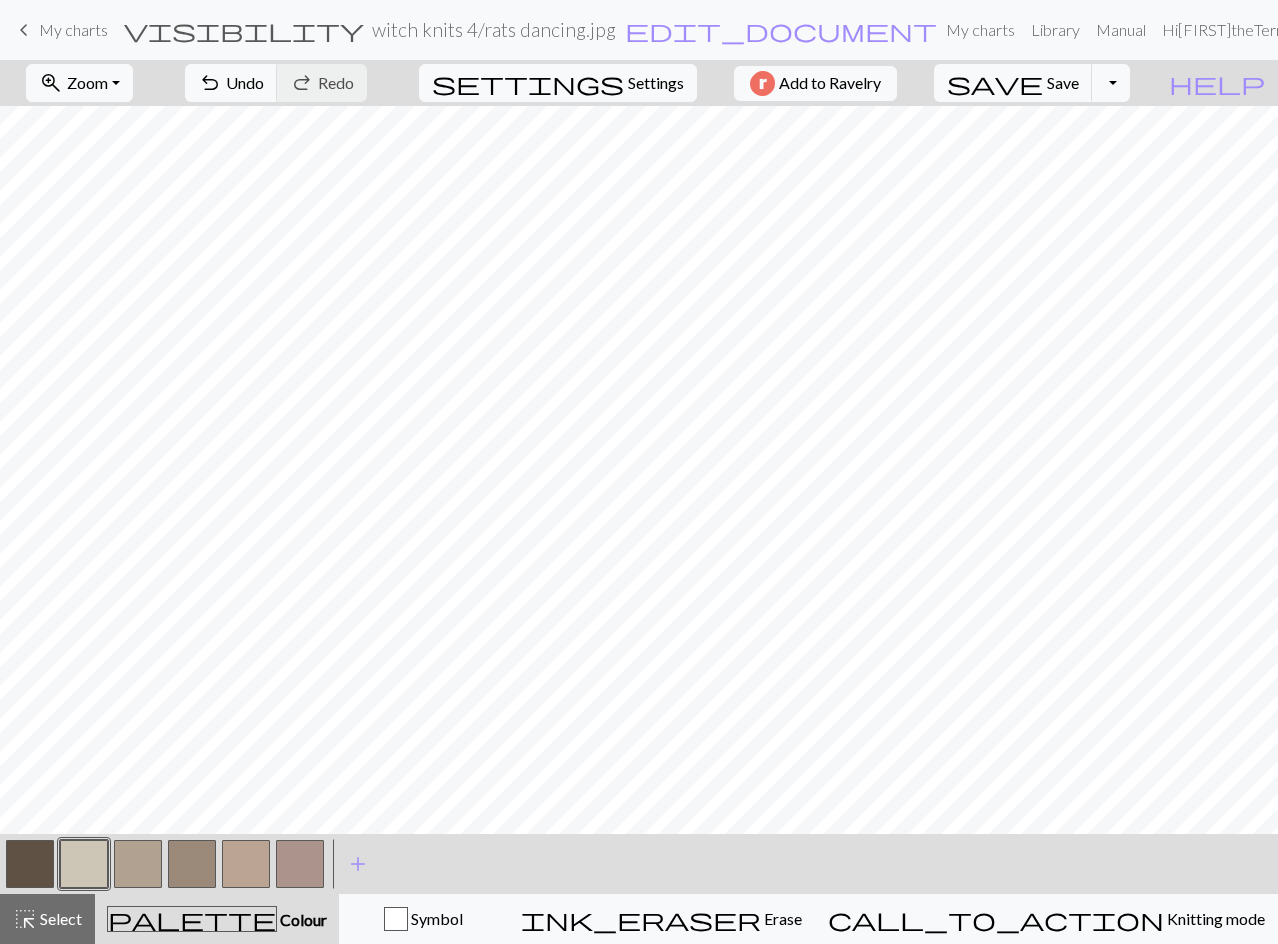 click at bounding box center [30, 864] 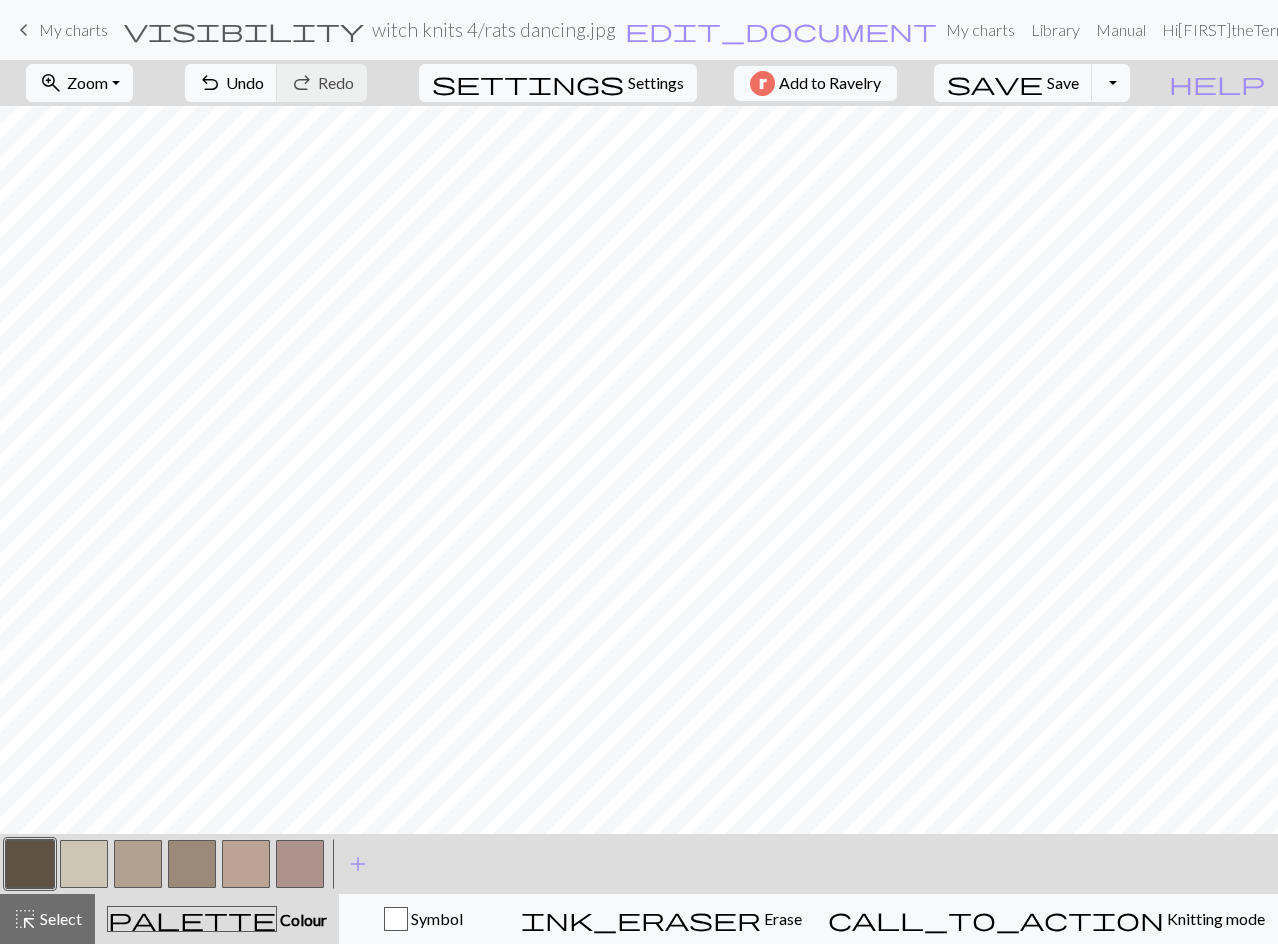 click at bounding box center (30, 864) 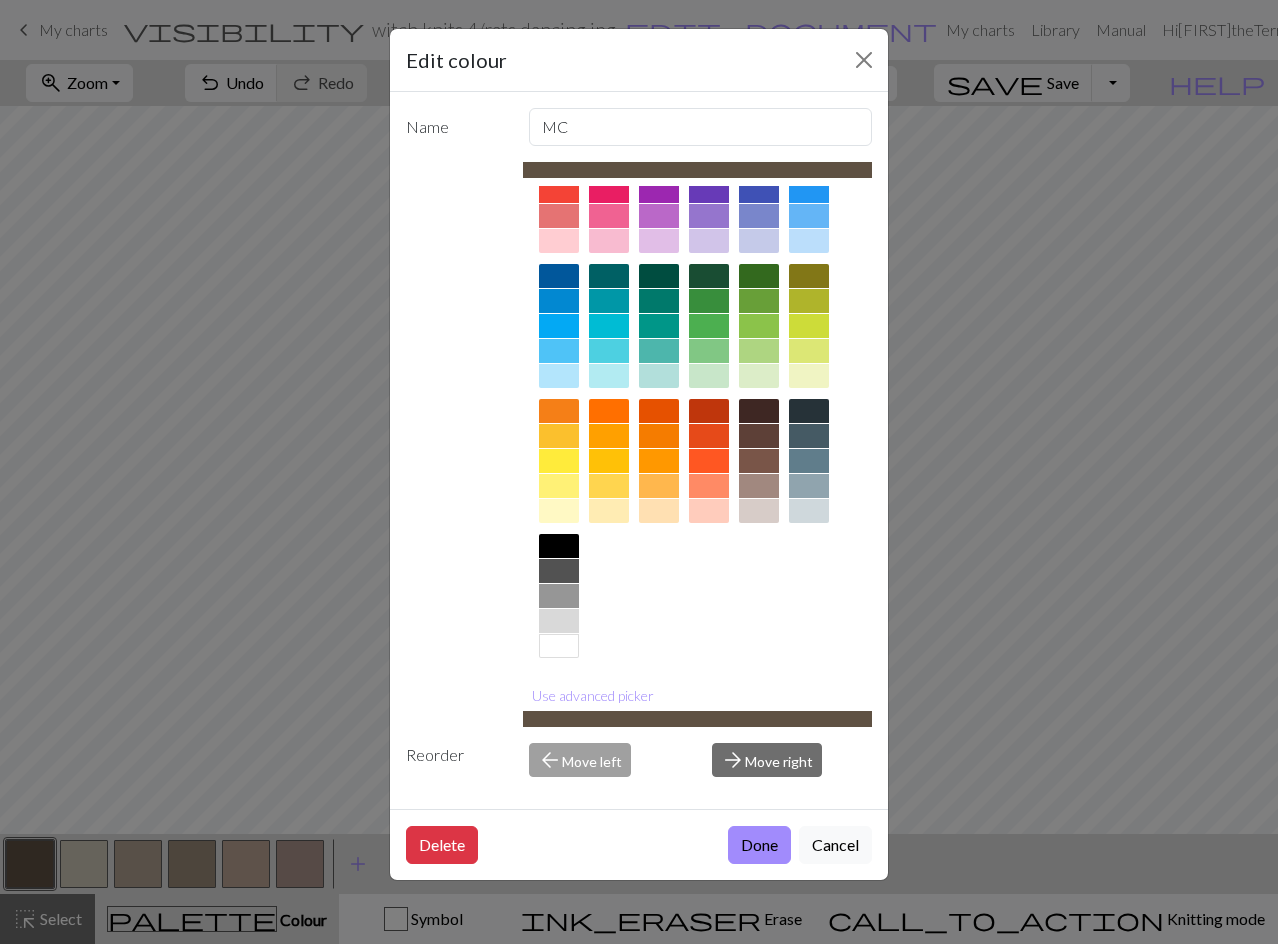 scroll, scrollTop: 74, scrollLeft: 0, axis: vertical 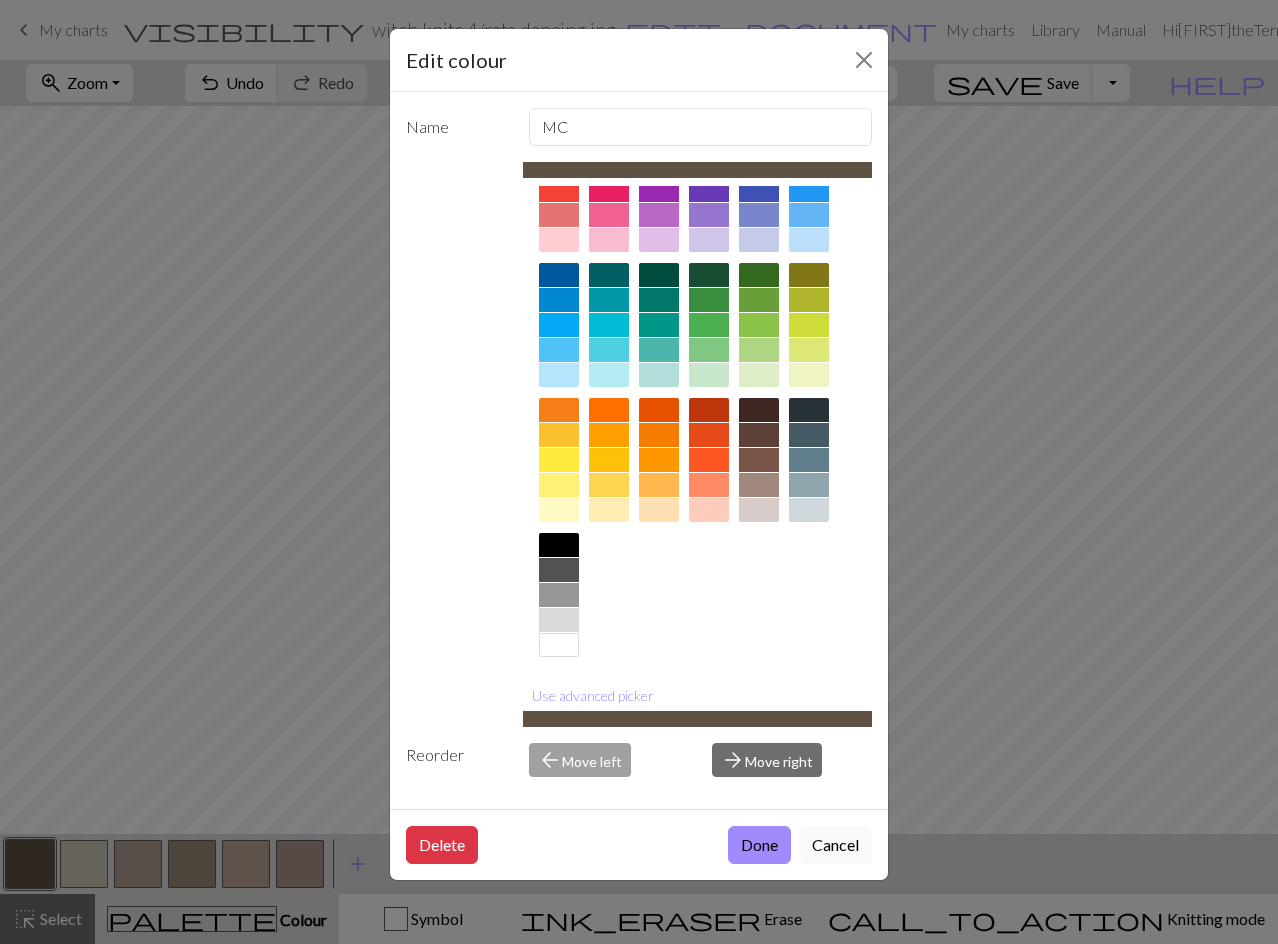 click at bounding box center (559, 645) 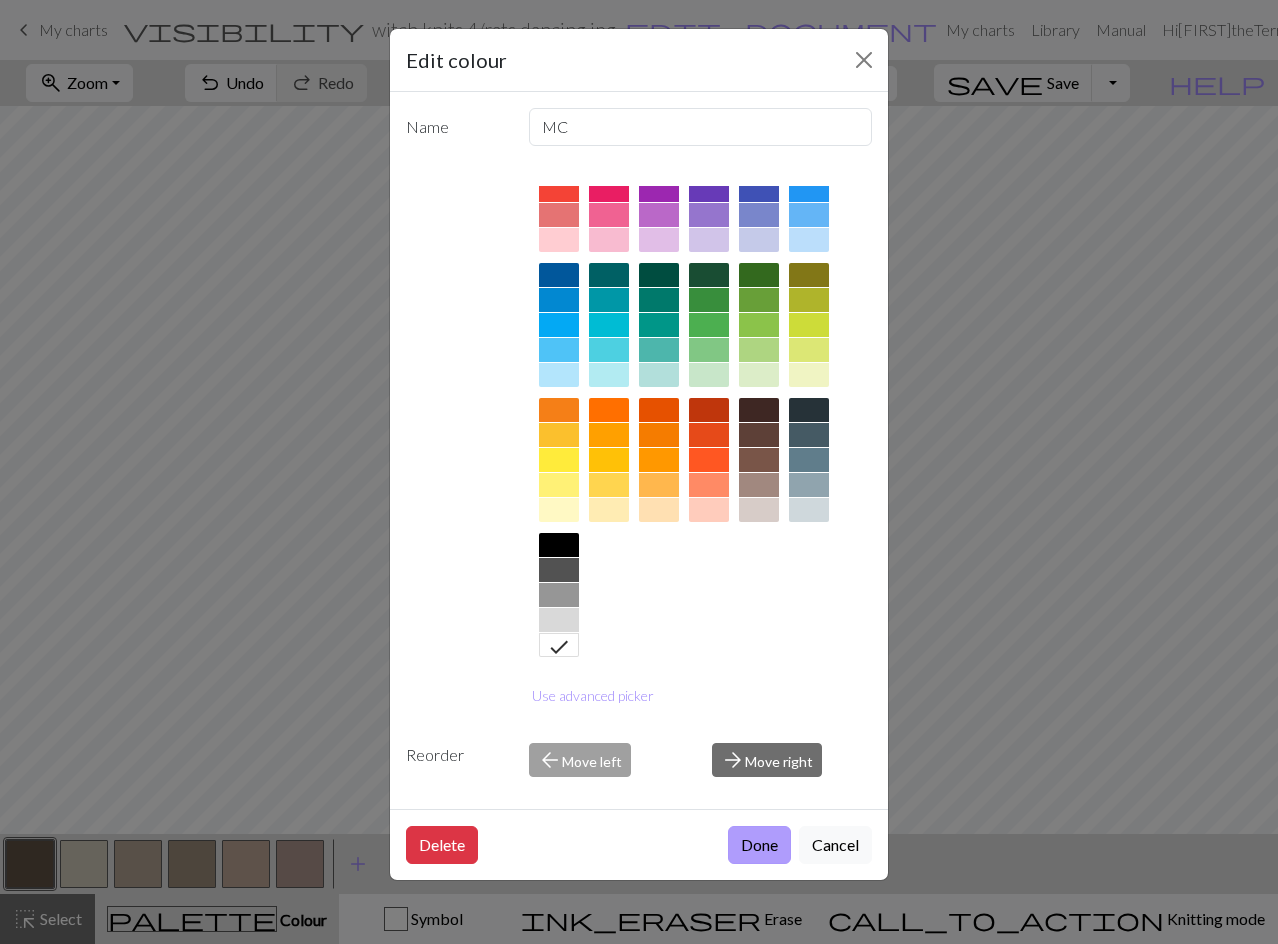 click on "Done" at bounding box center (759, 845) 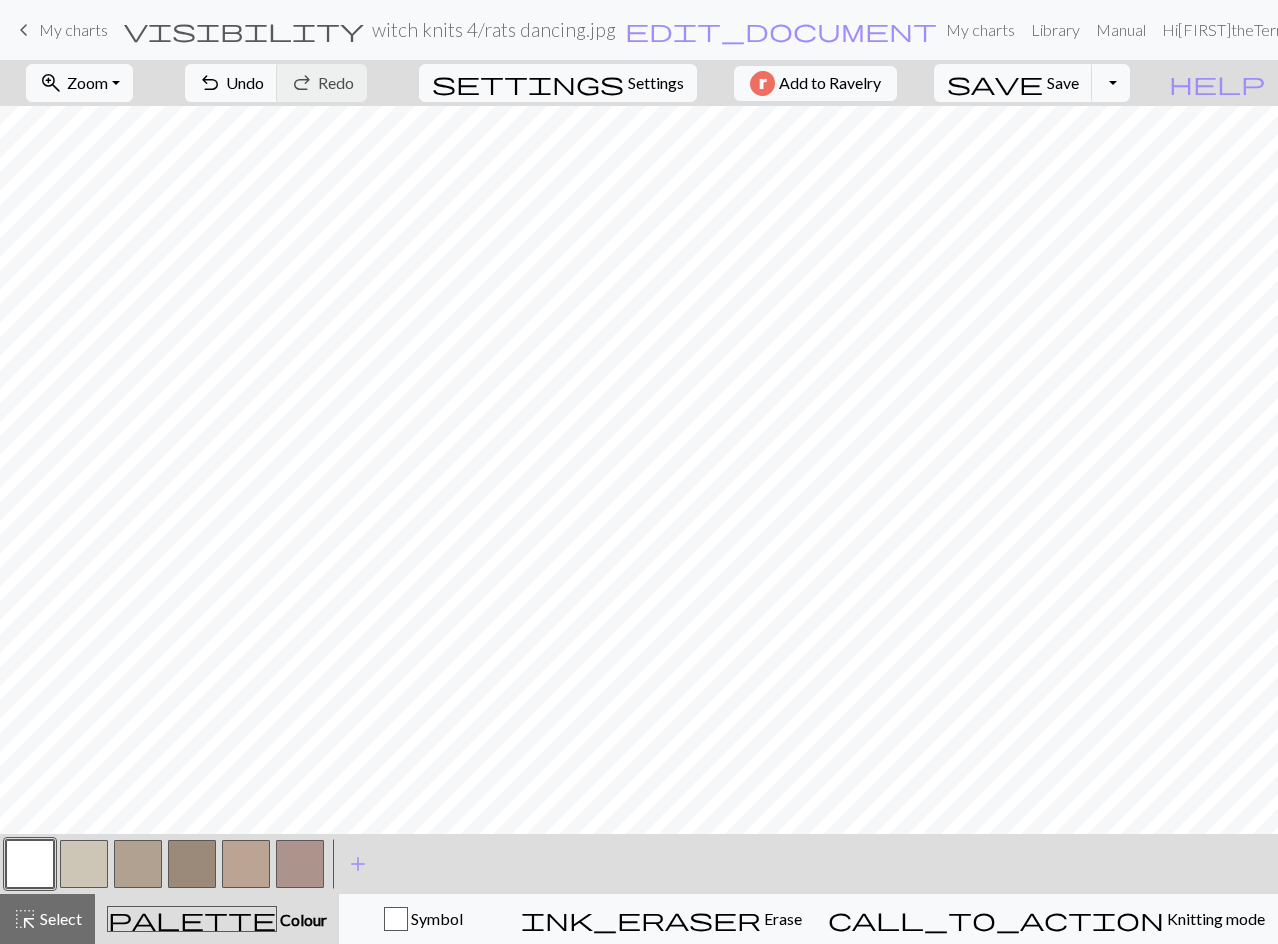 click at bounding box center [192, 864] 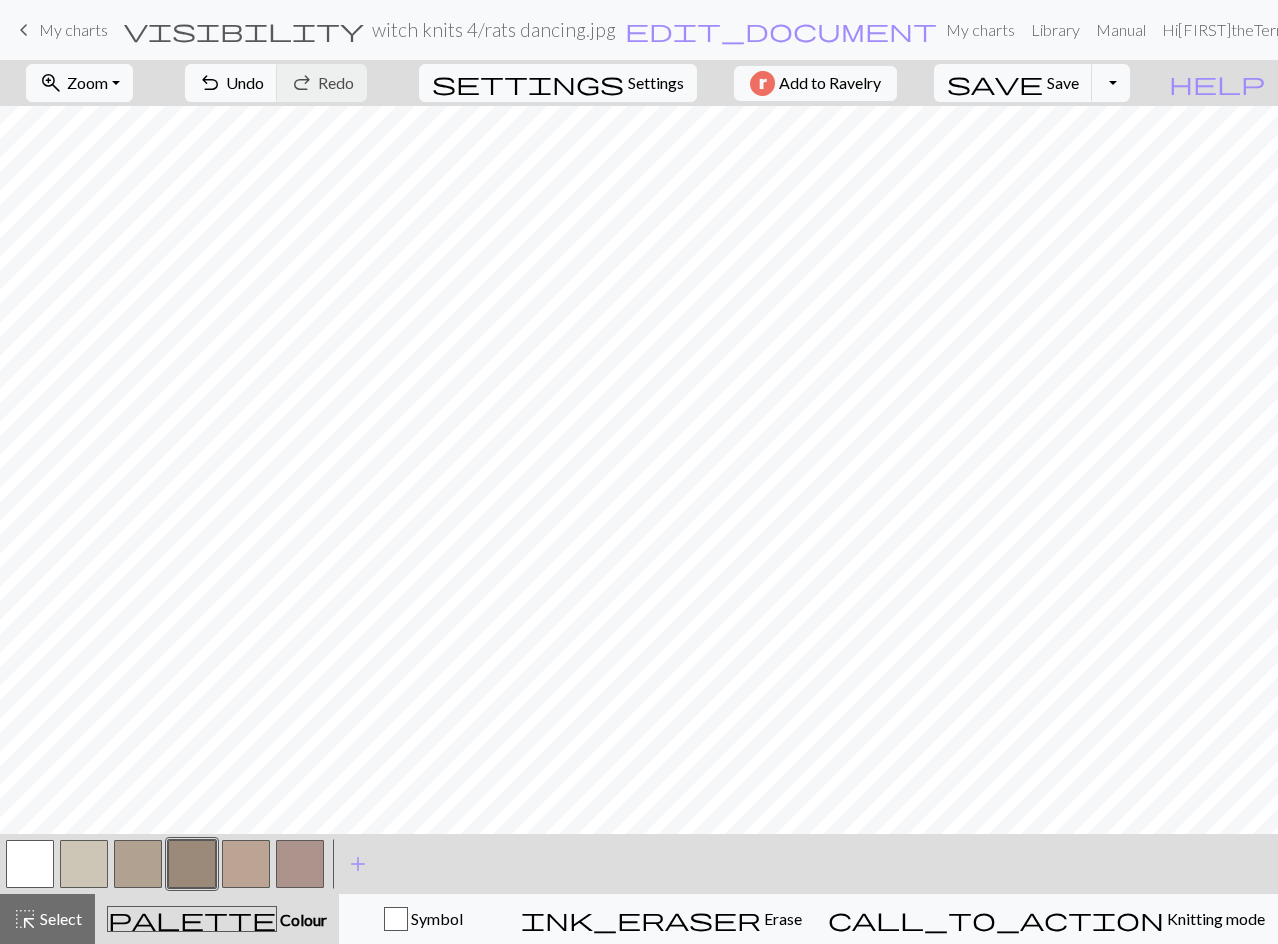click at bounding box center (192, 864) 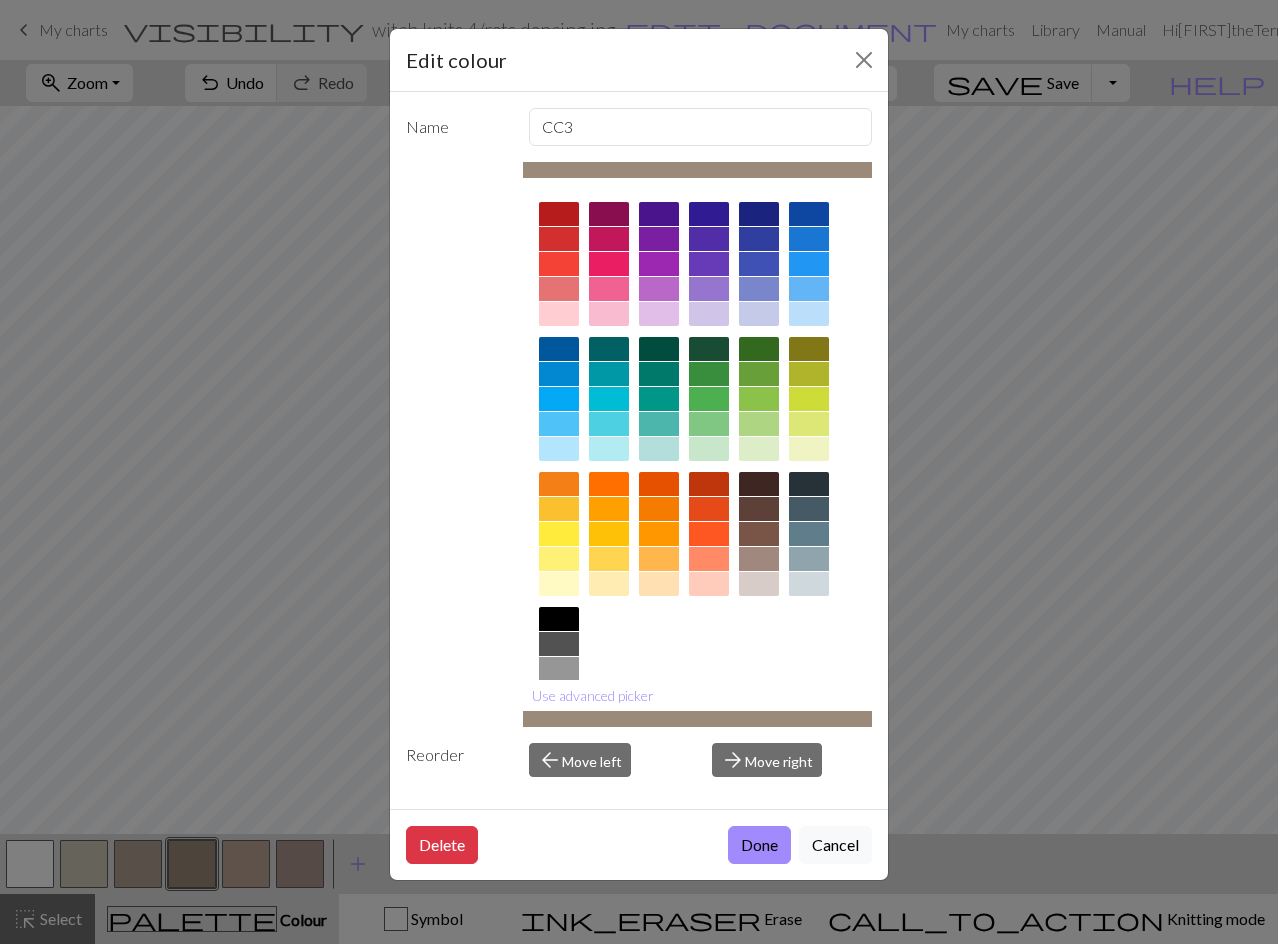 click at bounding box center [559, 644] 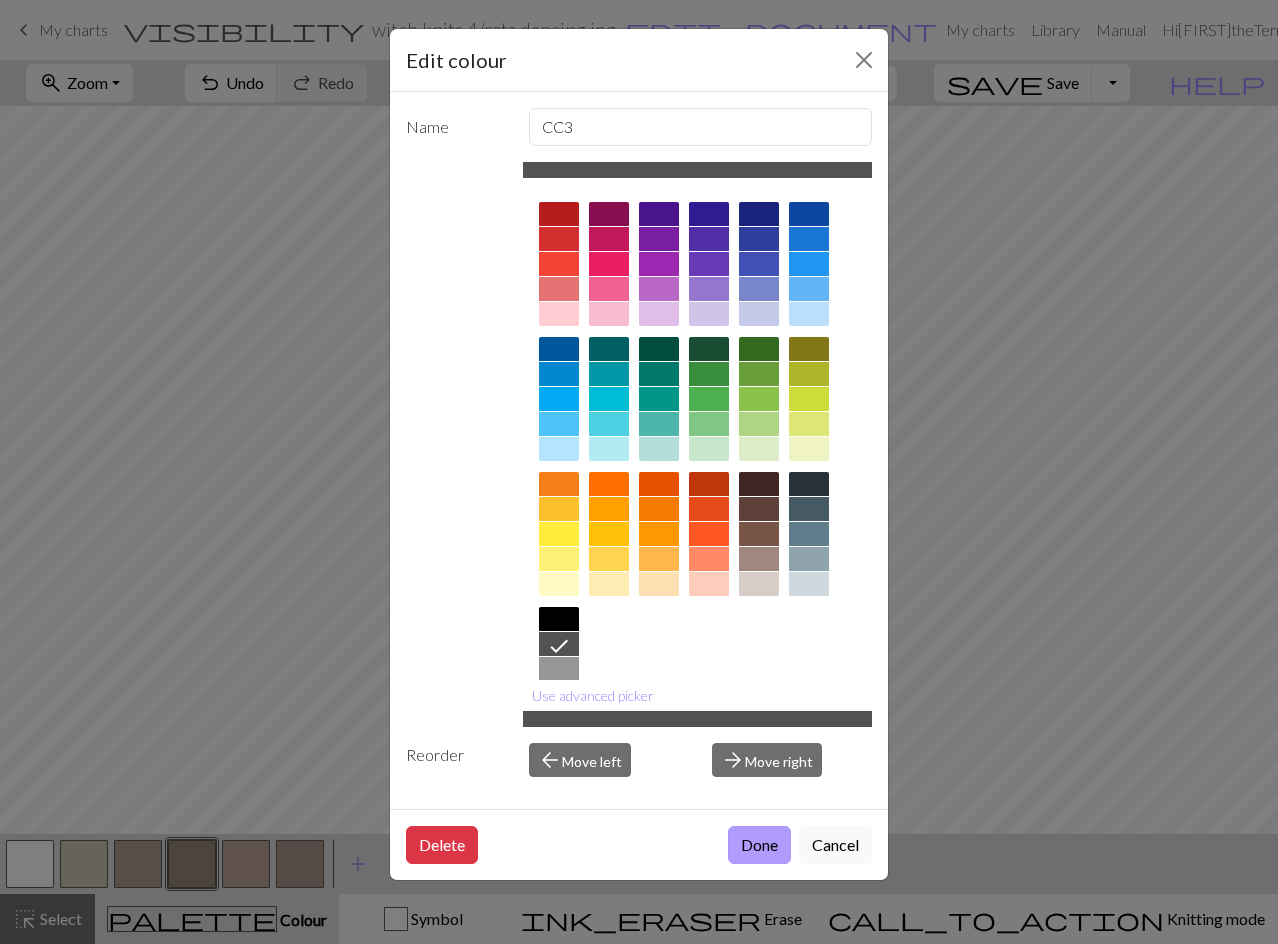 click on "Done" at bounding box center [759, 845] 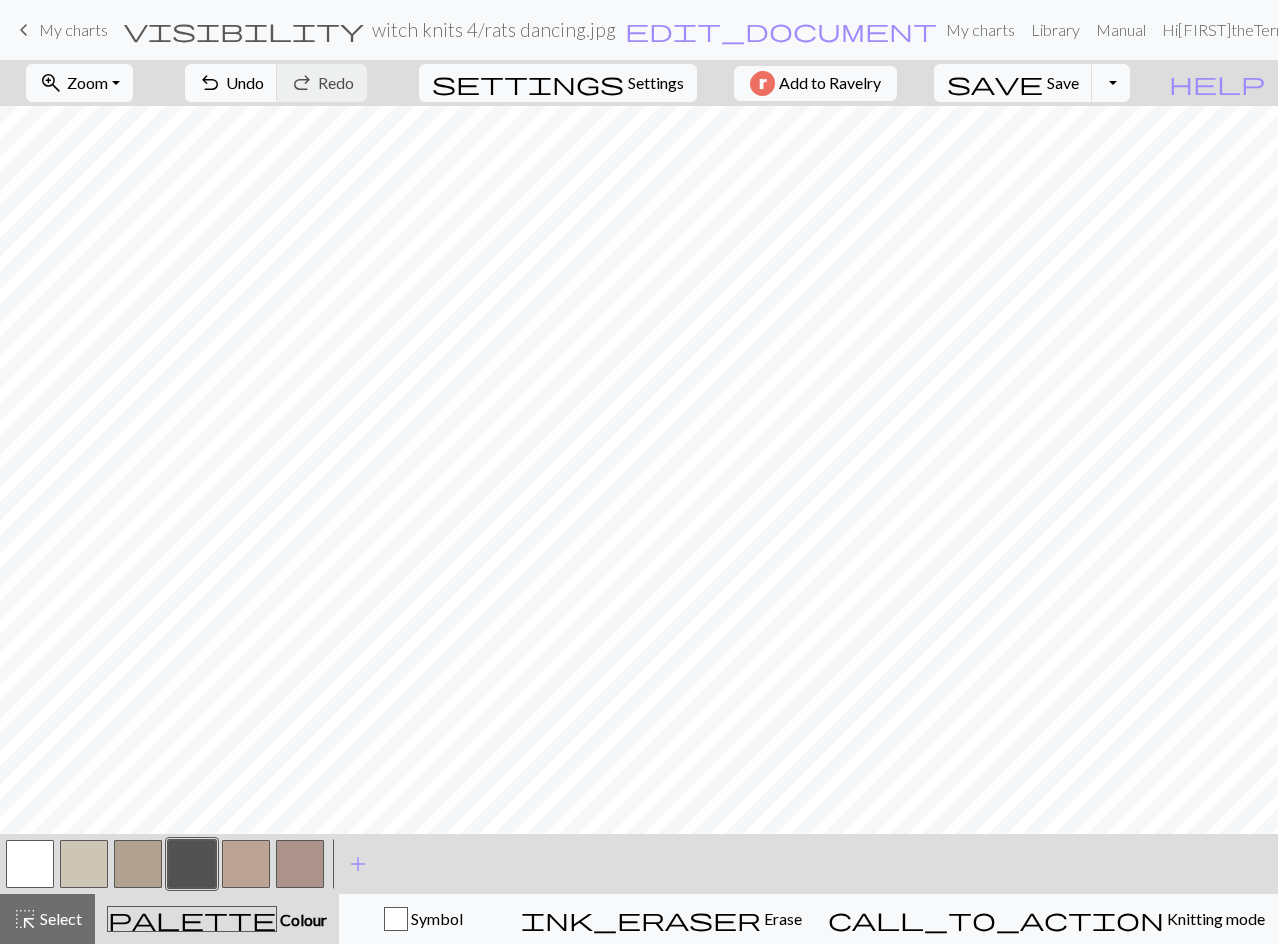 click at bounding box center (138, 864) 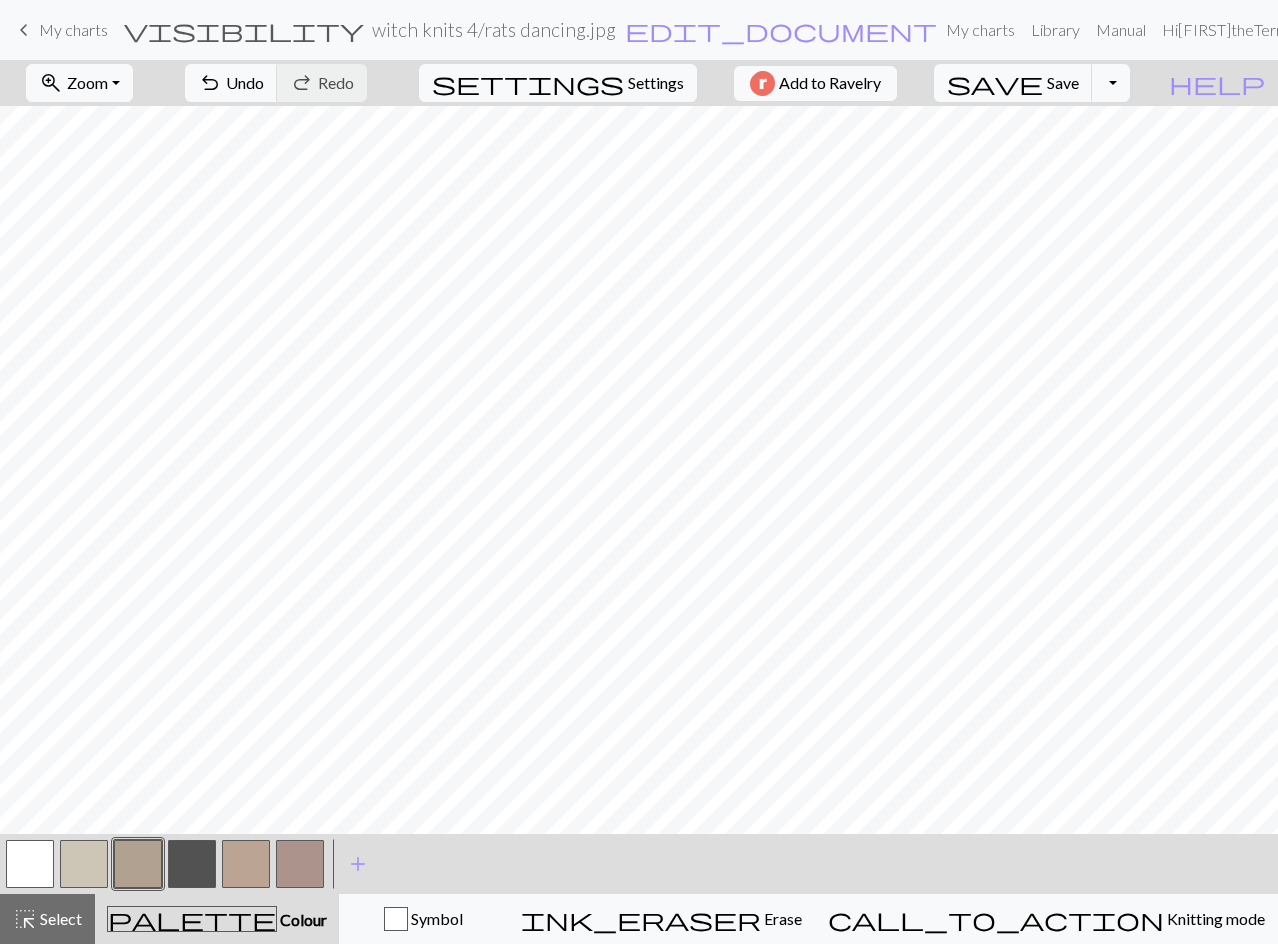 click at bounding box center (138, 864) 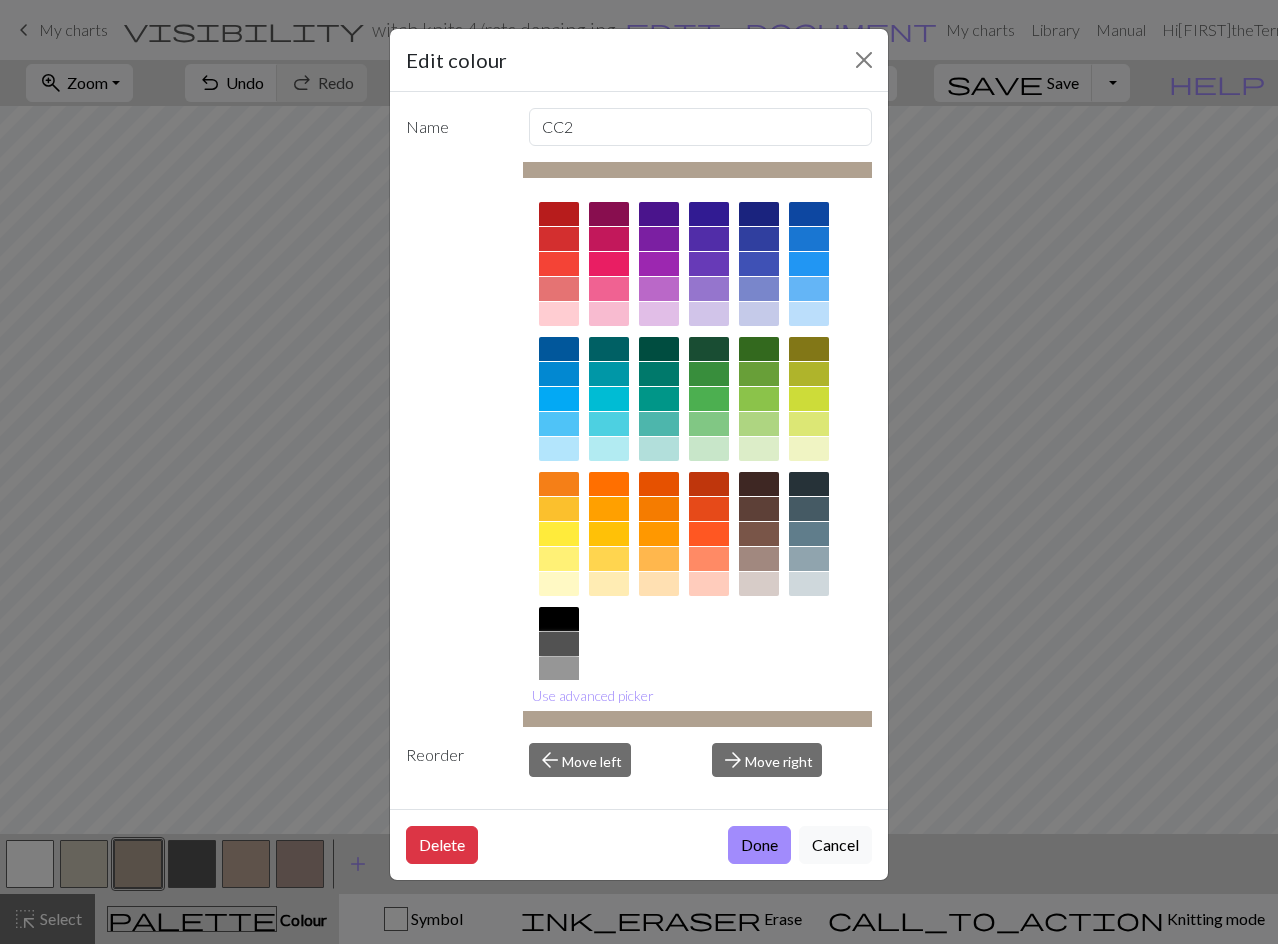 click at bounding box center (559, 644) 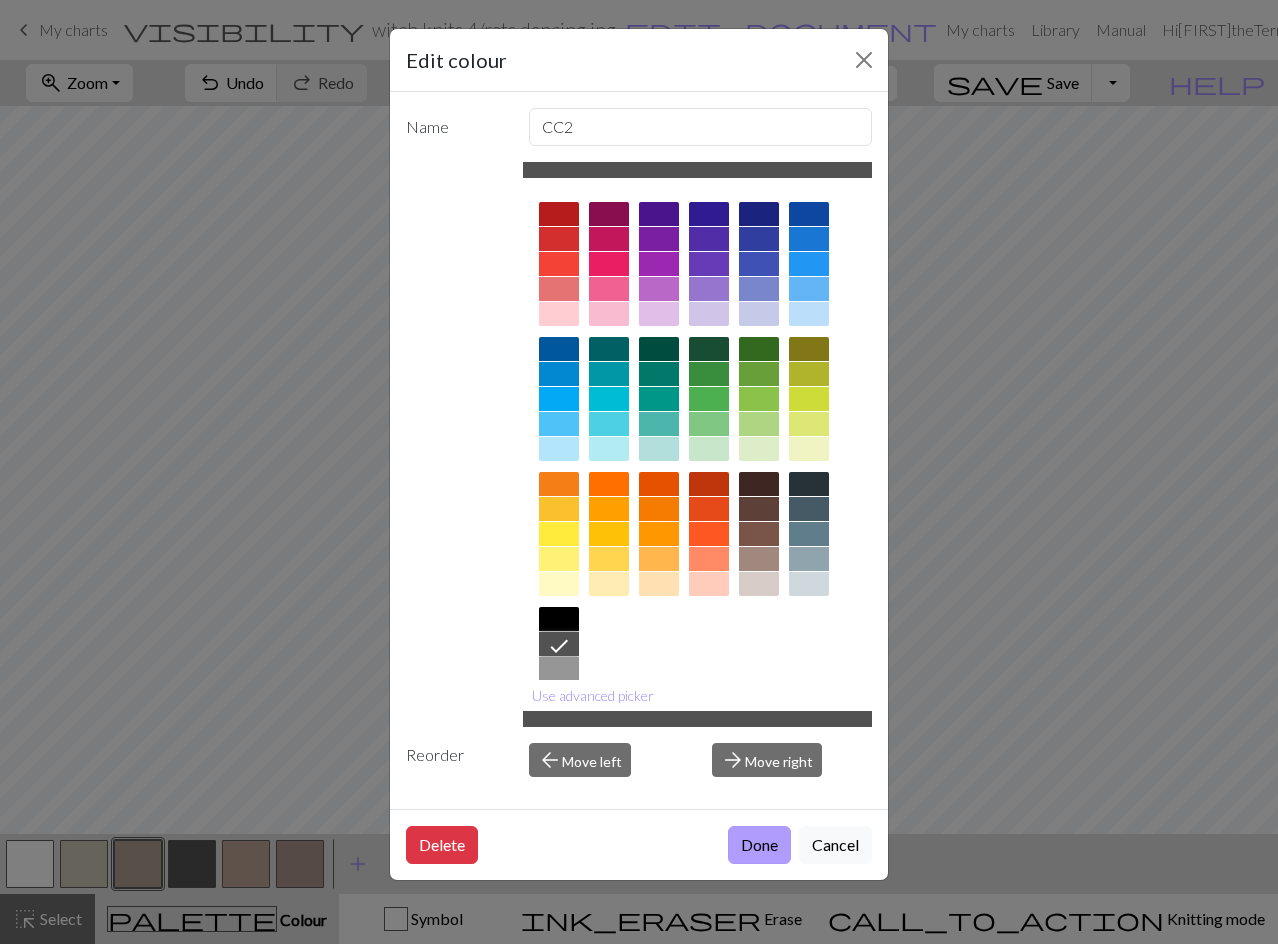 click on "Done" at bounding box center [759, 845] 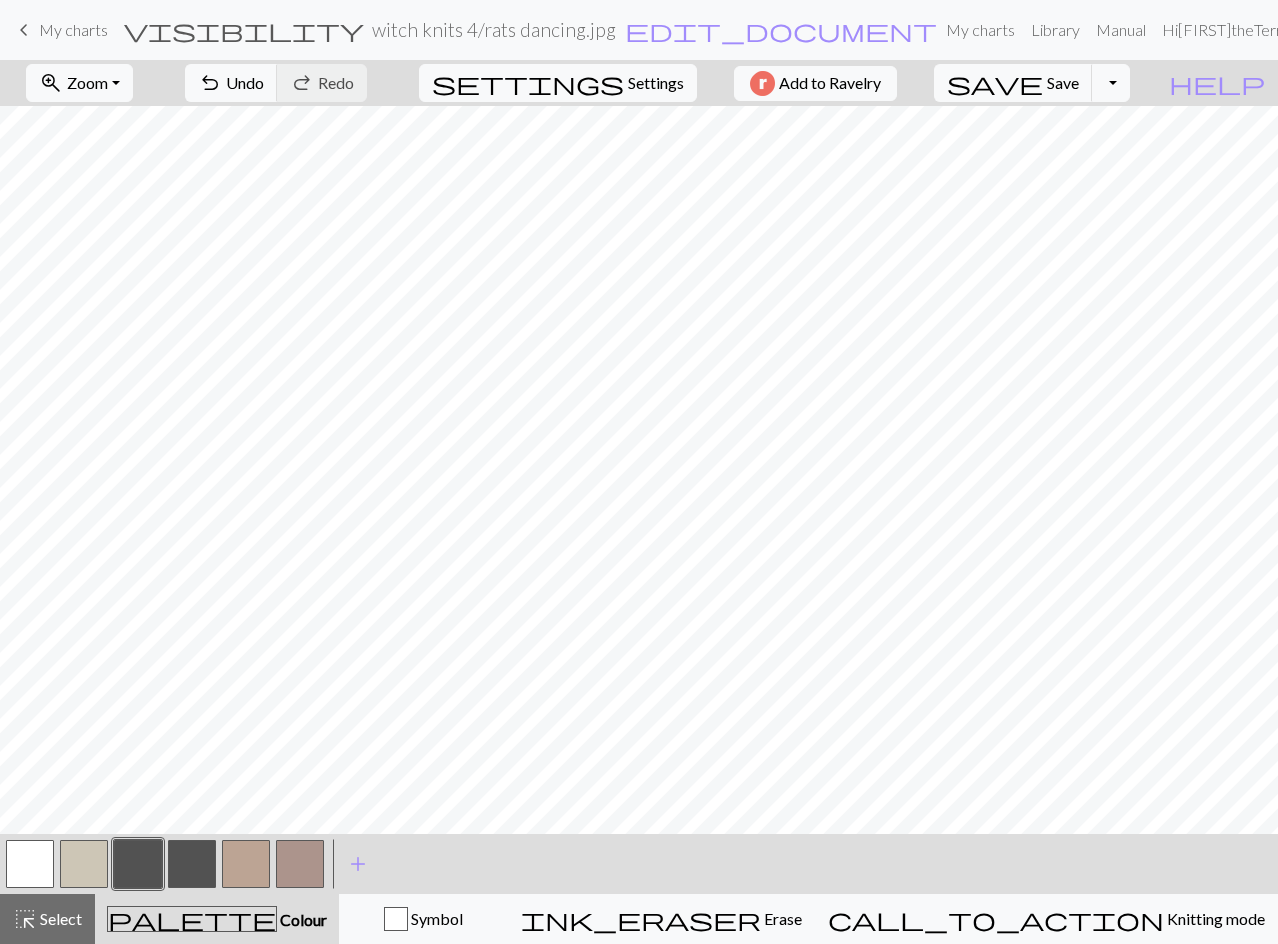 click at bounding box center [300, 864] 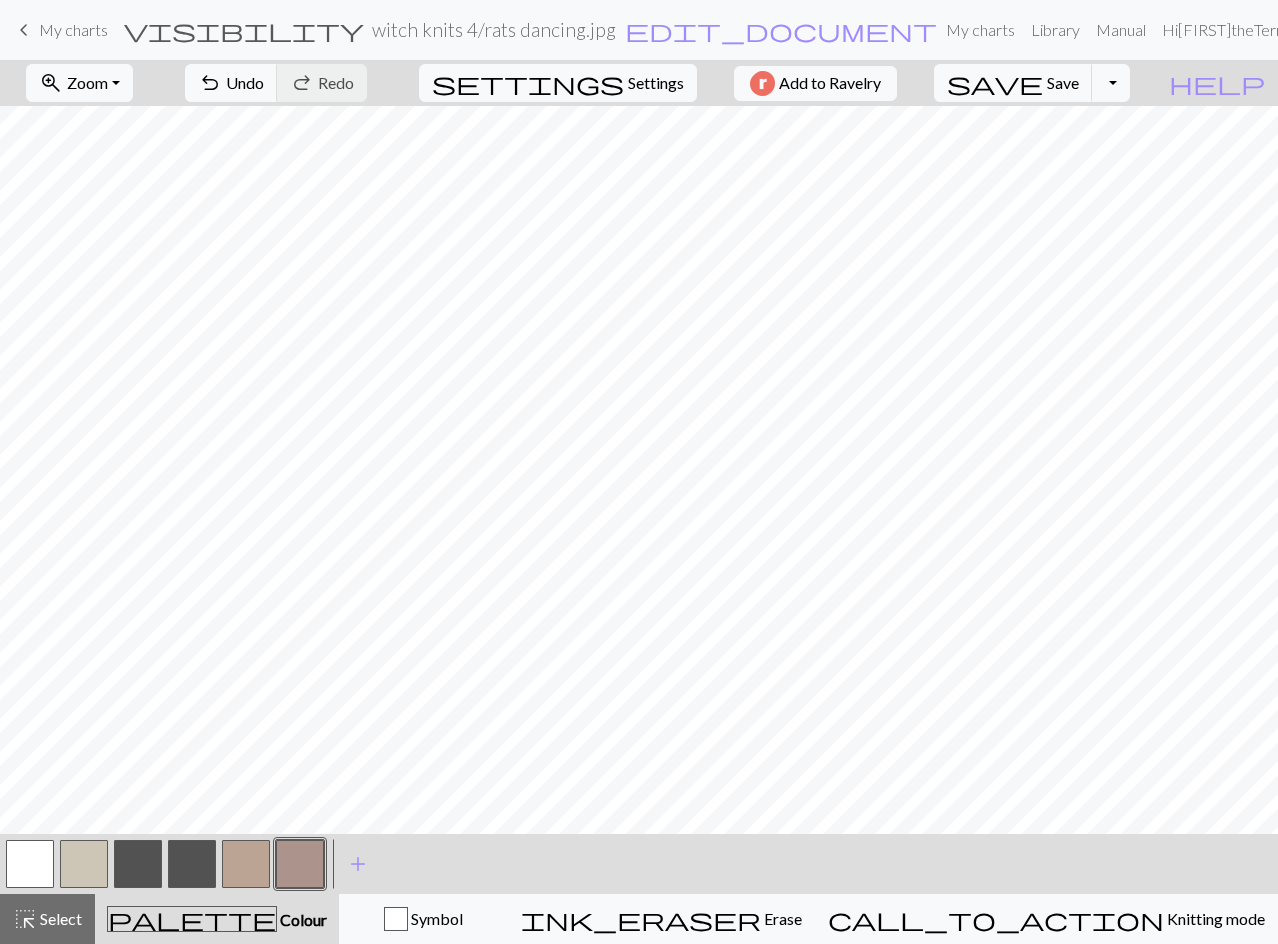 click at bounding box center [300, 864] 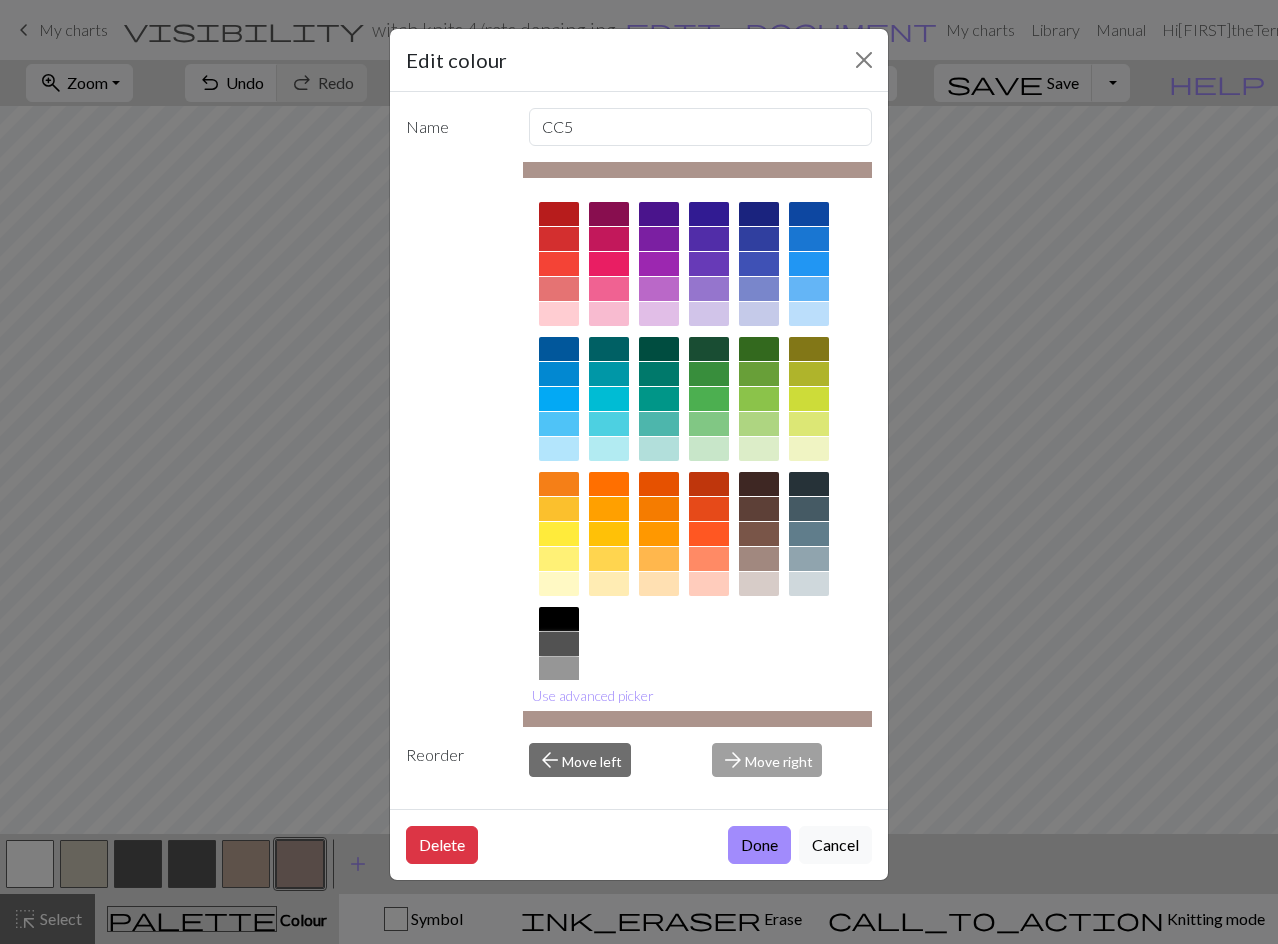 click at bounding box center [559, 644] 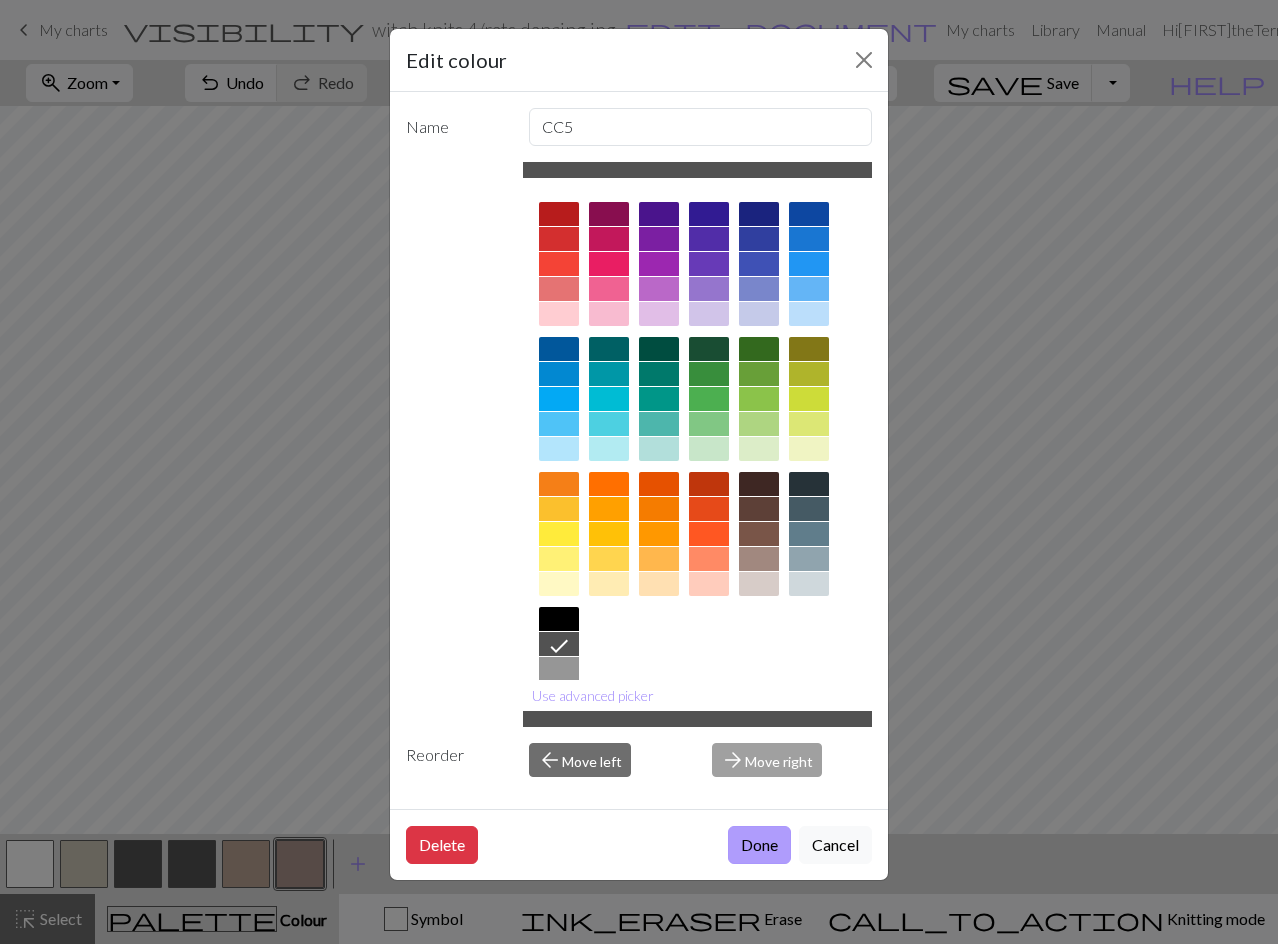 click on "Done" at bounding box center [759, 845] 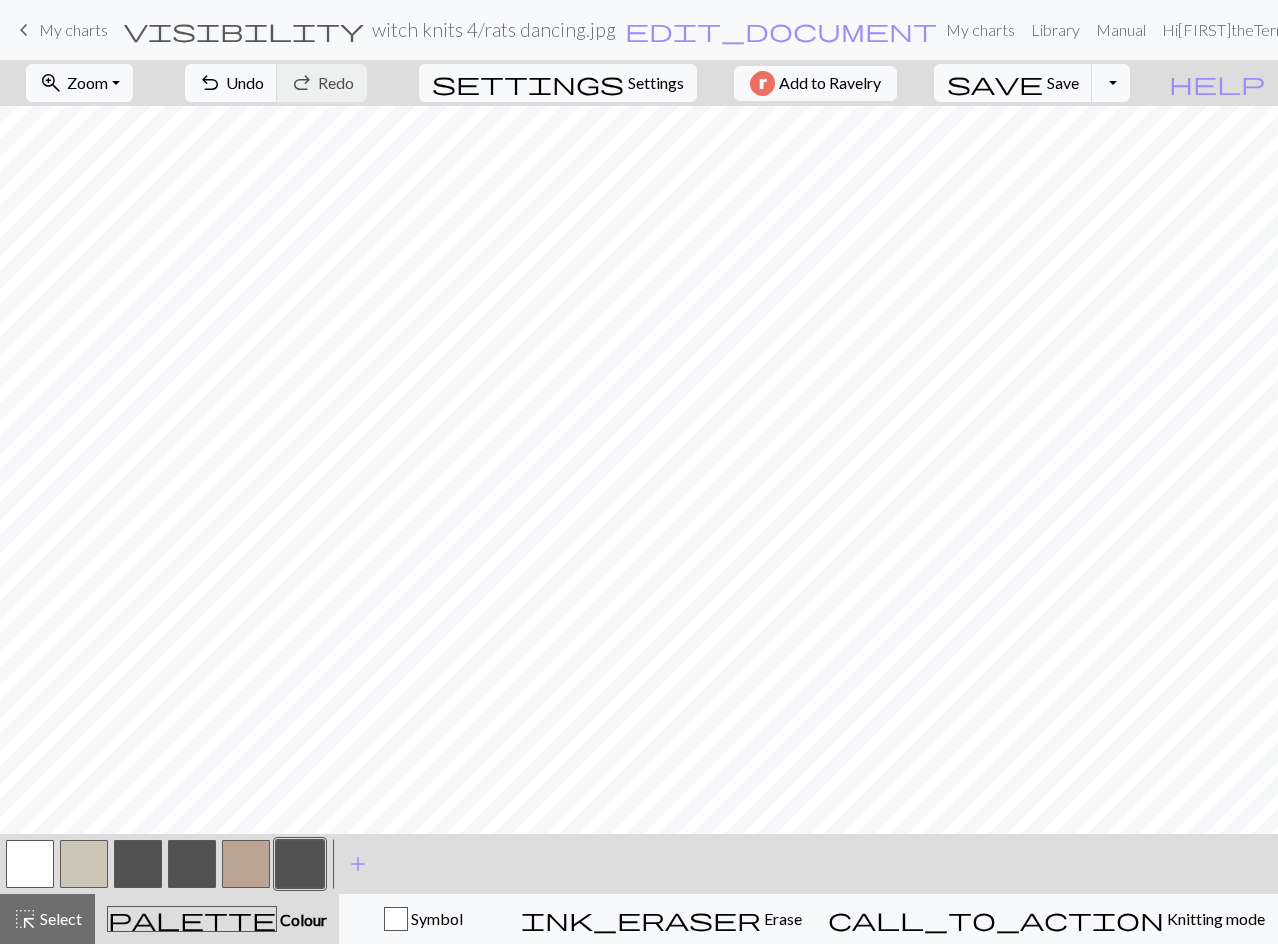 click at bounding box center [246, 864] 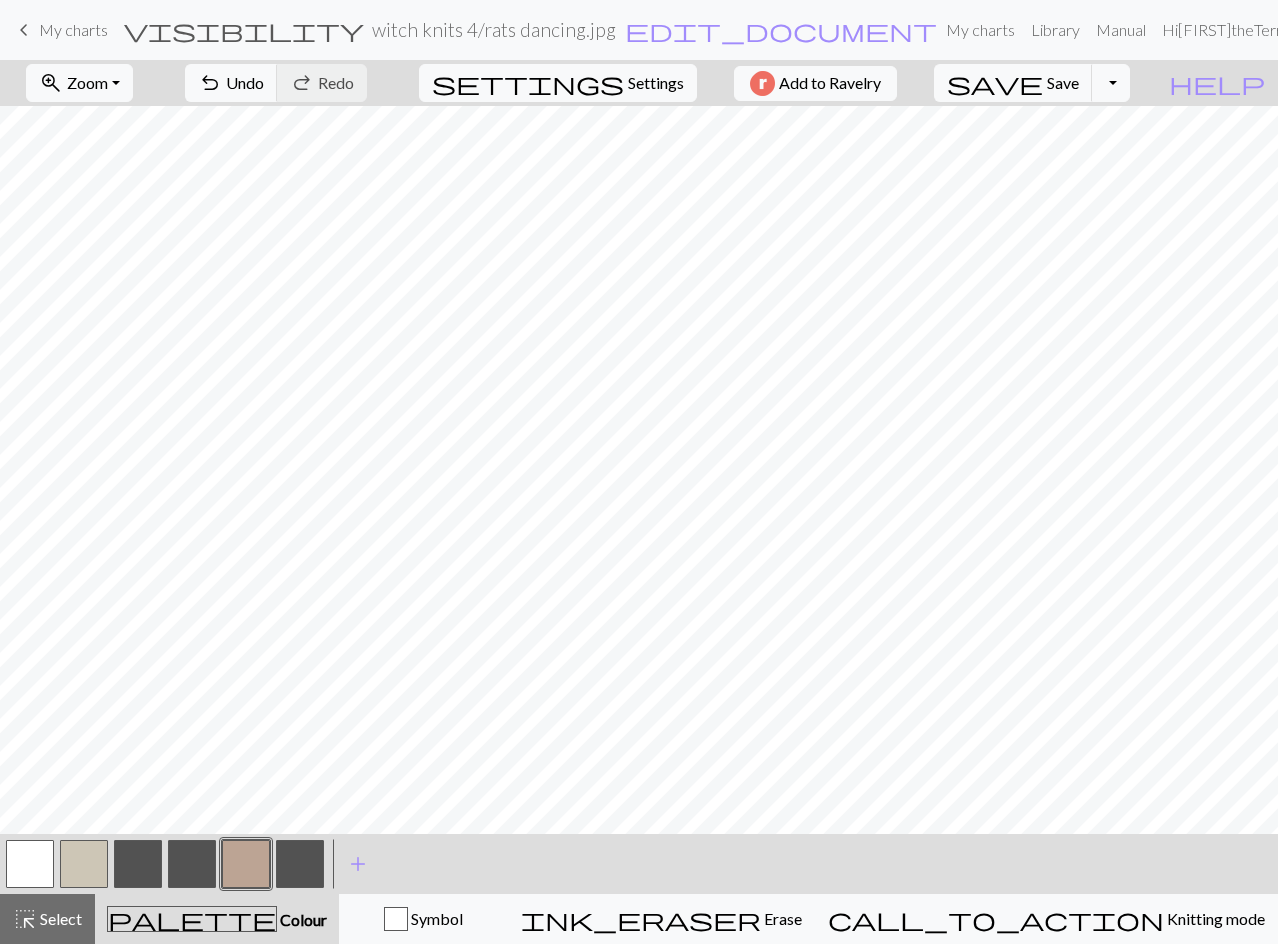 click at bounding box center [246, 864] 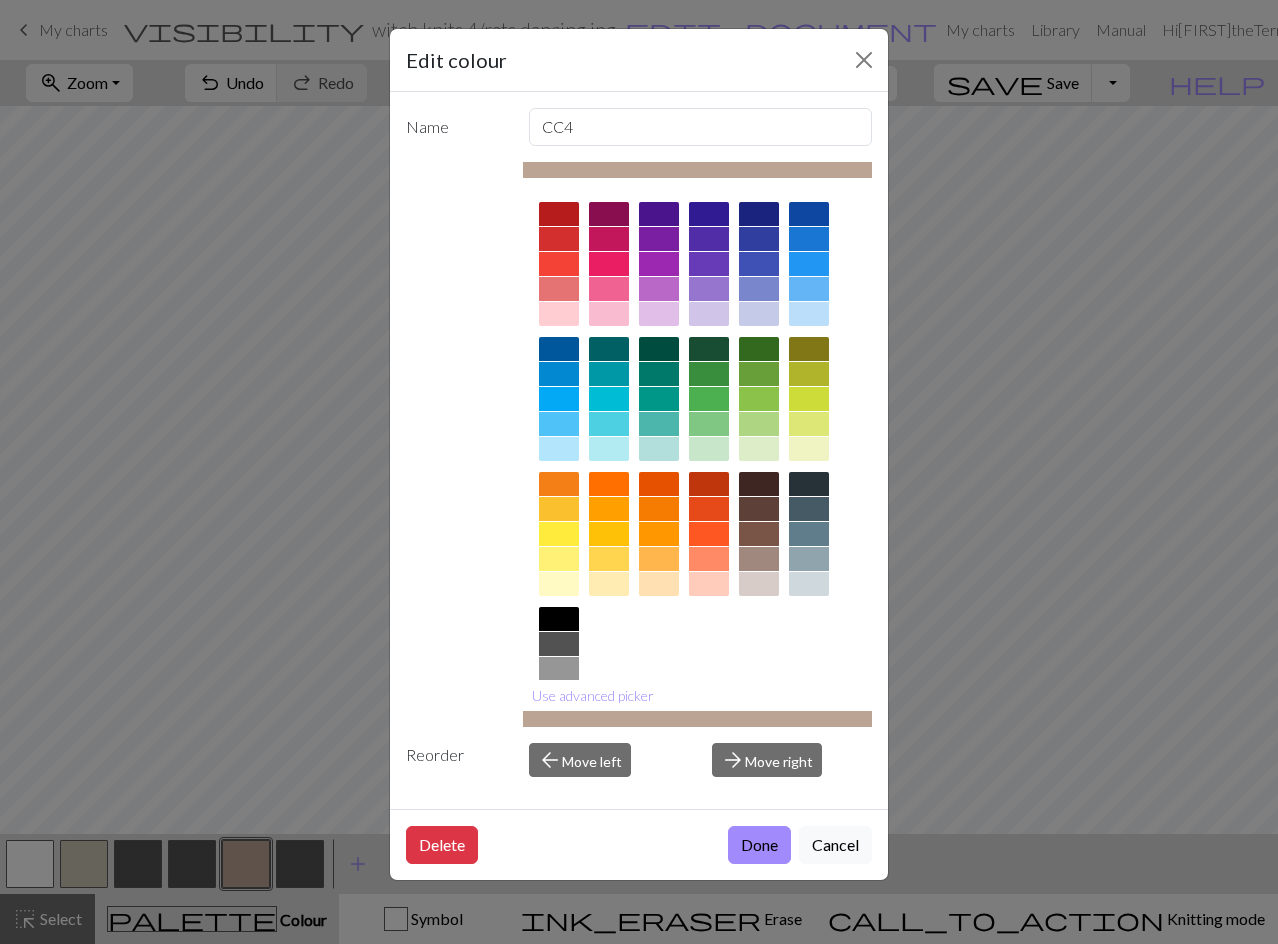 click at bounding box center [559, 644] 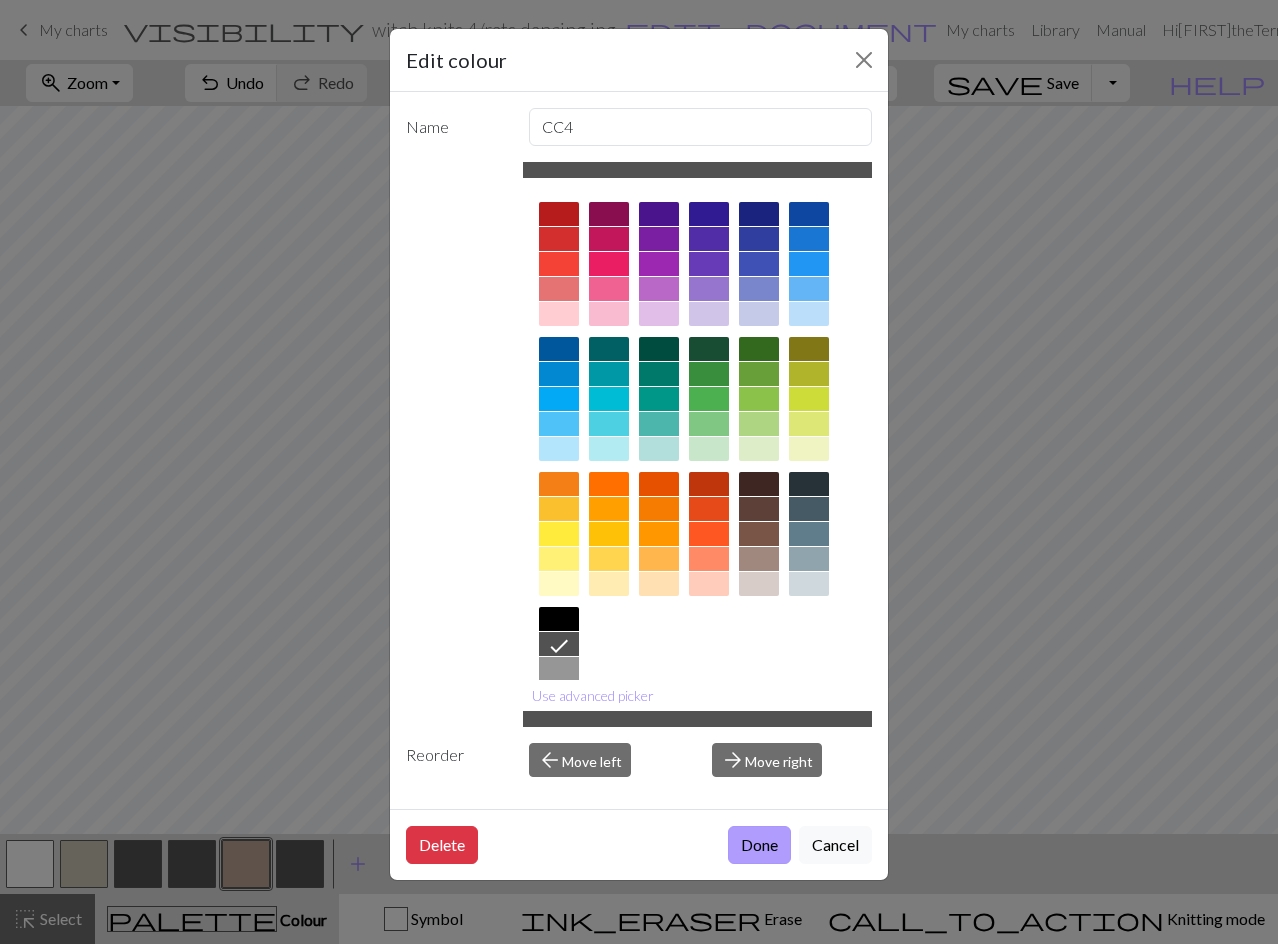 click on "Done" at bounding box center [759, 845] 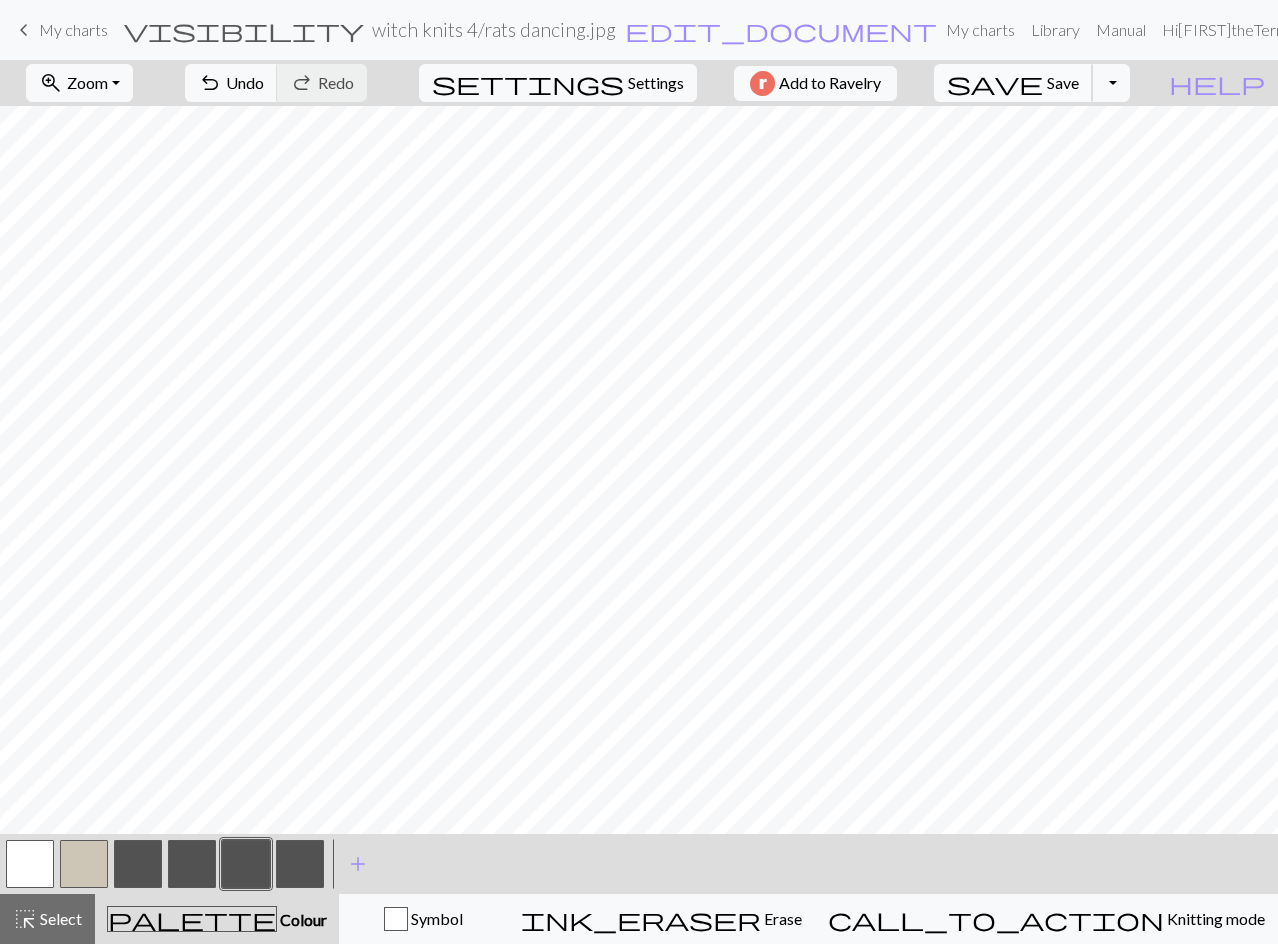 click on "save Save Save" at bounding box center [1013, 83] 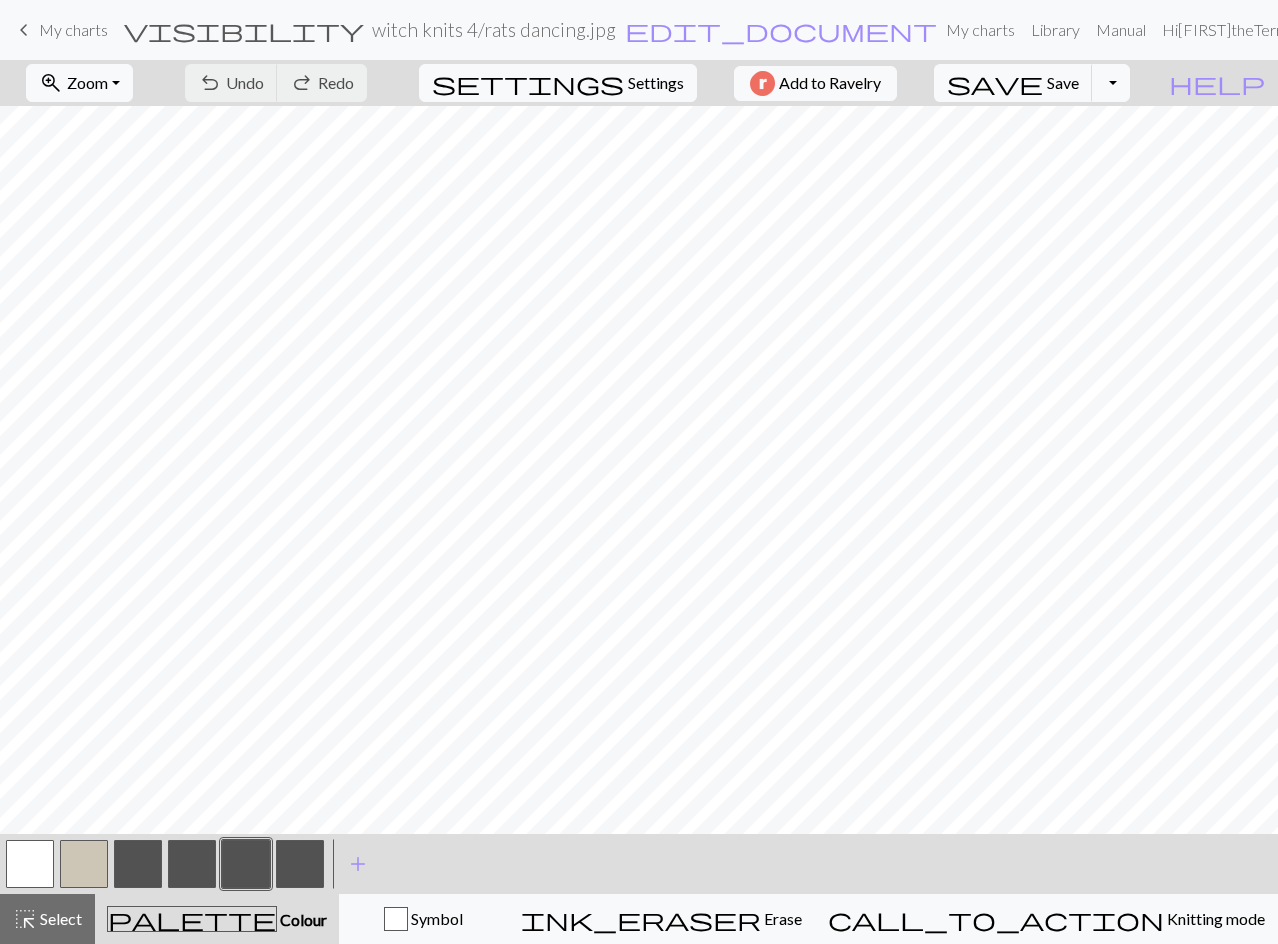 click at bounding box center [300, 864] 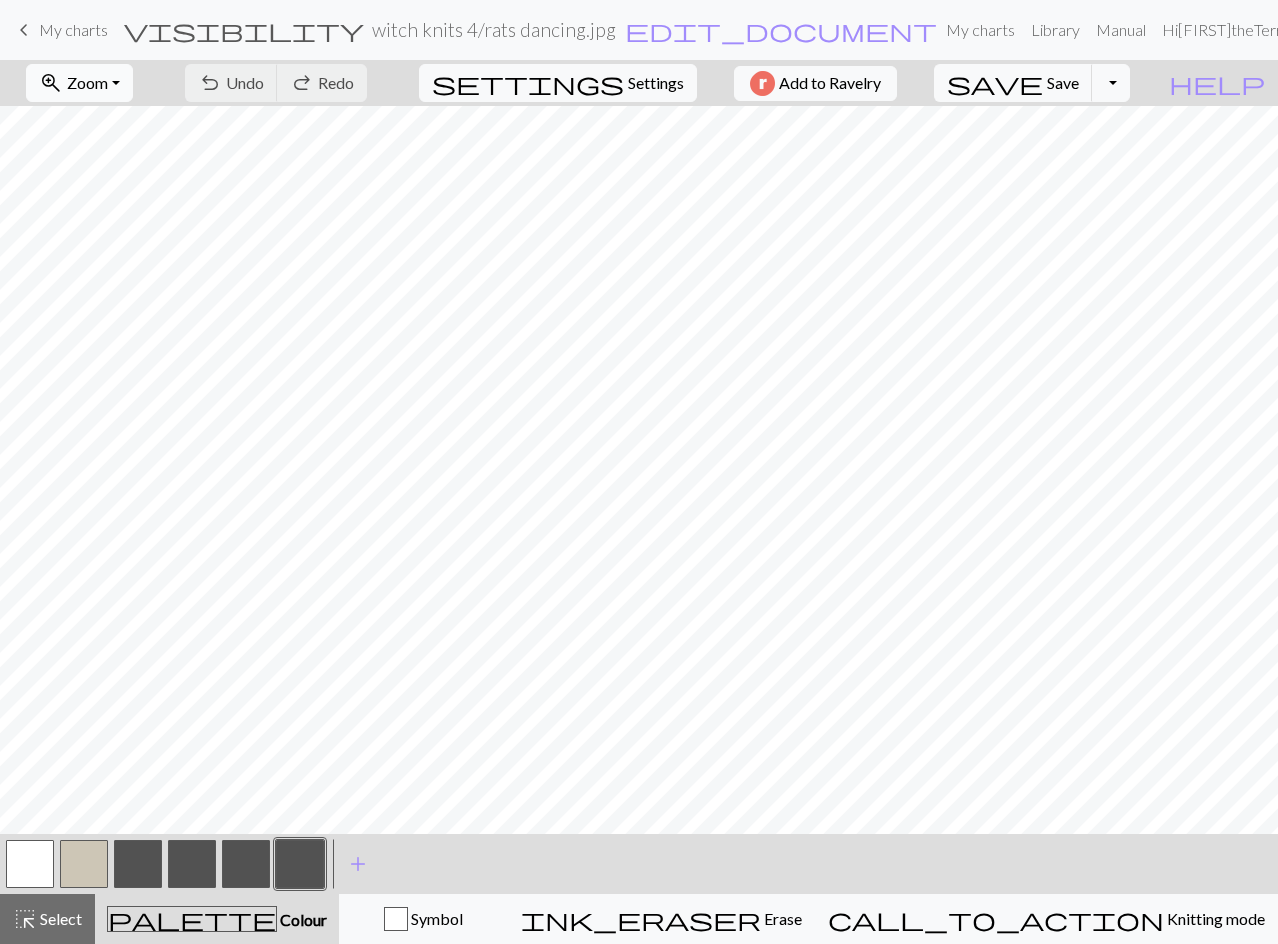 click on "zoom_in Zoom Zoom" at bounding box center (79, 83) 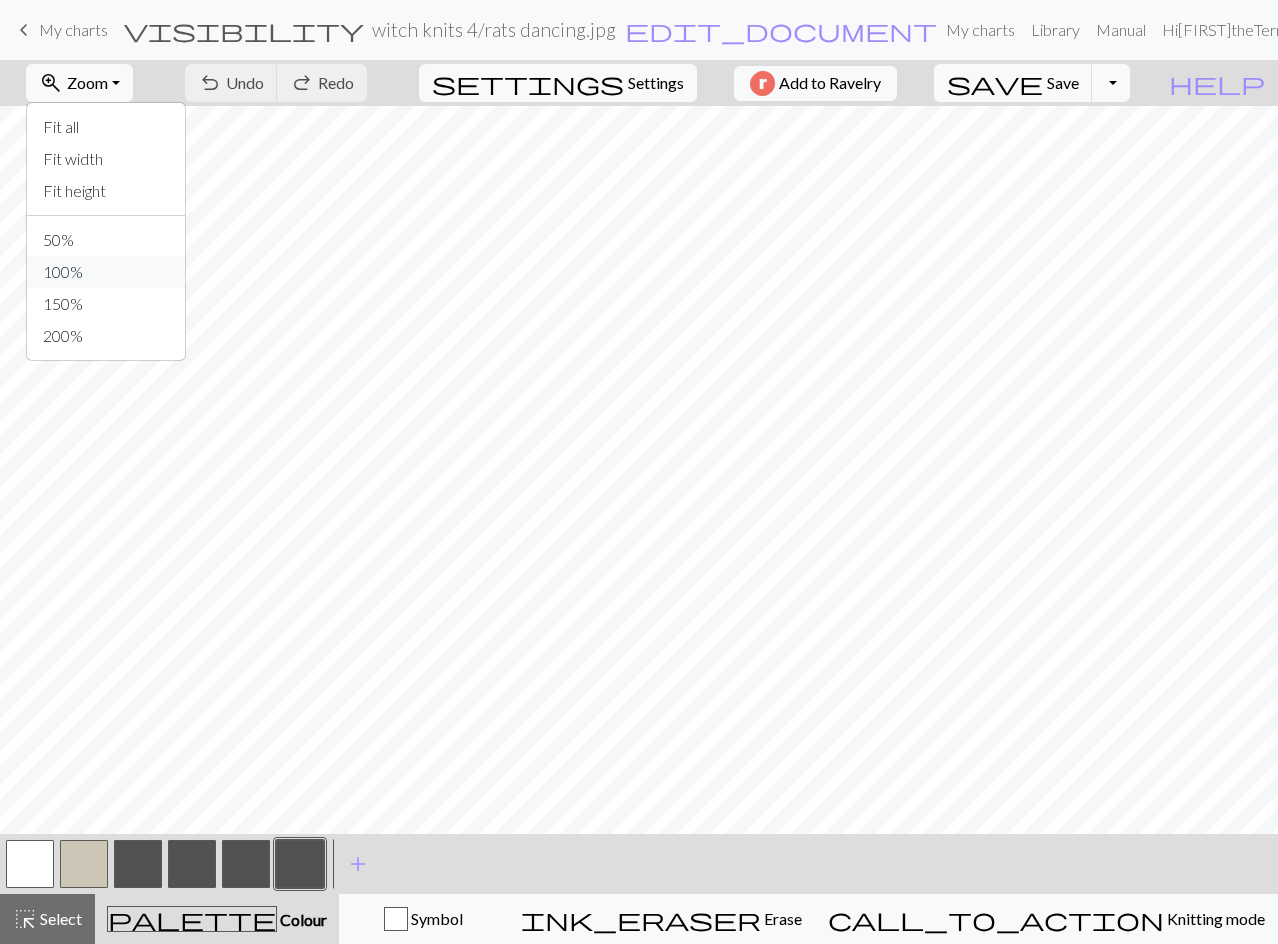 click on "100%" at bounding box center (106, 272) 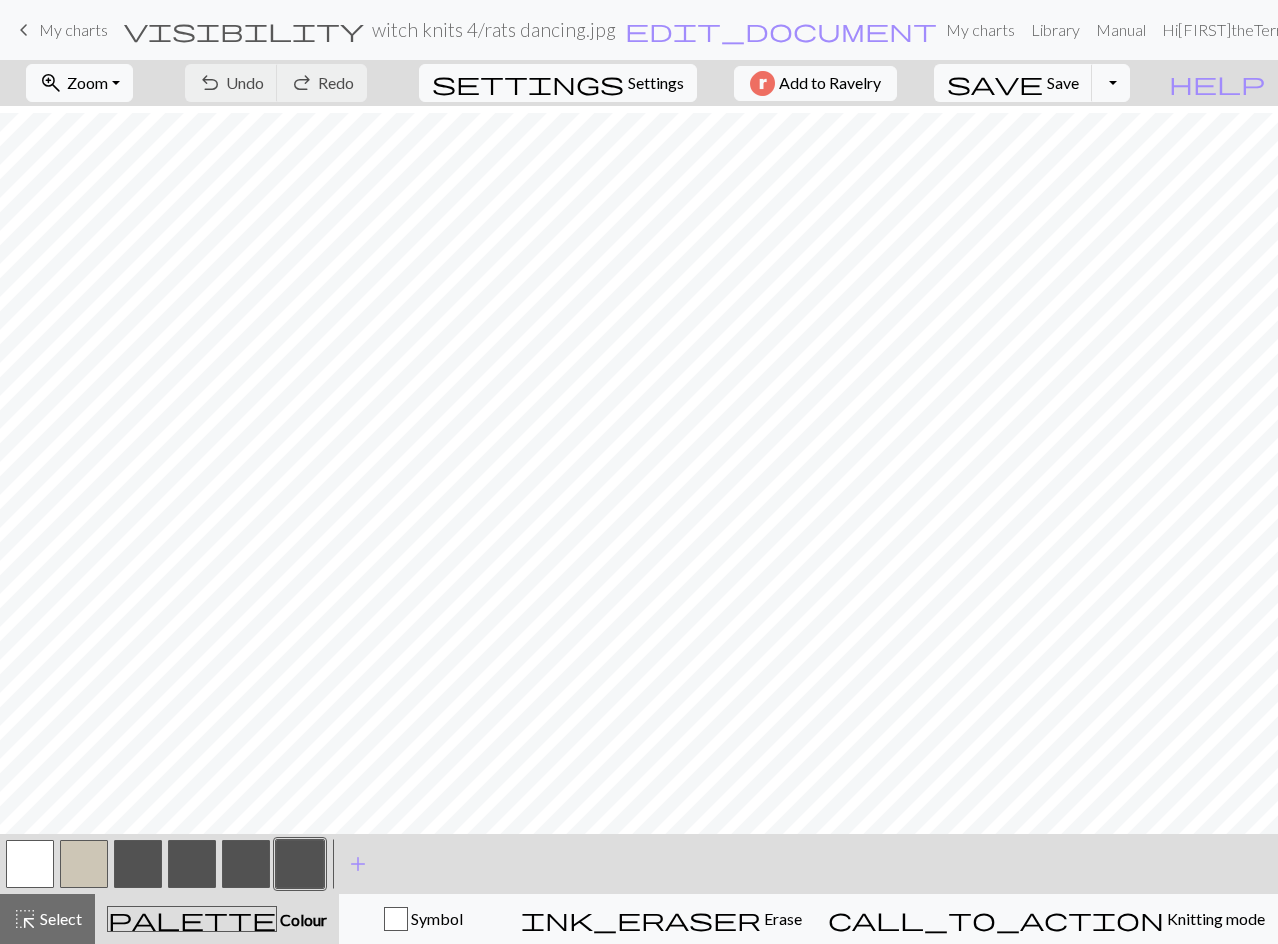 scroll, scrollTop: 900, scrollLeft: 0, axis: vertical 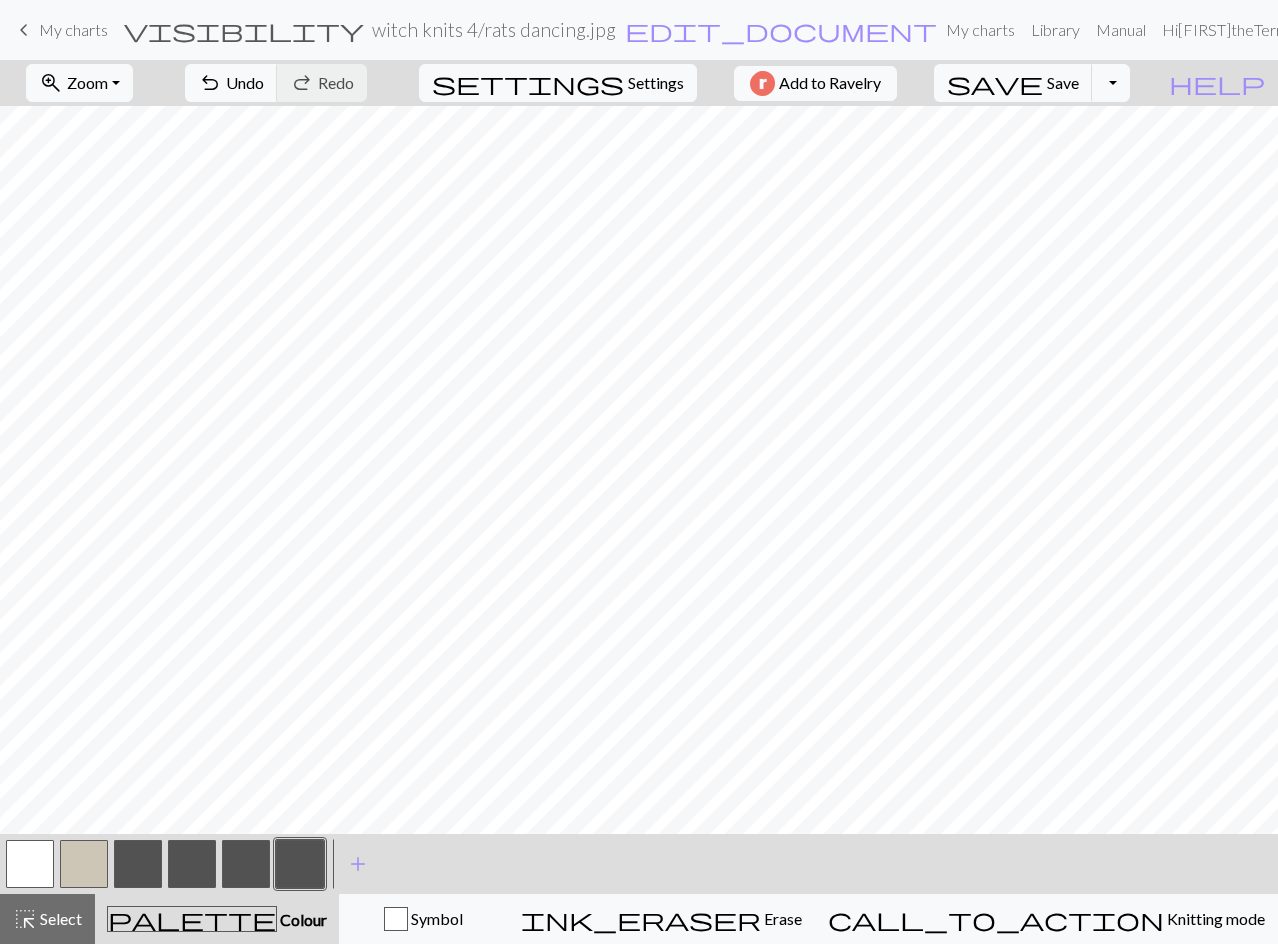 click at bounding box center (30, 864) 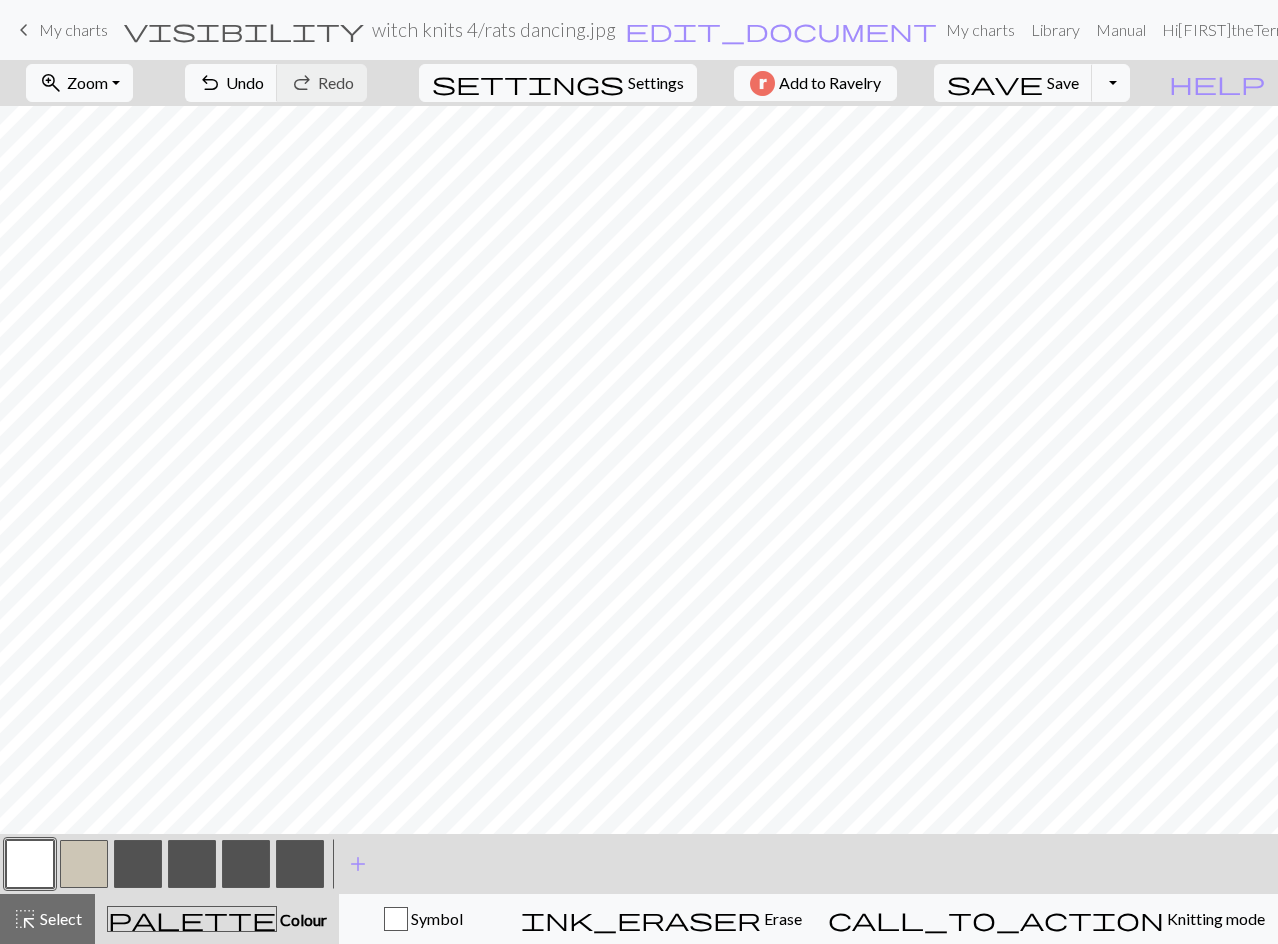 click at bounding box center (300, 864) 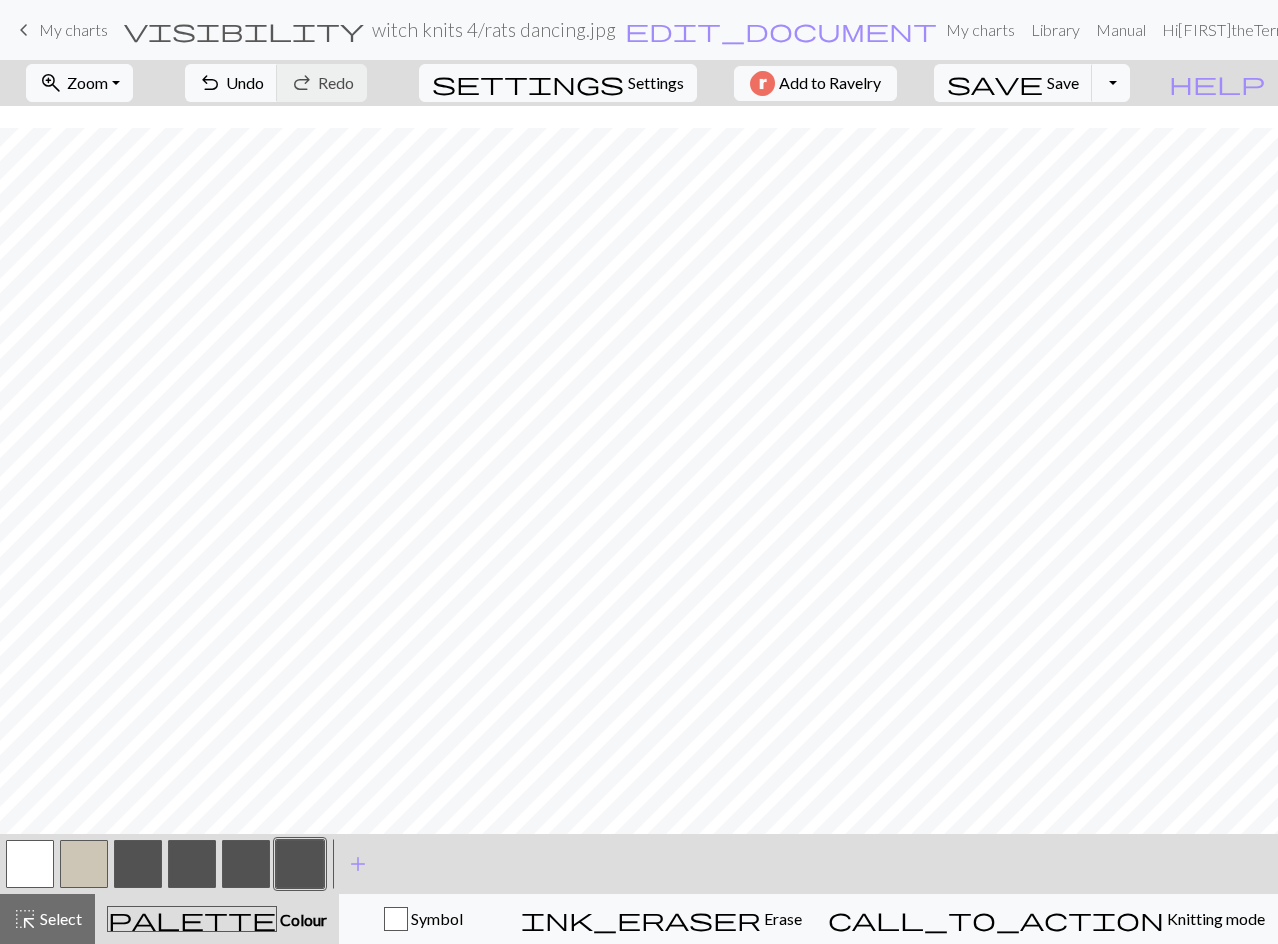 scroll, scrollTop: 1000, scrollLeft: 0, axis: vertical 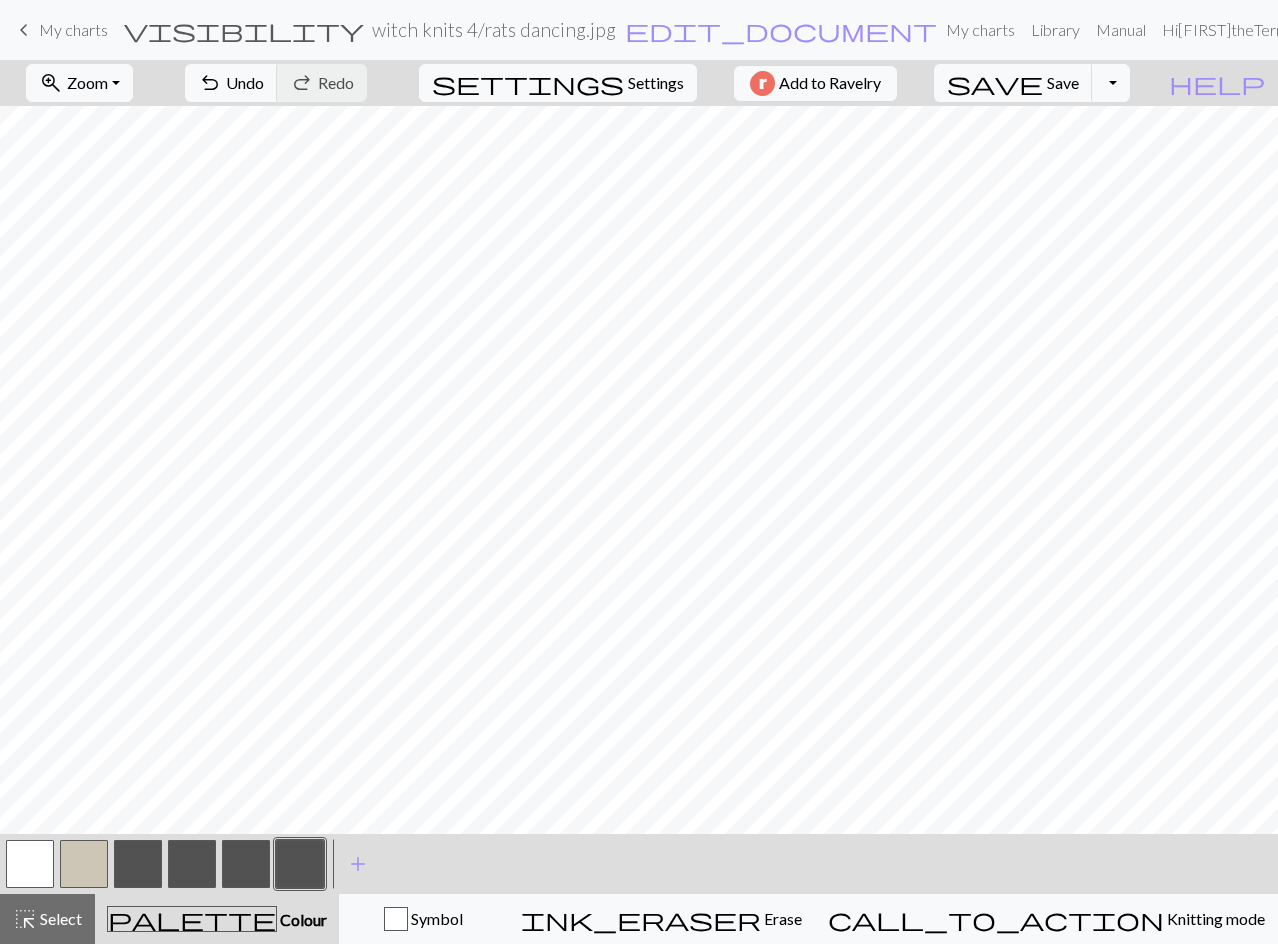 click on "My charts" at bounding box center (73, 29) 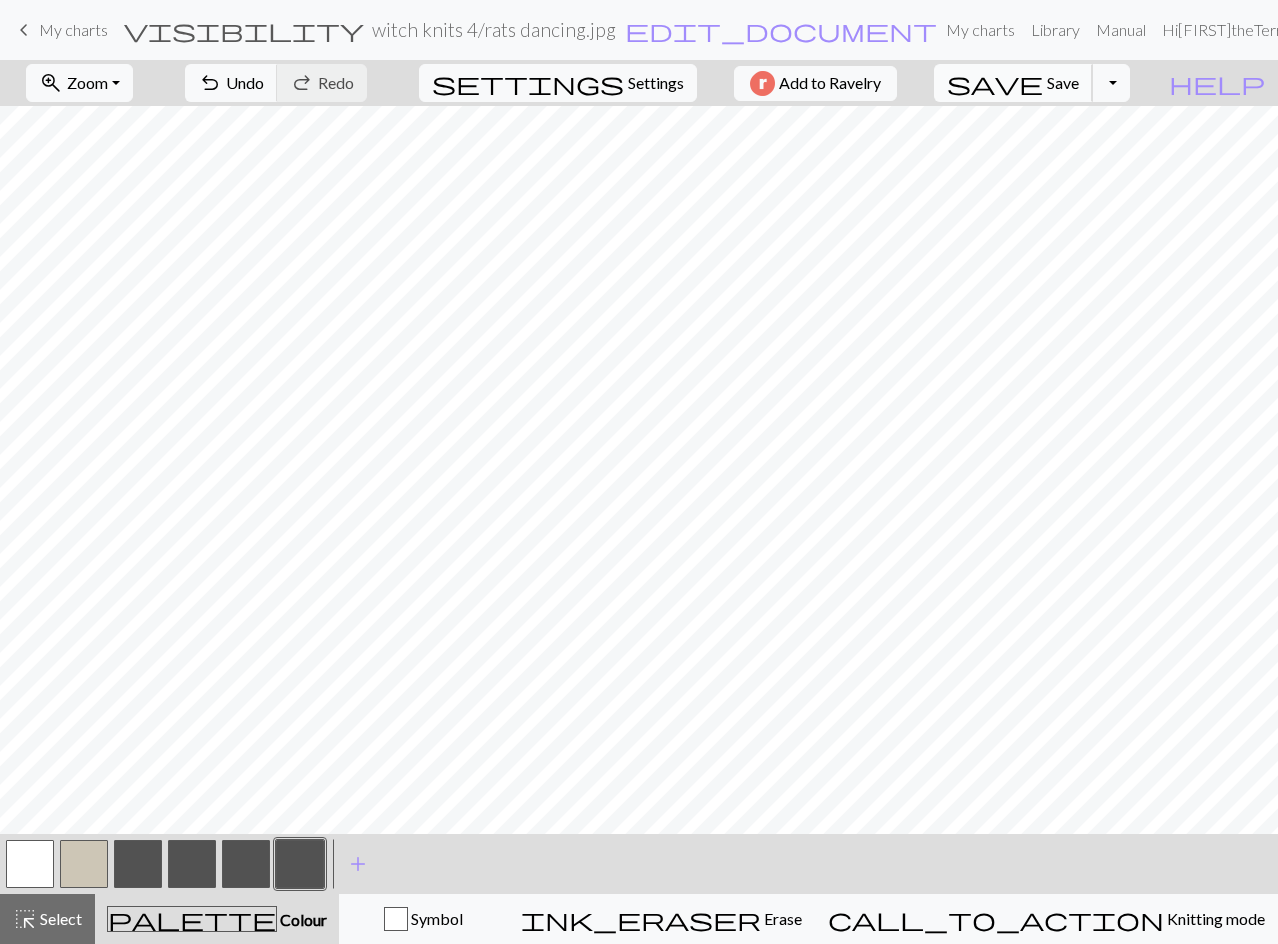 click on "Save" at bounding box center [1063, 82] 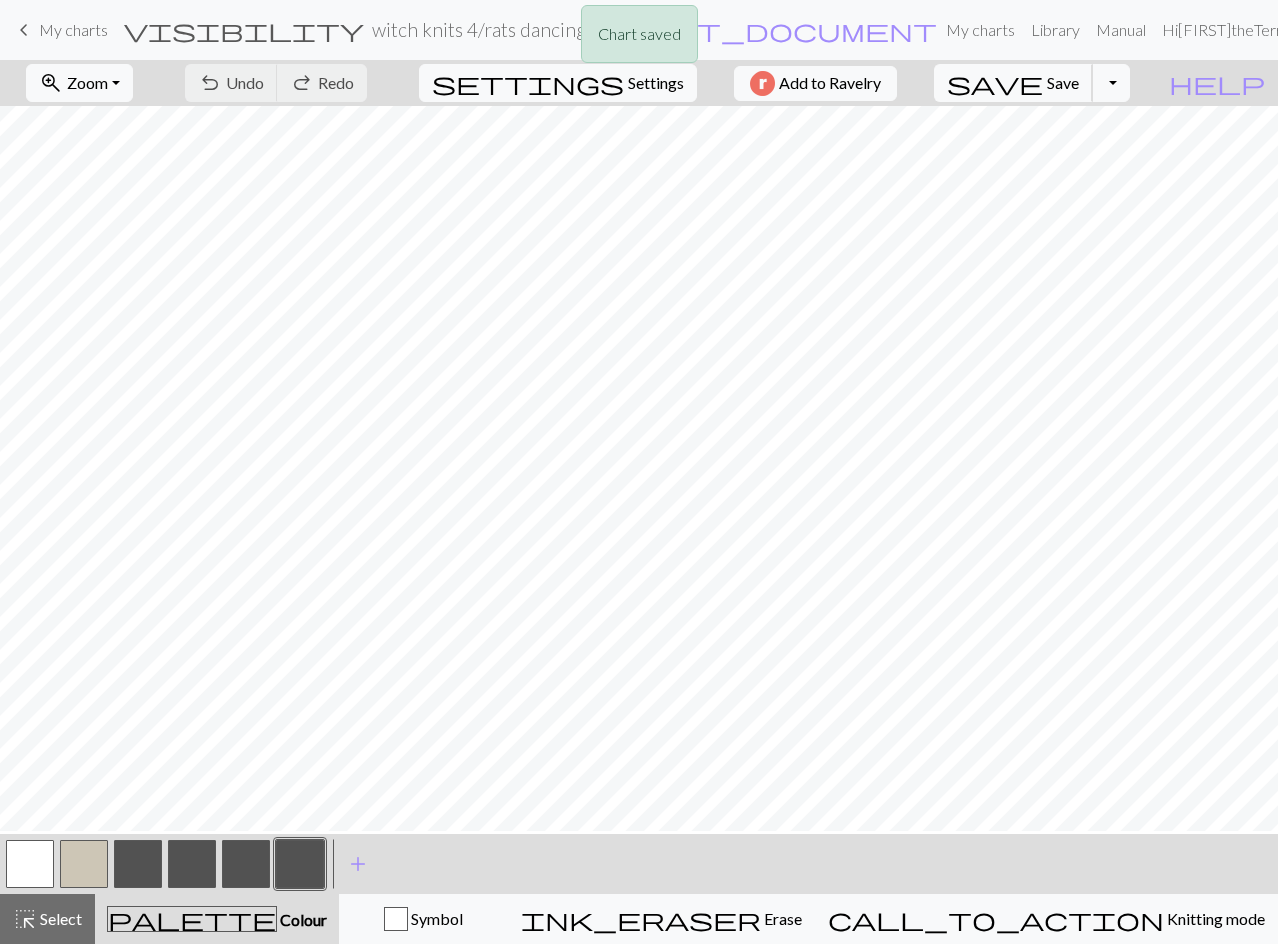 scroll, scrollTop: 0, scrollLeft: 0, axis: both 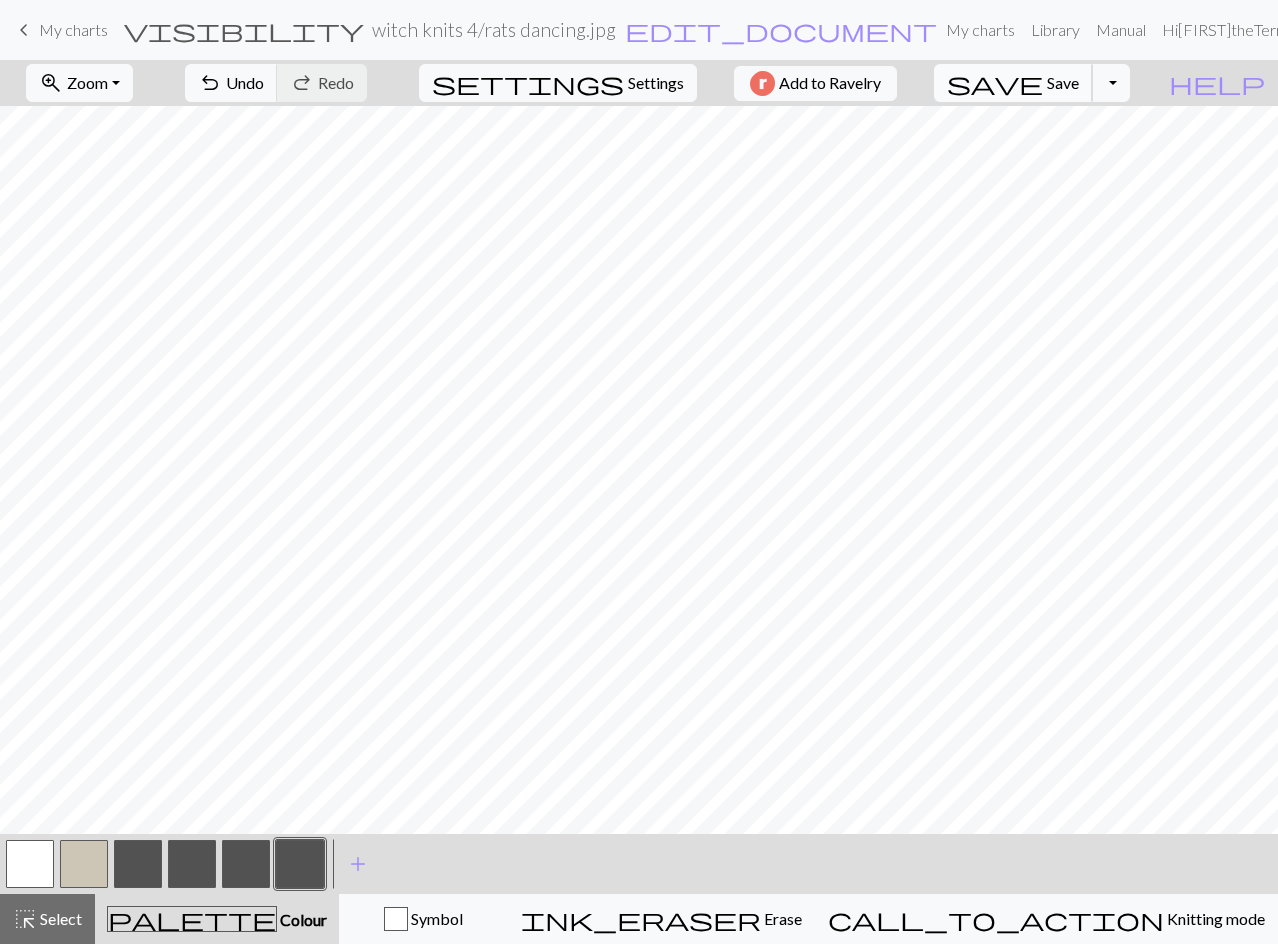 click on "Save" at bounding box center (1063, 82) 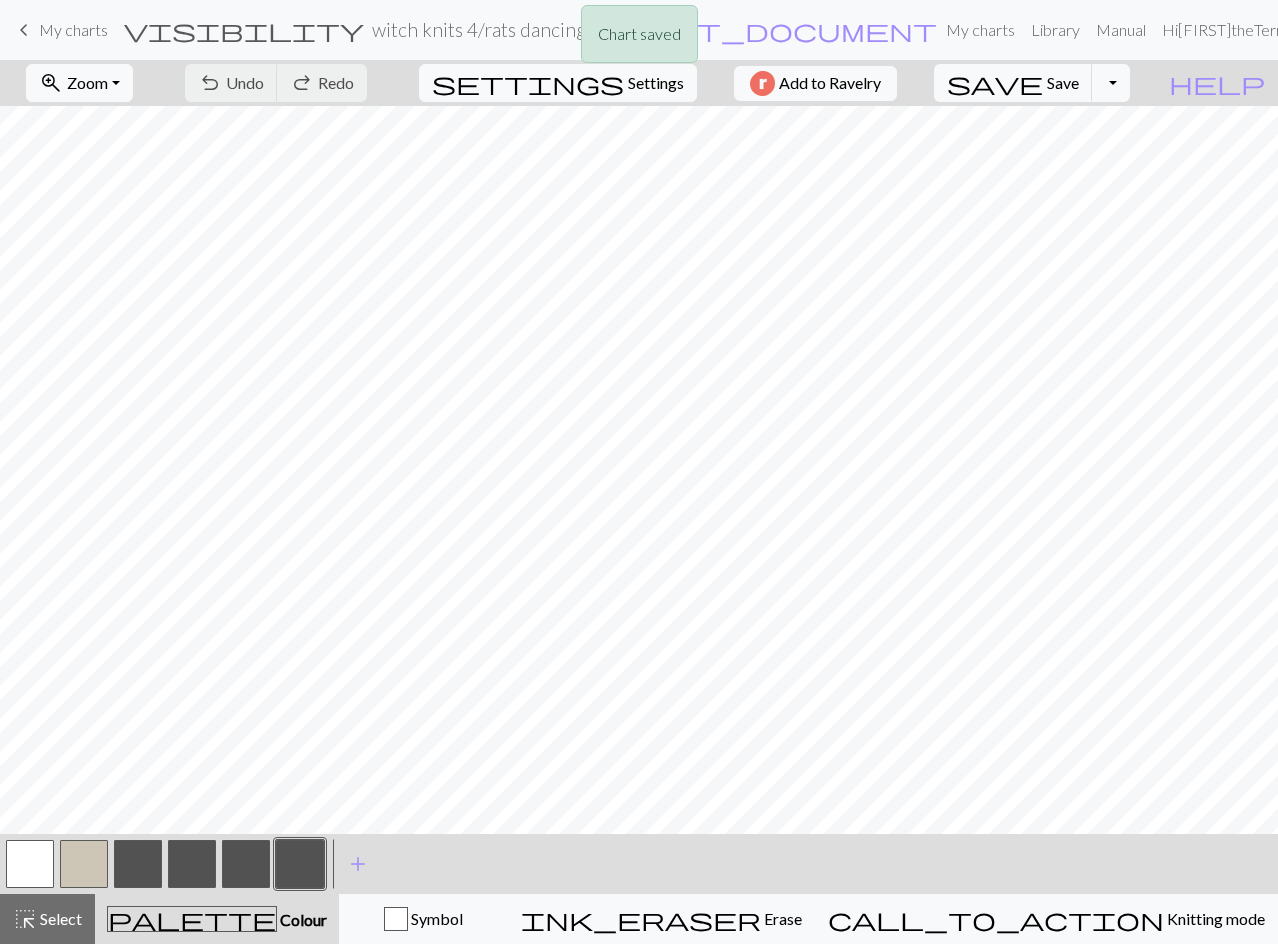 click on "Chart saved" at bounding box center (639, 39) 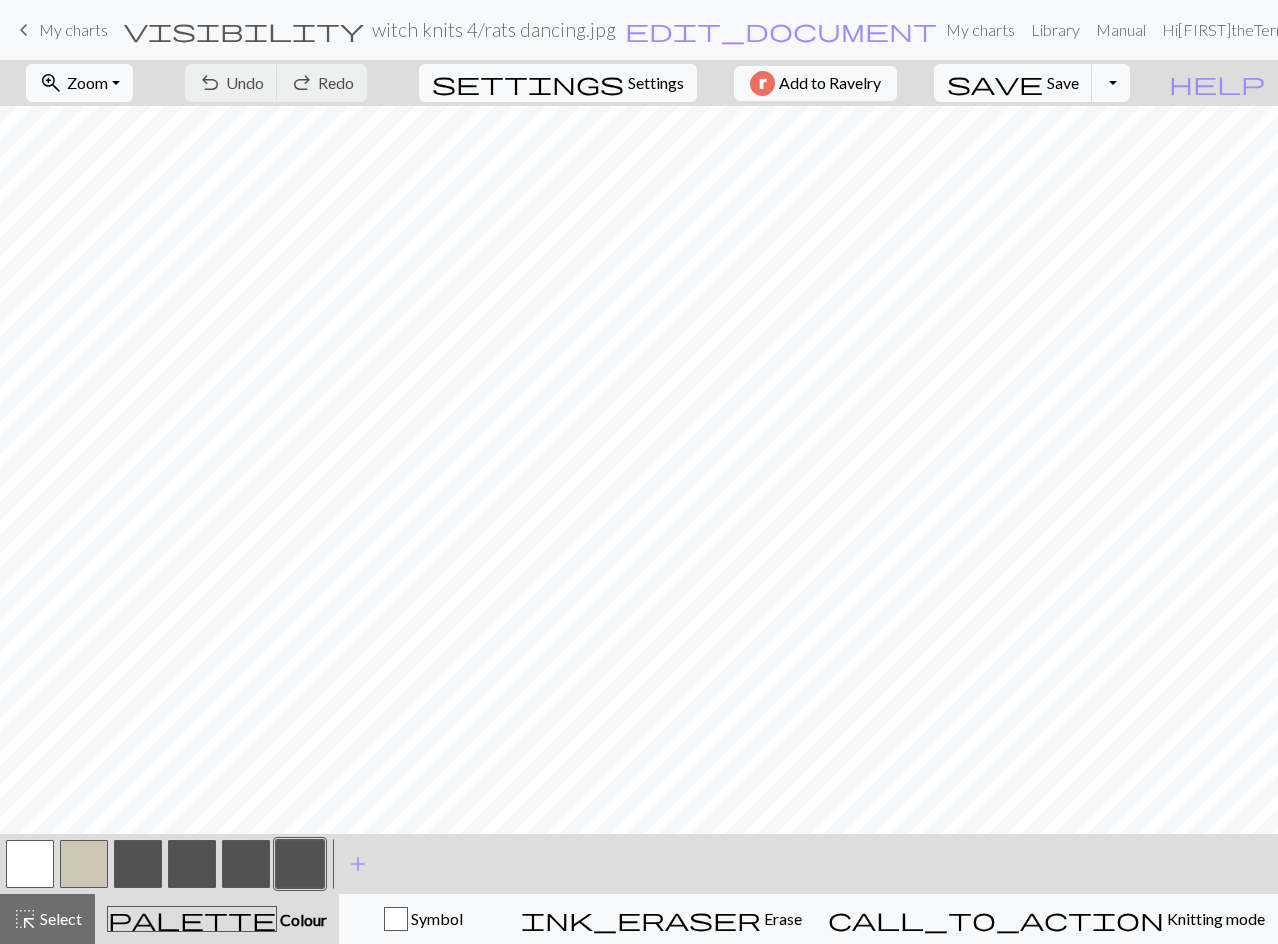 click on "My charts" at bounding box center (73, 29) 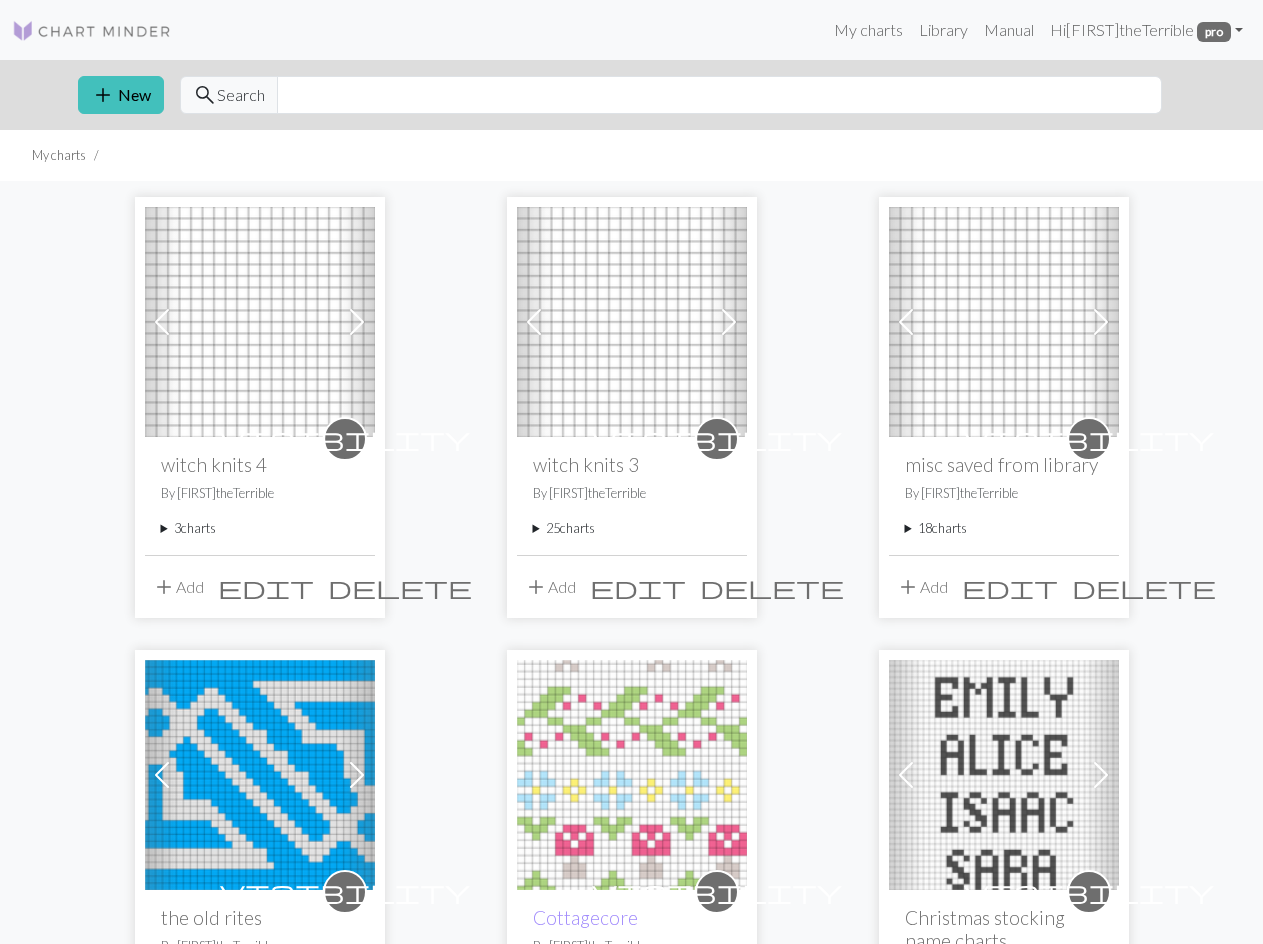 click on "add" at bounding box center (164, 587) 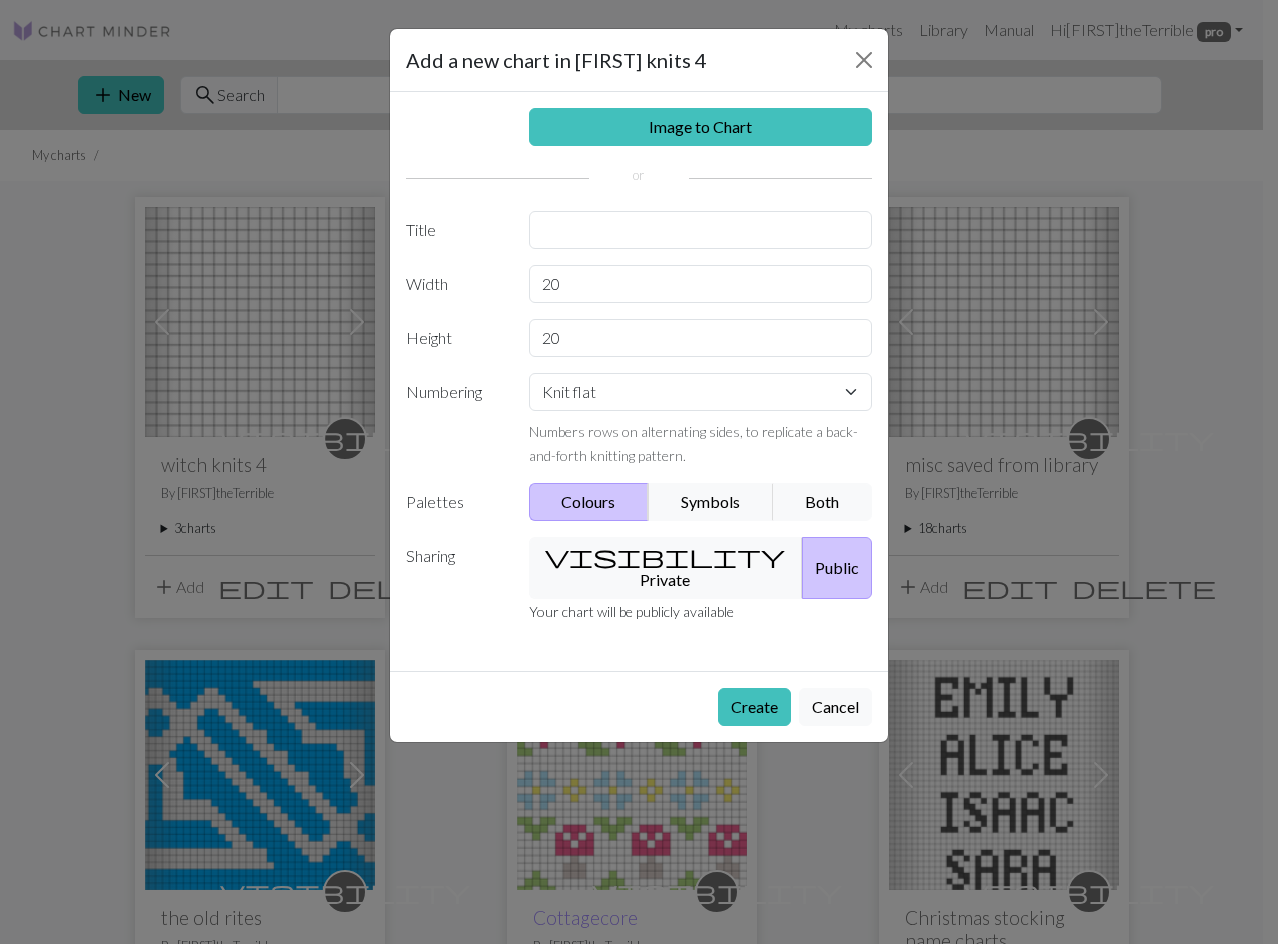 click on "Image to Chart Title Width 20 Height 20 Numbering Knit flat Knit in the round Lace knitting Cross stitch Numbers rows on alternating sides, to replicate a back-and-forth knitting pattern. Palettes Colours Symbols Both Sharing visibility  Private Public Your chart will be publicly available" at bounding box center [639, 381] 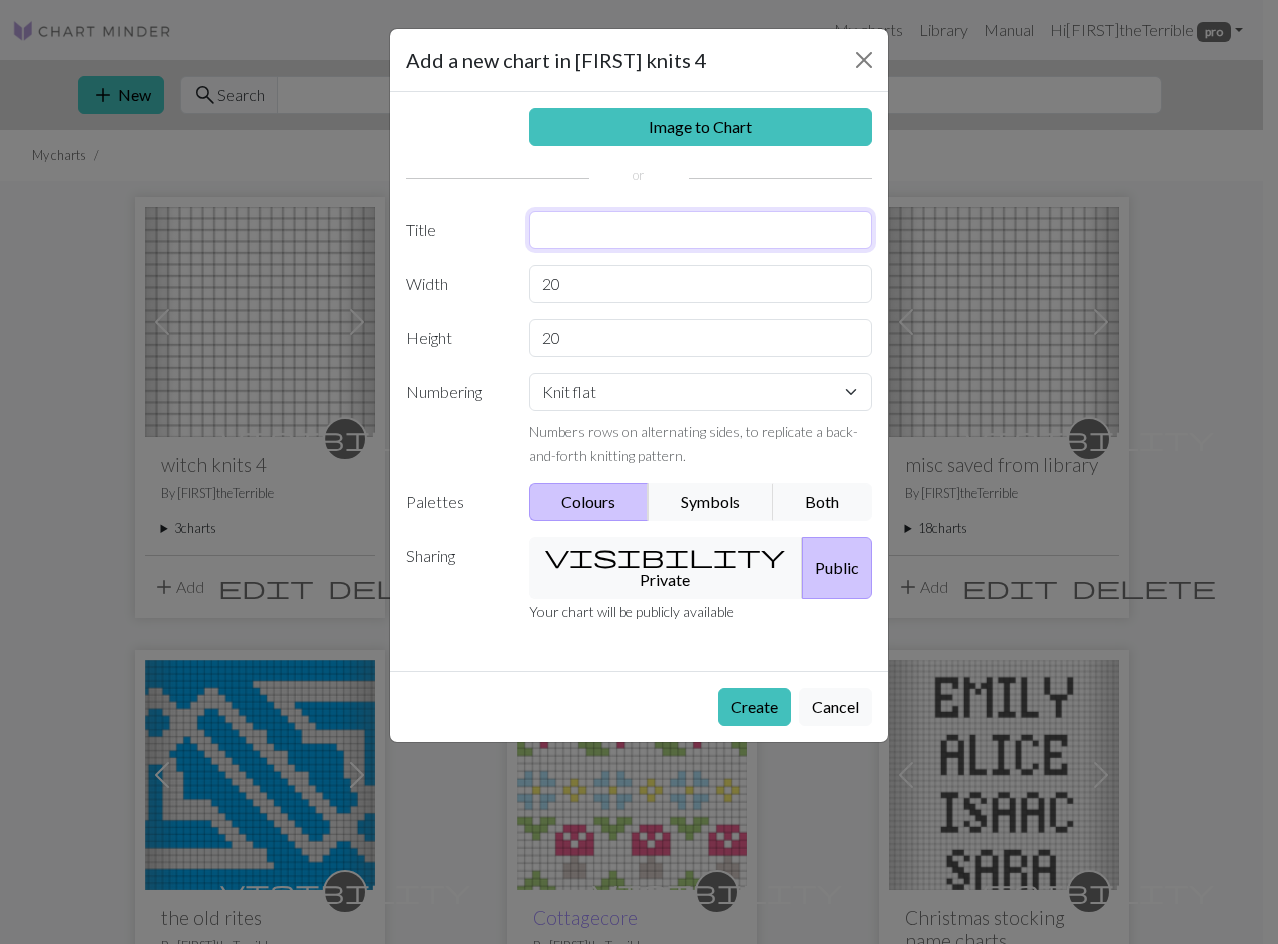 click at bounding box center [701, 230] 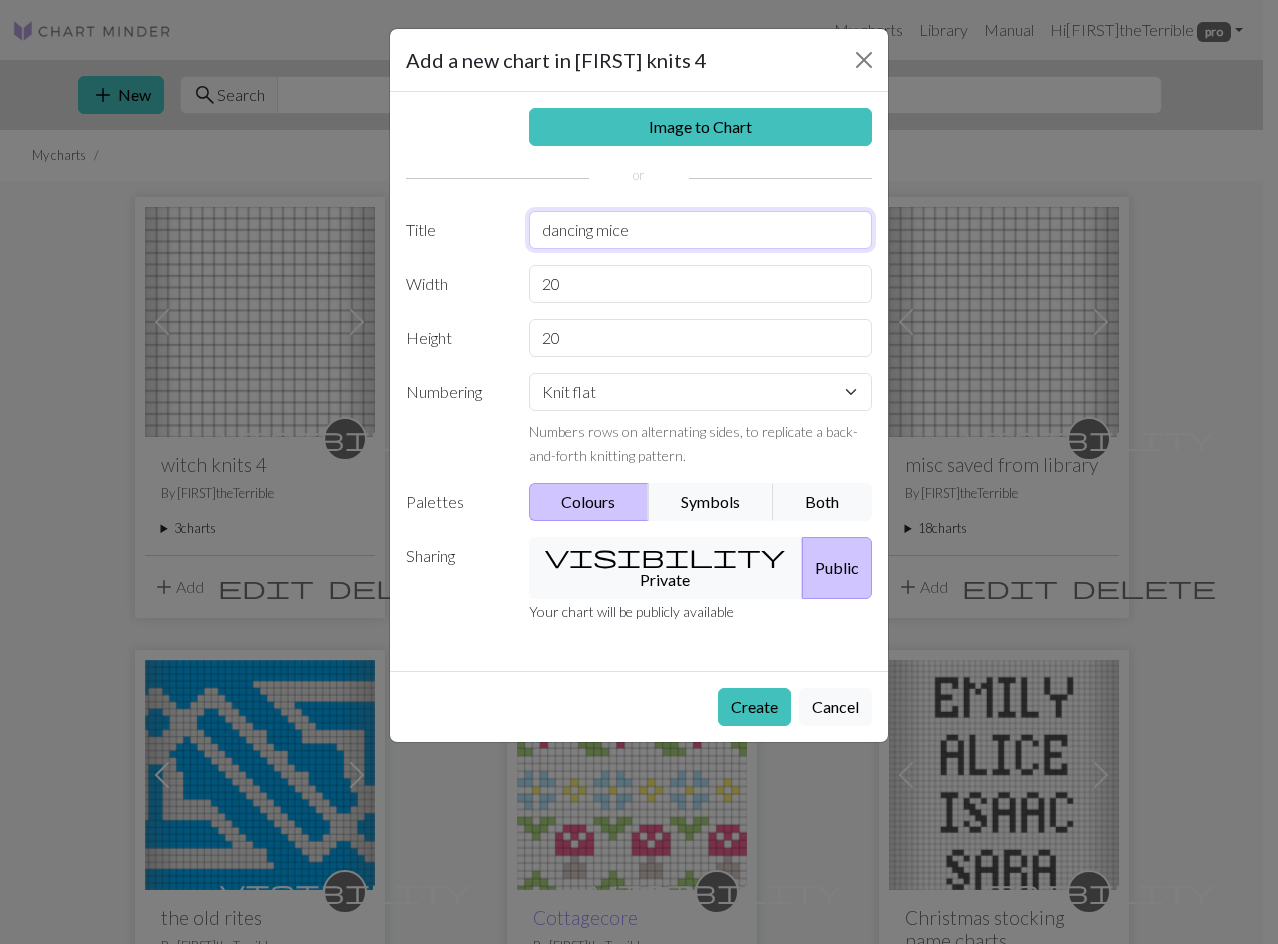 type on "dancing mice" 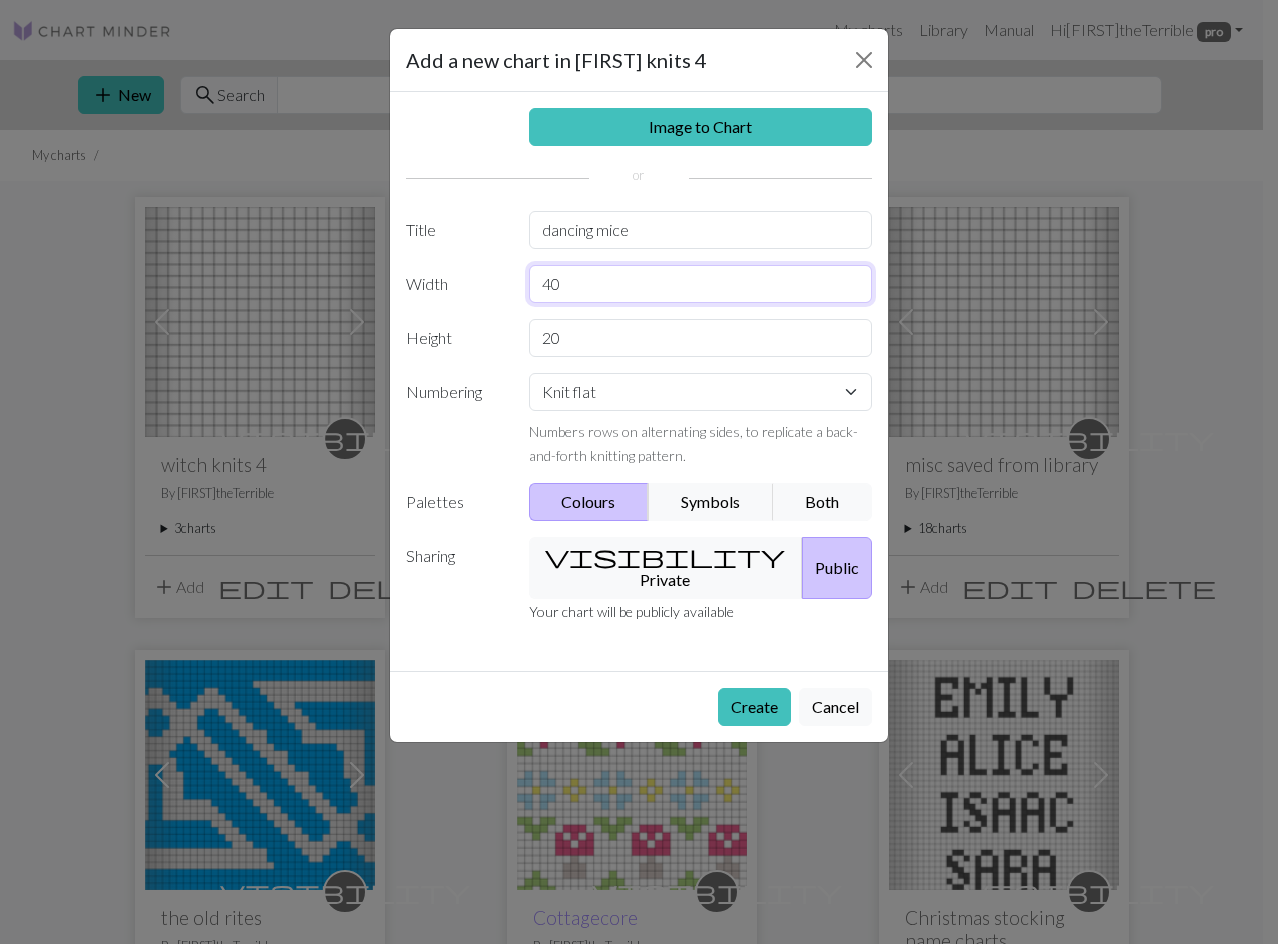 type on "40" 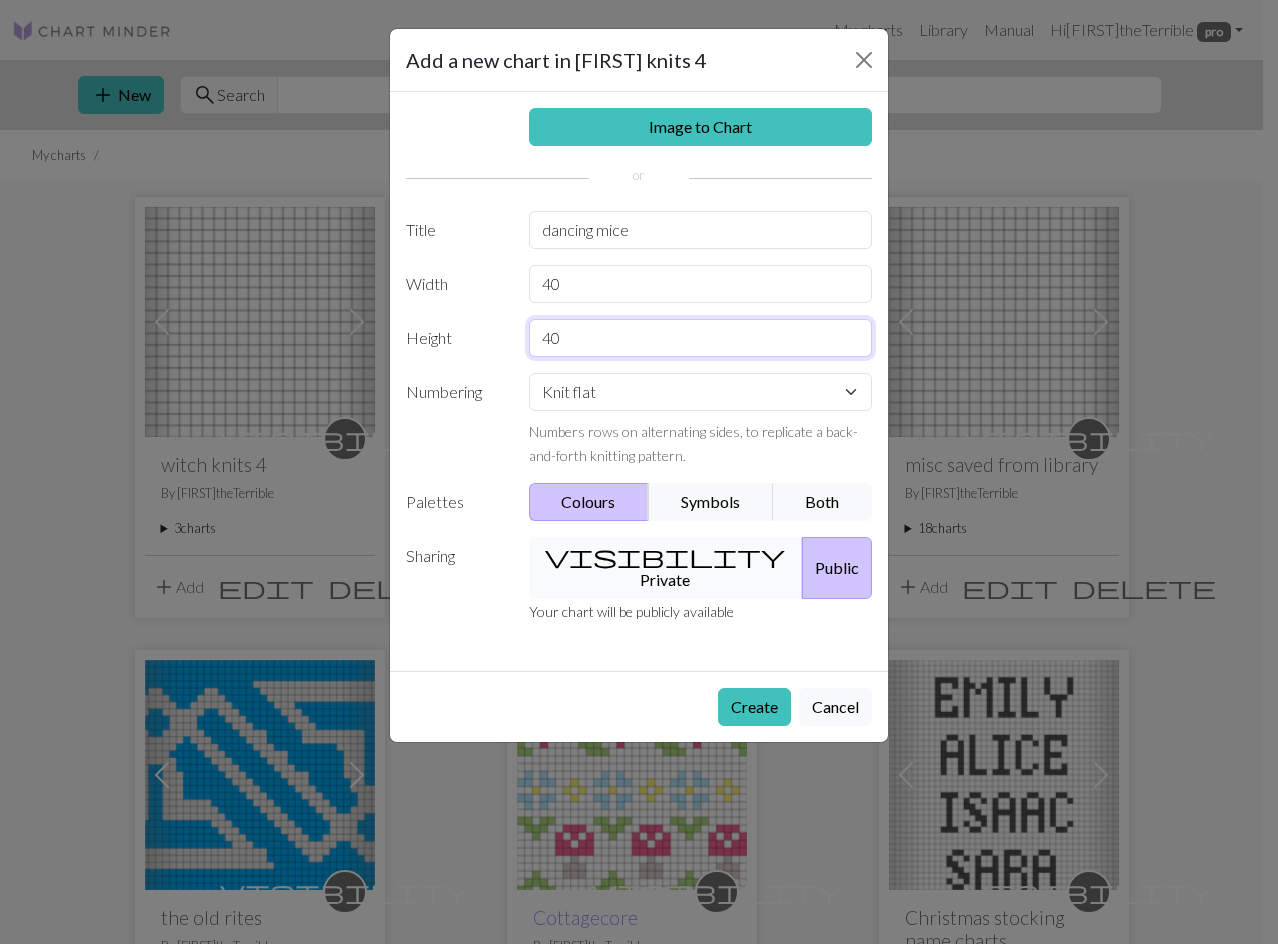 type on "40" 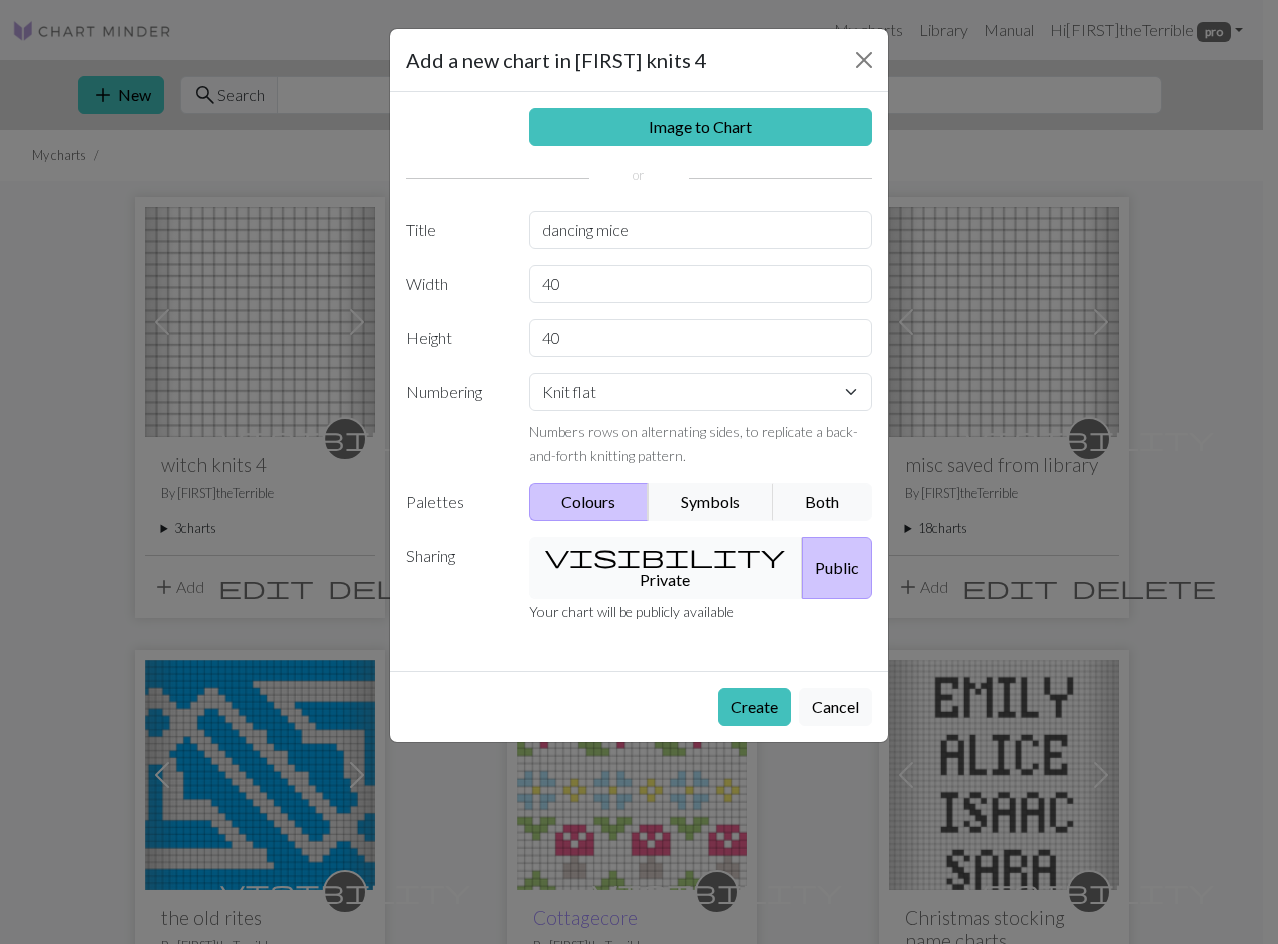 click on "visibility  Private" at bounding box center (666, 568) 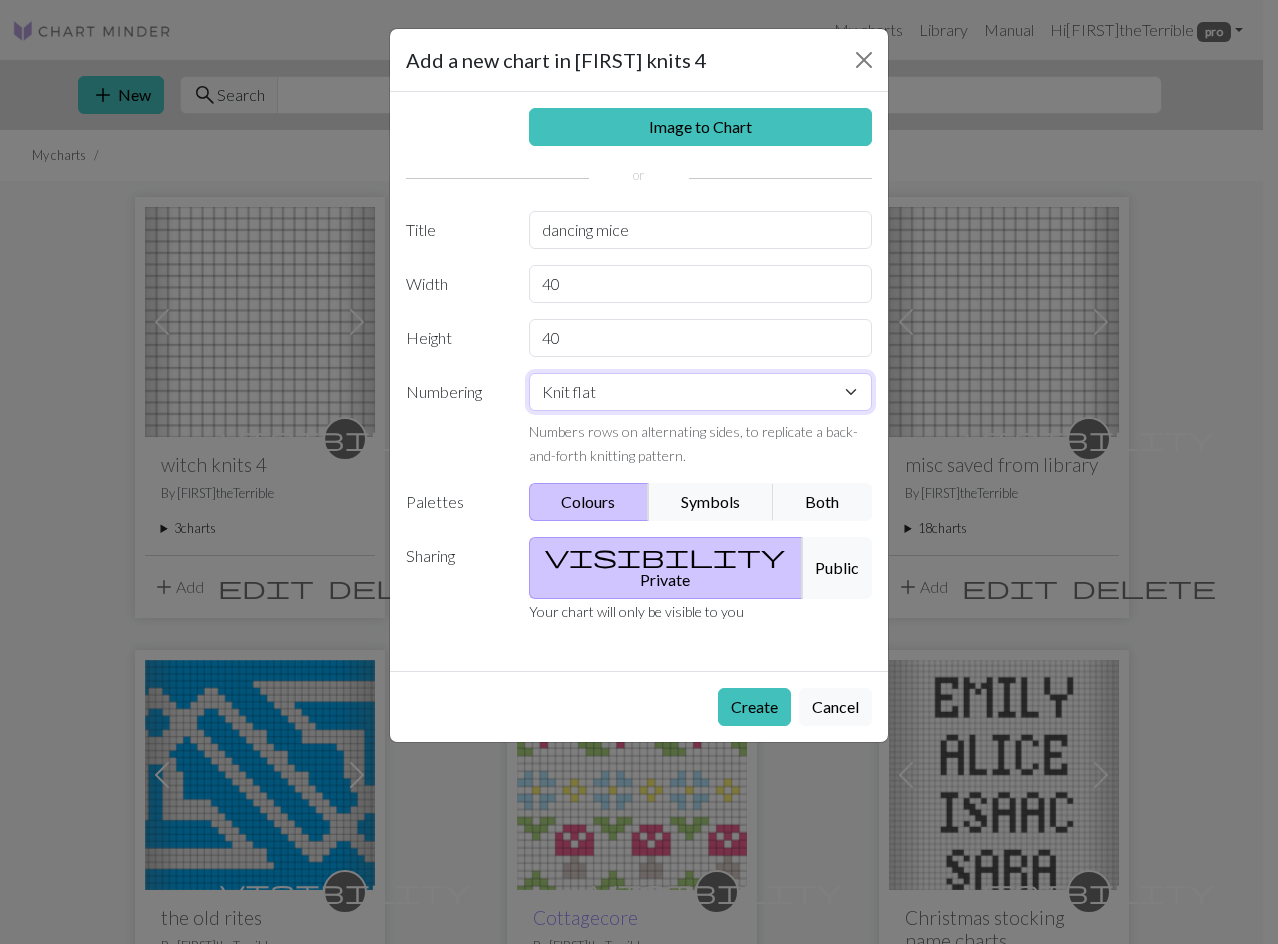 click on "Knit flat Knit in the round Lace knitting Cross stitch" at bounding box center (701, 392) 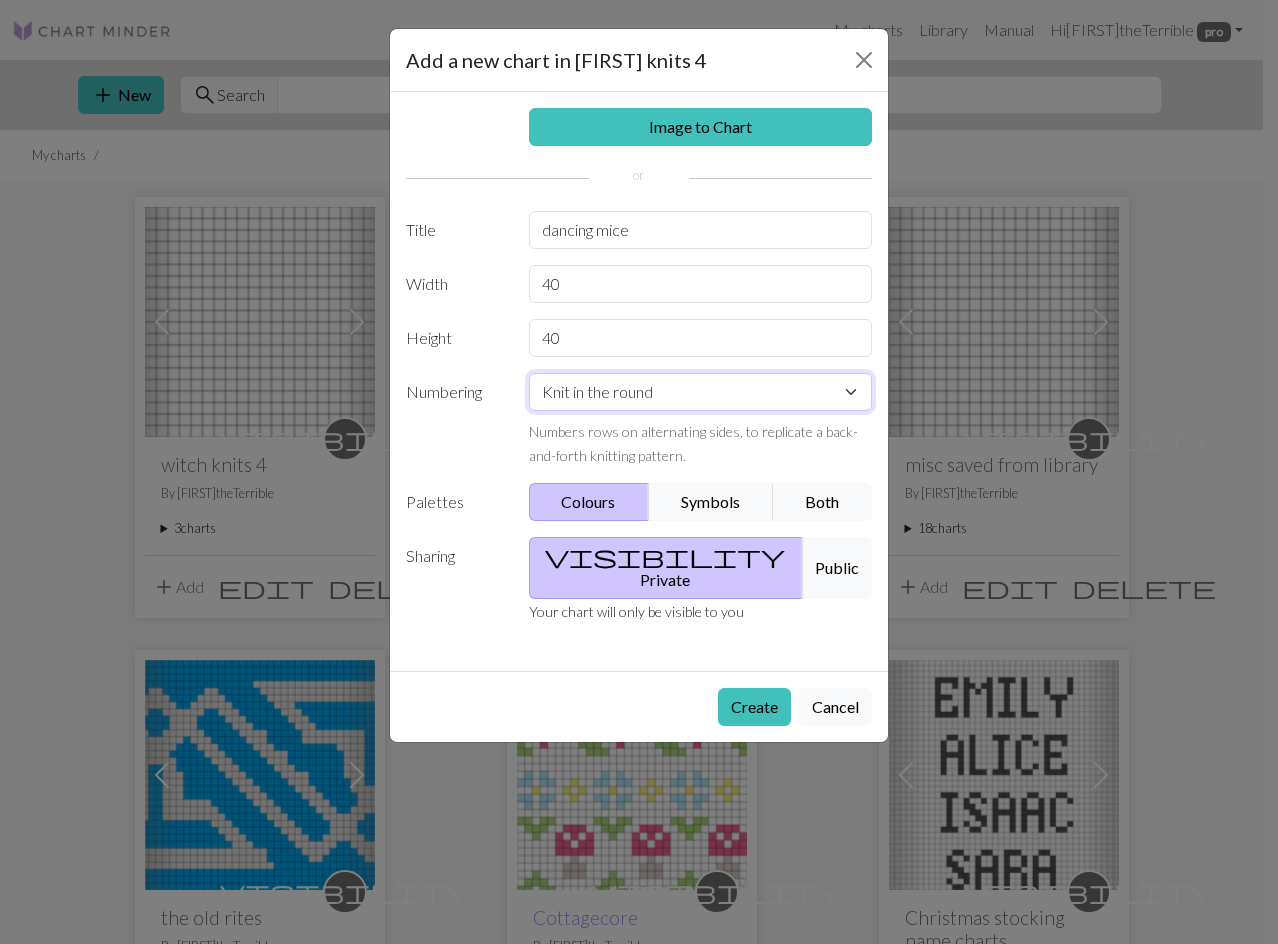 click on "Knit flat Knit in the round Lace knitting Cross stitch" at bounding box center (701, 392) 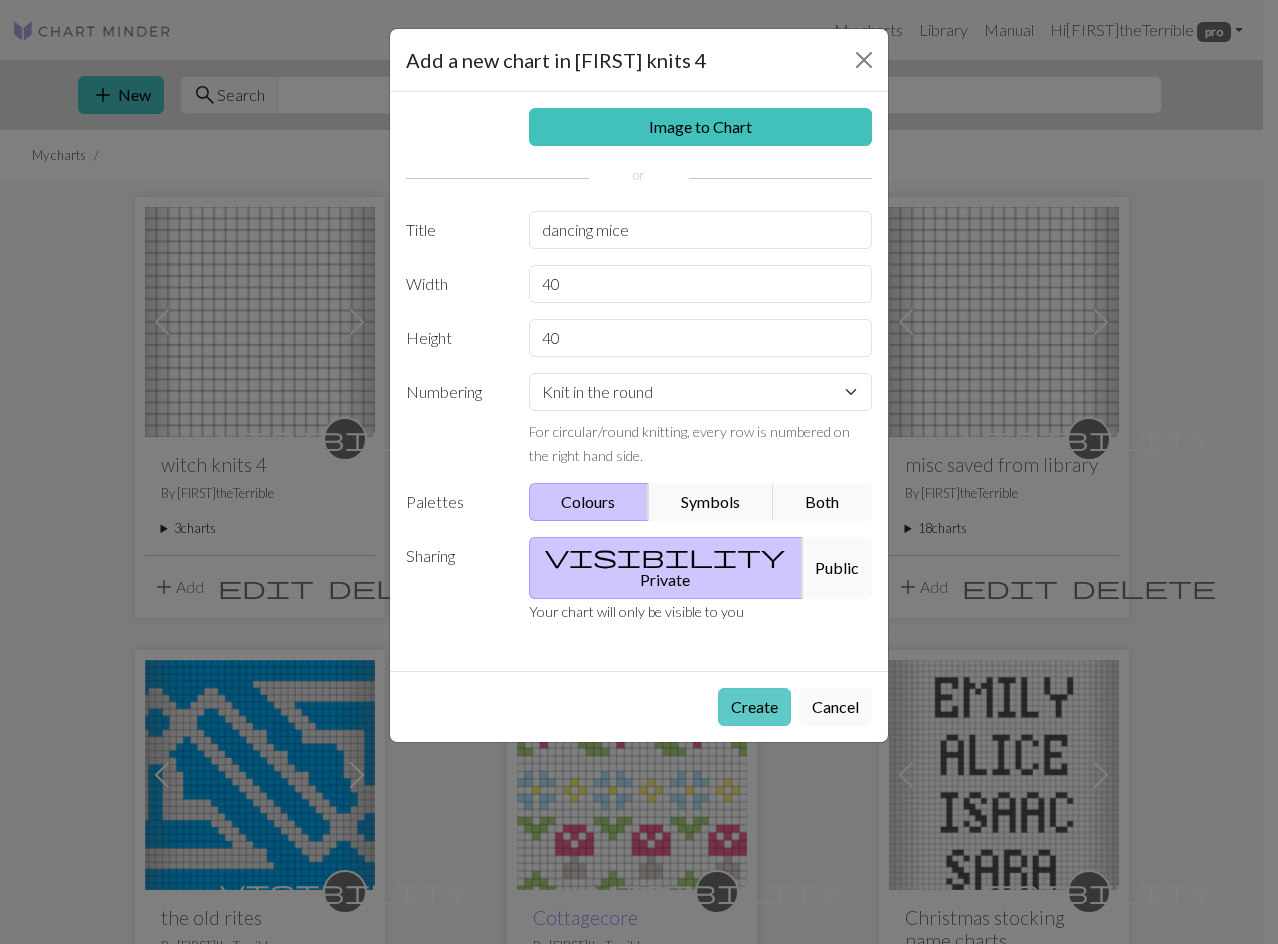click on "Create" at bounding box center [754, 707] 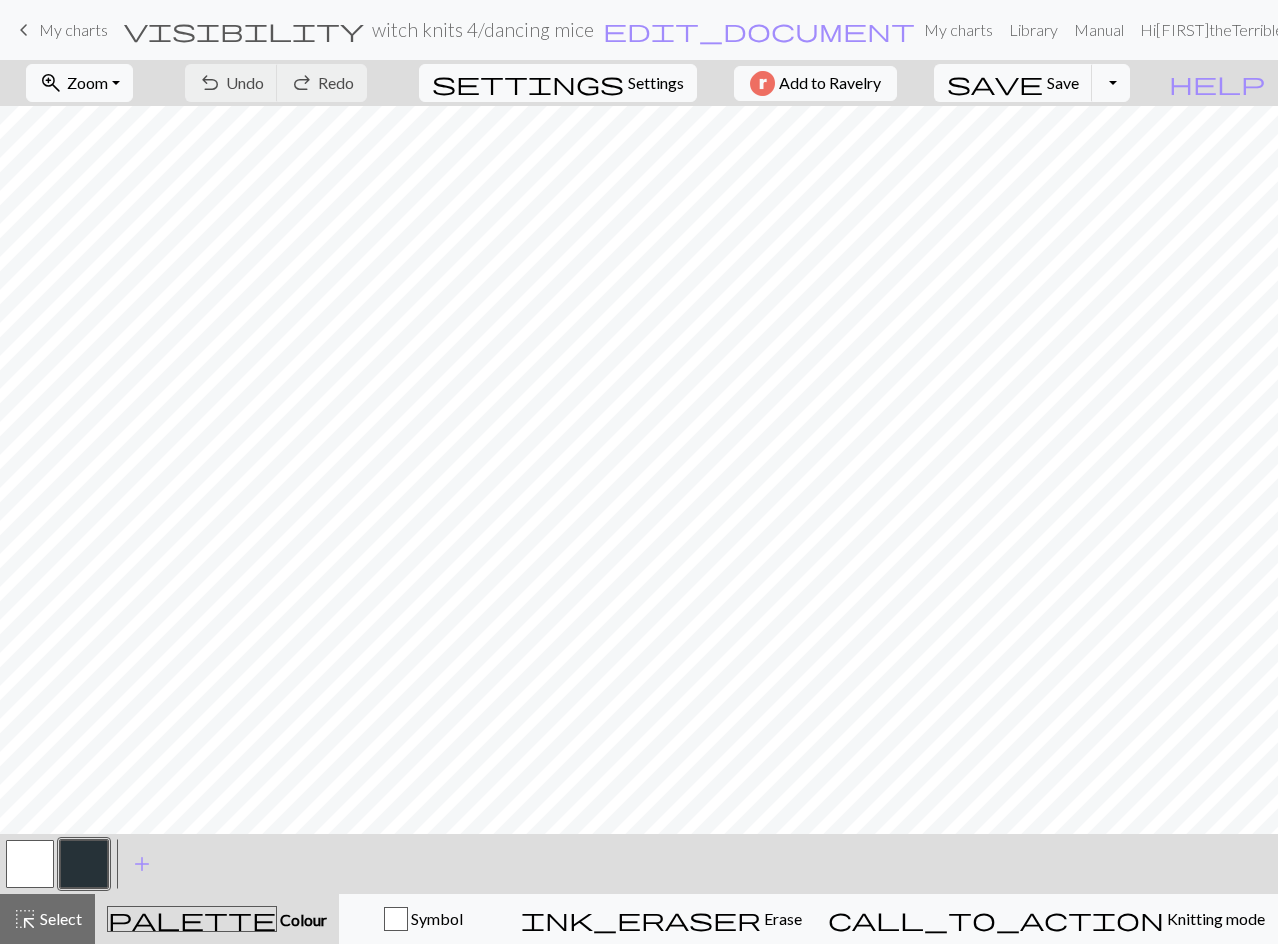click at bounding box center (84, 864) 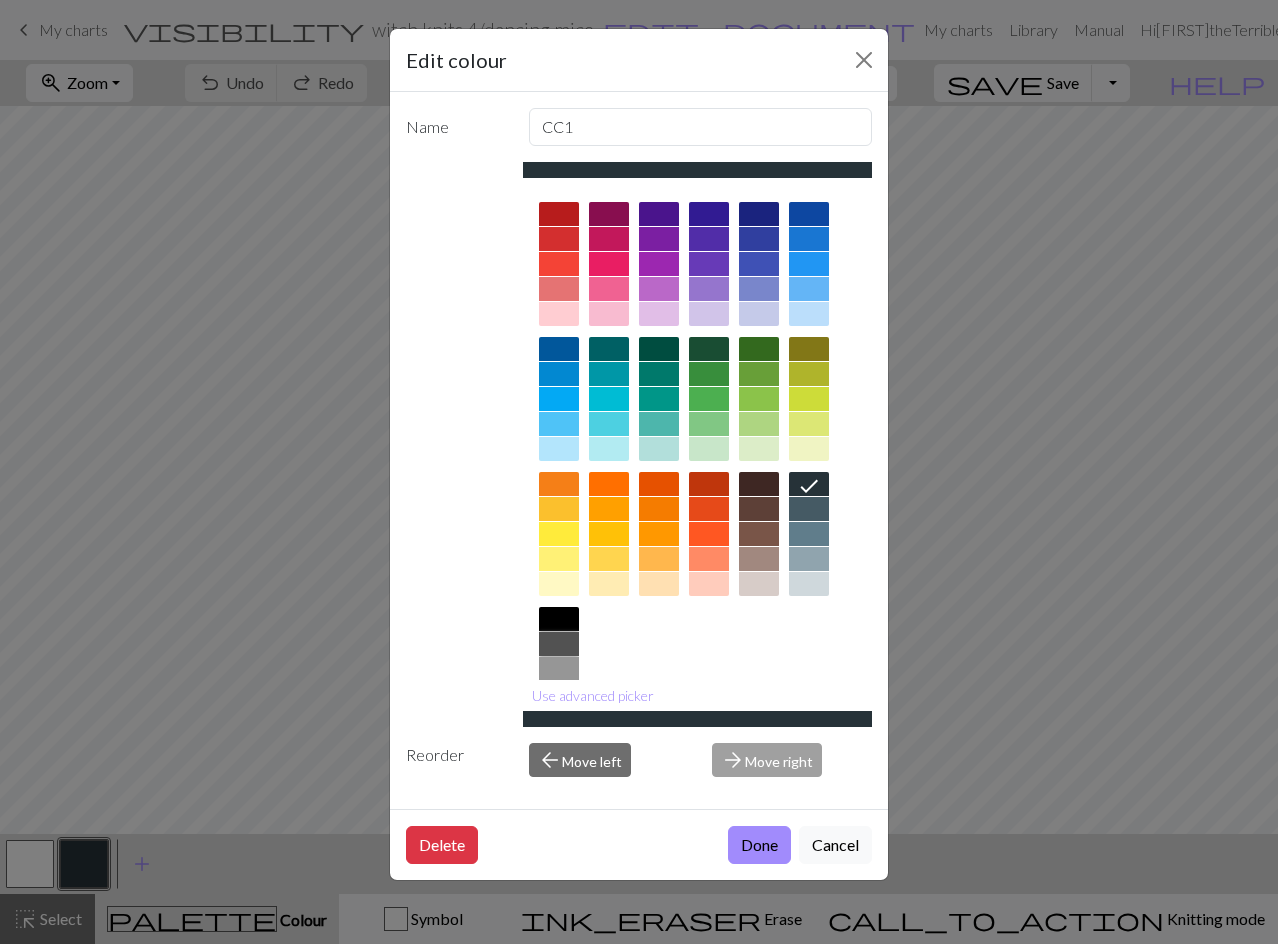 click at bounding box center (559, 644) 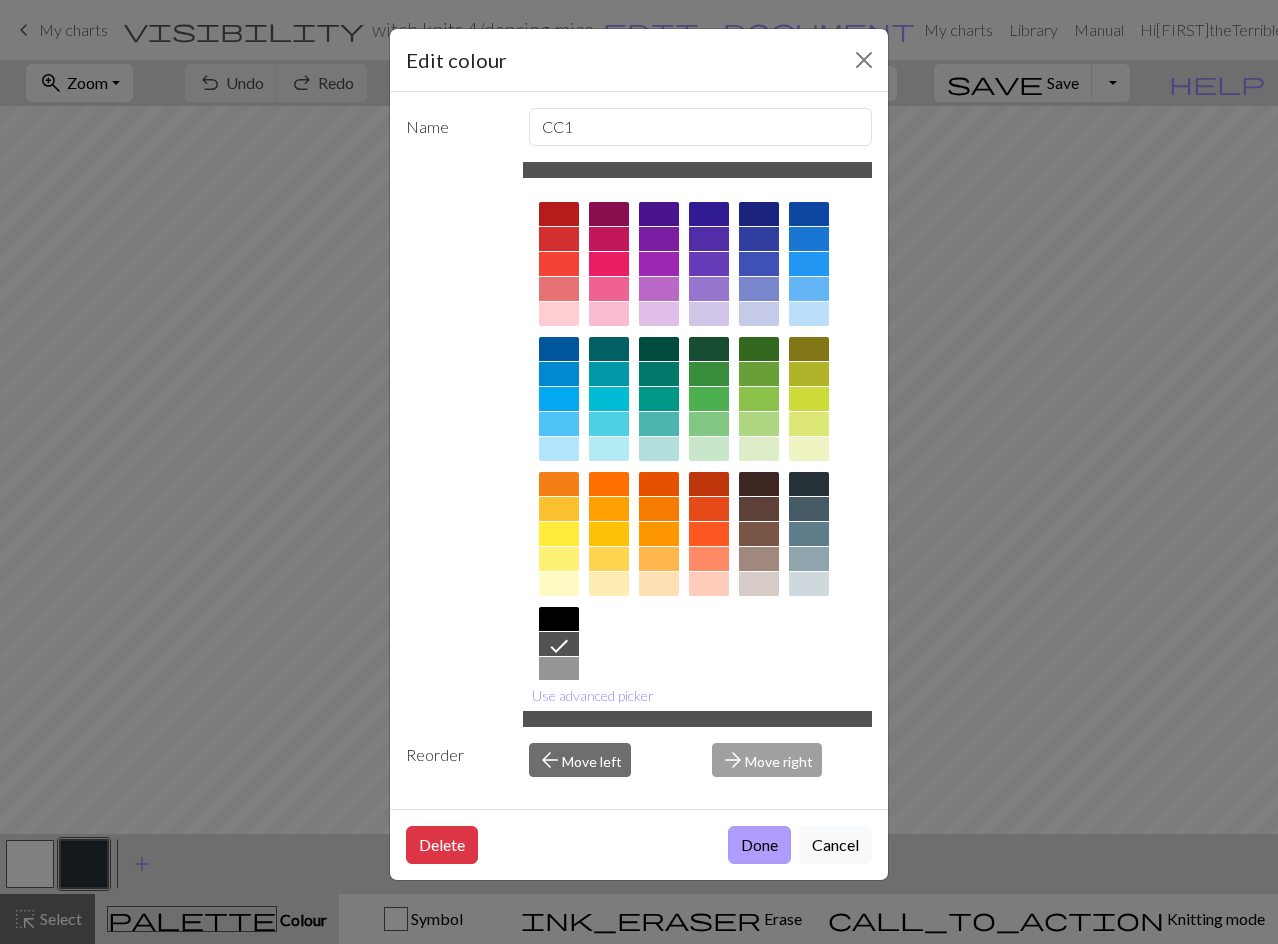 click on "Done" at bounding box center [759, 845] 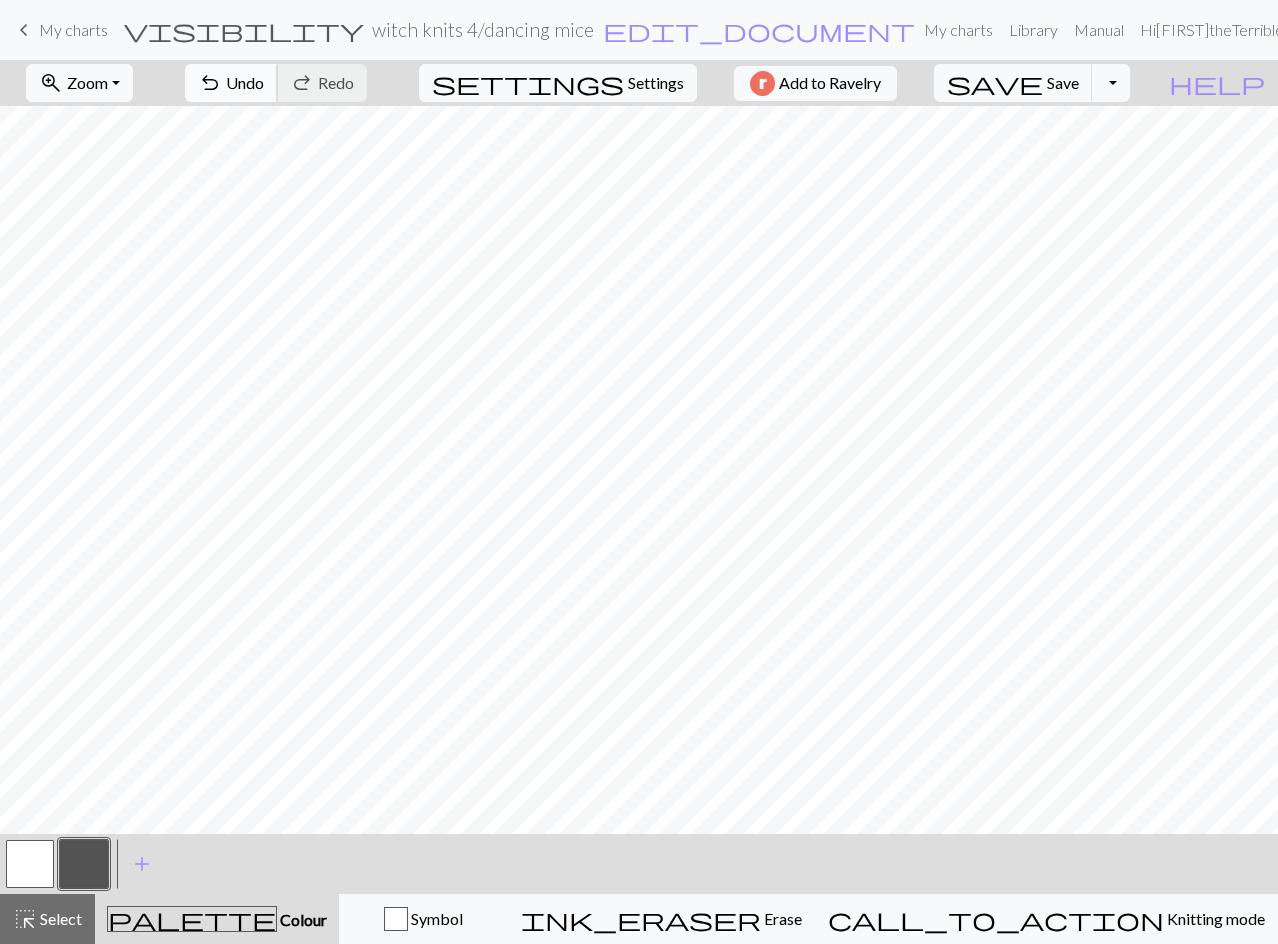click on "Undo" at bounding box center [245, 82] 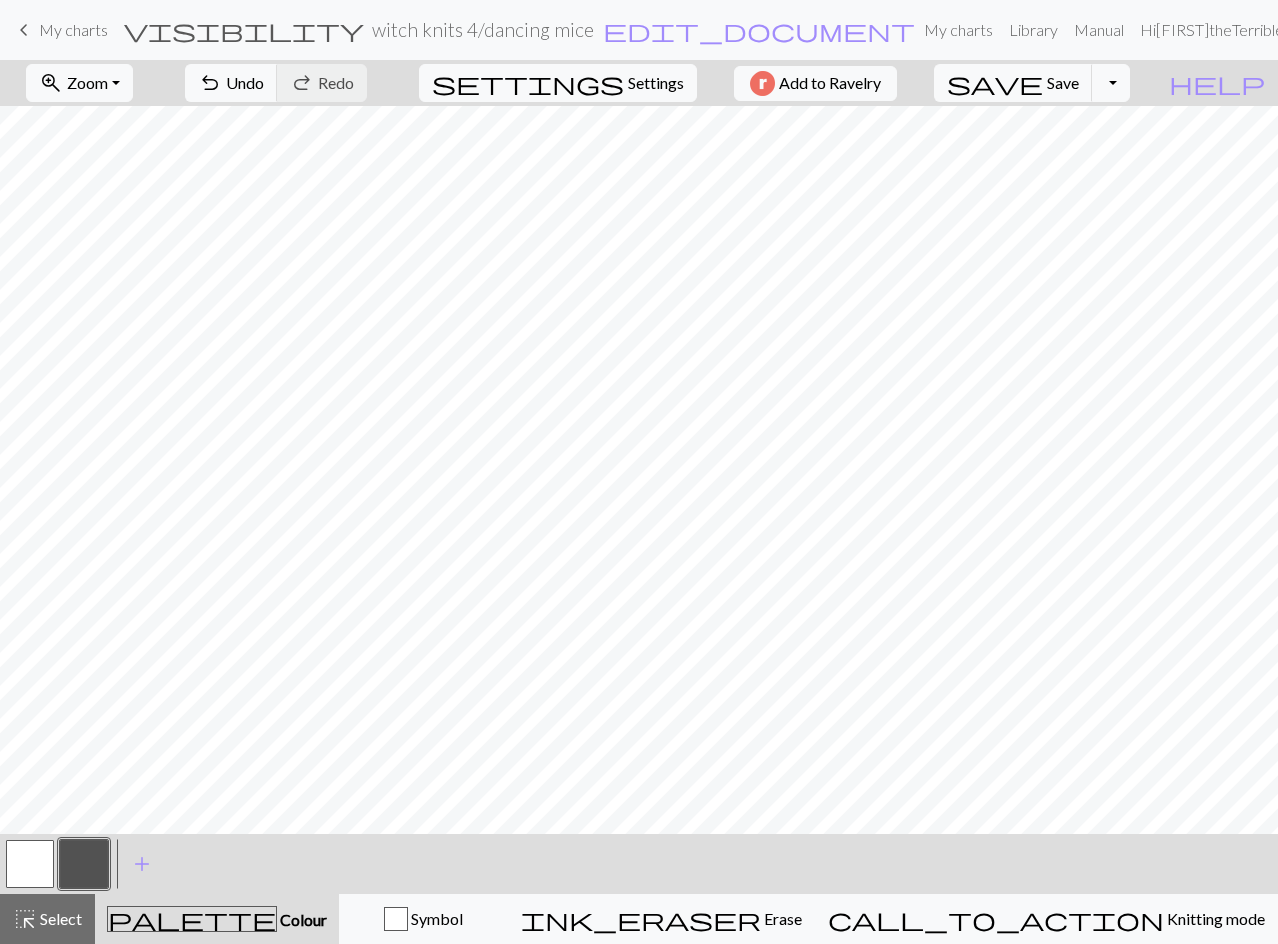 click at bounding box center [30, 864] 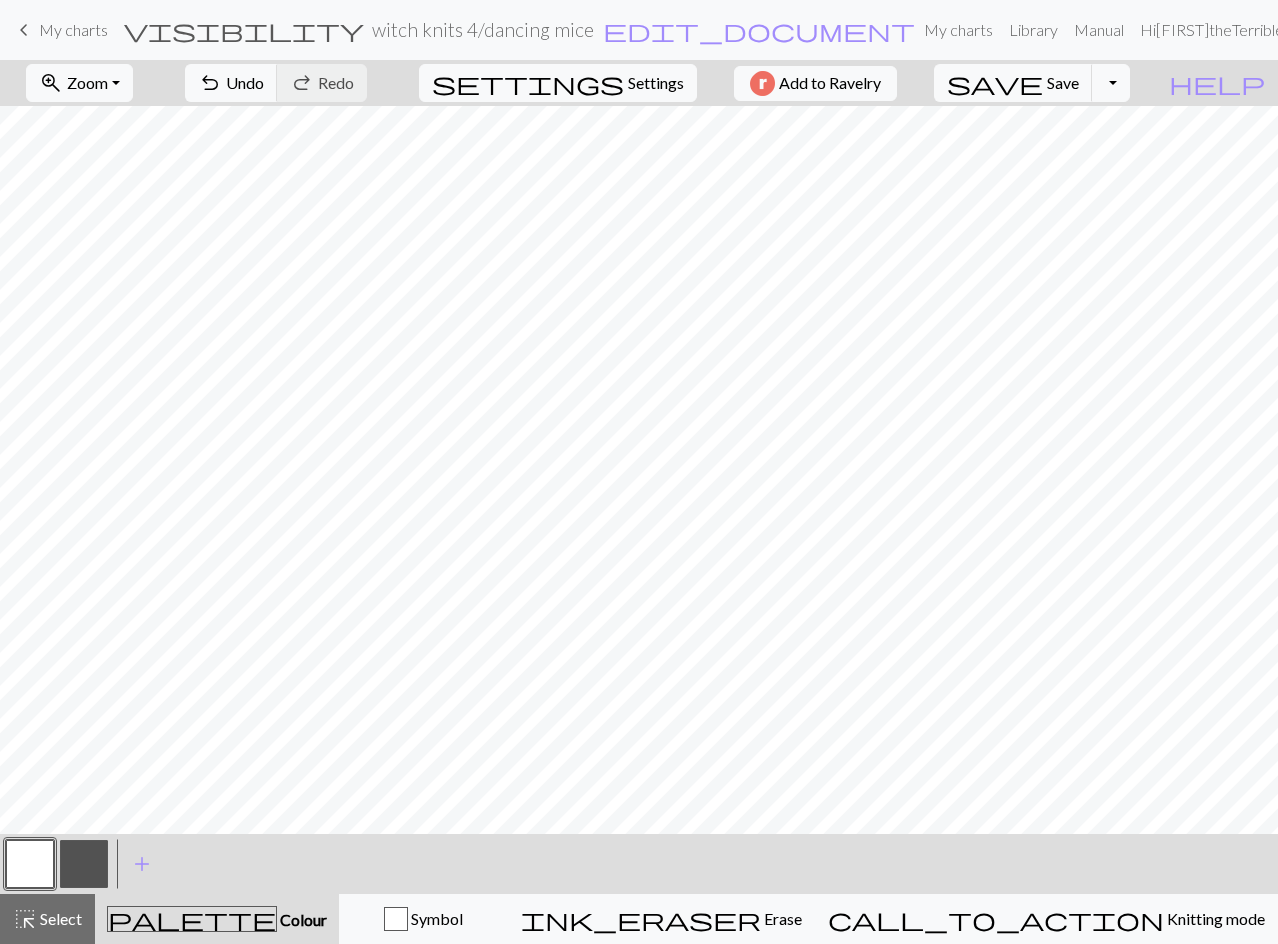 click at bounding box center [84, 864] 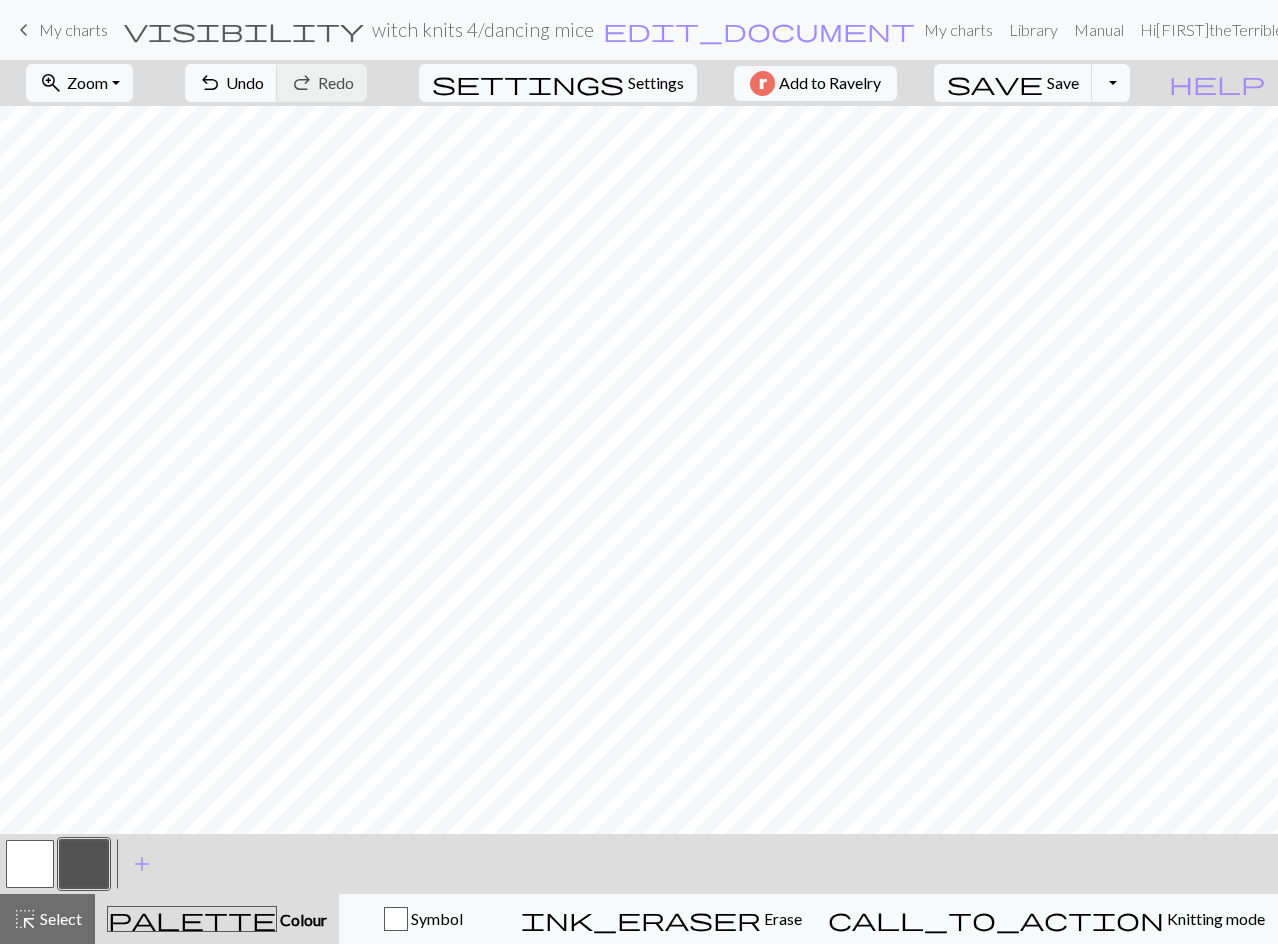 click at bounding box center (30, 864) 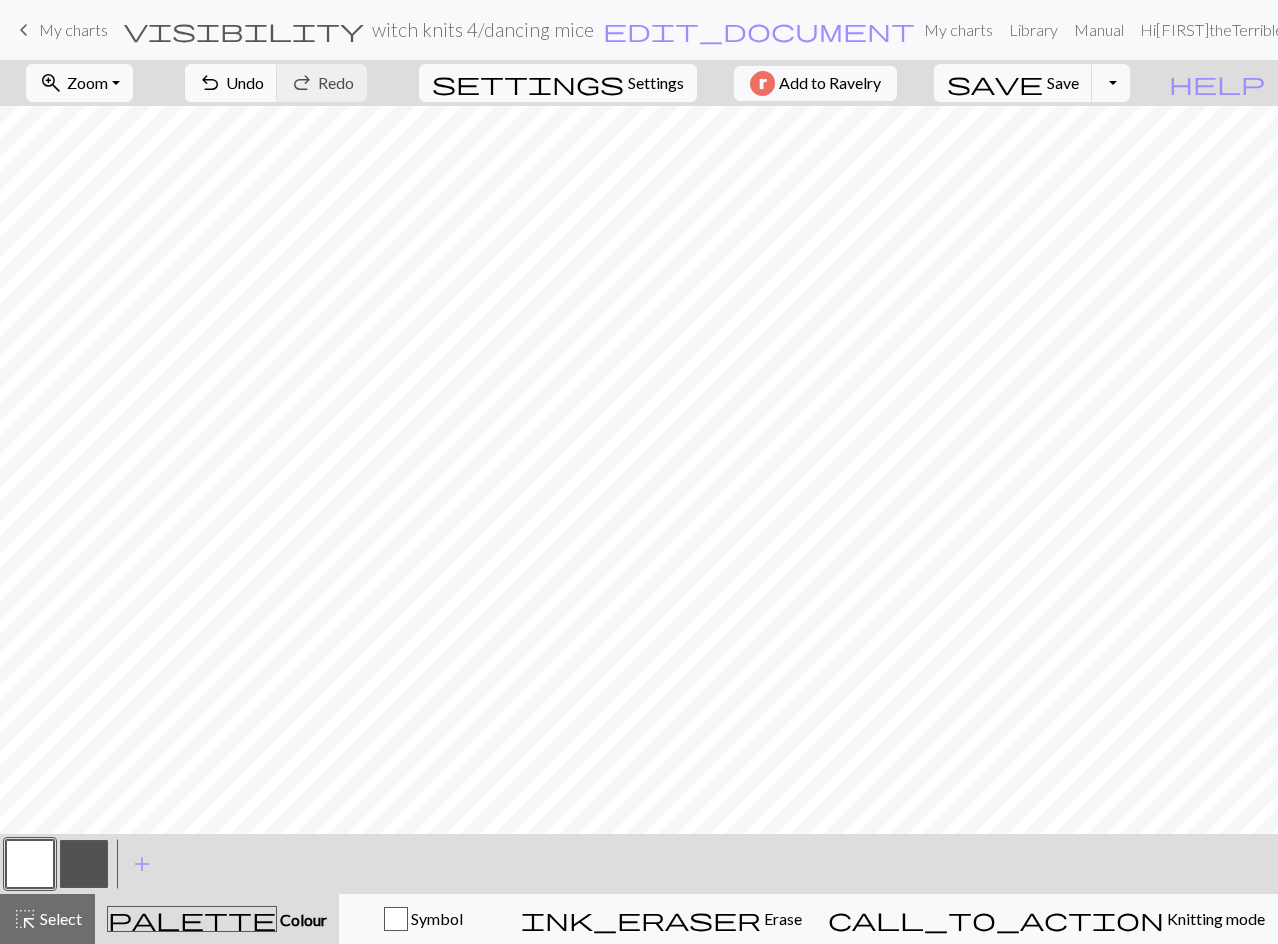 click at bounding box center [84, 864] 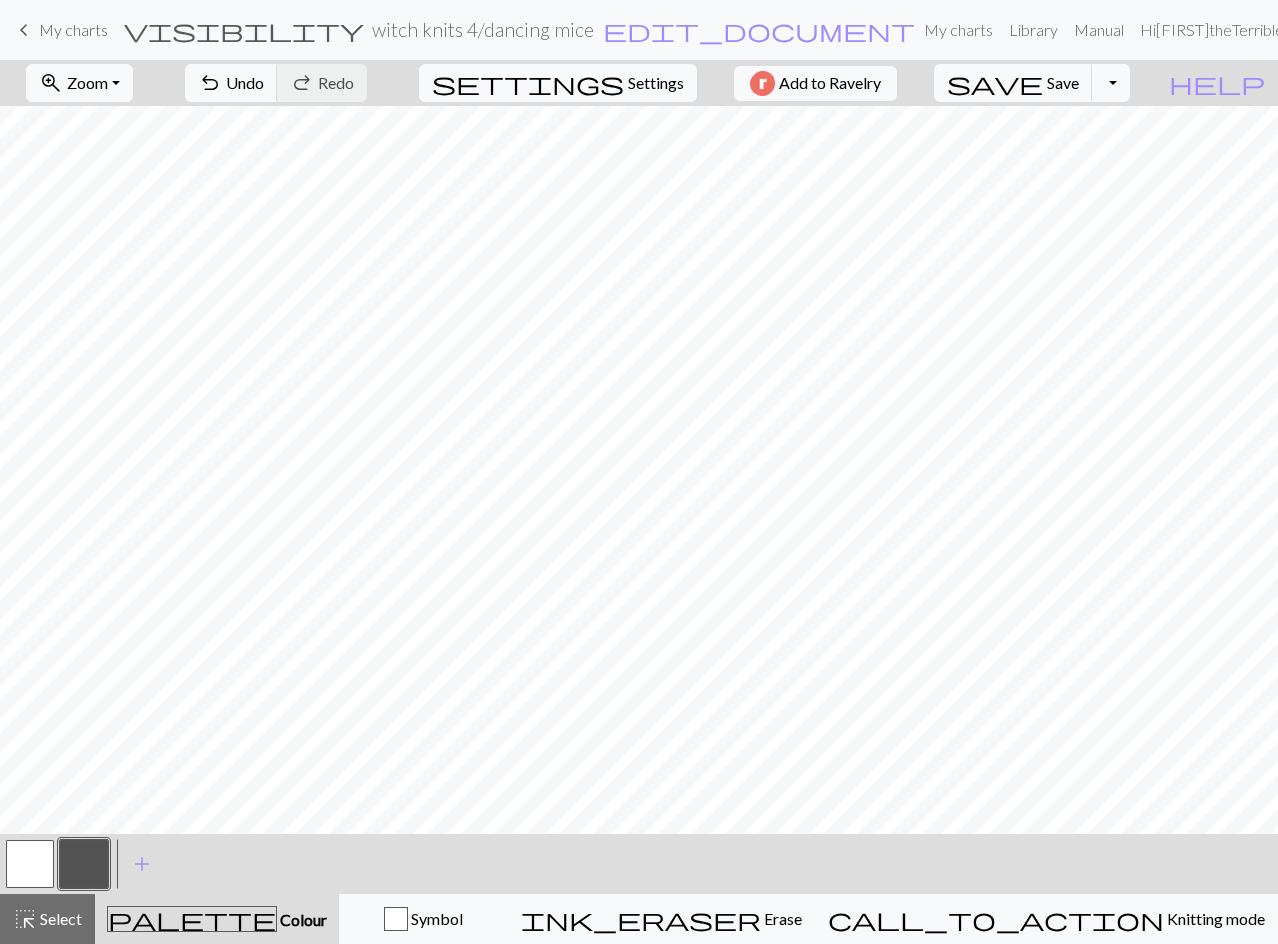 drag, startPoint x: 28, startPoint y: 871, endPoint x: 102, endPoint y: 825, distance: 87.13208 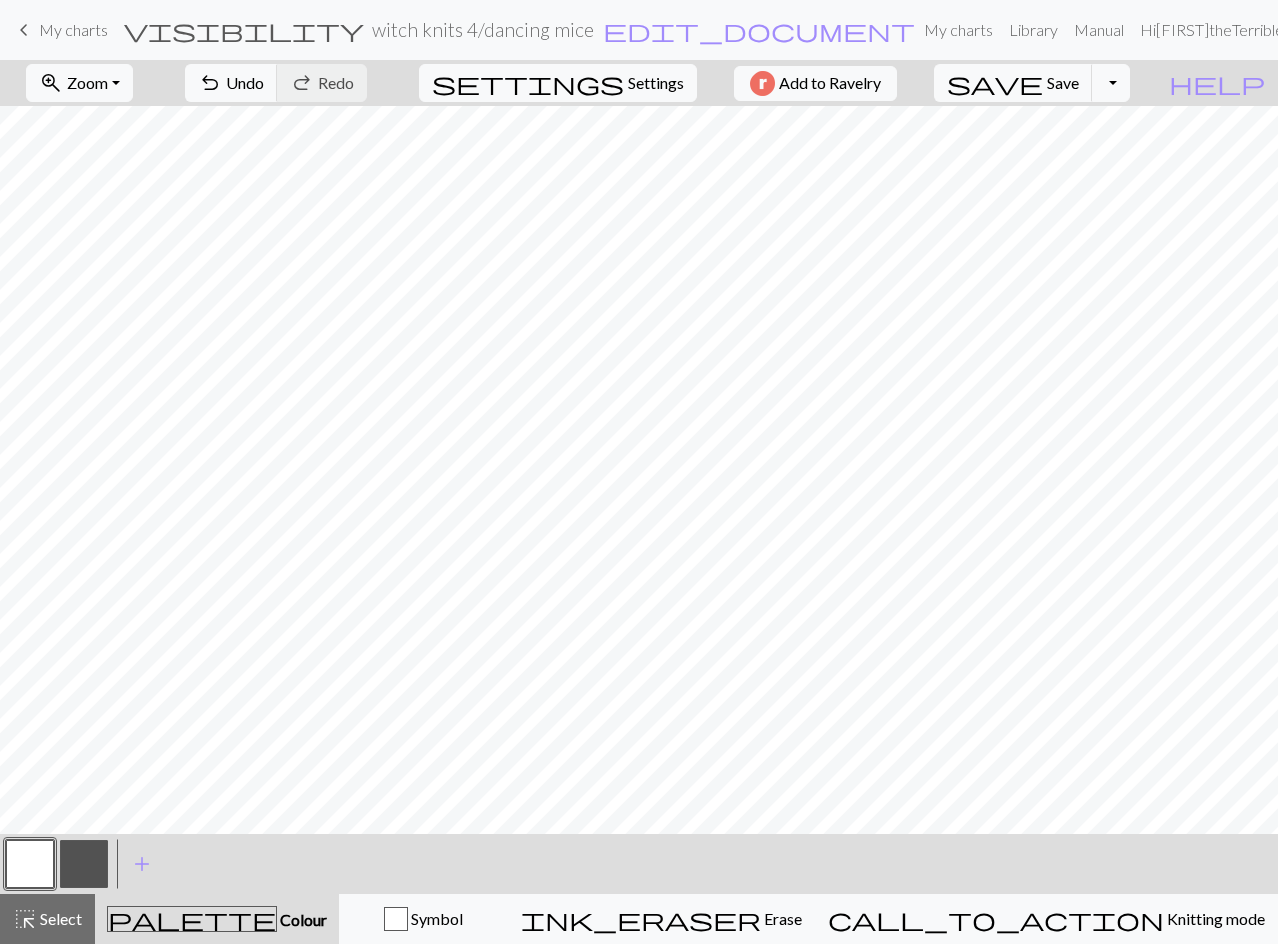click at bounding box center (84, 864) 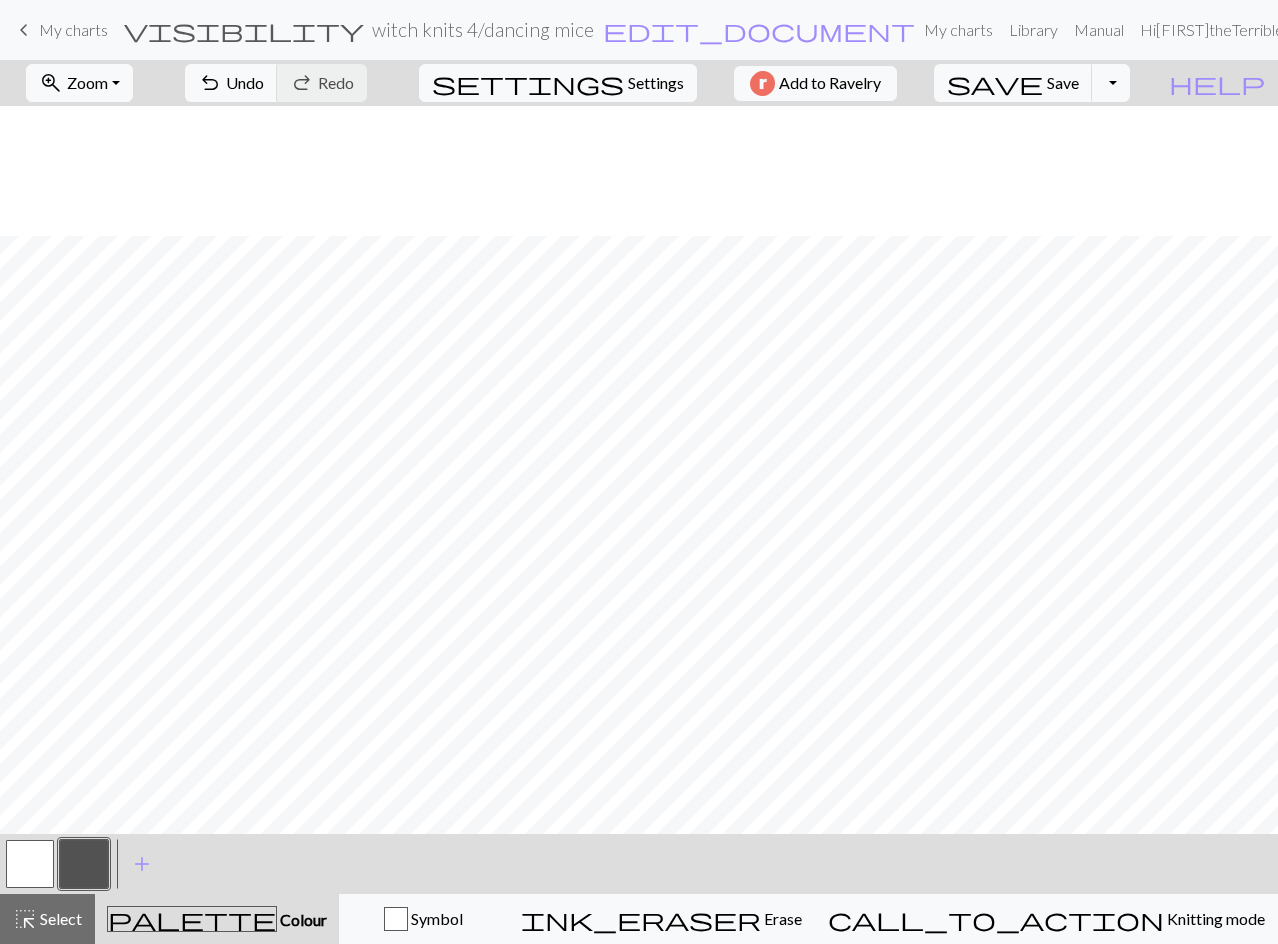 scroll, scrollTop: 177, scrollLeft: 0, axis: vertical 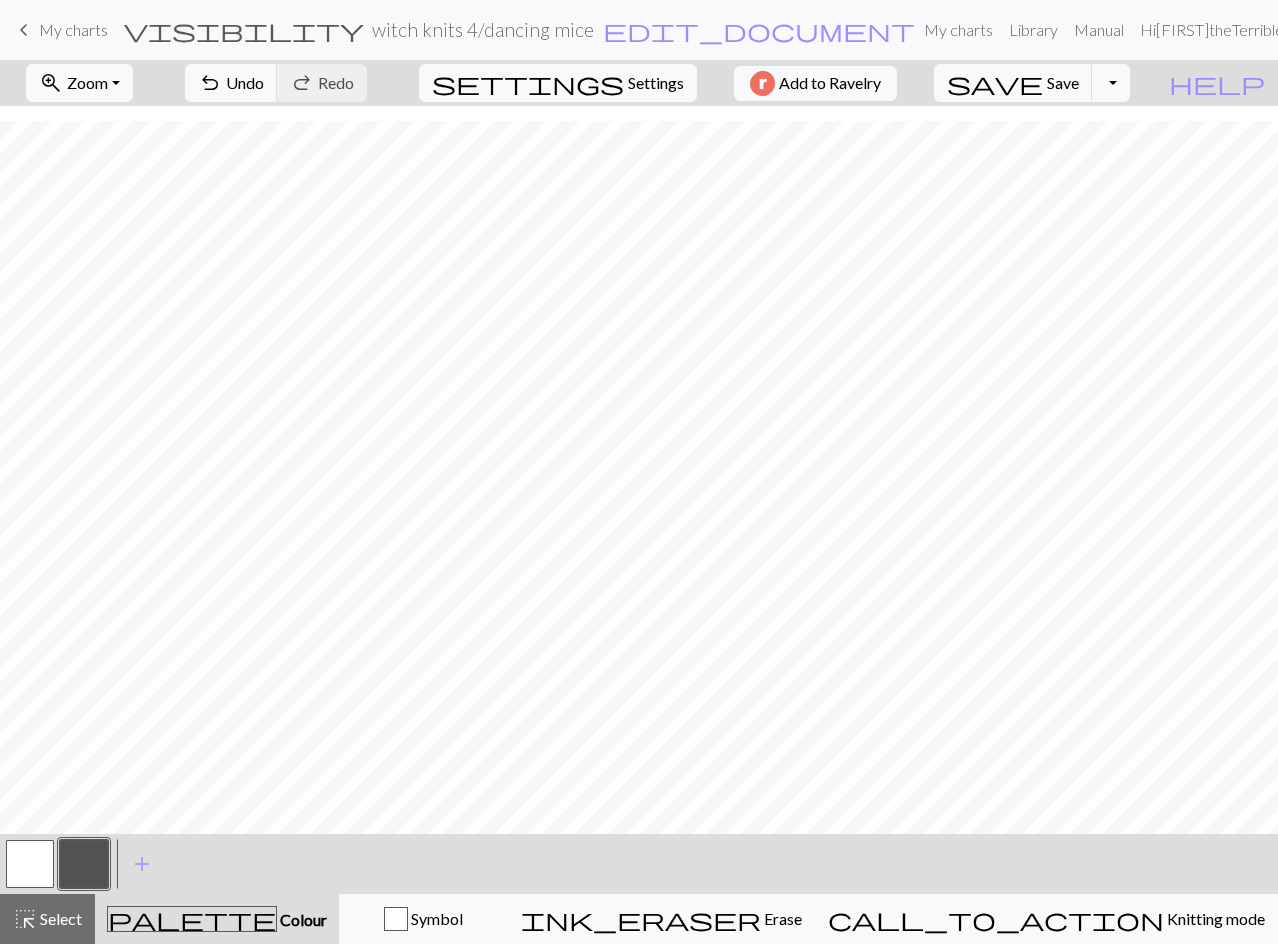 click at bounding box center [84, 864] 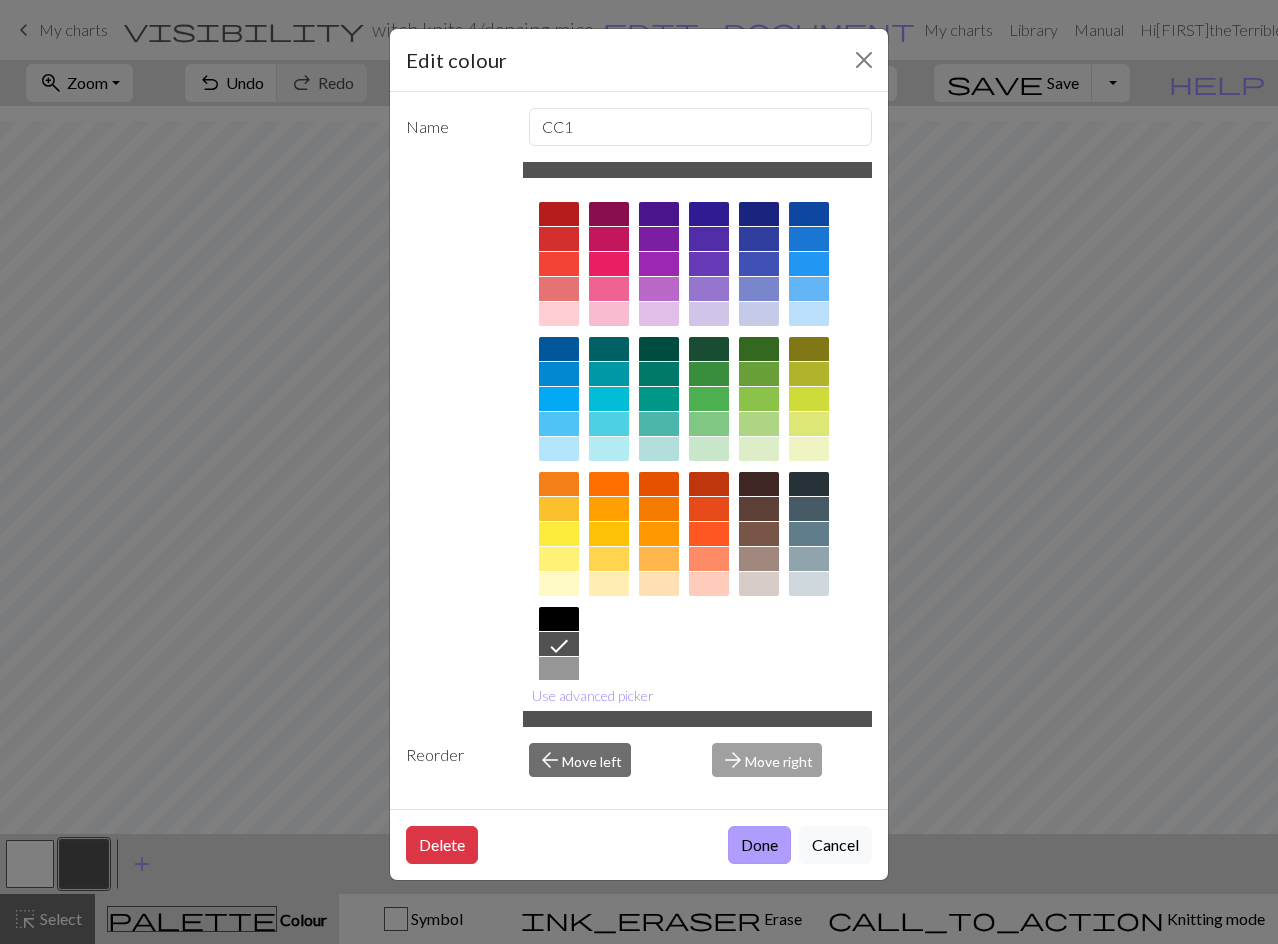 click on "Done" at bounding box center [759, 845] 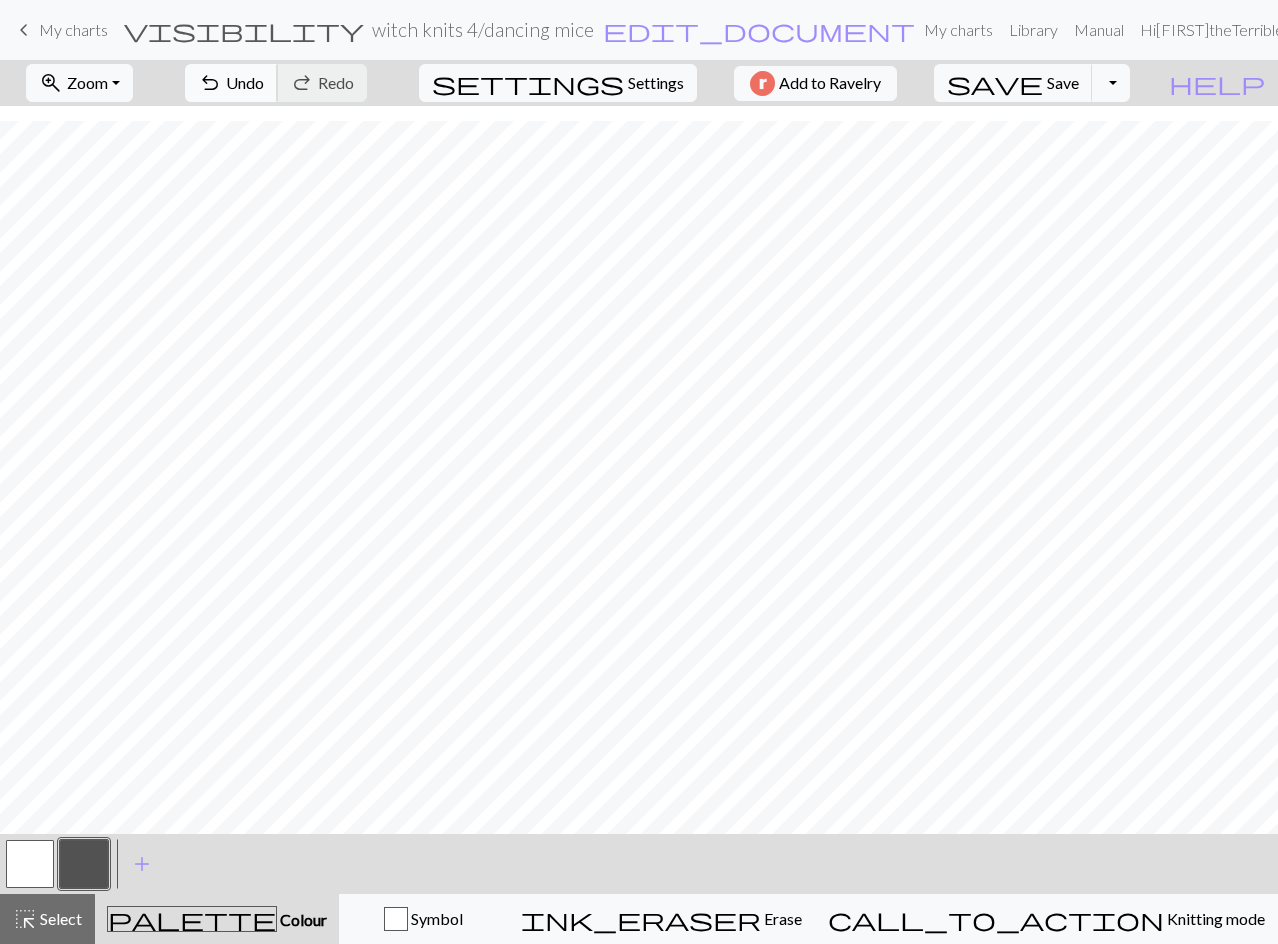 click on "Undo" at bounding box center [245, 82] 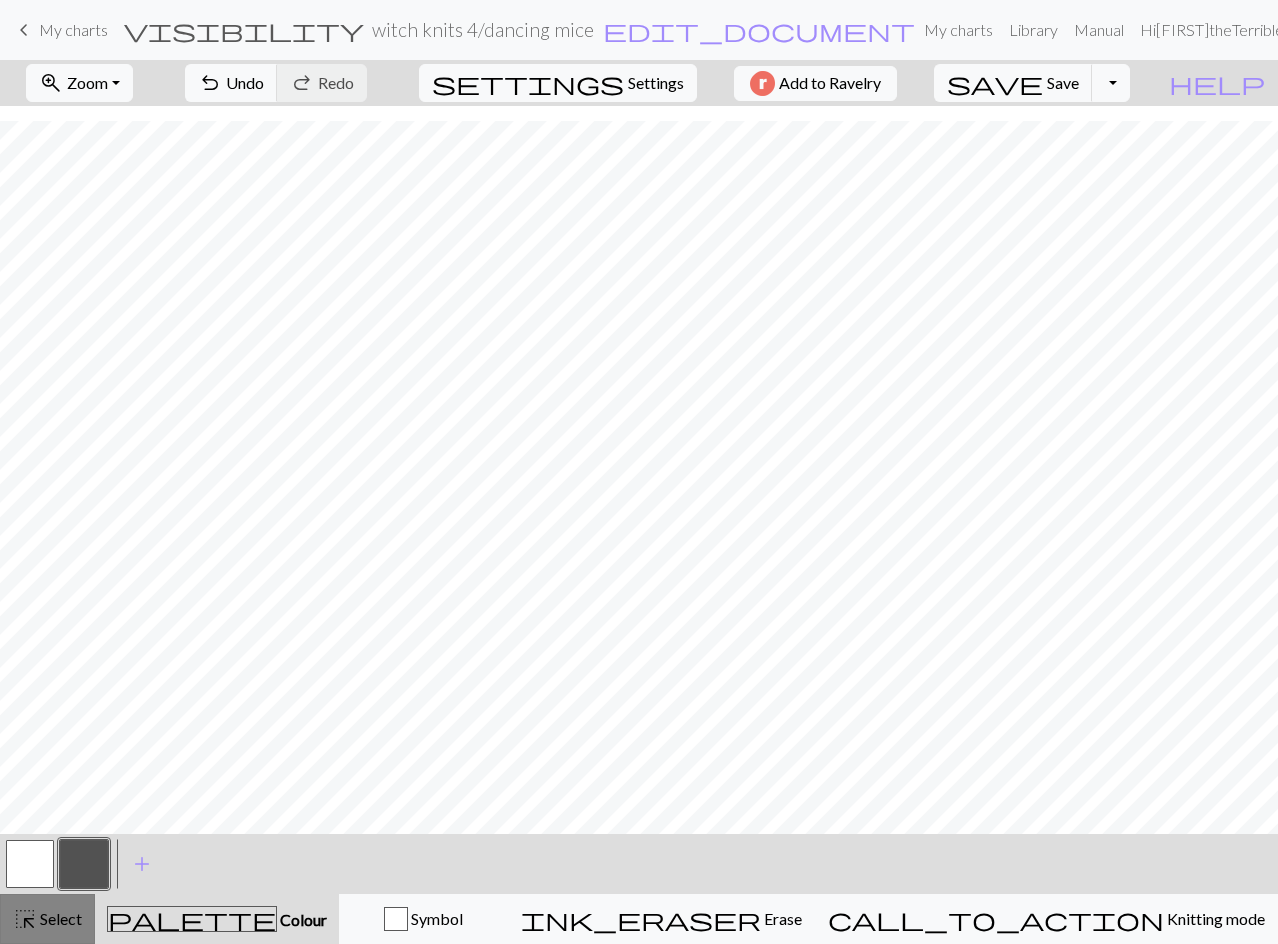 click on "Select" at bounding box center (59, 918) 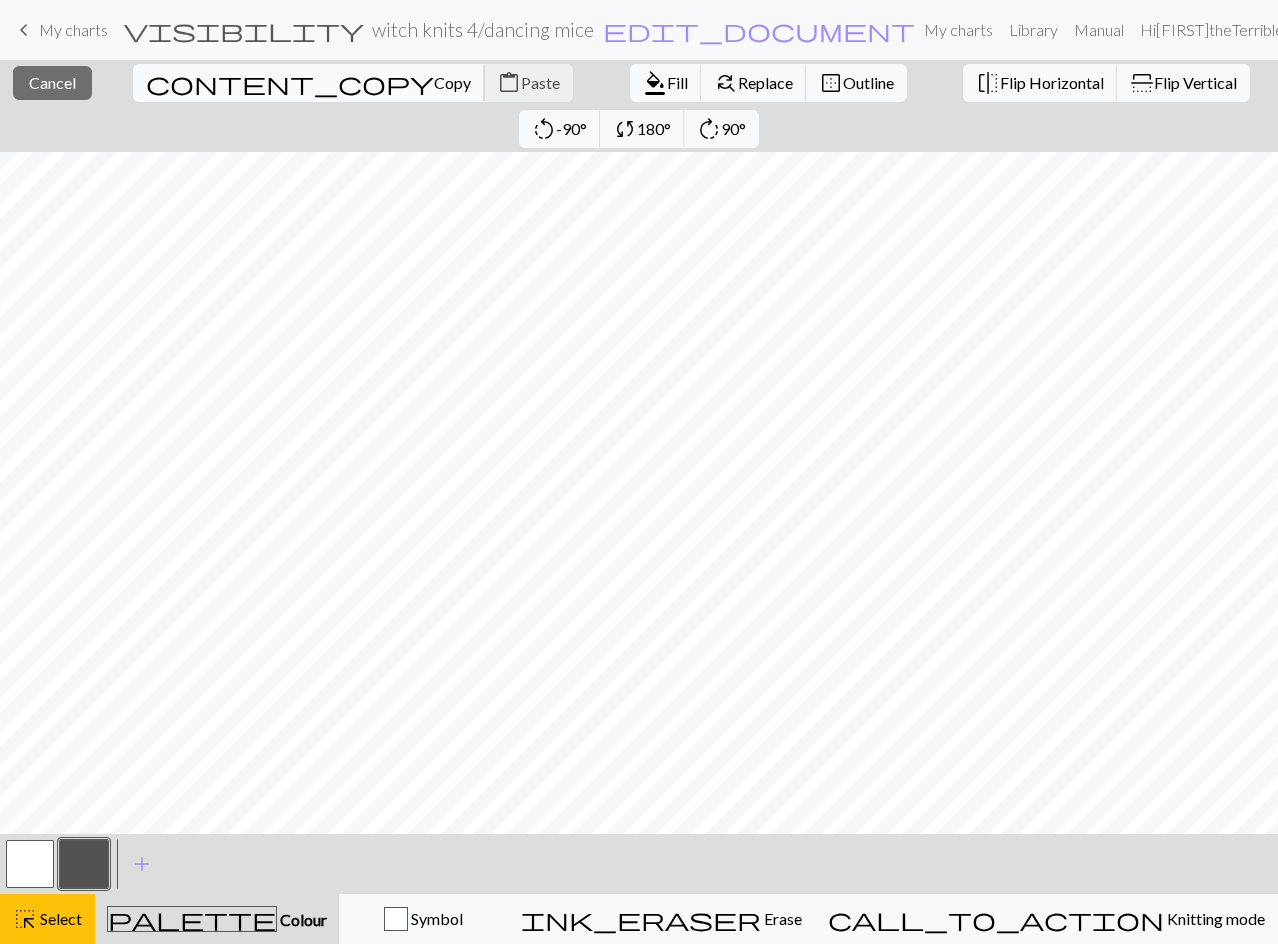 click on "content_copy" at bounding box center [290, 83] 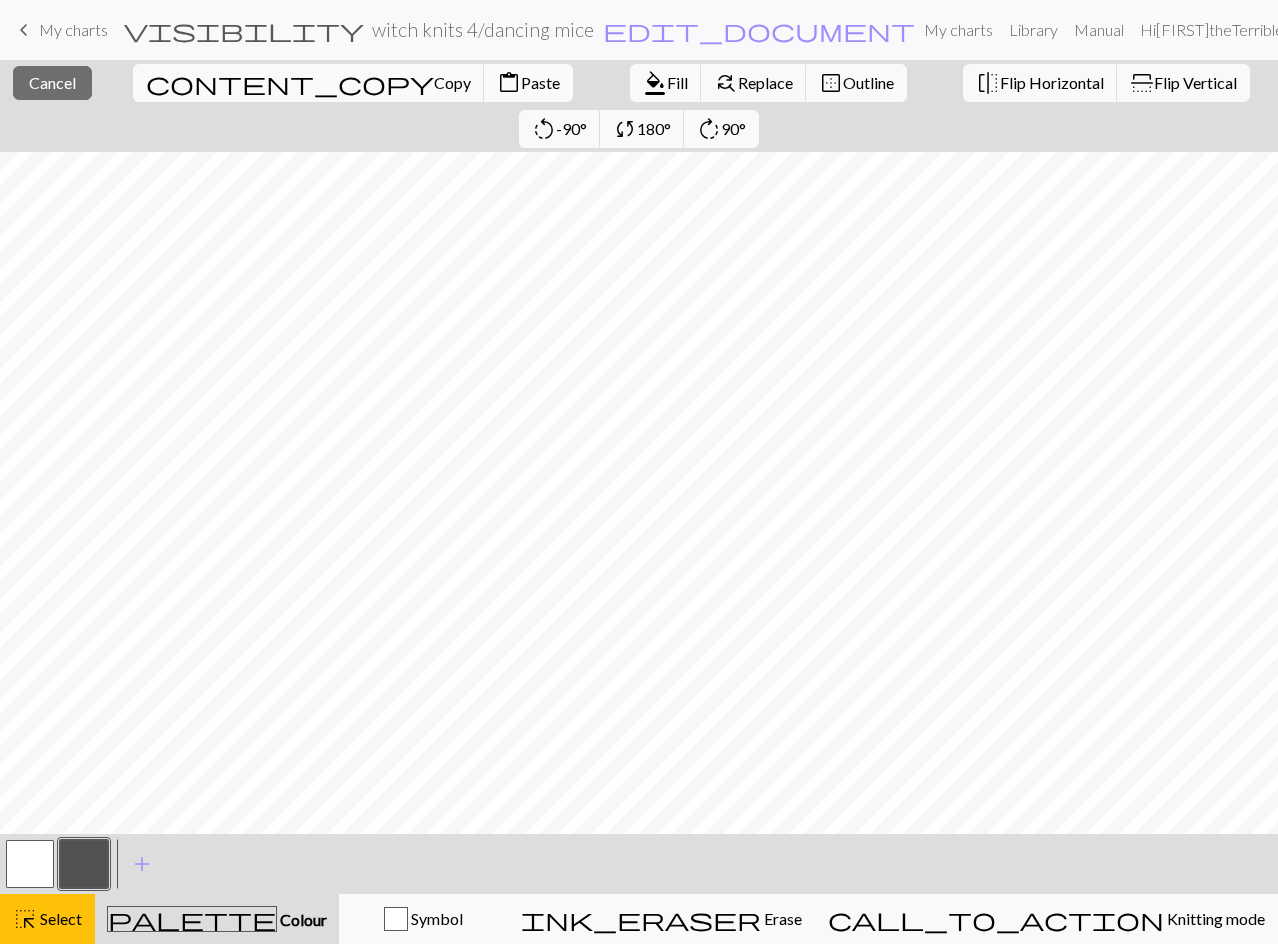 click on "Paste" at bounding box center (540, 82) 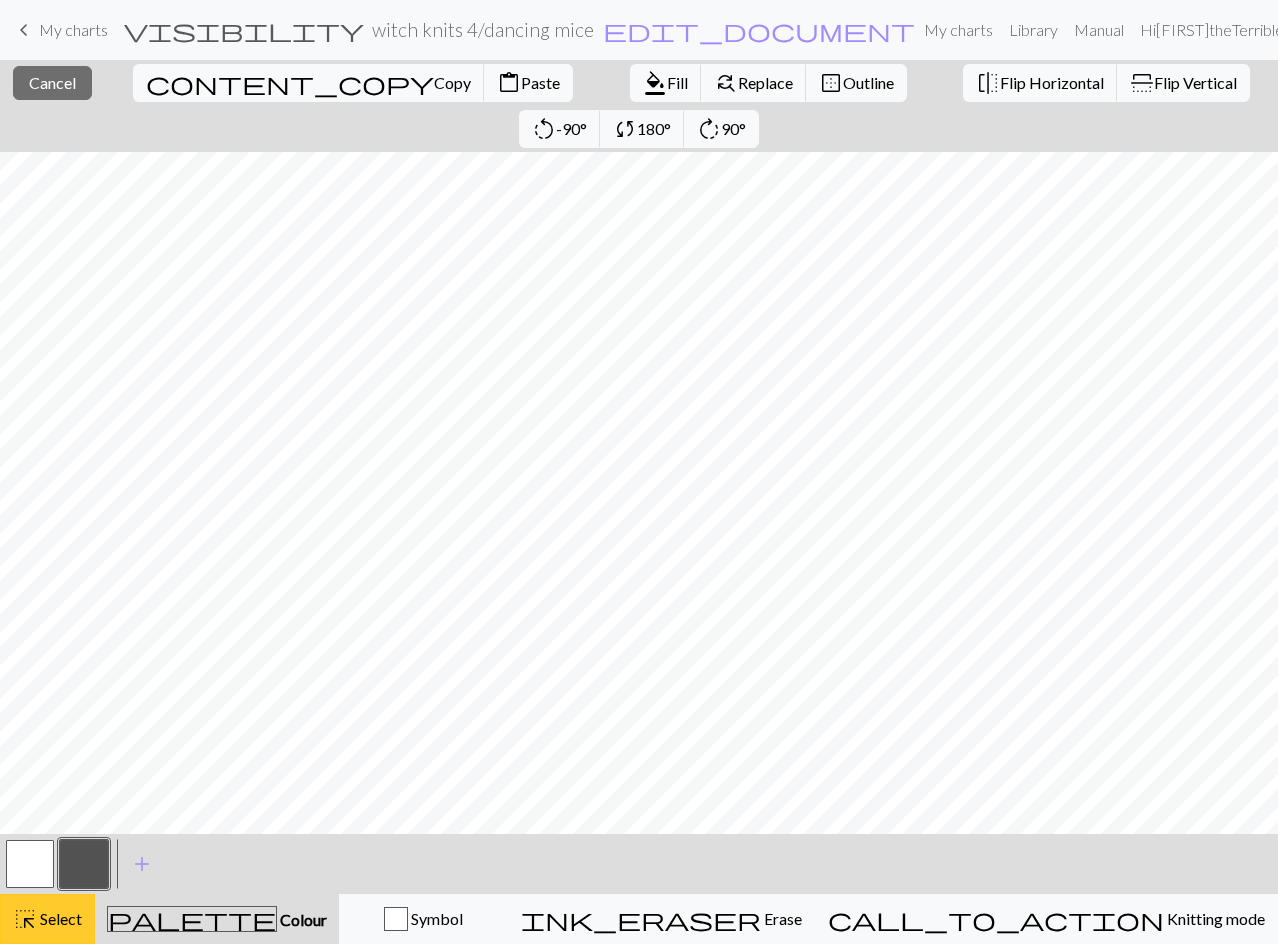 click on "Select" at bounding box center (59, 918) 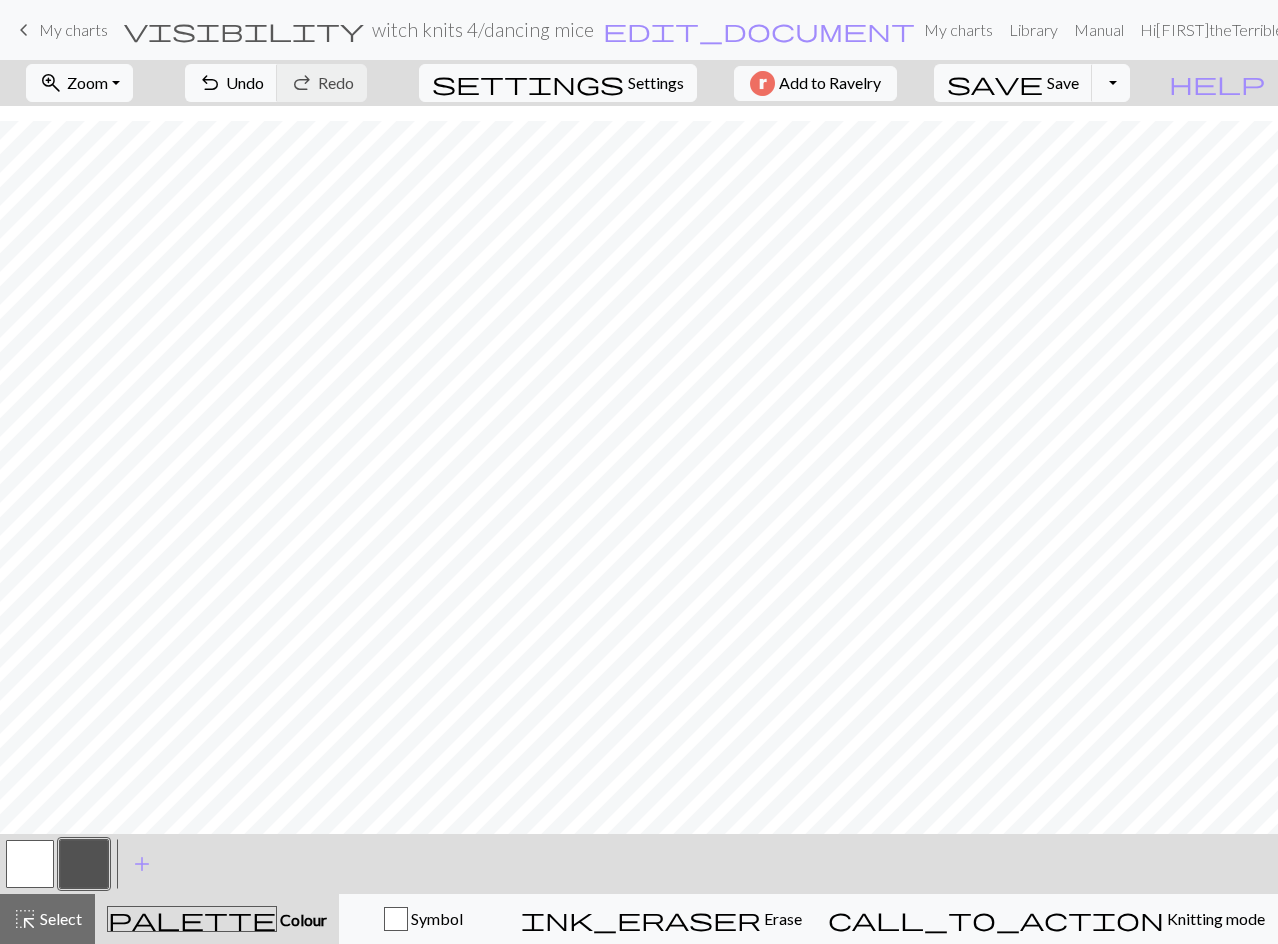 click at bounding box center (30, 864) 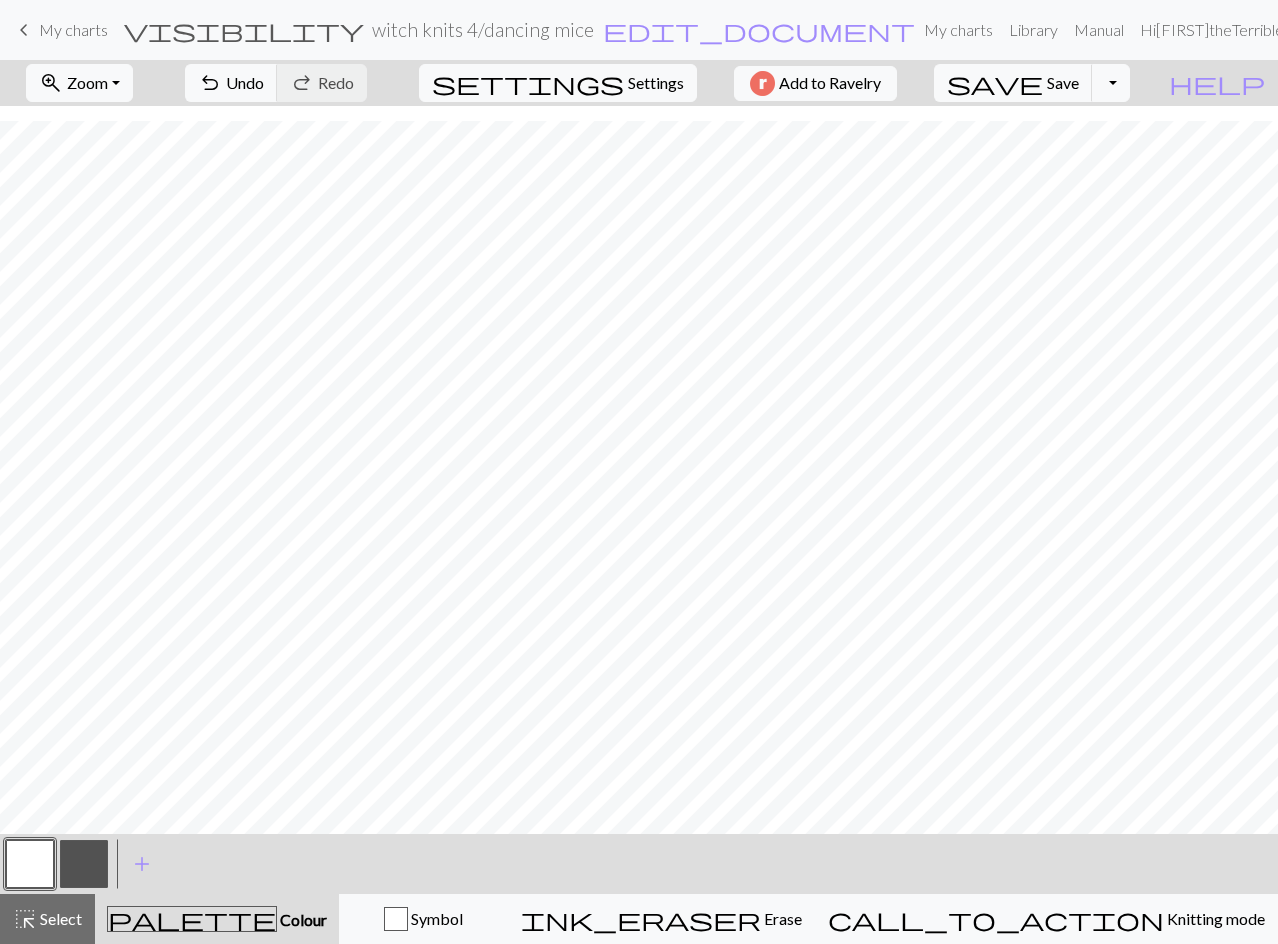 click at bounding box center (84, 864) 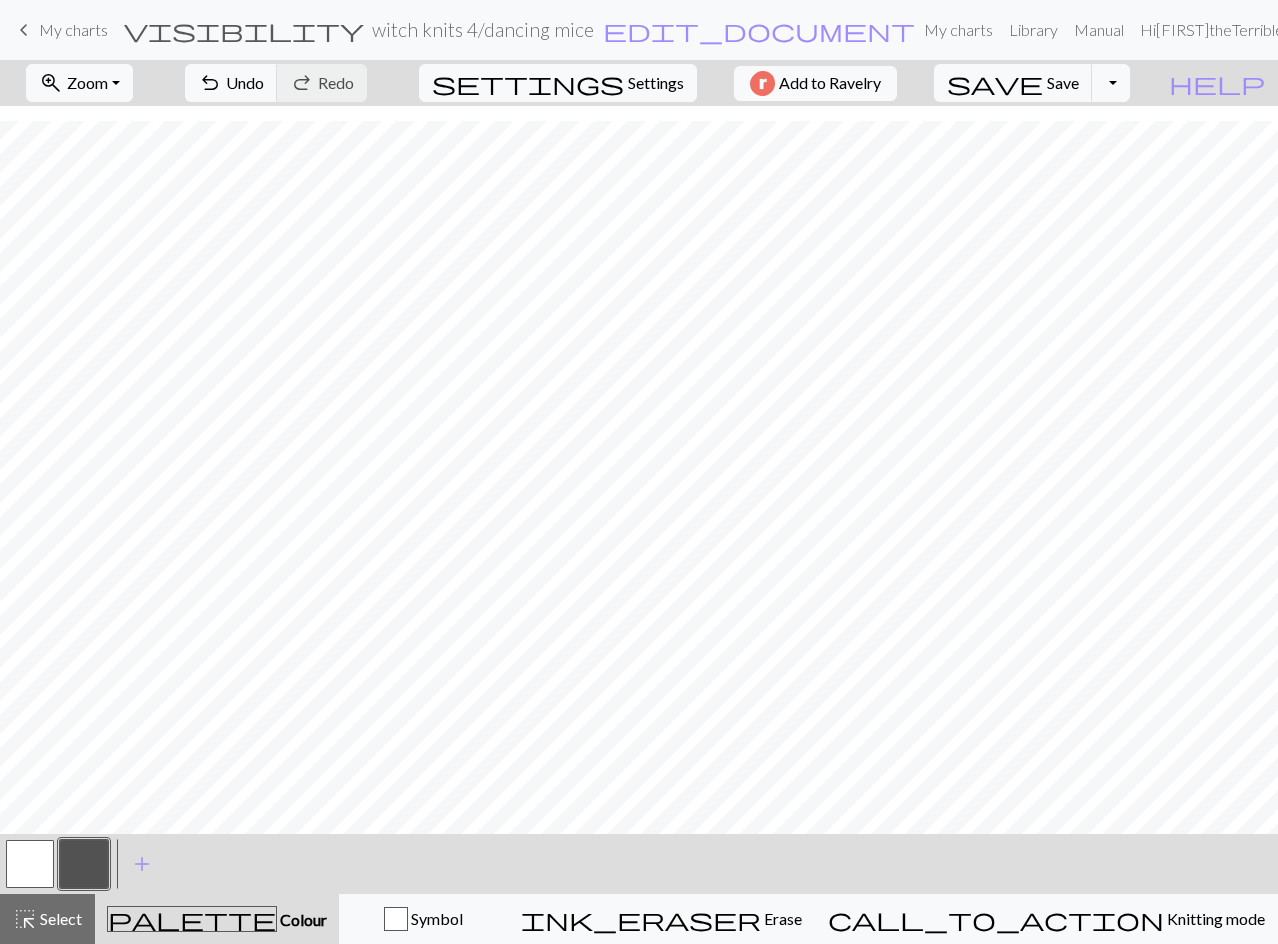 click at bounding box center (30, 864) 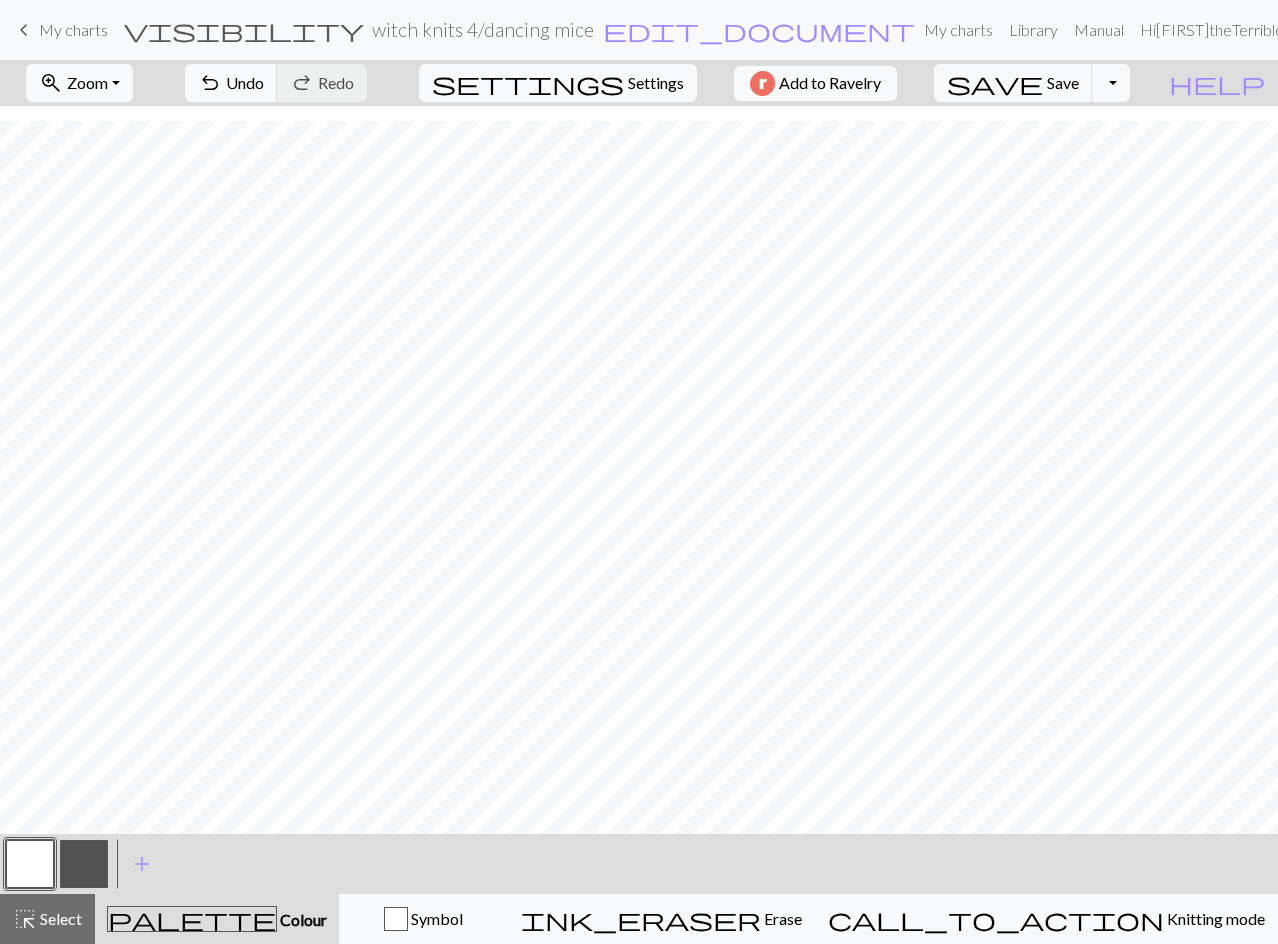 click at bounding box center (84, 864) 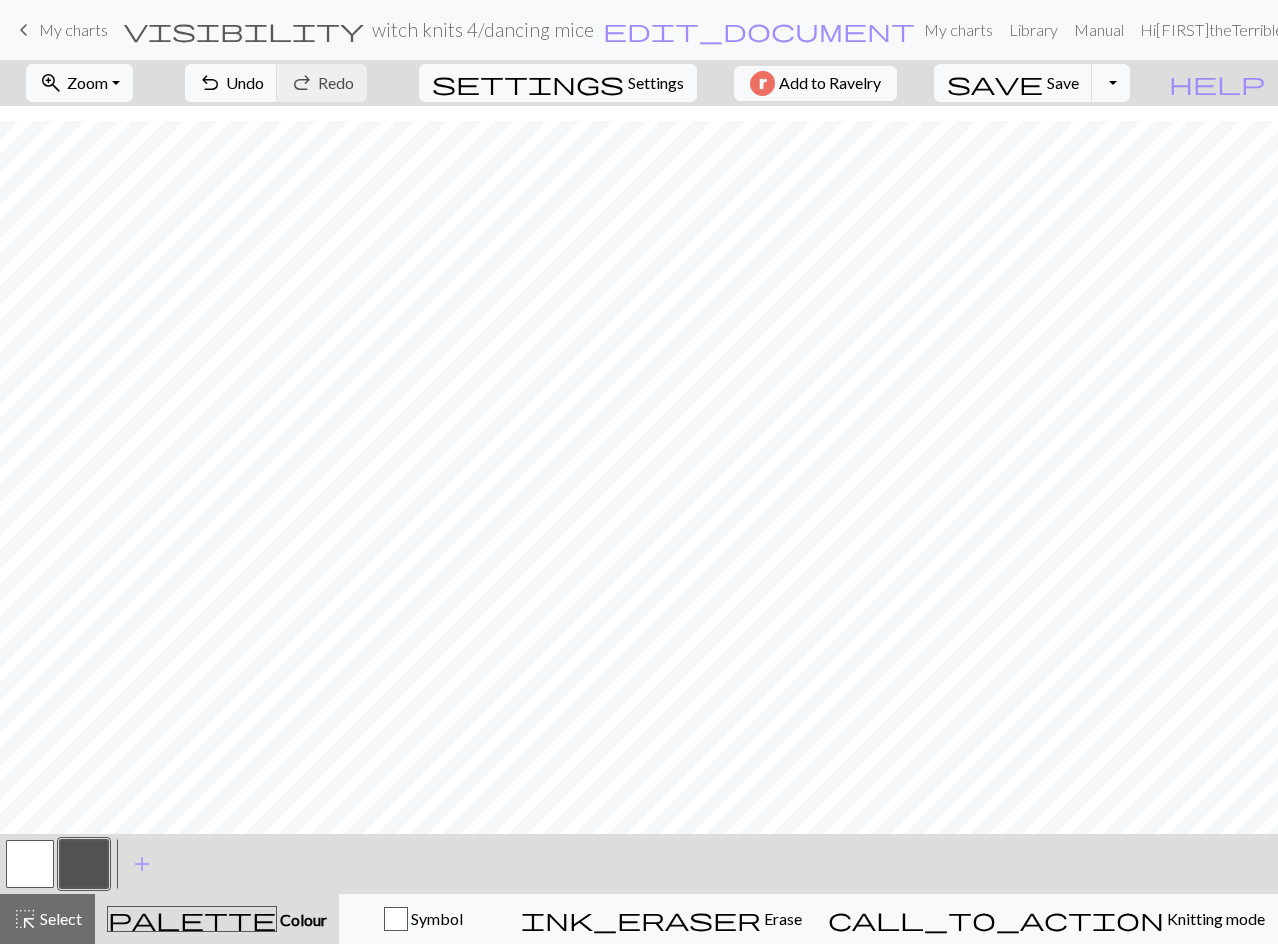 click at bounding box center (30, 864) 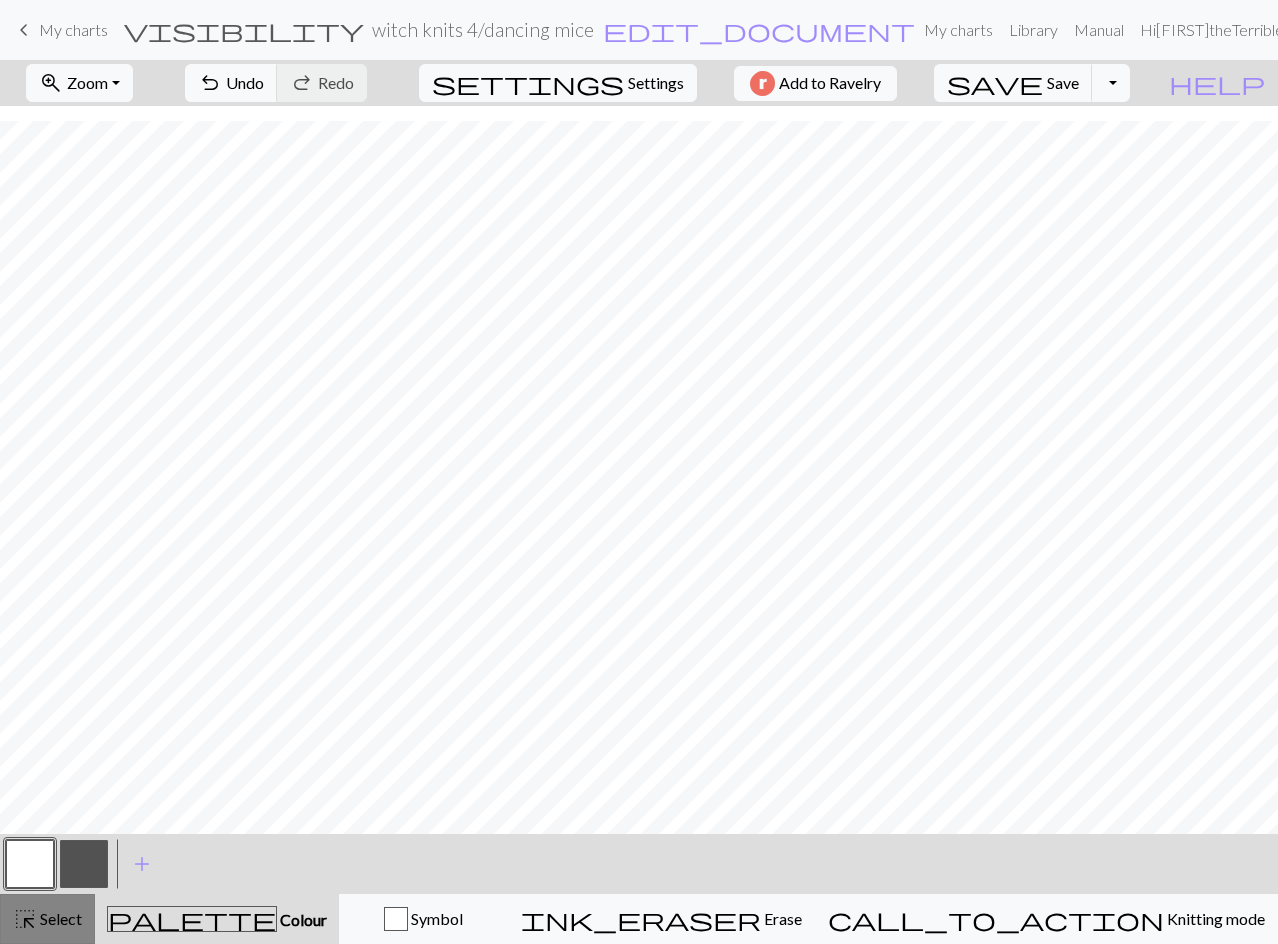click on "highlight_alt" at bounding box center [25, 919] 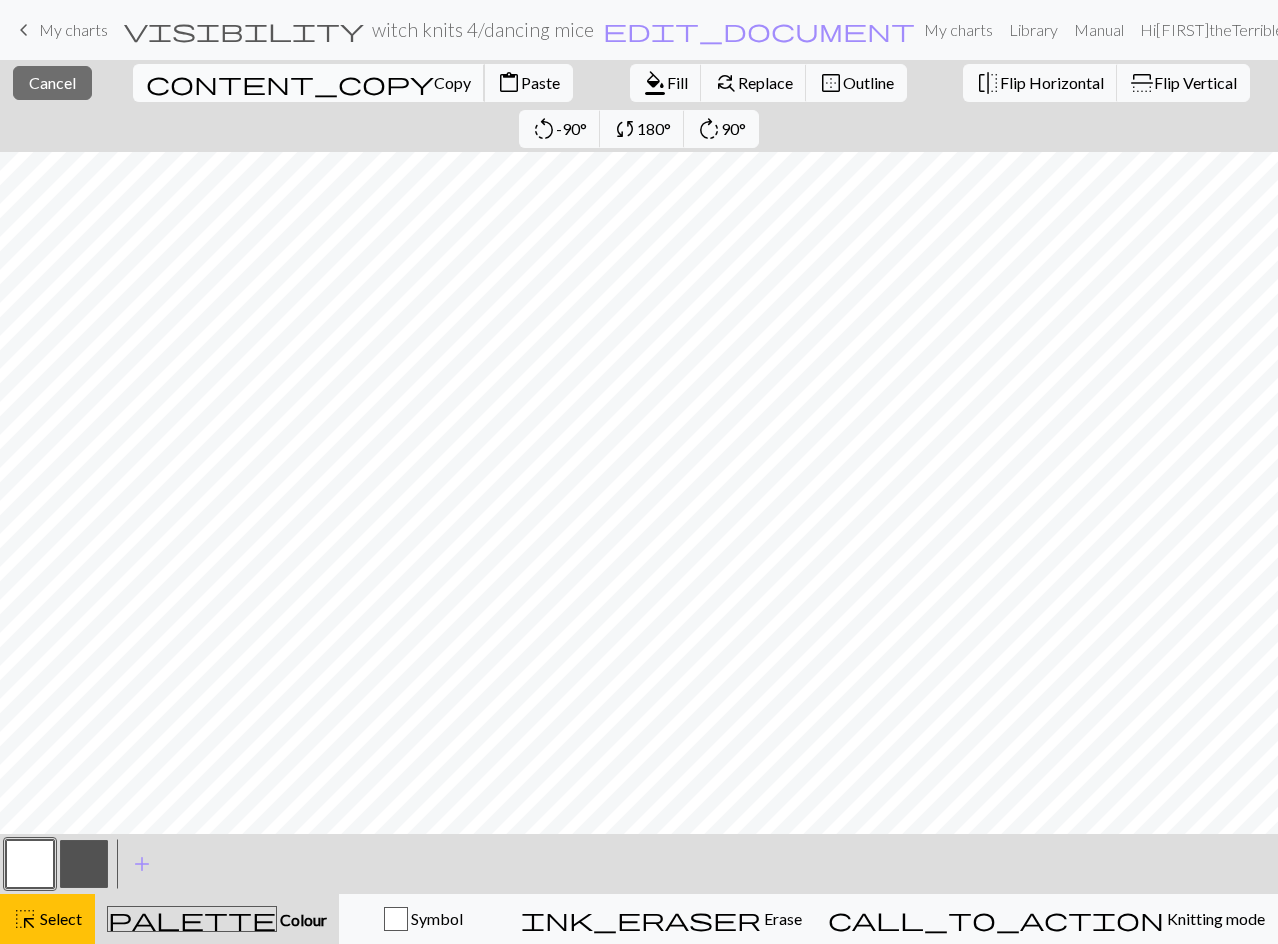 click on "Copy" at bounding box center (452, 82) 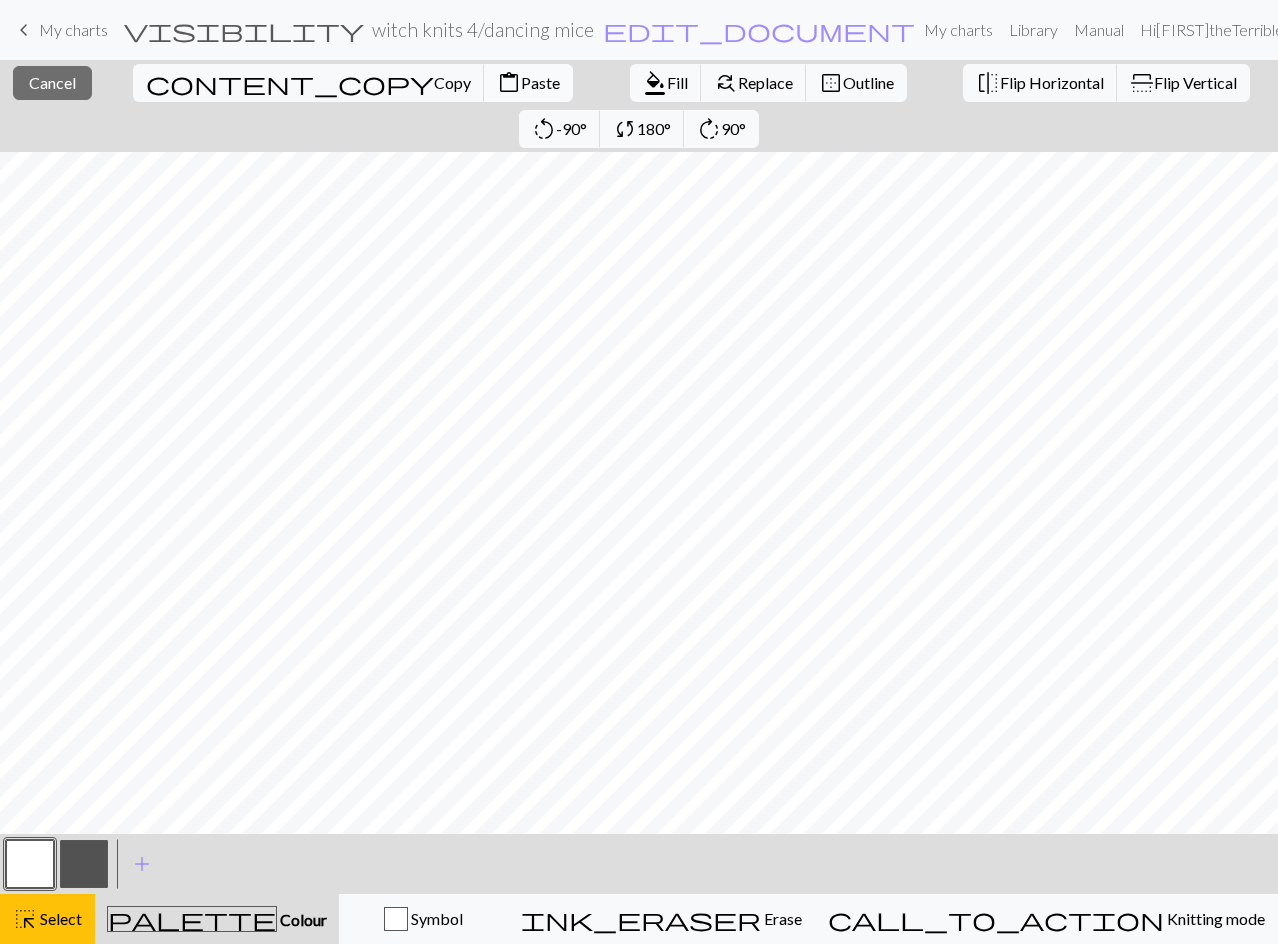 click on "Paste" at bounding box center (540, 82) 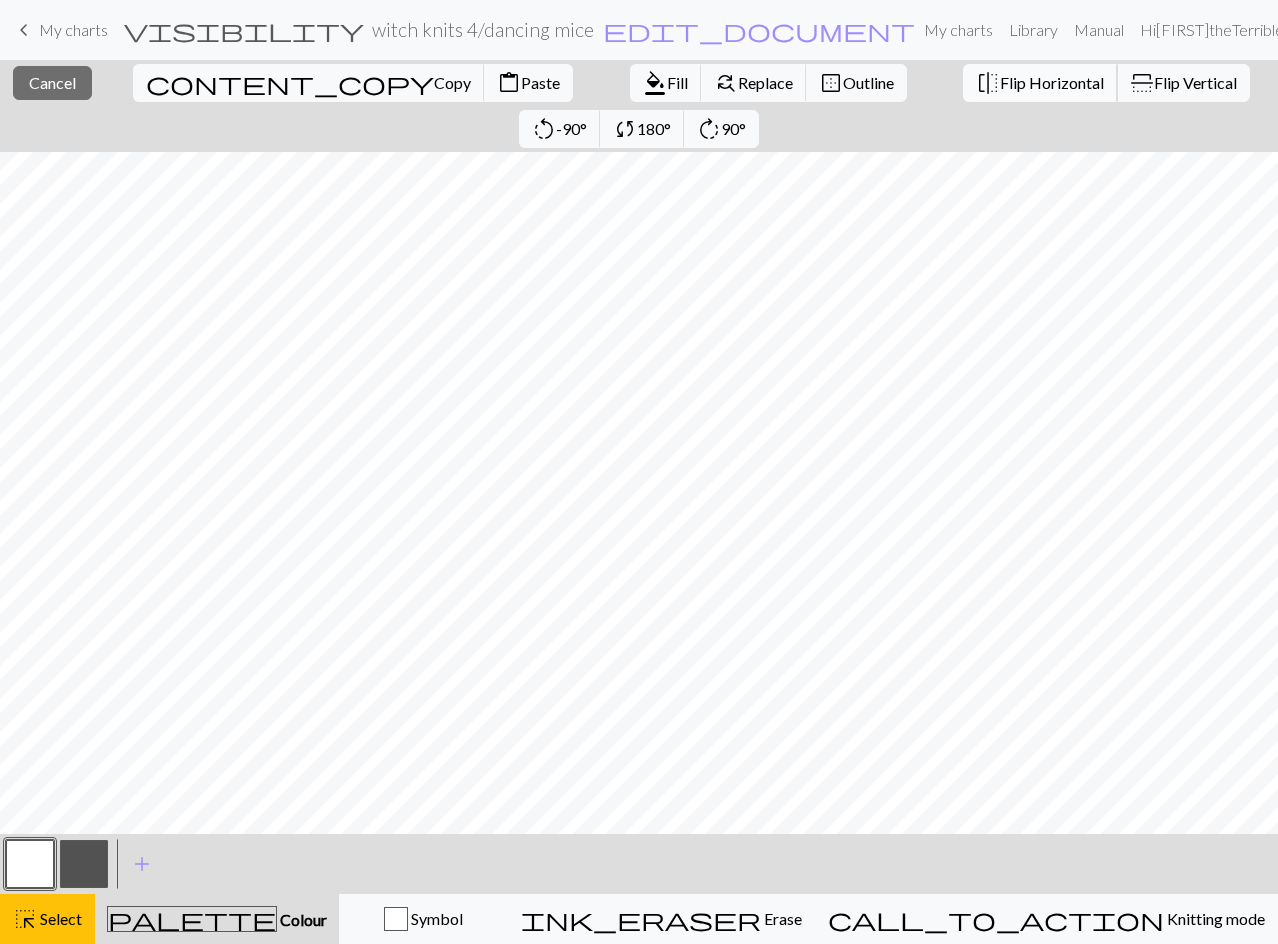 click on "Flip Horizontal" at bounding box center (1052, 82) 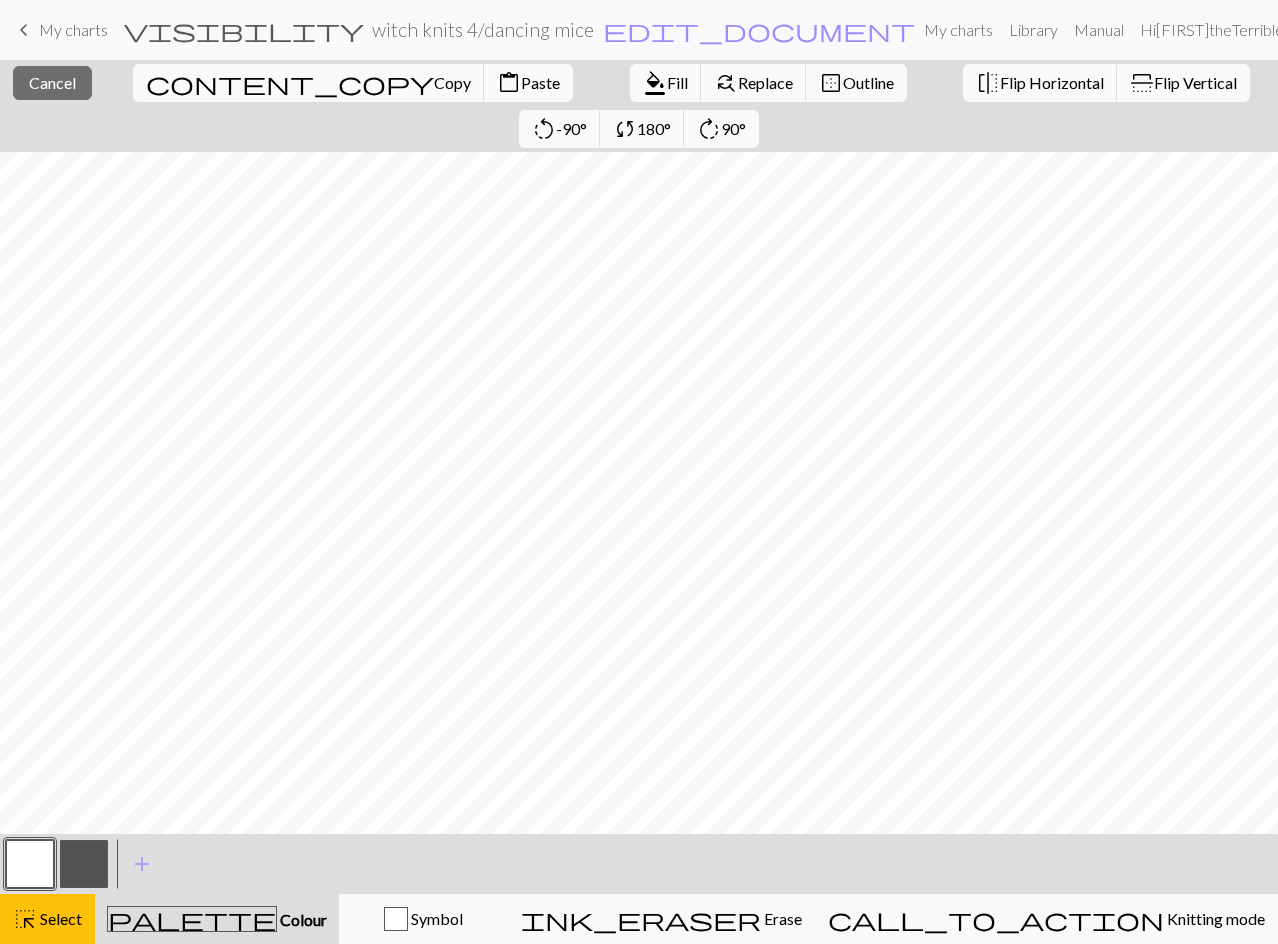 click on "Paste" at bounding box center [540, 82] 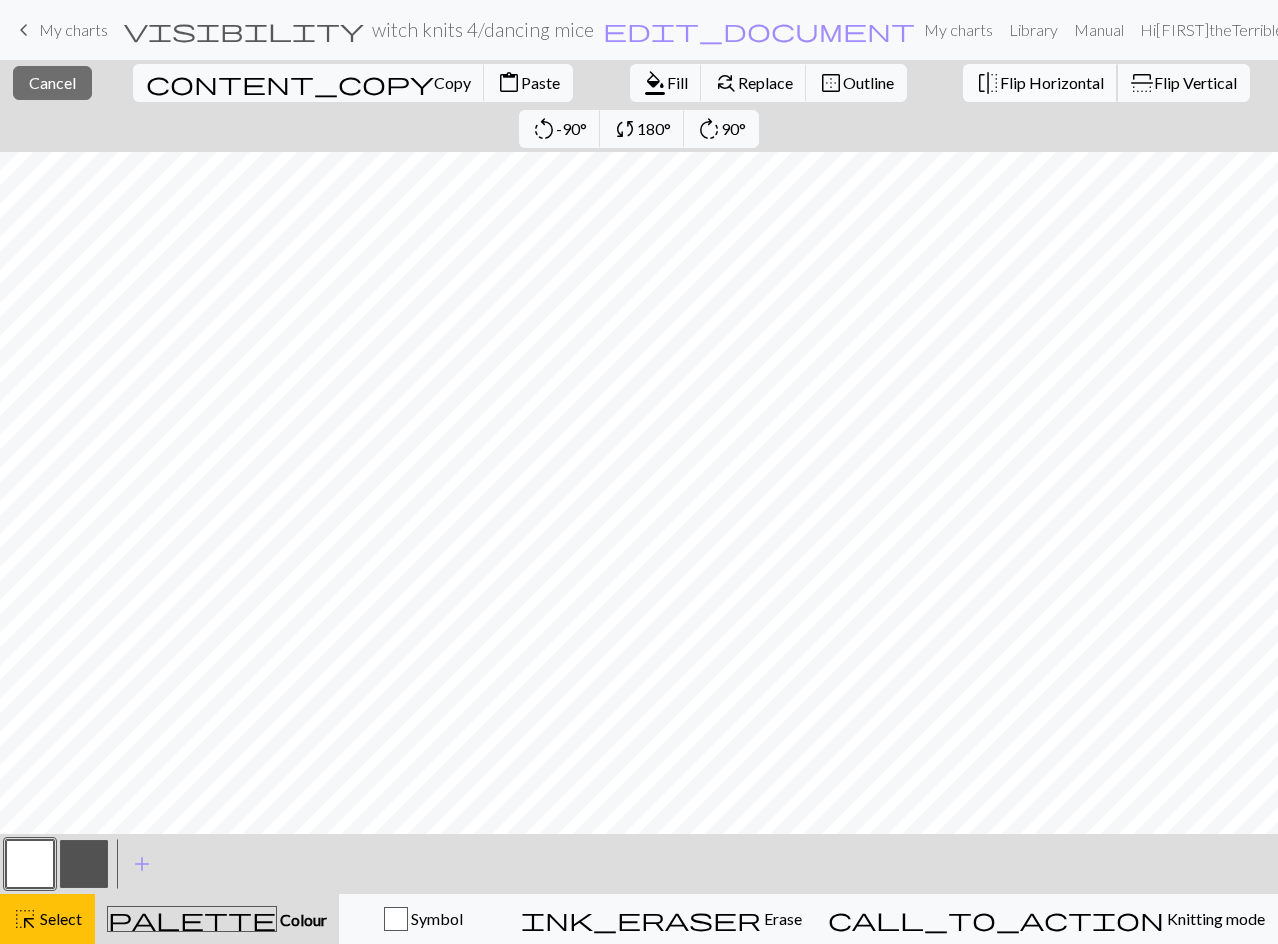 click on "Flip Horizontal" at bounding box center (1052, 82) 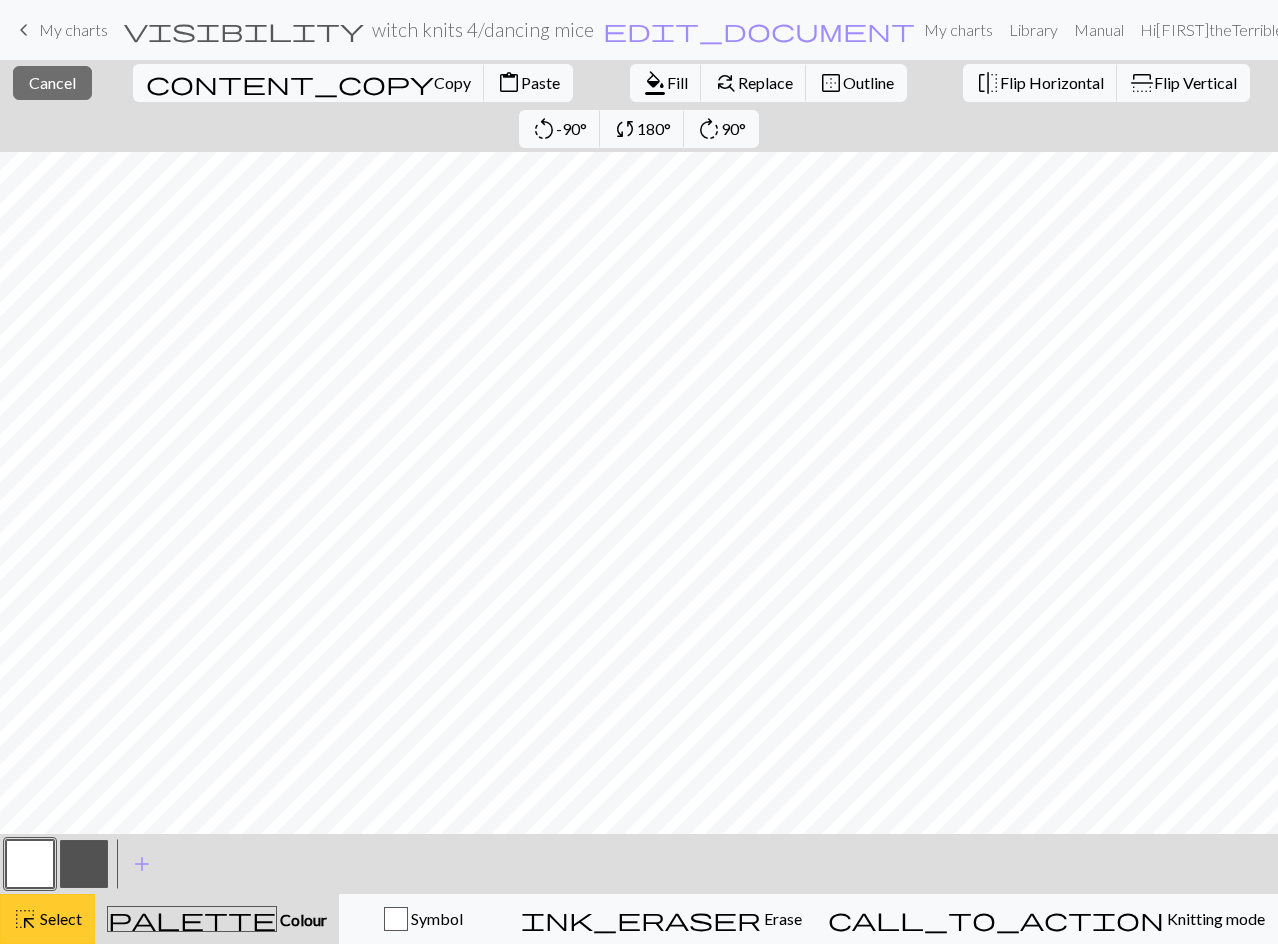 click on "Select" at bounding box center (59, 918) 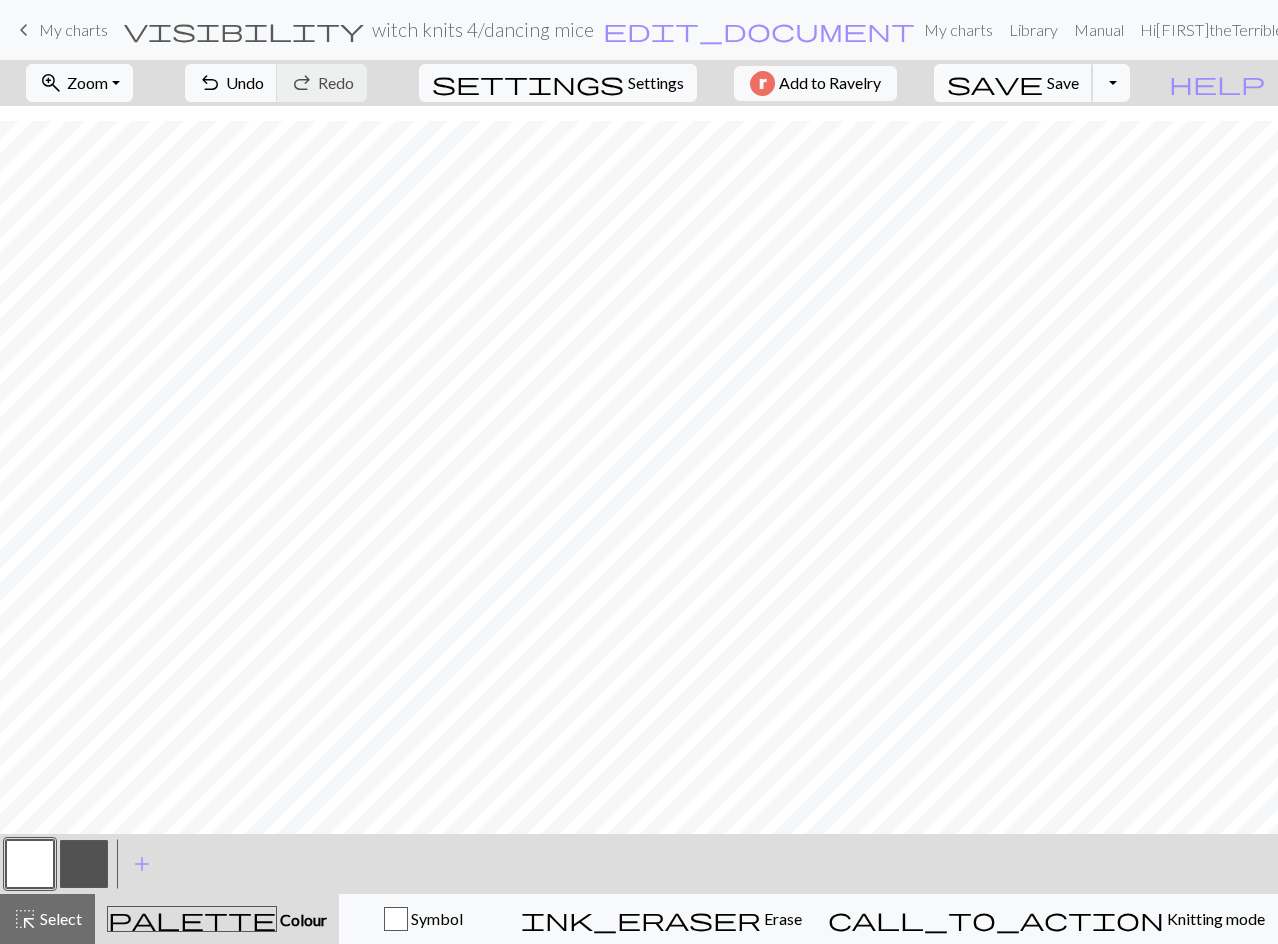 click on "save" at bounding box center (995, 83) 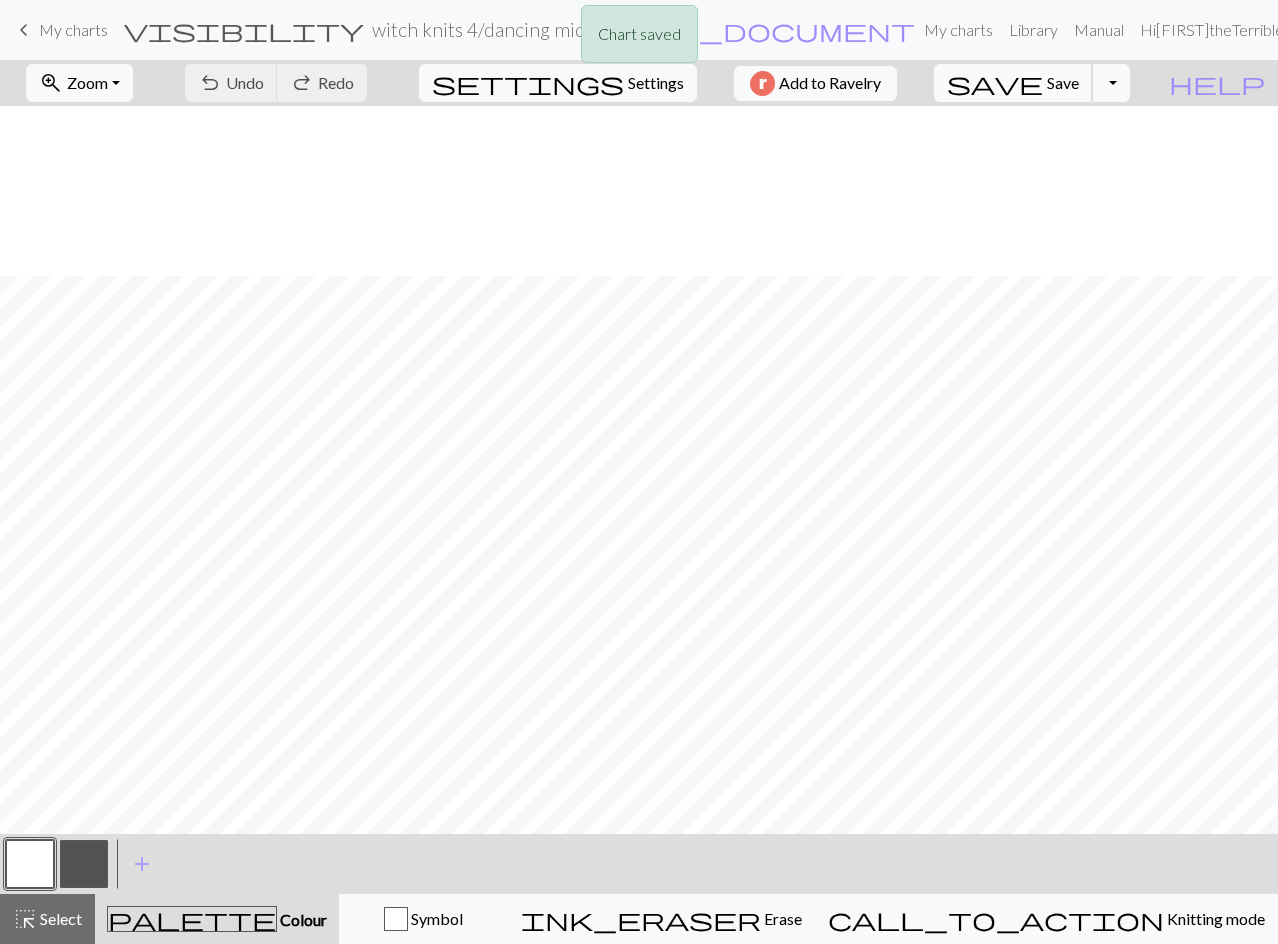 scroll, scrollTop: 177, scrollLeft: 0, axis: vertical 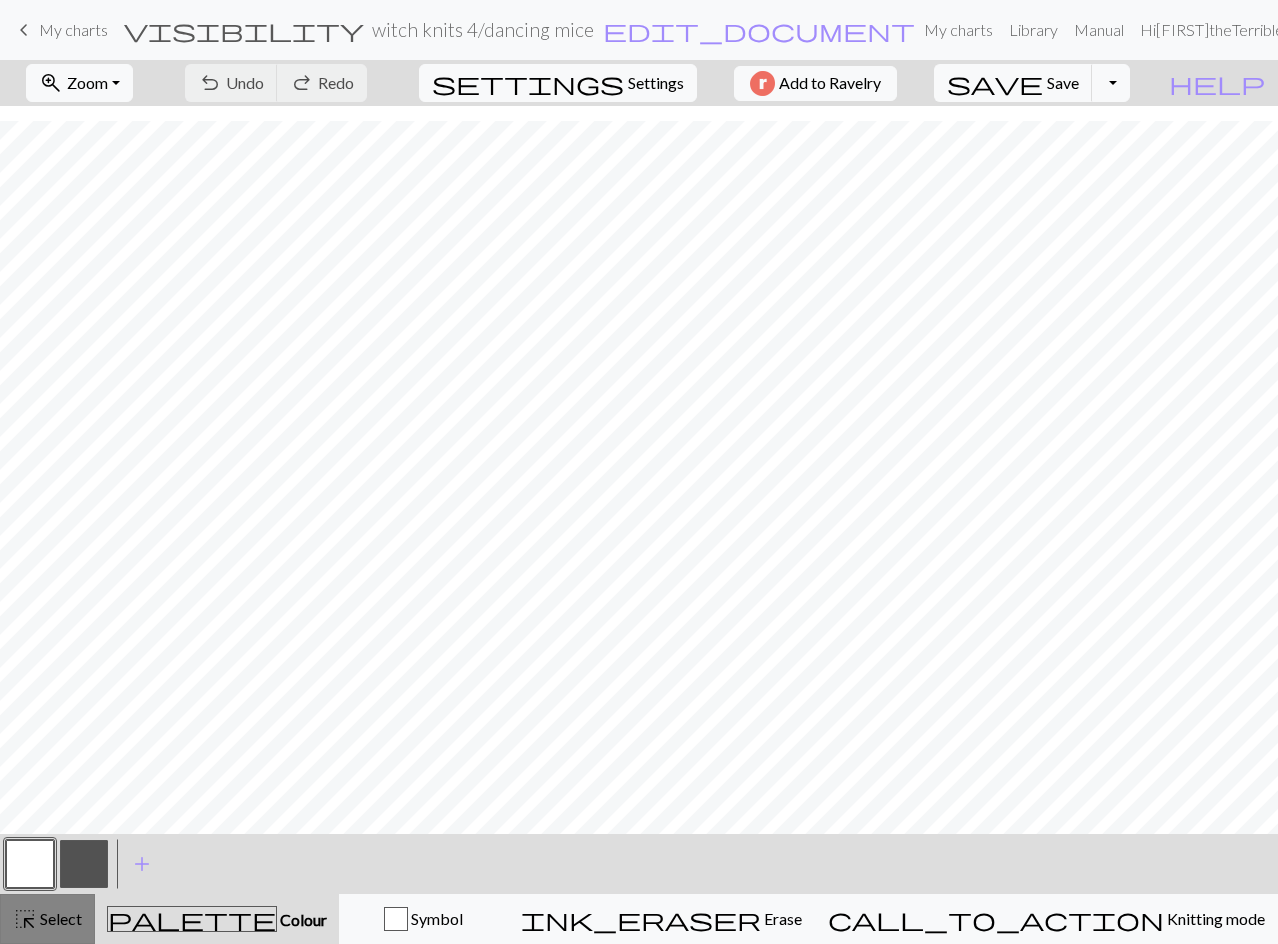 click on "Select" at bounding box center [59, 918] 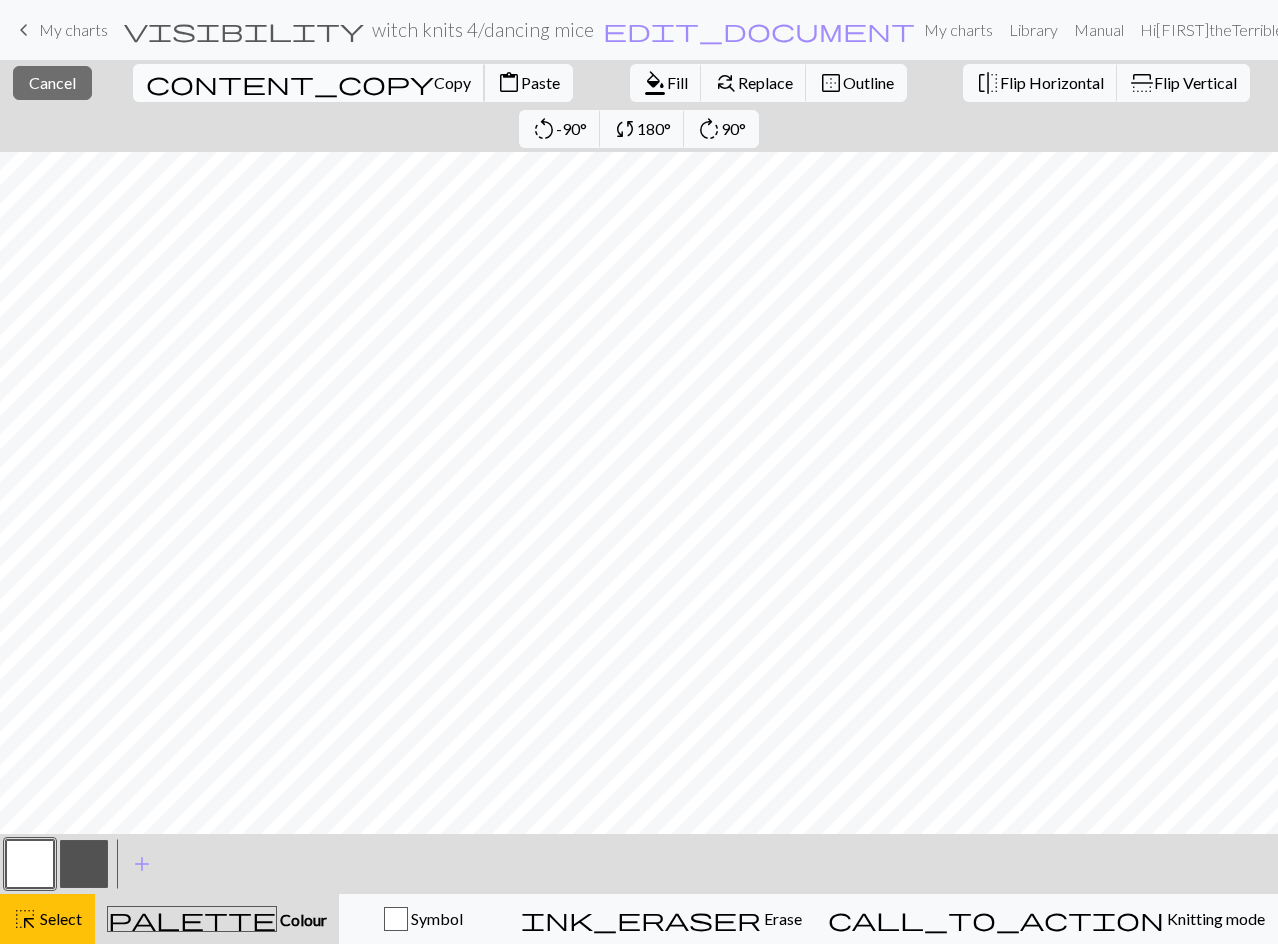 click on "Copy" at bounding box center [452, 82] 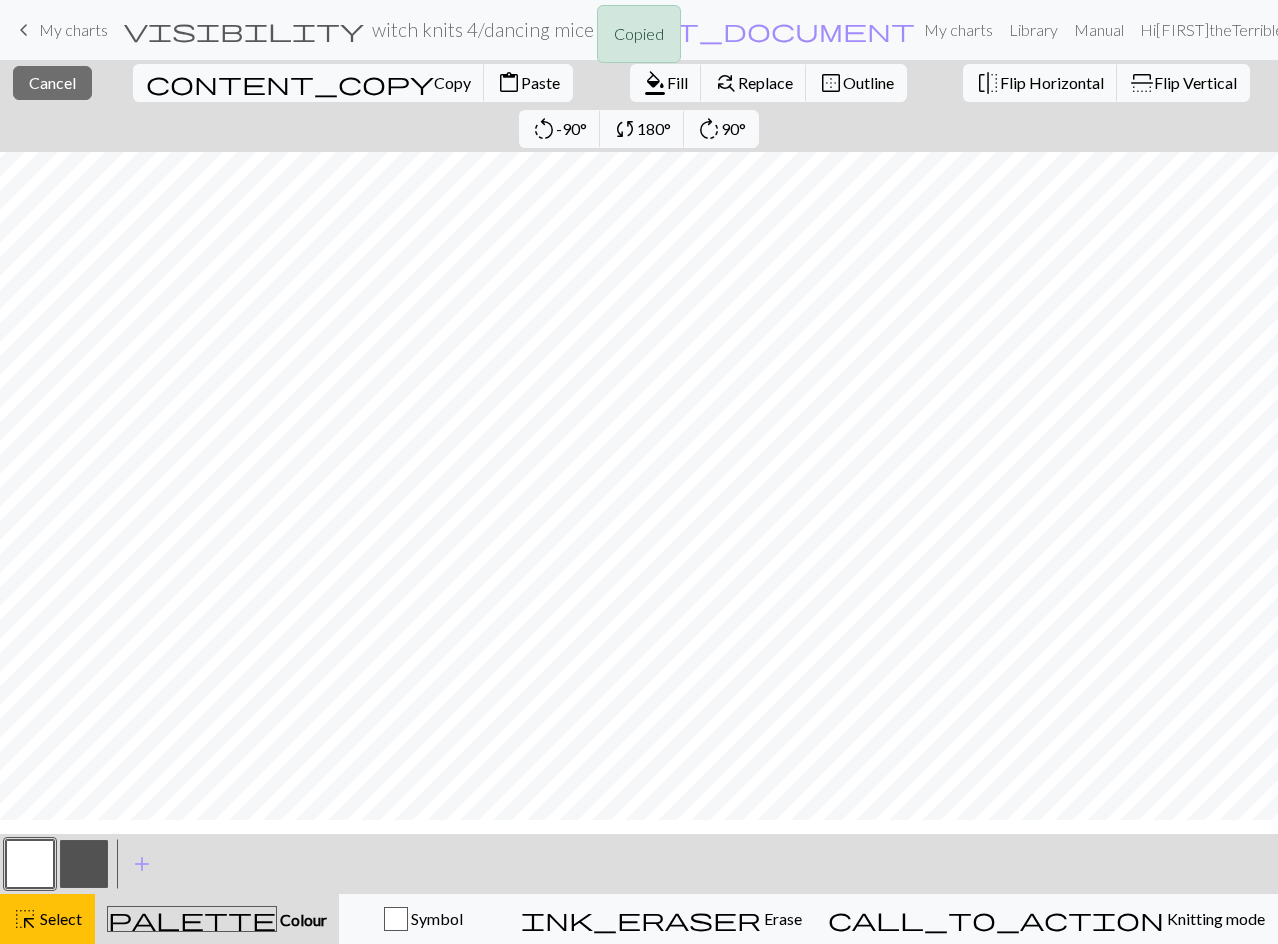 scroll, scrollTop: 77, scrollLeft: 0, axis: vertical 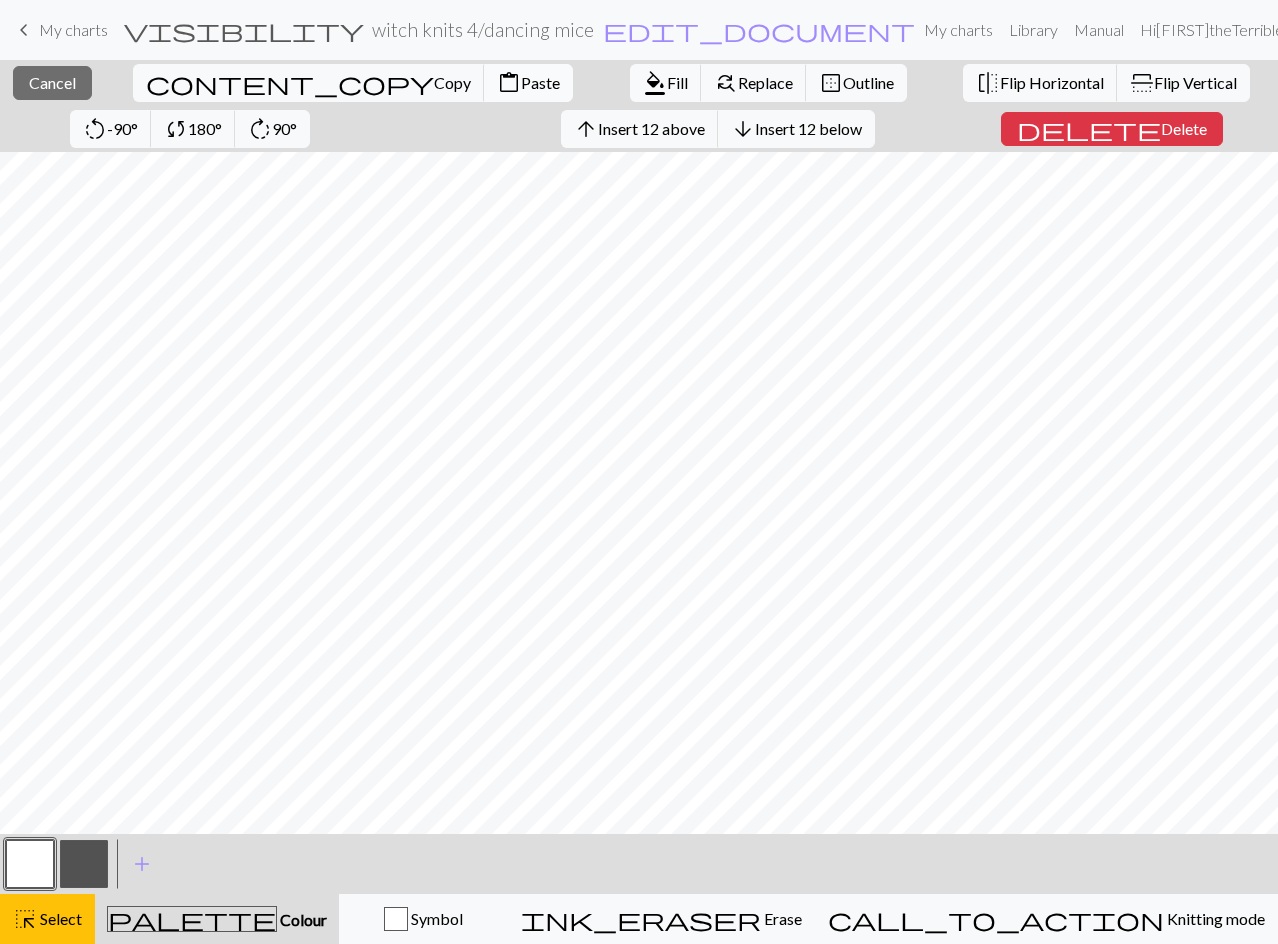 click on "content_paste  Paste" at bounding box center (528, 83) 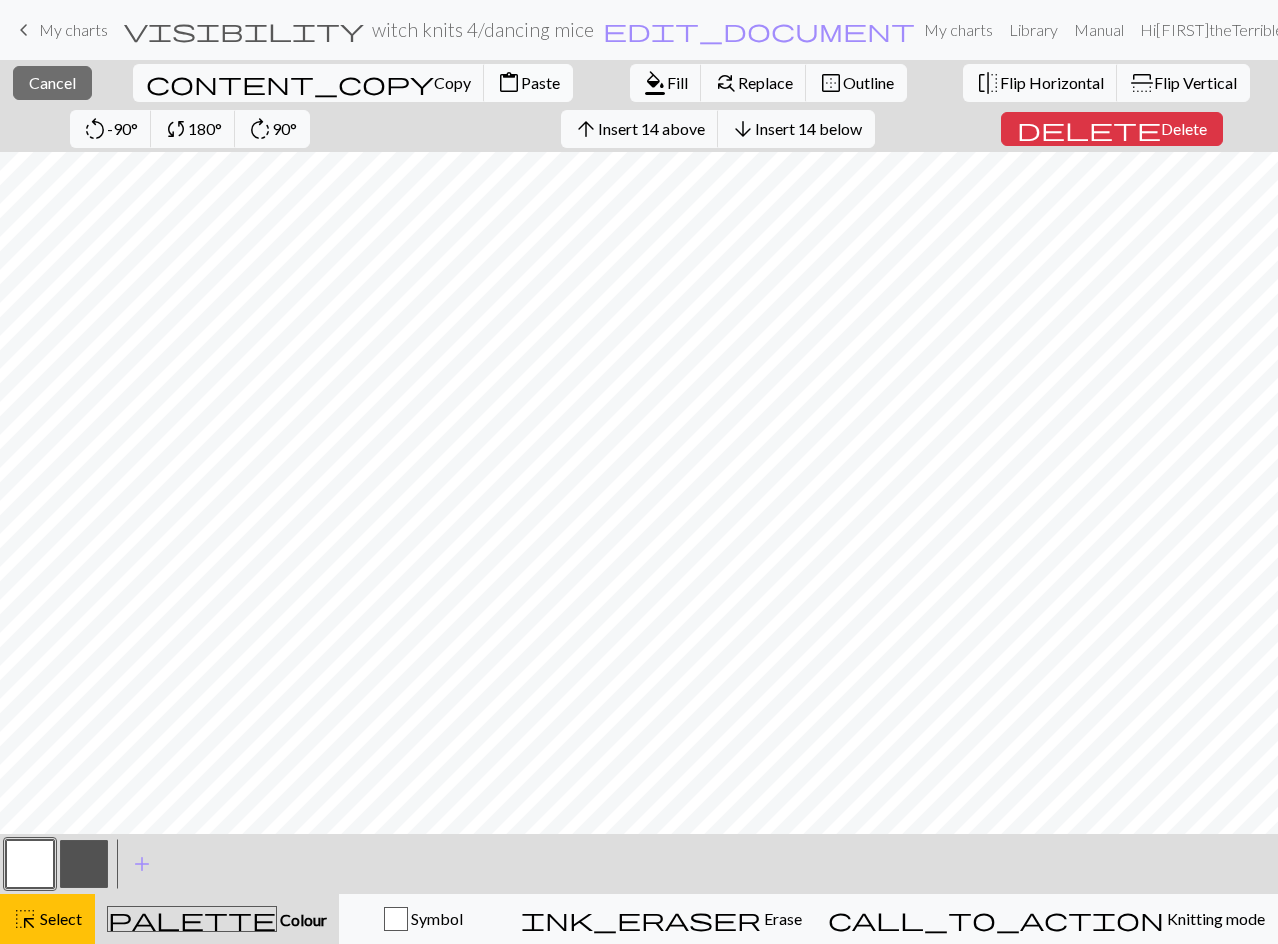 click on "Paste" at bounding box center (540, 82) 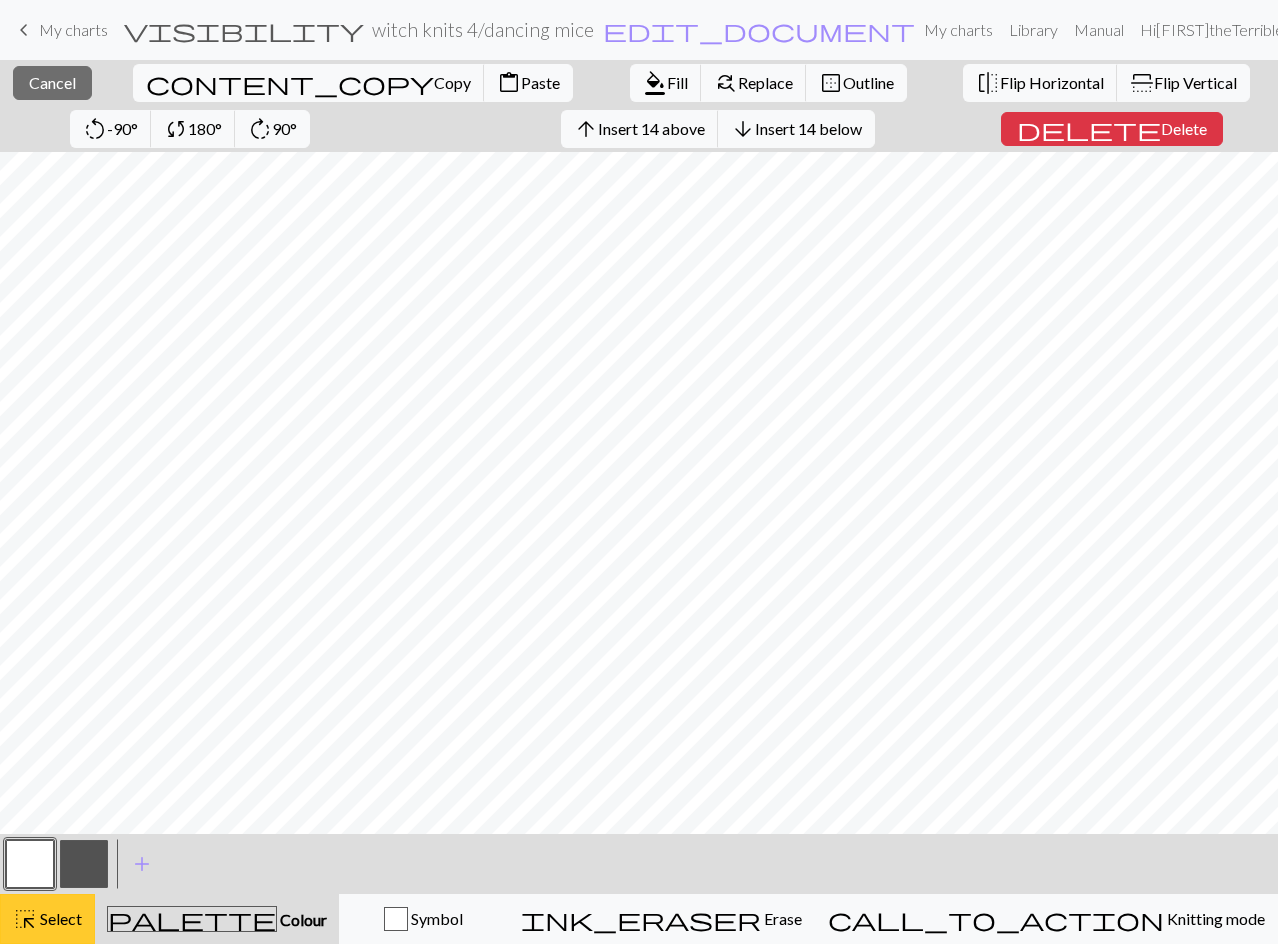 click on "Select" at bounding box center (59, 918) 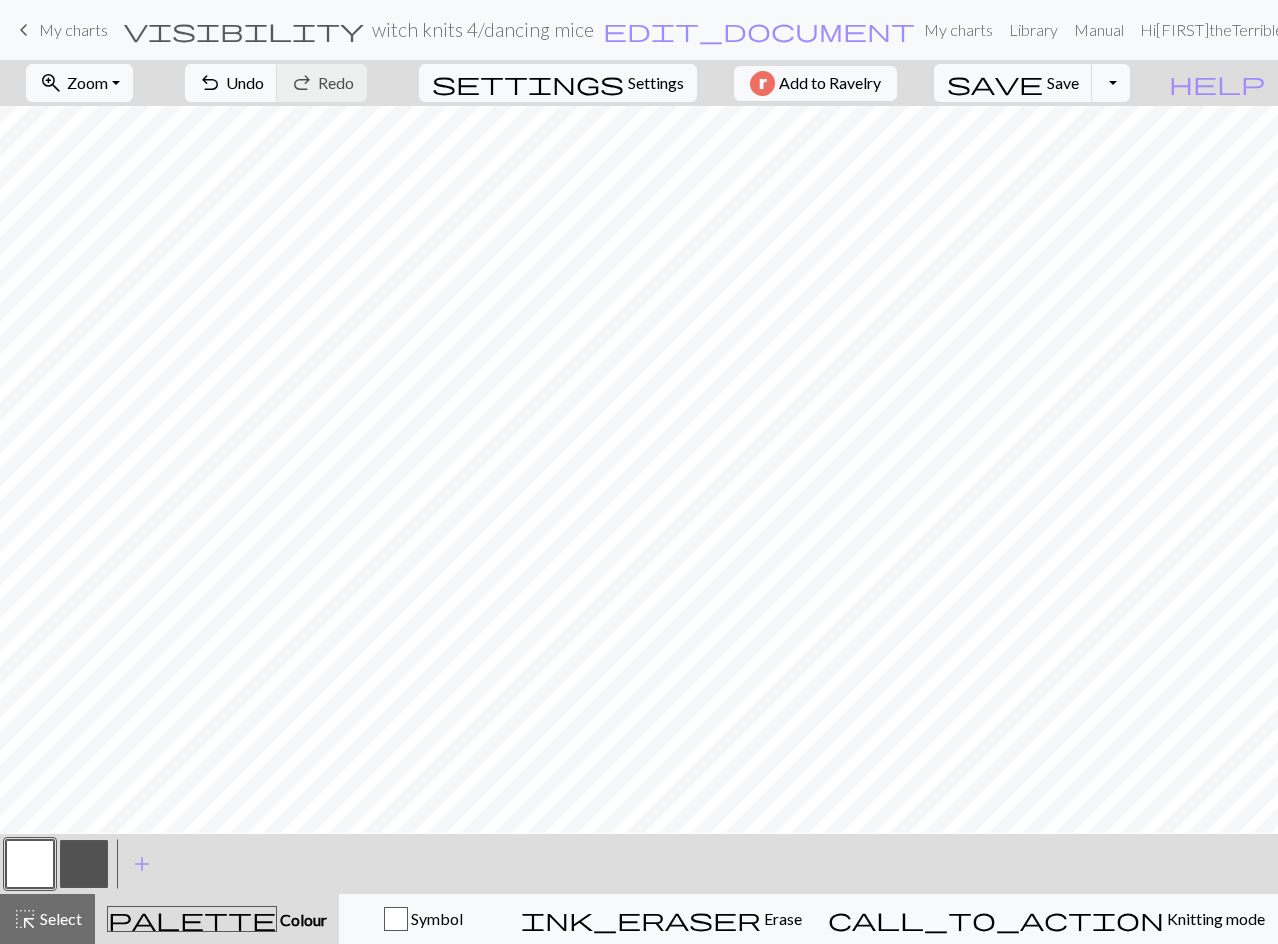 scroll, scrollTop: 77, scrollLeft: 0, axis: vertical 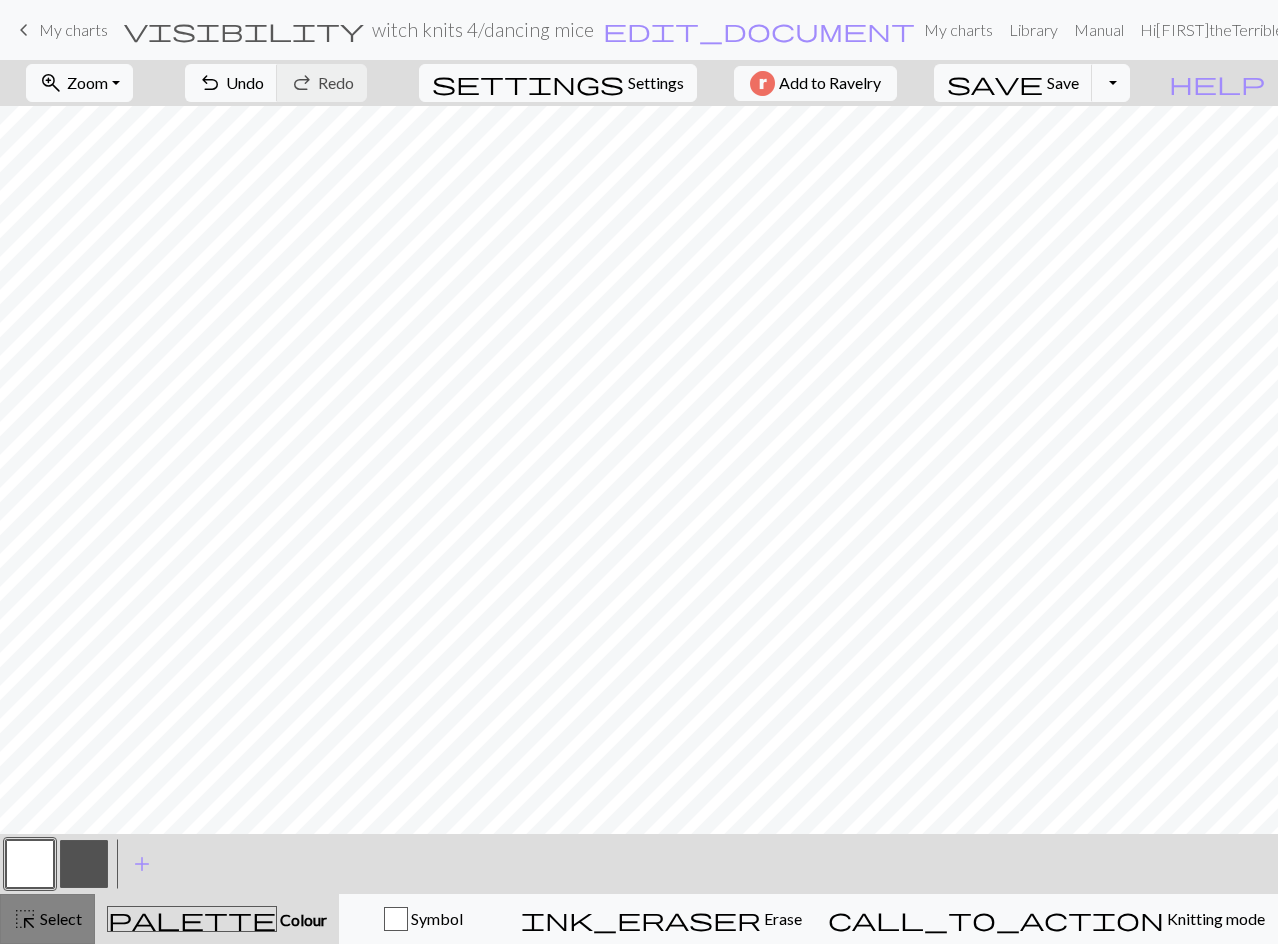 click on "Select" at bounding box center [59, 918] 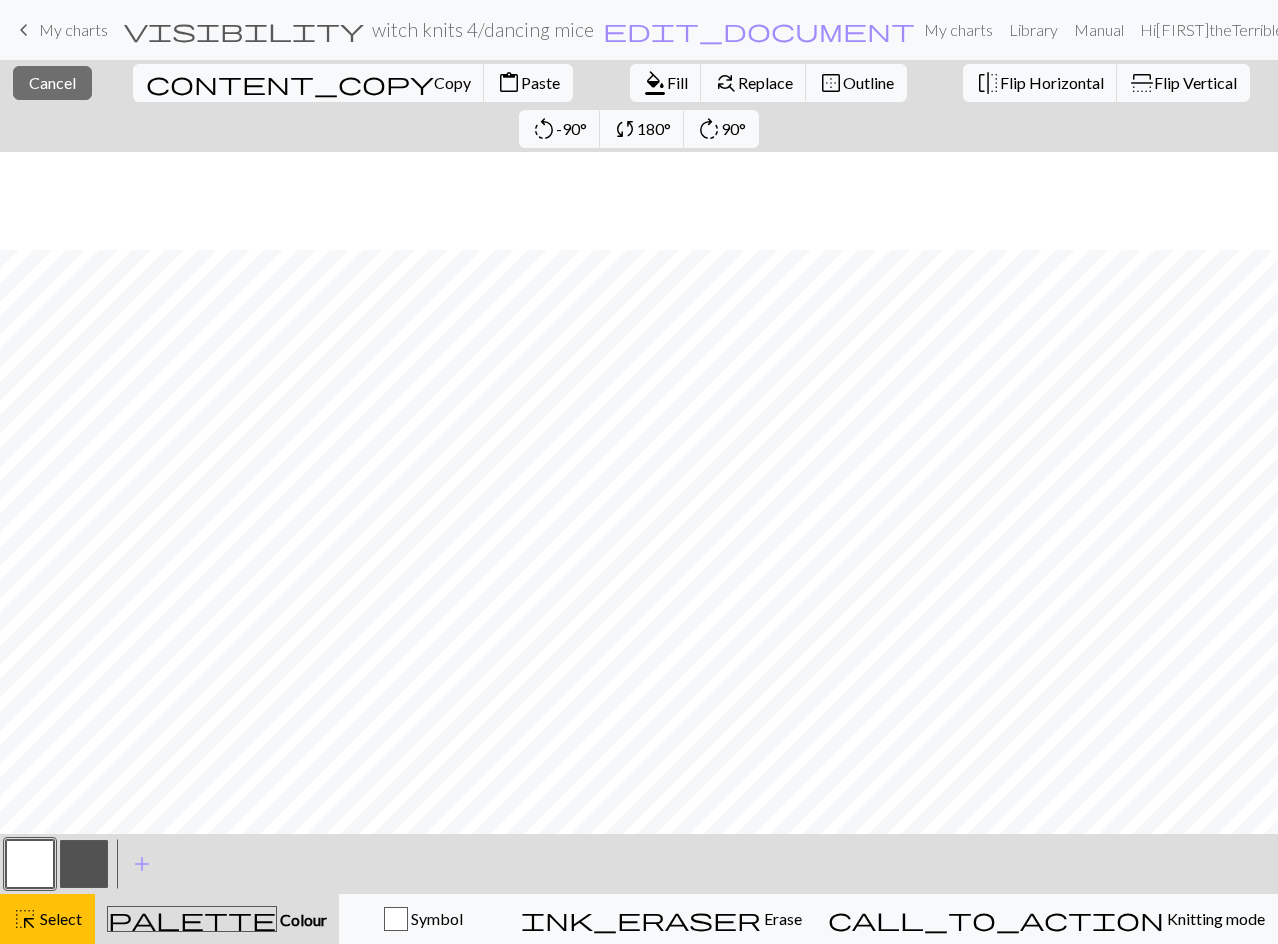 scroll, scrollTop: 177, scrollLeft: 0, axis: vertical 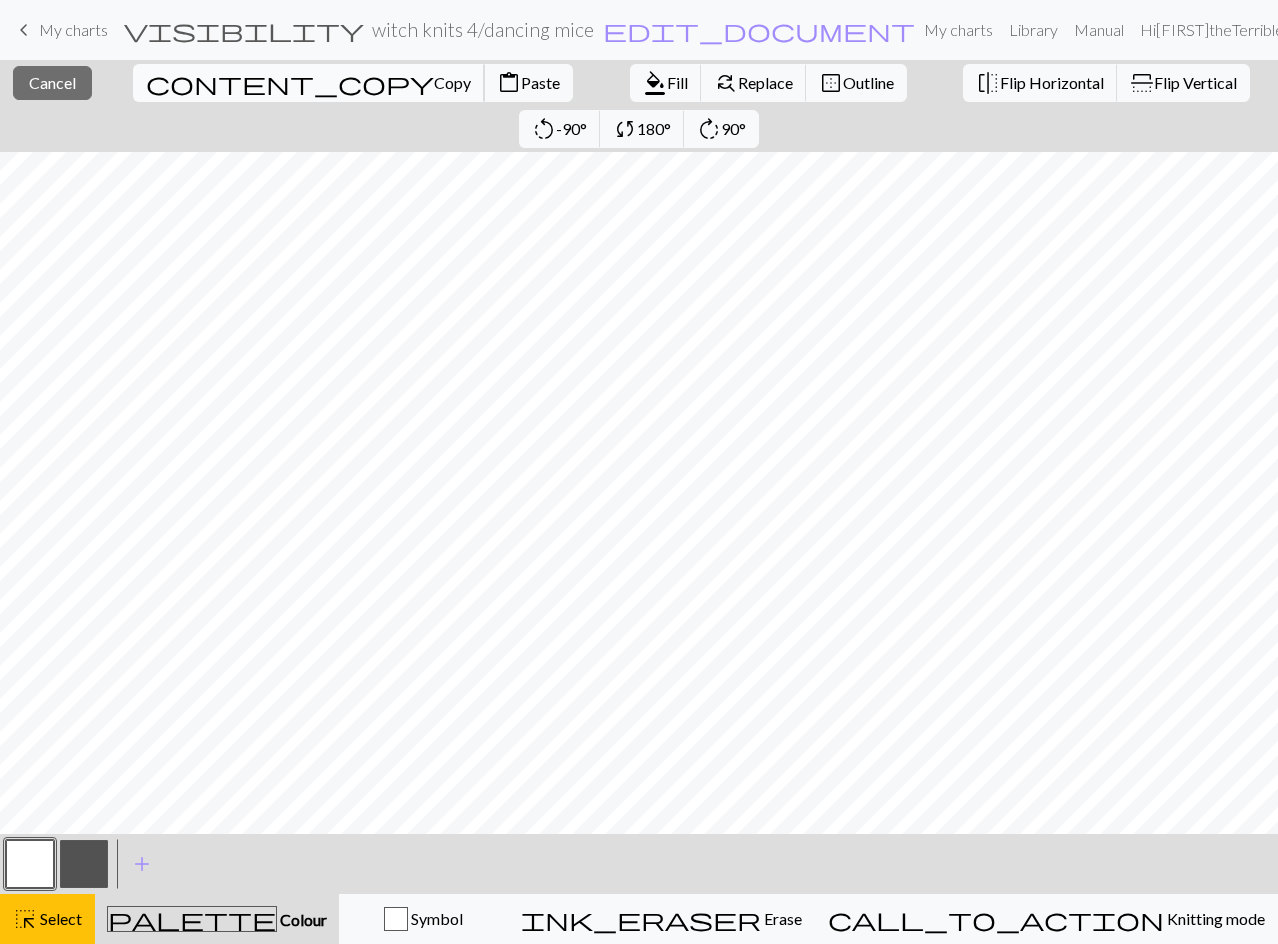 click on "Copy" at bounding box center [452, 82] 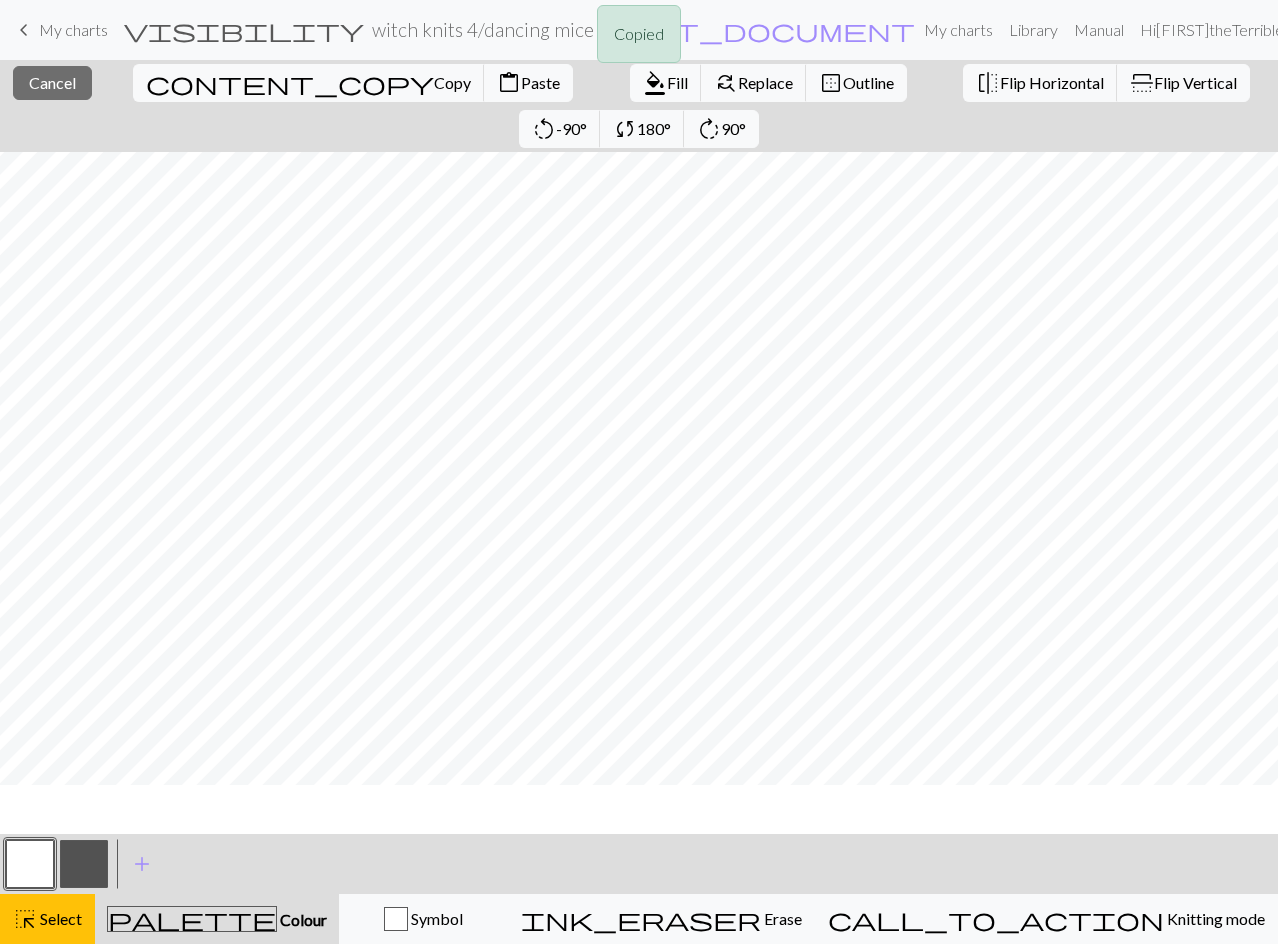 scroll, scrollTop: 0, scrollLeft: 0, axis: both 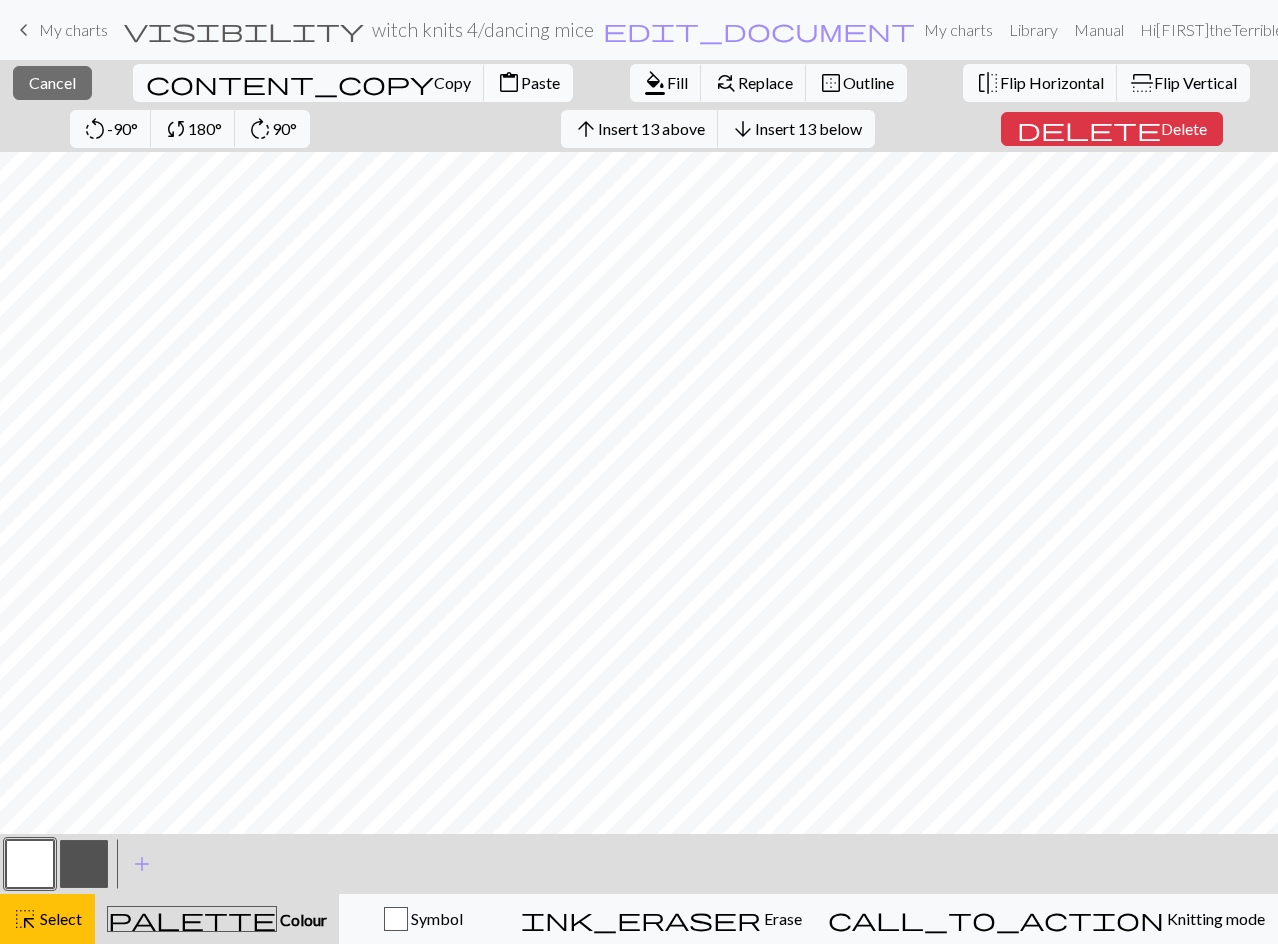 click on "content_paste  Paste" at bounding box center (528, 83) 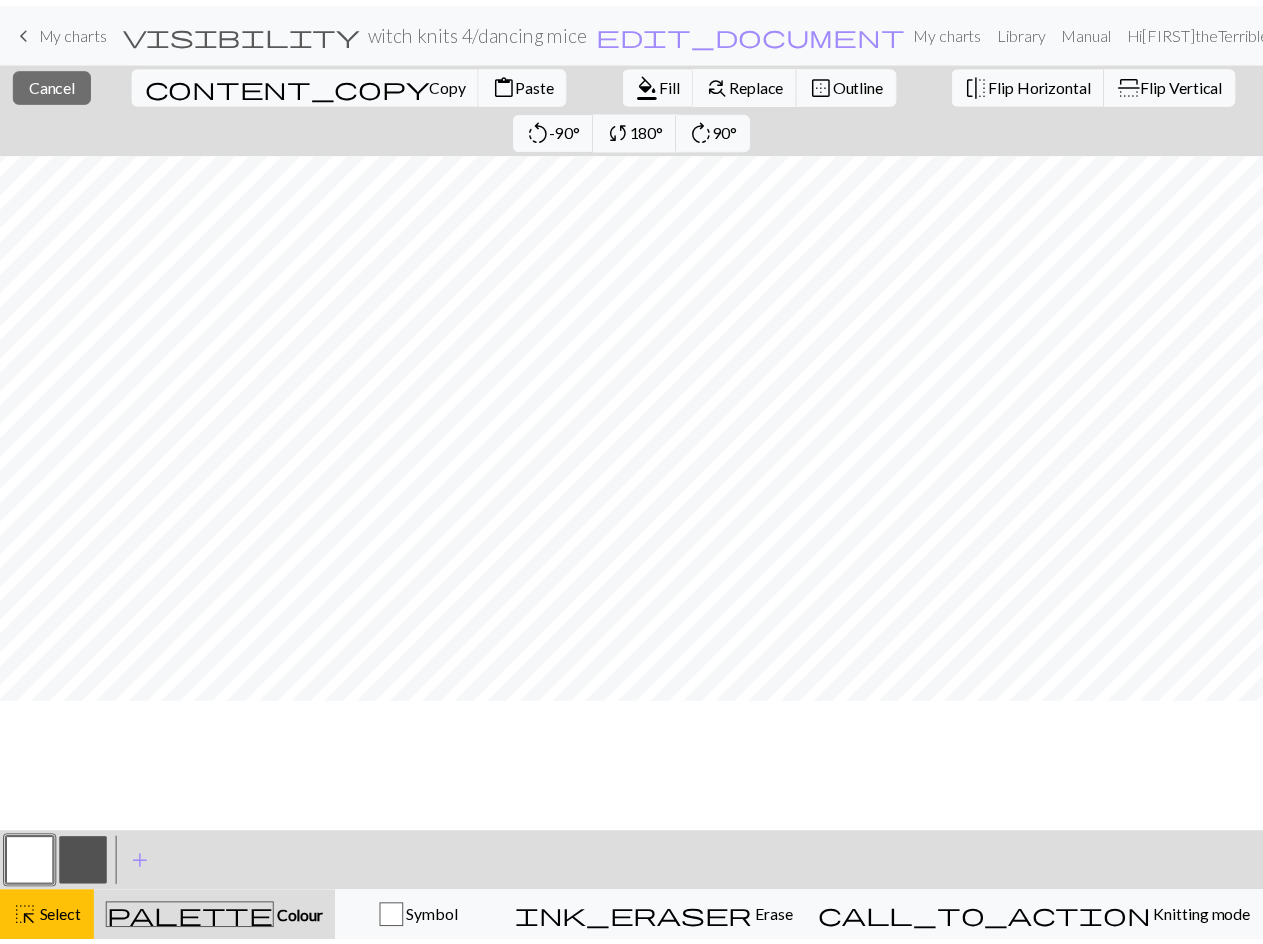 scroll, scrollTop: 0, scrollLeft: 0, axis: both 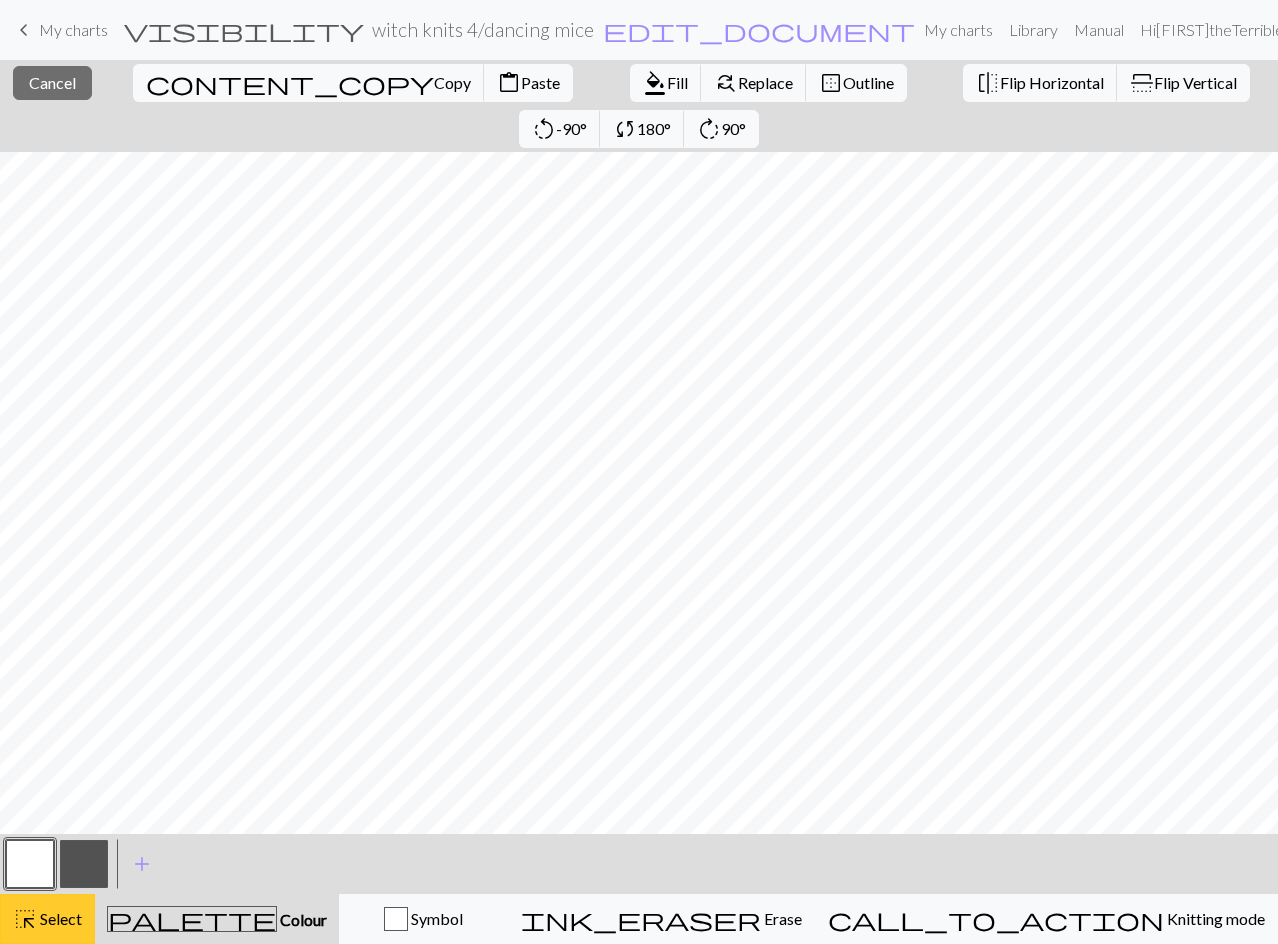 click on "highlight_alt" at bounding box center (25, 919) 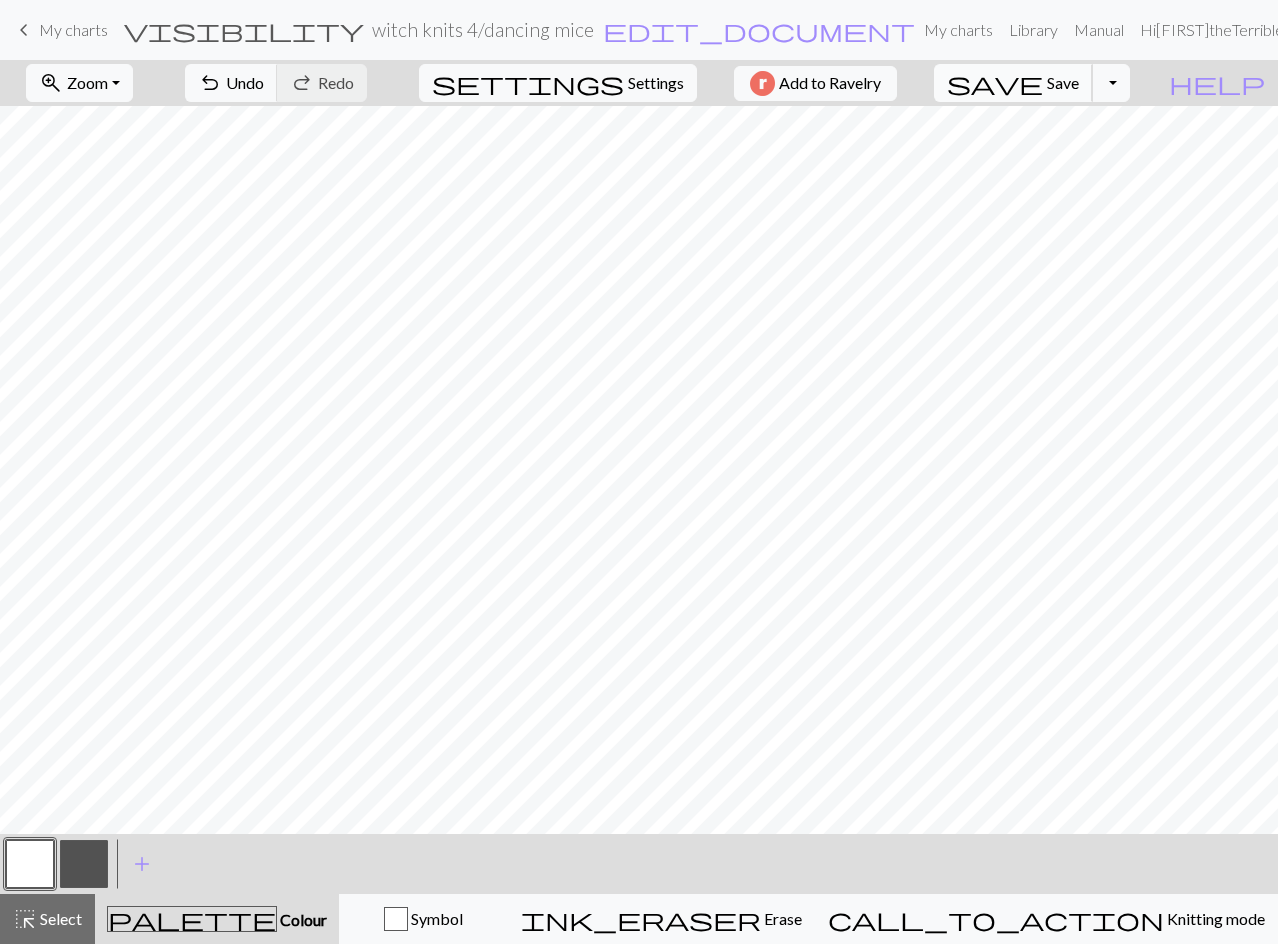 click on "save" at bounding box center (995, 83) 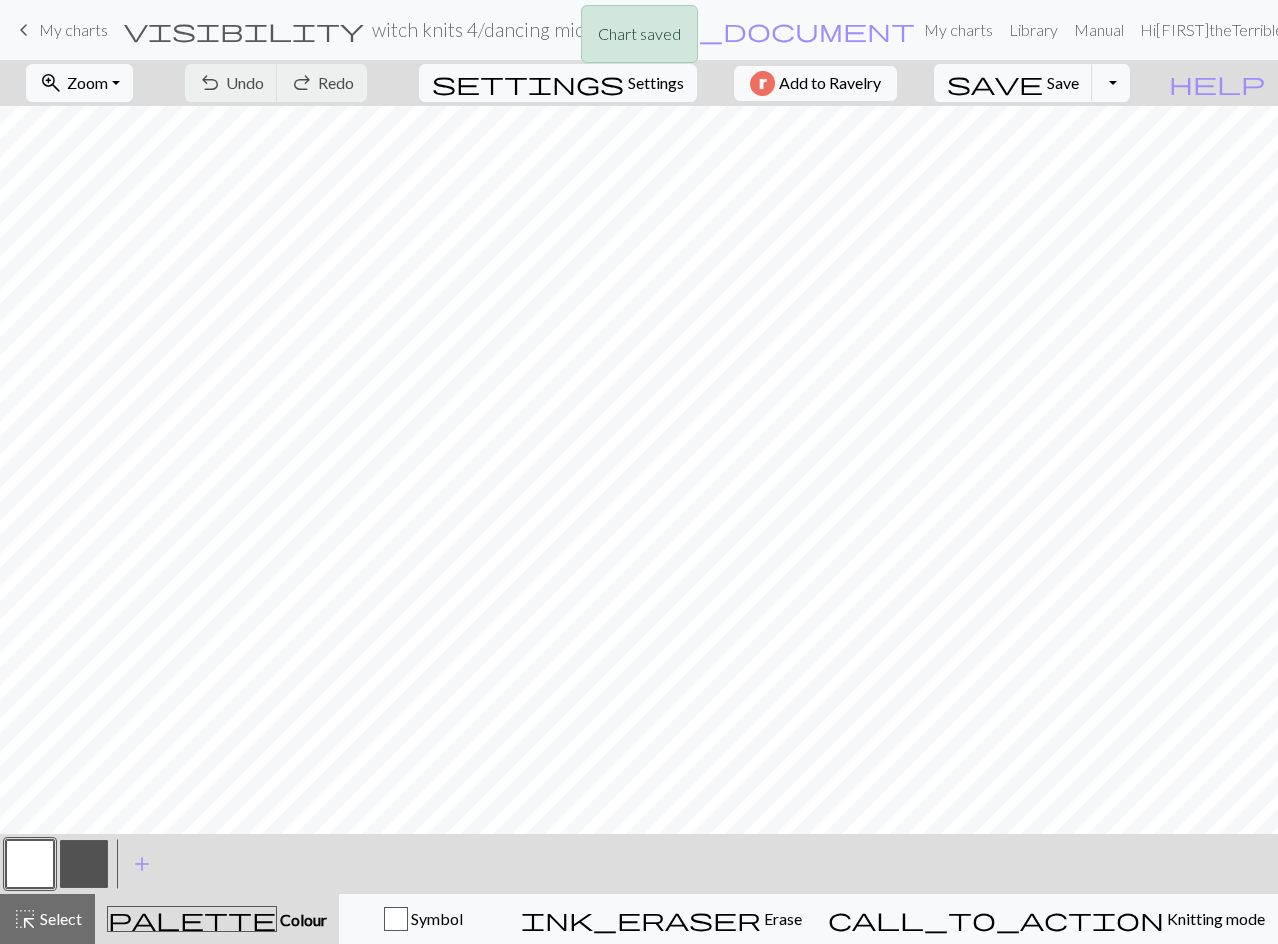 click on "Chart saved" at bounding box center (639, 39) 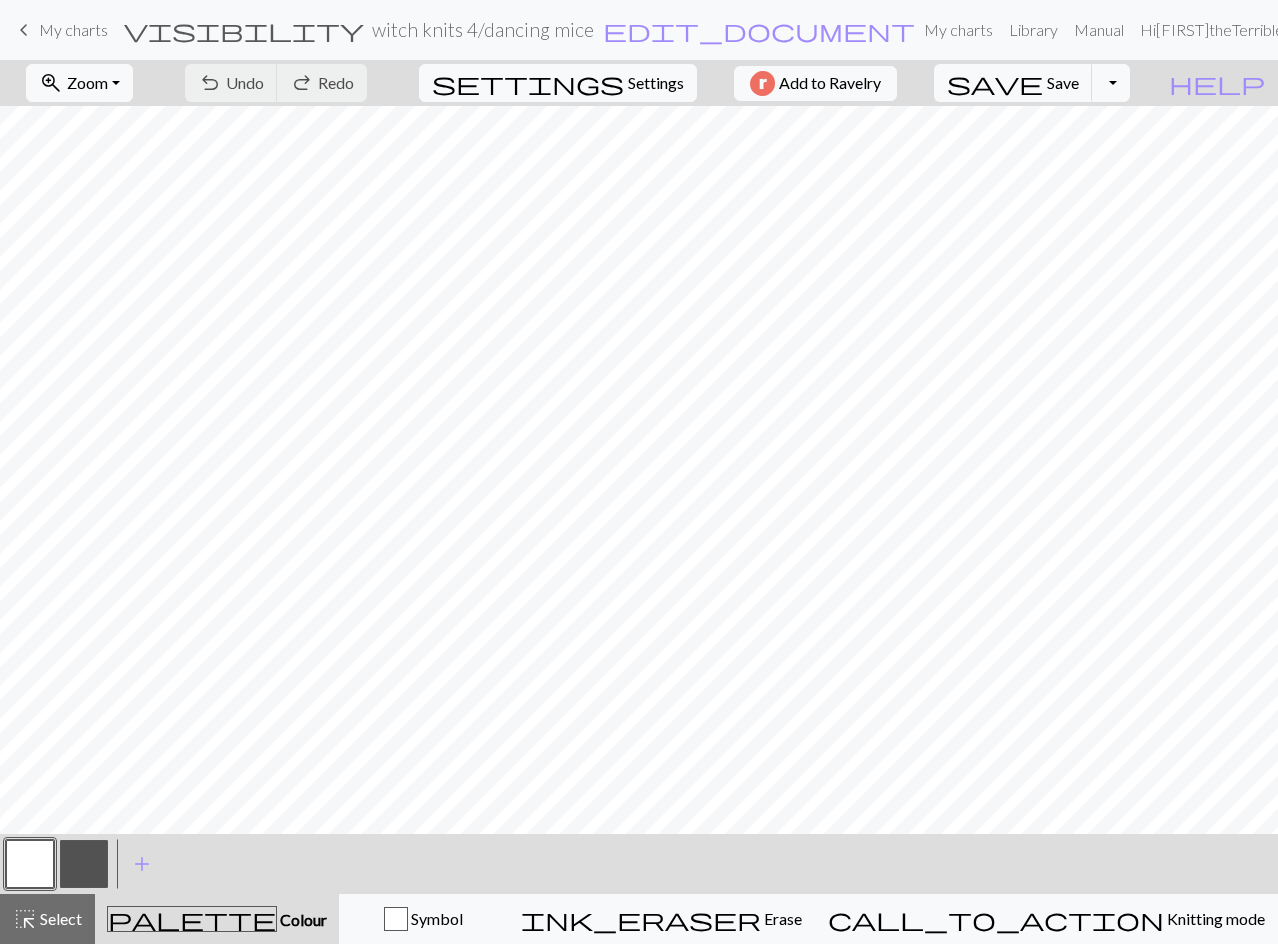 click on "My charts" at bounding box center (73, 29) 